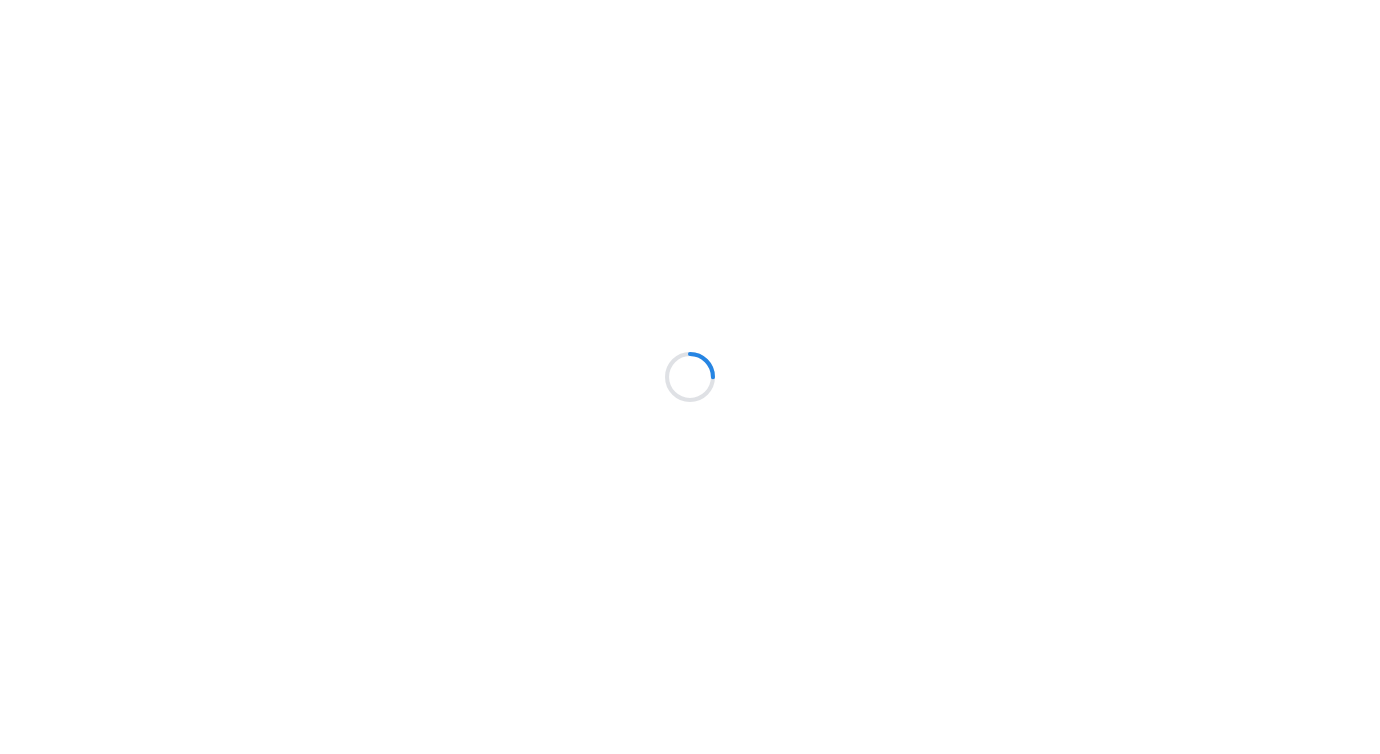 scroll, scrollTop: 0, scrollLeft: 0, axis: both 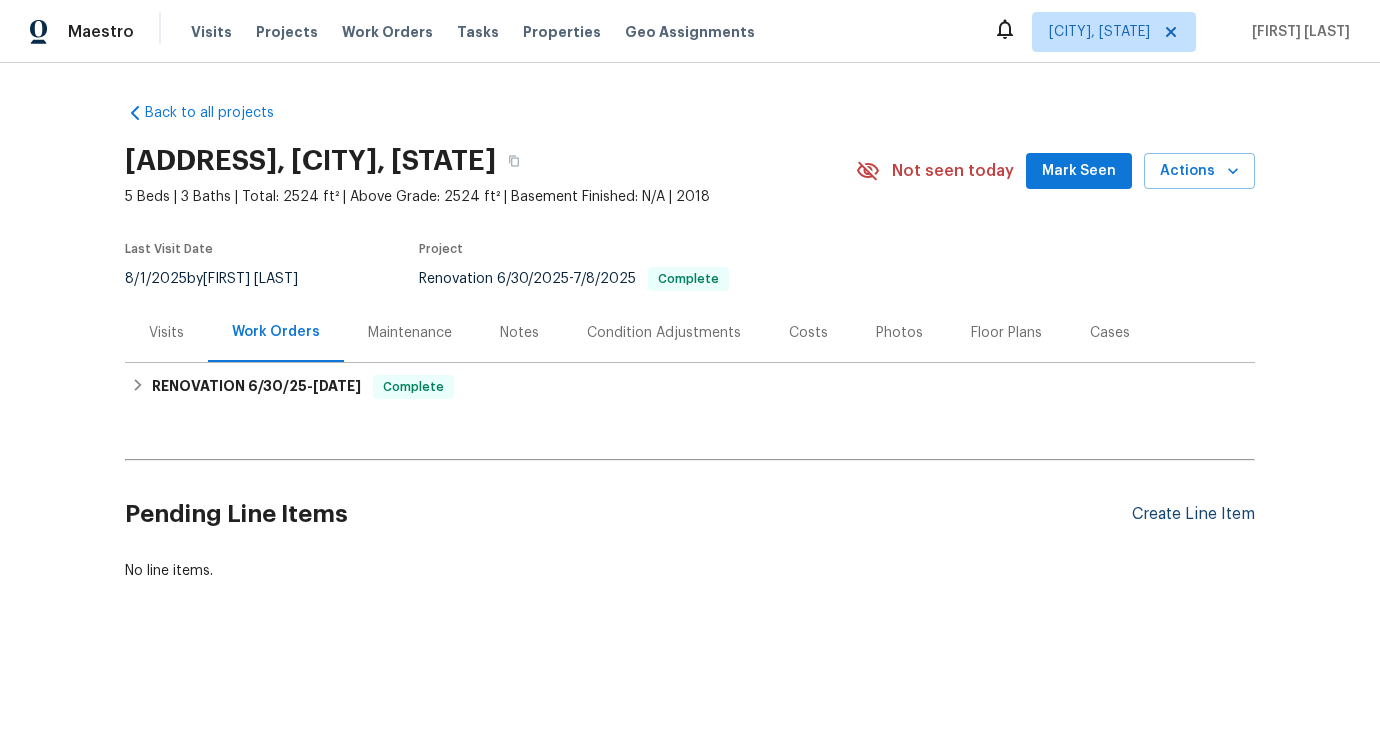 click on "Create Line Item" at bounding box center (1193, 514) 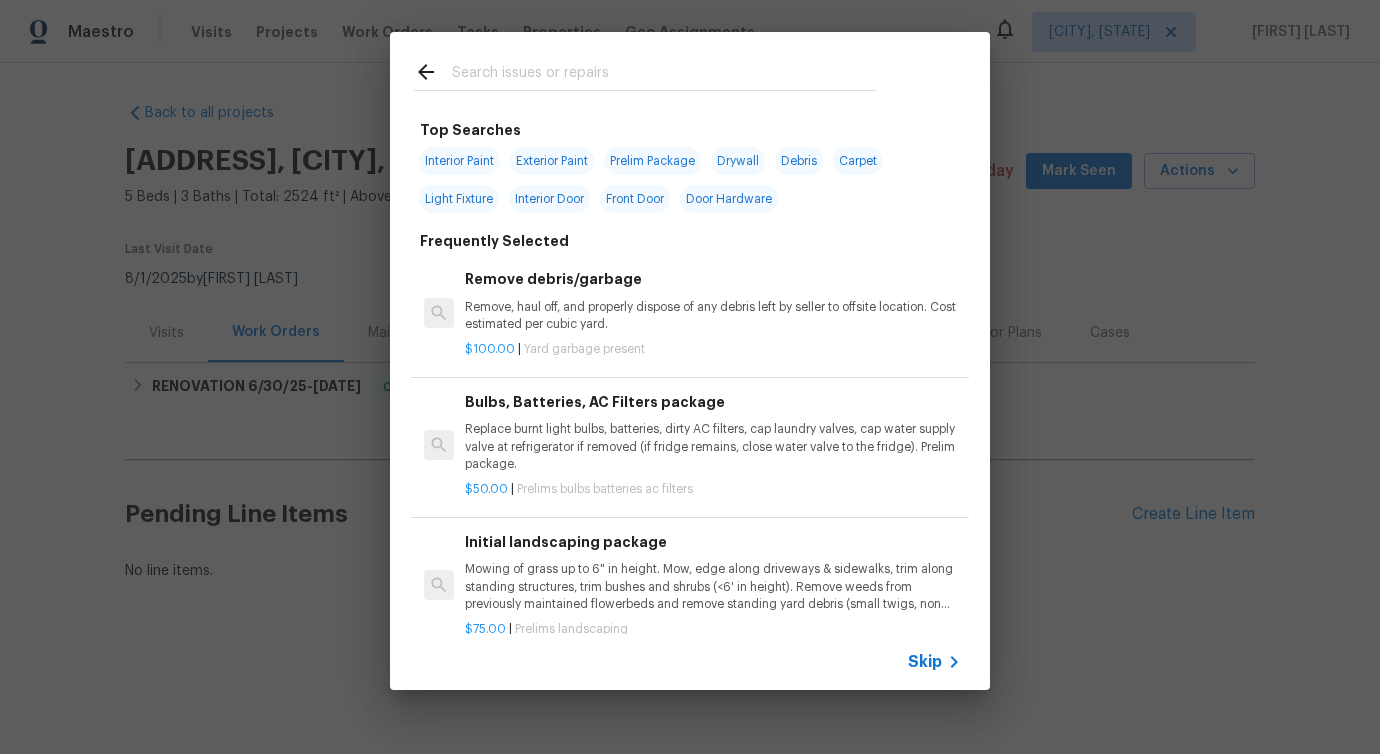 click at bounding box center [664, 75] 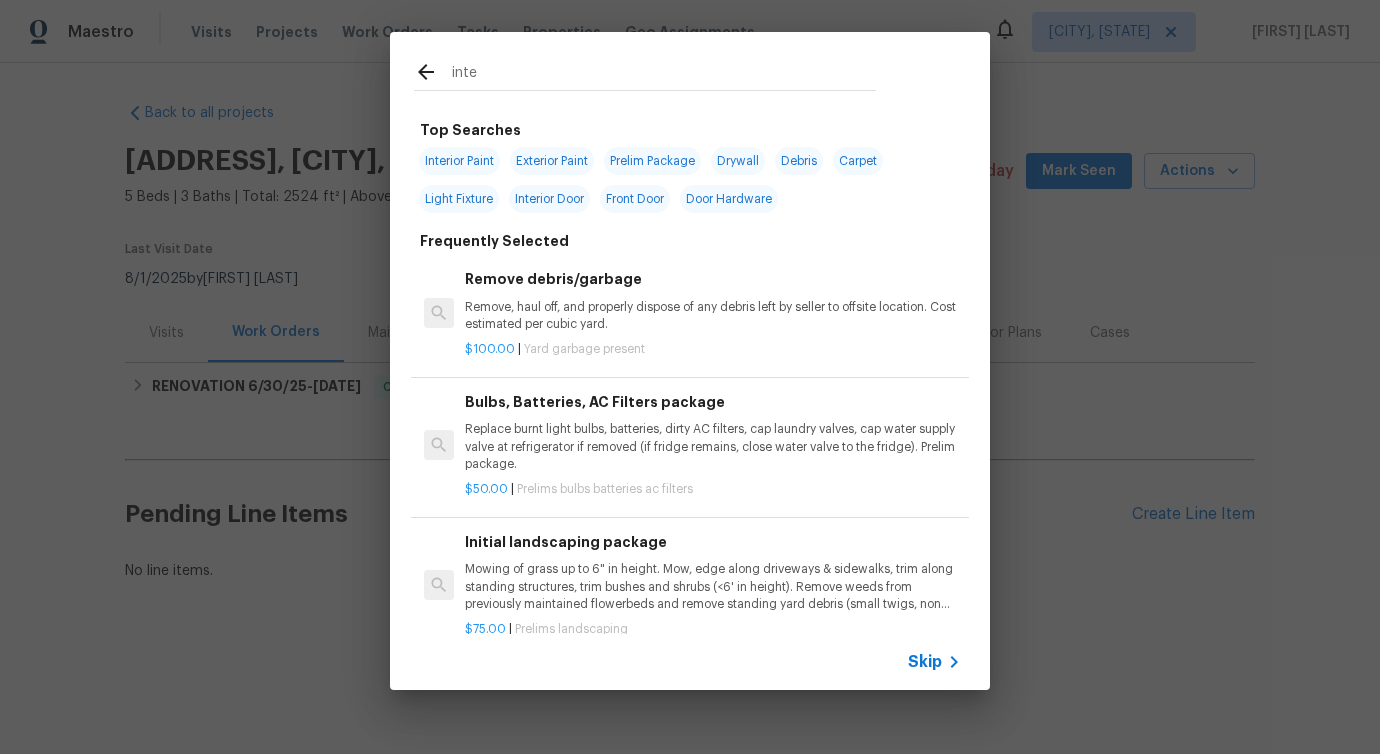 type on "inter" 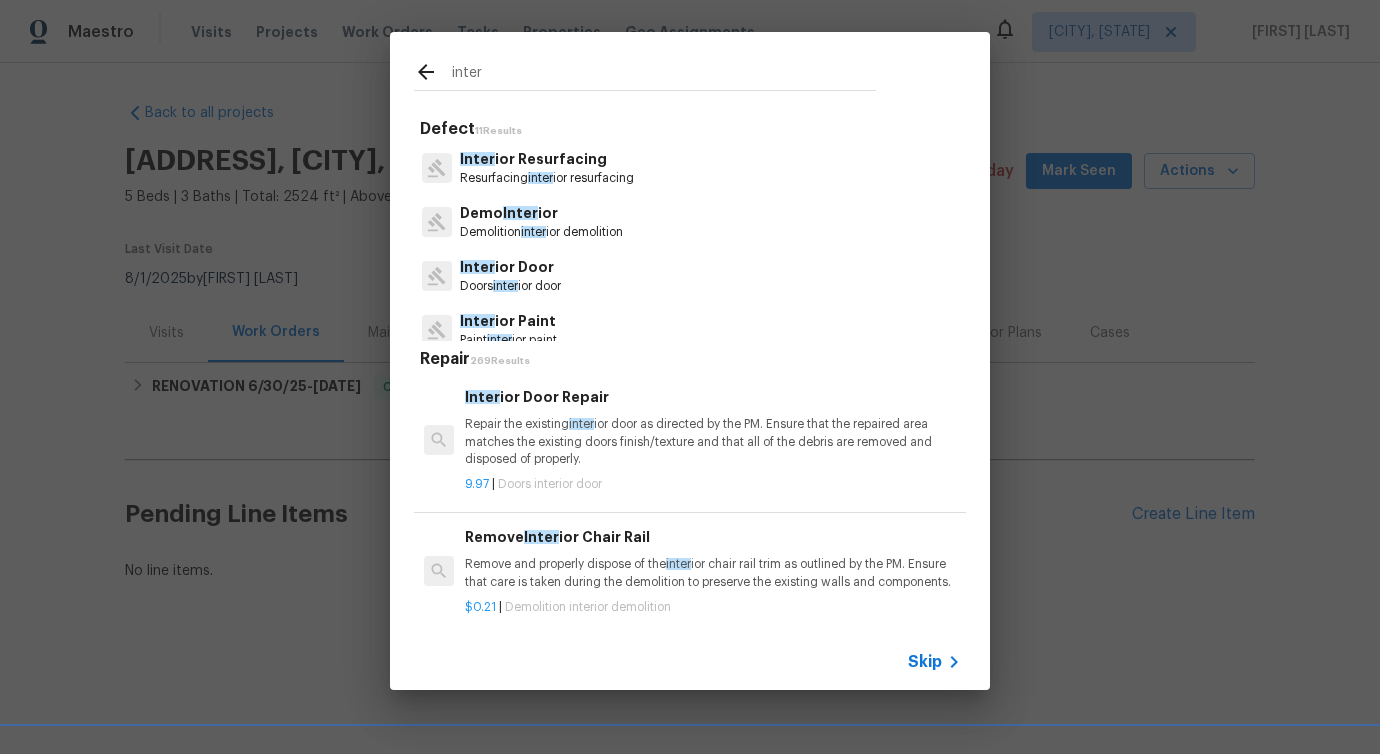 click on "Demolition  inter ior demolition" at bounding box center (541, 232) 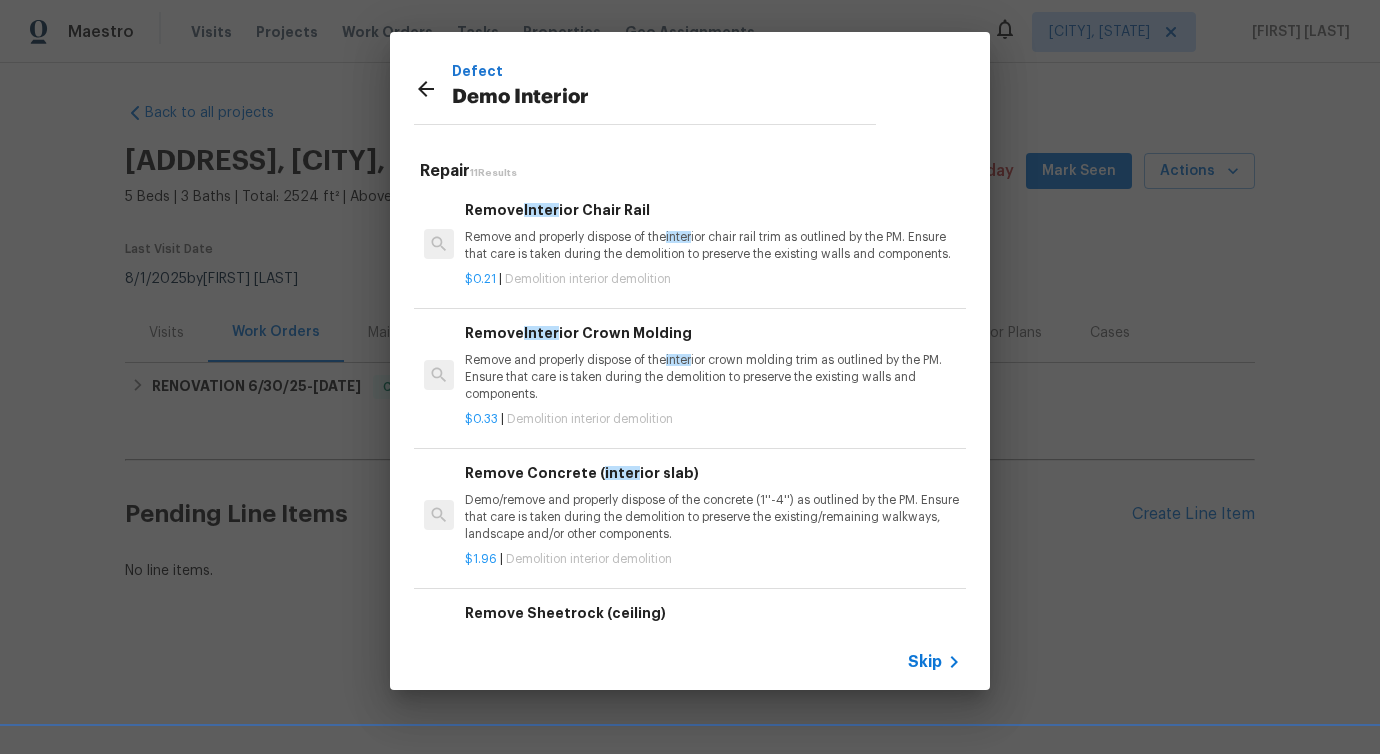 click on "$0.21   |   Demolition interior demolition" at bounding box center [713, 275] 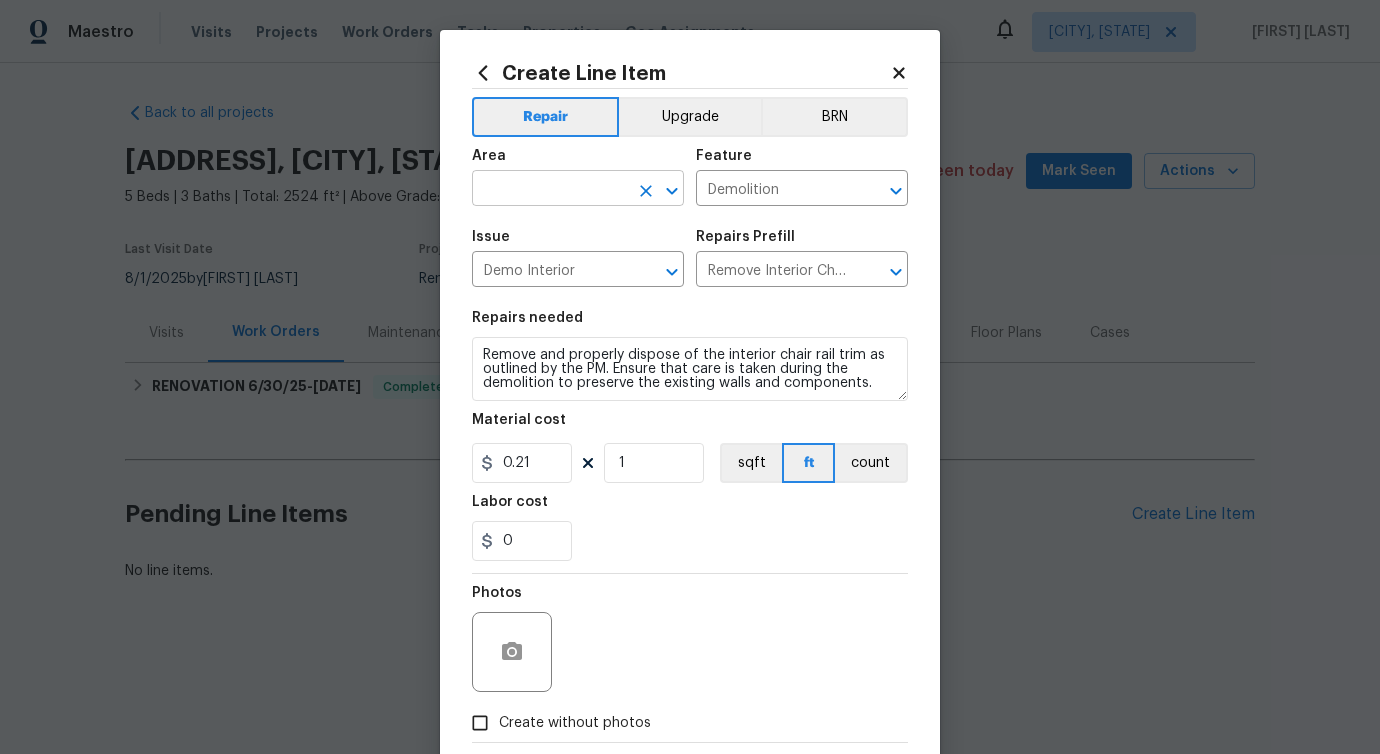 click at bounding box center (550, 190) 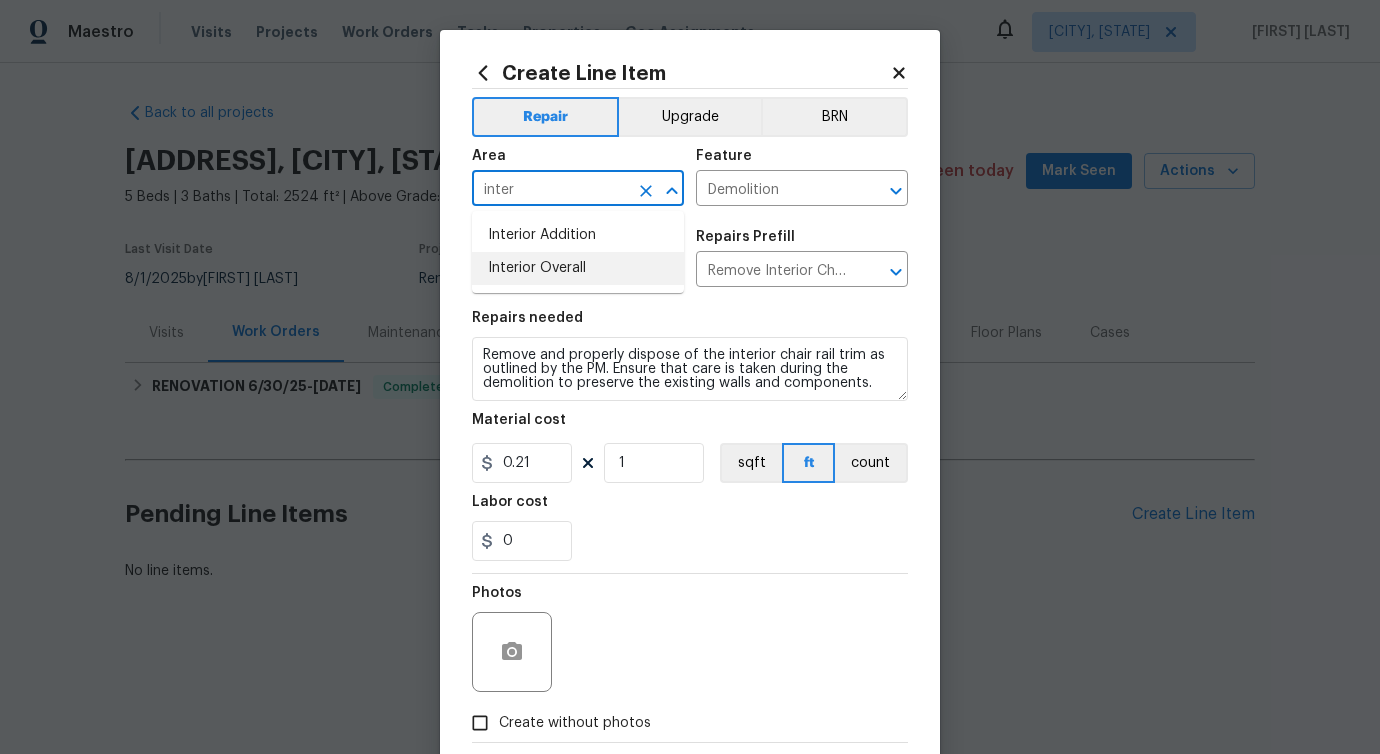 click on "Interior Overall" at bounding box center [578, 268] 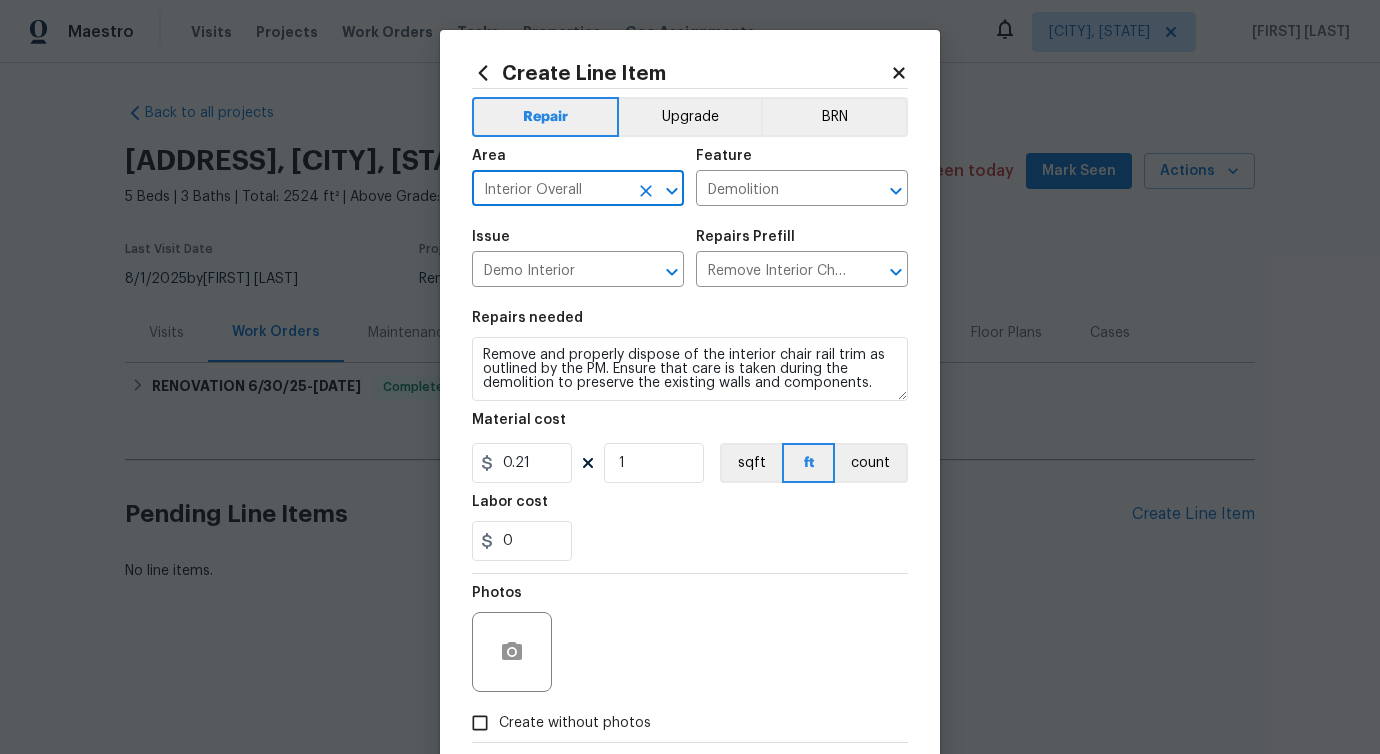 type on "Interior Overall" 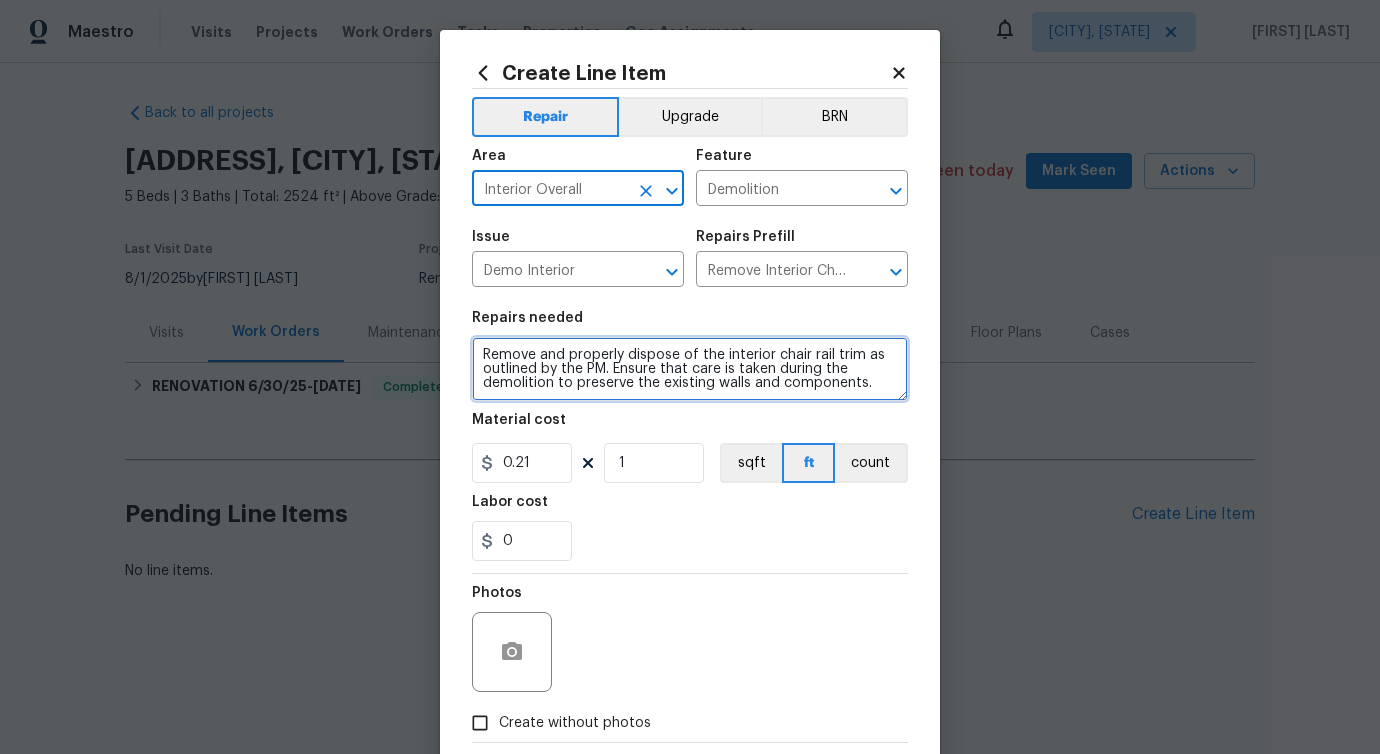 click on "Remove and properly dispose of the interior chair rail trim as outlined by the PM. Ensure that care is taken during the demolition to preserve the existing walls and components." at bounding box center [690, 369] 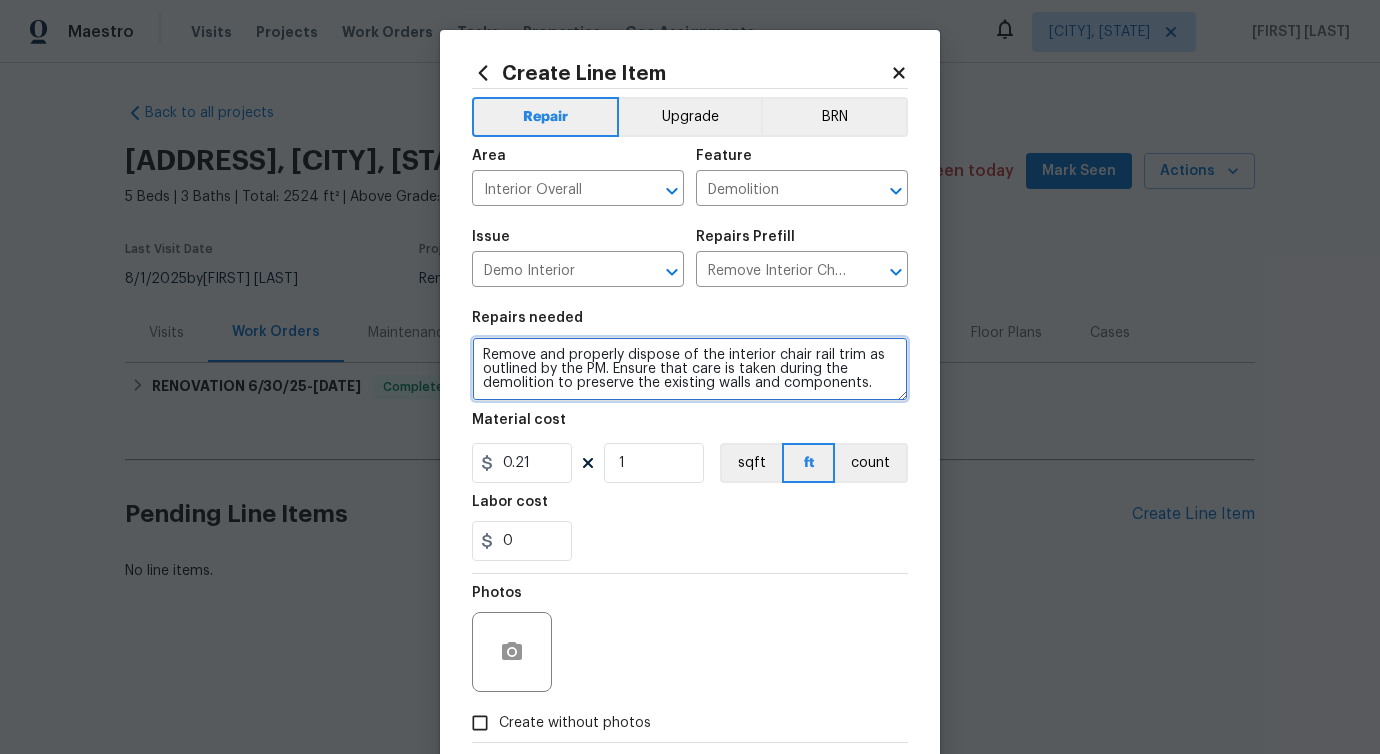 click on "Remove and properly dispose of the interior chair rail trim as outlined by the PM. Ensure that care is taken during the demolition to preserve the existing walls and components." at bounding box center [690, 369] 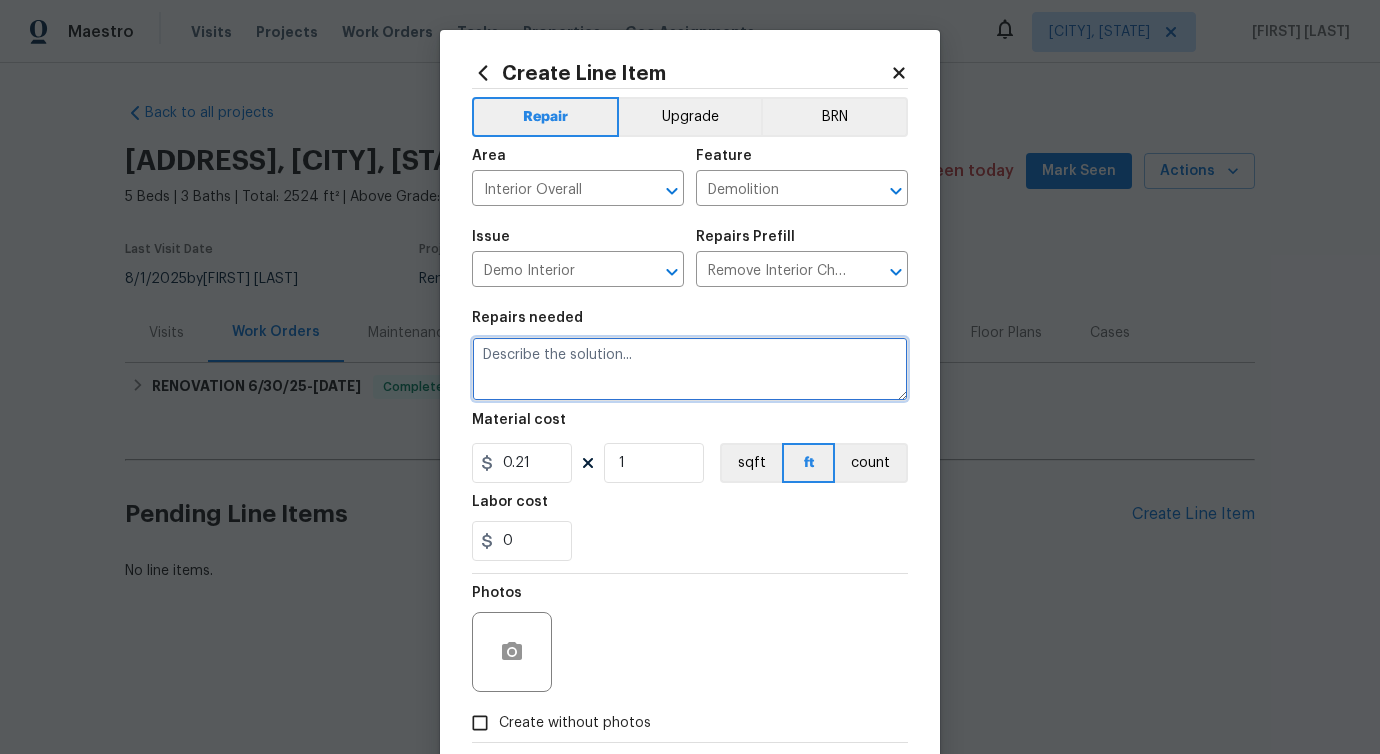 paste on "Rear deck/handrail and stairs requires scraping and staining to match" 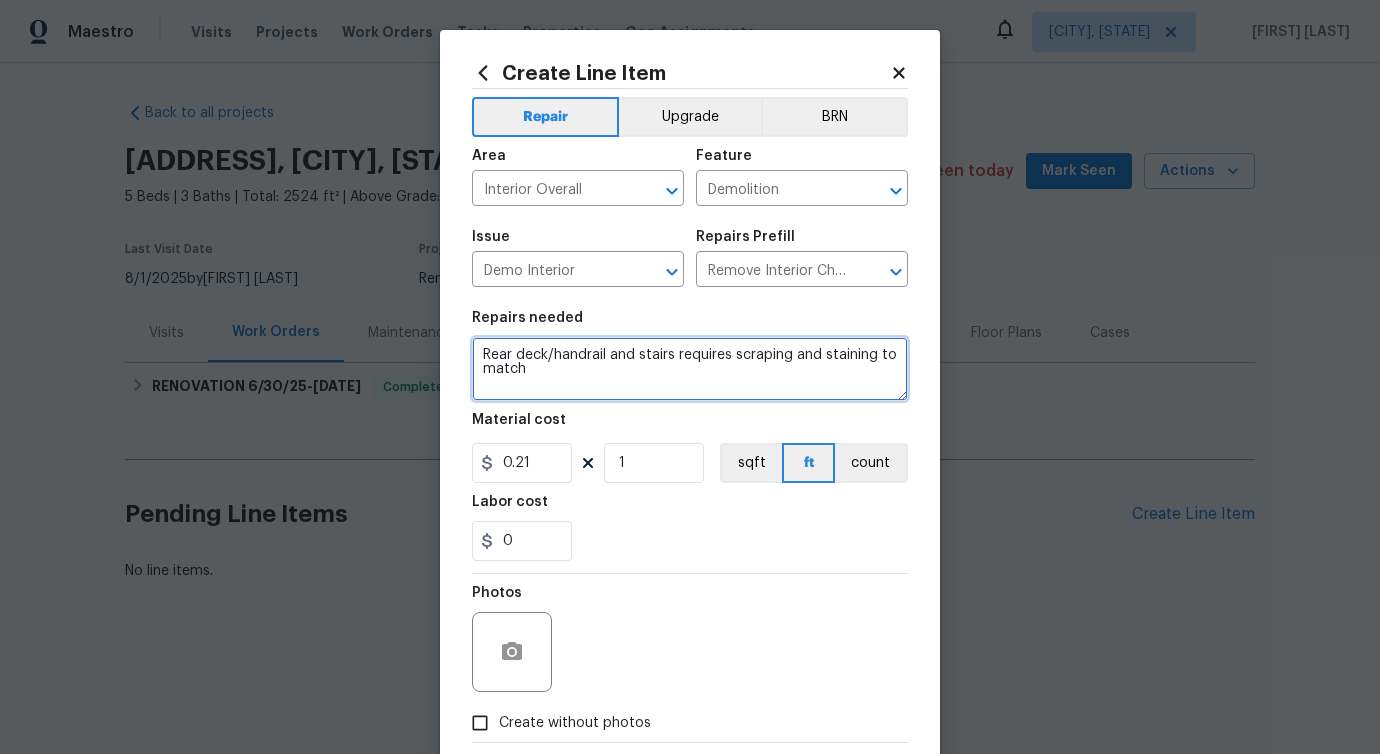 scroll, scrollTop: 4, scrollLeft: 0, axis: vertical 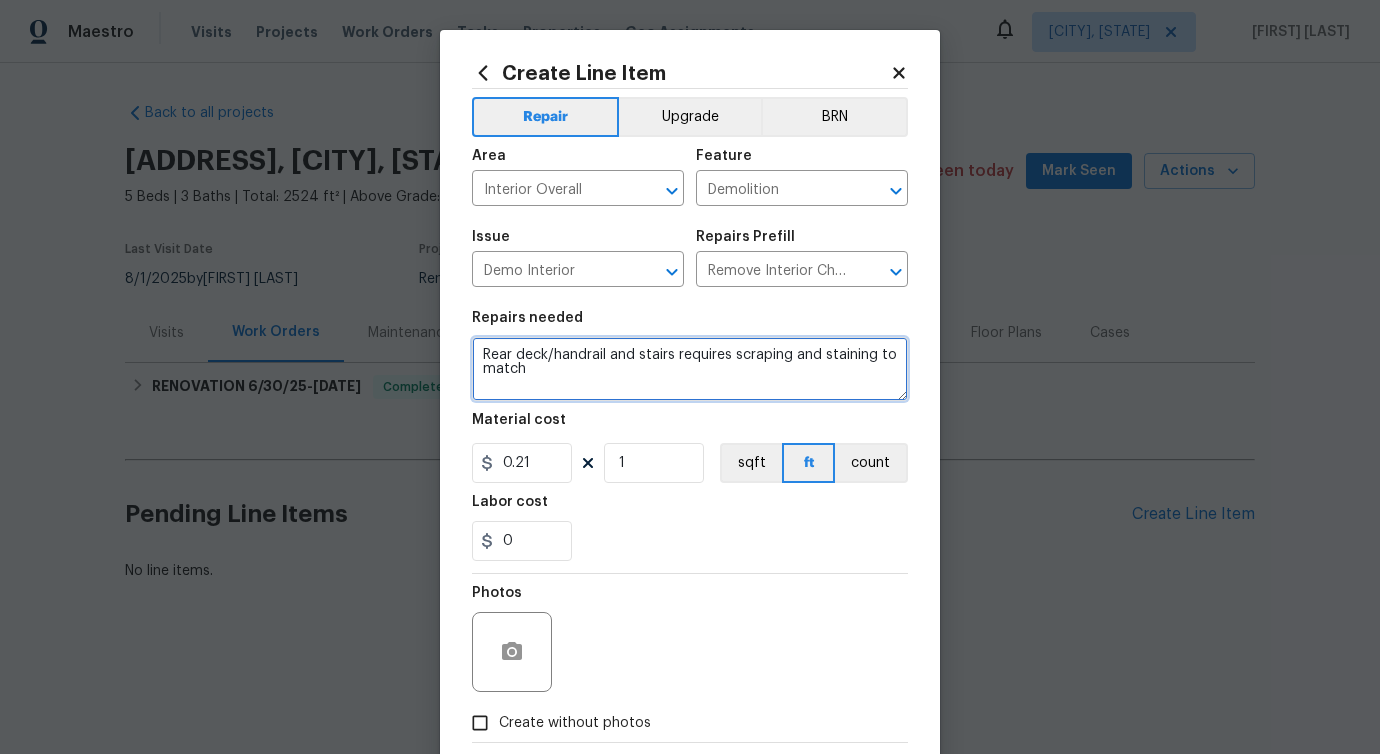 type on "Rear deck/handrail and stairs requires scraping and staining to match" 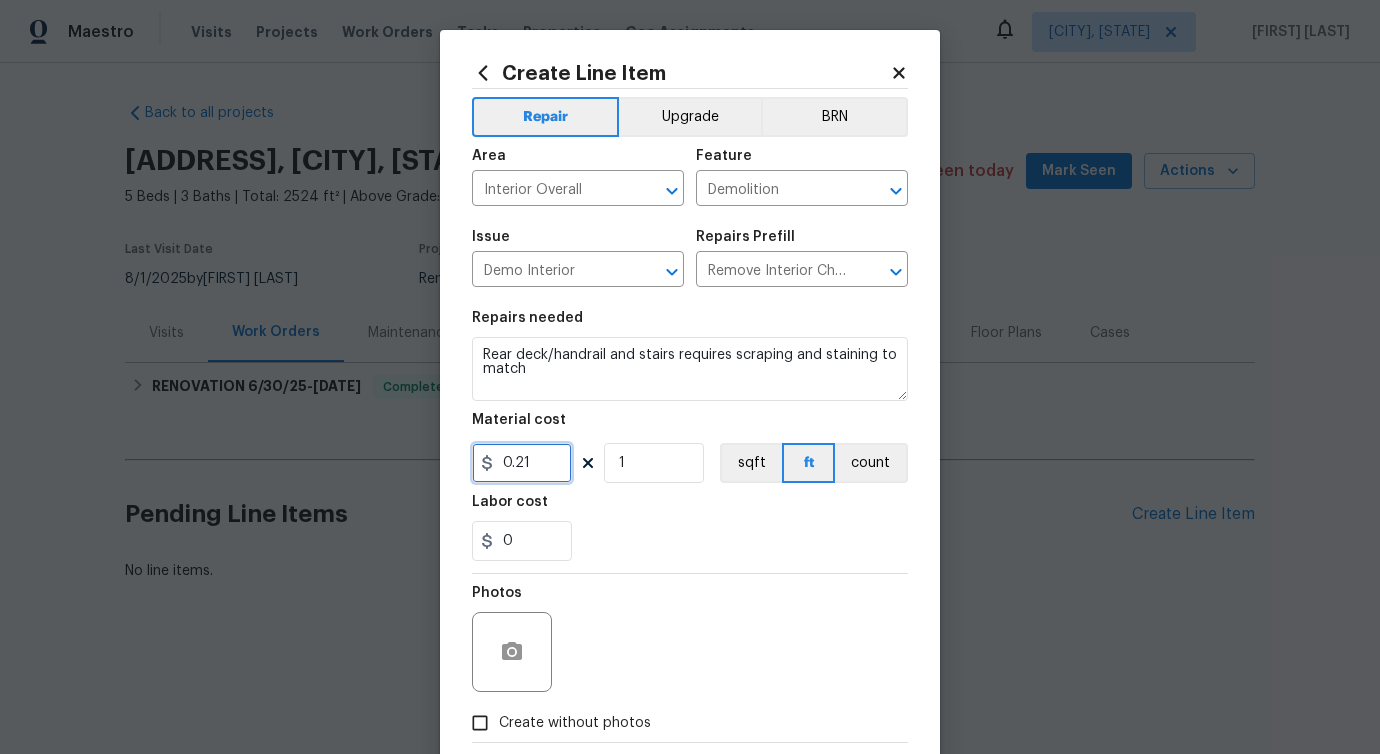 click on "0.21" at bounding box center (522, 463) 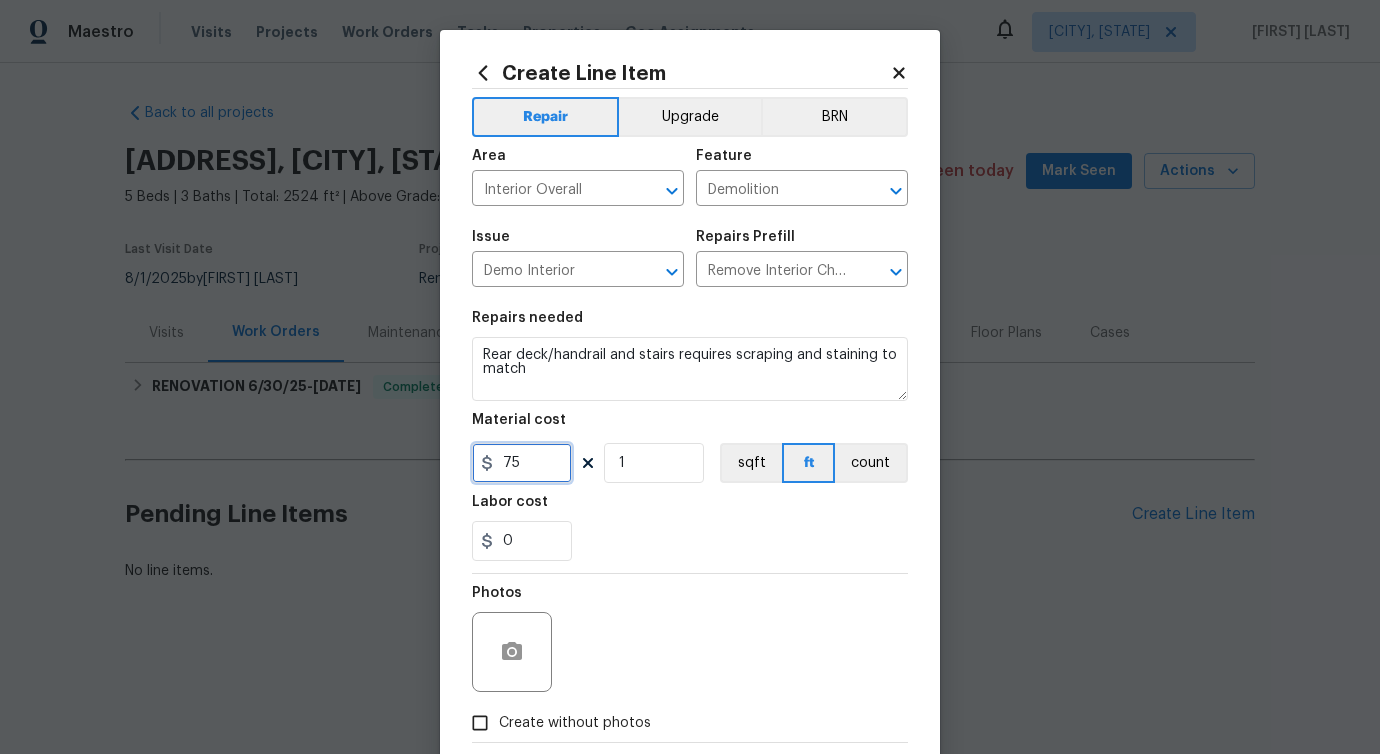scroll, scrollTop: 108, scrollLeft: 0, axis: vertical 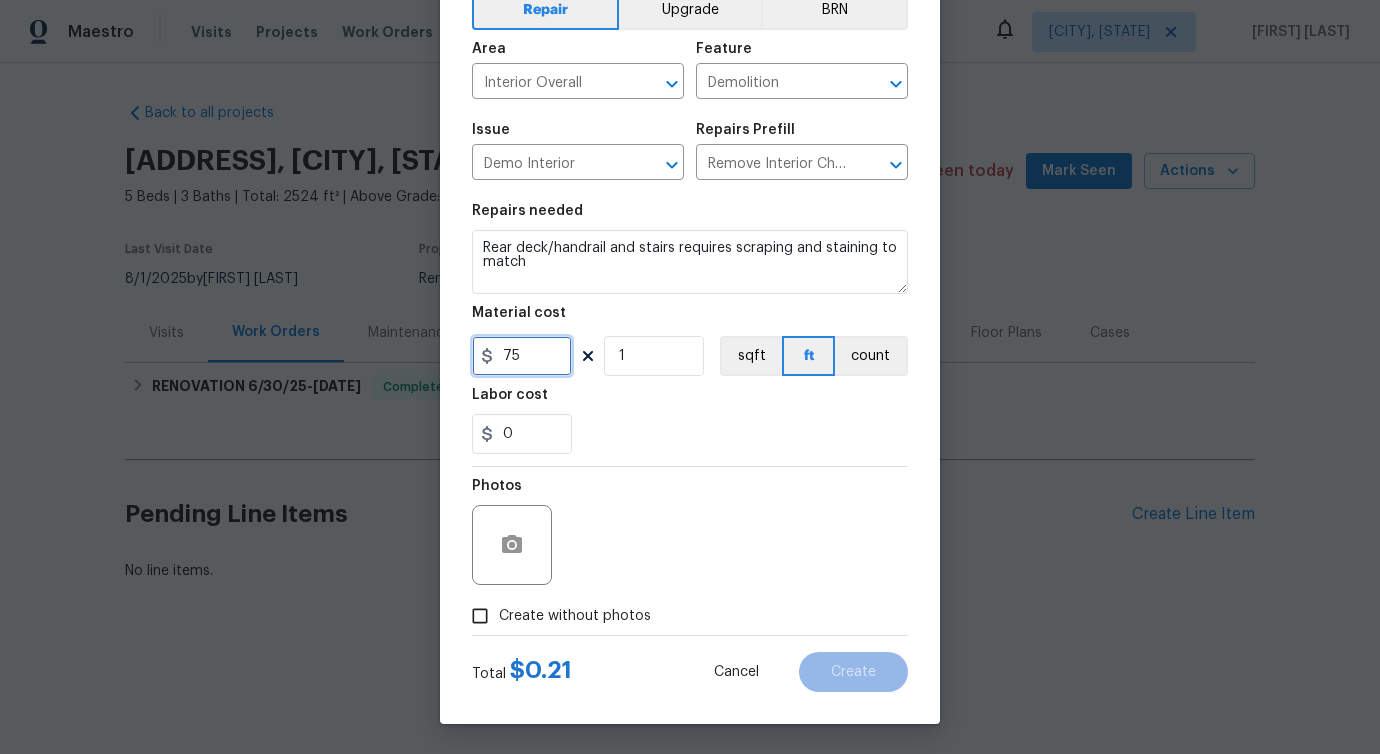 type on "75" 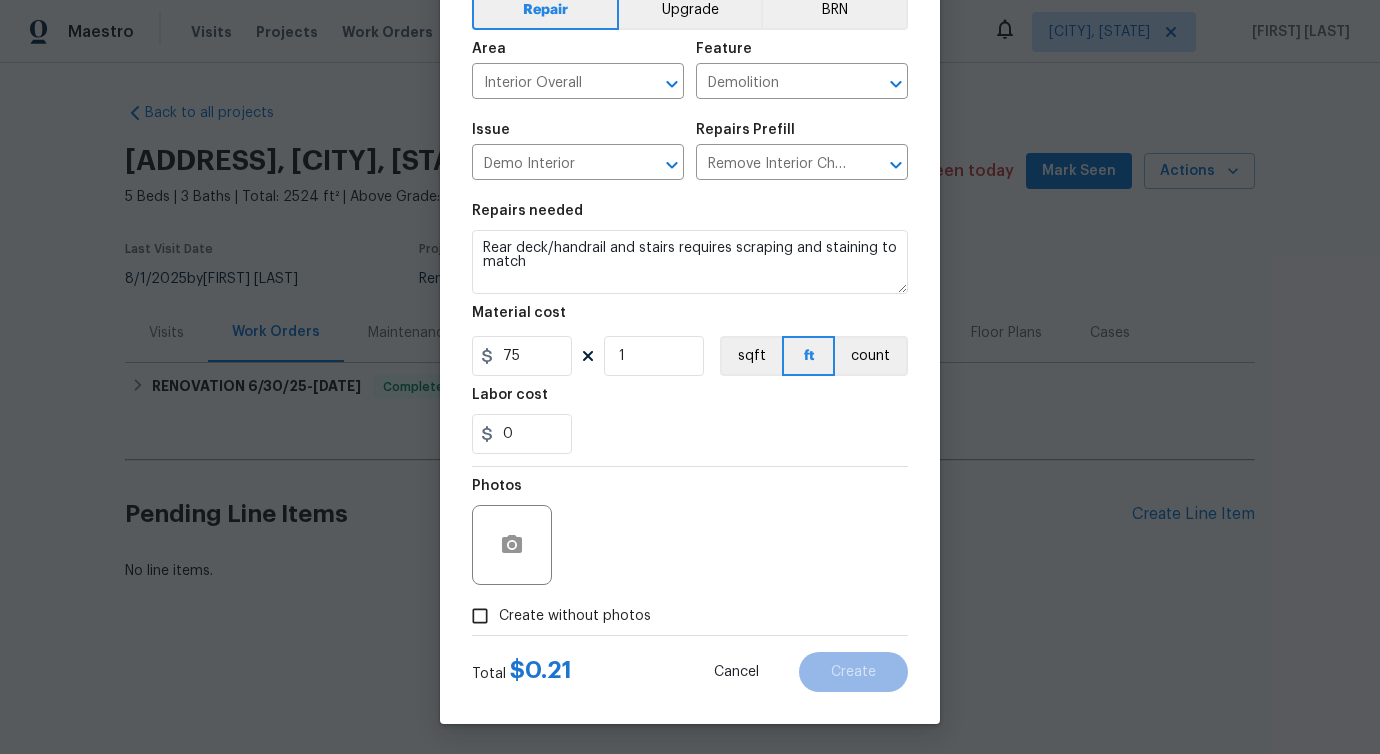 click on "Create without photos" at bounding box center (575, 616) 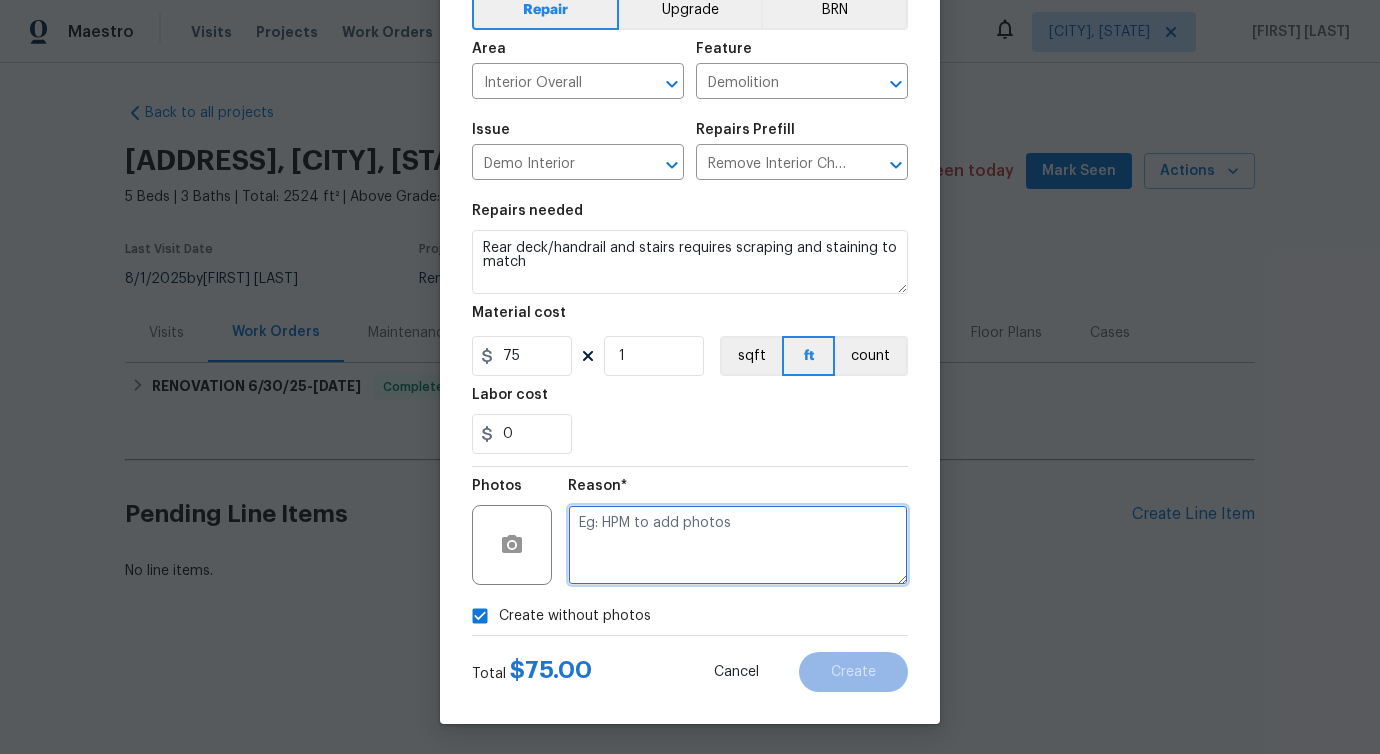 click at bounding box center [738, 545] 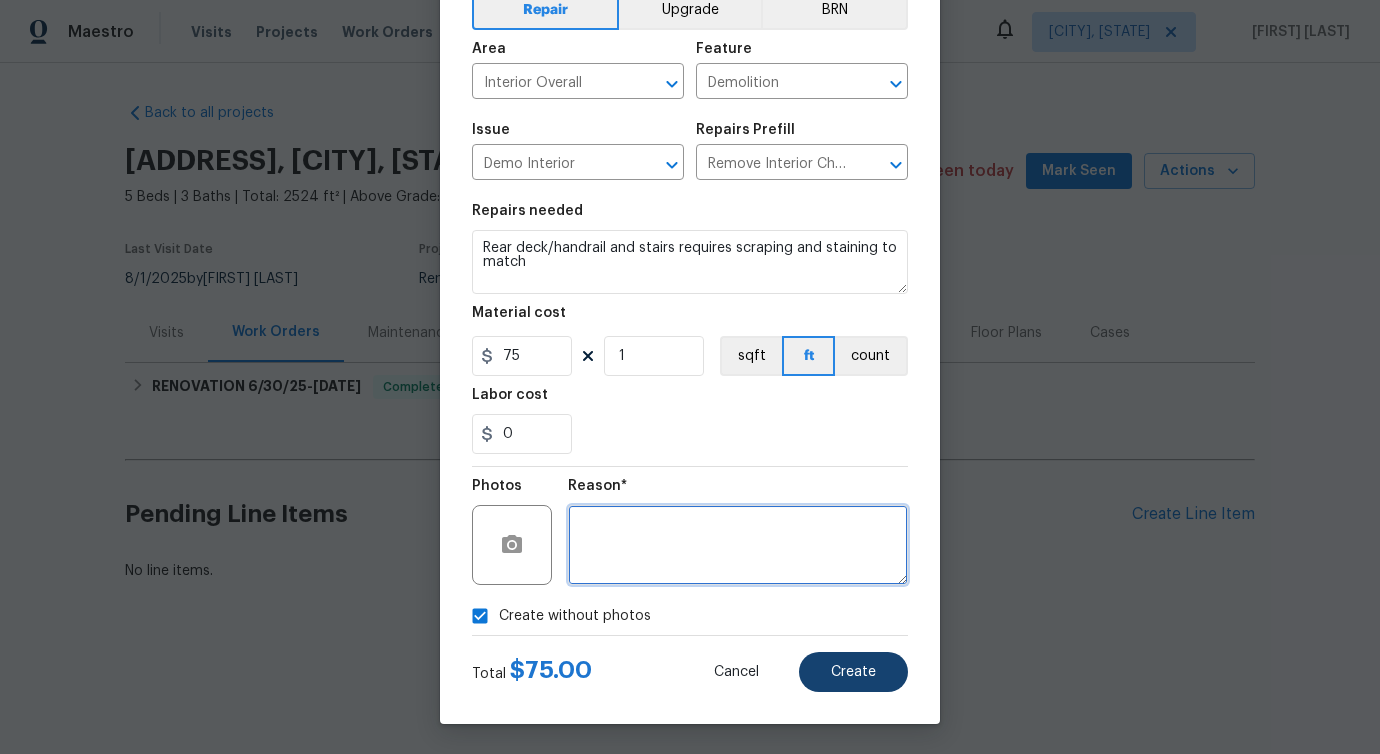 type 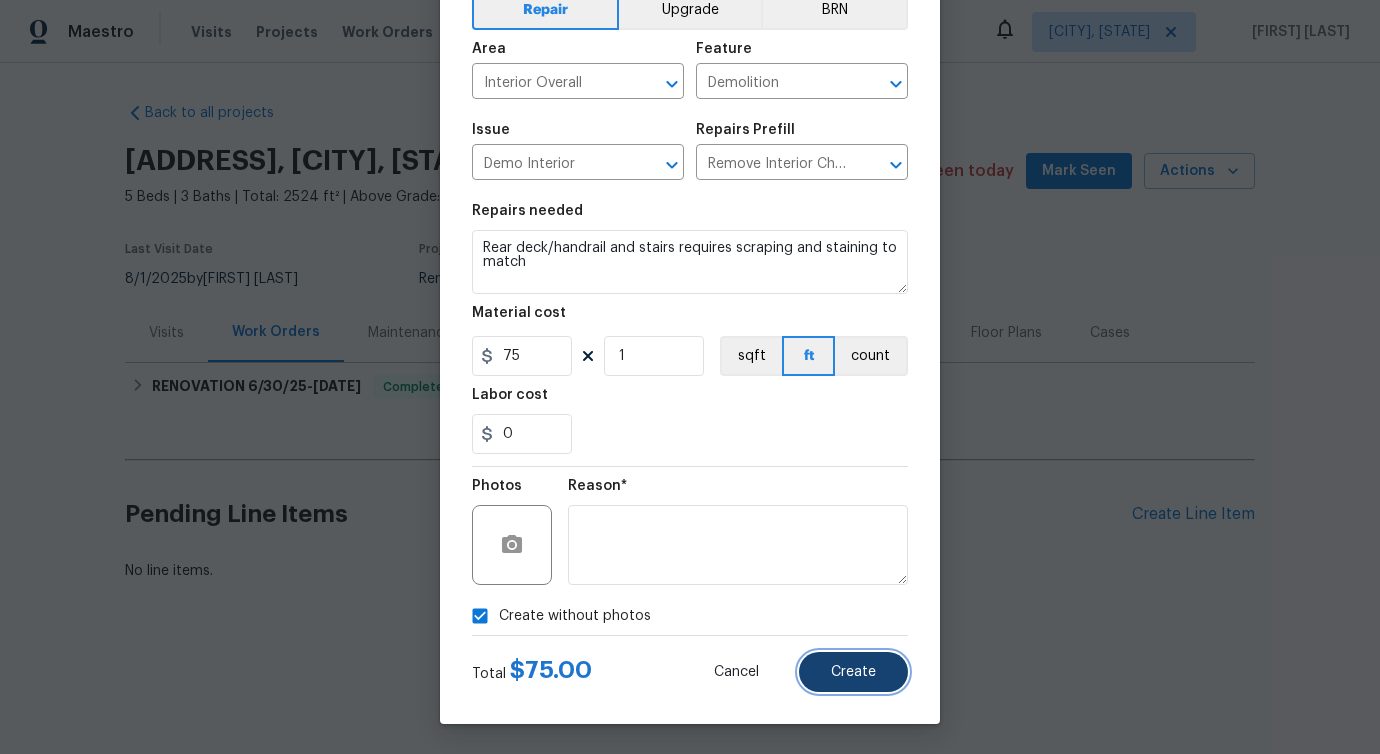 click on "Create" at bounding box center (853, 672) 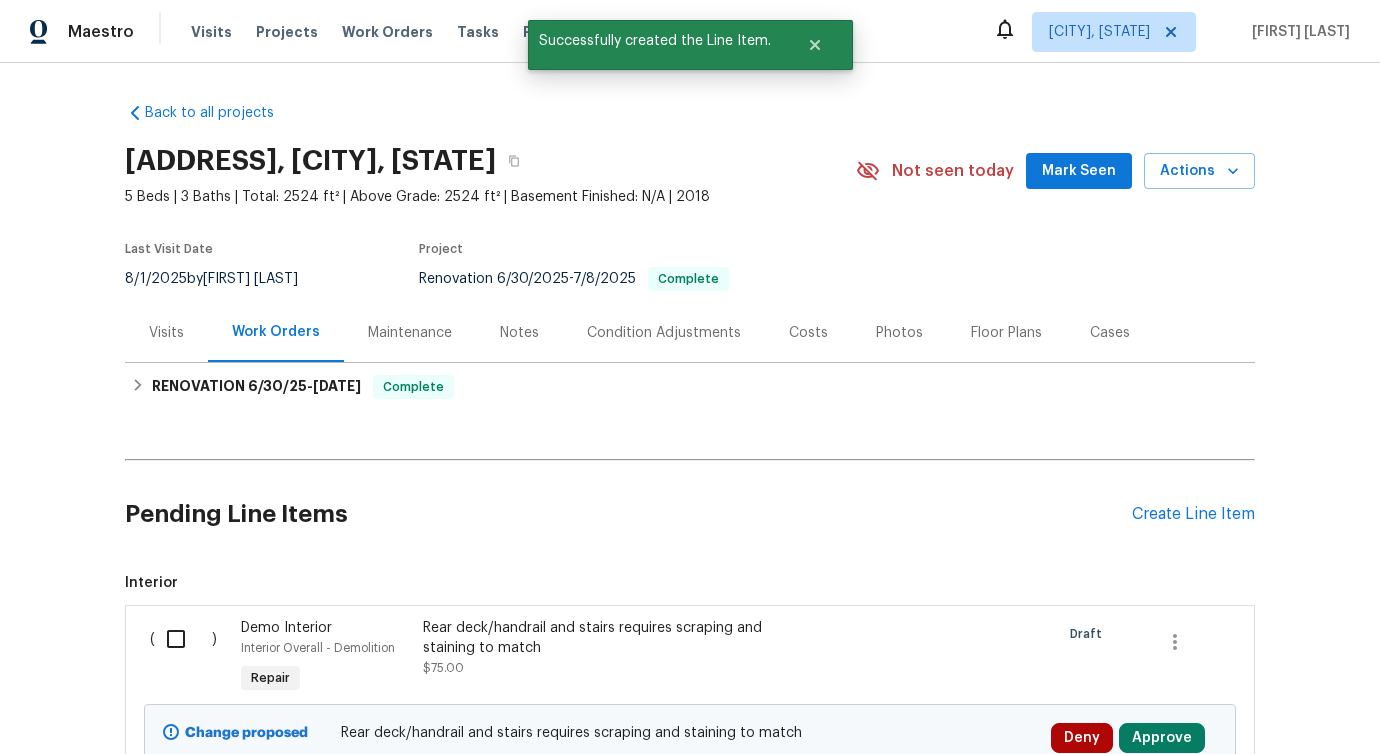 scroll, scrollTop: 191, scrollLeft: 0, axis: vertical 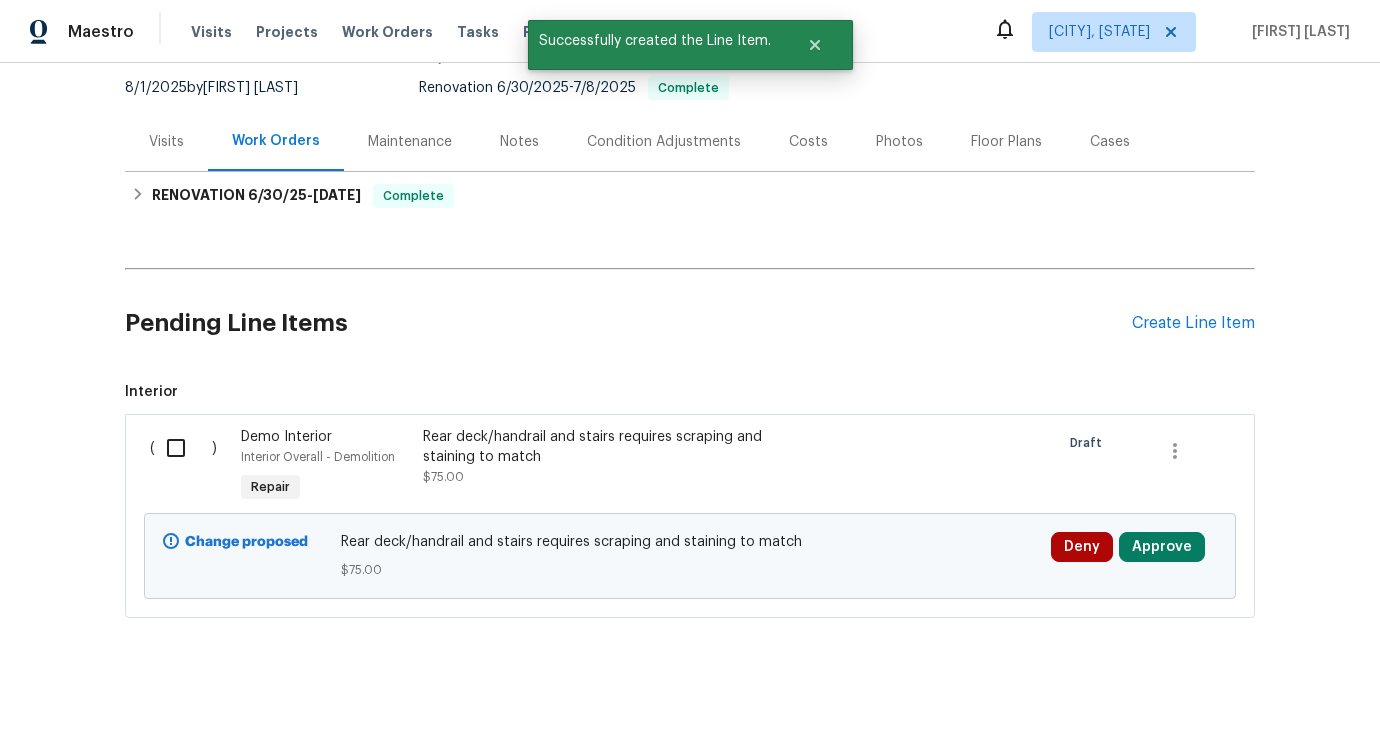 click at bounding box center [183, 448] 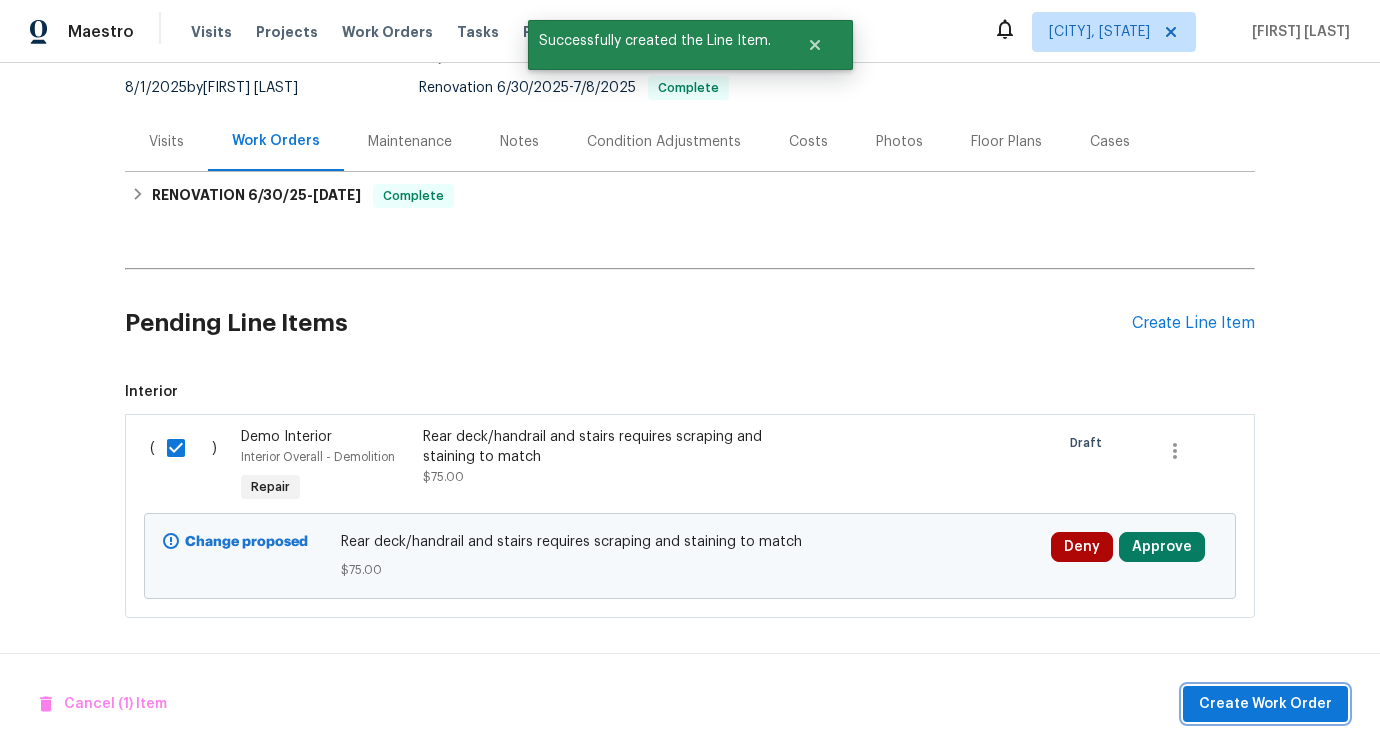 click on "Create Work Order" at bounding box center [1265, 704] 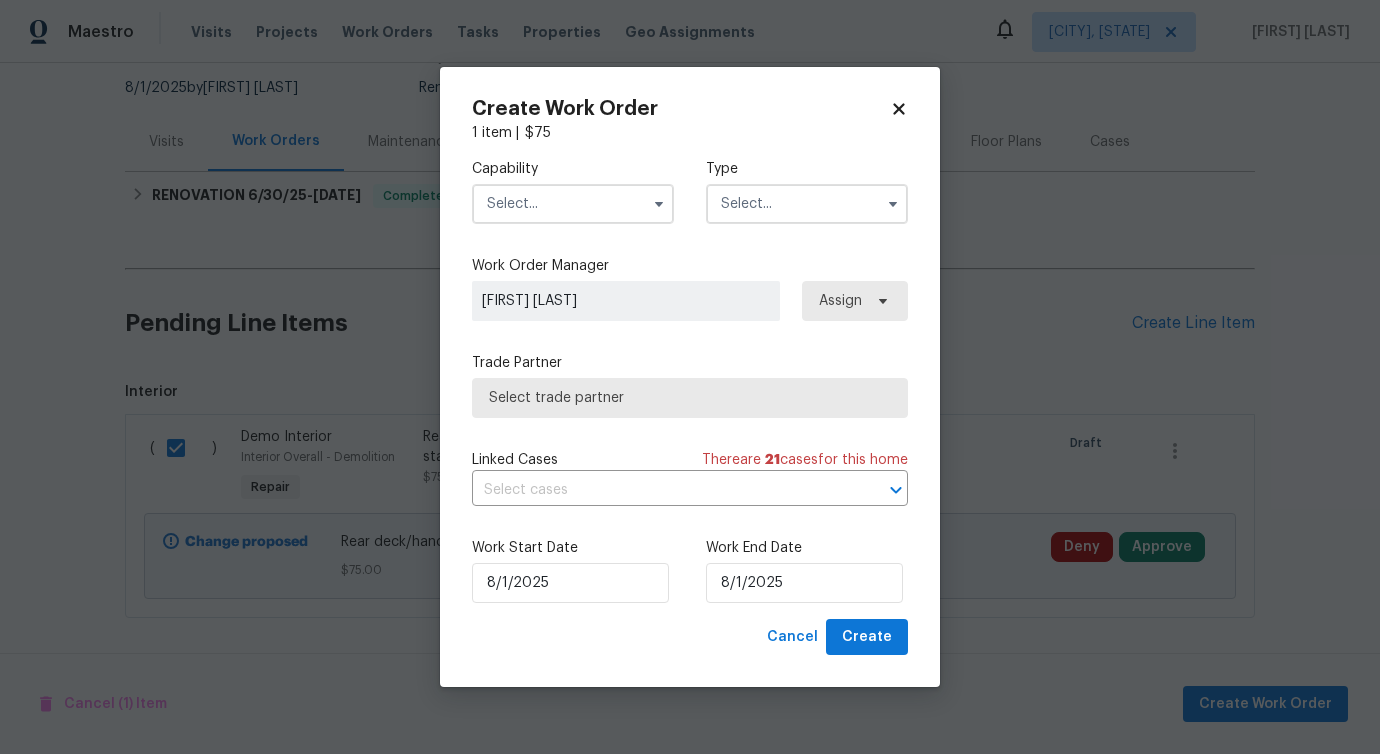 click at bounding box center (573, 204) 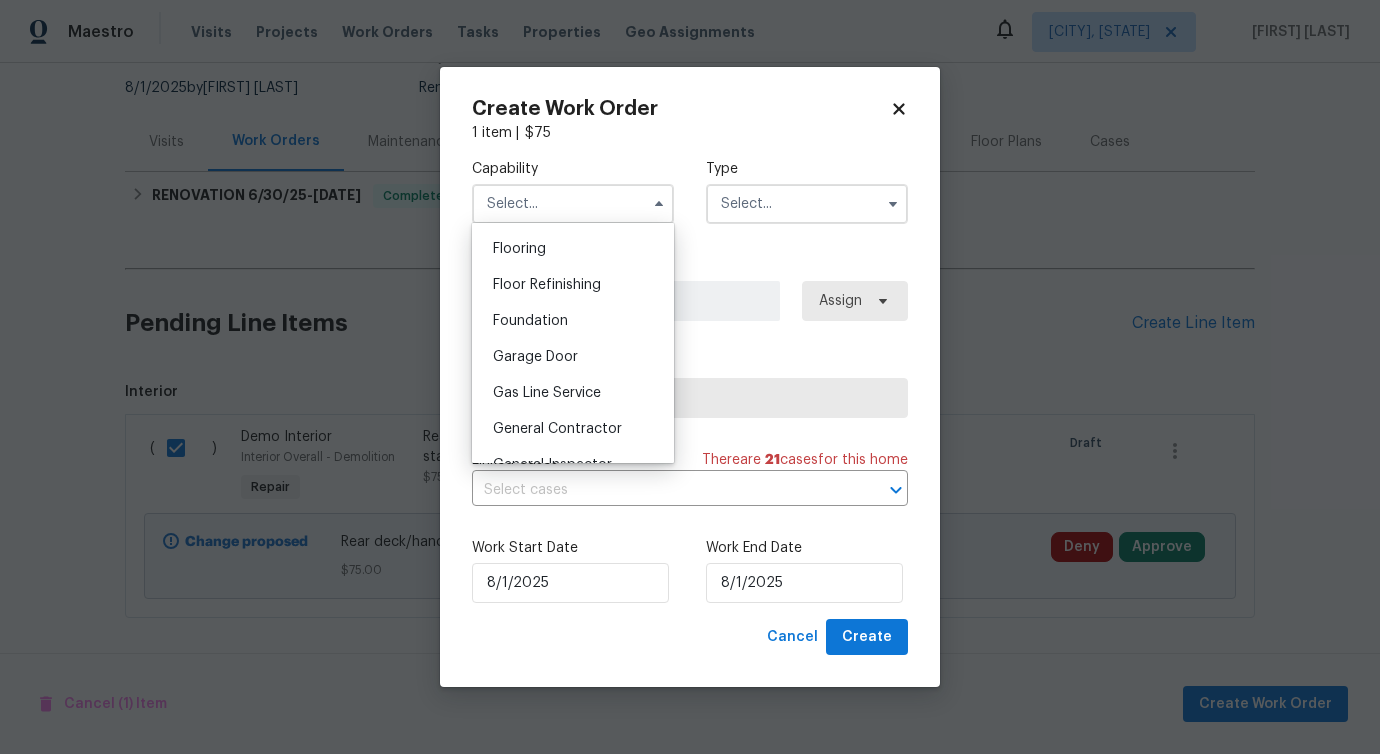 scroll, scrollTop: 924, scrollLeft: 0, axis: vertical 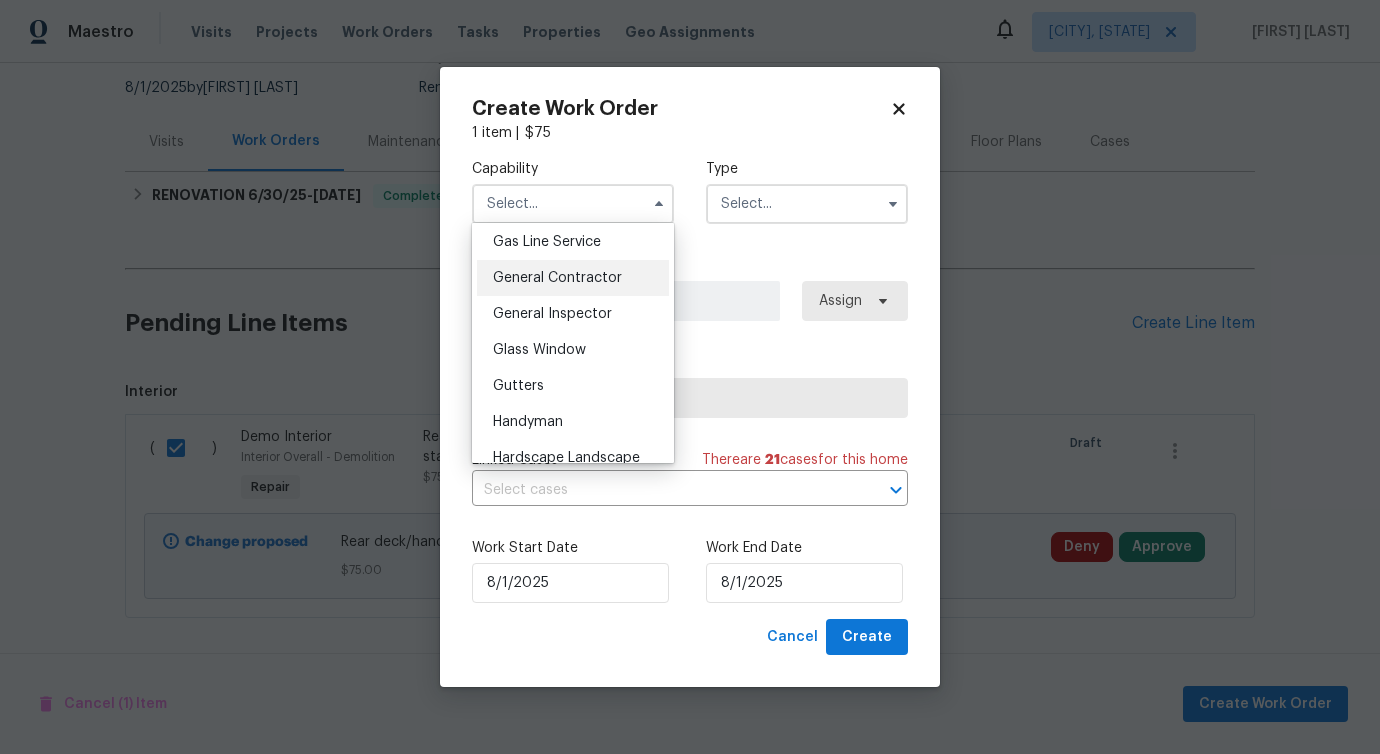 click on "General Contractor" at bounding box center [557, 278] 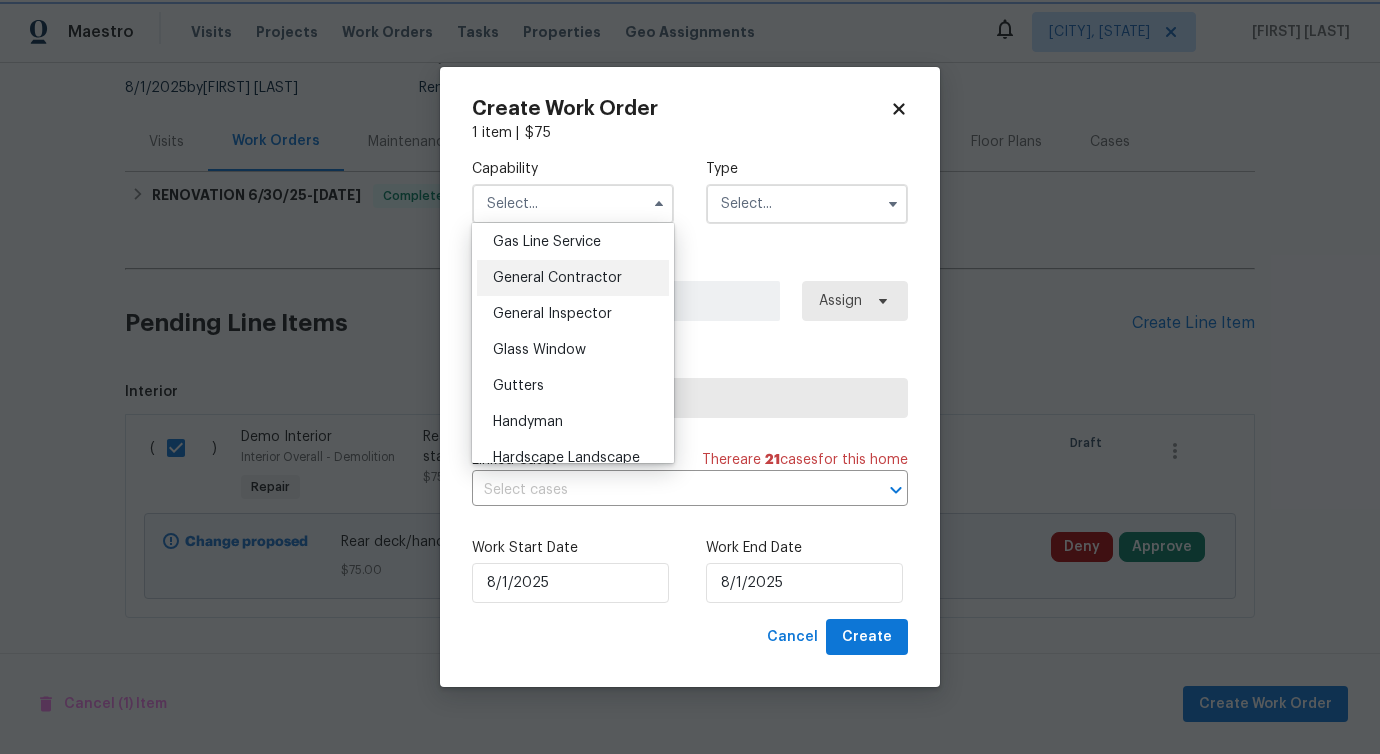 type on "General Contractor" 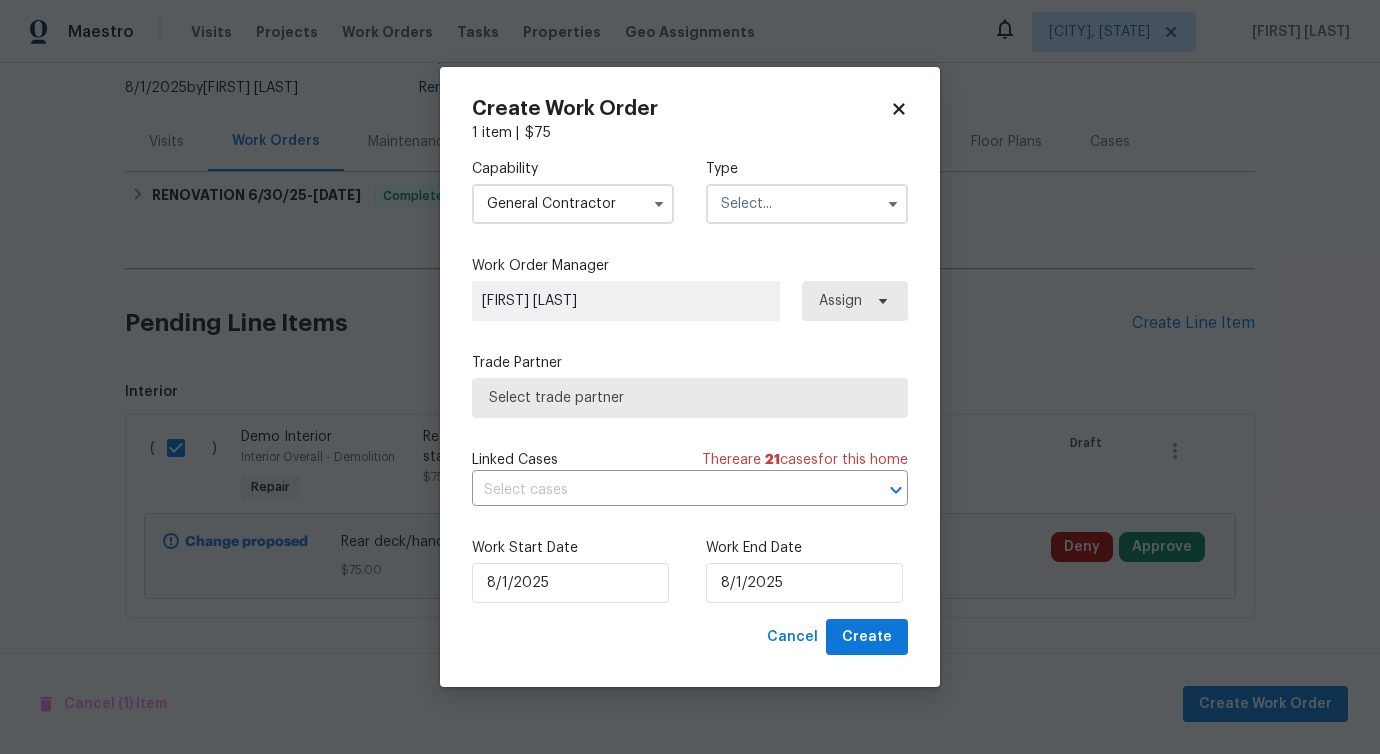 click at bounding box center (807, 204) 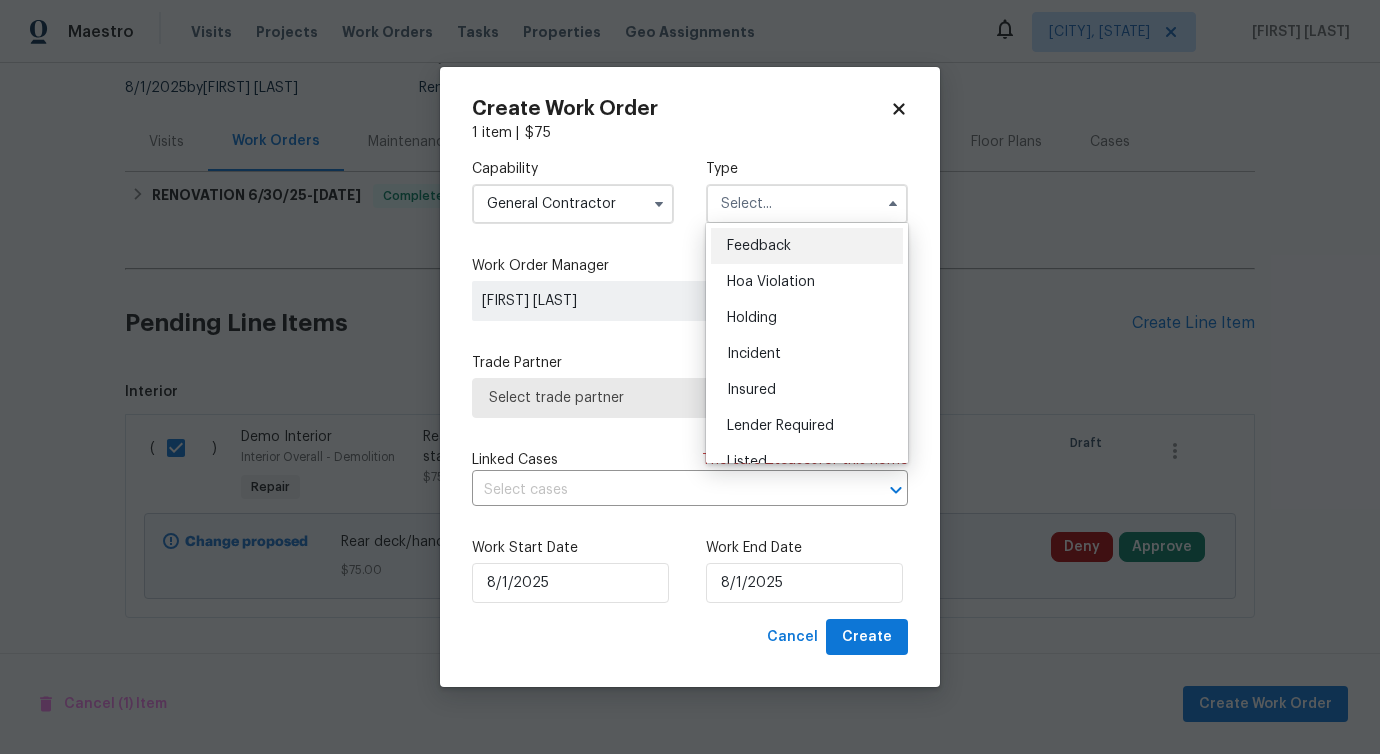 click on "Feedback" at bounding box center (759, 246) 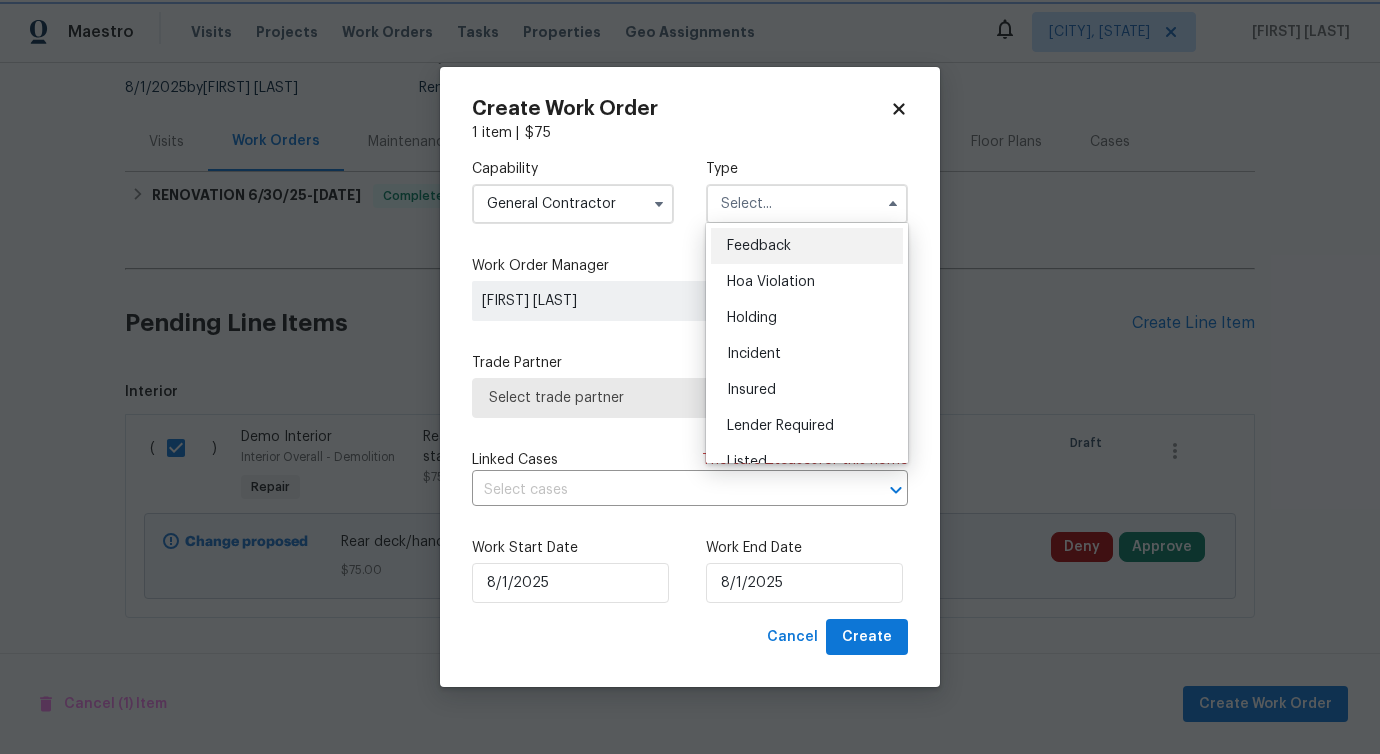 type on "Feedback" 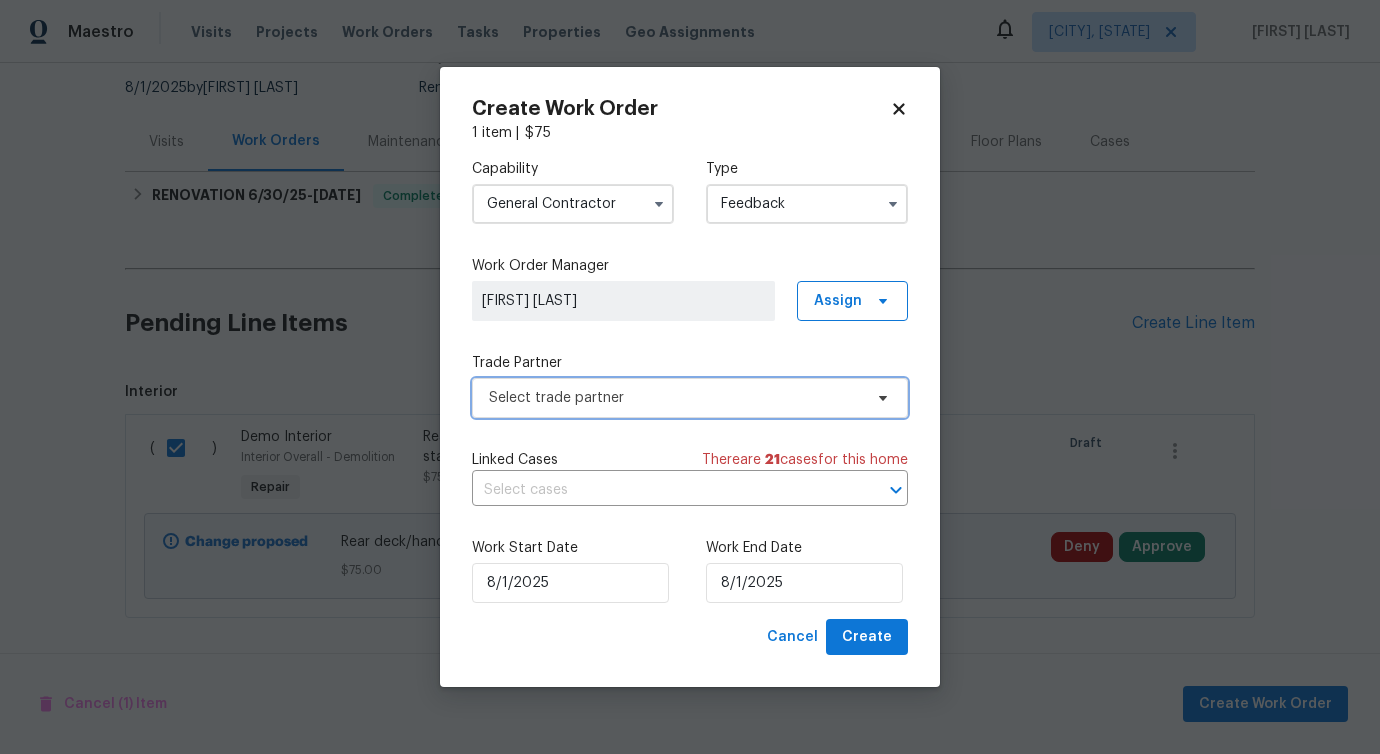 click on "Select trade partner" at bounding box center [690, 398] 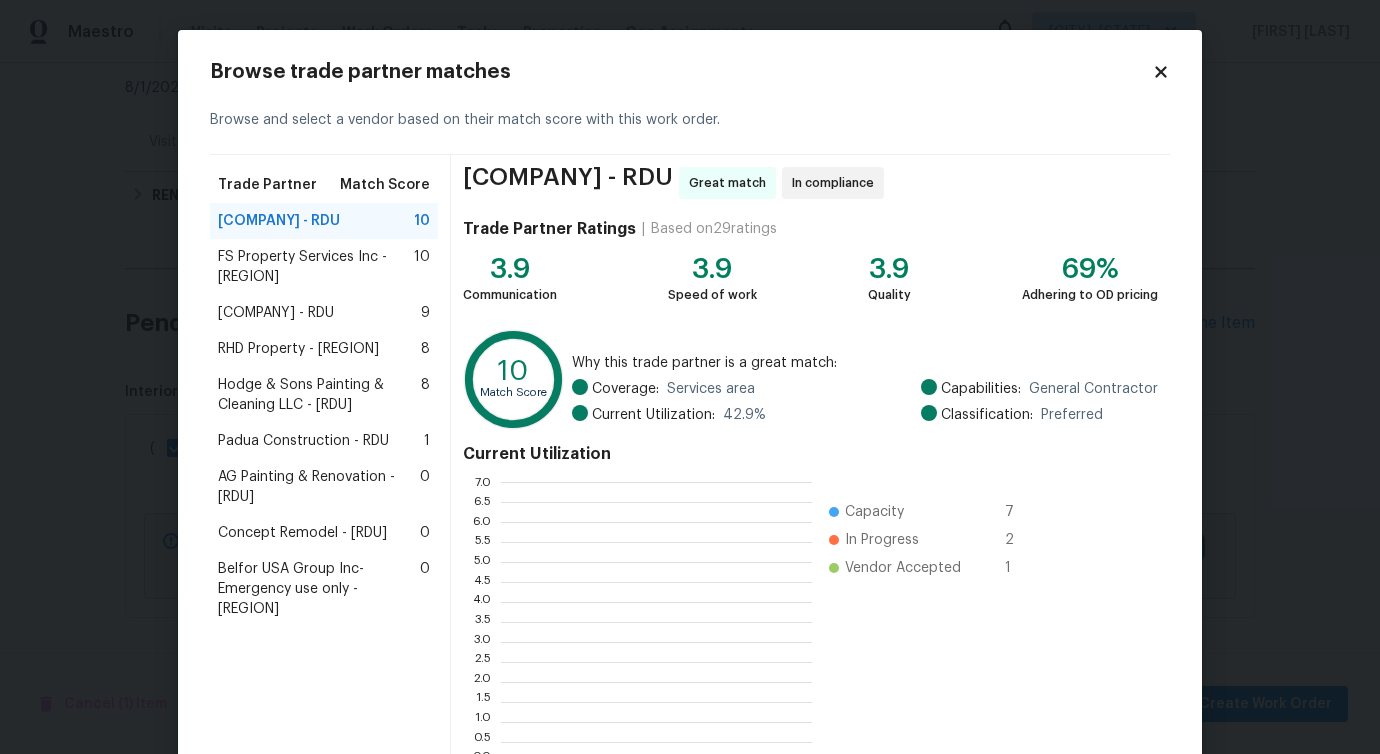scroll, scrollTop: 2, scrollLeft: 1, axis: both 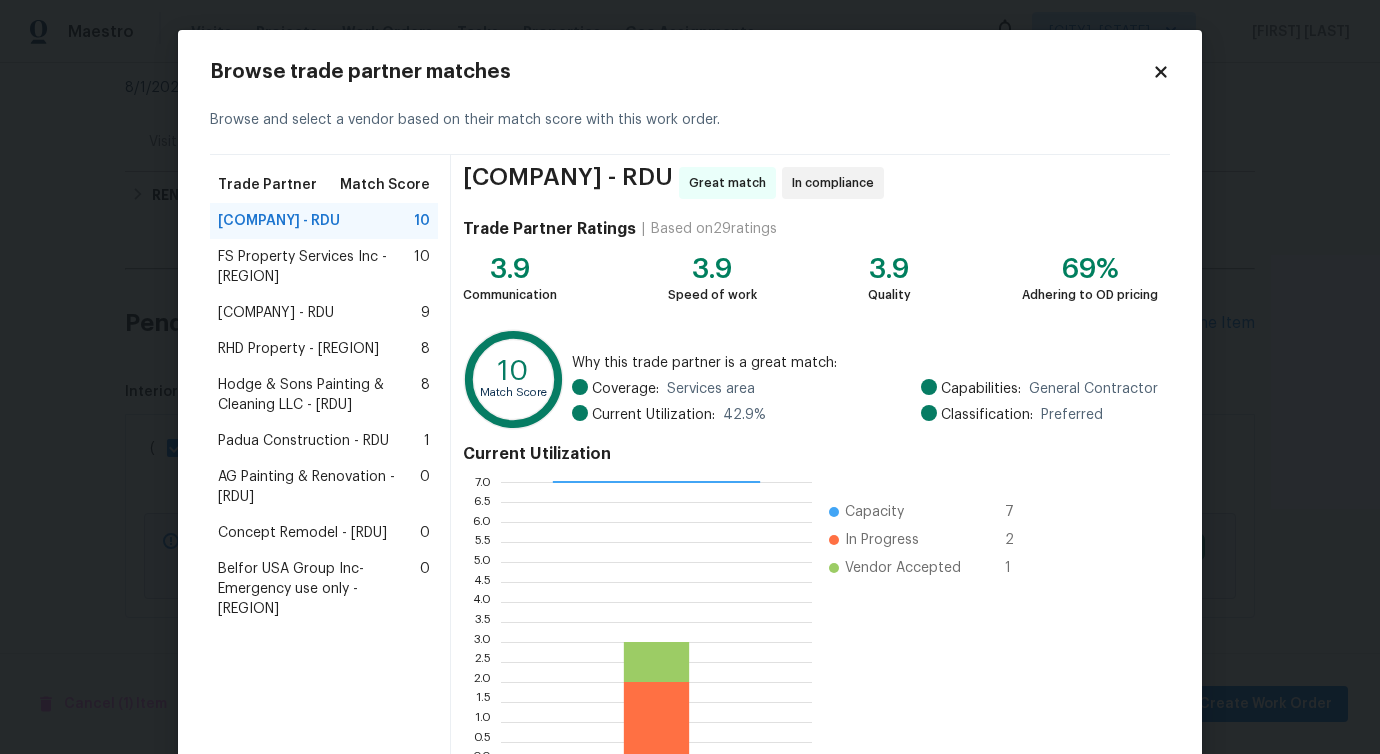 click on "FS Property Services Inc - RDU" at bounding box center [316, 267] 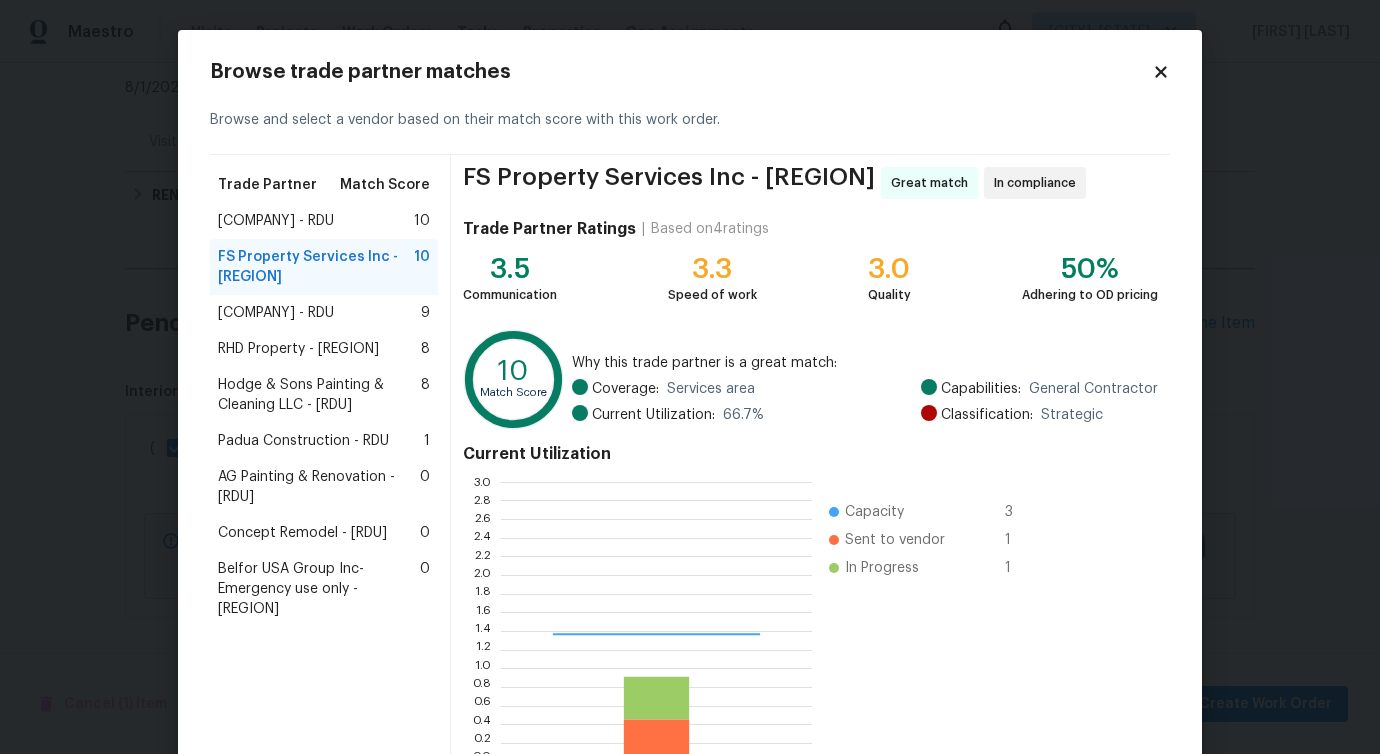scroll, scrollTop: 2, scrollLeft: 1, axis: both 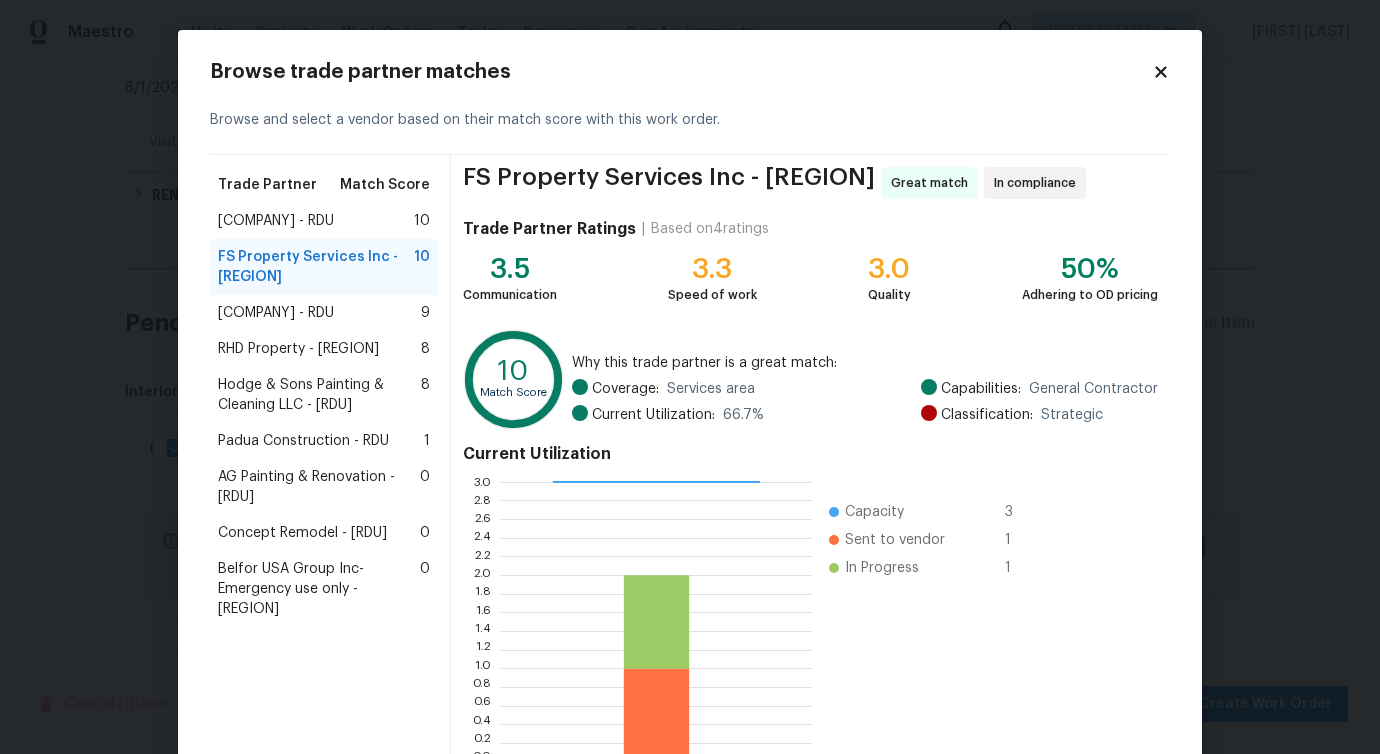 click on "Sweet Gum Construction LLC - RDU" at bounding box center (276, 221) 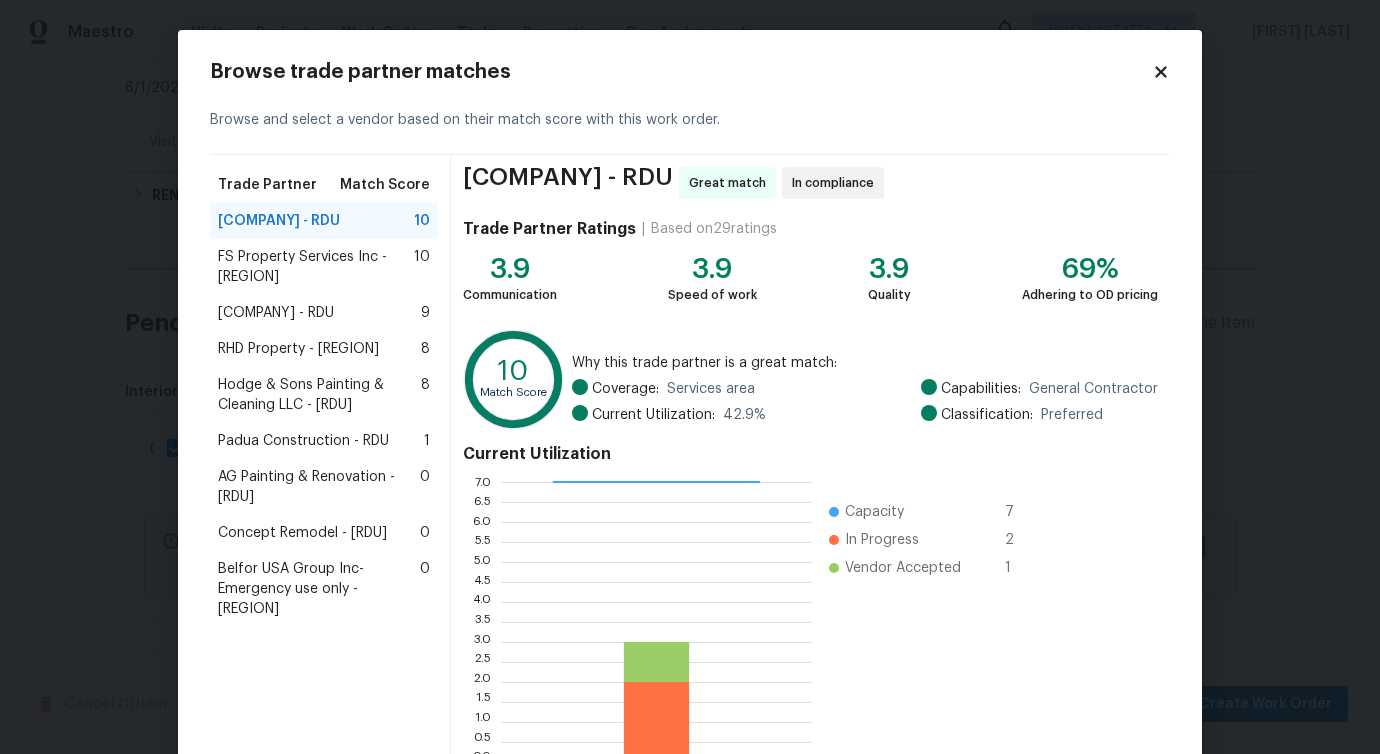 scroll, scrollTop: 128, scrollLeft: 0, axis: vertical 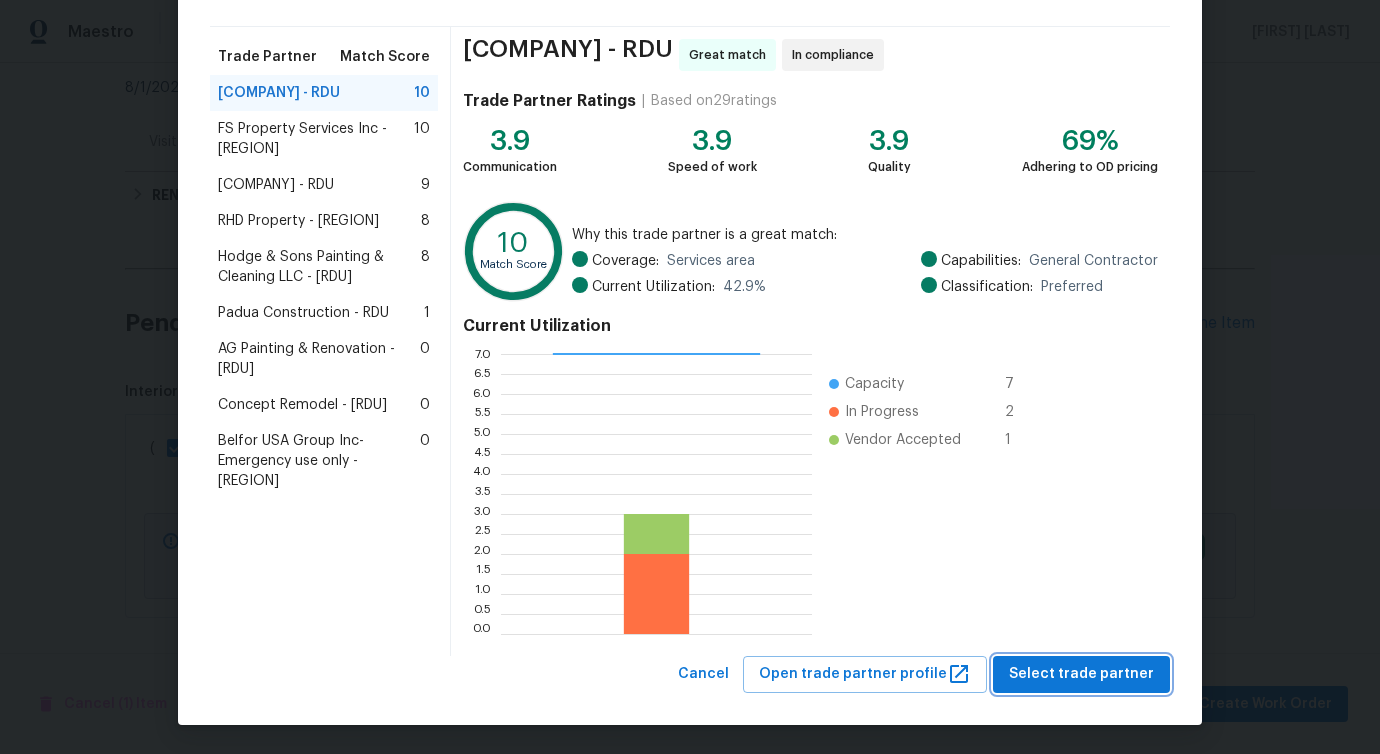 click on "Select trade partner" at bounding box center [1081, 674] 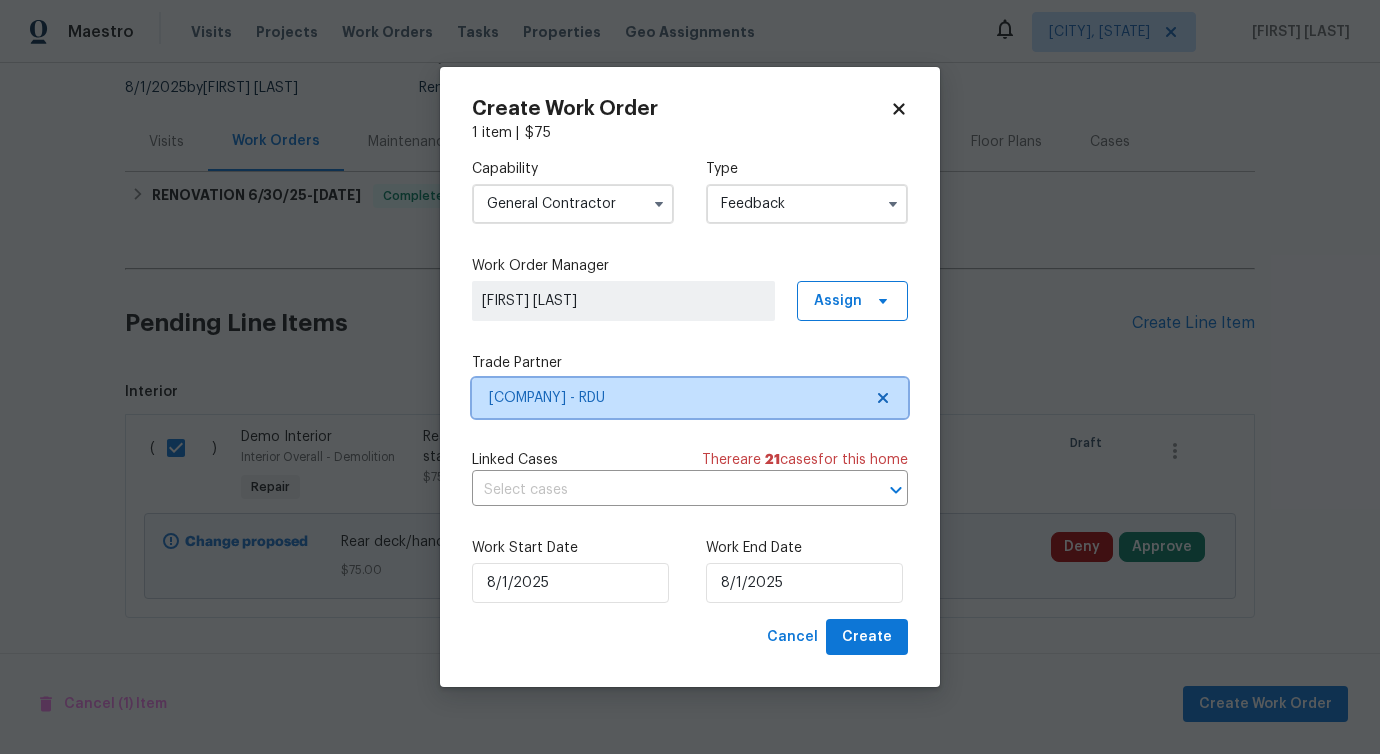 scroll, scrollTop: 0, scrollLeft: 0, axis: both 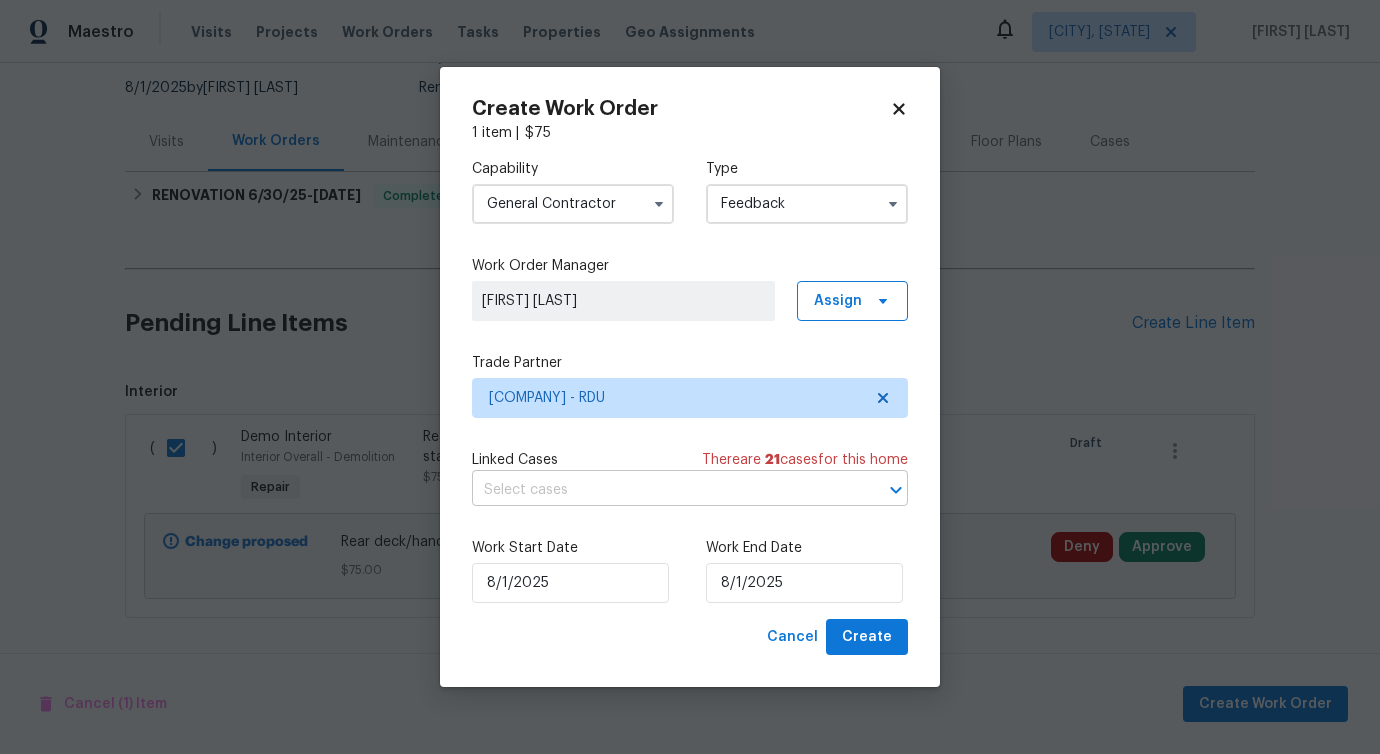 click at bounding box center [662, 490] 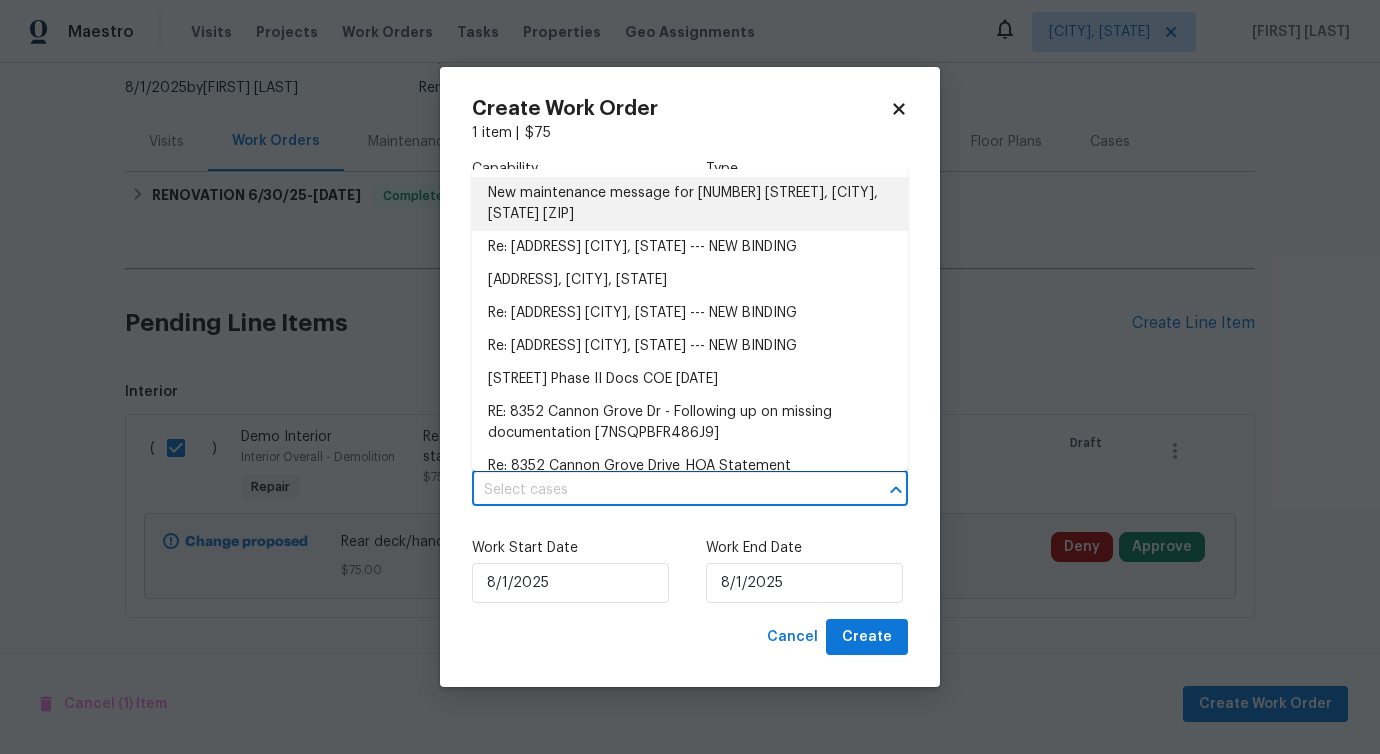 click on "New maintenance message for 8352 Cannon Grove Dr , Willow Spring, NC 27592" at bounding box center (690, 204) 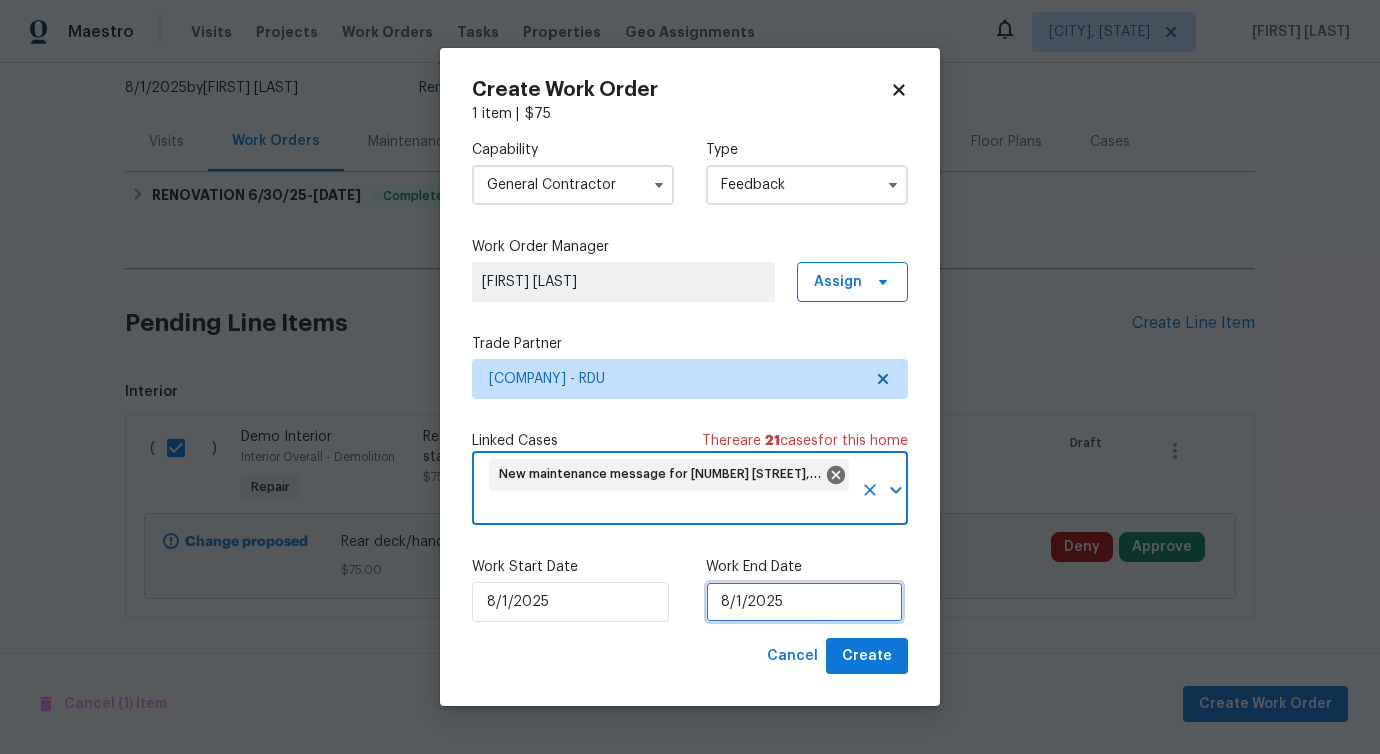click on "8/1/2025" at bounding box center (804, 602) 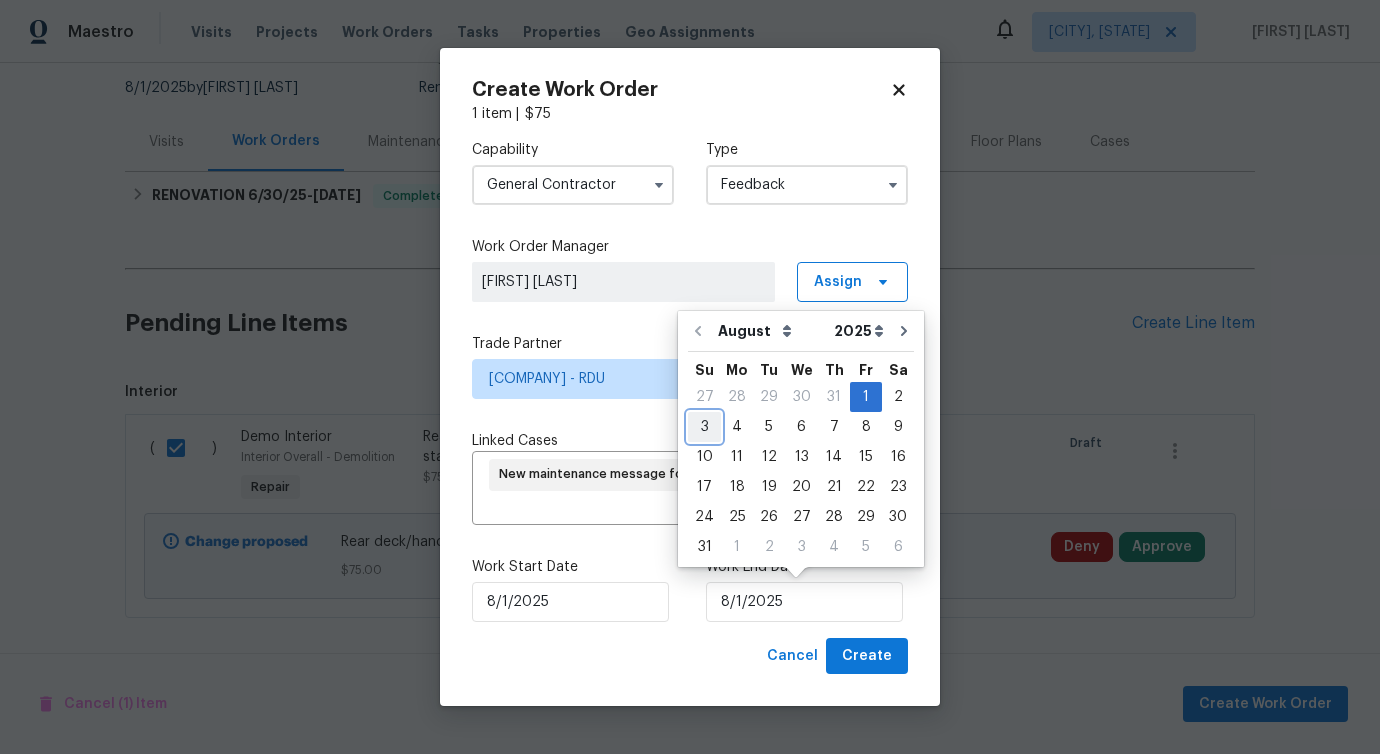 click on "3" at bounding box center (704, 427) 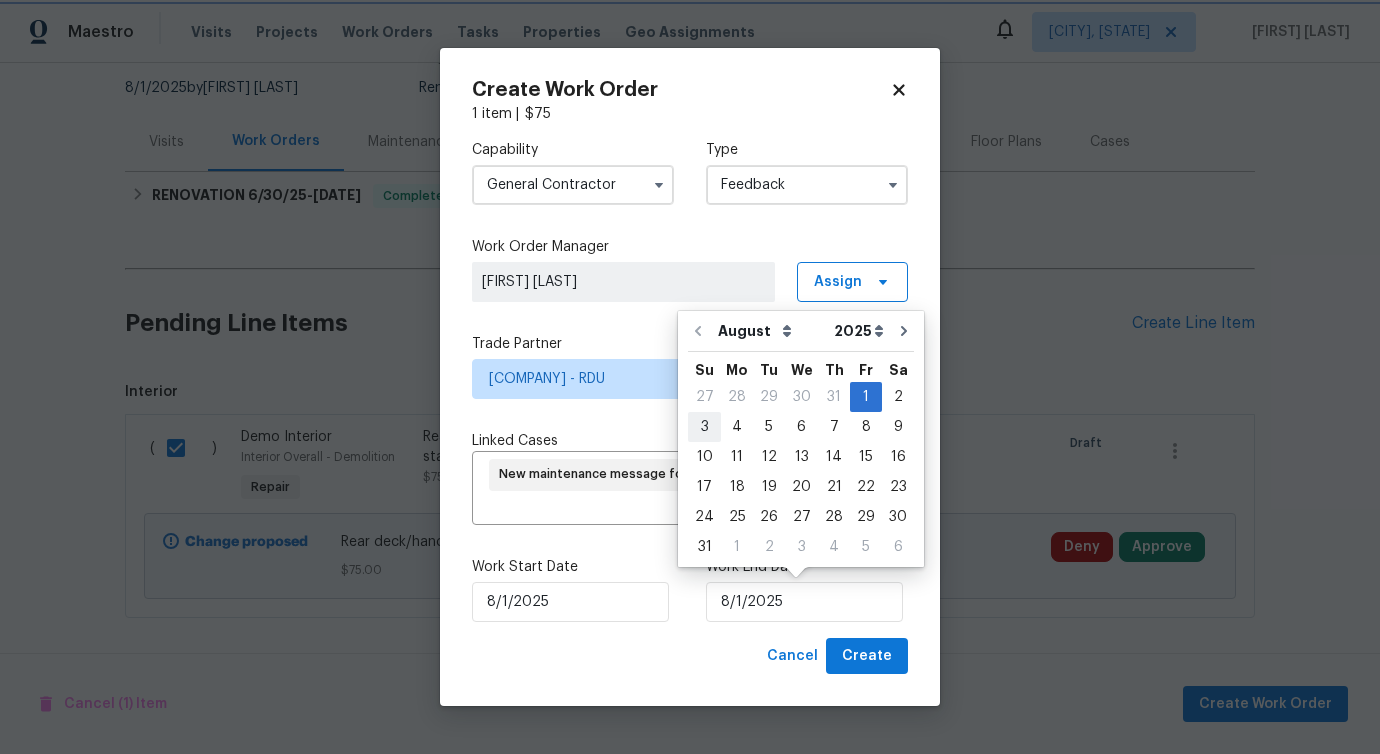 type on "8/3/2025" 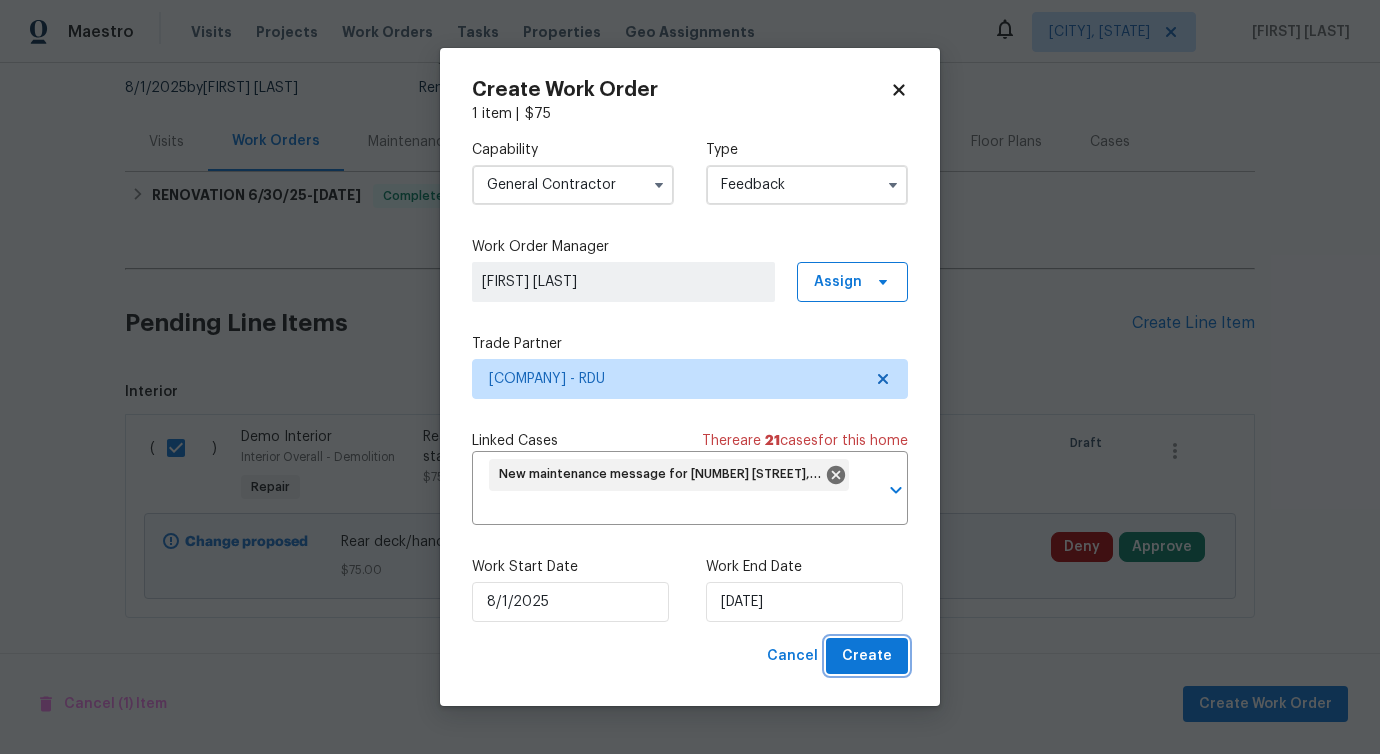 click on "Create" at bounding box center [867, 656] 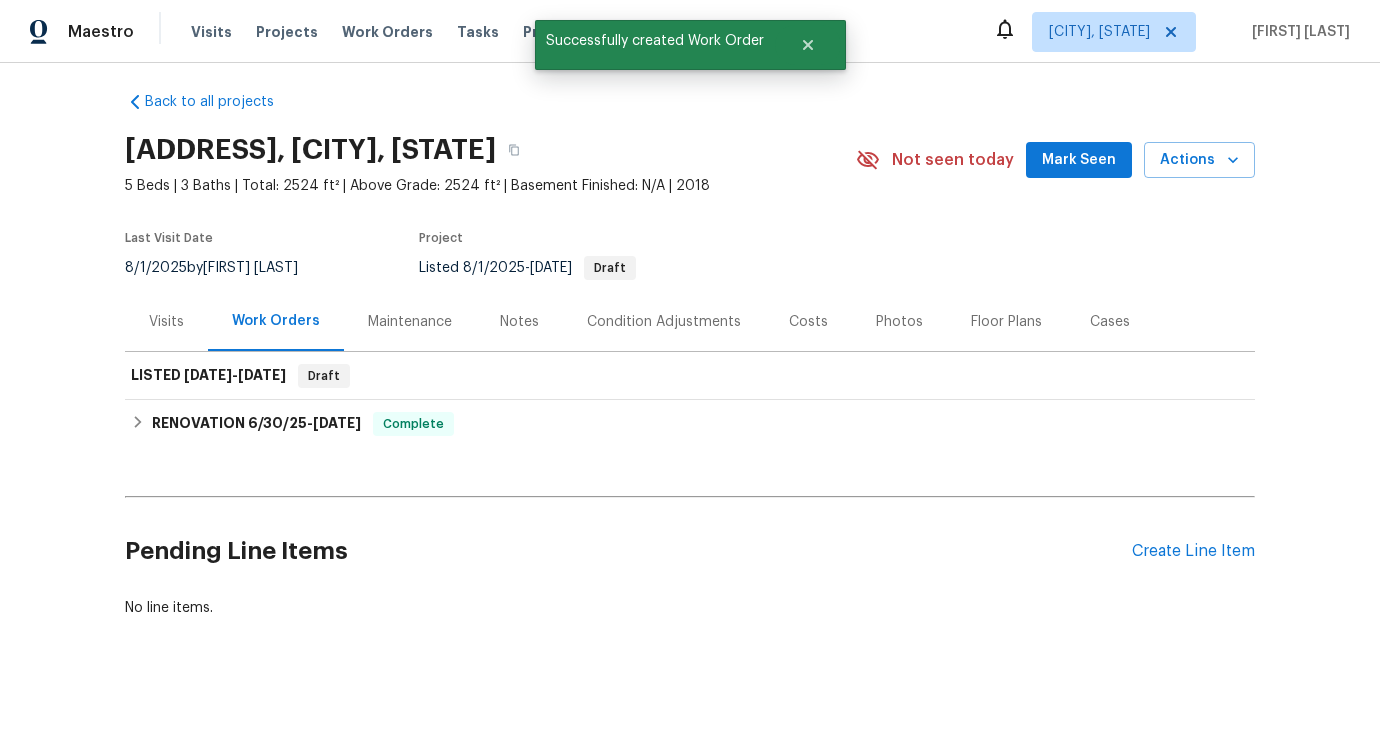 scroll, scrollTop: 11, scrollLeft: 0, axis: vertical 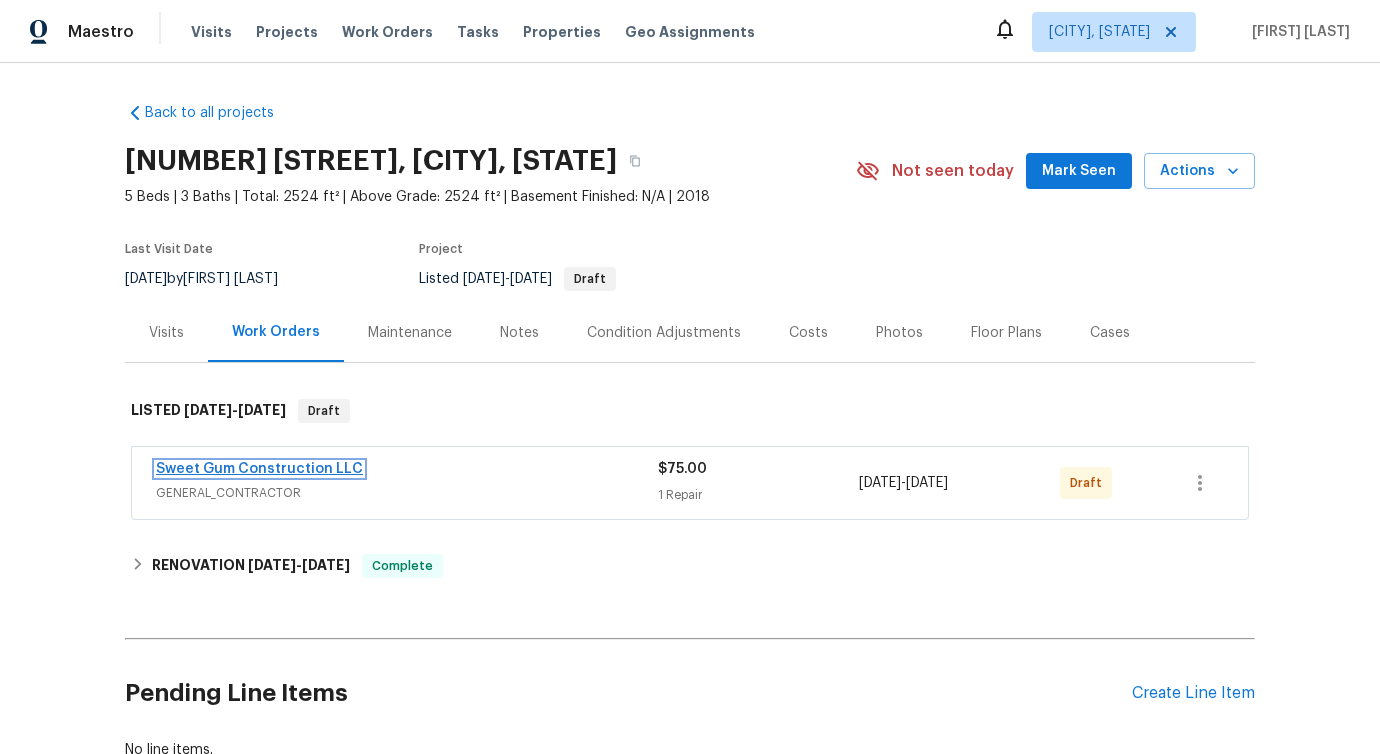 click on "Sweet Gum Construction LLC" at bounding box center [259, 469] 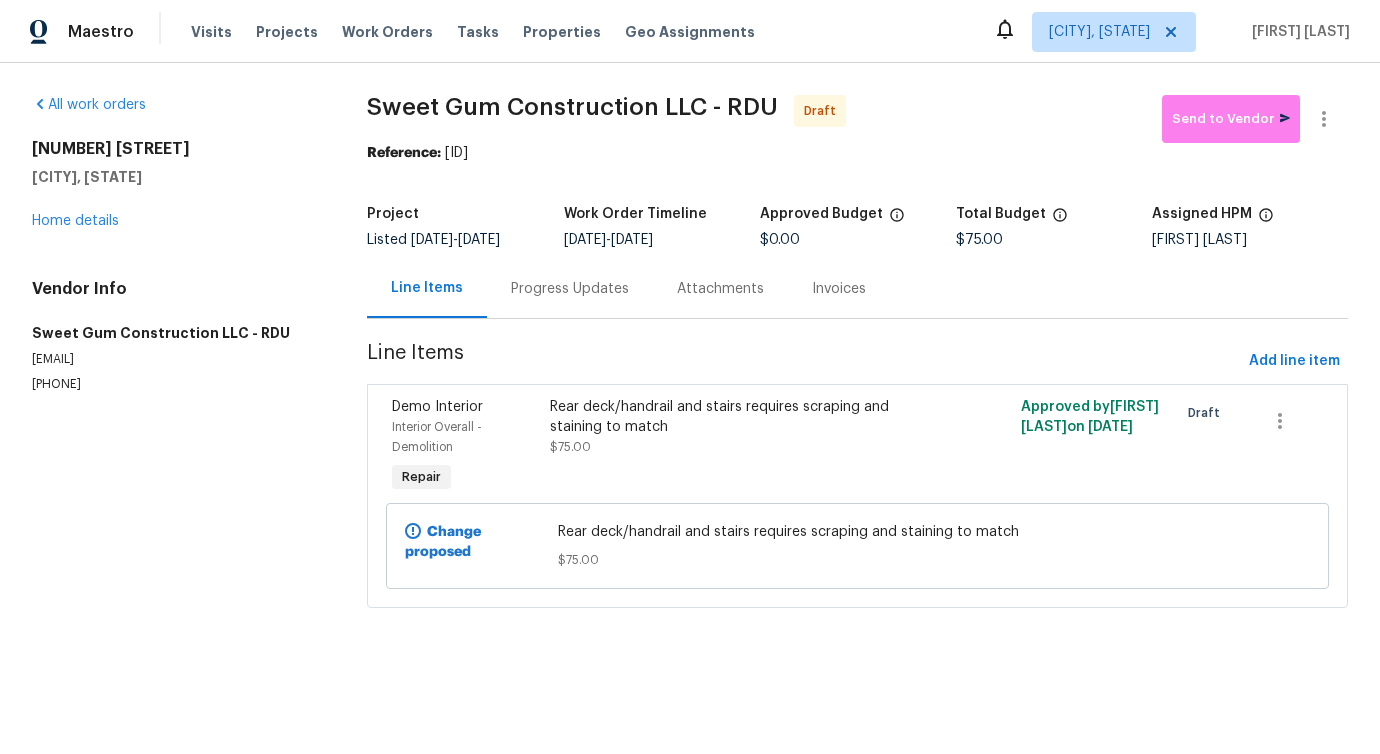 click on "Progress Updates" at bounding box center [570, 289] 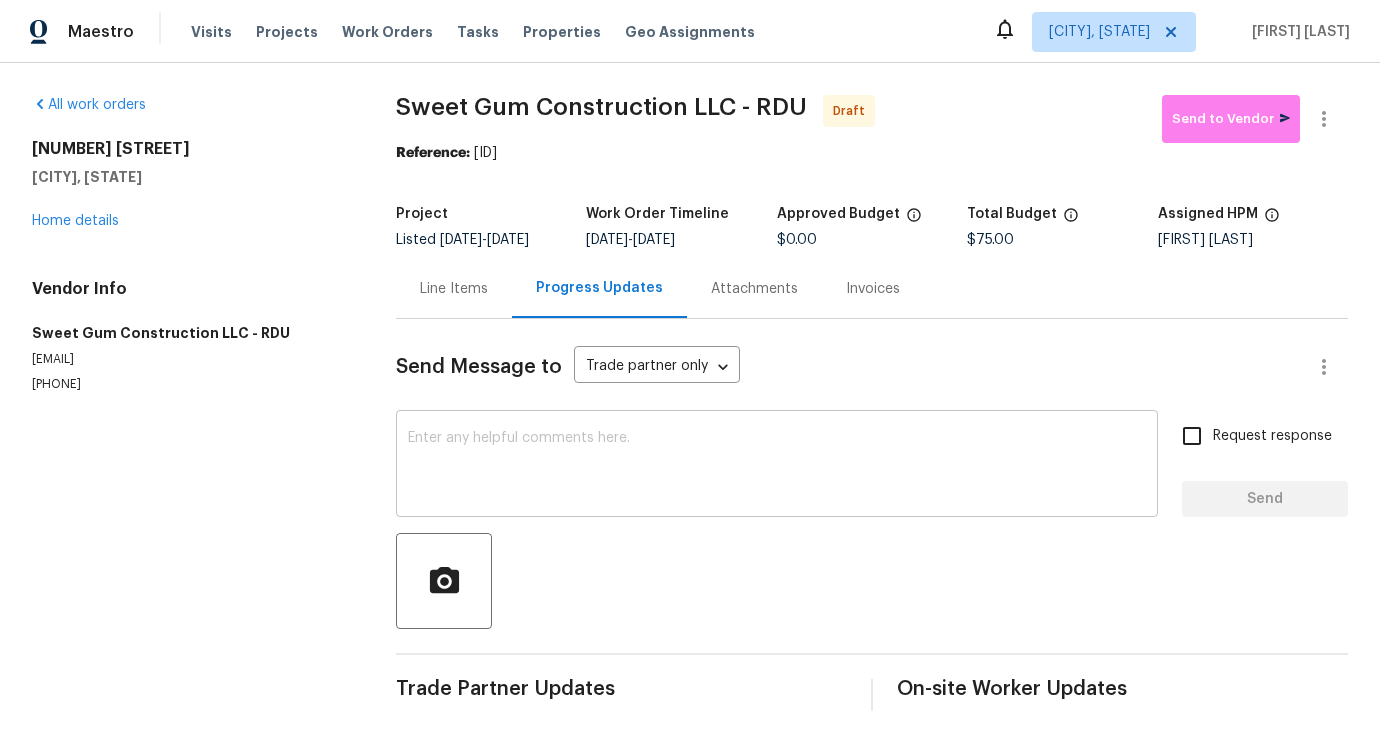 click at bounding box center [777, 466] 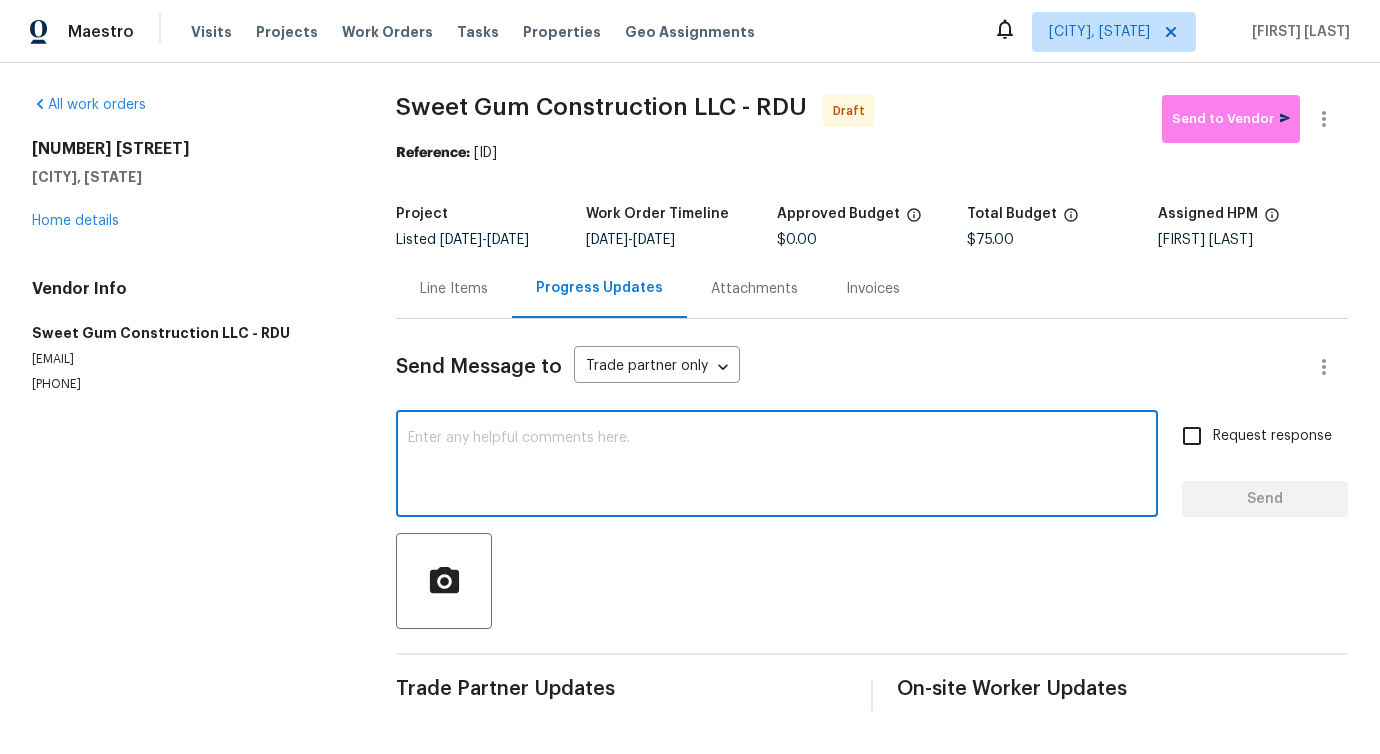 paste on "Hi, this is Pavithra with Opendoor. I’m confirming you received the WO for the property at ([ADDRESS]). Please review and accept the WO within 24 hours and provide a schedule date. Please disregard the contact information for the HPM included in the WO. Our Centralised LWO Team is responsible for Listed WOs." 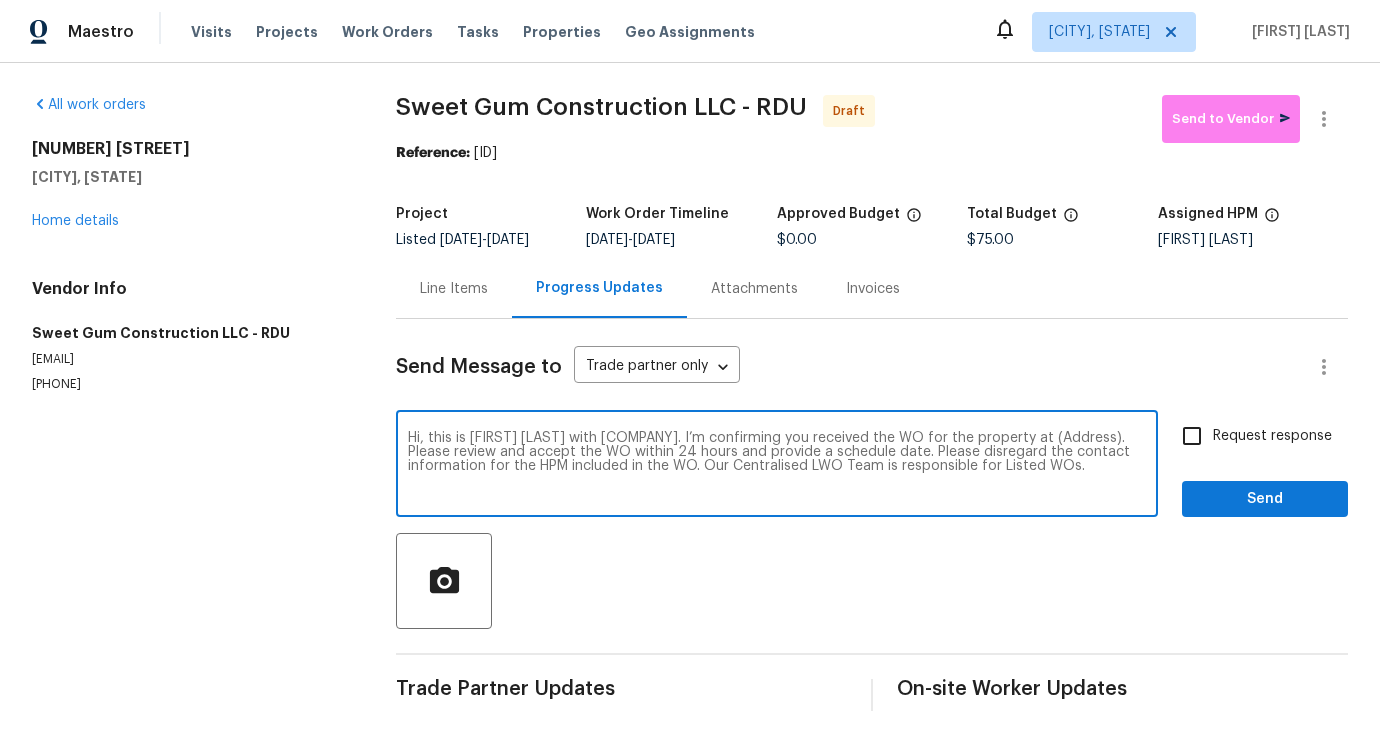 click on "Hi, this is Pavithra with Opendoor. I’m confirming you received the WO for the property at ([ADDRESS]). Please review and accept the WO within 24 hours and provide a schedule date. Please disregard the contact information for the HPM included in the WO. Our Centralised LWO Team is responsible for Listed WOs." at bounding box center [777, 466] 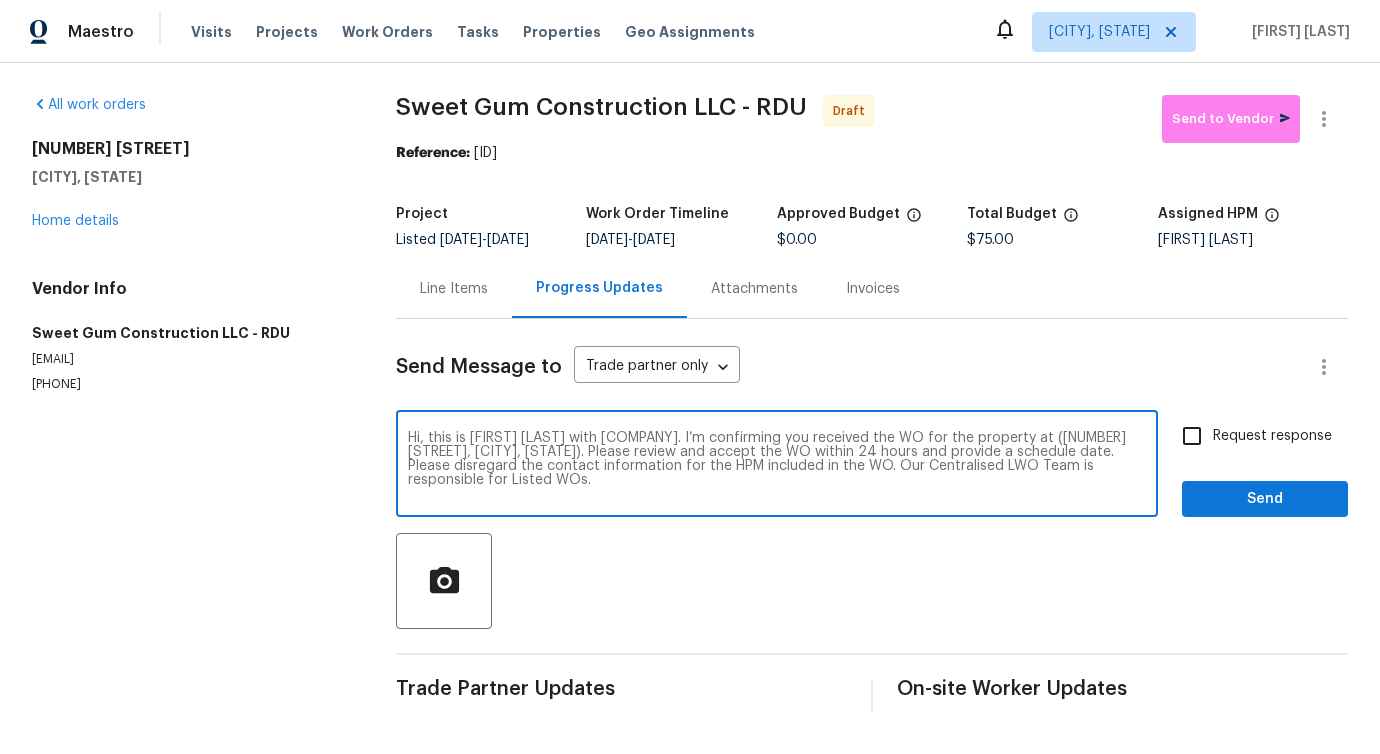 type on "Hi, this is Pavithra with Opendoor. I’m confirming you received the WO for the property at ([NUMBER] [STREET], [CITY], [STATE] [POSTAL_CODE]). Please review and accept the WO within 24 hours and provide a schedule date. Please disregard the contact information for the HPM included in the WO. Our Centralised LWO Team is responsible for Listed WOs." 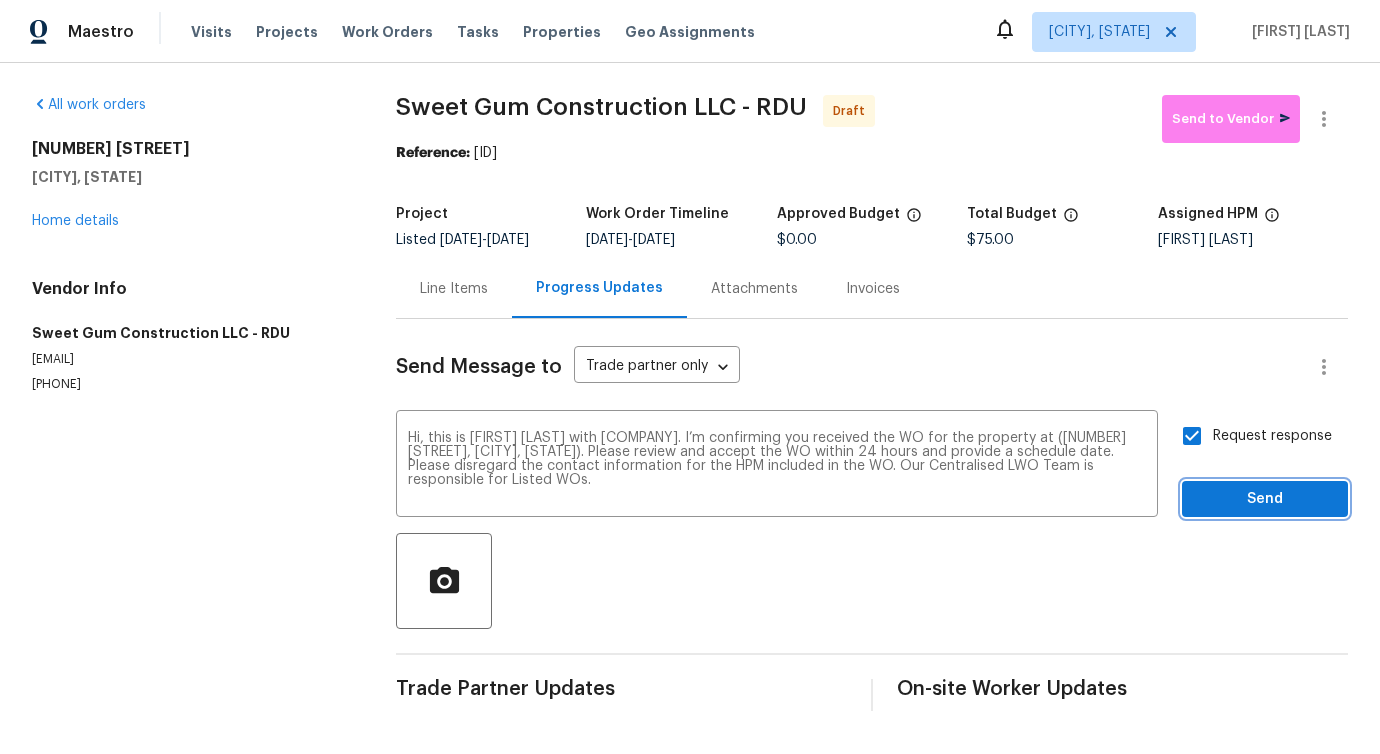 click on "Send" at bounding box center (1265, 499) 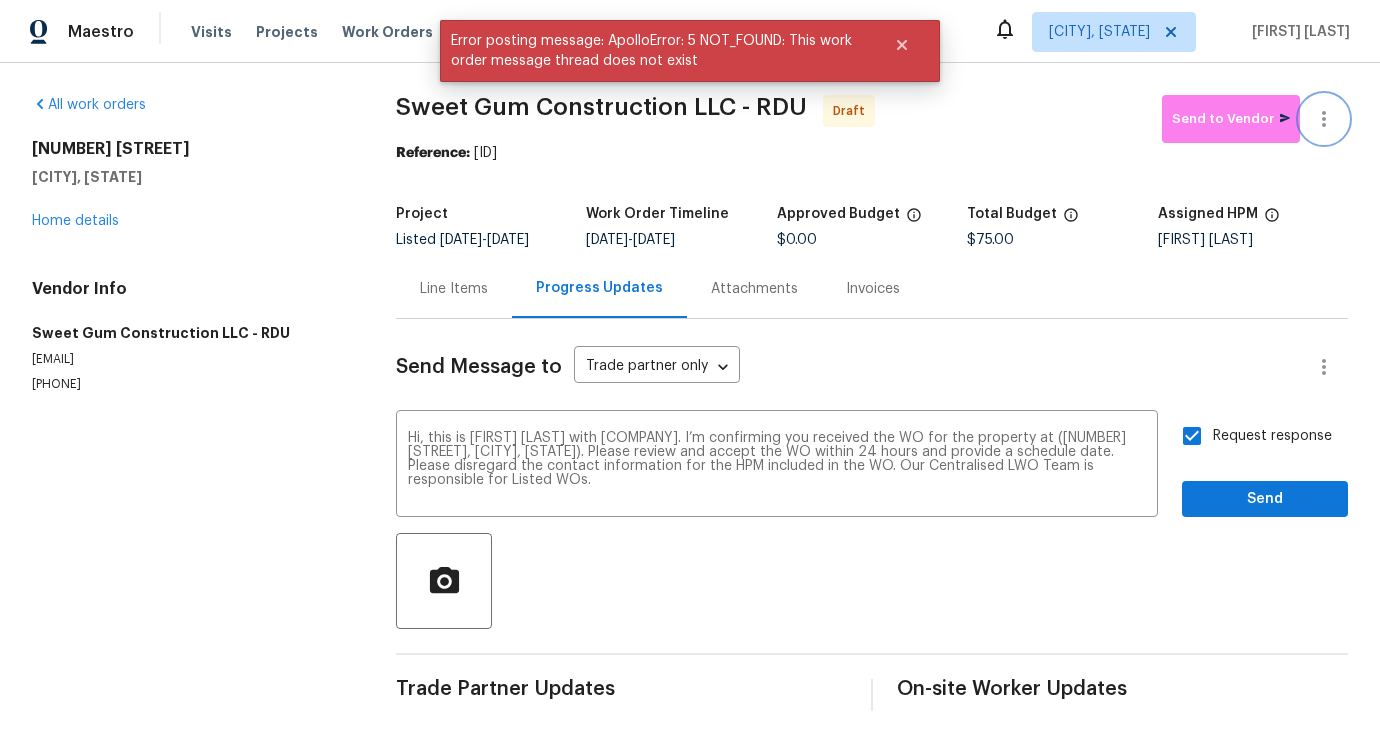 click 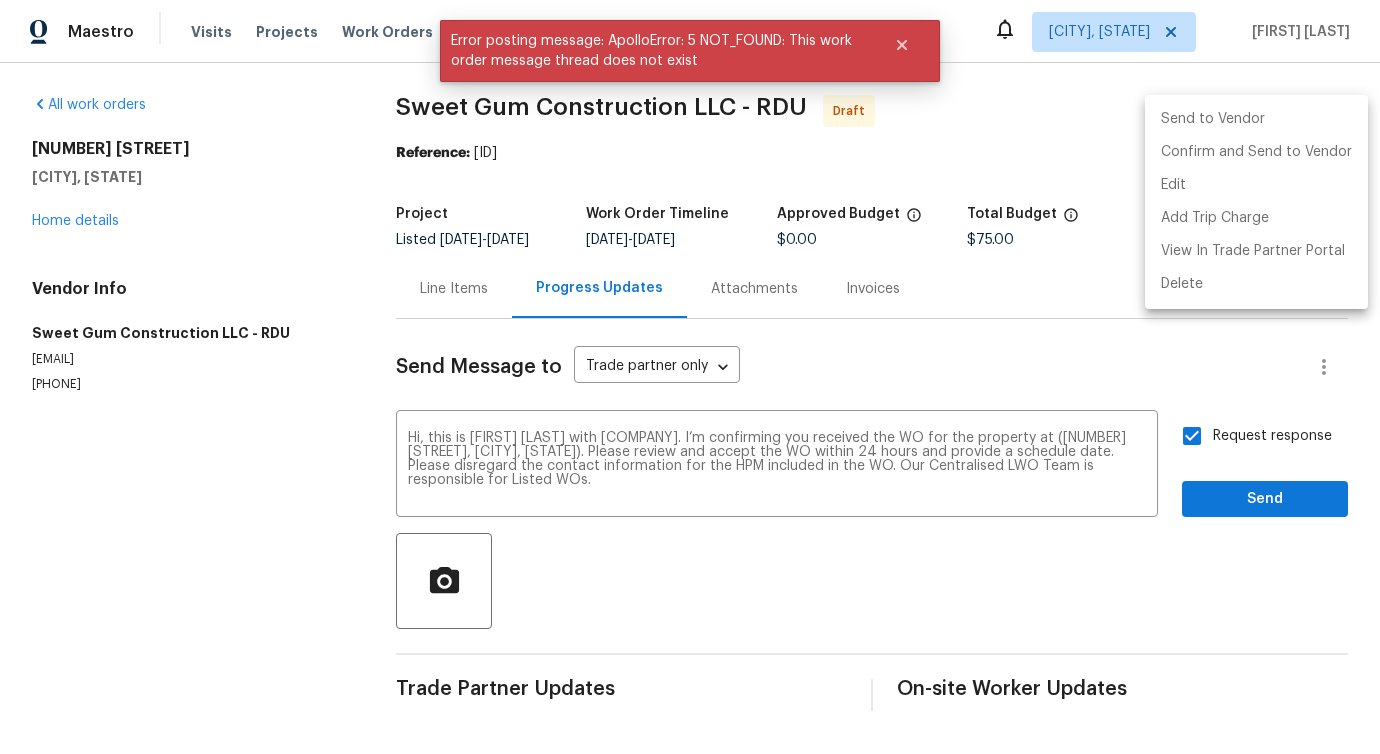 click at bounding box center [690, 377] 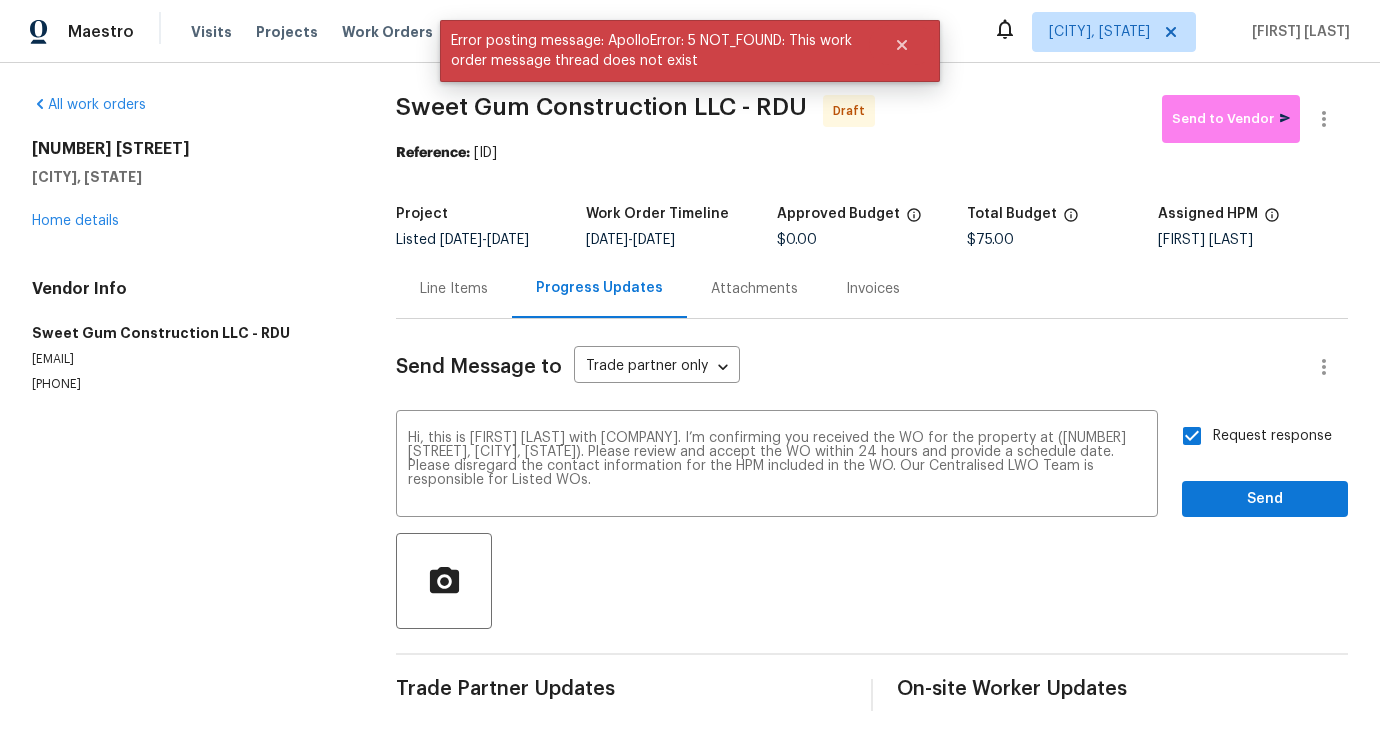 click on "Line Items" at bounding box center [454, 289] 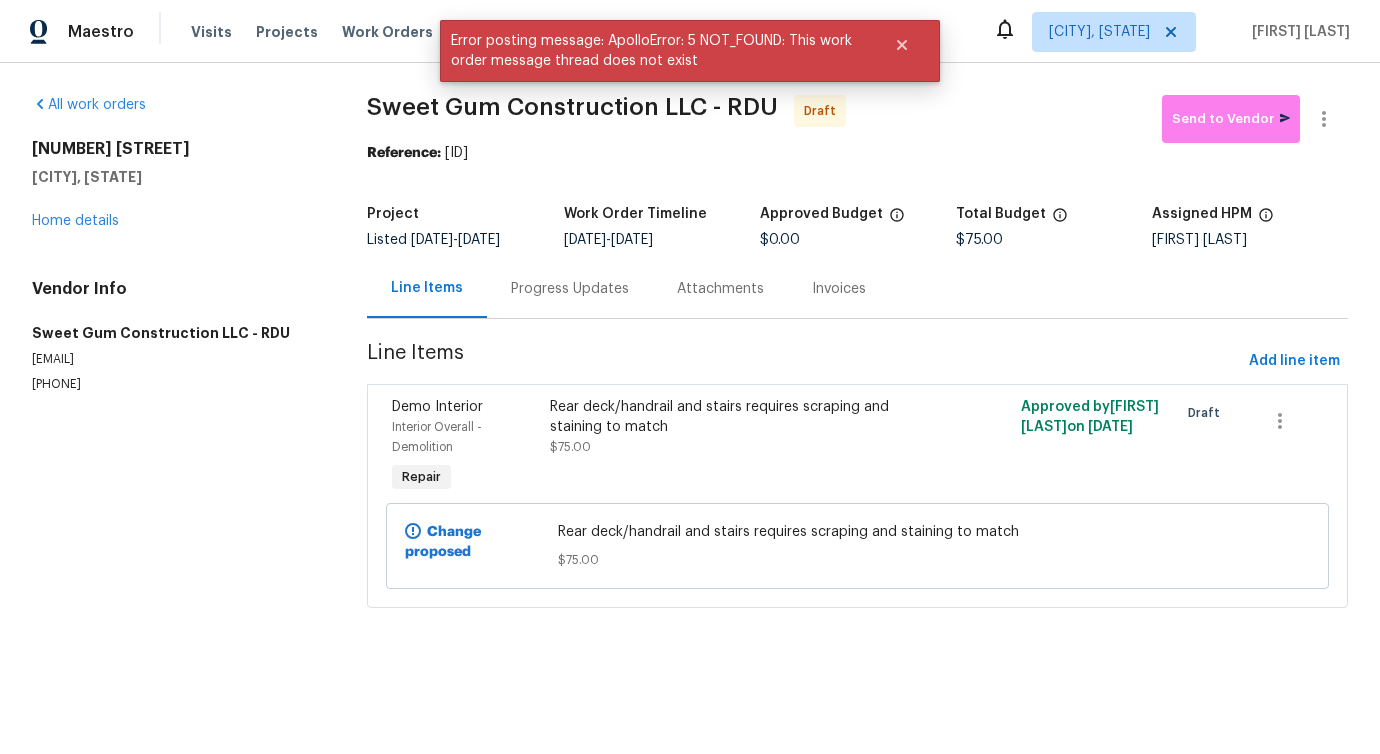 click on "Progress Updates" at bounding box center (570, 289) 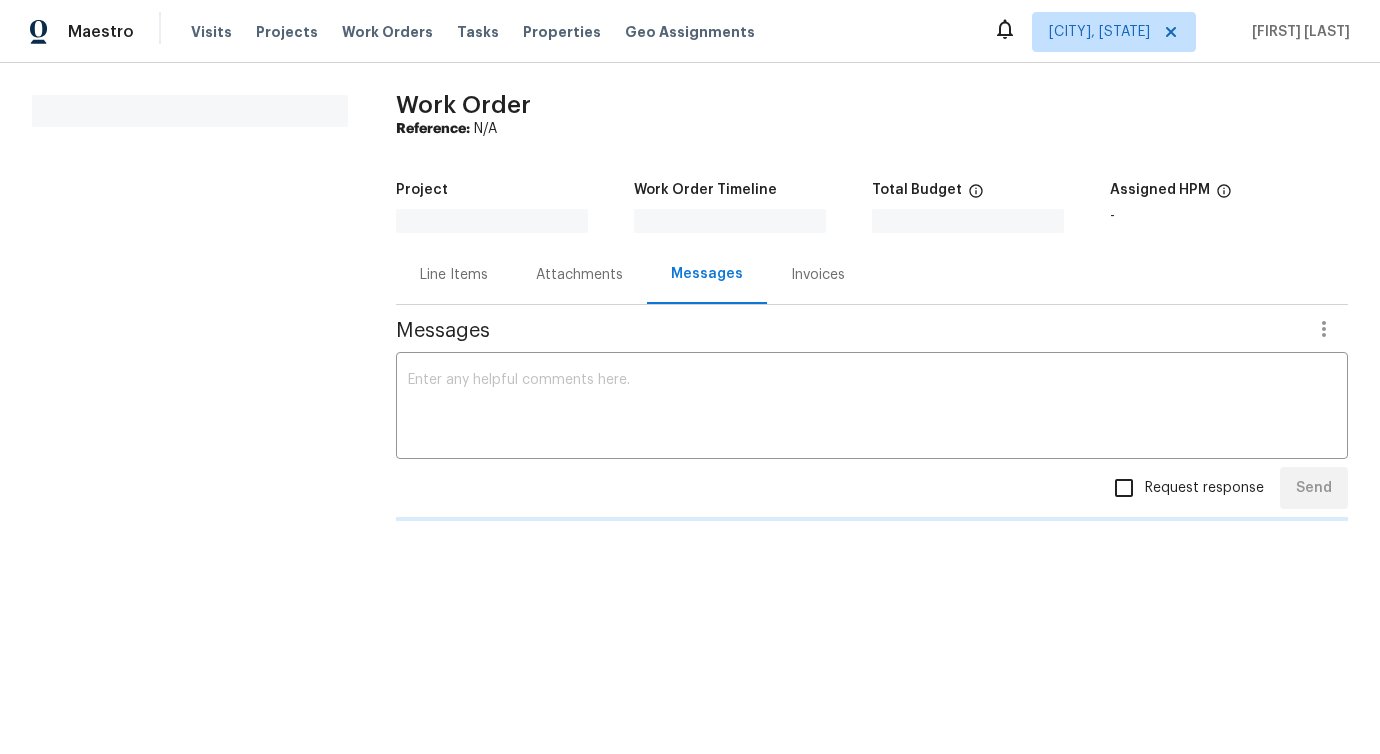 scroll, scrollTop: 0, scrollLeft: 0, axis: both 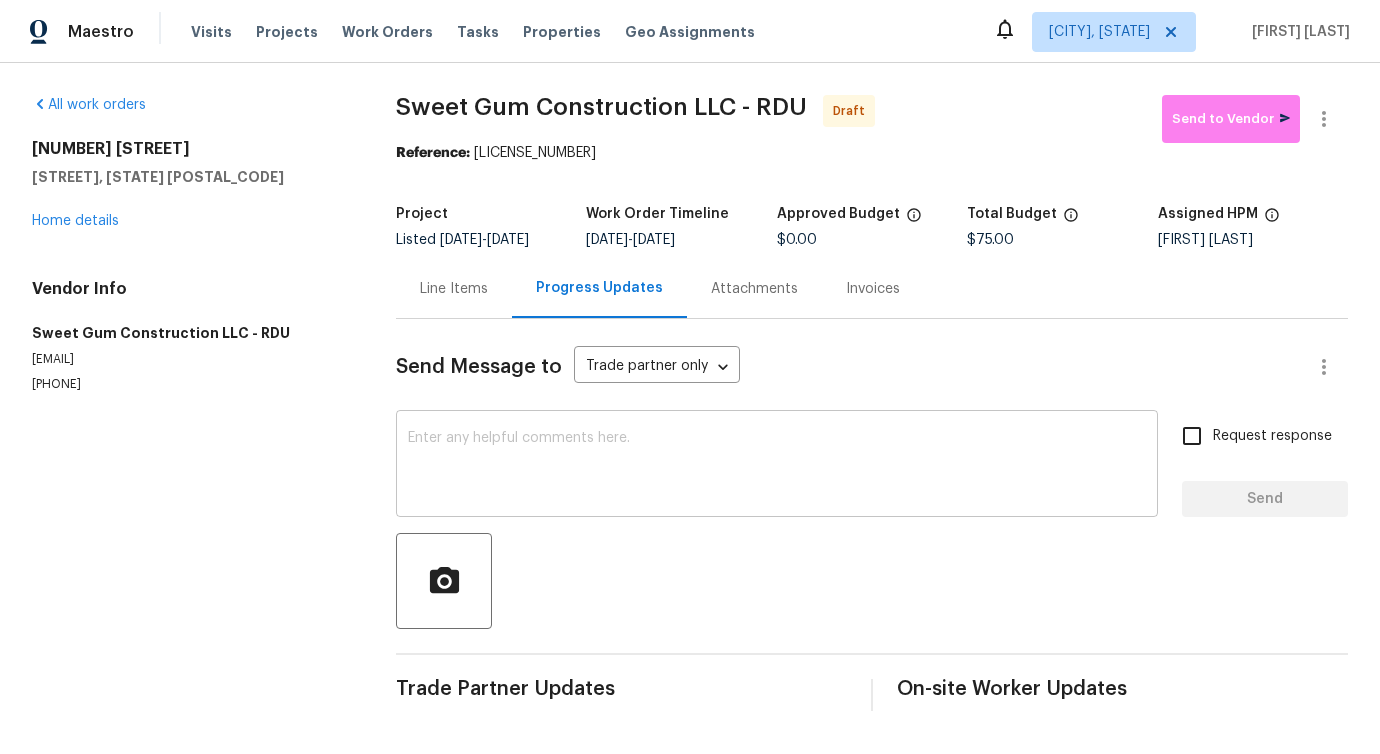 click at bounding box center (777, 466) 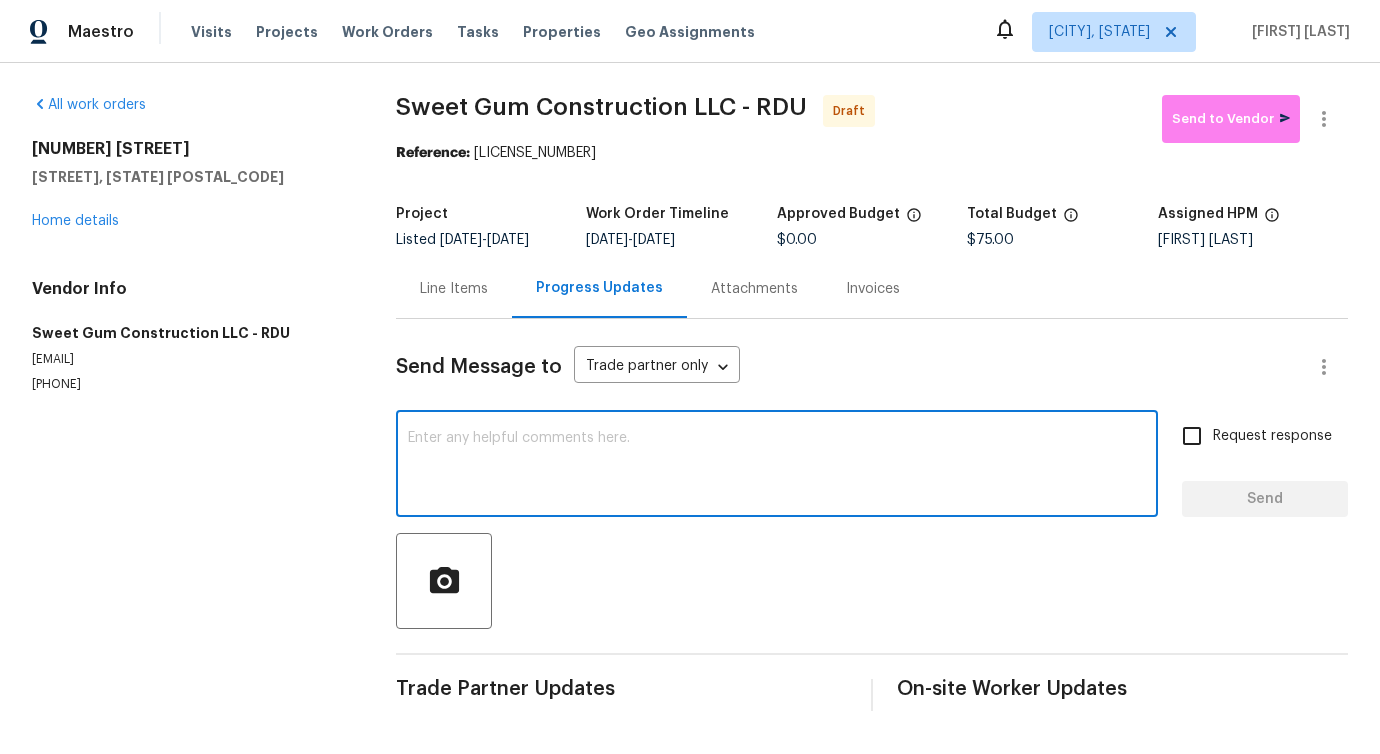 click at bounding box center (777, 466) 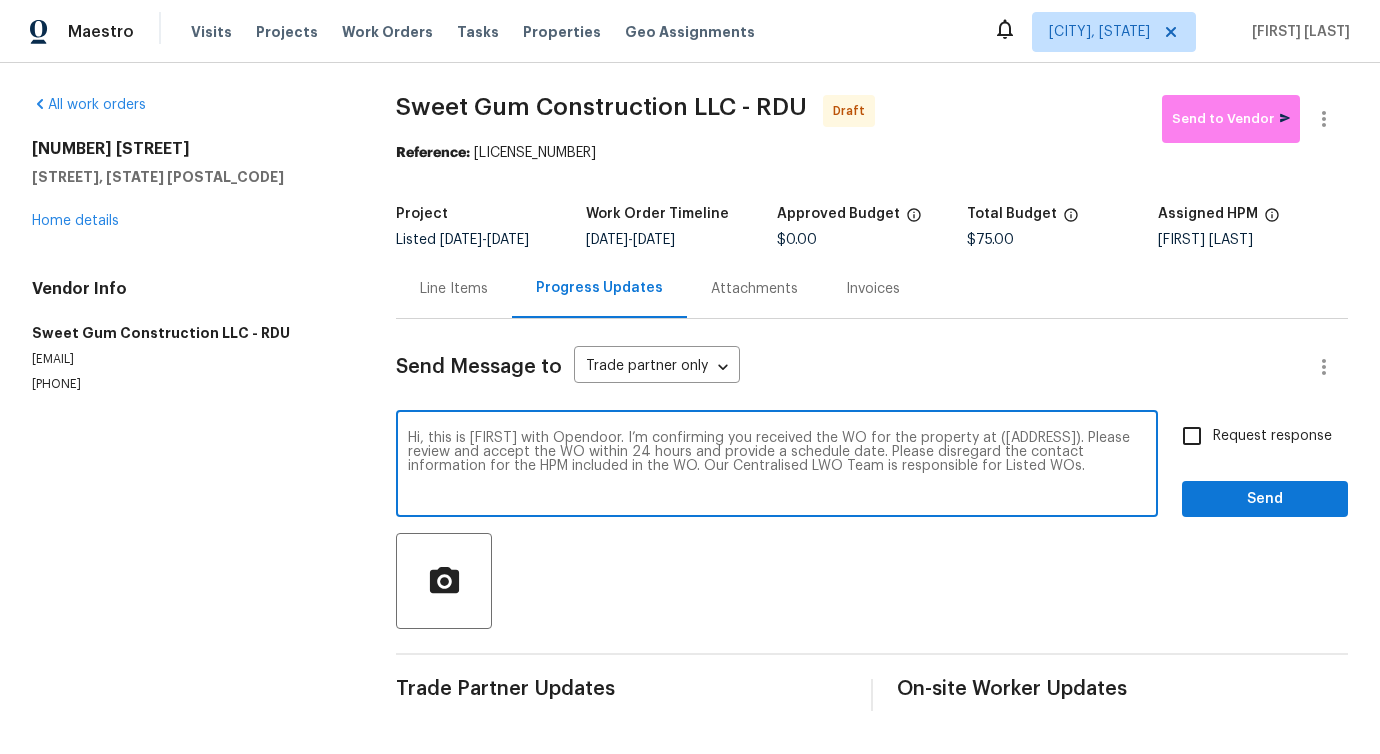 click on "Hi, this is Pavithra with Opendoor. I’m confirming you received the WO for the property at ([ADDRESS]). Please review and accept the WO within 24 hours and provide a schedule date. Please disregard the contact information for the HPM included in the WO. Our Centralised LWO Team is responsible for Listed WOs." at bounding box center [777, 466] 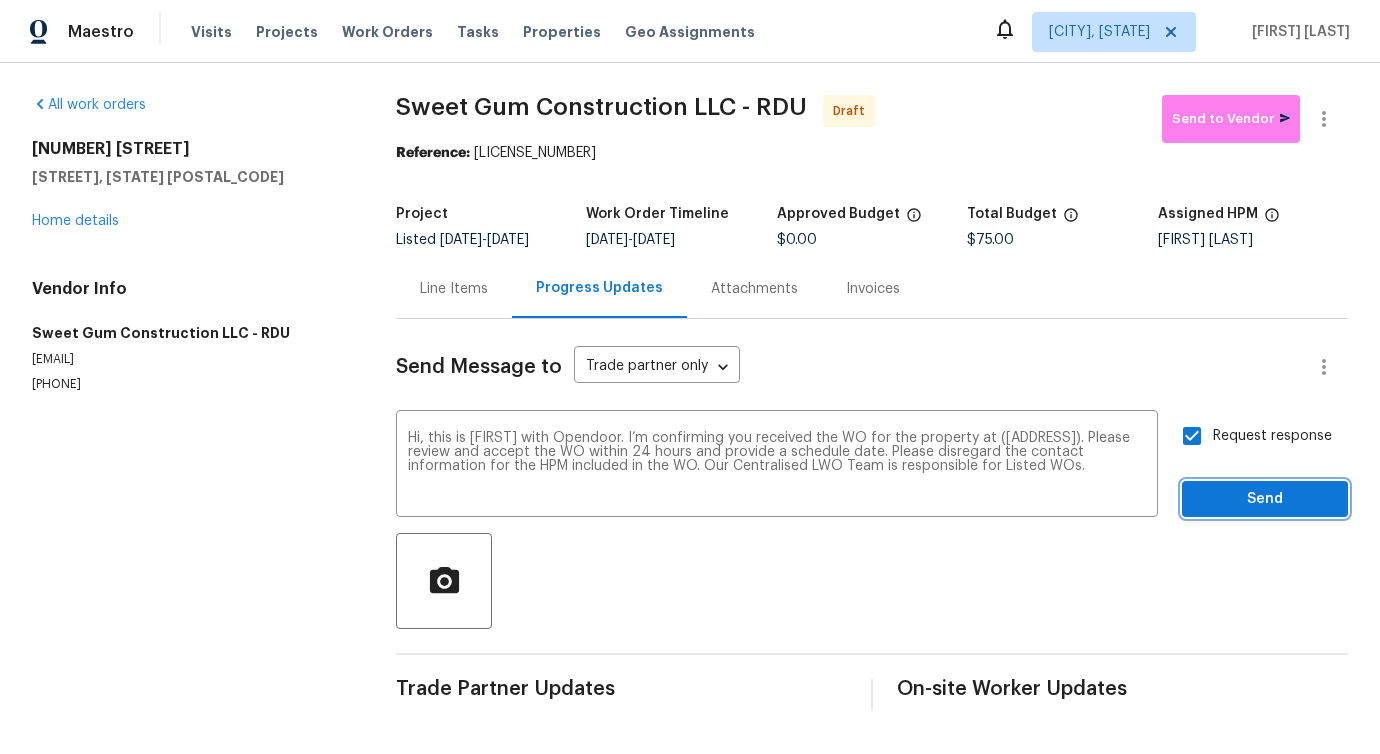 click on "Send" at bounding box center [1265, 499] 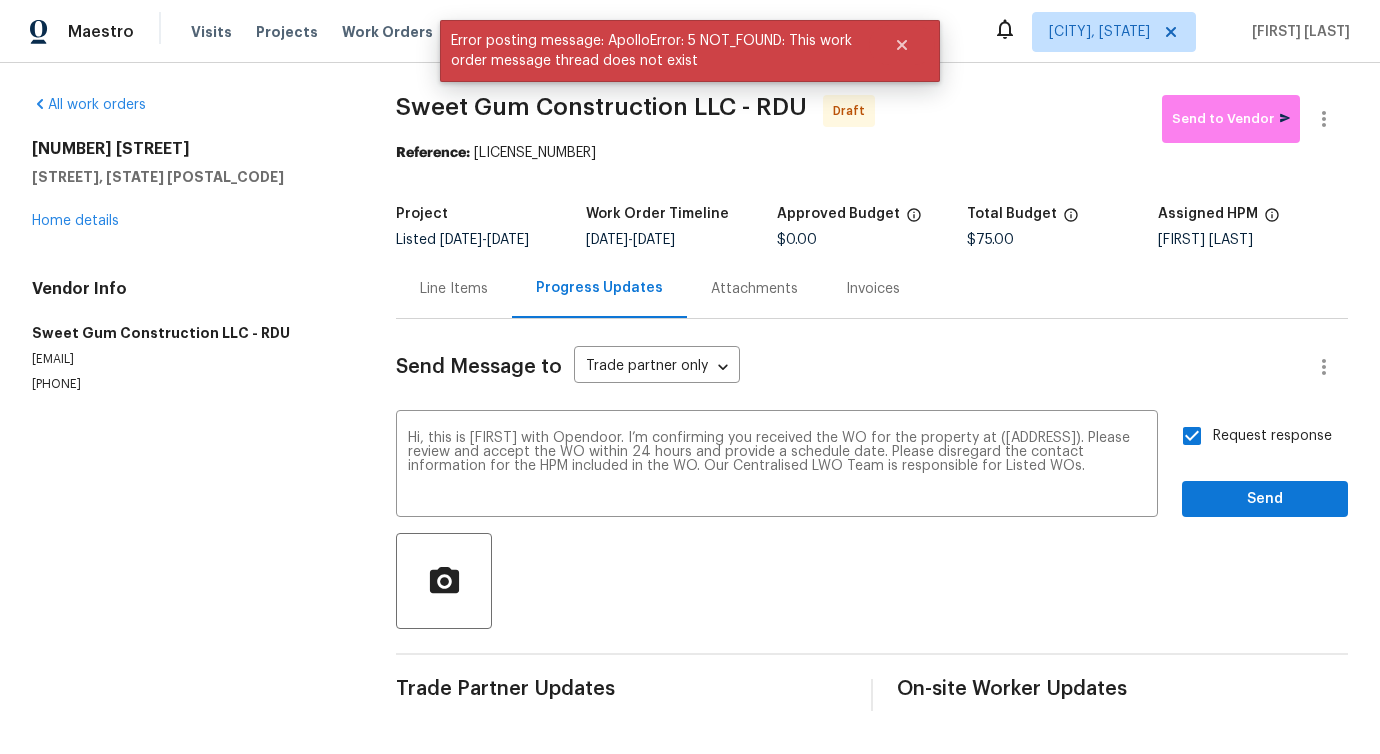 click on "Line Items" at bounding box center (454, 288) 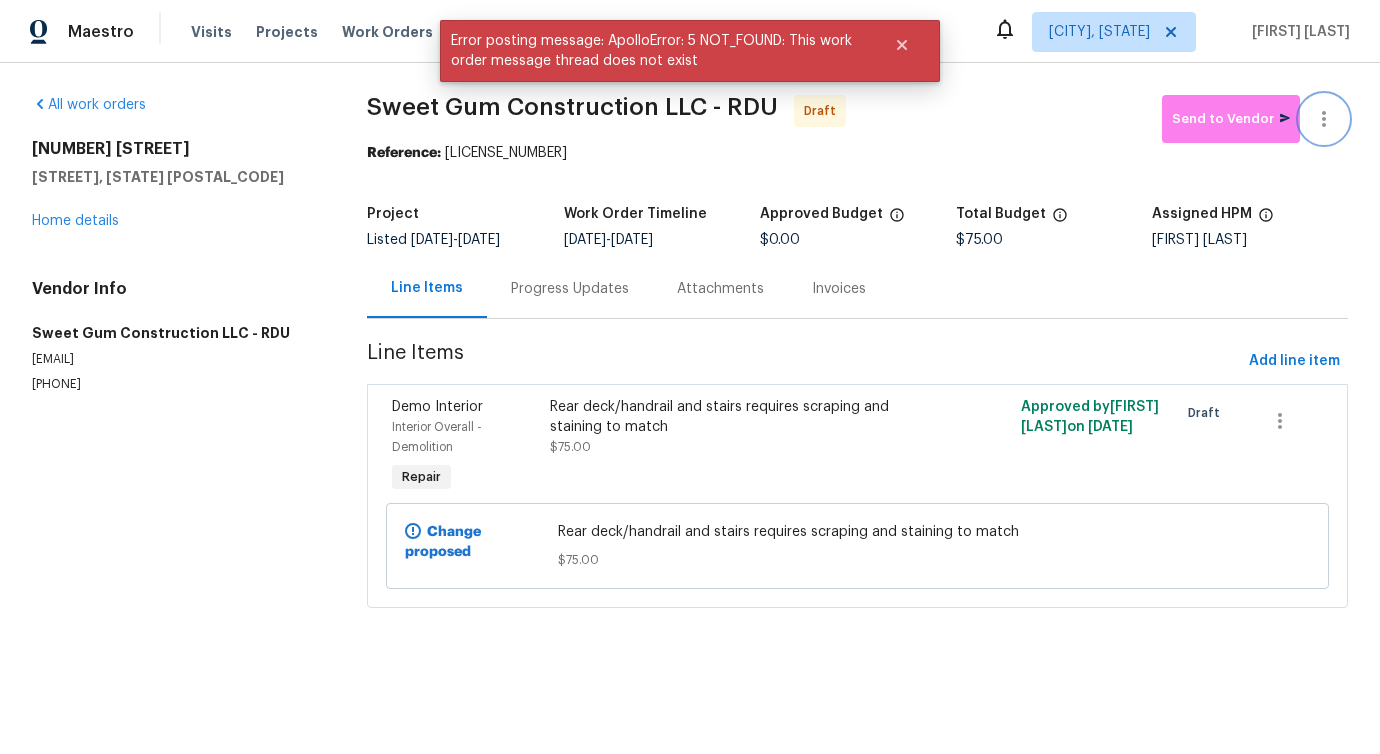 click at bounding box center (1324, 119) 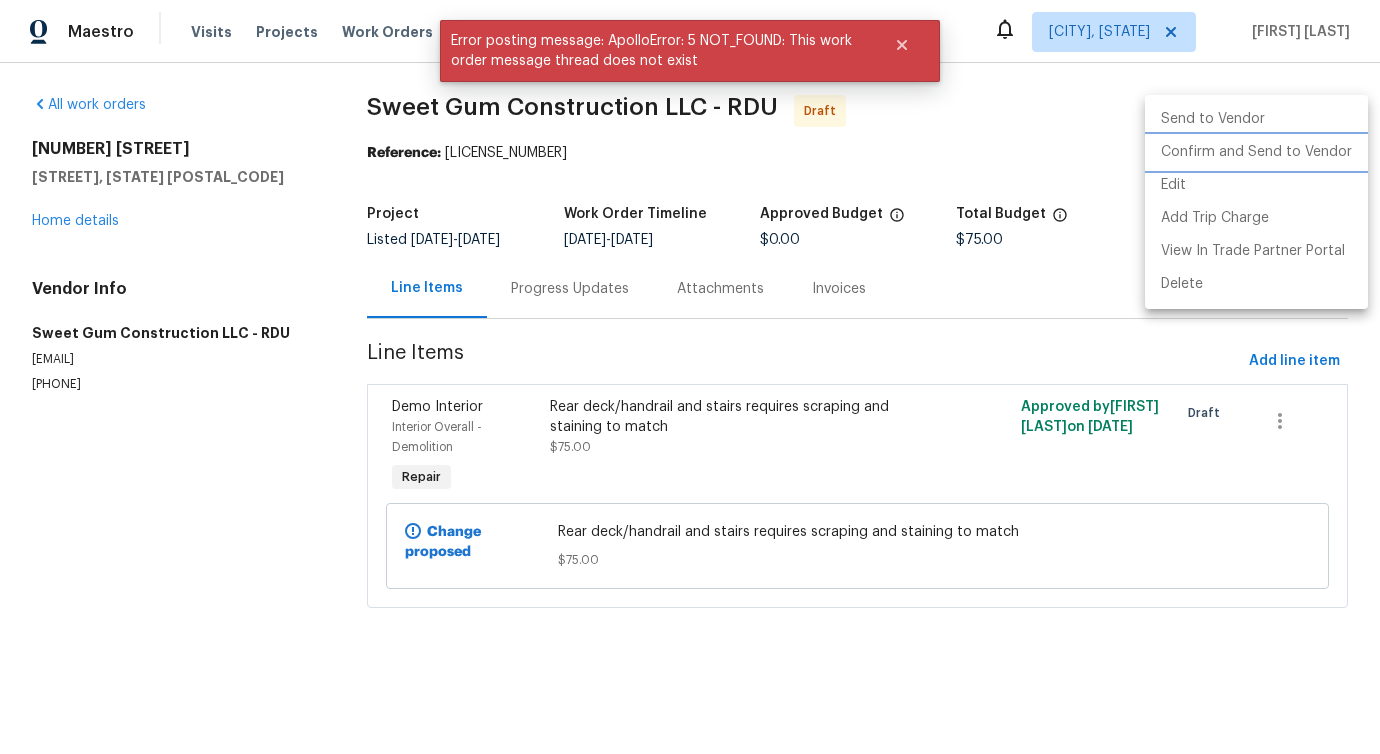 click on "Confirm and Send to Vendor" at bounding box center (1256, 152) 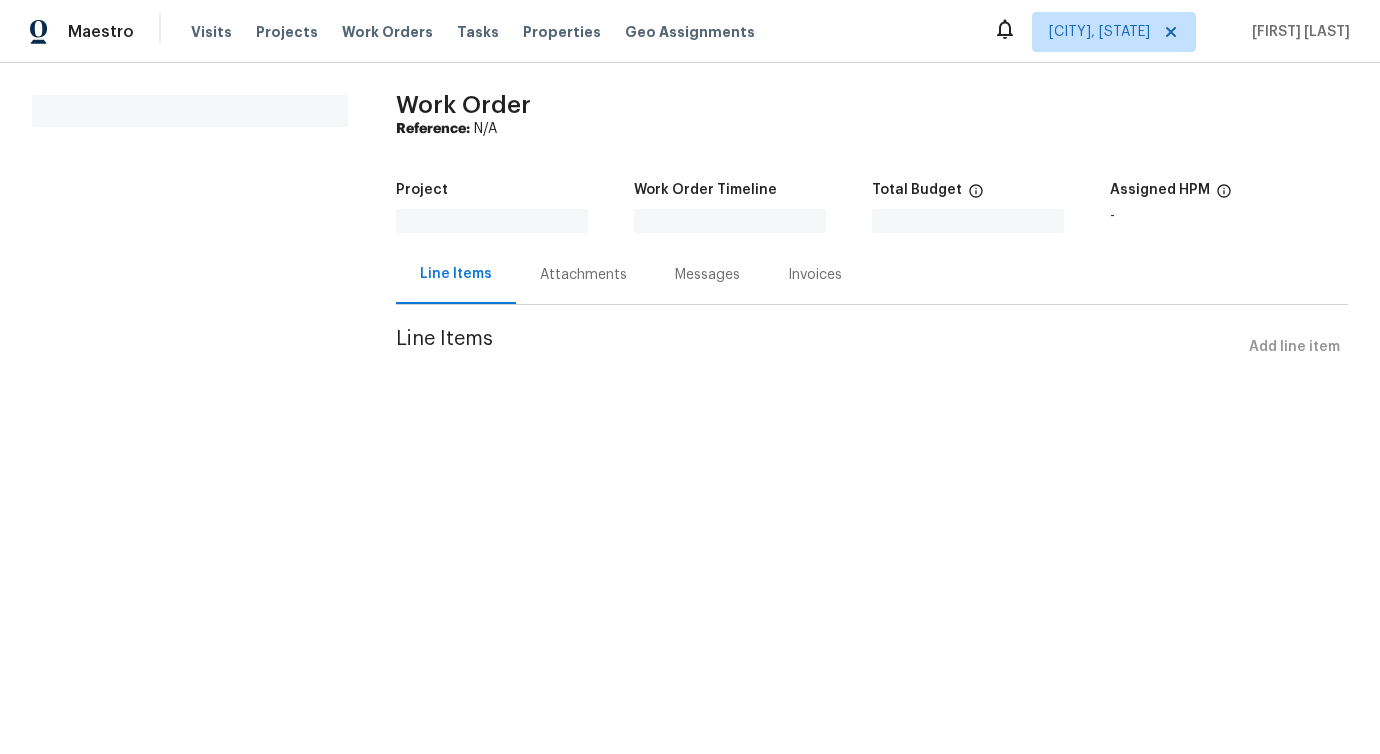 scroll, scrollTop: 0, scrollLeft: 0, axis: both 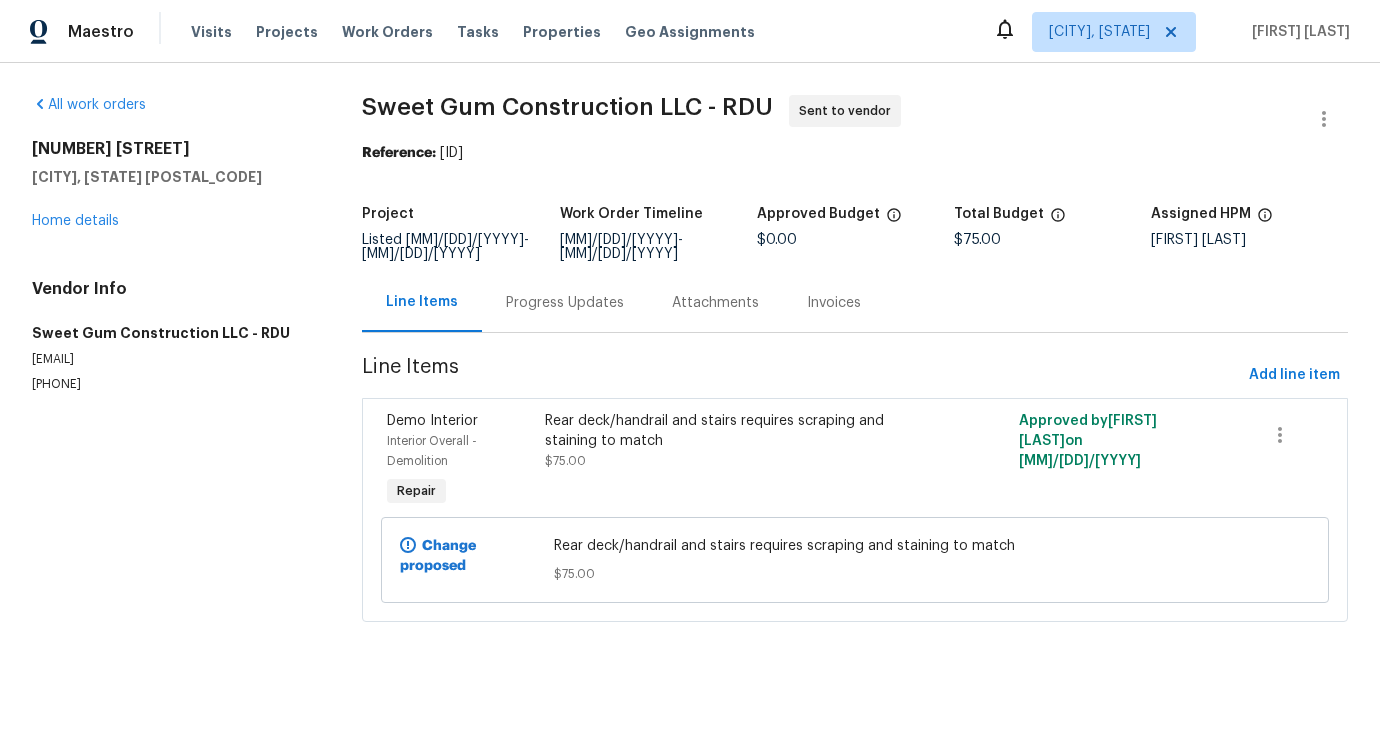 click on "Progress Updates" at bounding box center (565, 302) 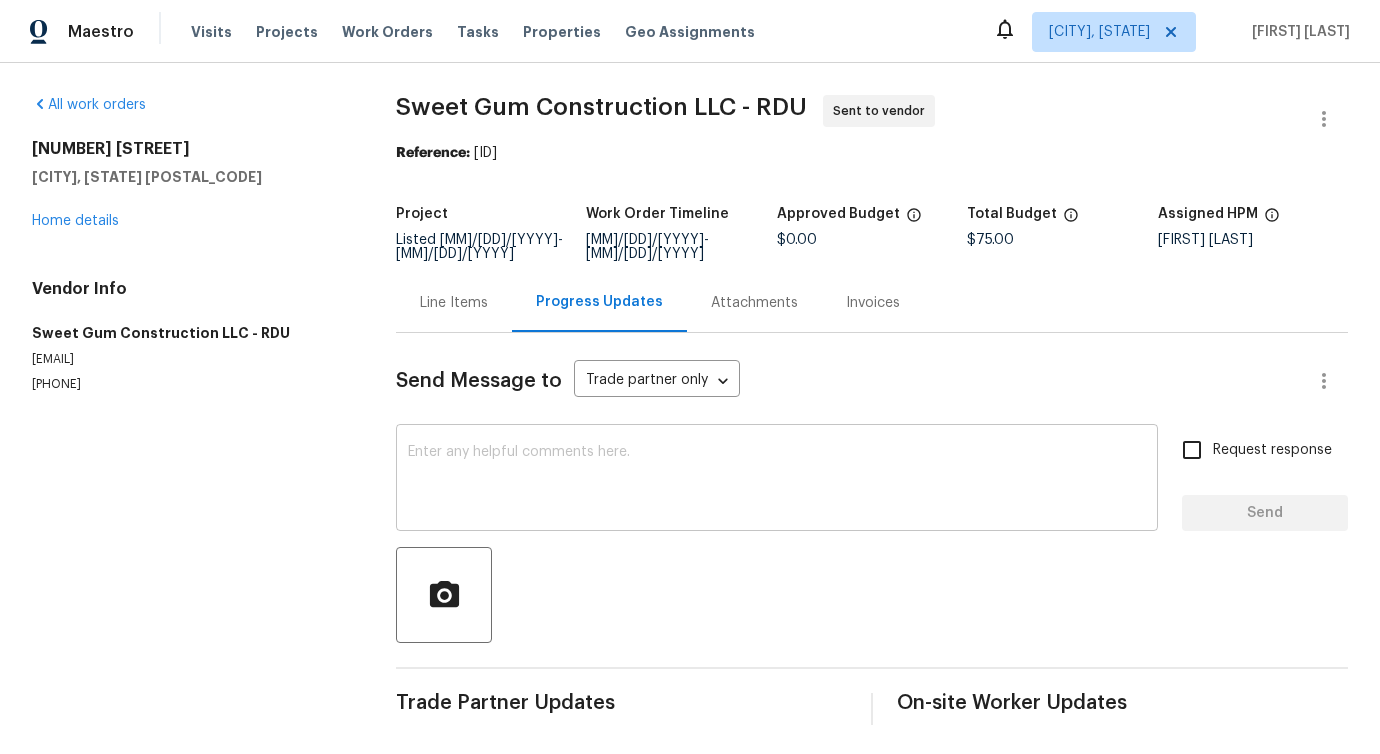 click at bounding box center (777, 480) 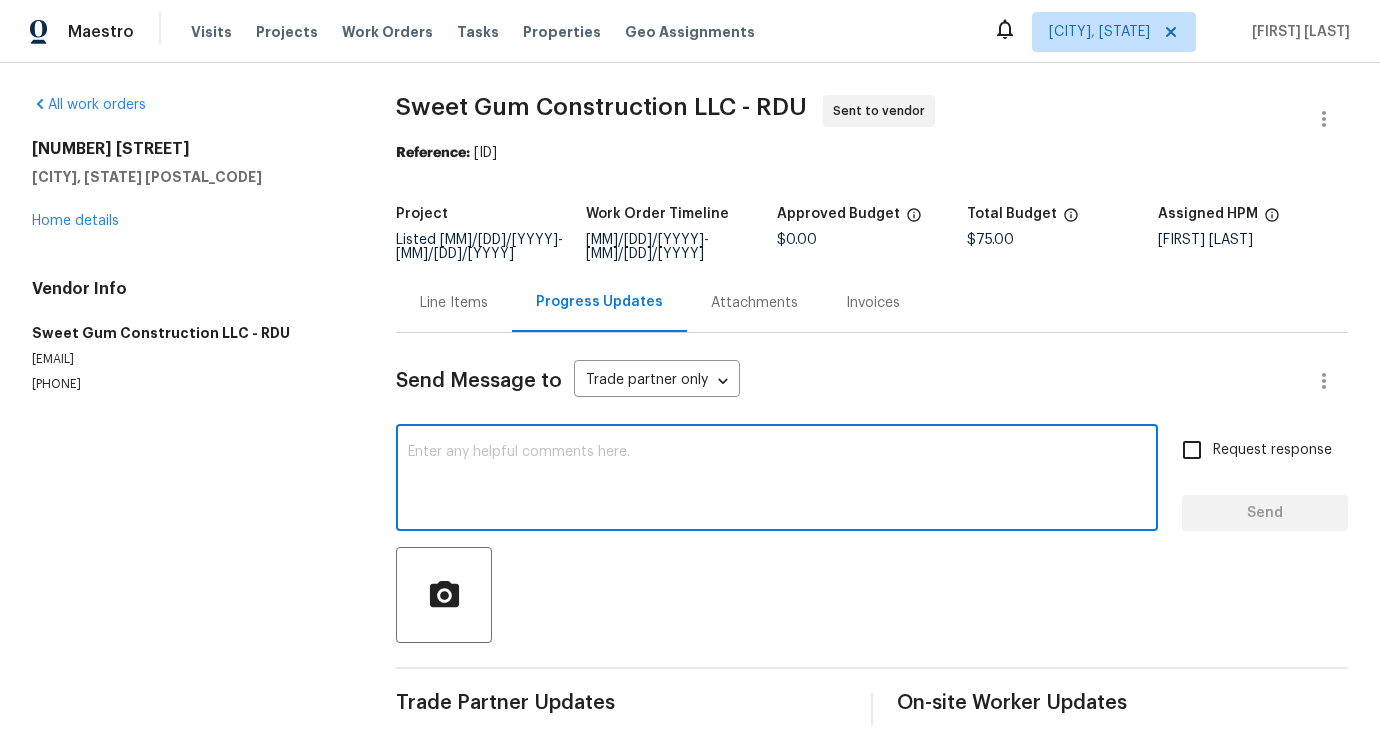 paste on "[NUMBER] [STREET], [CITY], [STATE] [POSTAL_CODE]" 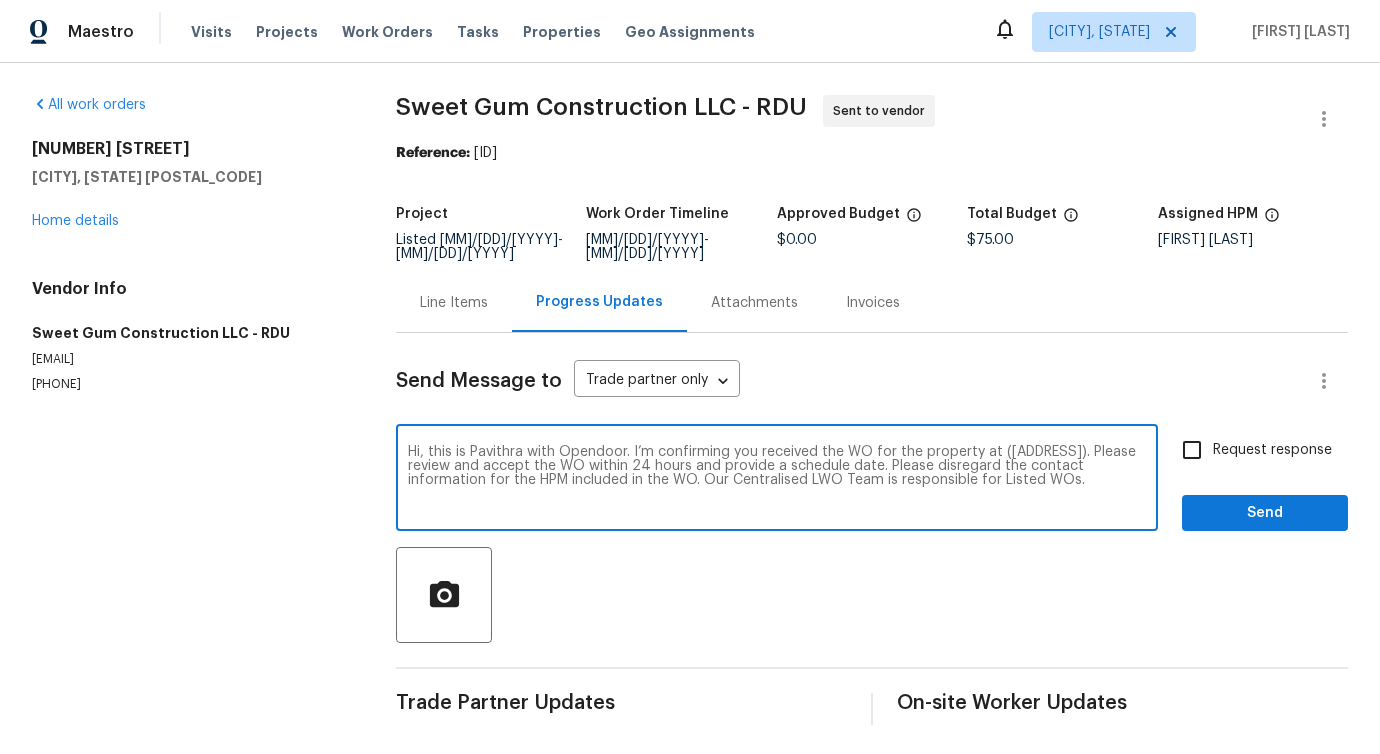 click on "Hi, this is Pavithra with Opendoor. I’m confirming you received the WO for the property at ([ADDRESS]). Please review and accept the WO within 24 hours and provide a schedule date. Please disregard the contact information for the HPM included in the WO. Our Centralised LWO Team is responsible for Listed WOs." at bounding box center (777, 480) 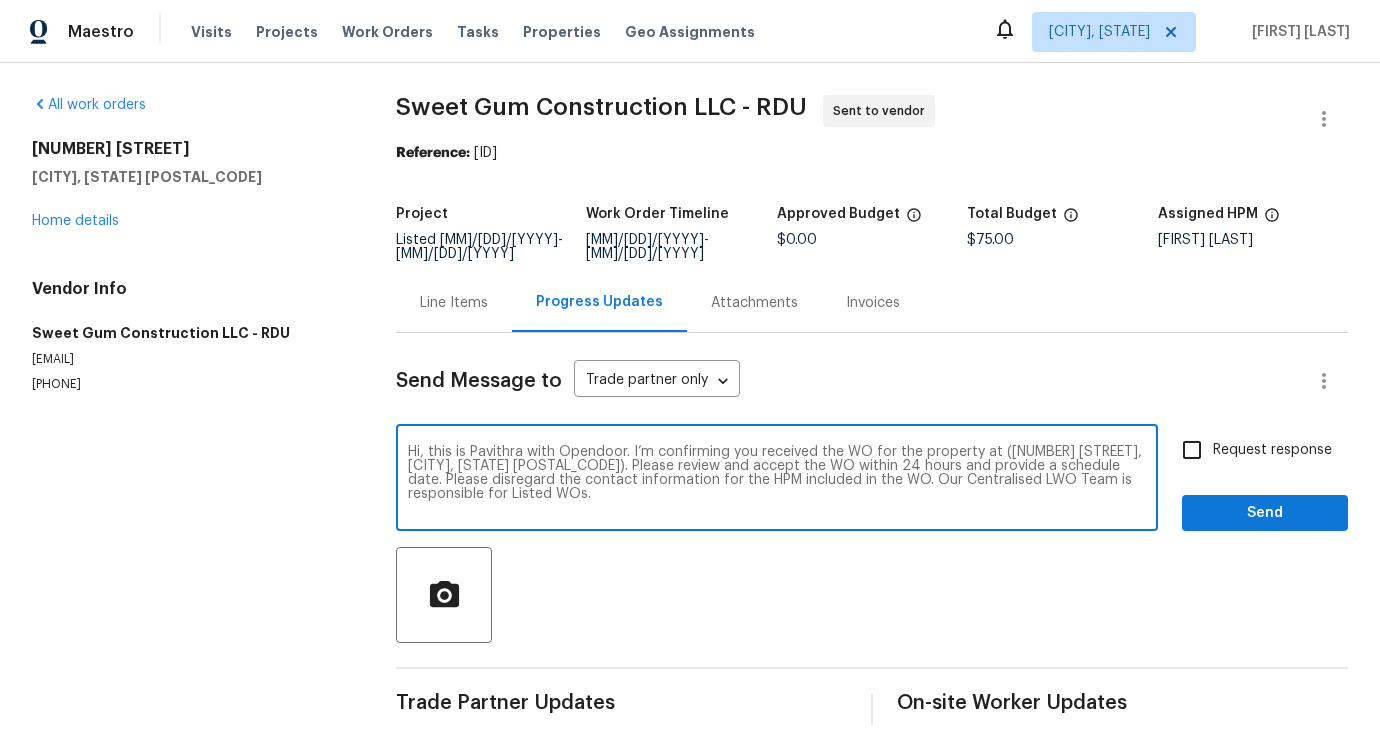 type on "Hi, this is Pavithra with Opendoor. I’m confirming you received the WO for the property at ([NUMBER] [STREET], [CITY], [STATE] [POSTAL_CODE]). Please review and accept the WO within 24 hours and provide a schedule date. Please disregard the contact information for the HPM included in the WO. Our Centralised LWO Team is responsible for Listed WOs." 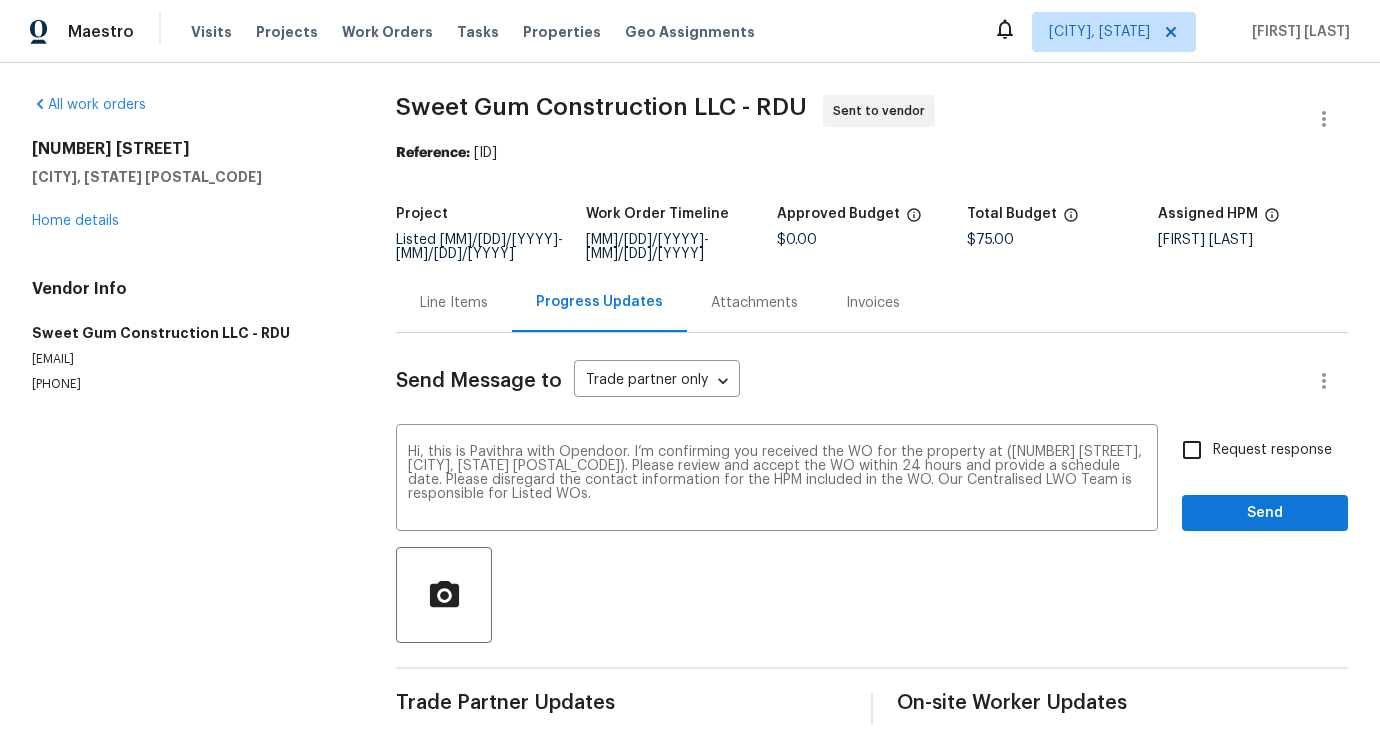 click on "Request response" at bounding box center (1272, 450) 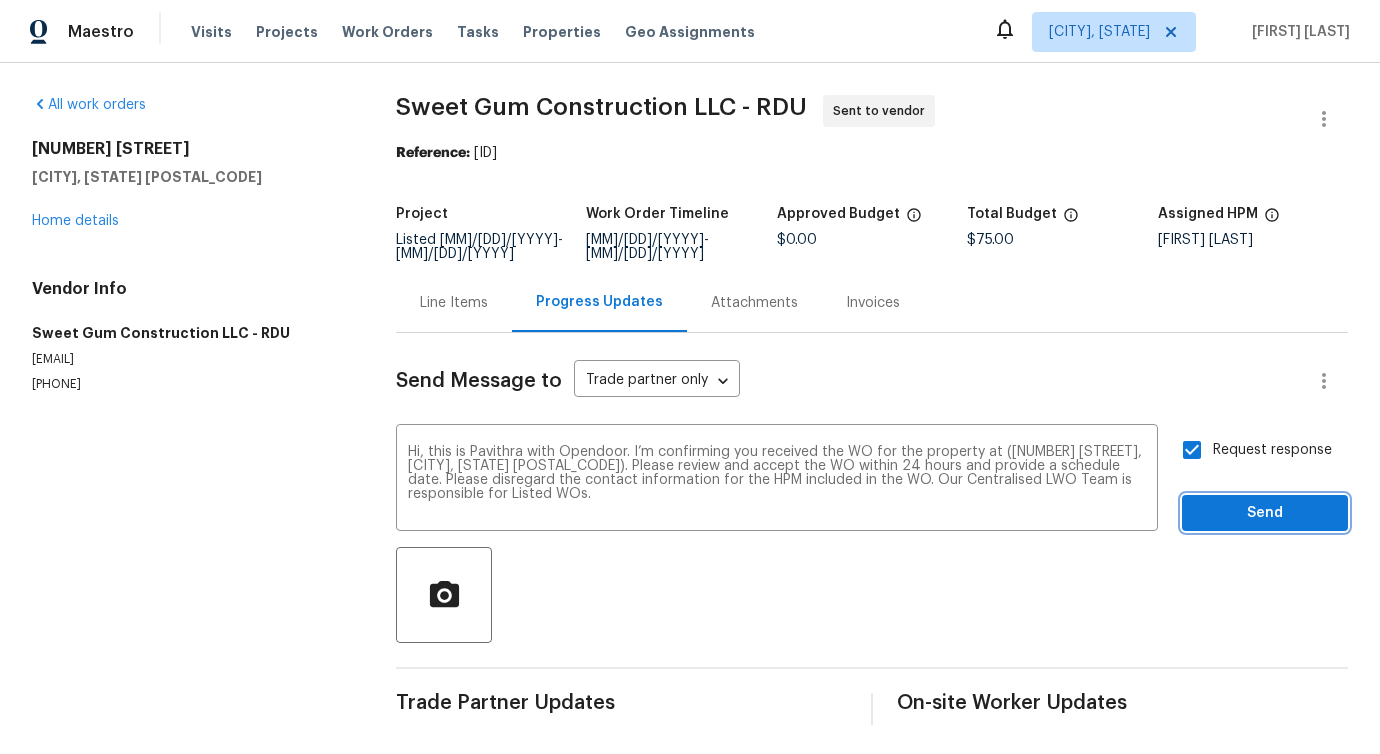 click on "Send" at bounding box center (1265, 513) 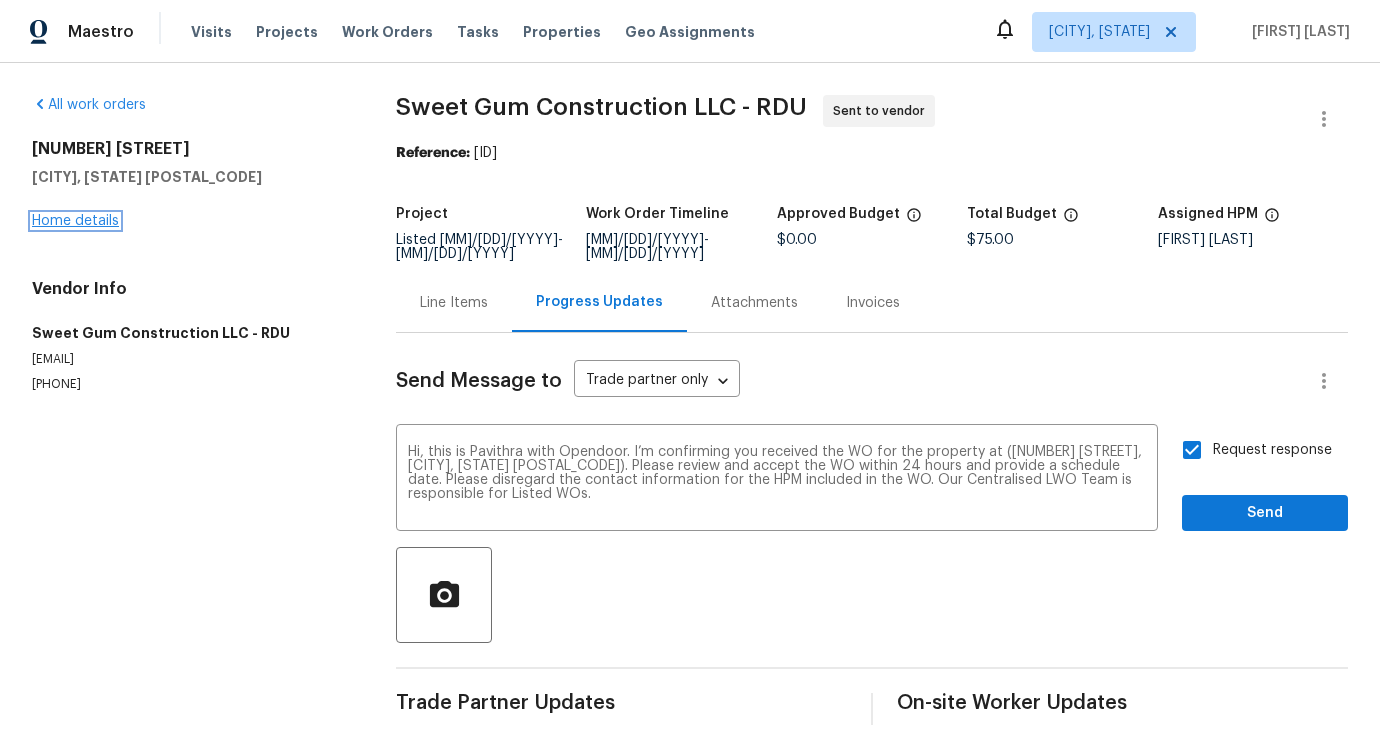 click on "Home details" at bounding box center [75, 221] 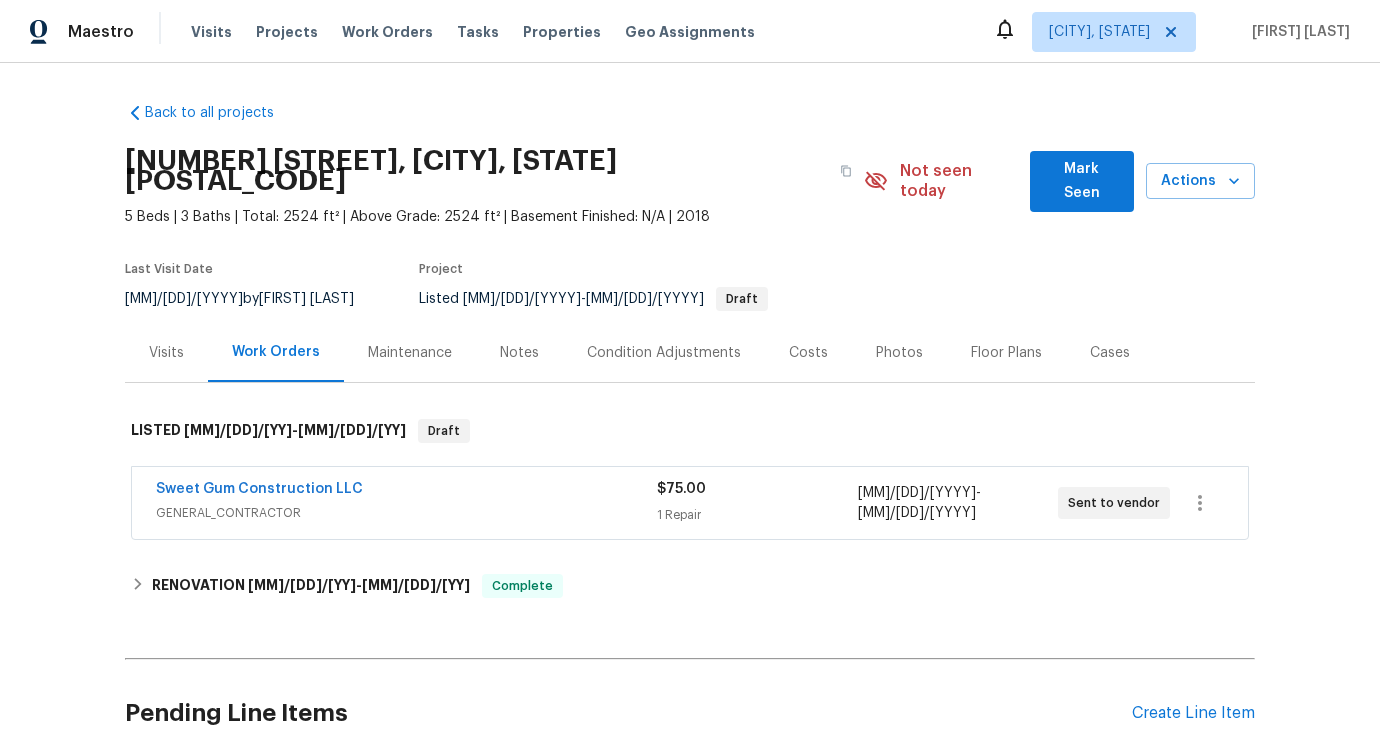 scroll, scrollTop: 142, scrollLeft: 0, axis: vertical 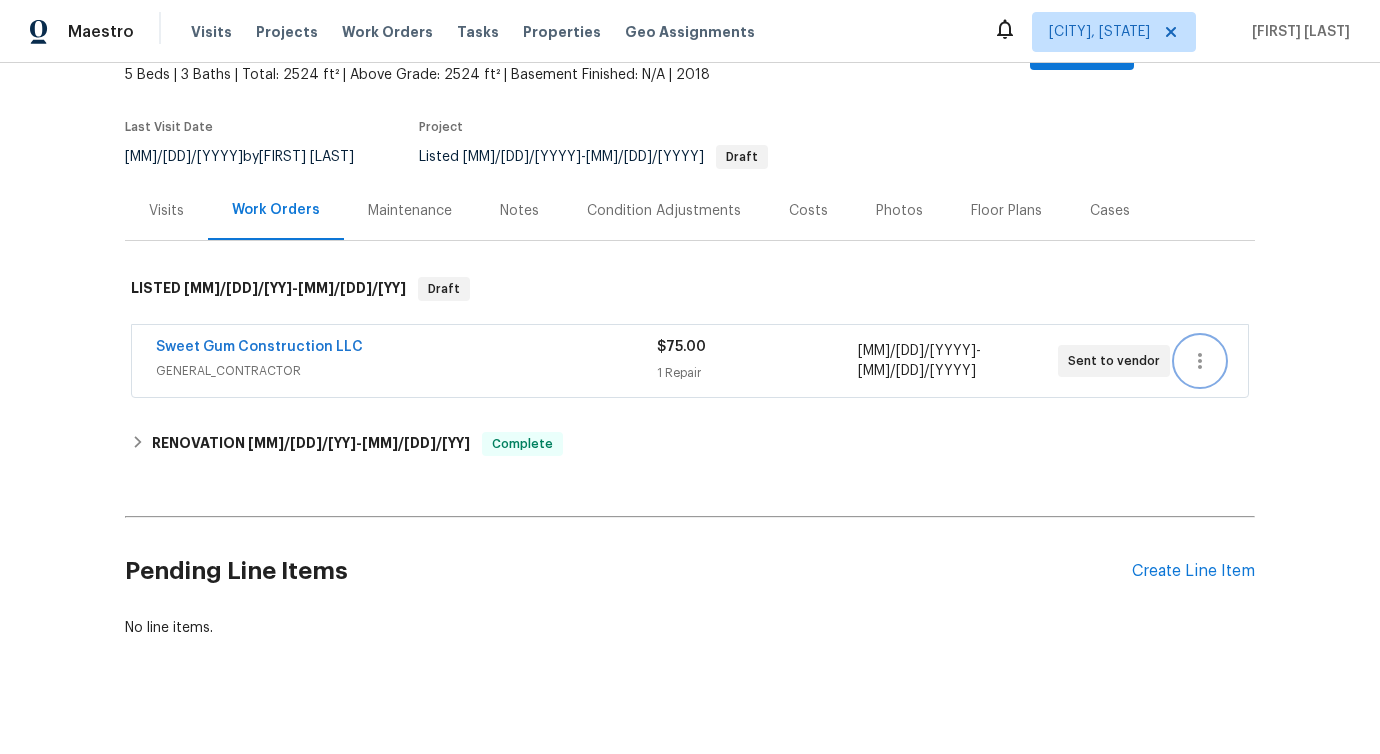 click at bounding box center [1200, 361] 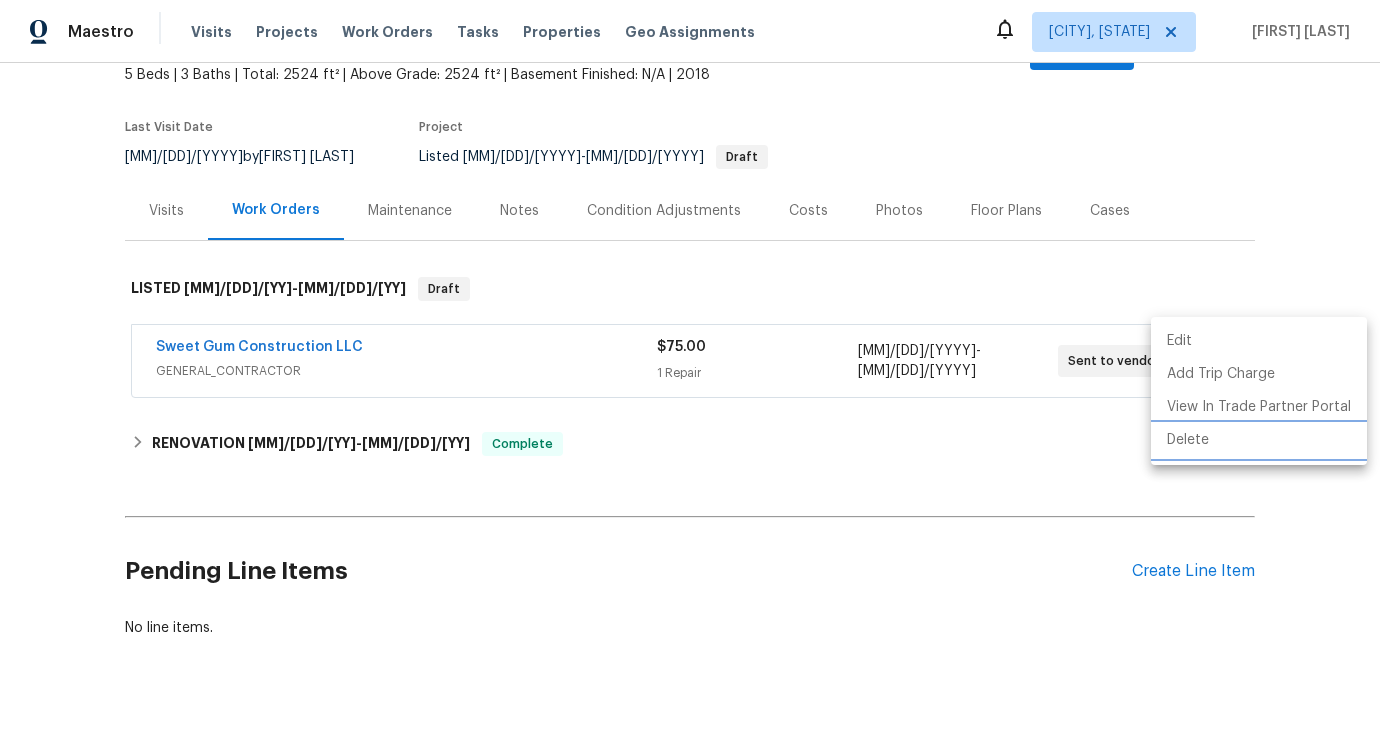 click on "Delete" at bounding box center (1259, 440) 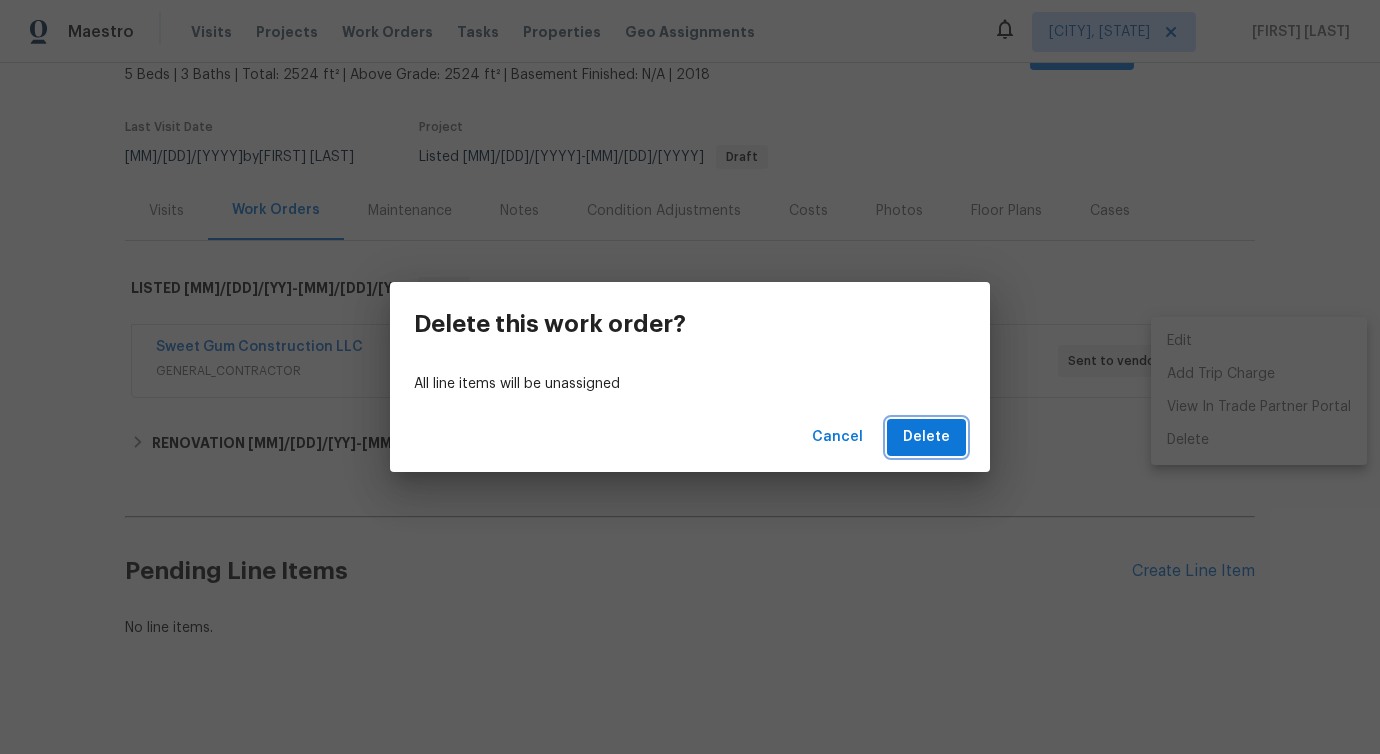click on "Delete" at bounding box center (926, 437) 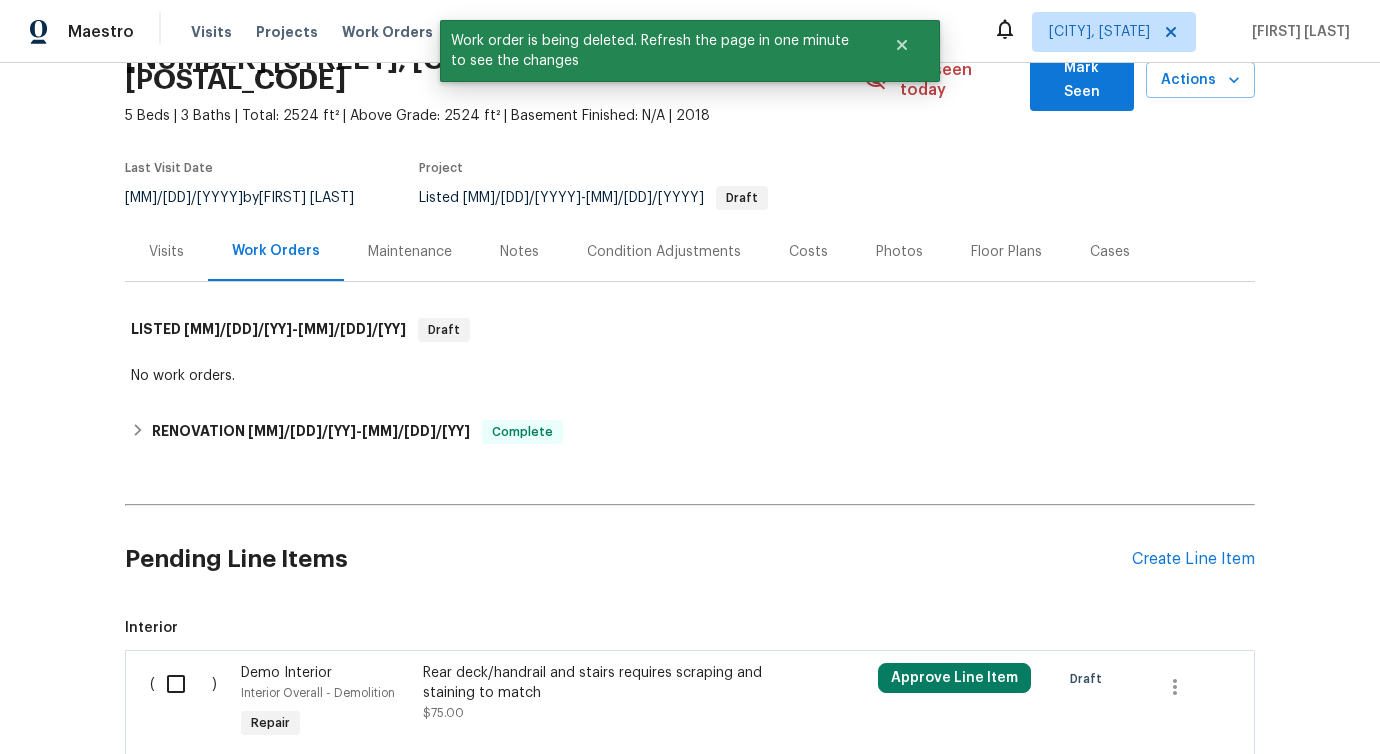 scroll, scrollTop: 142, scrollLeft: 0, axis: vertical 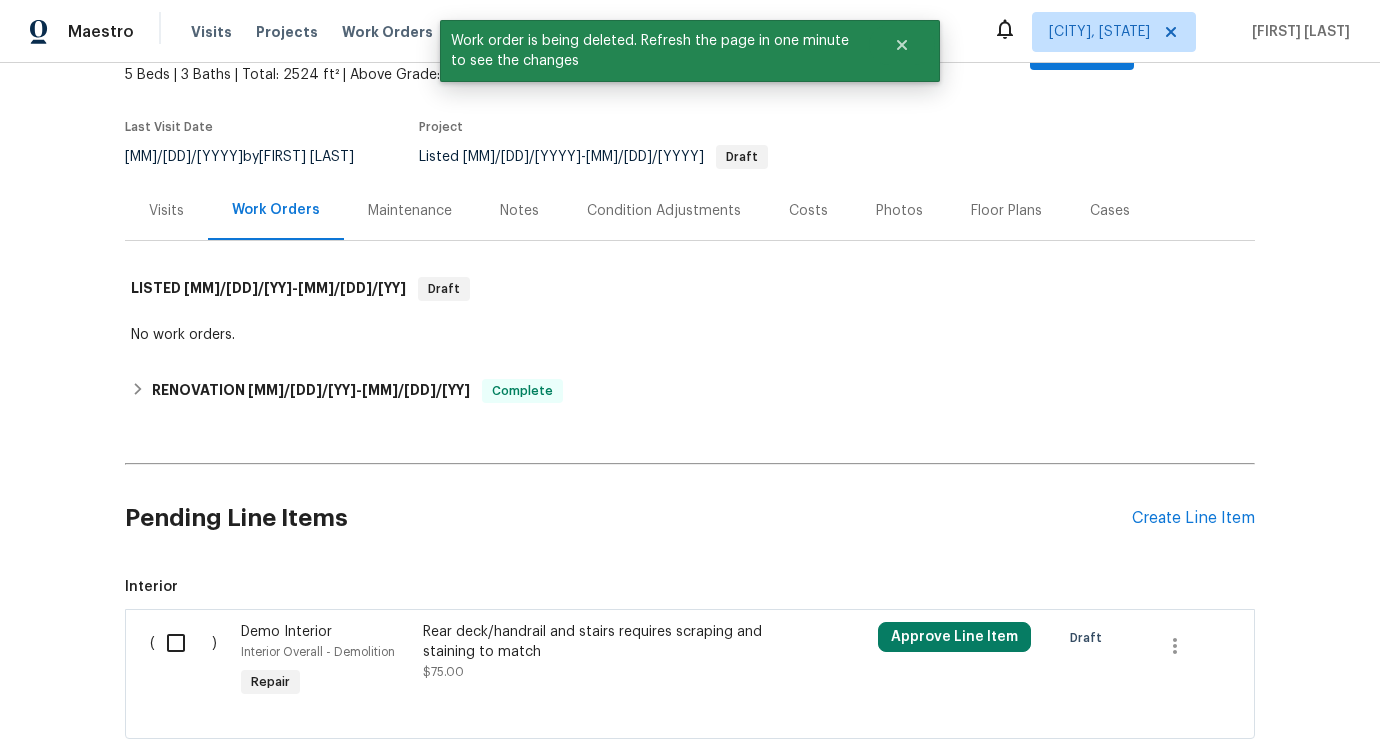 click on "Rear deck/handrail and stairs requires scraping and staining to match $75.00" at bounding box center (599, 652) 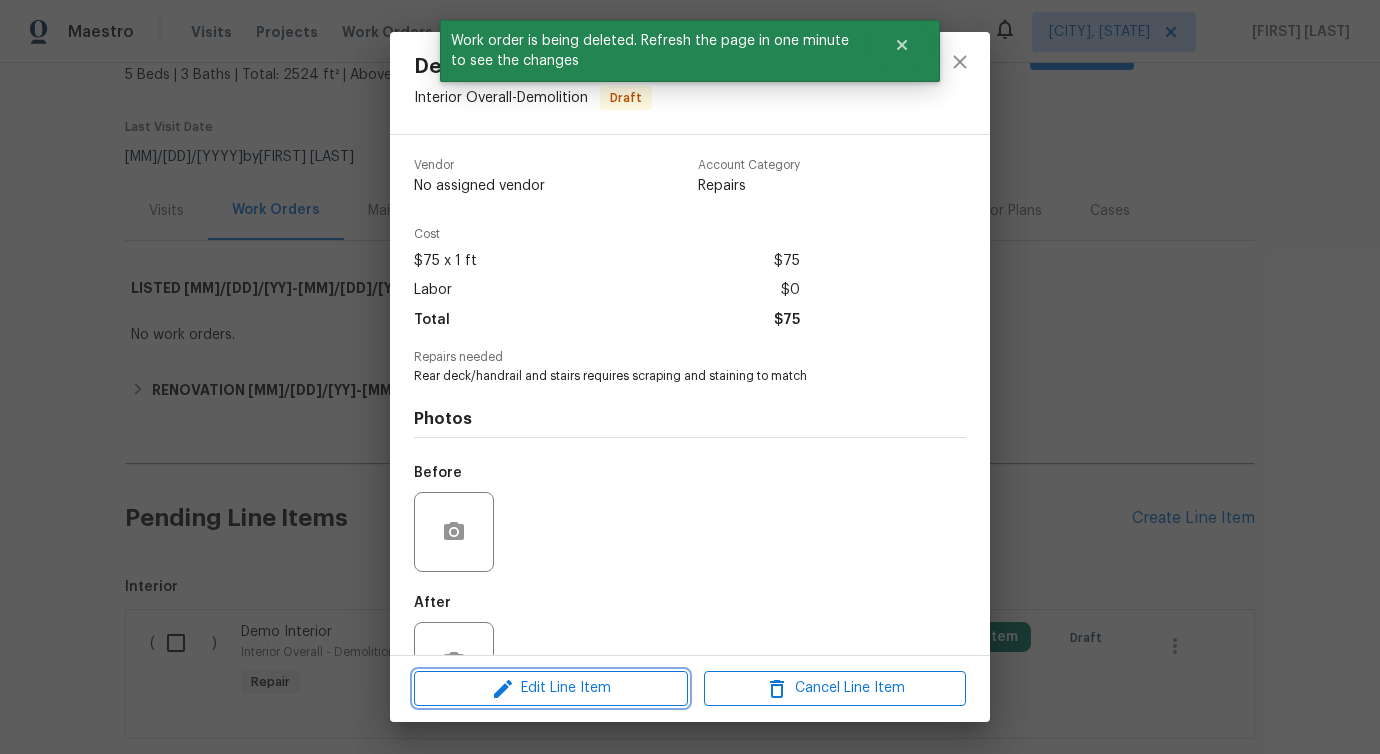 click on "Edit Line Item" at bounding box center [551, 688] 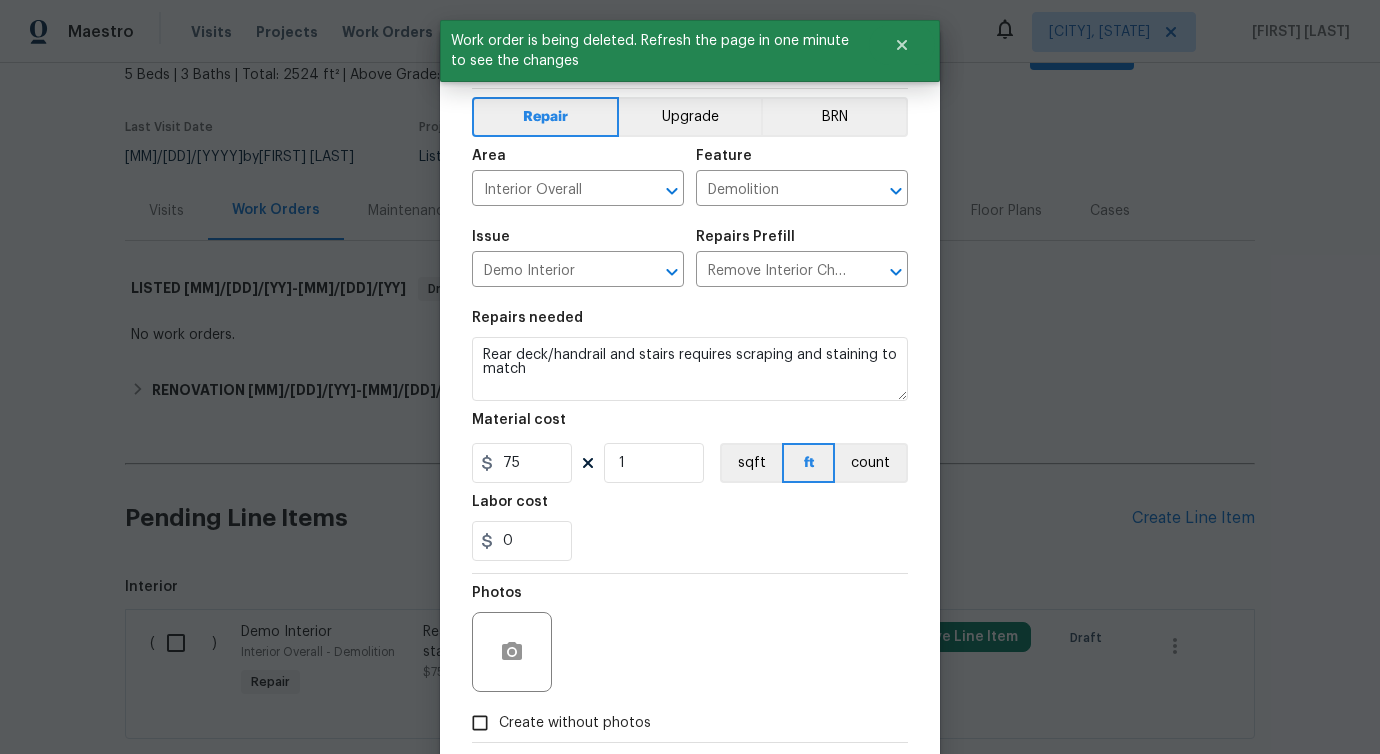 scroll, scrollTop: 108, scrollLeft: 0, axis: vertical 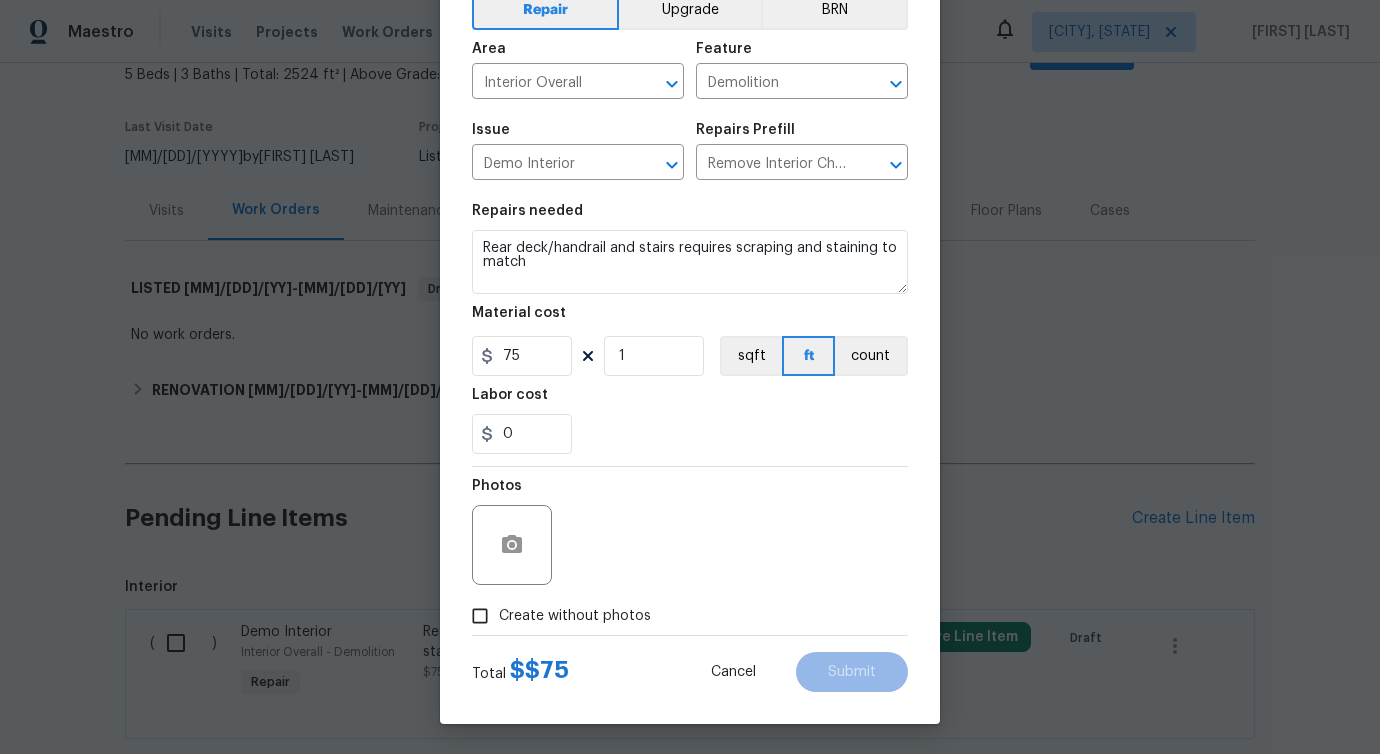 click on "Create without photos" at bounding box center (575, 616) 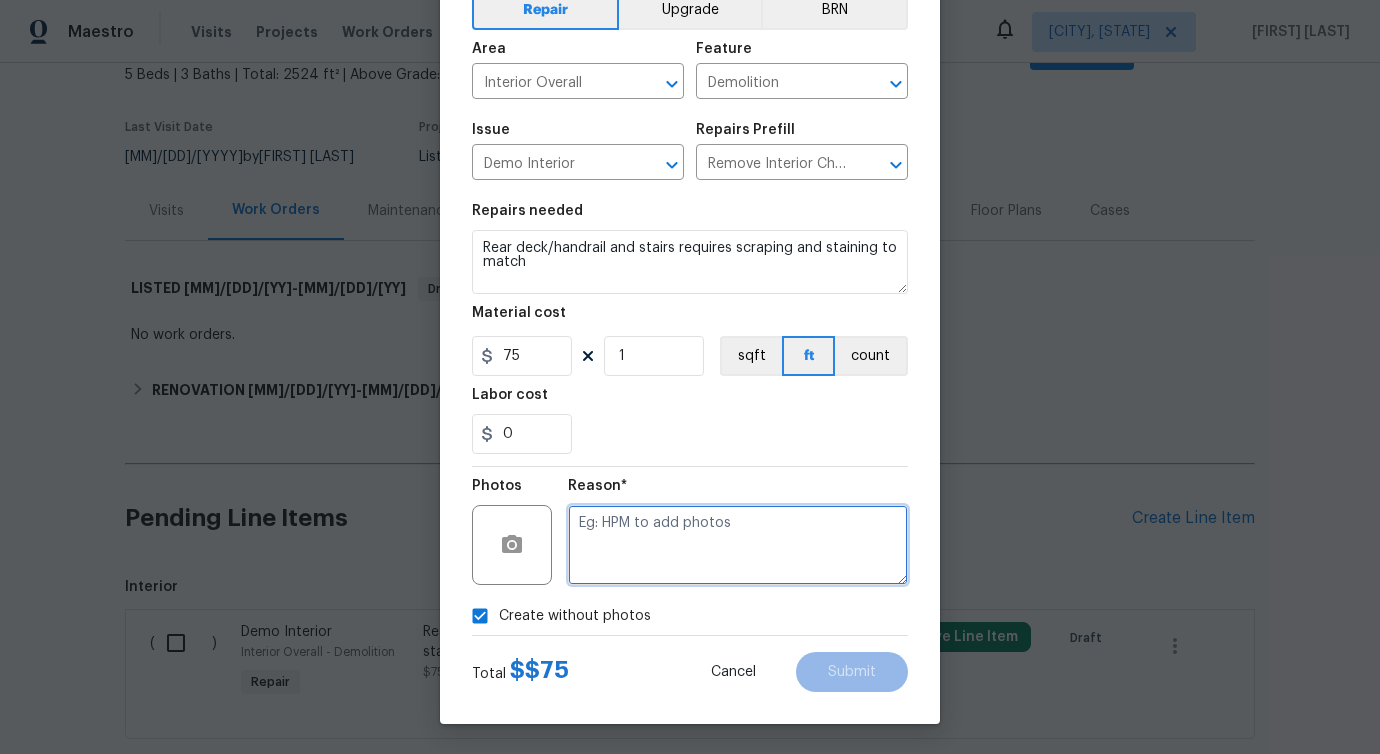 click at bounding box center (738, 545) 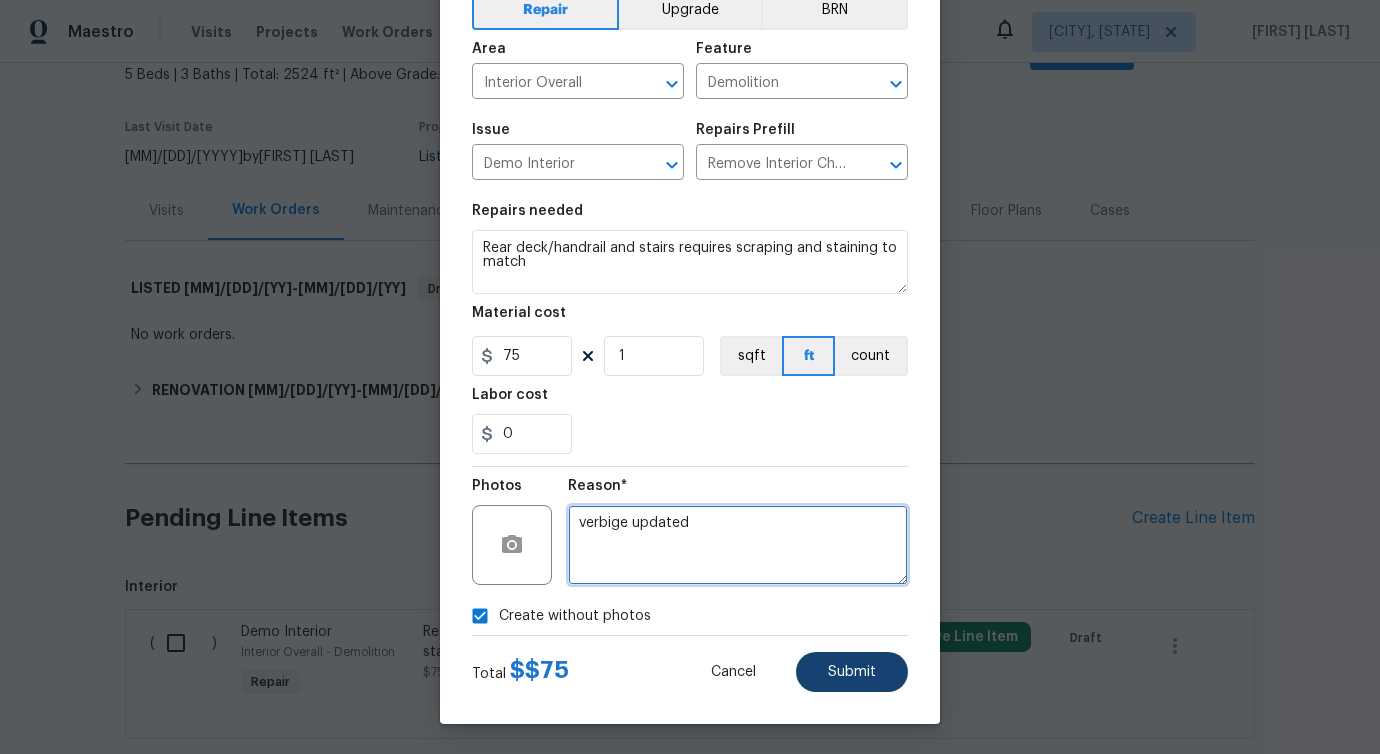 type on "verbige updated" 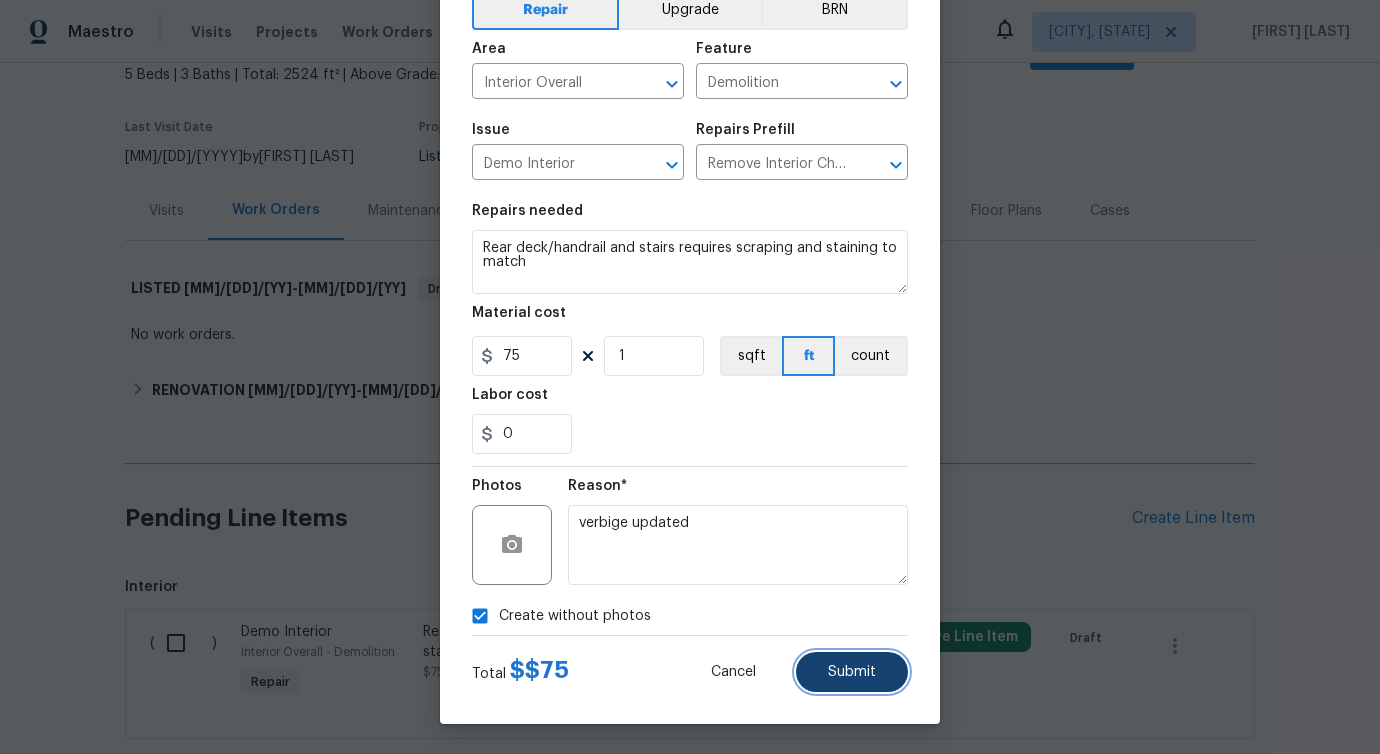 click on "Submit" at bounding box center [852, 672] 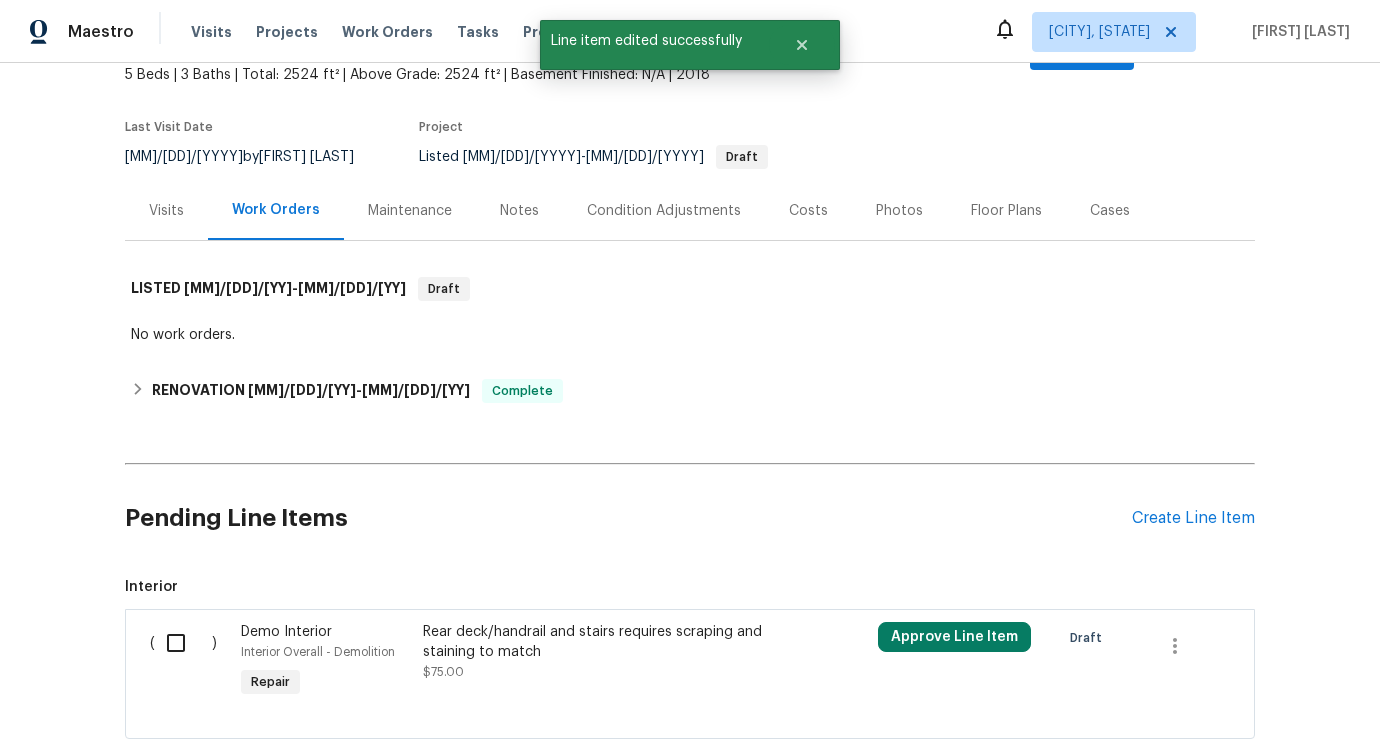 scroll, scrollTop: 0, scrollLeft: 0, axis: both 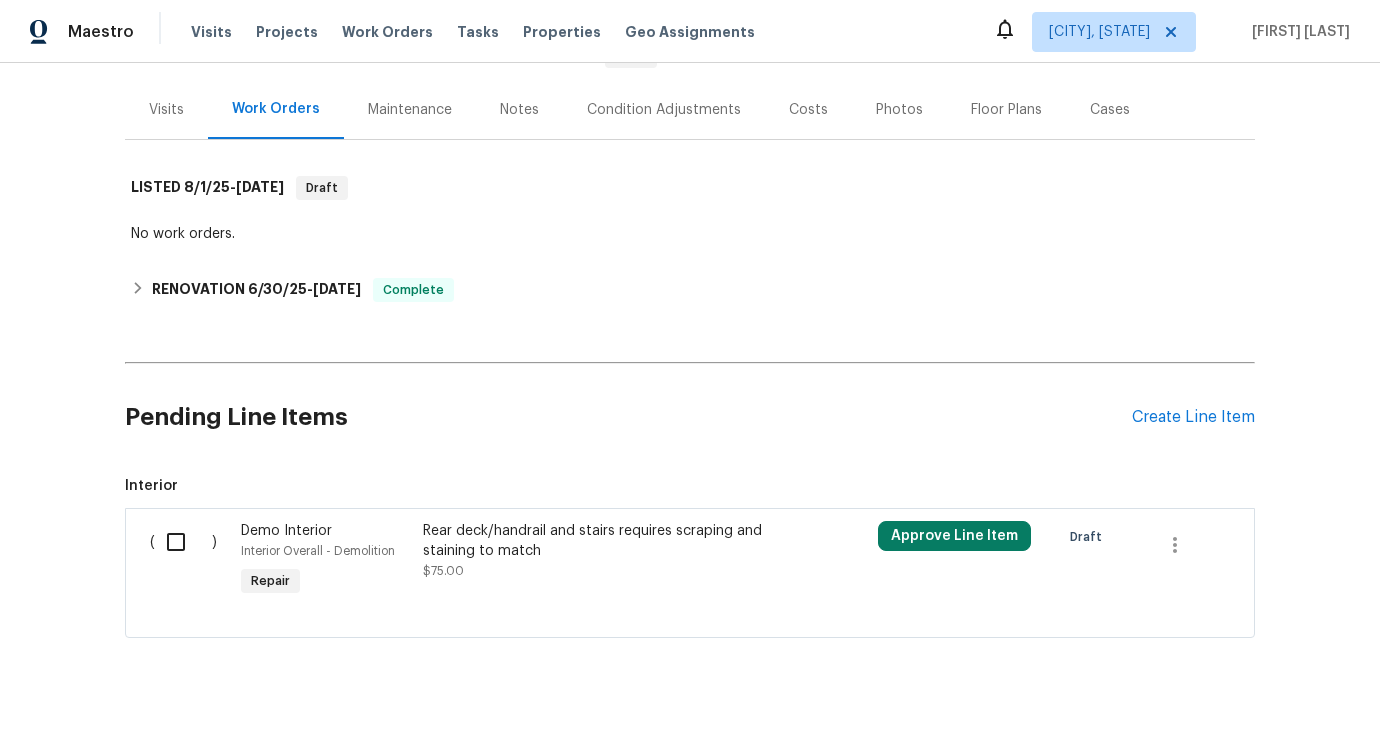 click at bounding box center [183, 542] 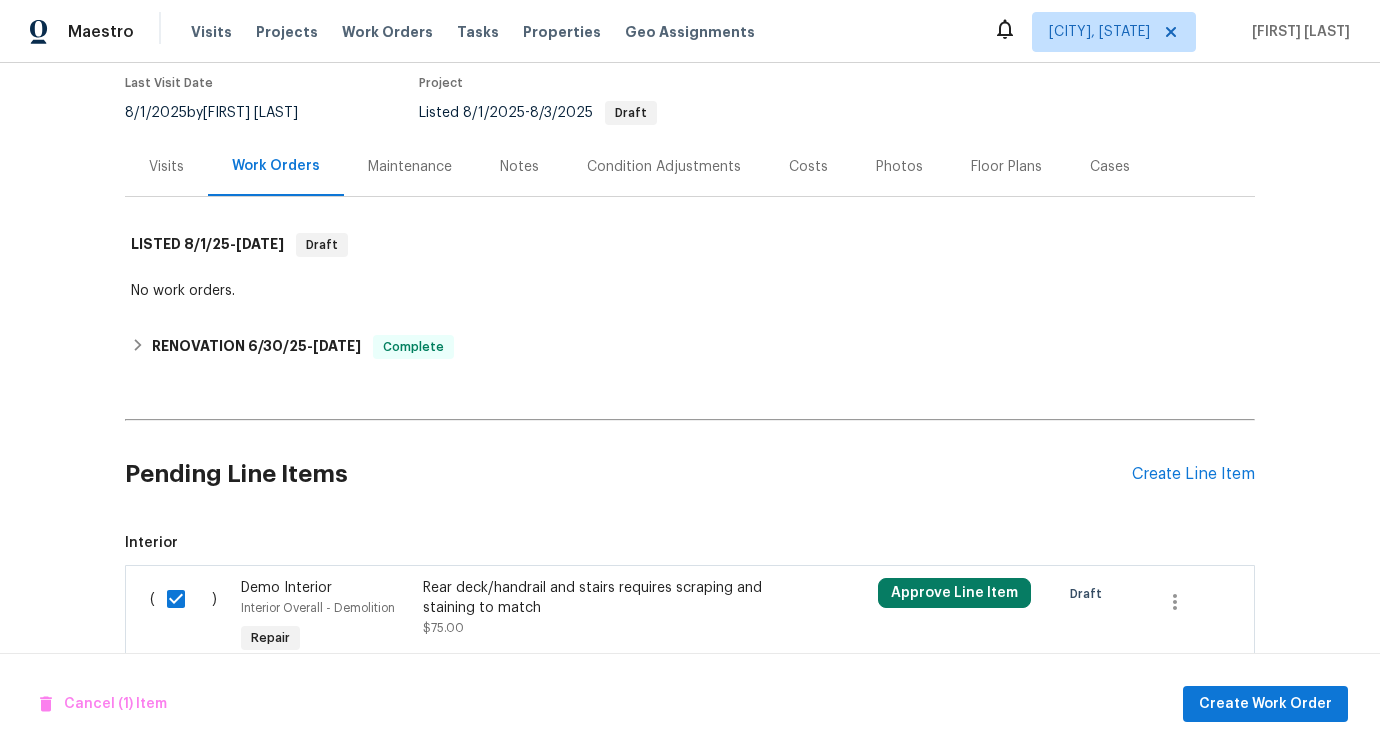 scroll, scrollTop: 243, scrollLeft: 0, axis: vertical 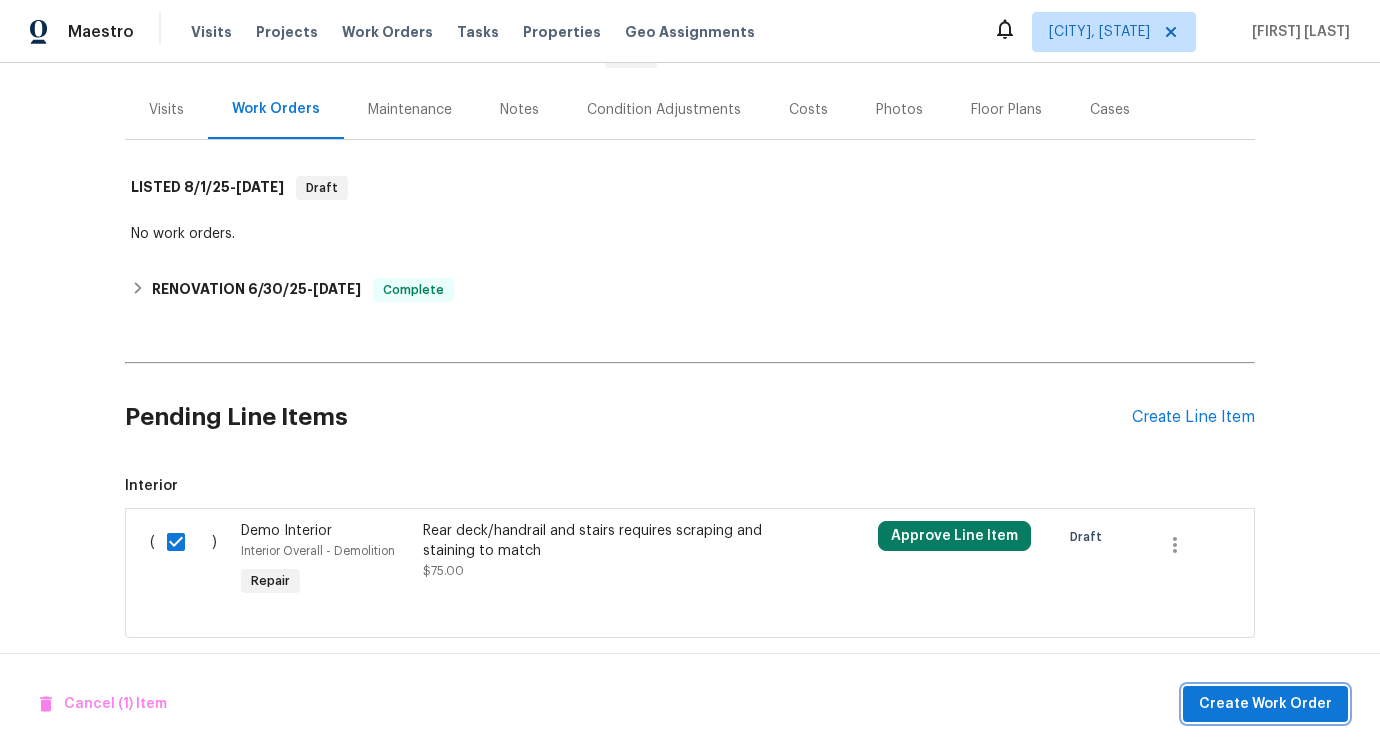 click on "Create Work Order" at bounding box center [1265, 704] 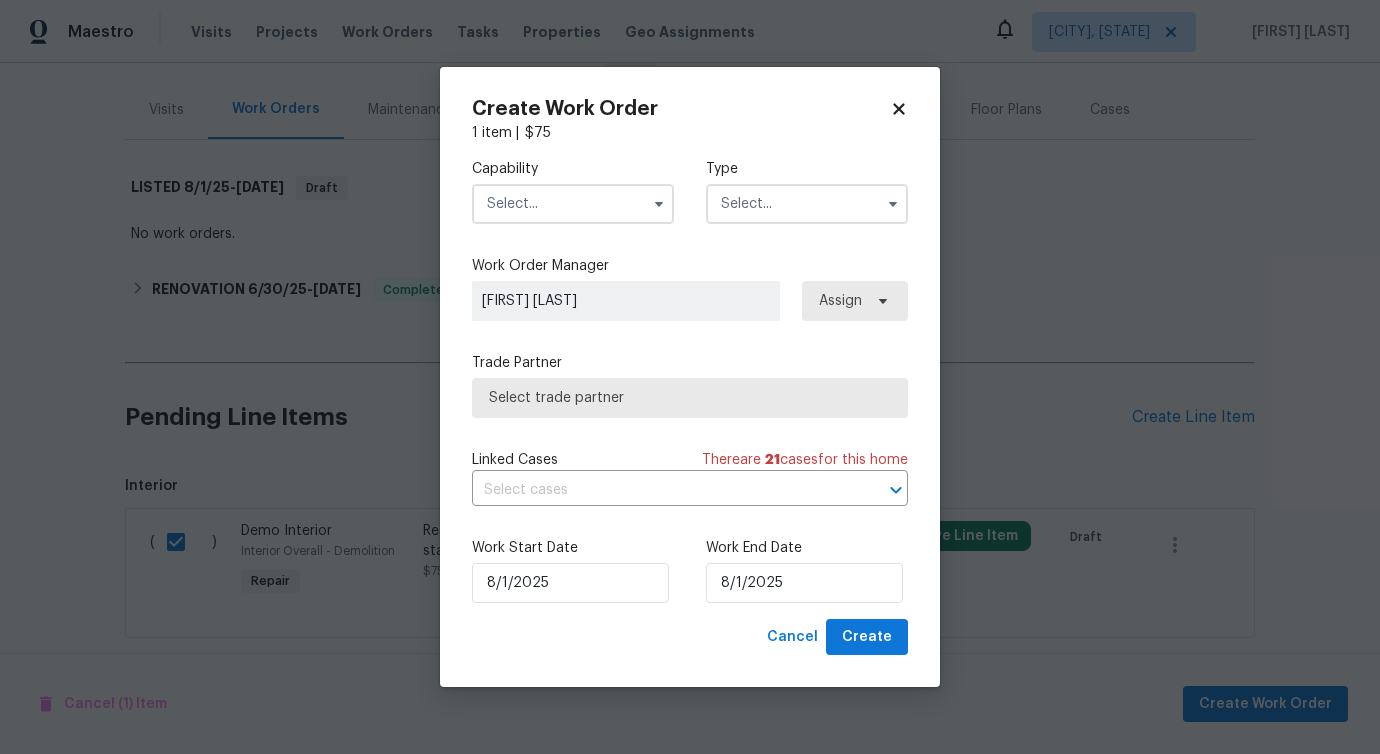 click at bounding box center (573, 204) 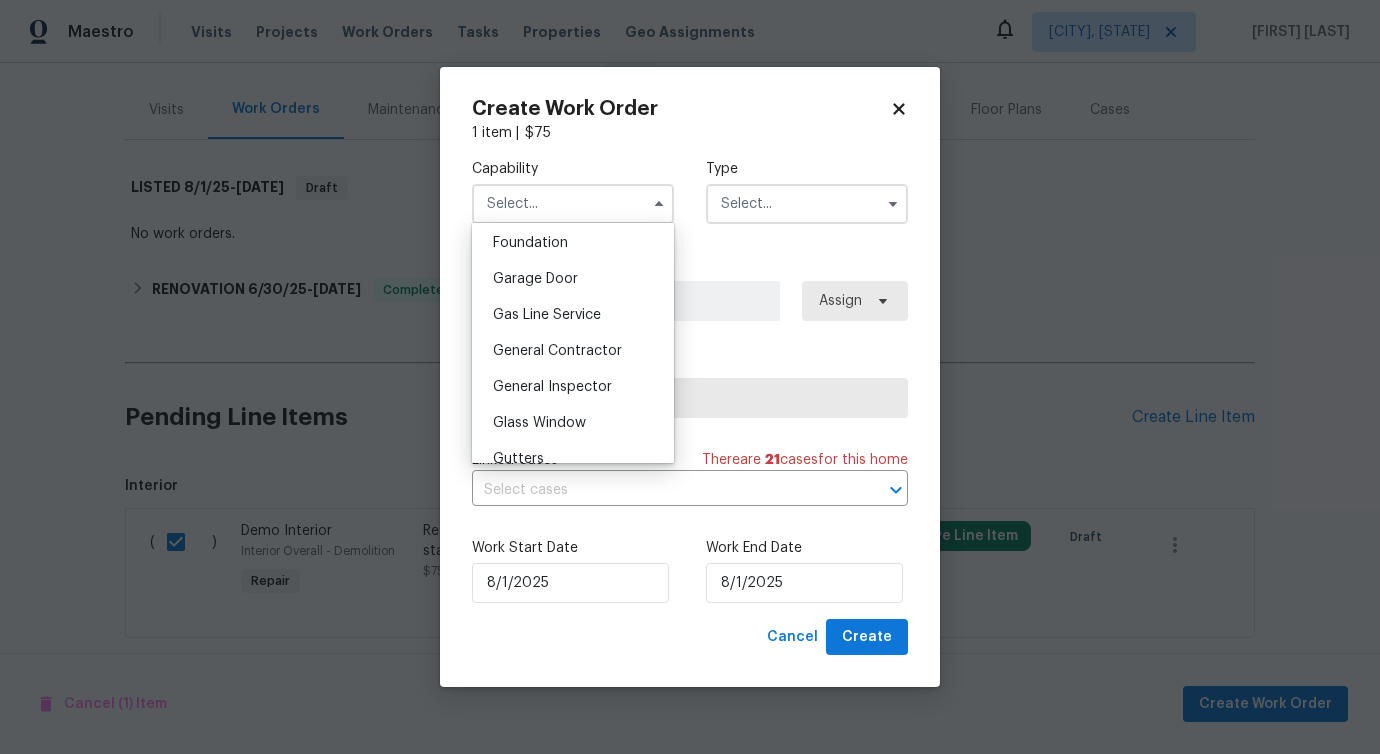 scroll, scrollTop: 880, scrollLeft: 0, axis: vertical 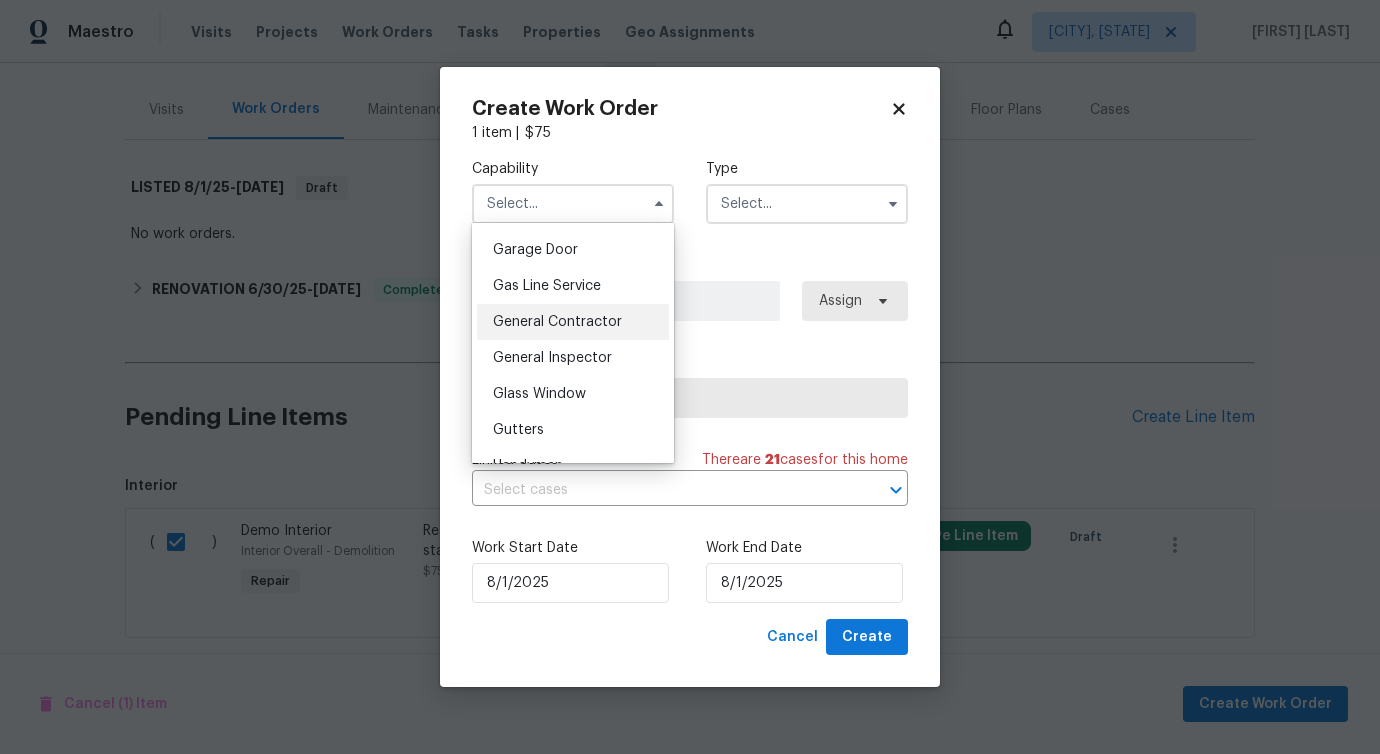 click on "General Contractor" at bounding box center [573, 322] 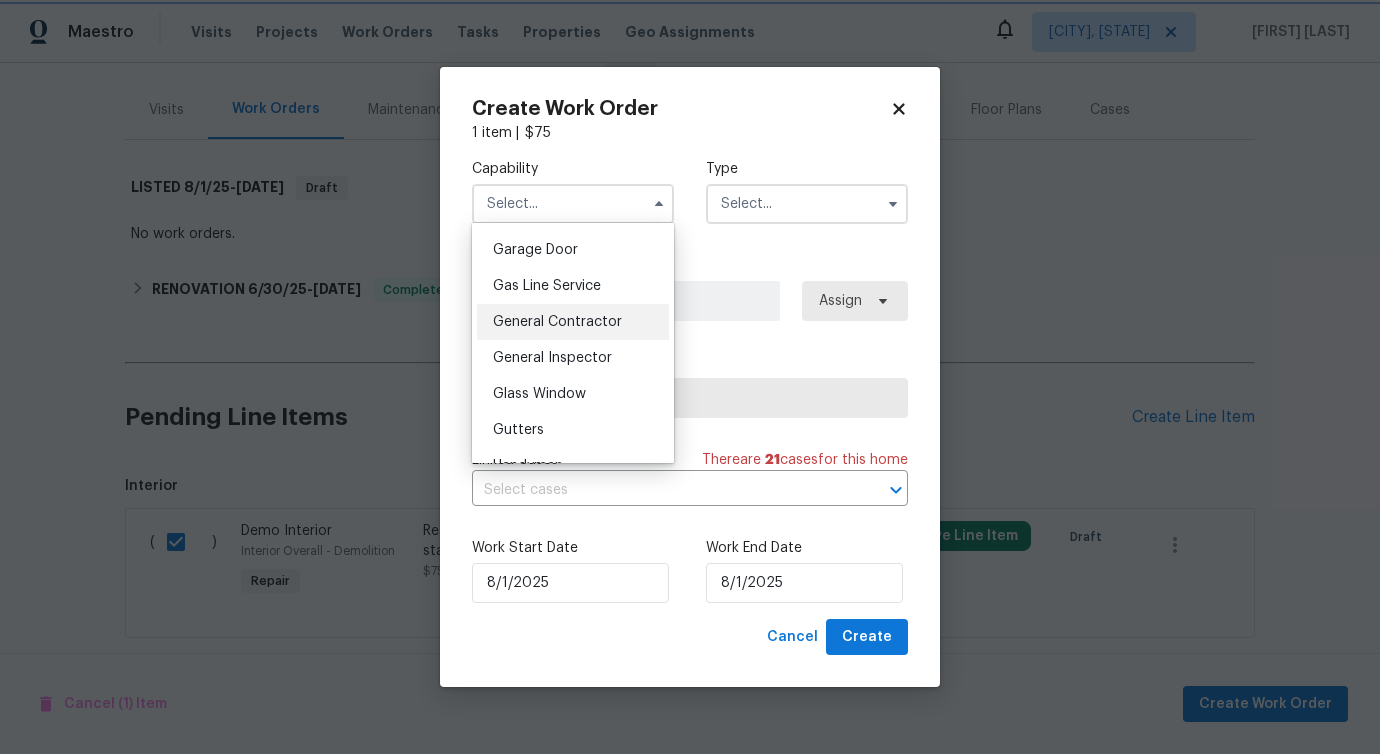 type on "General Contractor" 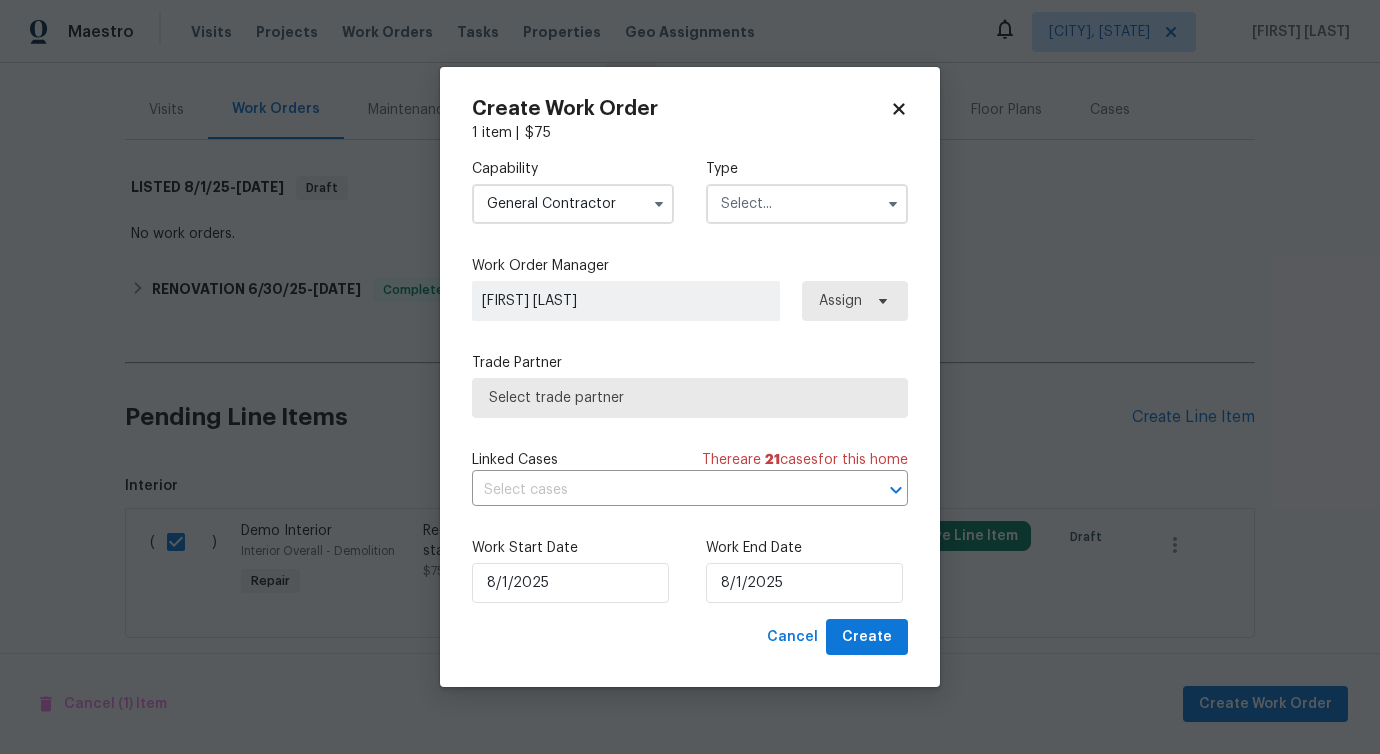 click at bounding box center [807, 204] 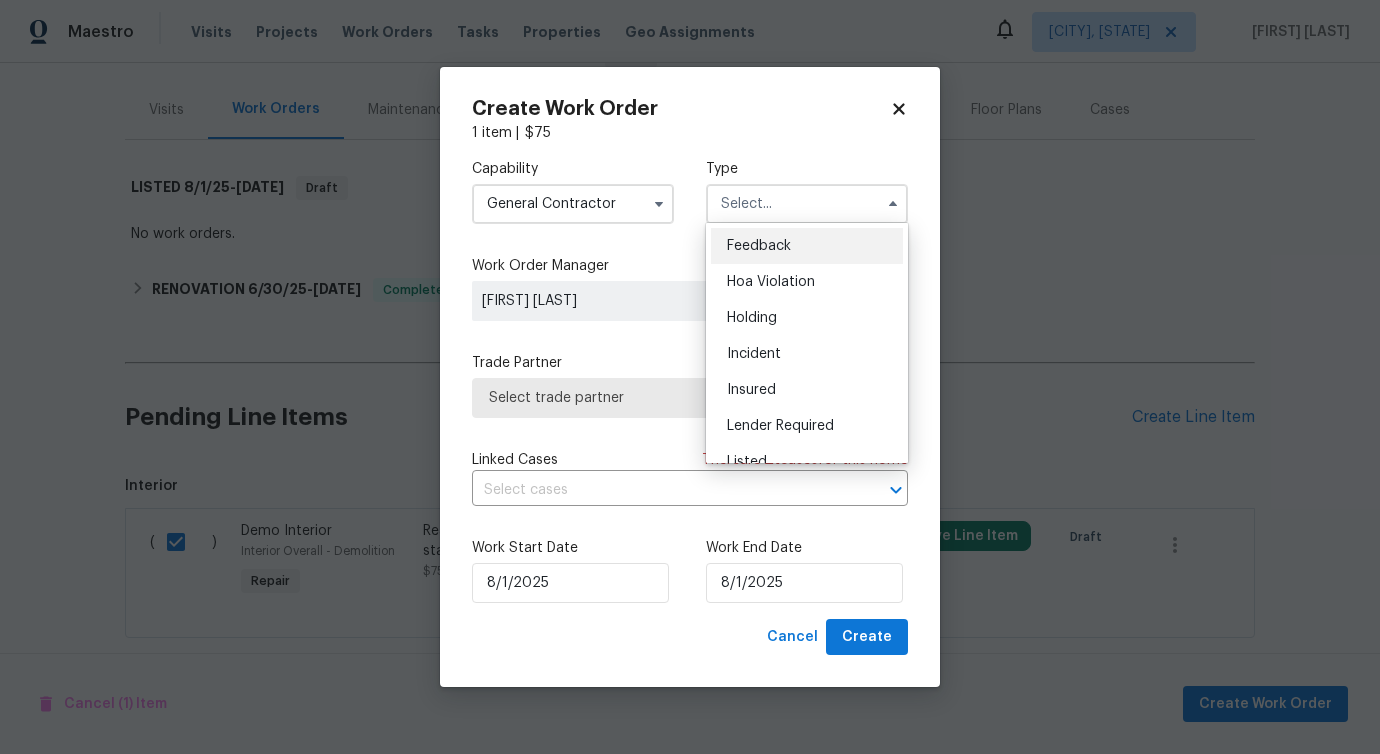 click on "Feedback" at bounding box center (759, 246) 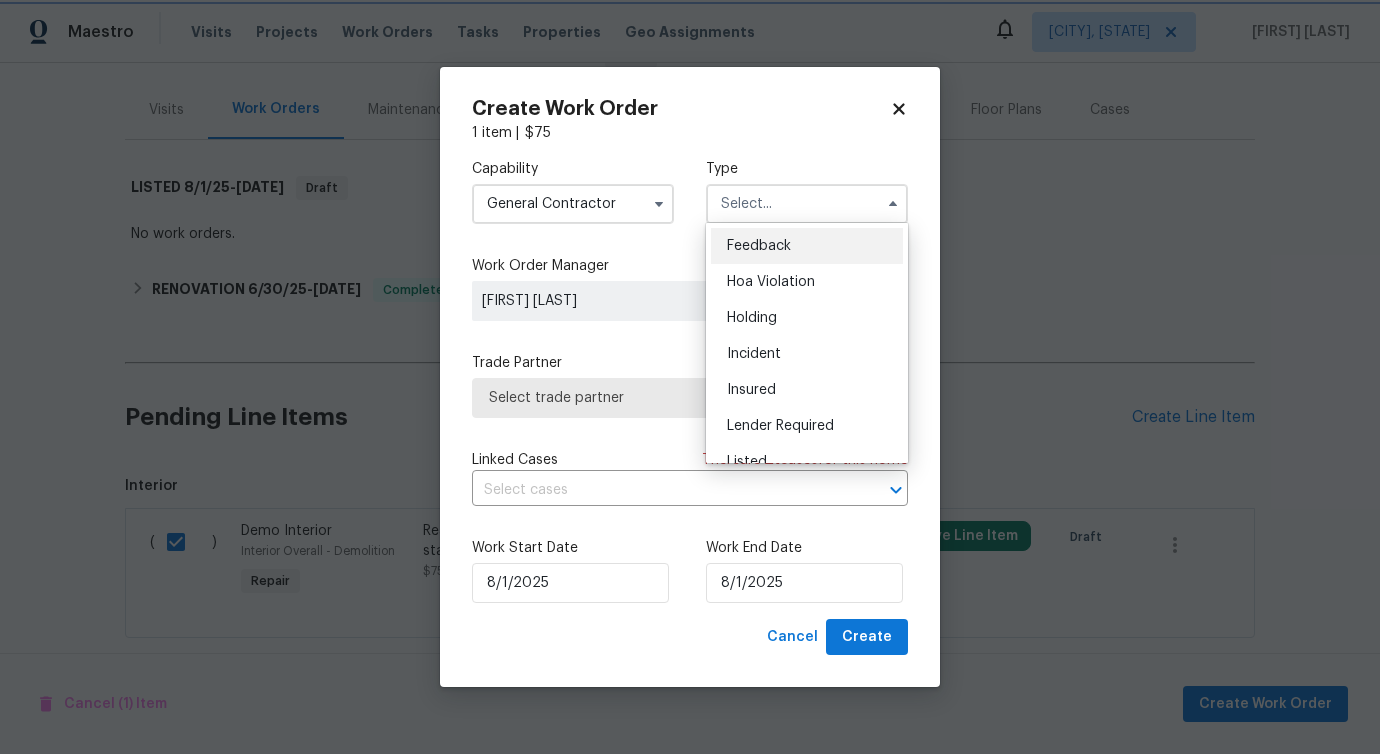 type on "Feedback" 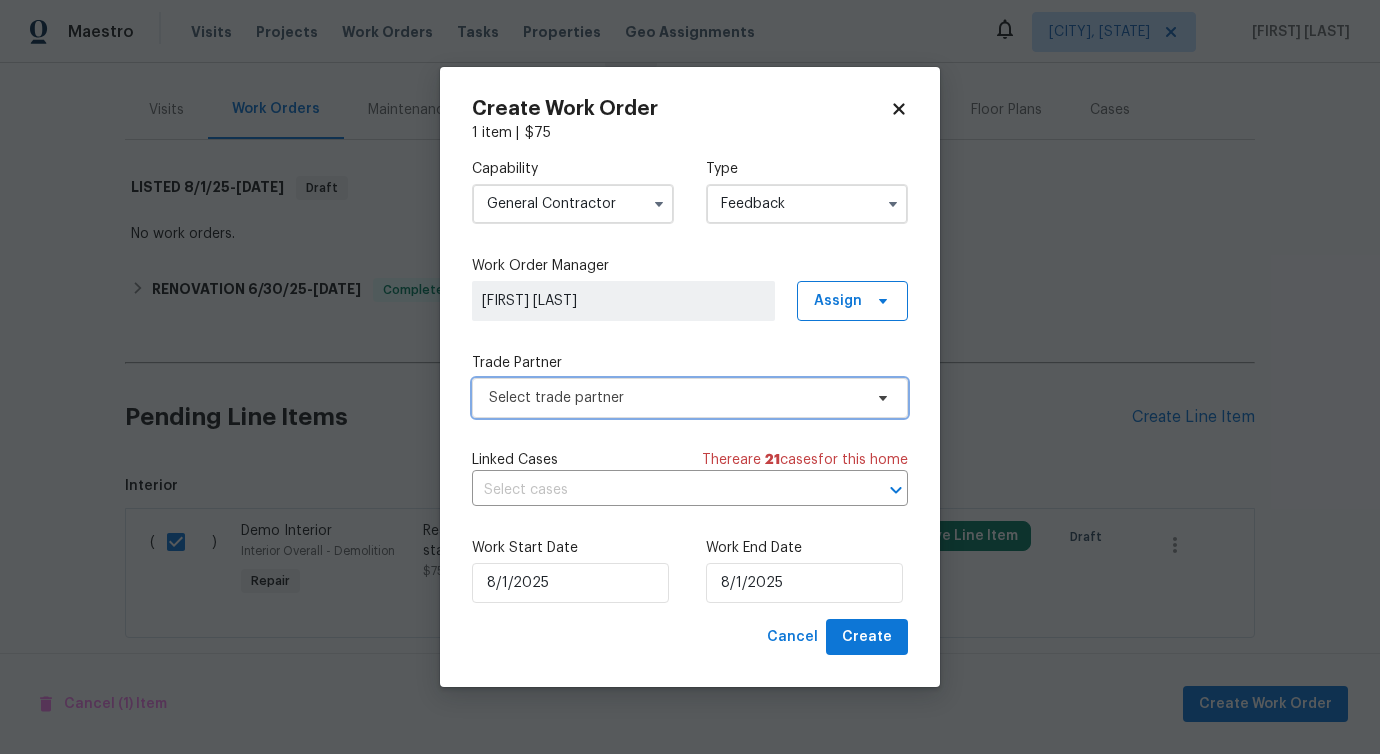 click on "Select trade partner" at bounding box center (690, 398) 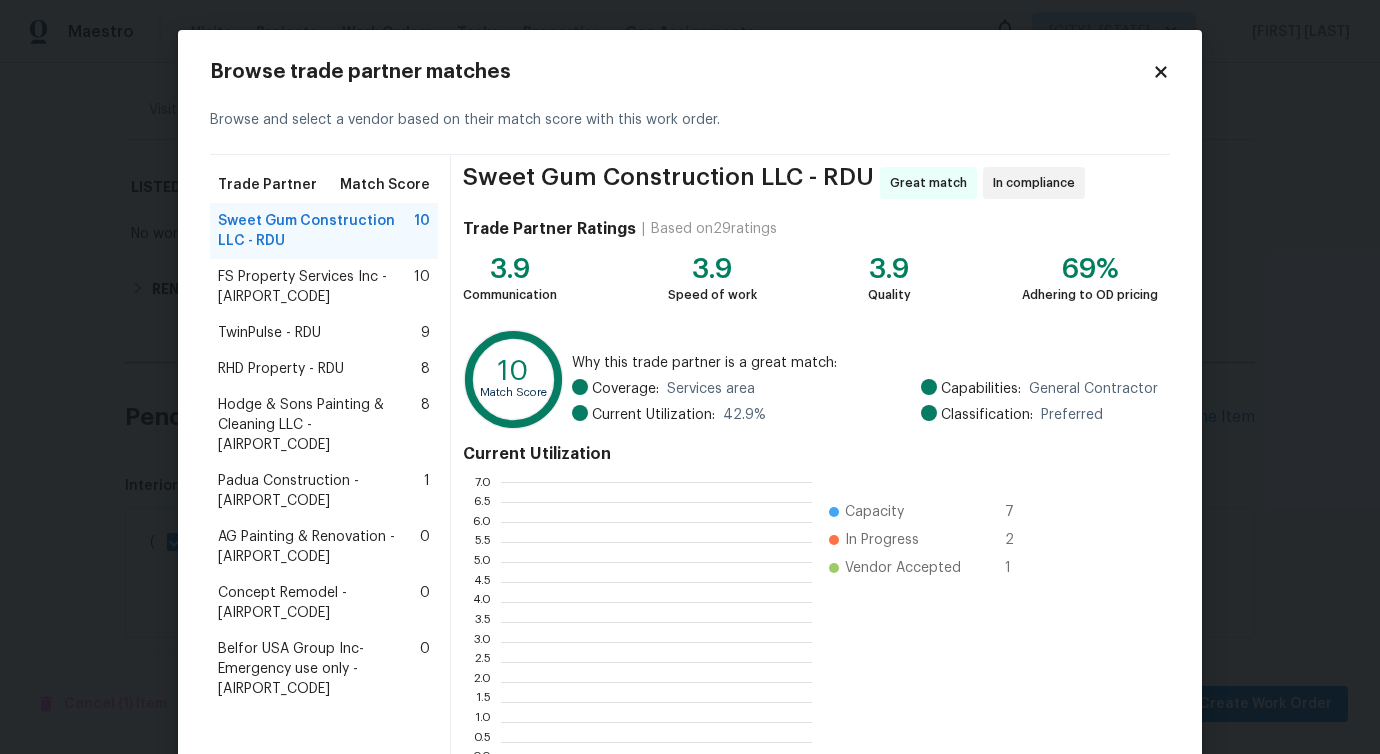 scroll, scrollTop: 2, scrollLeft: 1, axis: both 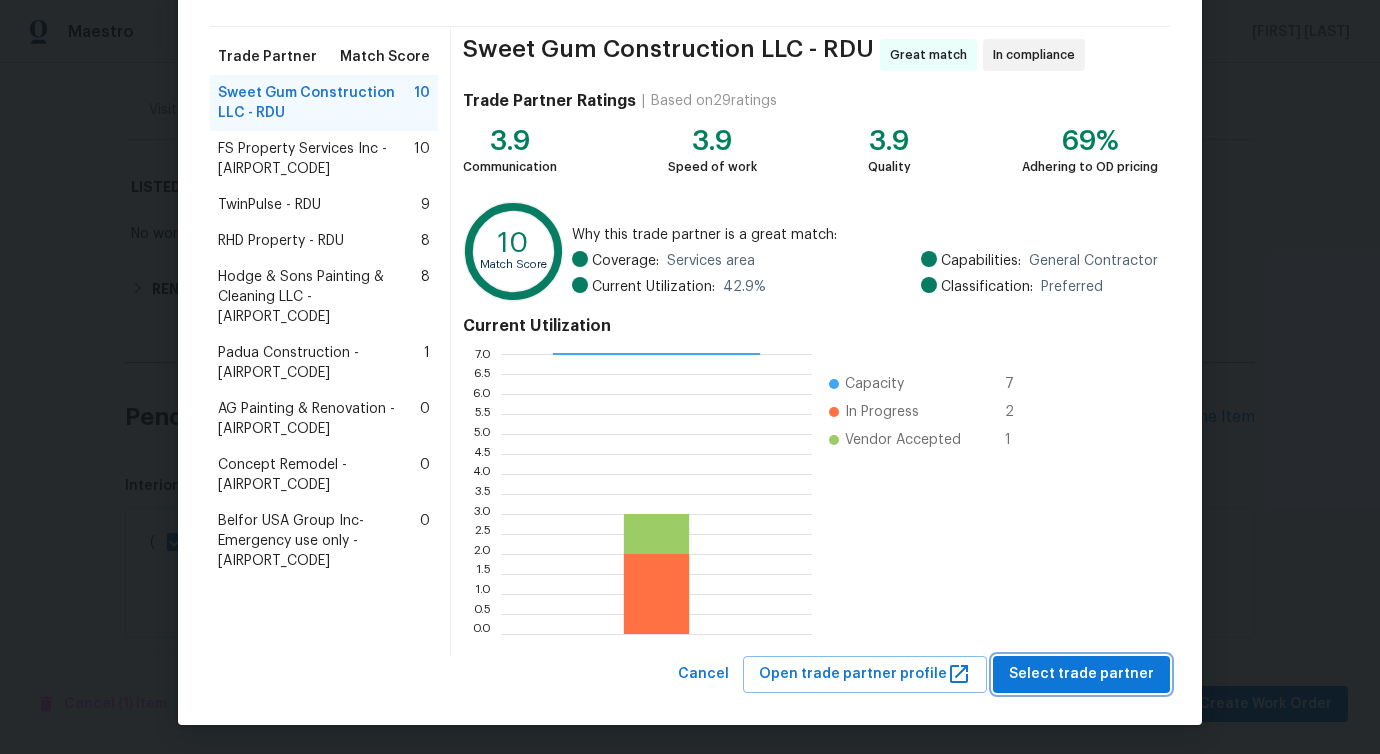 click on "Select trade partner" at bounding box center (1081, 674) 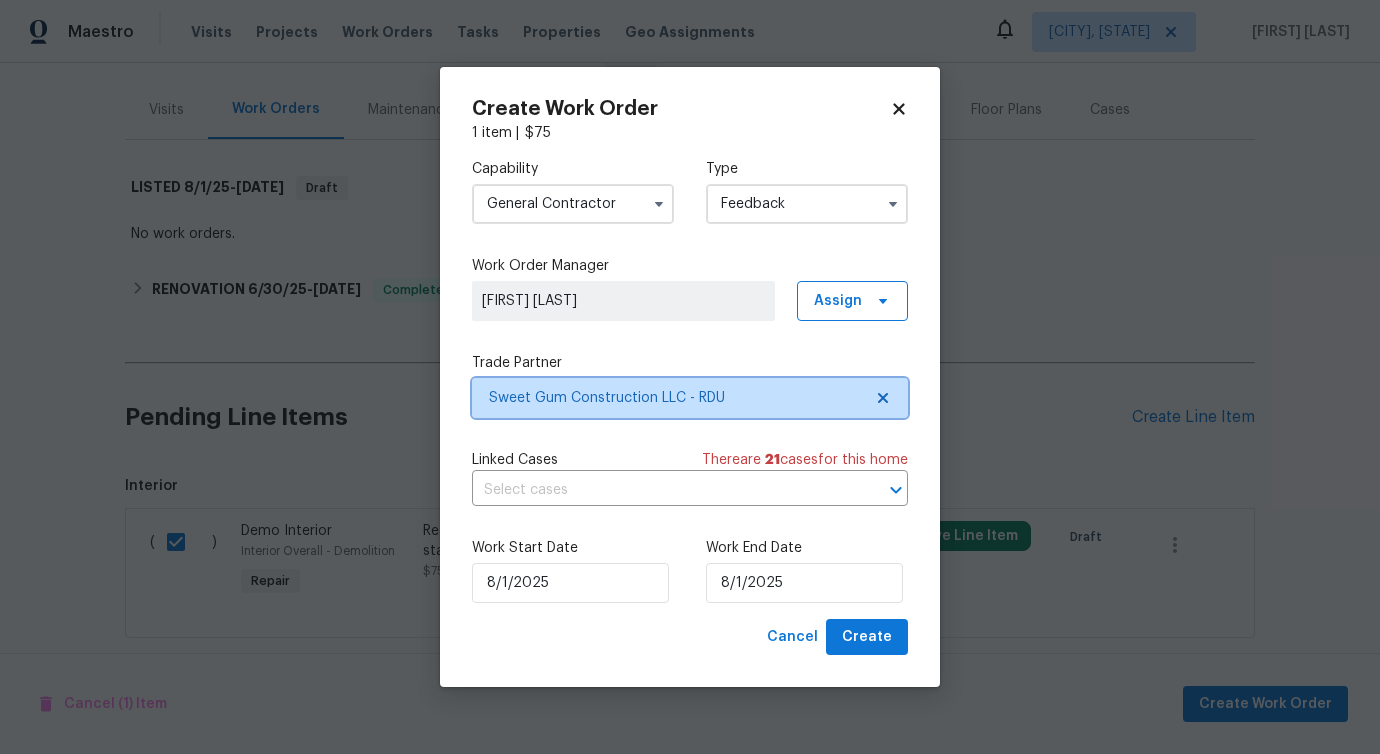 scroll, scrollTop: 0, scrollLeft: 0, axis: both 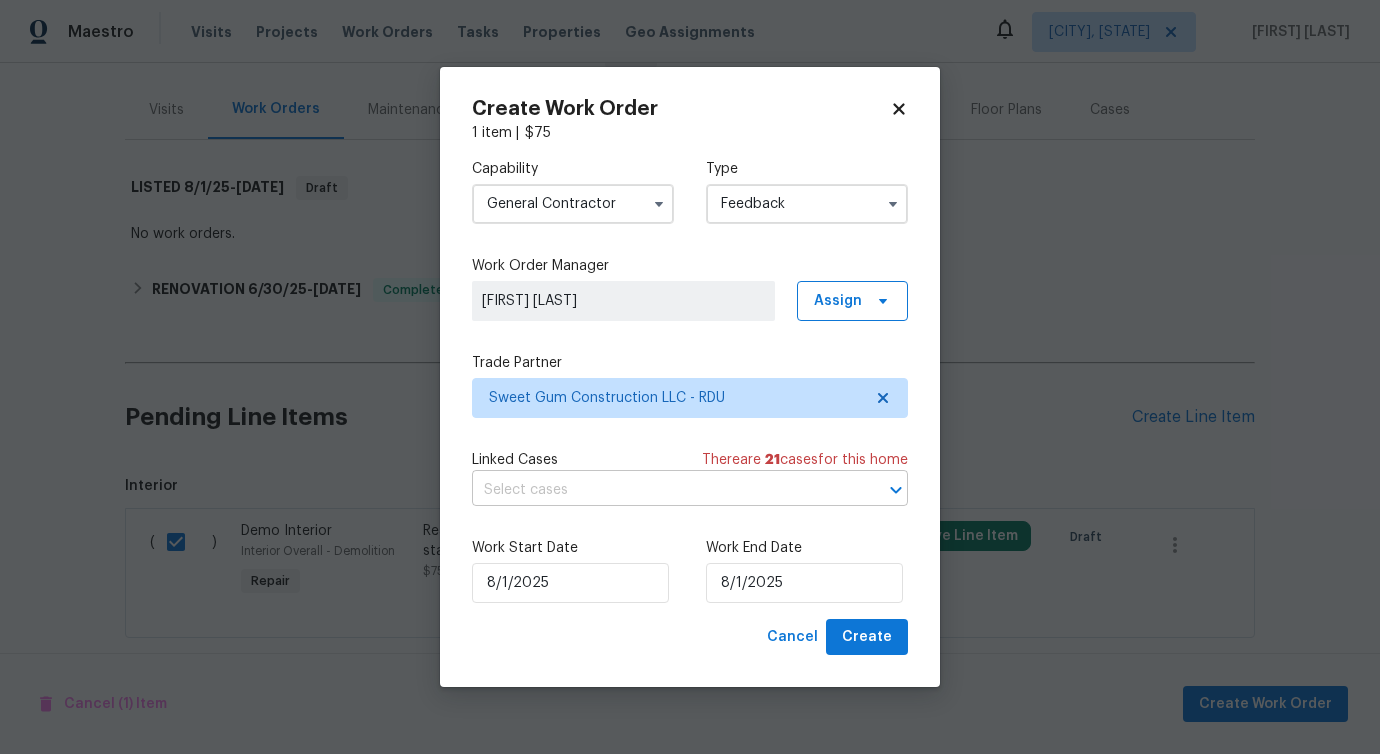 click at bounding box center [662, 490] 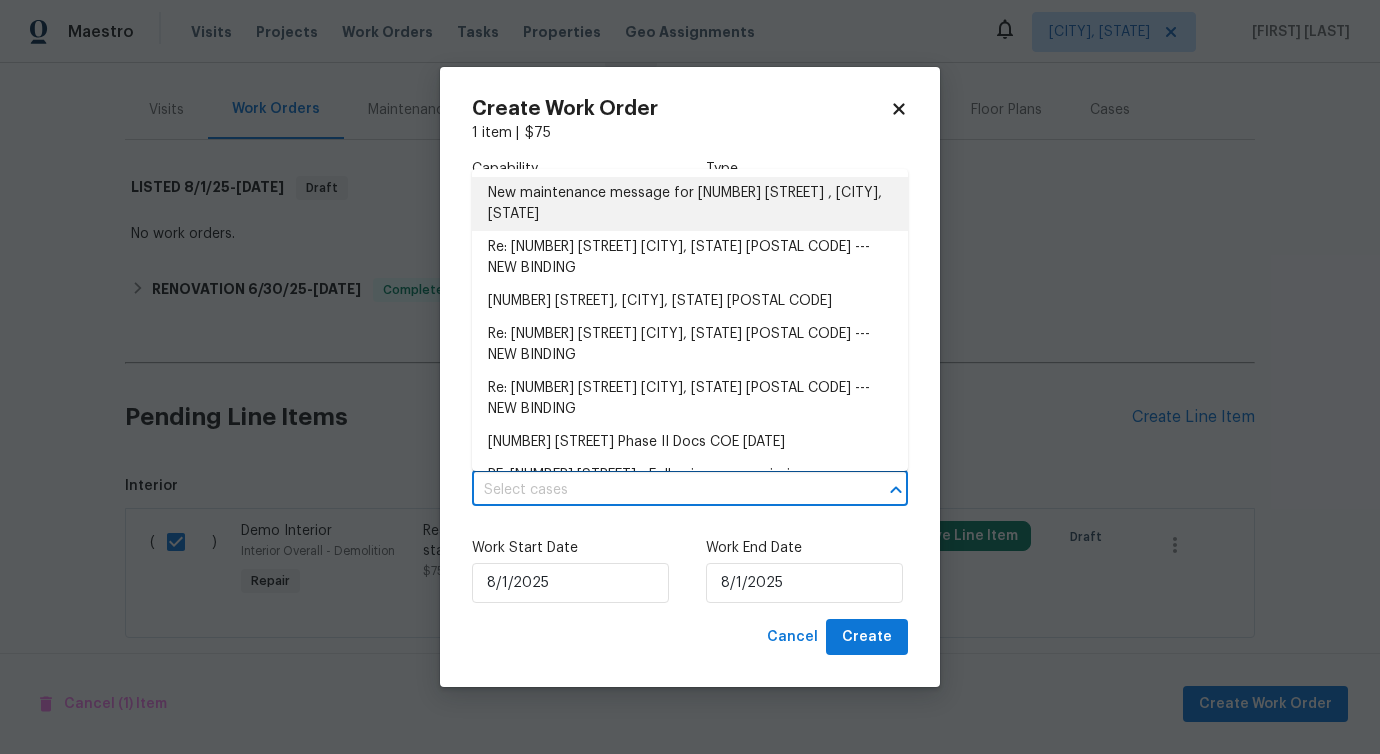 click on "New maintenance message for 8352 Cannon Grove Dr , Willow Spring, NC 27592" at bounding box center (690, 204) 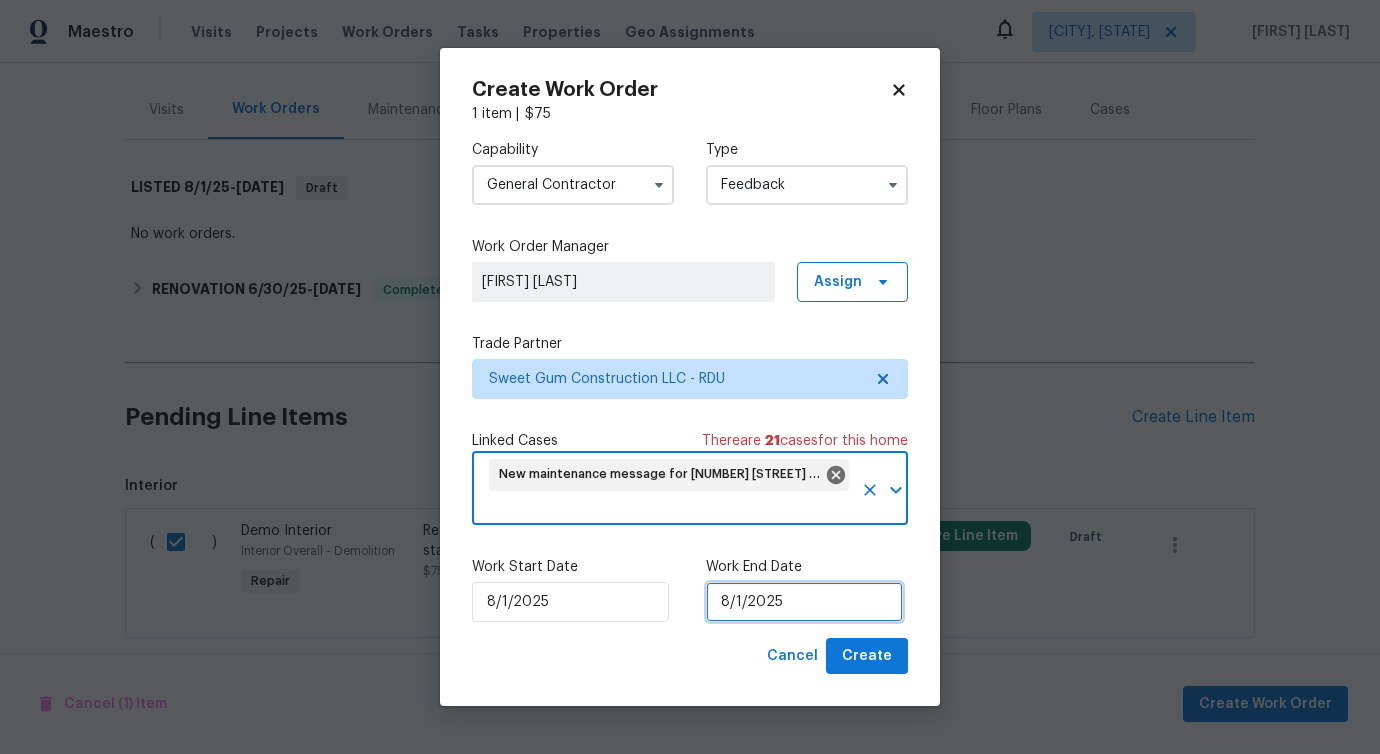 click on "8/1/2025" at bounding box center [804, 602] 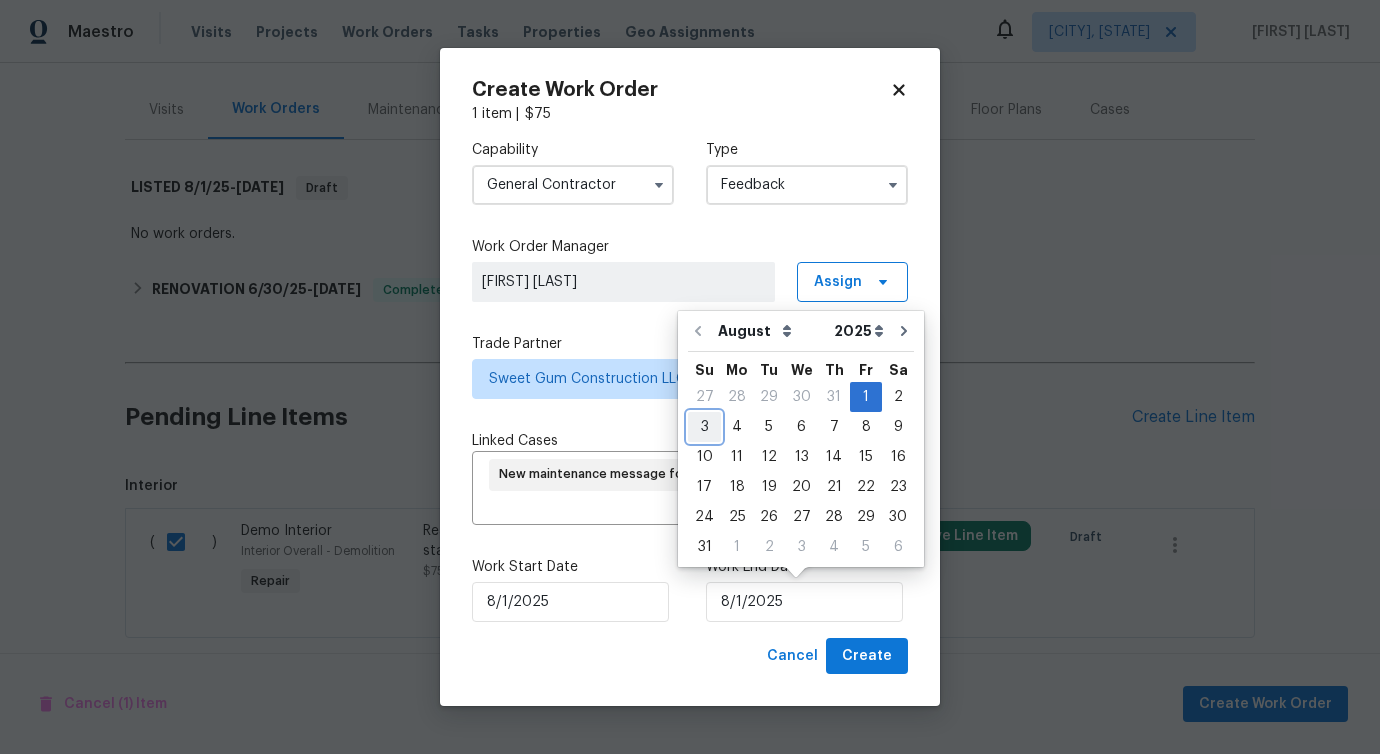click on "3" at bounding box center [704, 427] 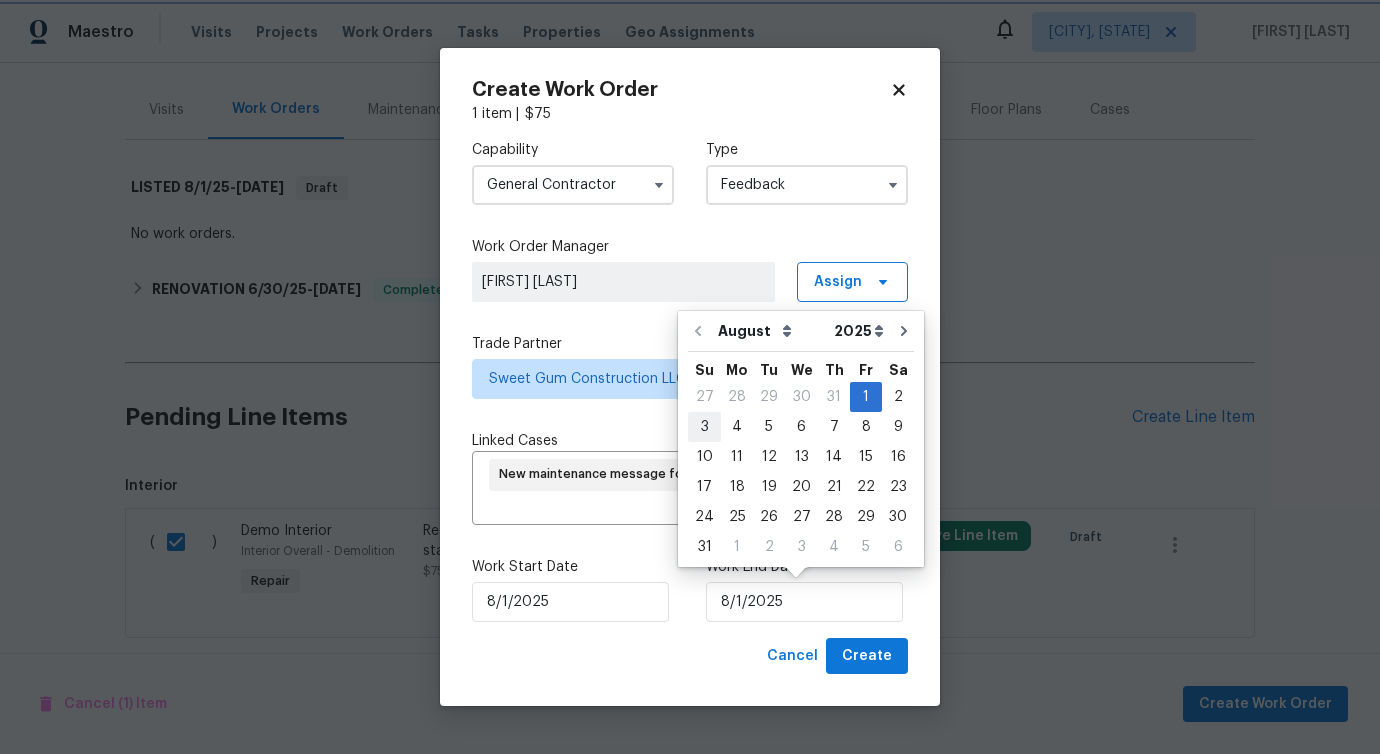 type on "8/3/2025" 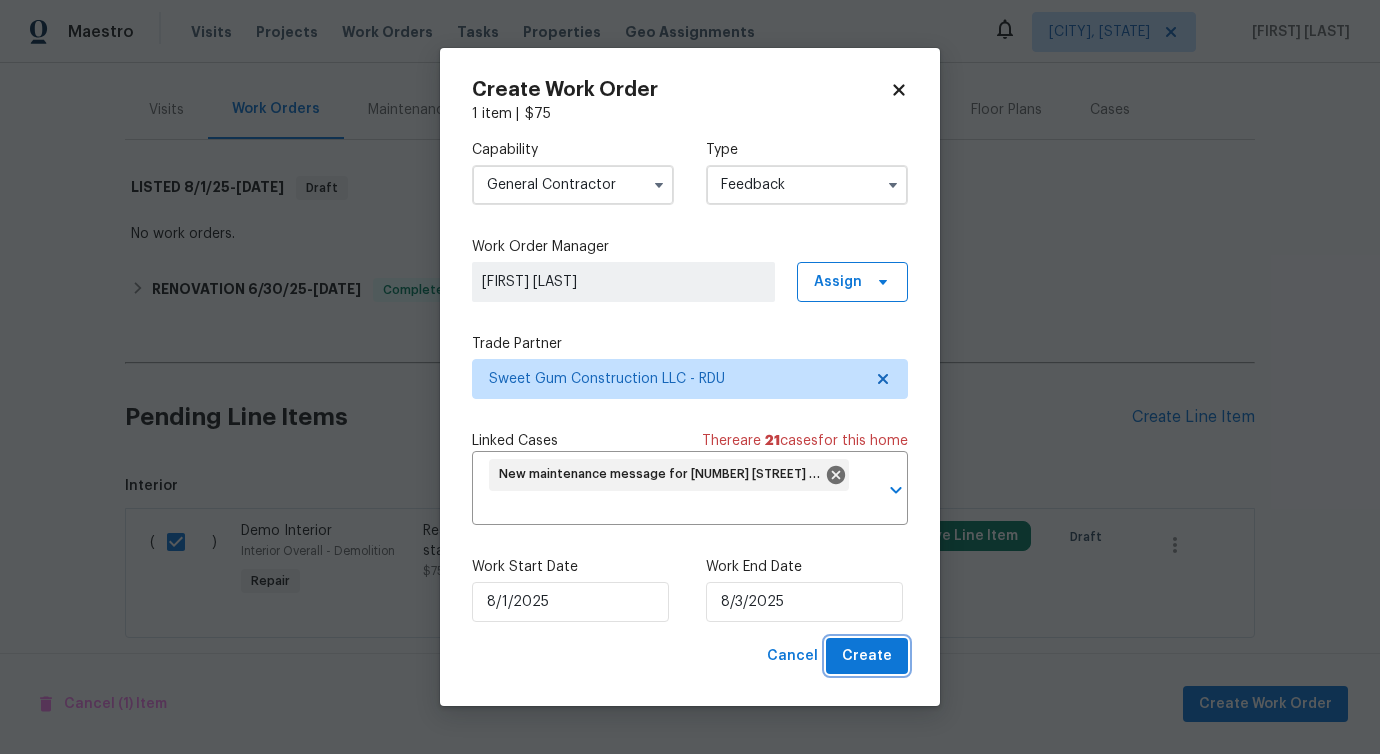 click on "Create" at bounding box center [867, 656] 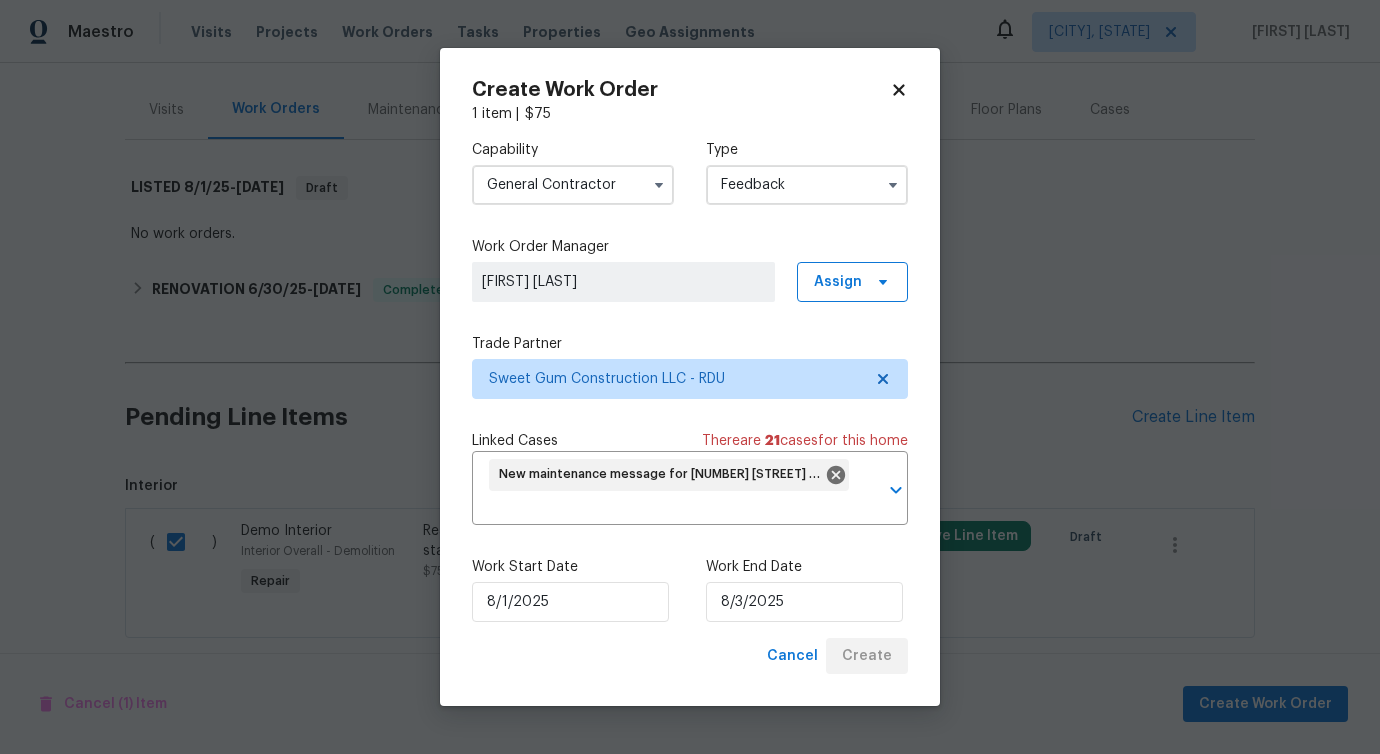 checkbox on "false" 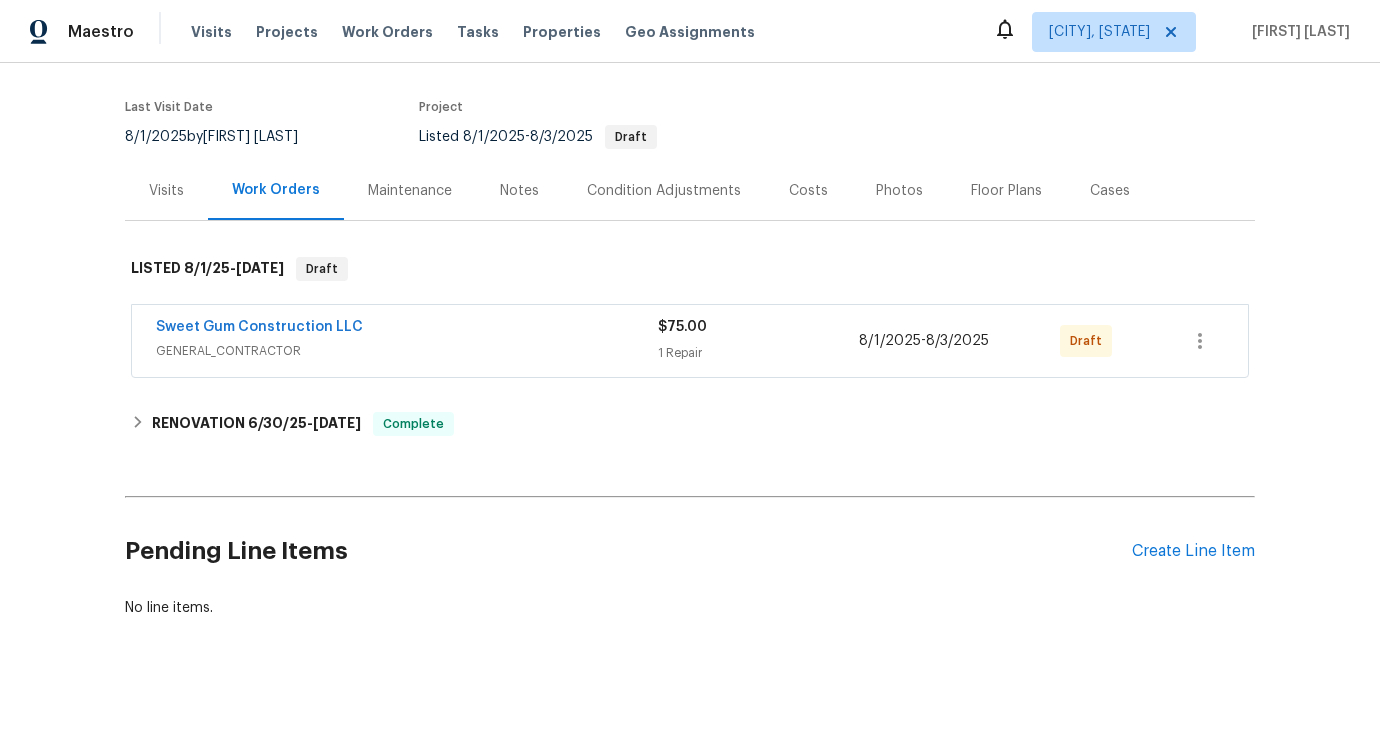 scroll, scrollTop: 142, scrollLeft: 0, axis: vertical 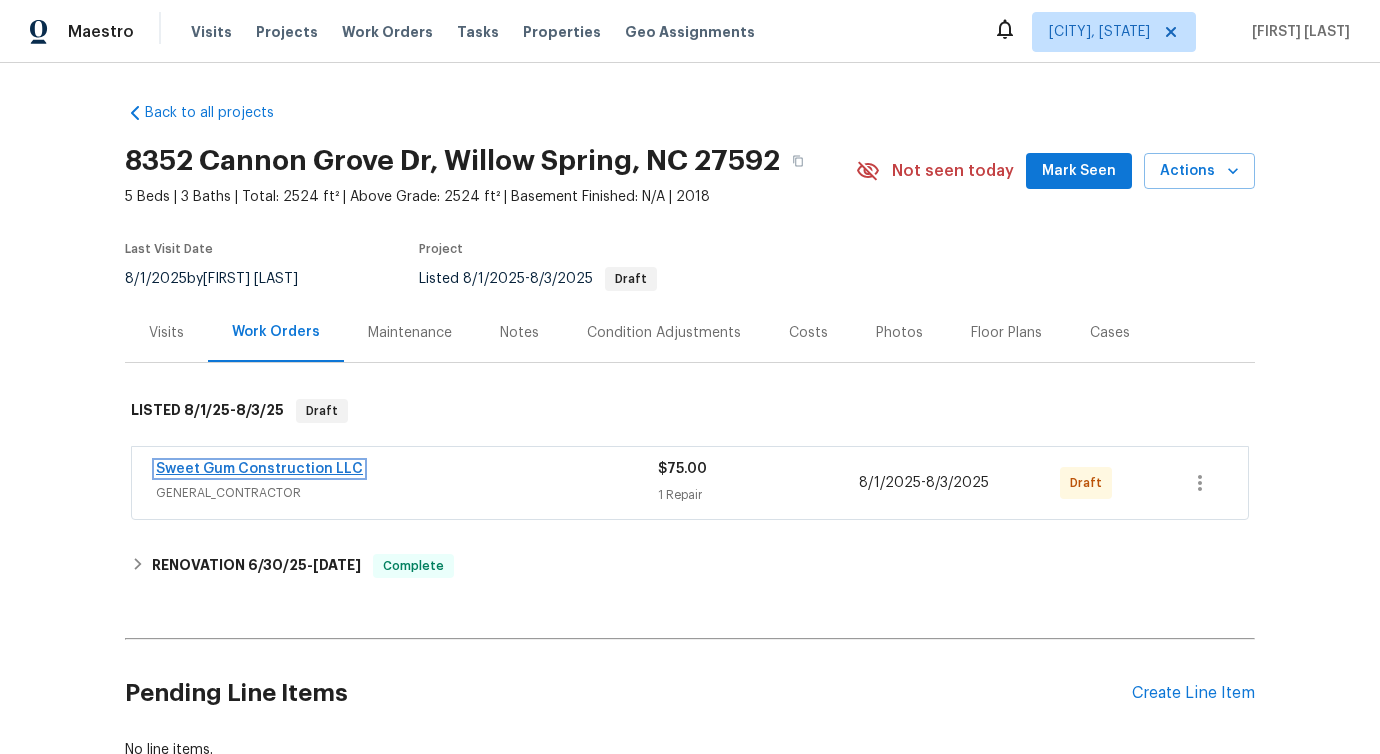 click on "Sweet Gum Construction LLC" at bounding box center [259, 469] 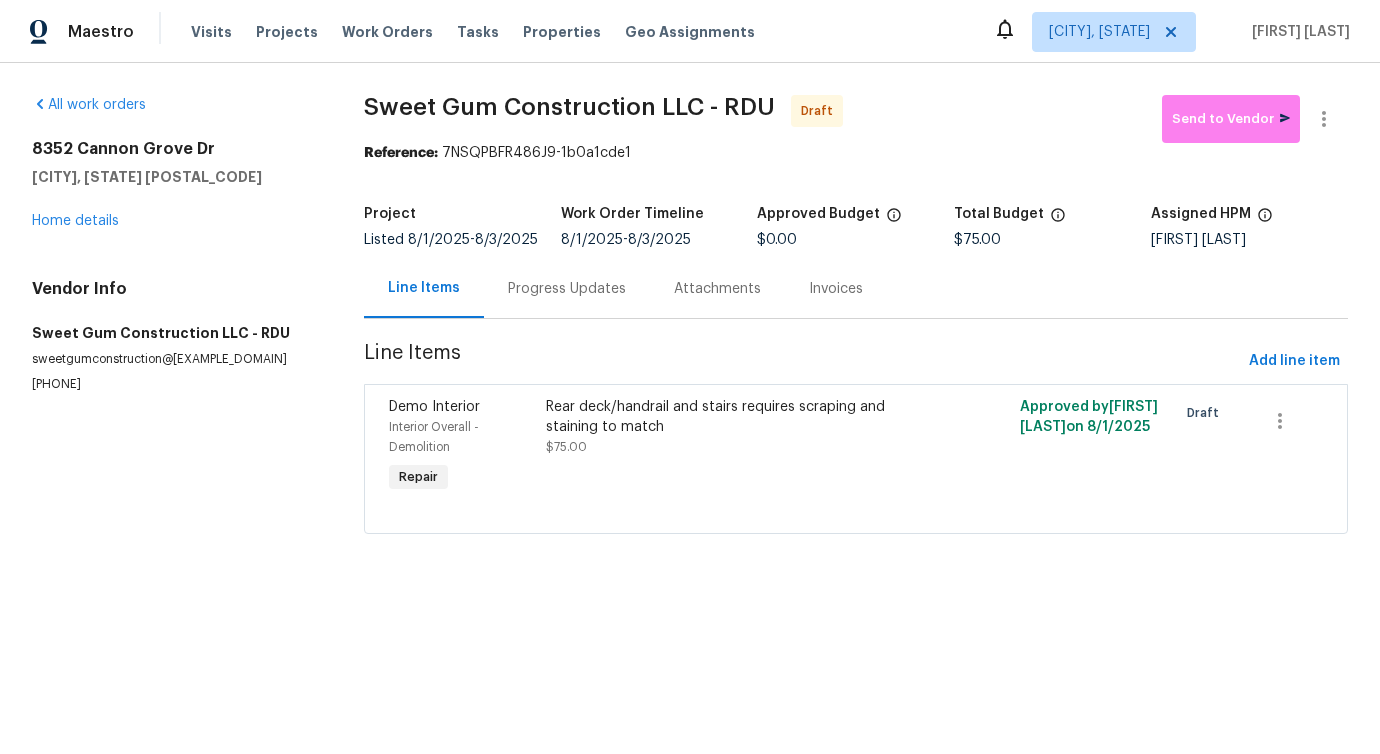 click on "Progress Updates" at bounding box center (567, 288) 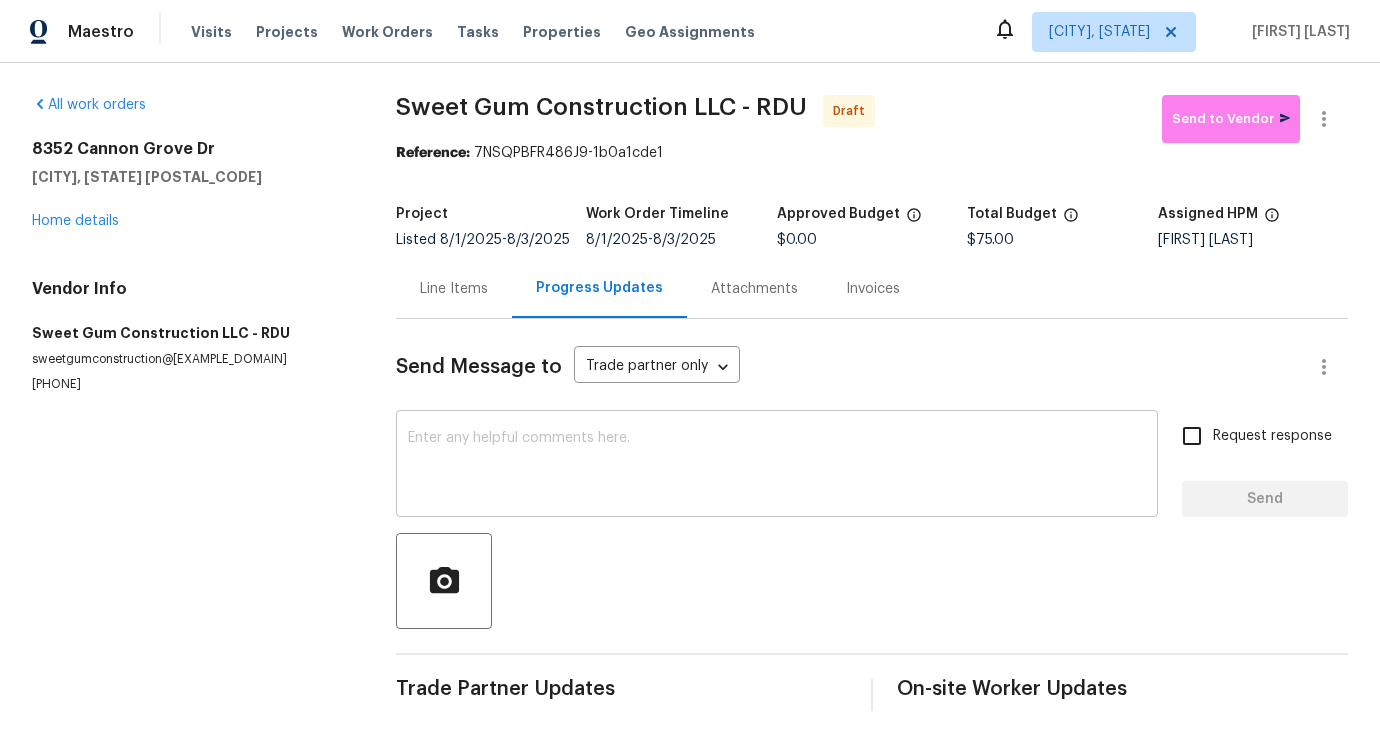click at bounding box center [777, 466] 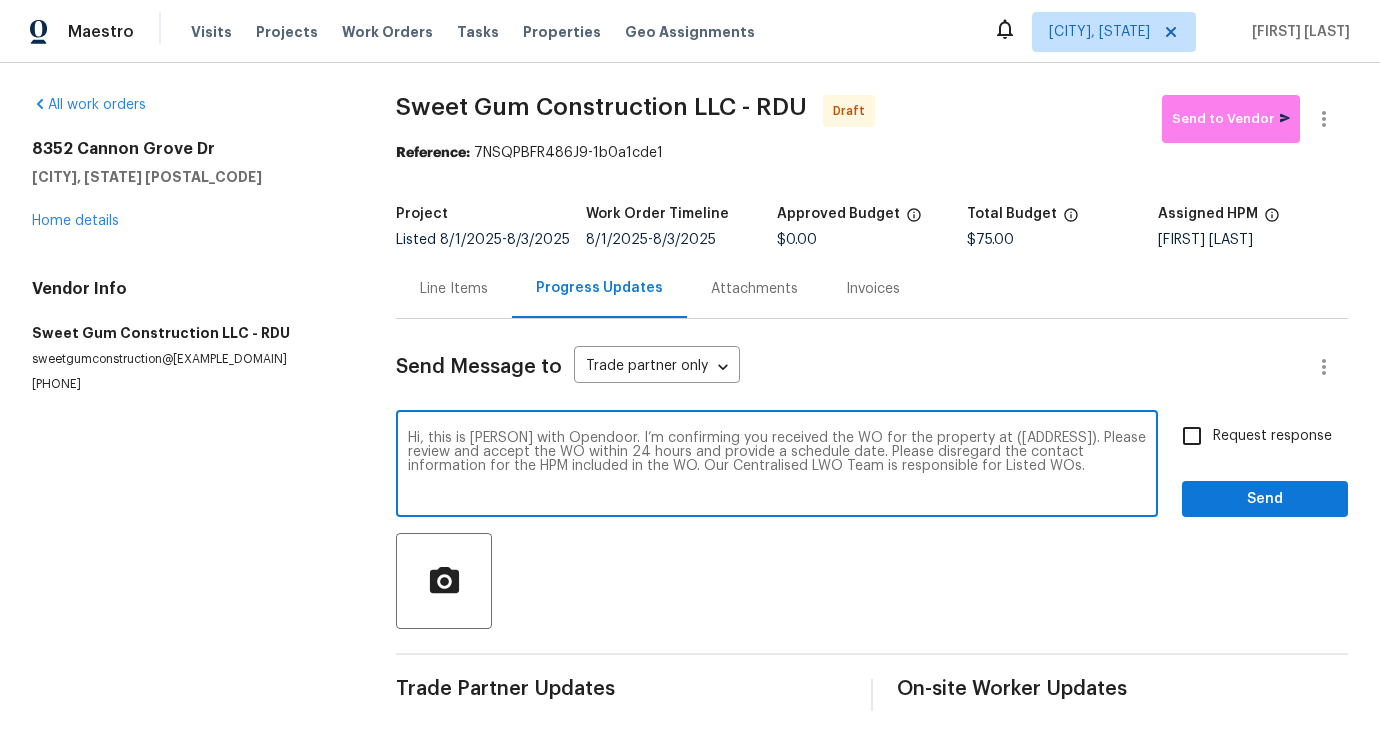 click on "Hi, this is [PERSON] with Opendoor. I’m confirming you received the WO for the property at ([ADDRESS]). Please review and accept the WO within 24 hours and provide a schedule date. Please disregard the contact information for the HPM included in the WO. Our Centralised LWO Team is responsible for Listed WOs." at bounding box center [777, 466] 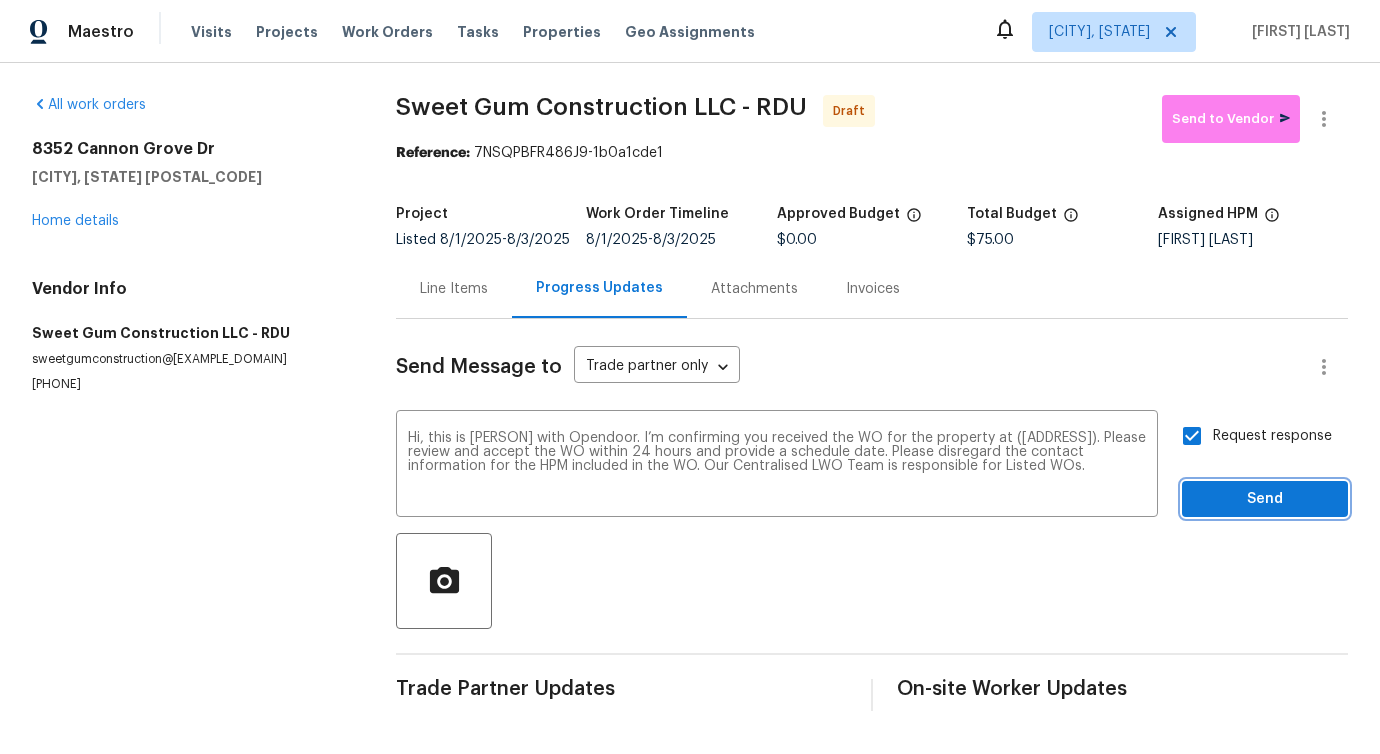 click on "Send" at bounding box center [1265, 499] 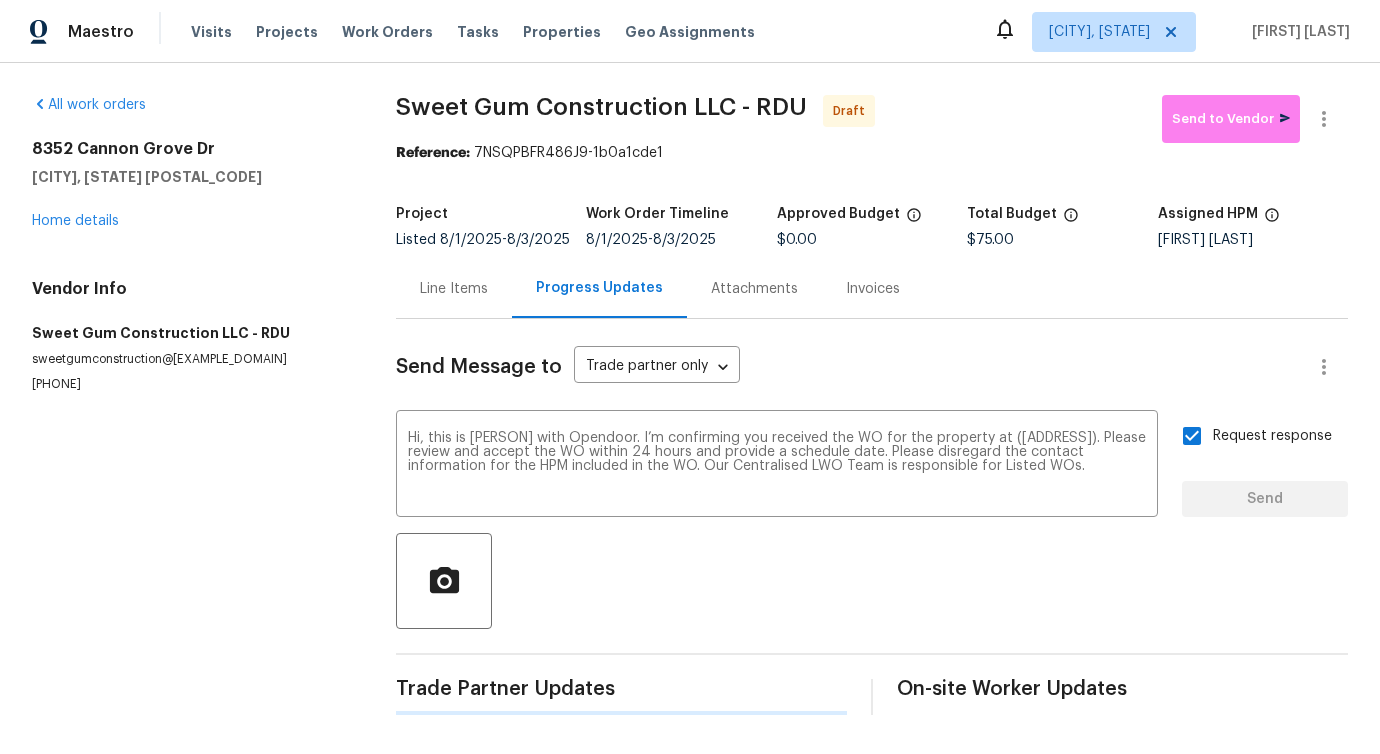 type 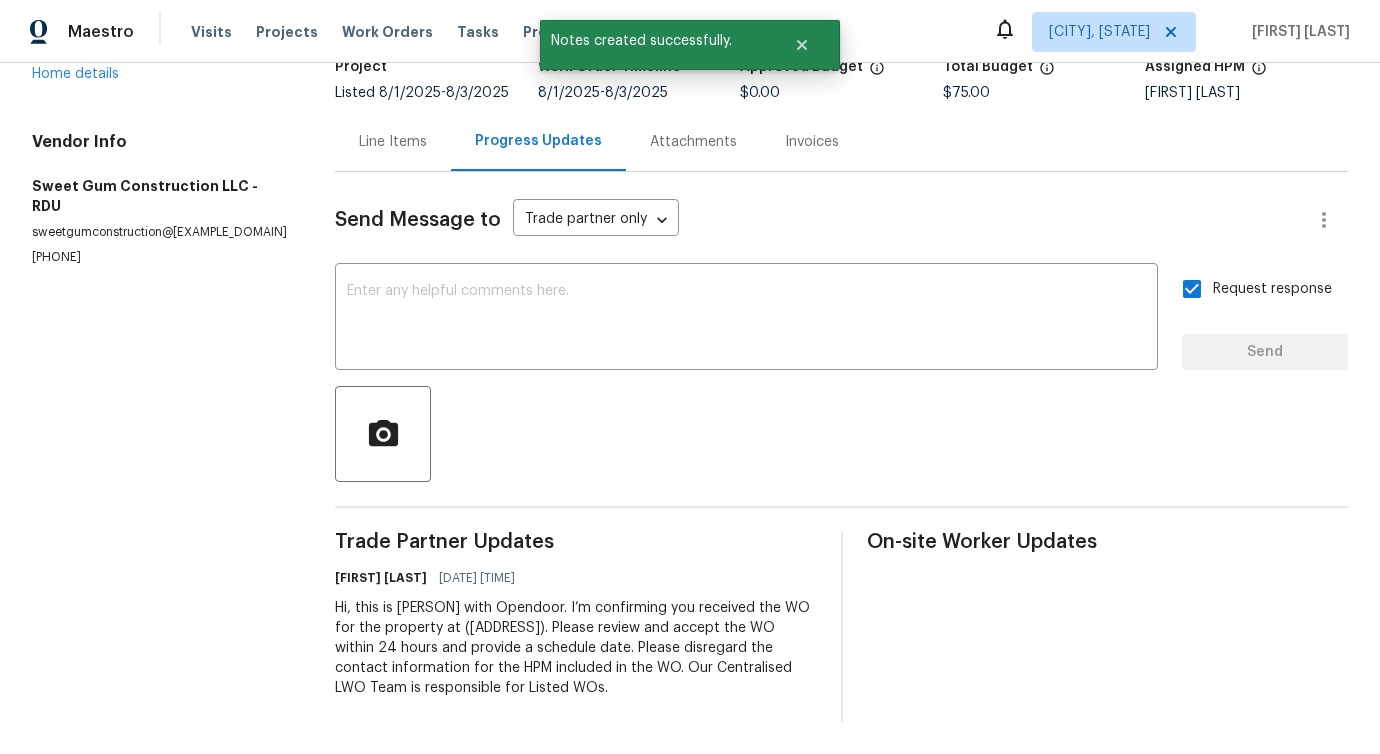 scroll, scrollTop: 0, scrollLeft: 0, axis: both 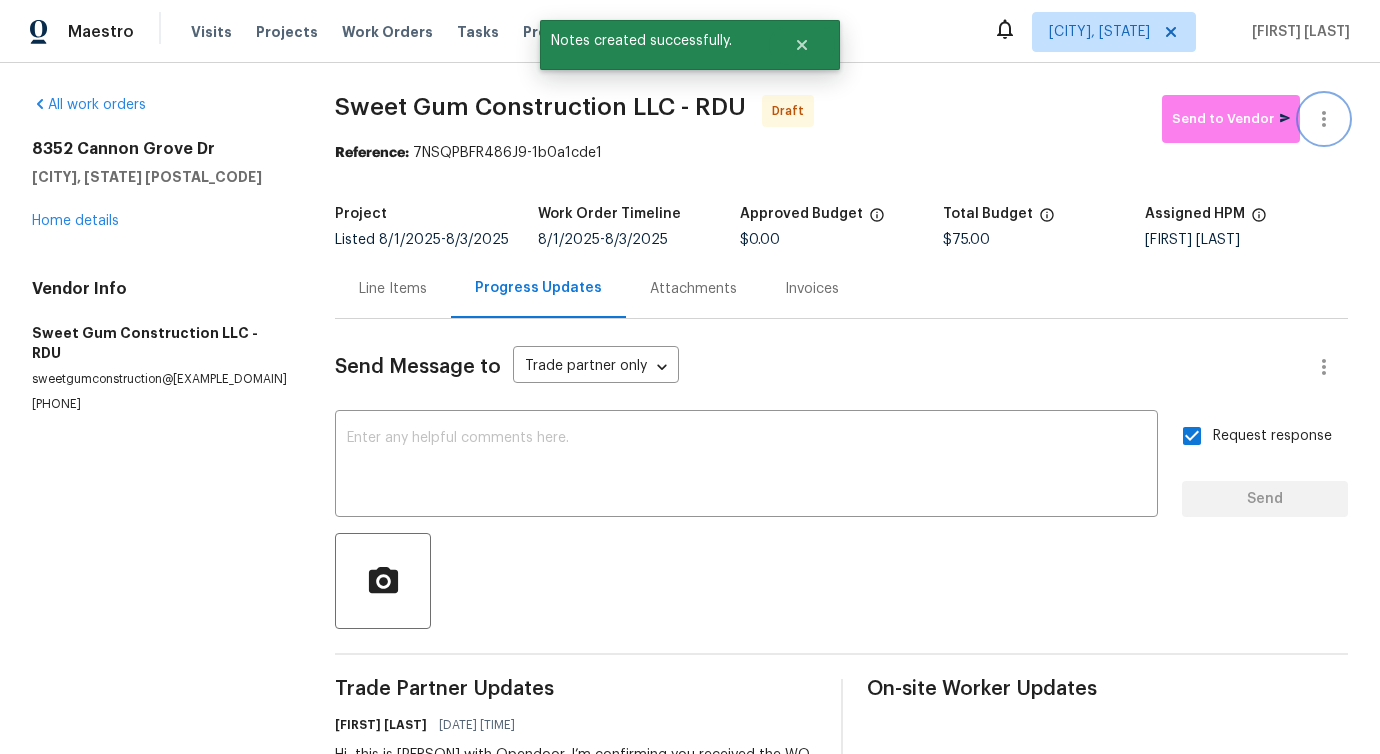click 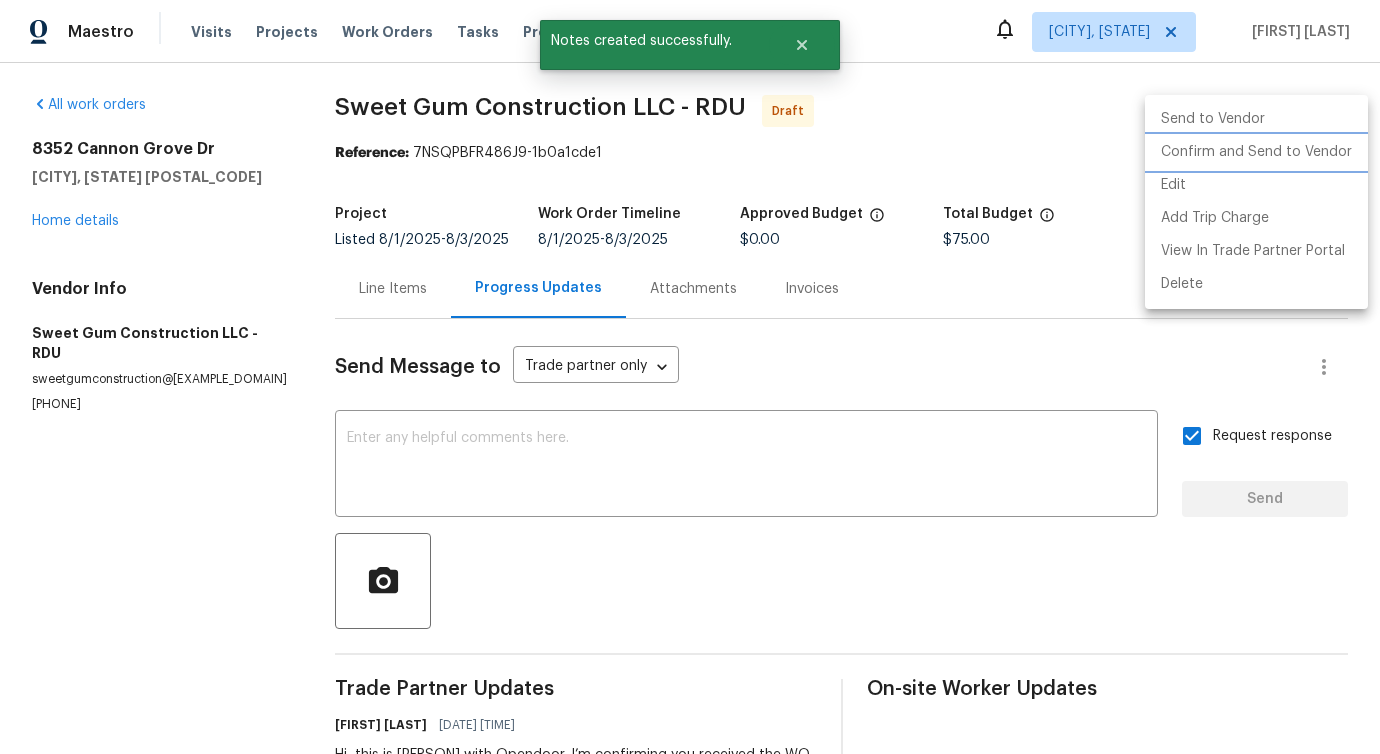 click on "Confirm and Send to Vendor" at bounding box center [1256, 152] 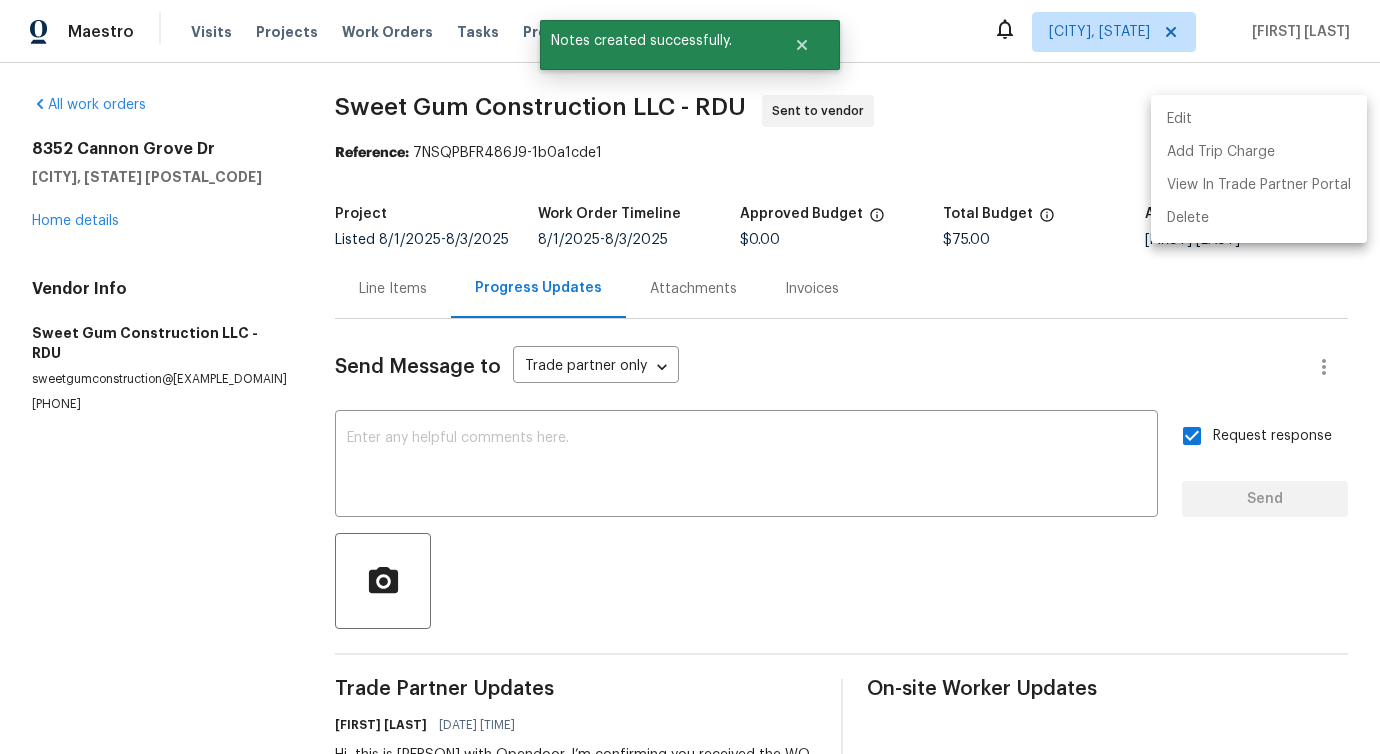 click at bounding box center [690, 377] 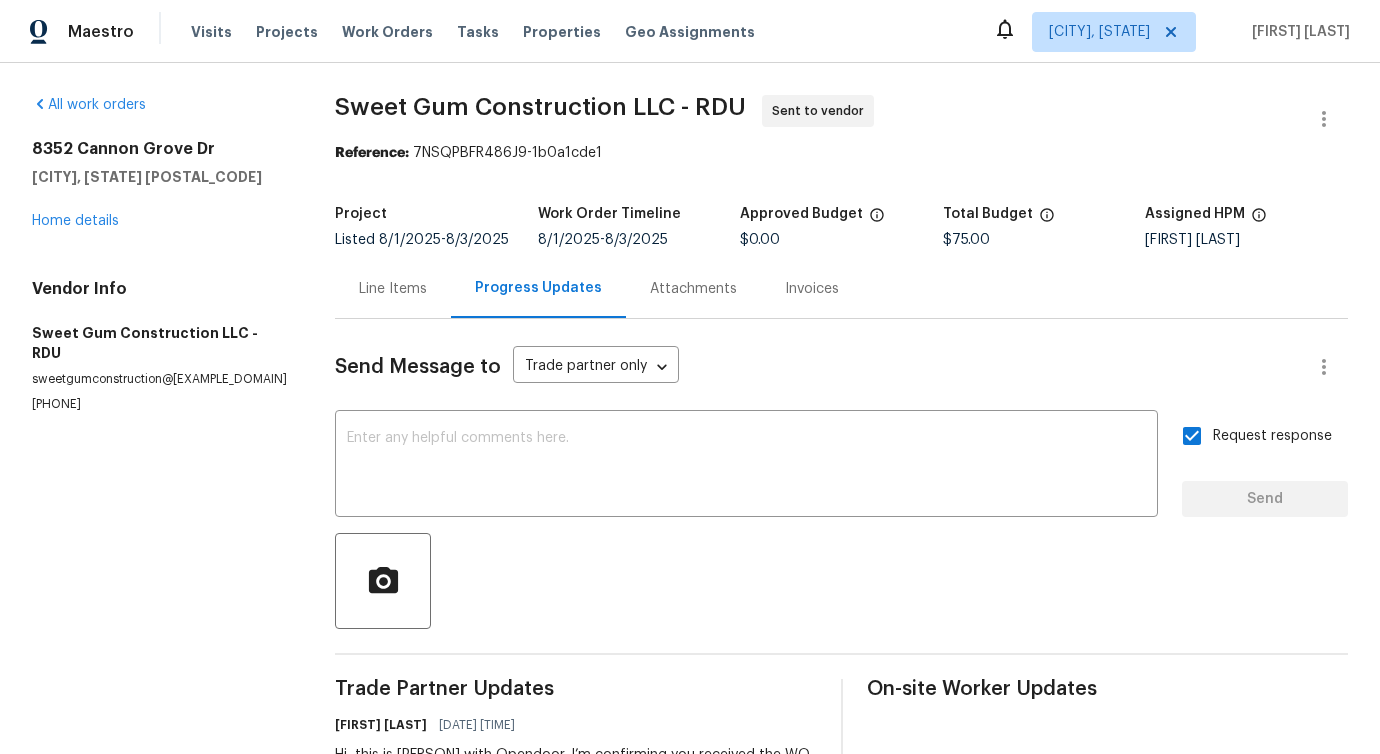 click on "Line Items" at bounding box center [393, 288] 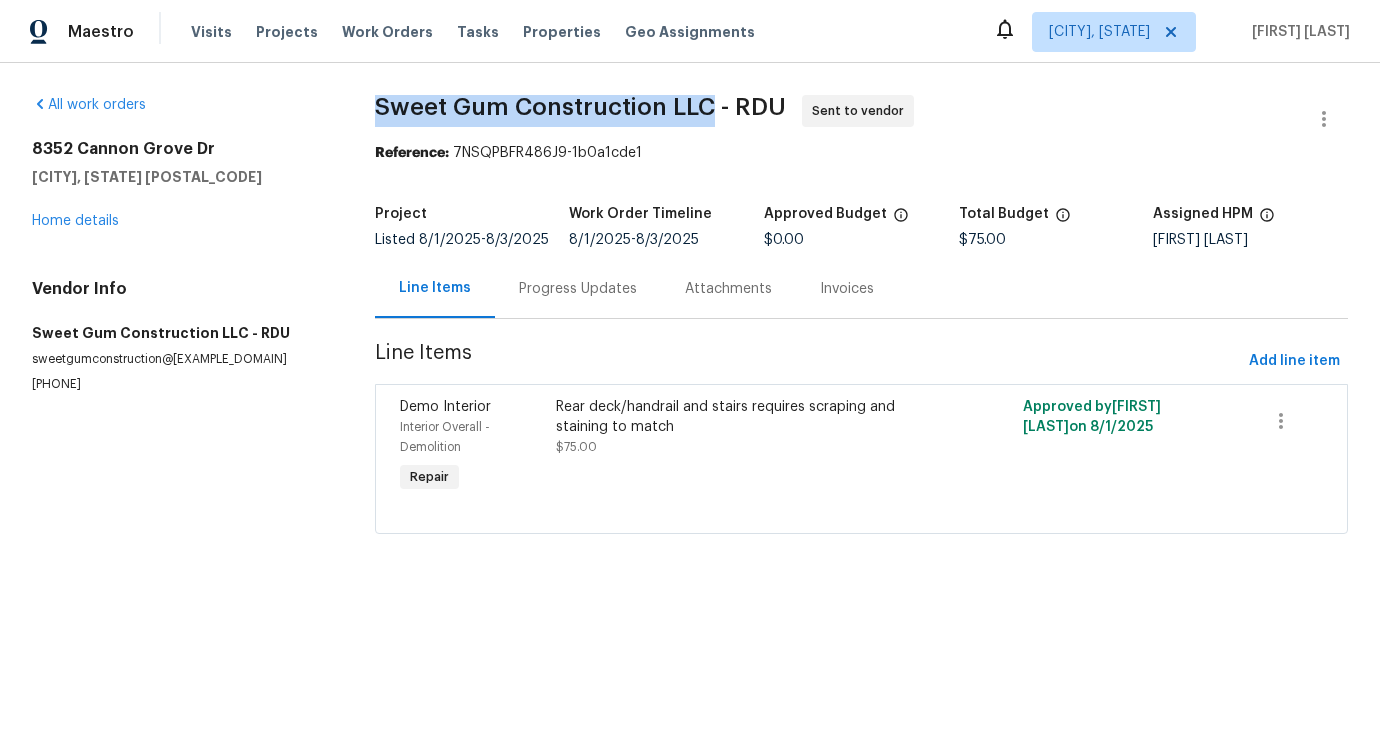 drag, startPoint x: 375, startPoint y: 97, endPoint x: 706, endPoint y: 93, distance: 331.02417 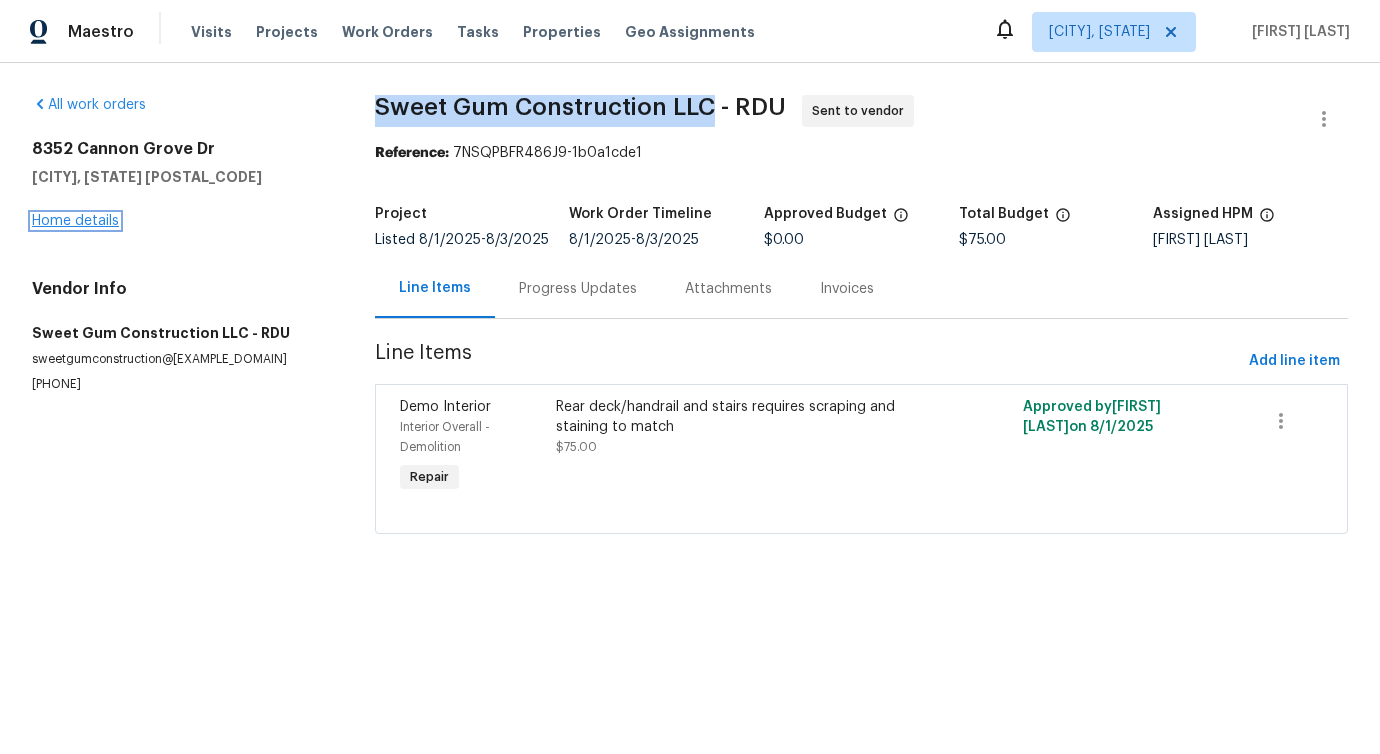 click on "Home details" at bounding box center (75, 221) 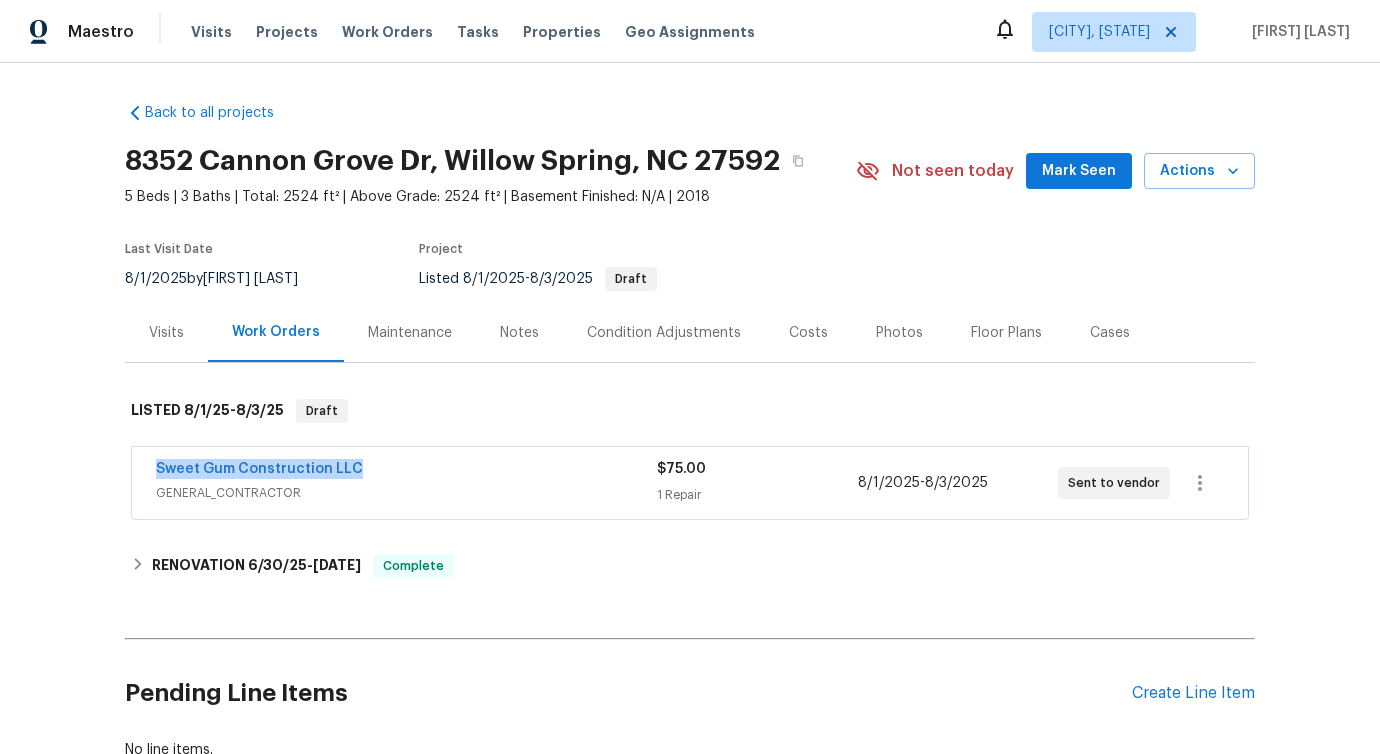 drag, startPoint x: 137, startPoint y: 467, endPoint x: 490, endPoint y: 467, distance: 353 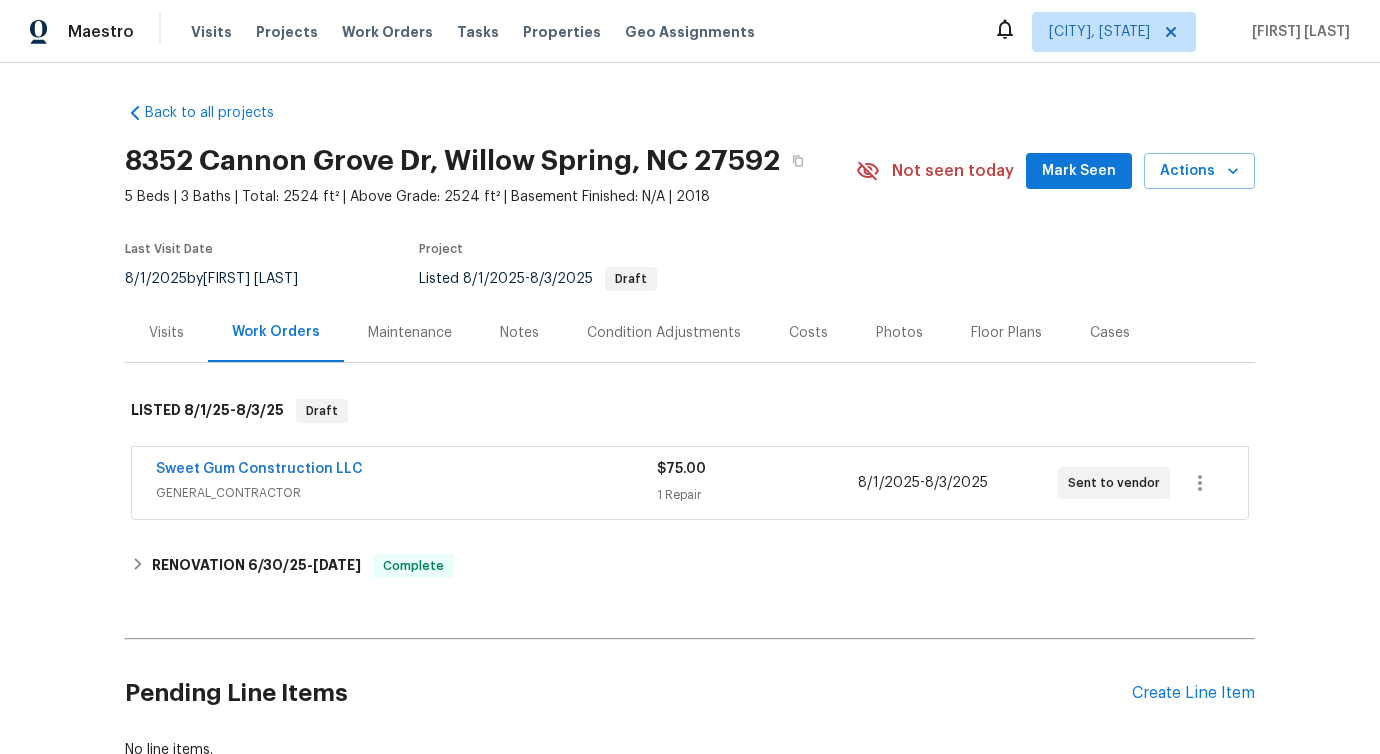 click on "Condition Adjustments" at bounding box center [664, 332] 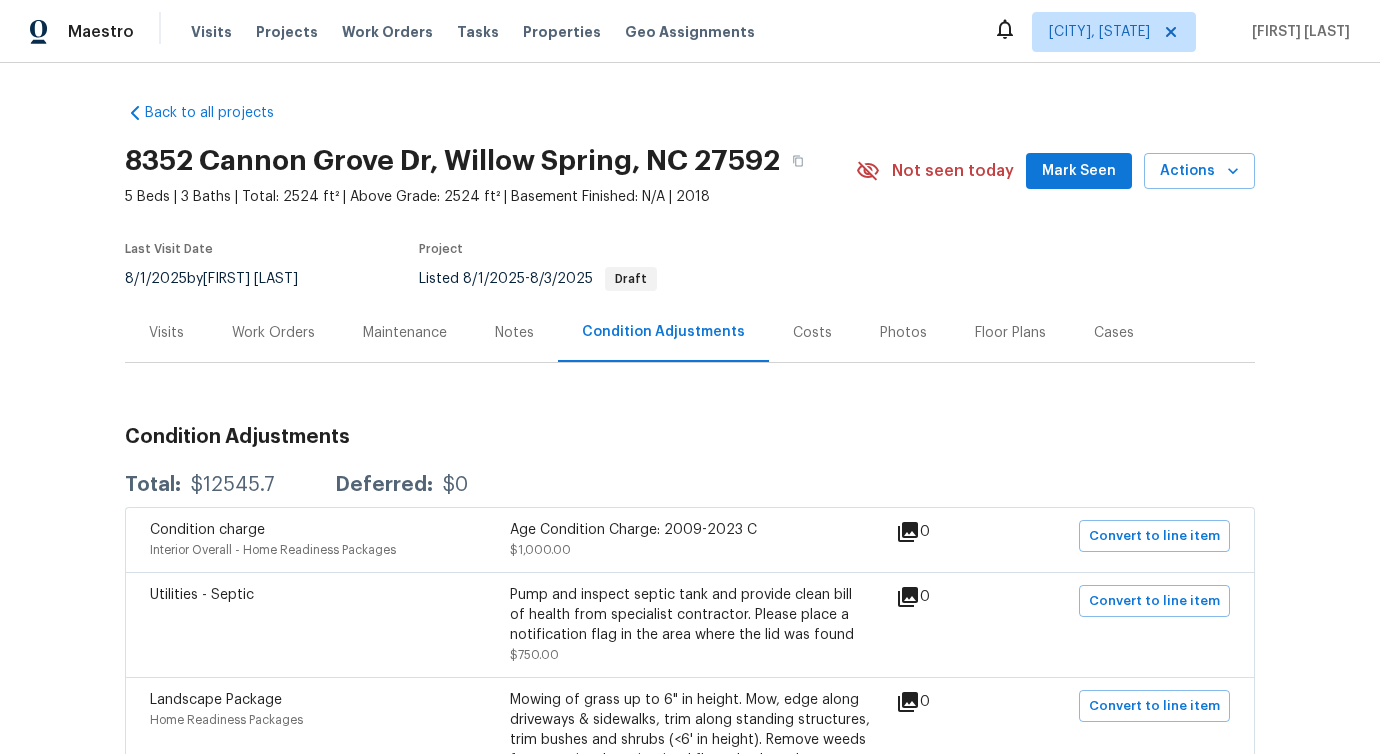 click on "Work Orders" at bounding box center (273, 332) 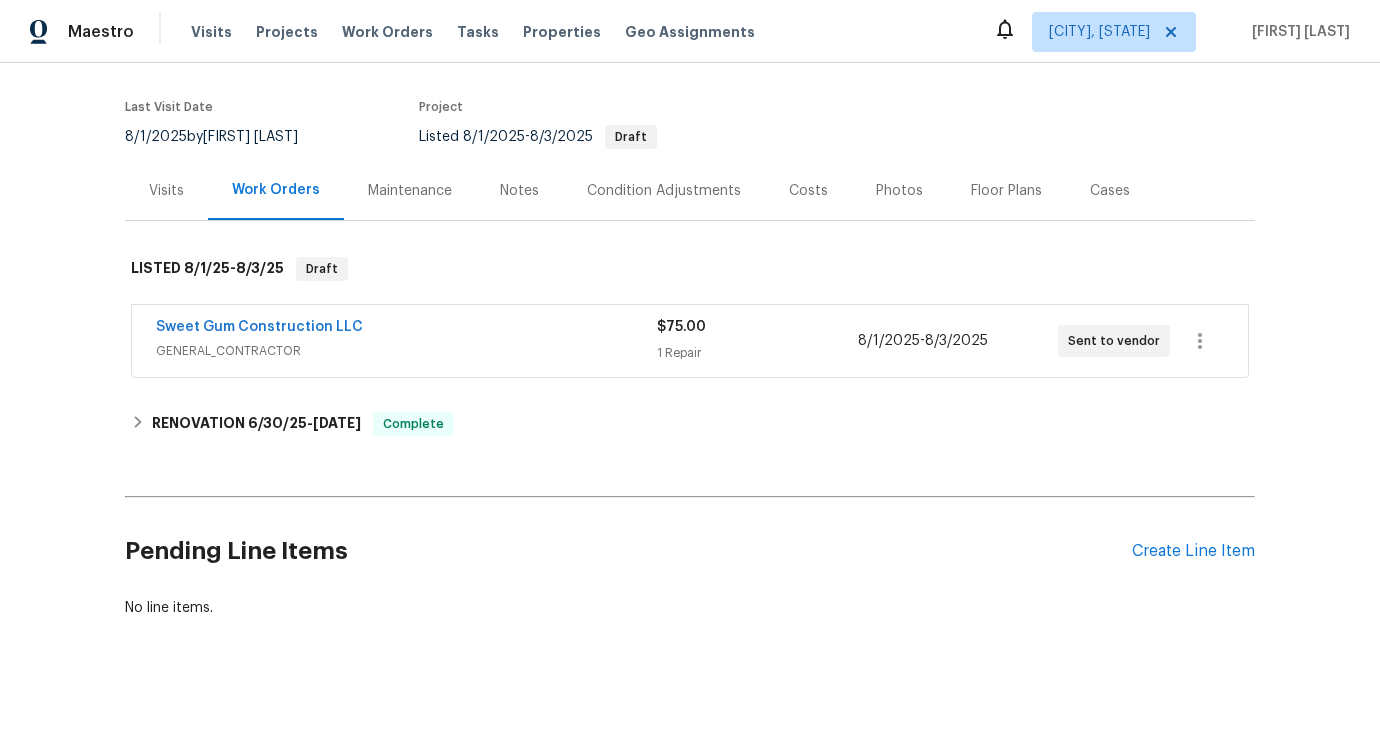 scroll, scrollTop: 0, scrollLeft: 0, axis: both 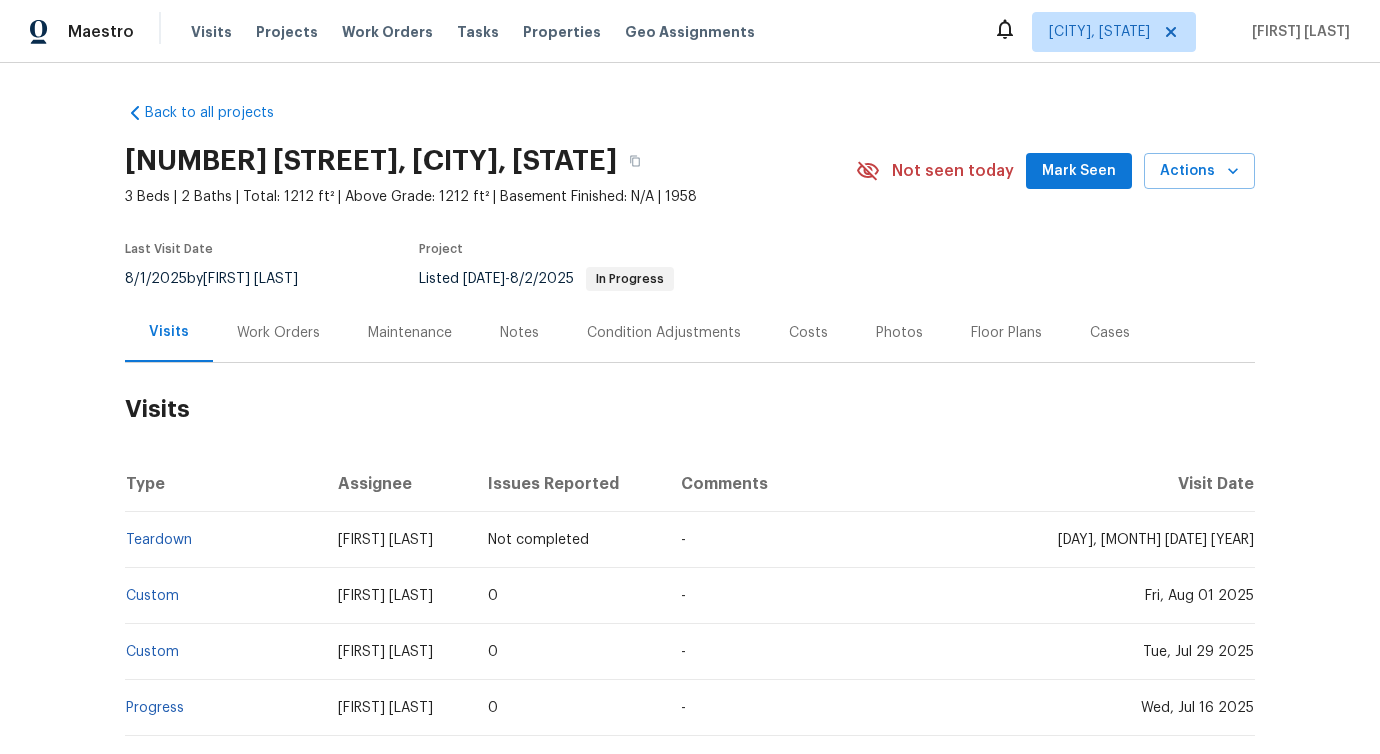 click on "Work Orders" at bounding box center [278, 333] 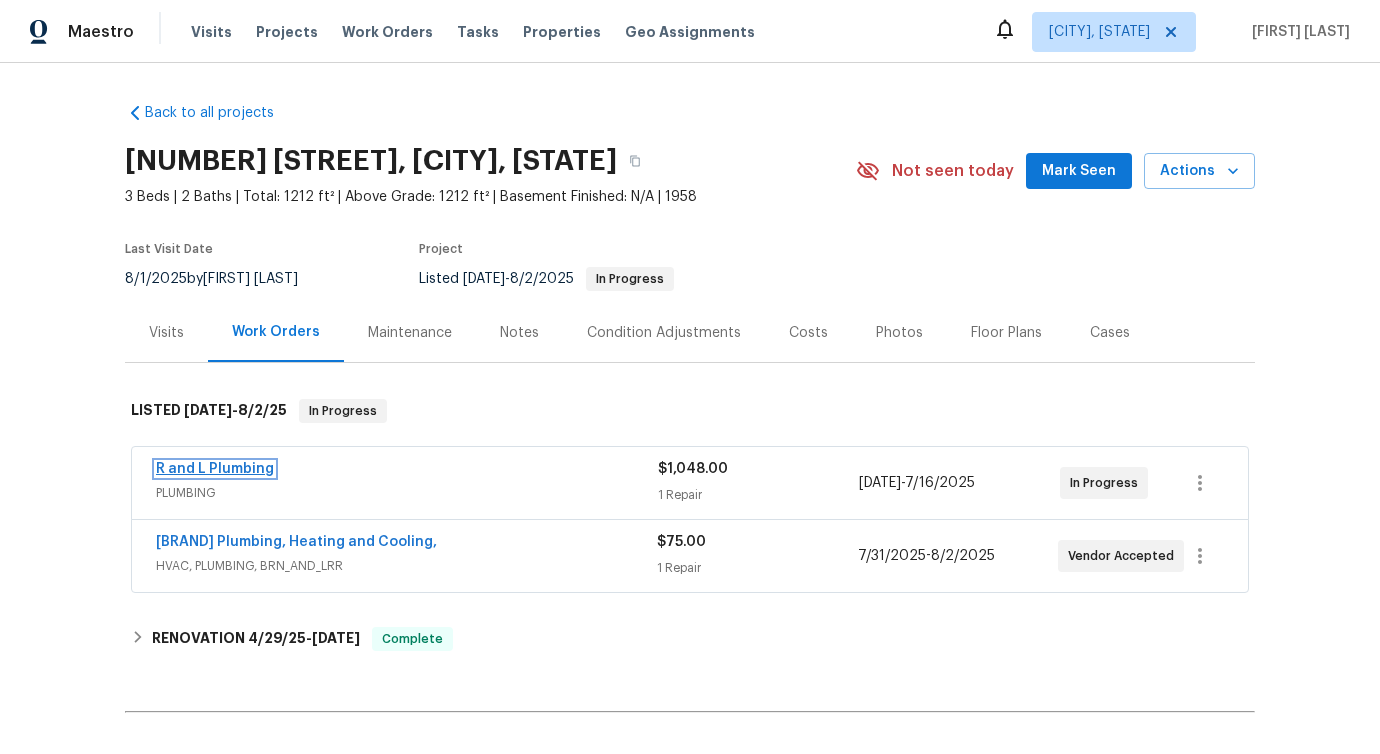 click on "R and L Plumbing" at bounding box center (215, 469) 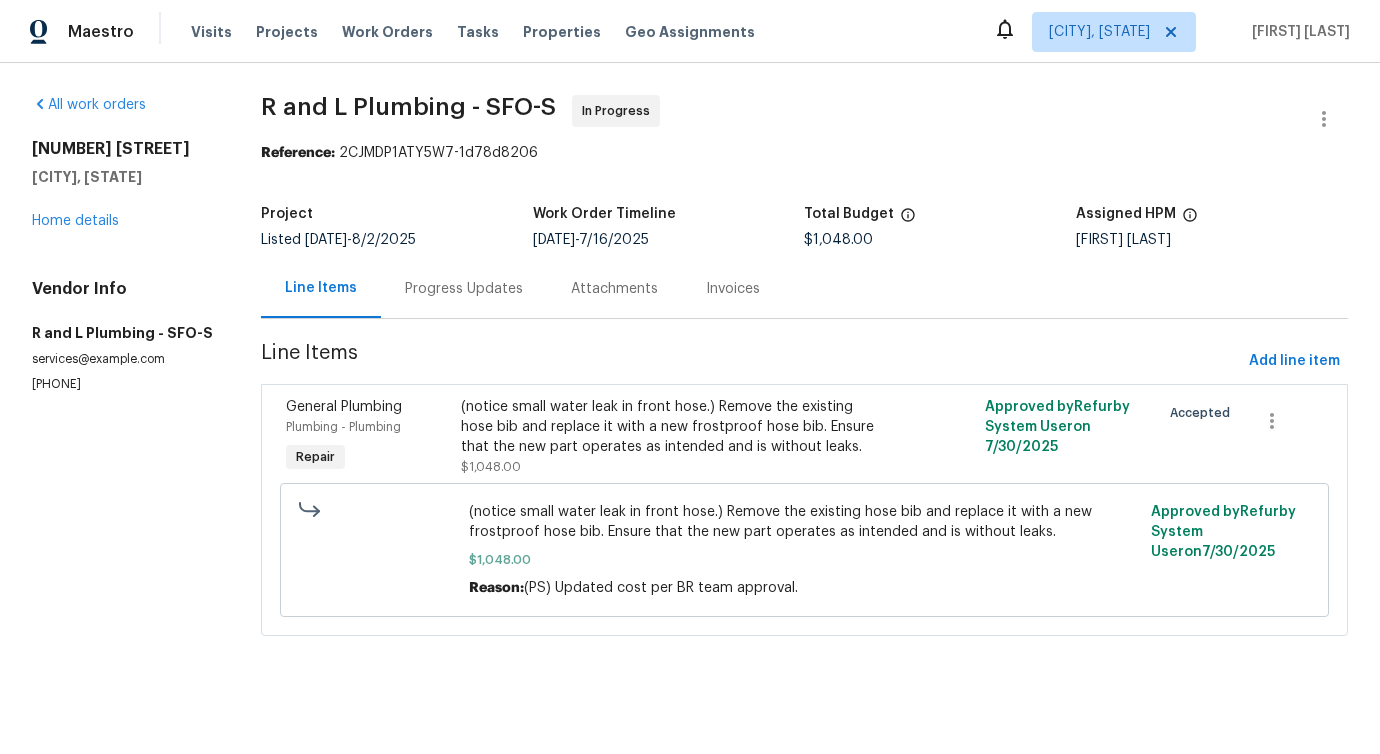 click on "Progress Updates" at bounding box center (464, 288) 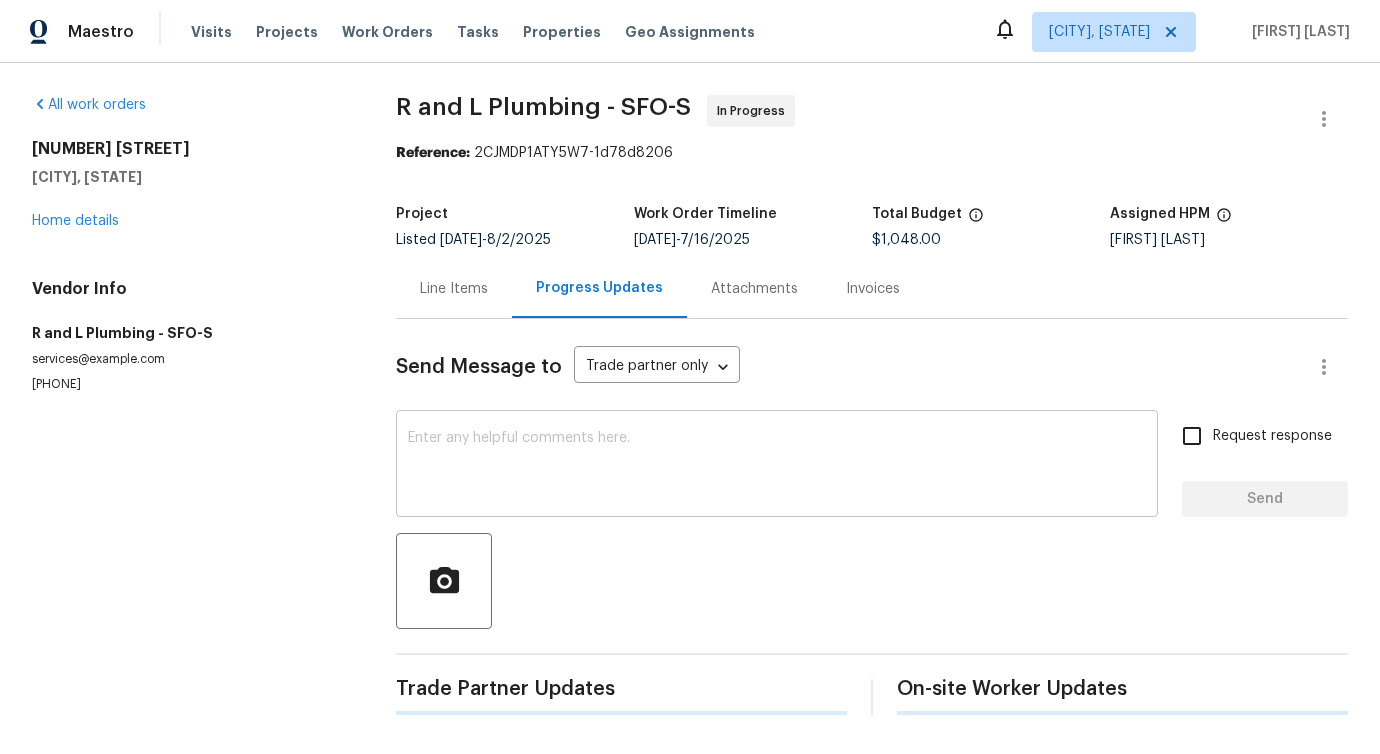 click at bounding box center [777, 466] 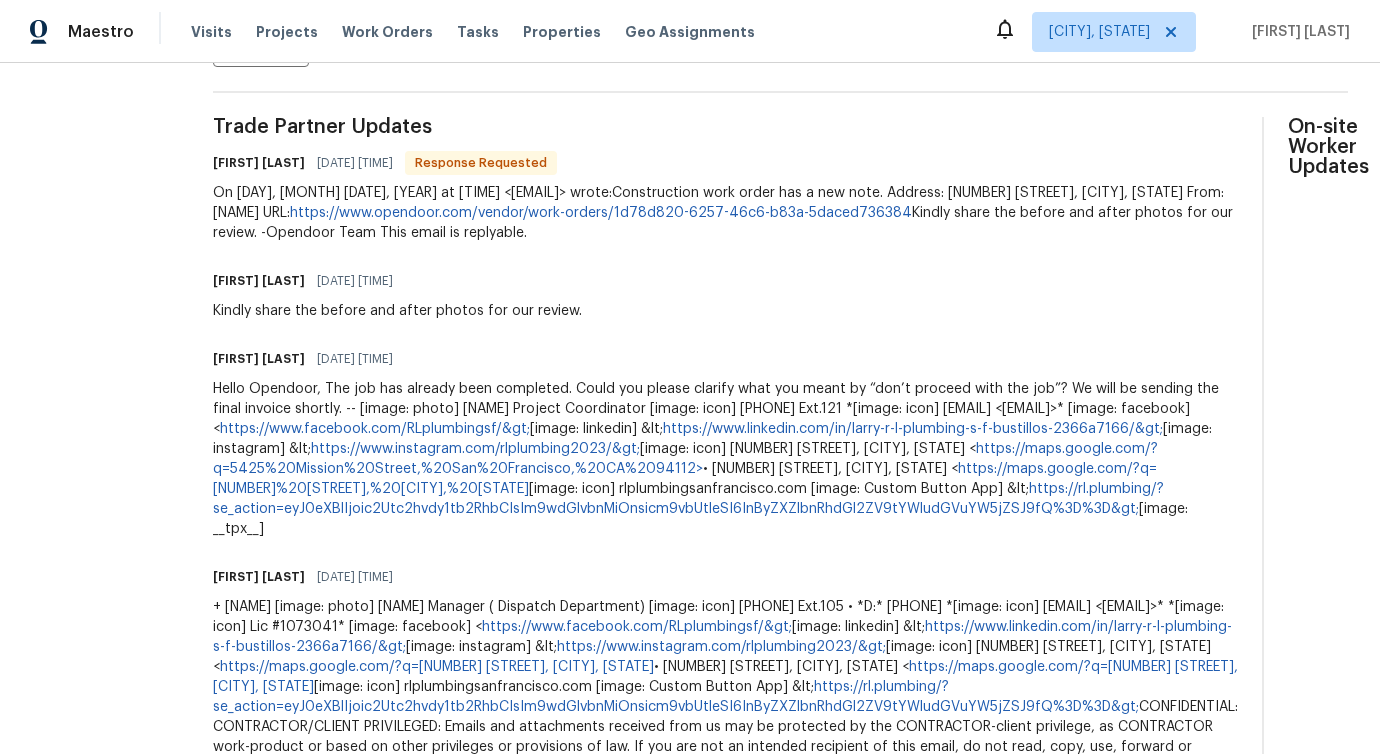 scroll, scrollTop: 0, scrollLeft: 0, axis: both 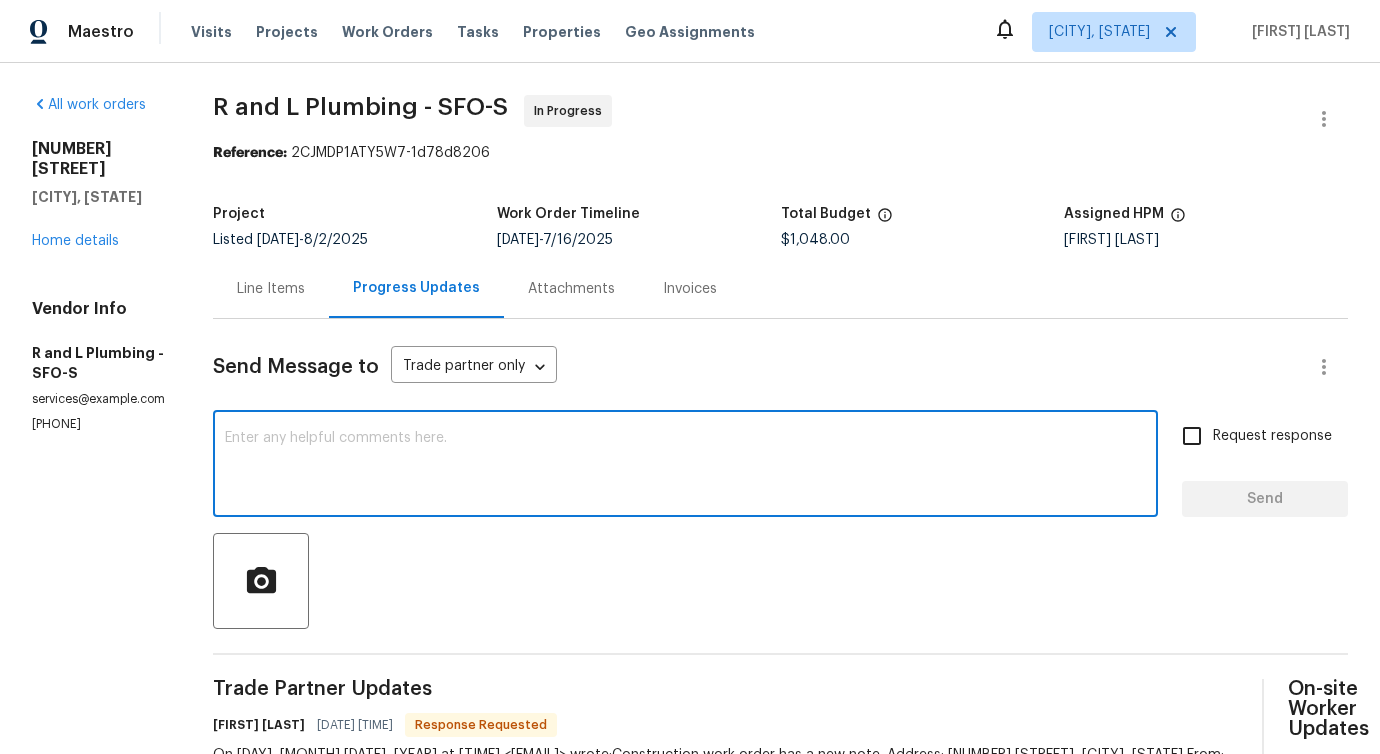 click at bounding box center (685, 466) 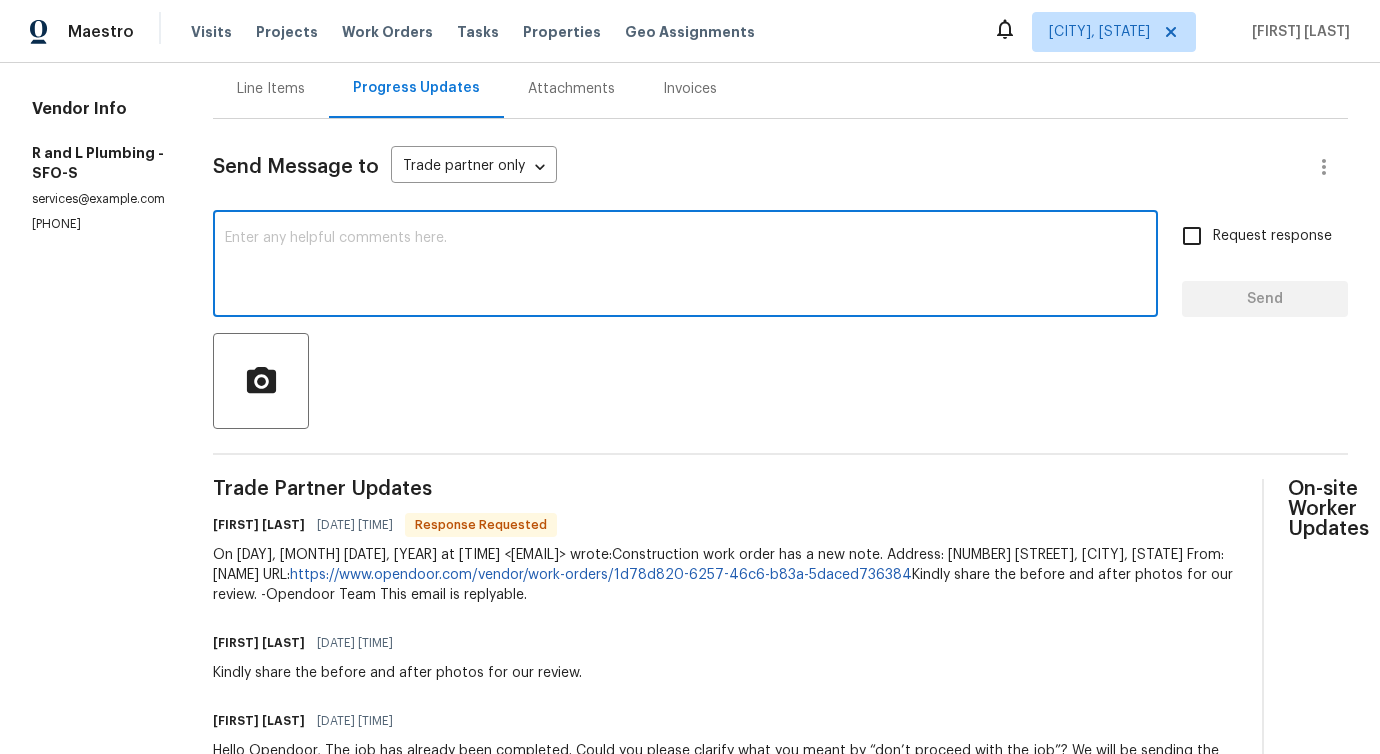 scroll, scrollTop: 201, scrollLeft: 0, axis: vertical 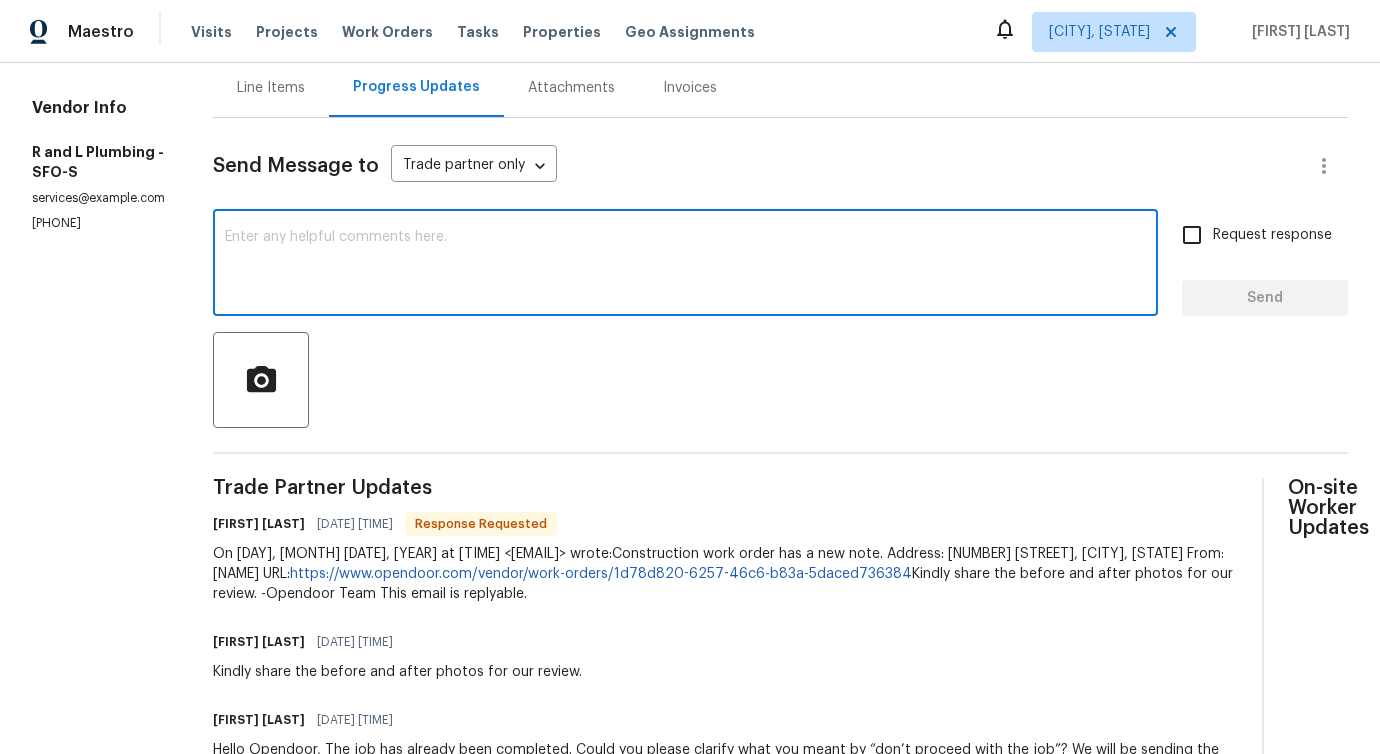 paste on "Do you have any updates regarding the pictures?" 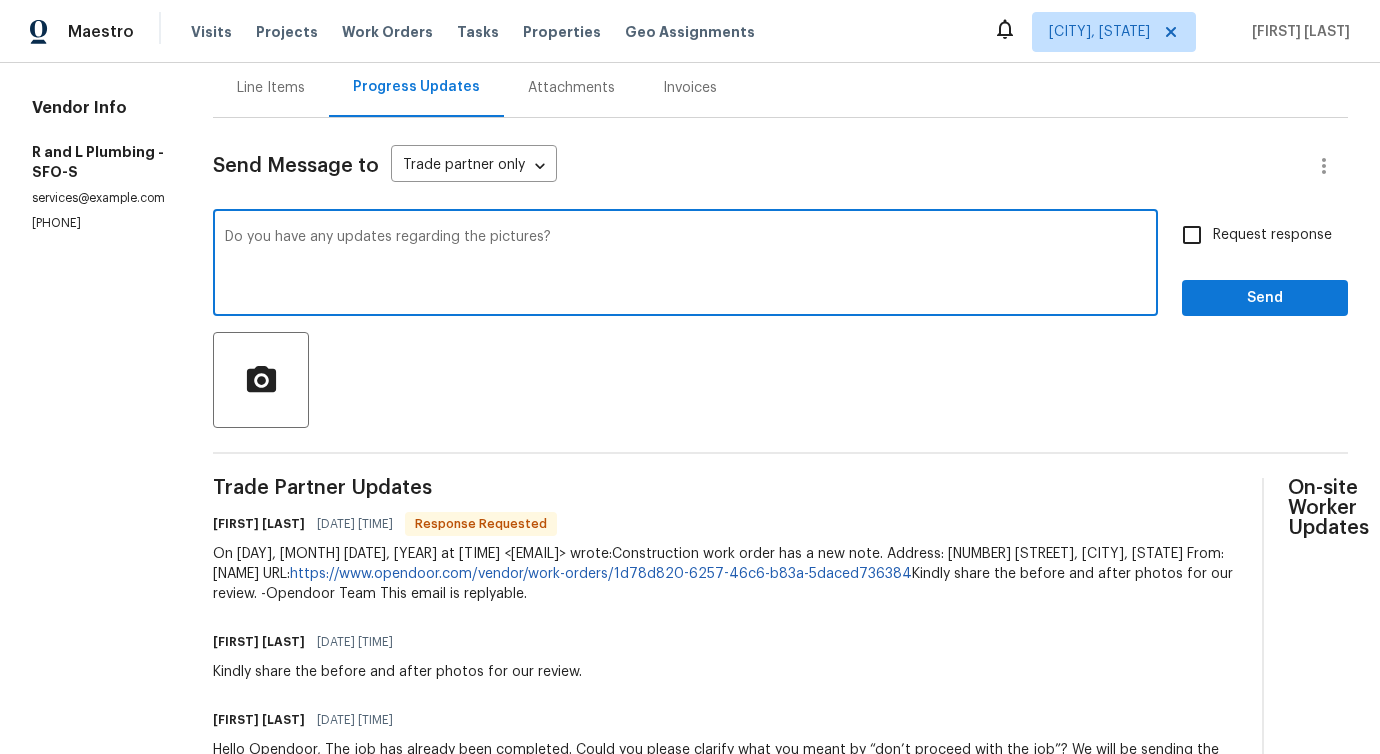 scroll, scrollTop: 0, scrollLeft: 0, axis: both 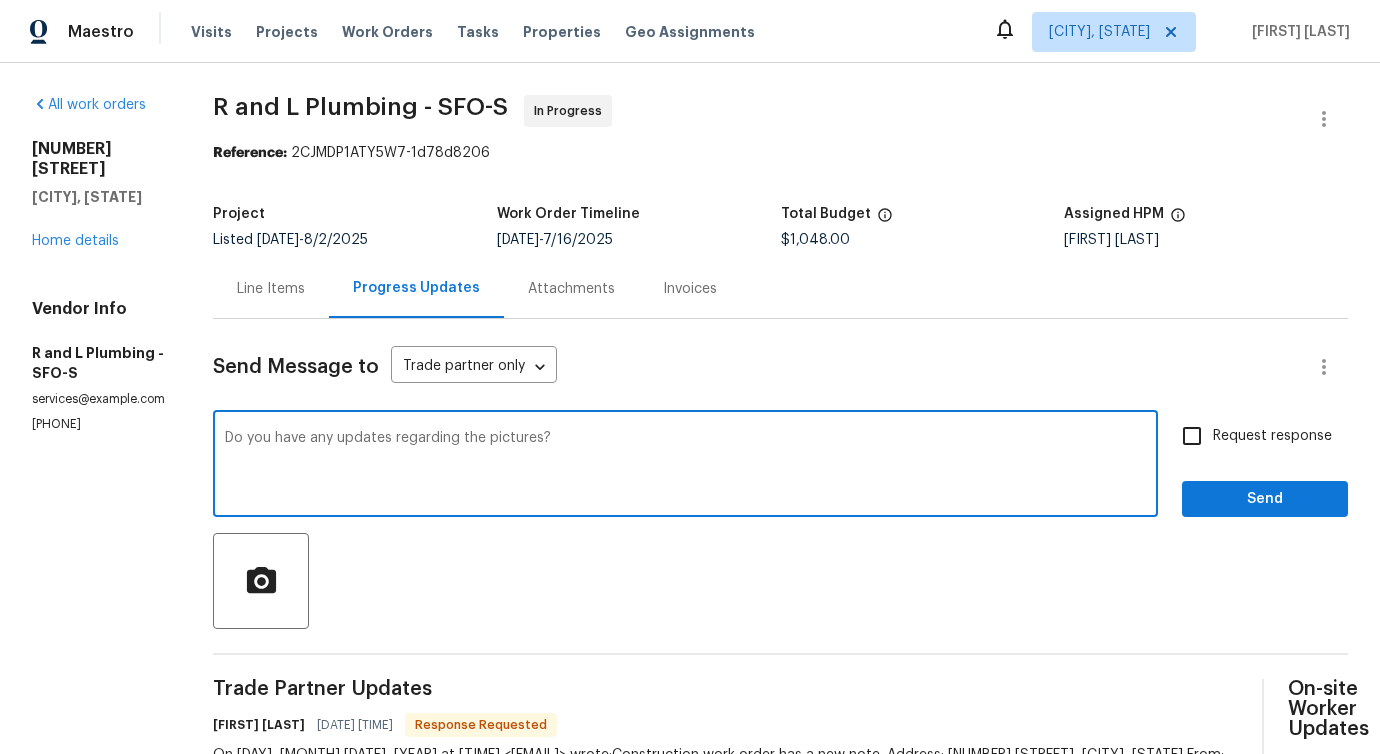 type on "Do you have any updates regarding the pictures?" 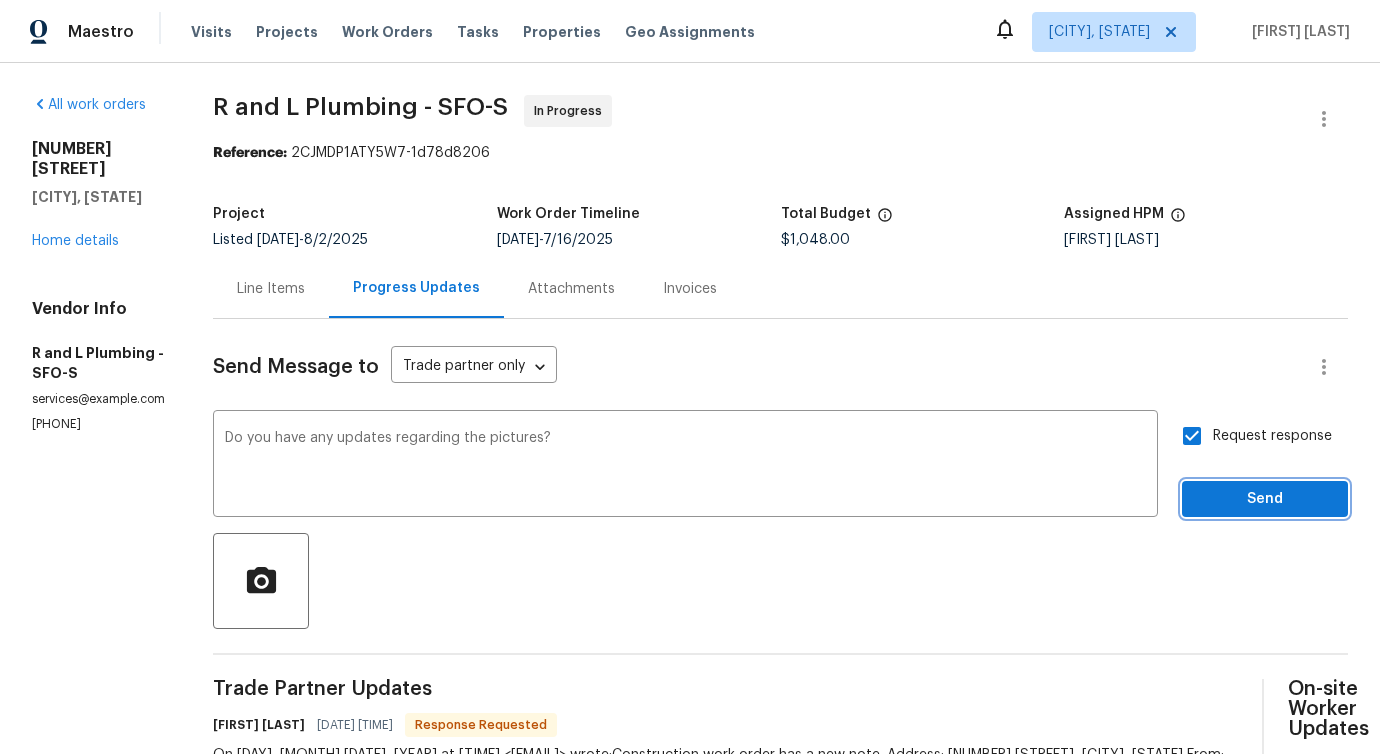 click on "Send" at bounding box center [1265, 499] 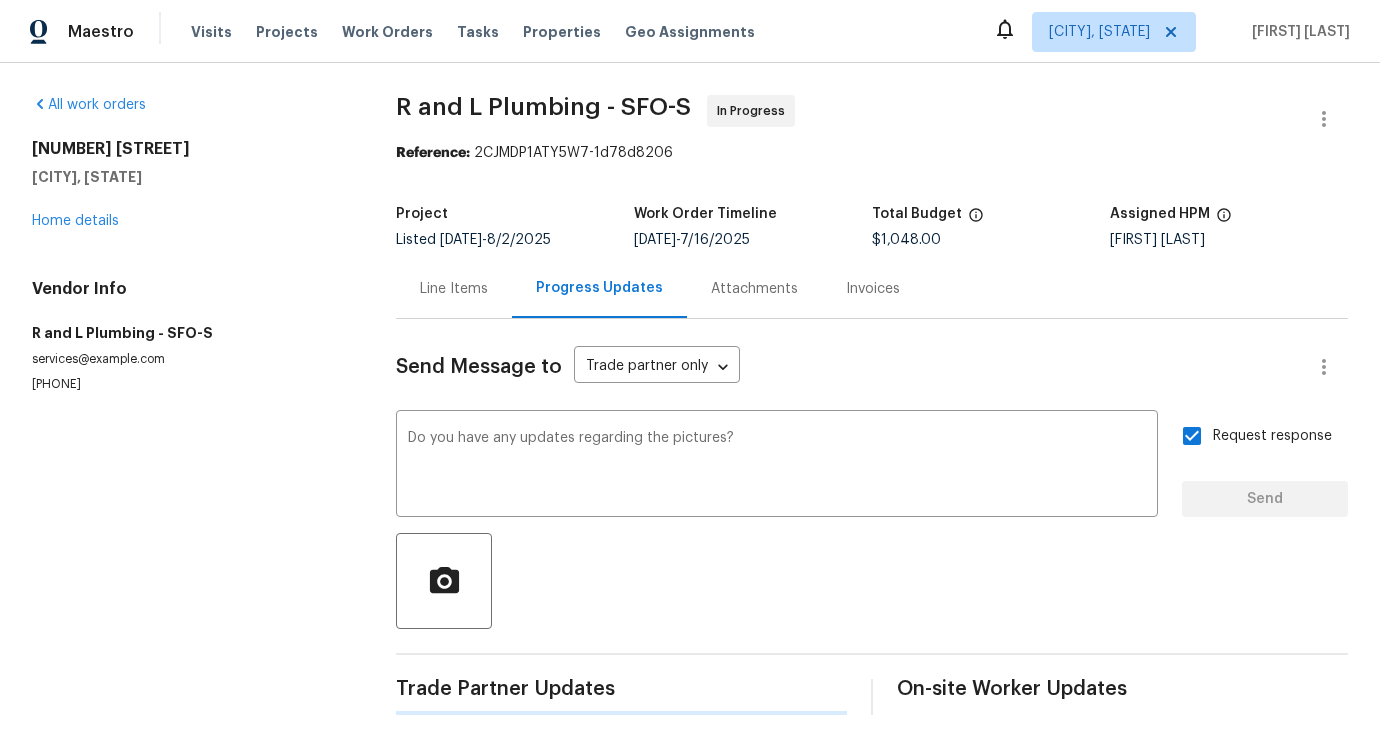 type 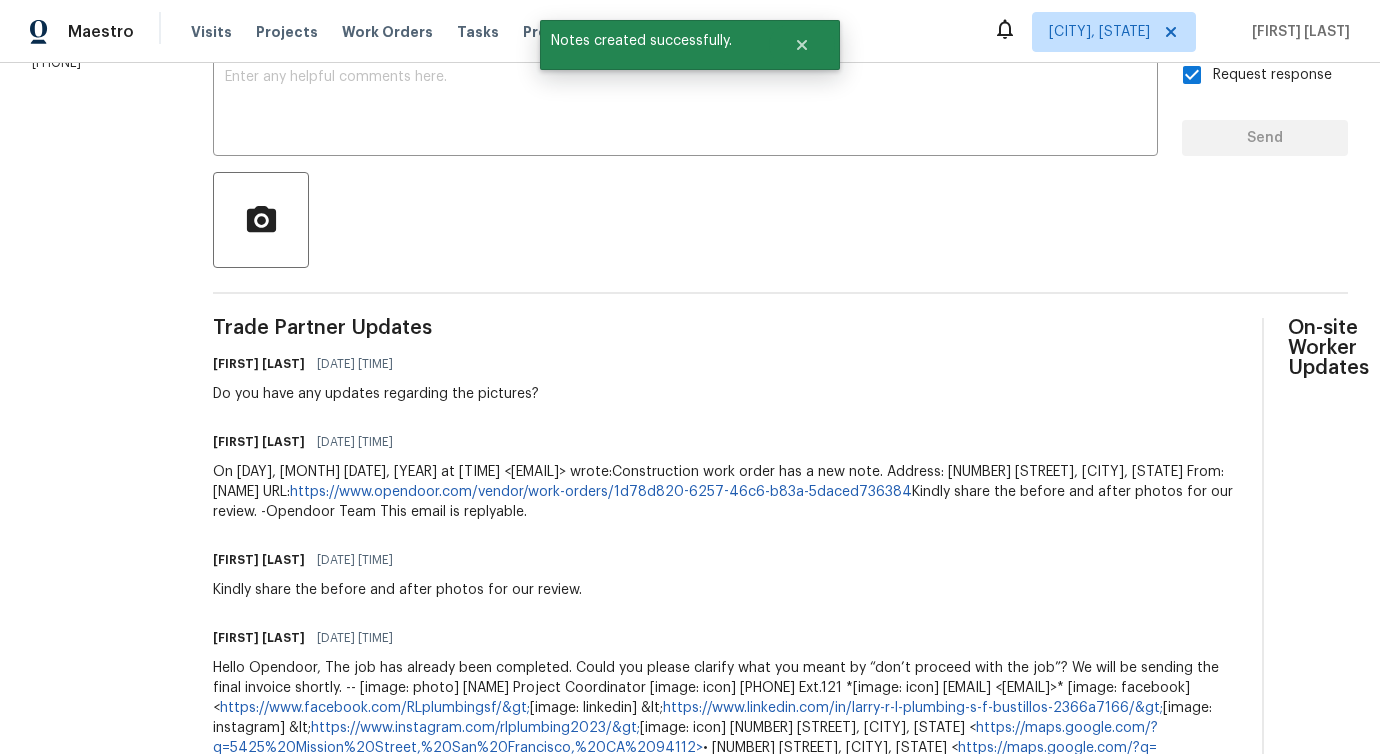 scroll, scrollTop: 0, scrollLeft: 0, axis: both 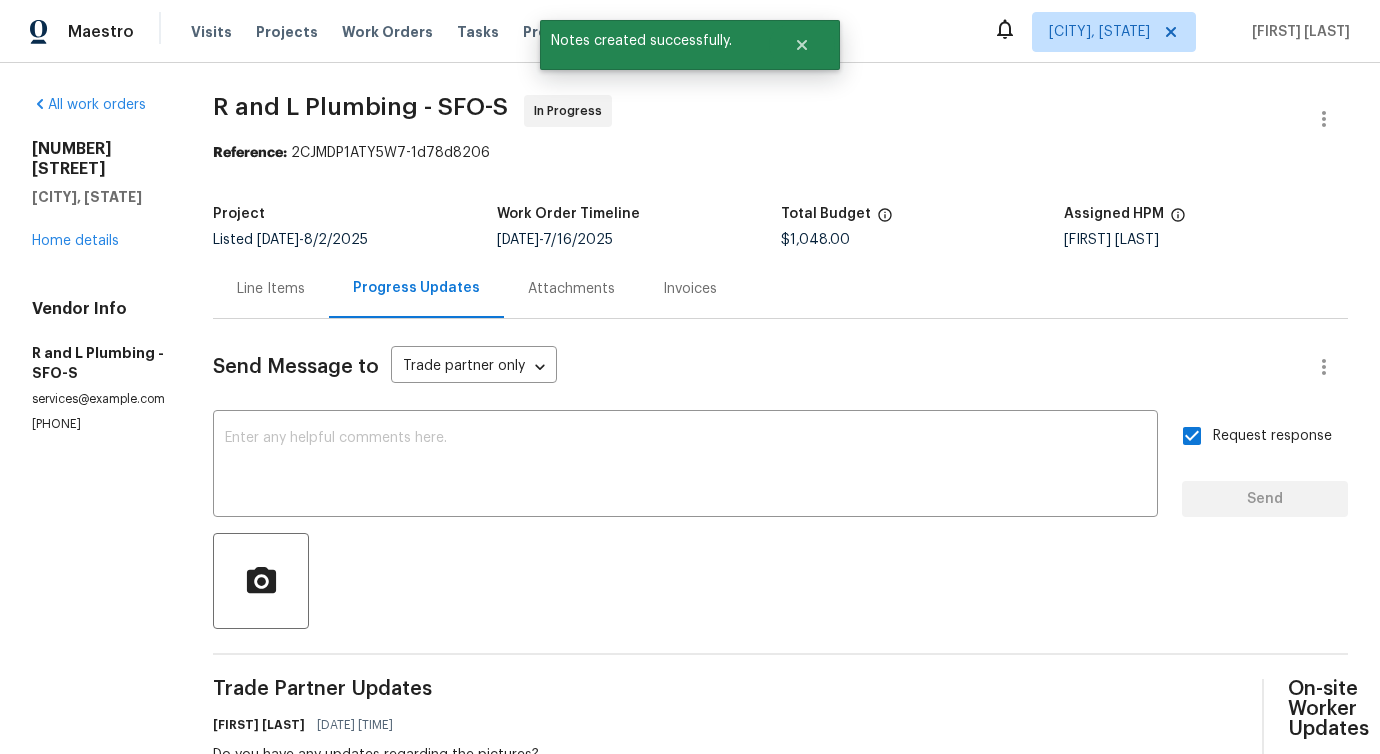 click on "Line Items" at bounding box center [271, 289] 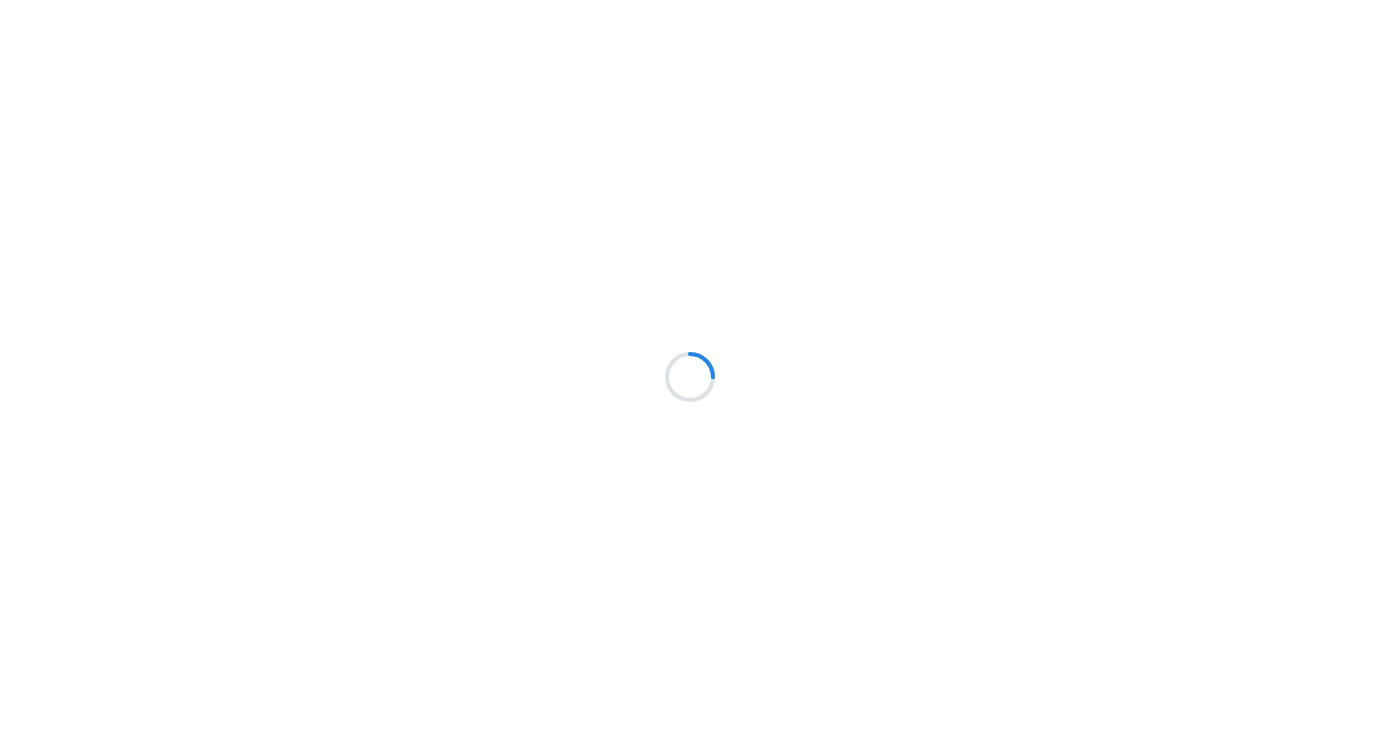 scroll, scrollTop: 0, scrollLeft: 0, axis: both 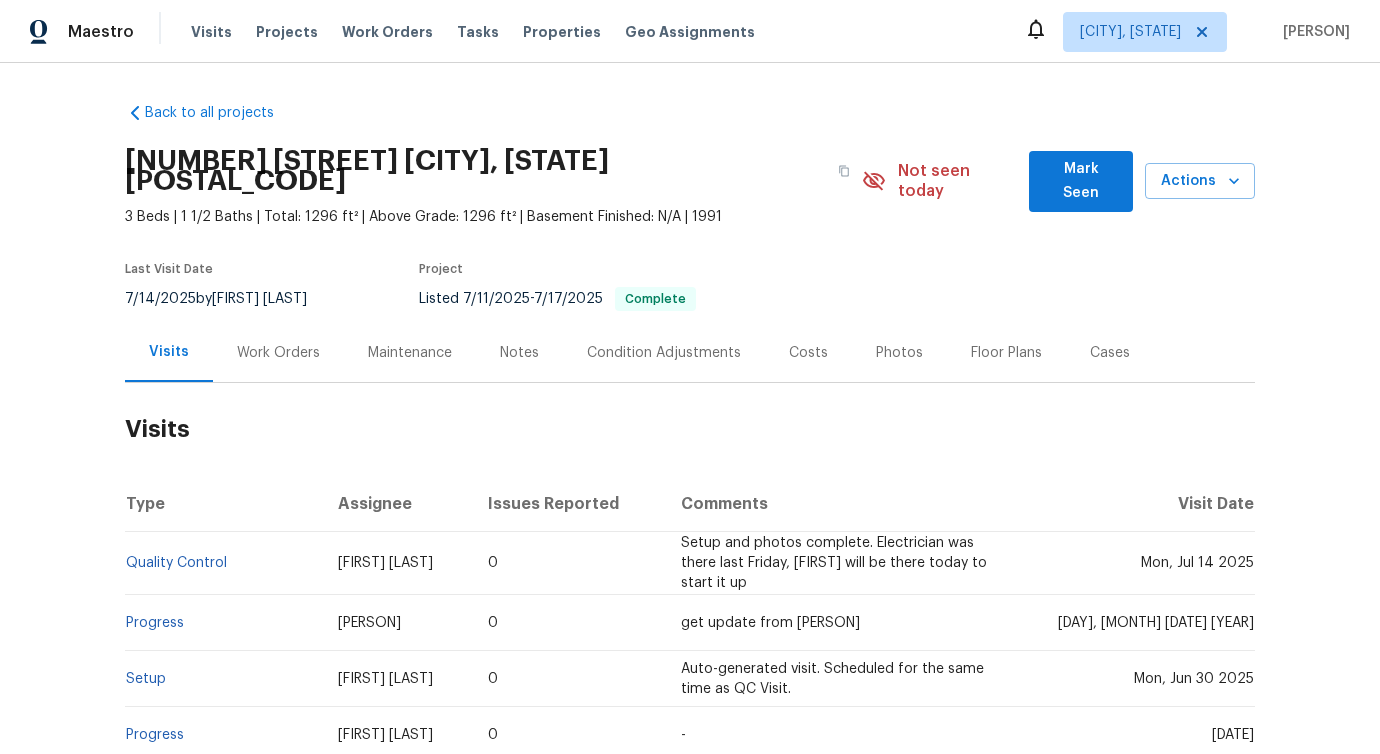 click on "Work Orders" at bounding box center [278, 353] 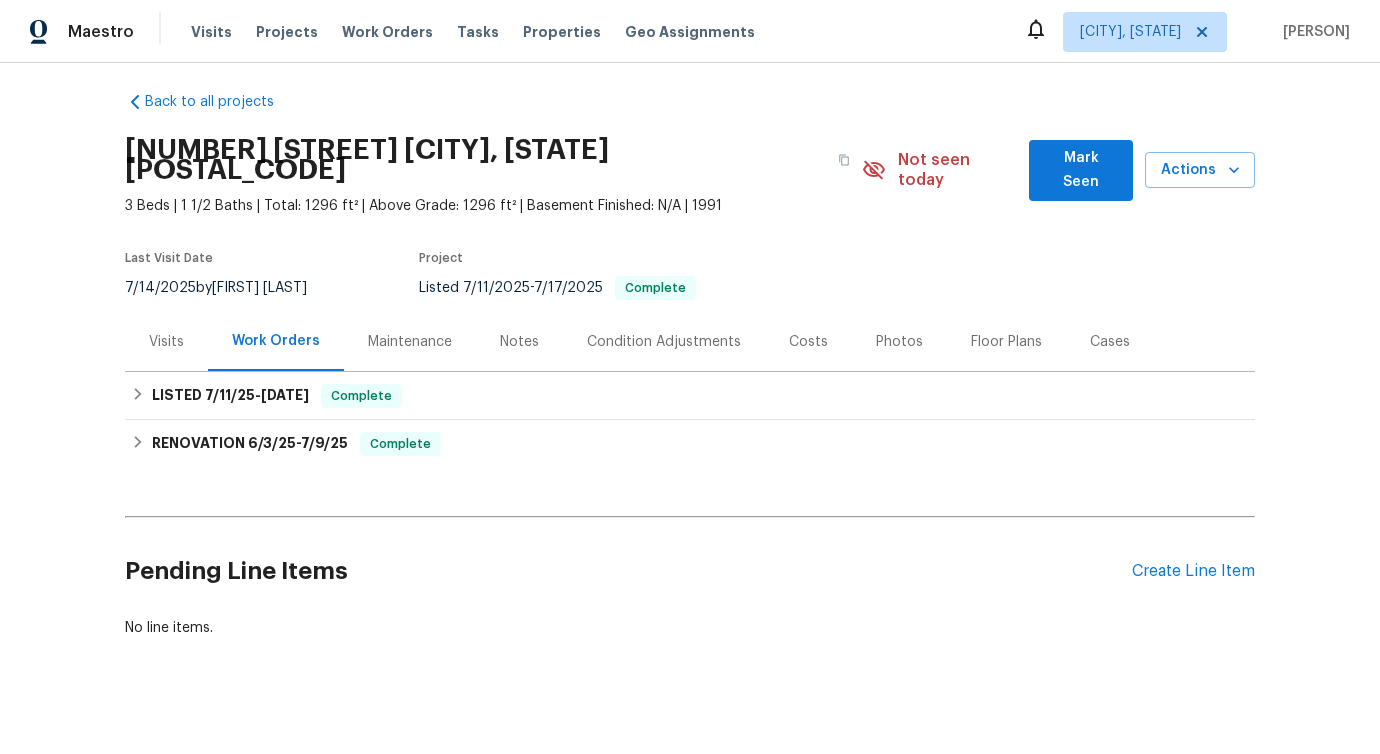 scroll, scrollTop: 0, scrollLeft: 0, axis: both 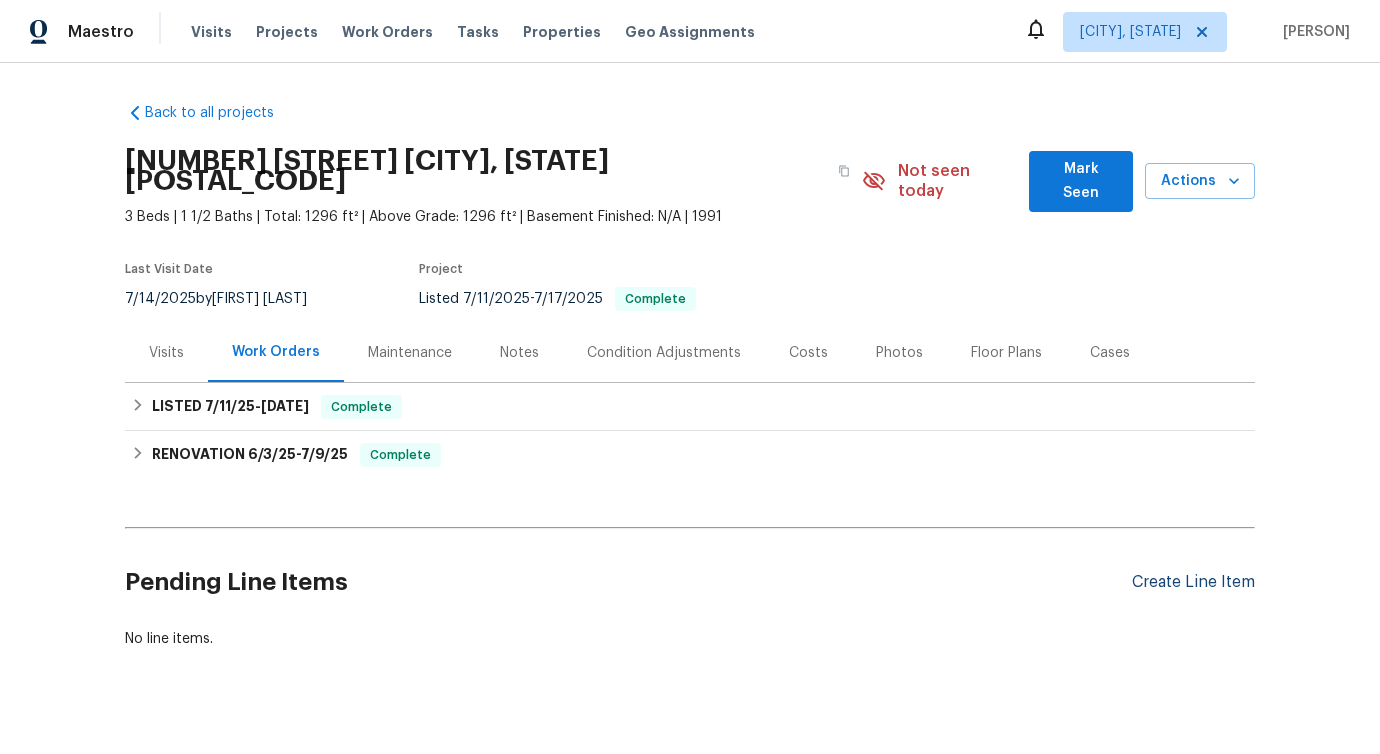 click on "Create Line Item" at bounding box center [1193, 582] 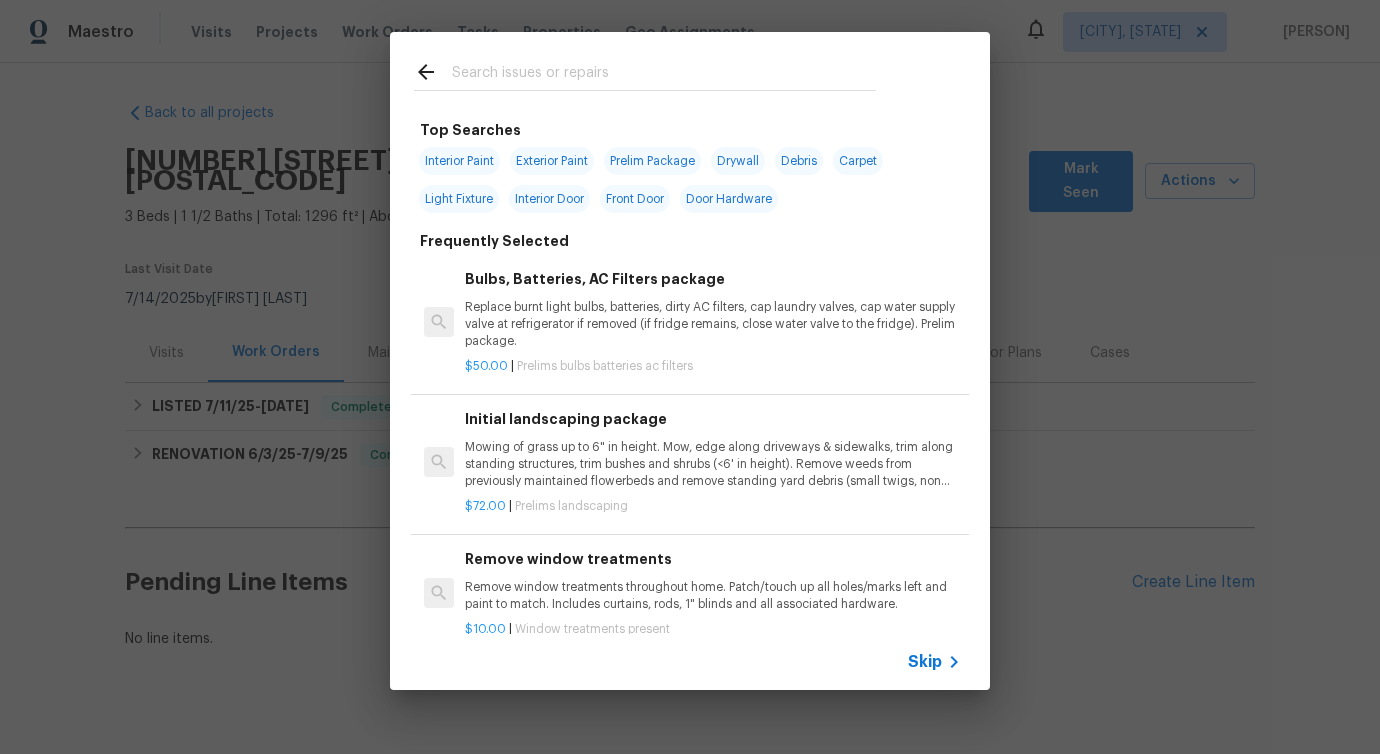 click at bounding box center [664, 75] 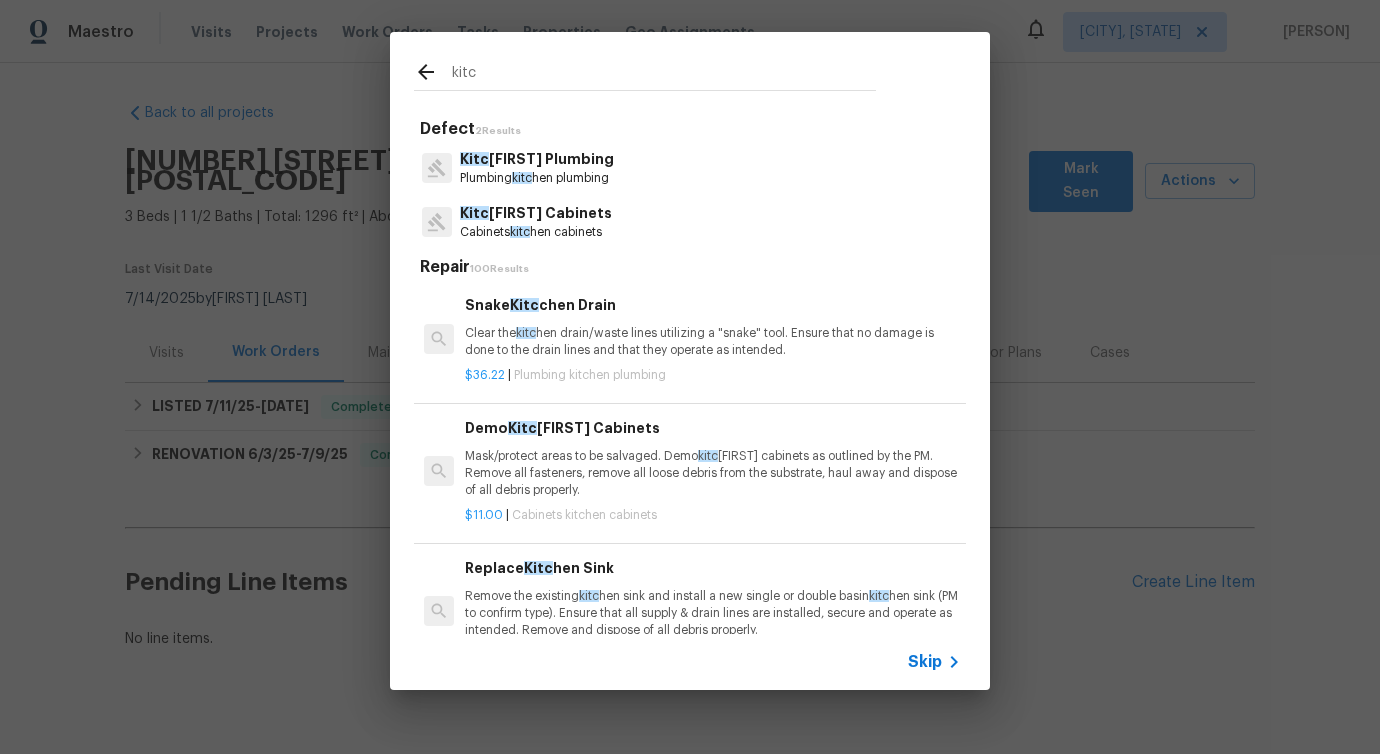 click on "kitc" at bounding box center [664, 75] 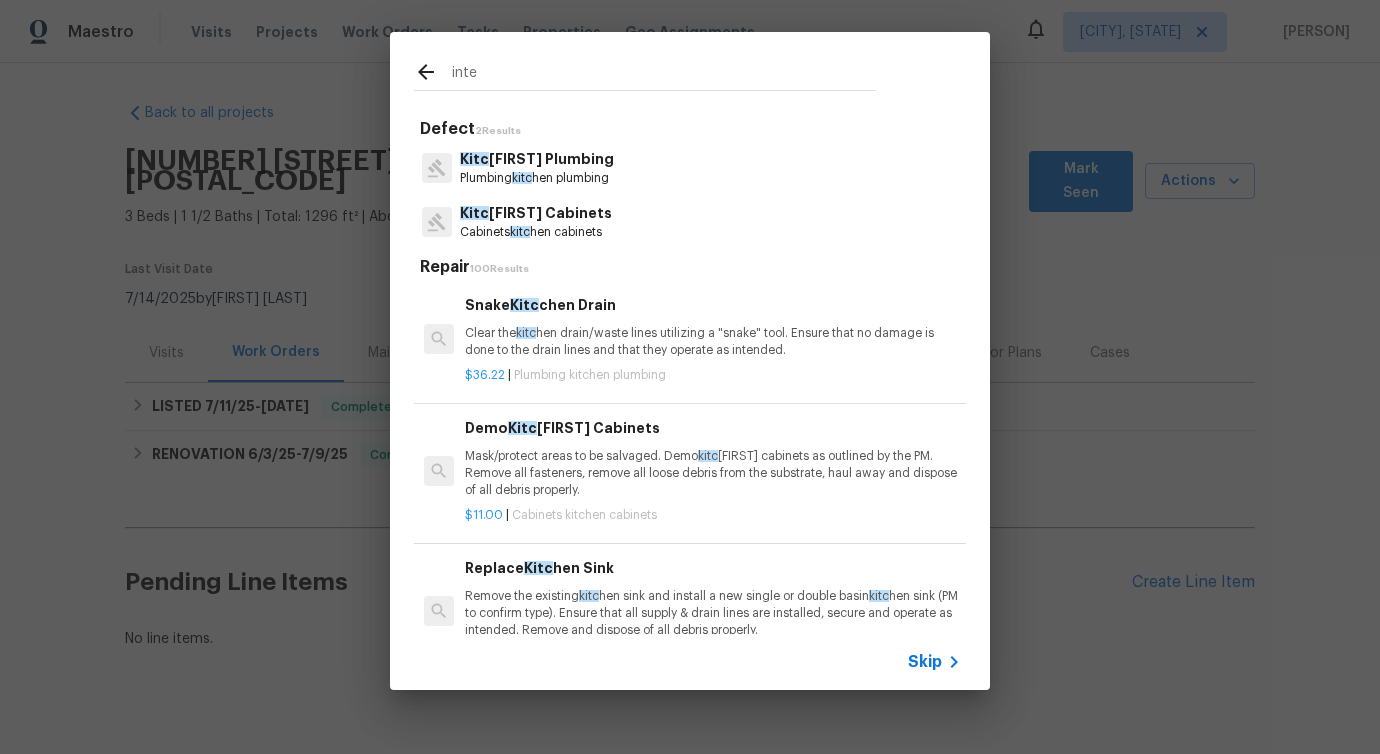 type on "inter" 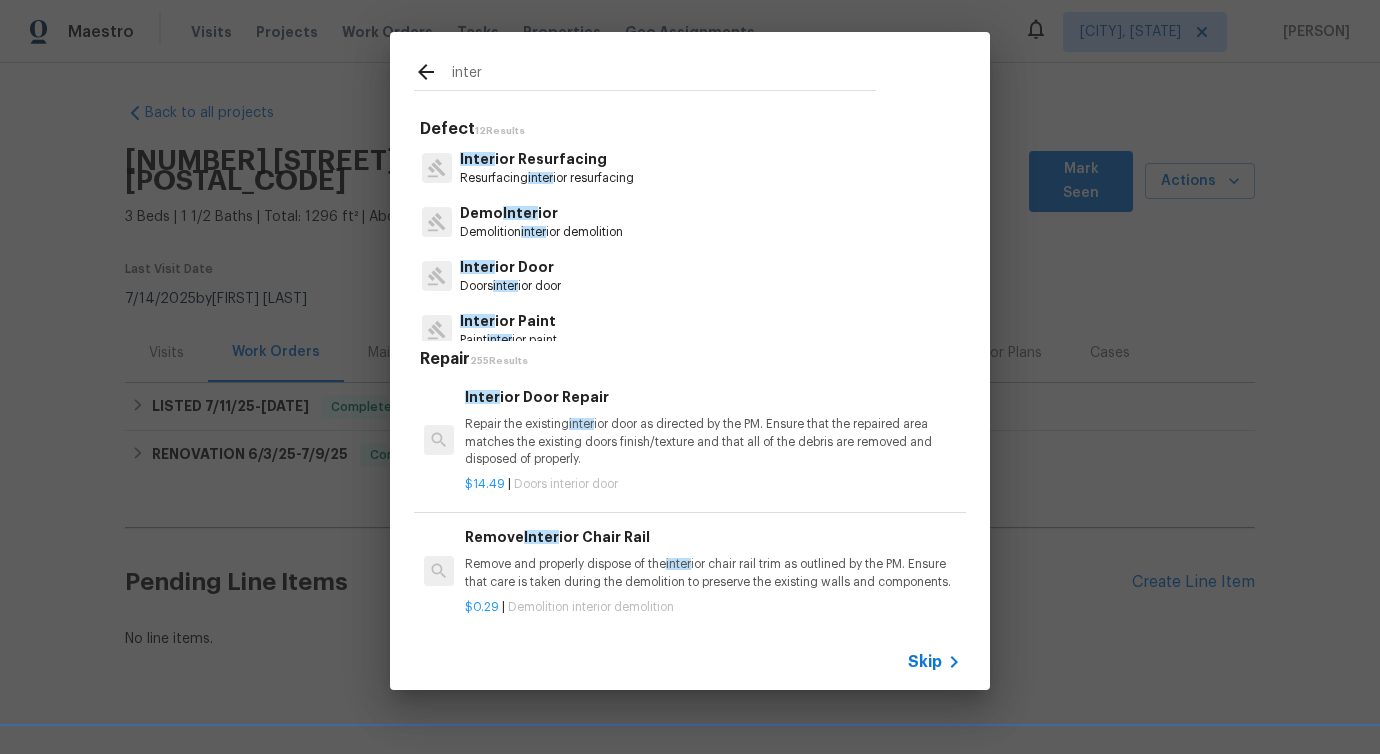click on "Demolition  inter ior demolition" at bounding box center (541, 232) 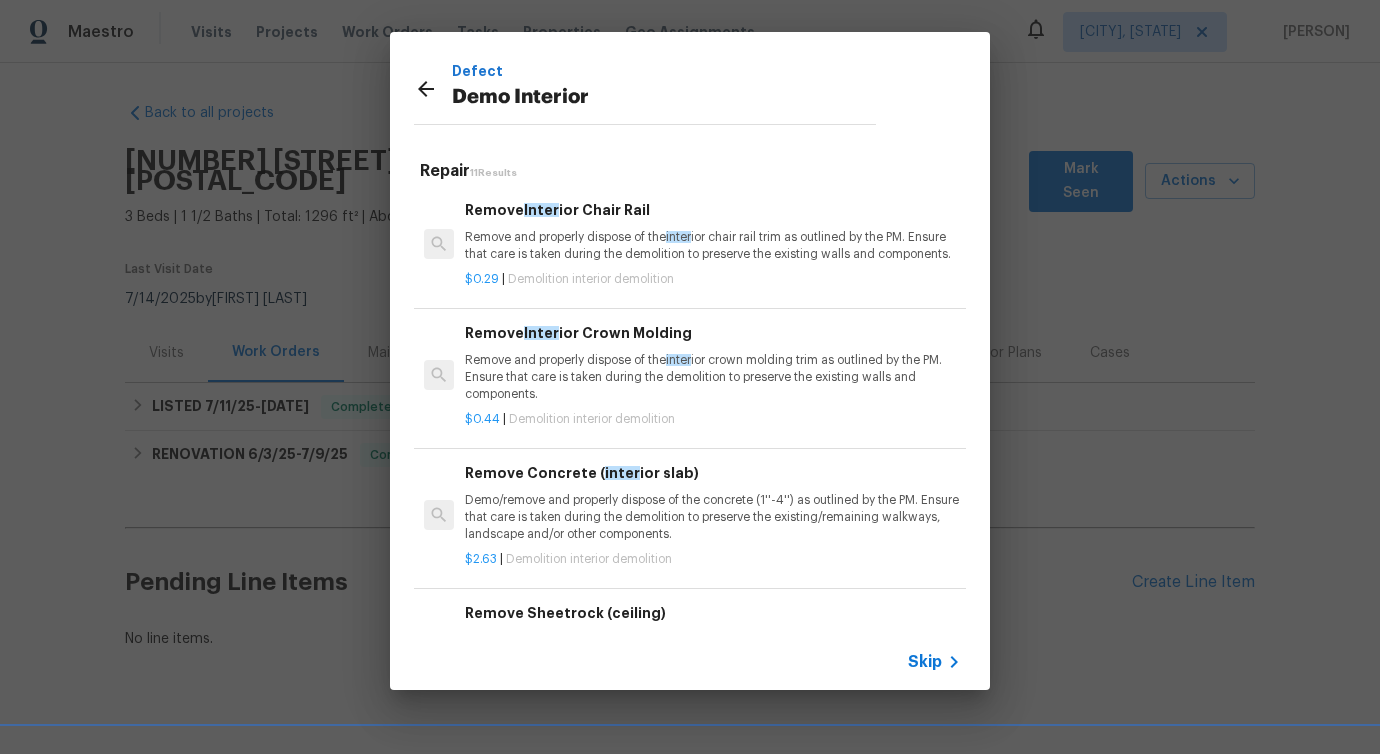 scroll, scrollTop: 40, scrollLeft: 0, axis: vertical 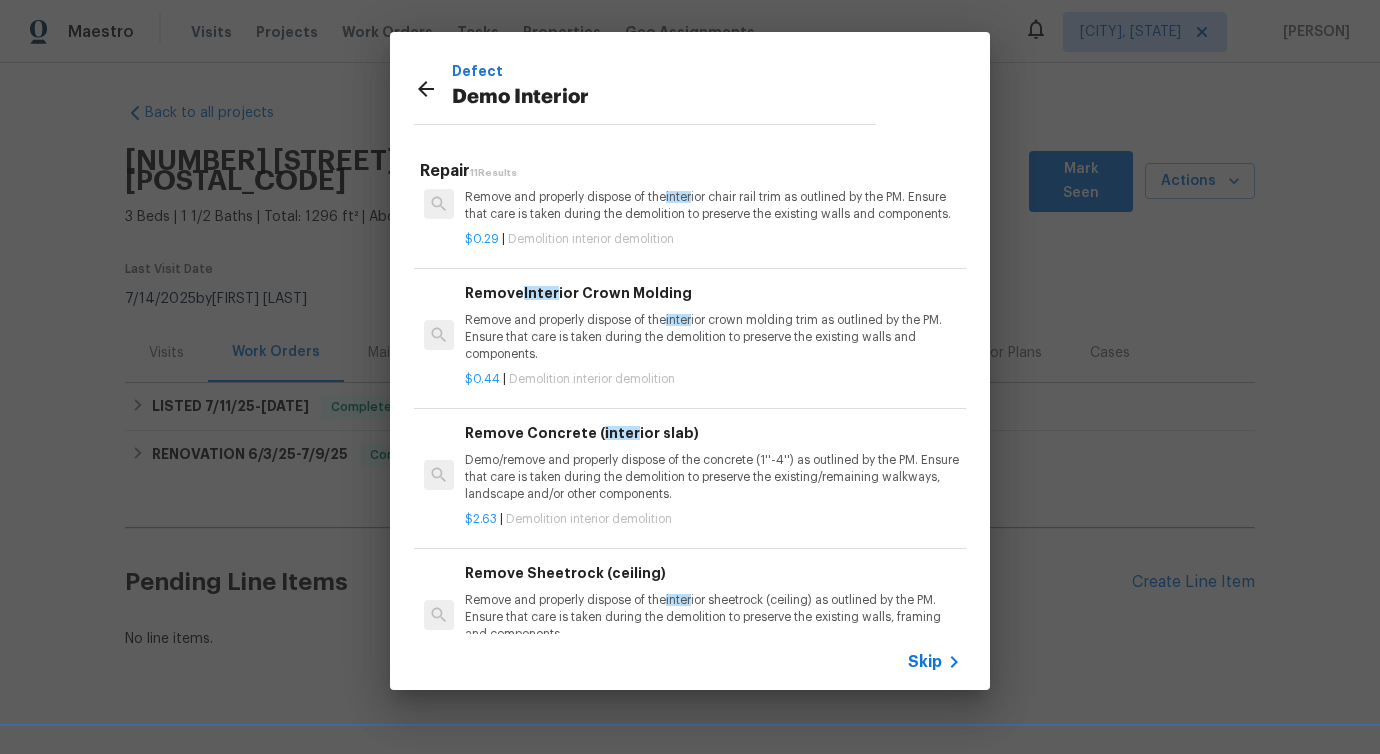 click on "Remove Concrete ( inter ior slab) Demo/remove and properly dispose of the concrete (1''-4'') as outlined by the PM. Ensure that care is taken during the demolition to preserve the existing/remaining walkways, landscape and/or other components. $2.63   |   Demolition interior demolition" at bounding box center [690, 476] 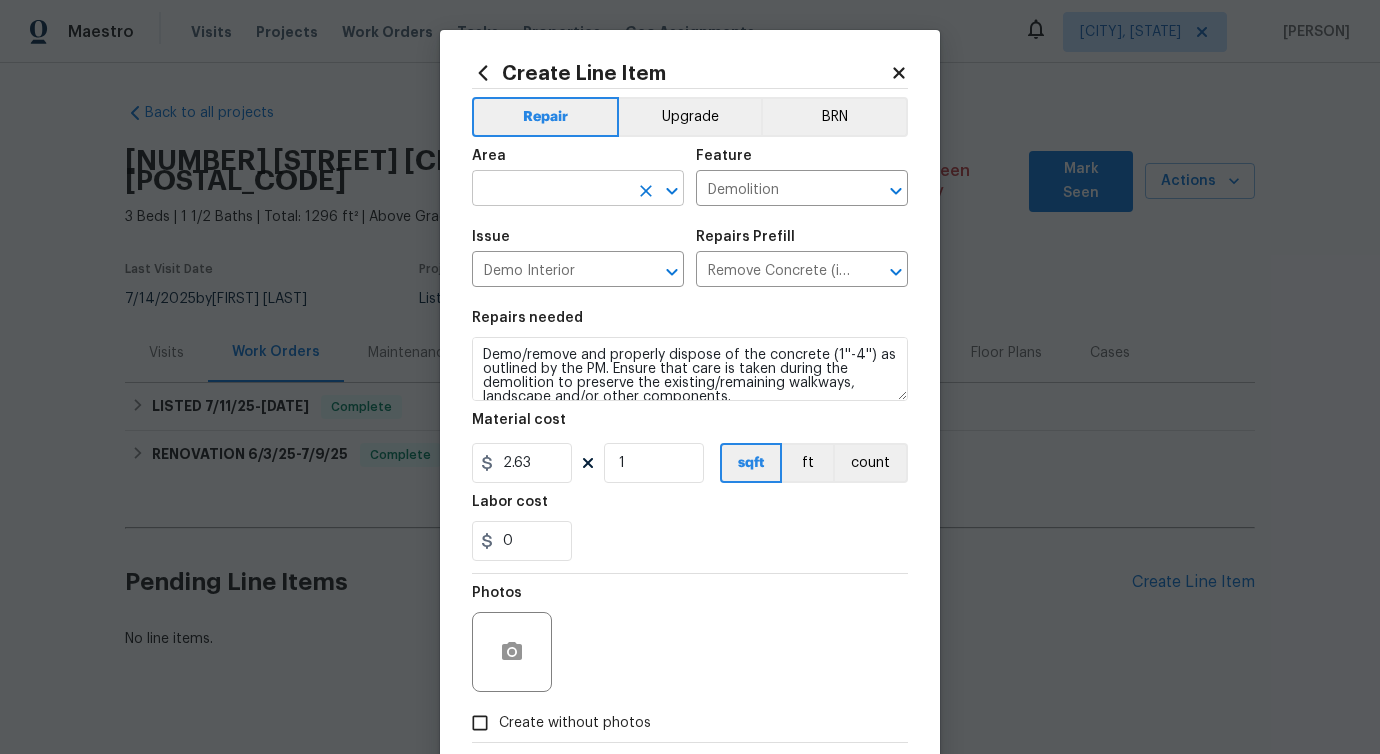 click at bounding box center [550, 190] 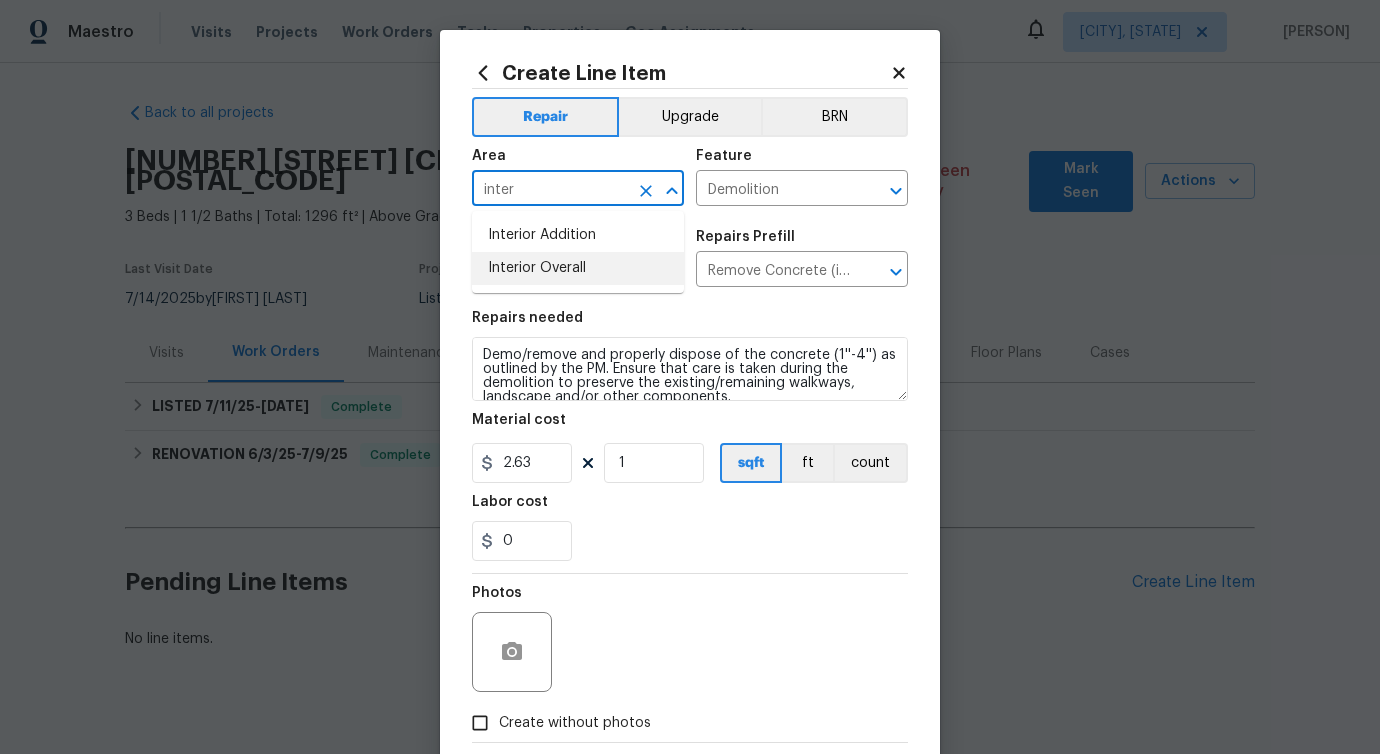 click on "Interior Overall" at bounding box center (578, 268) 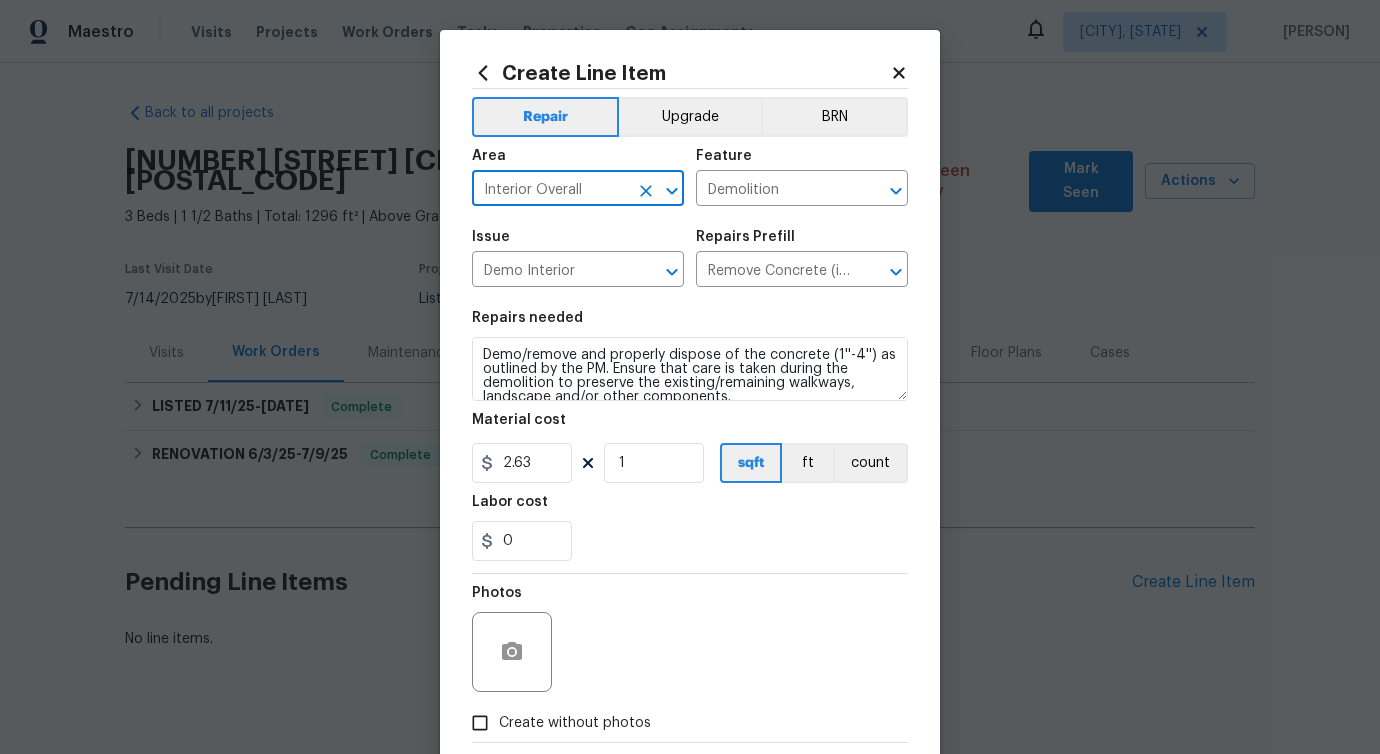 type on "Interior Overall" 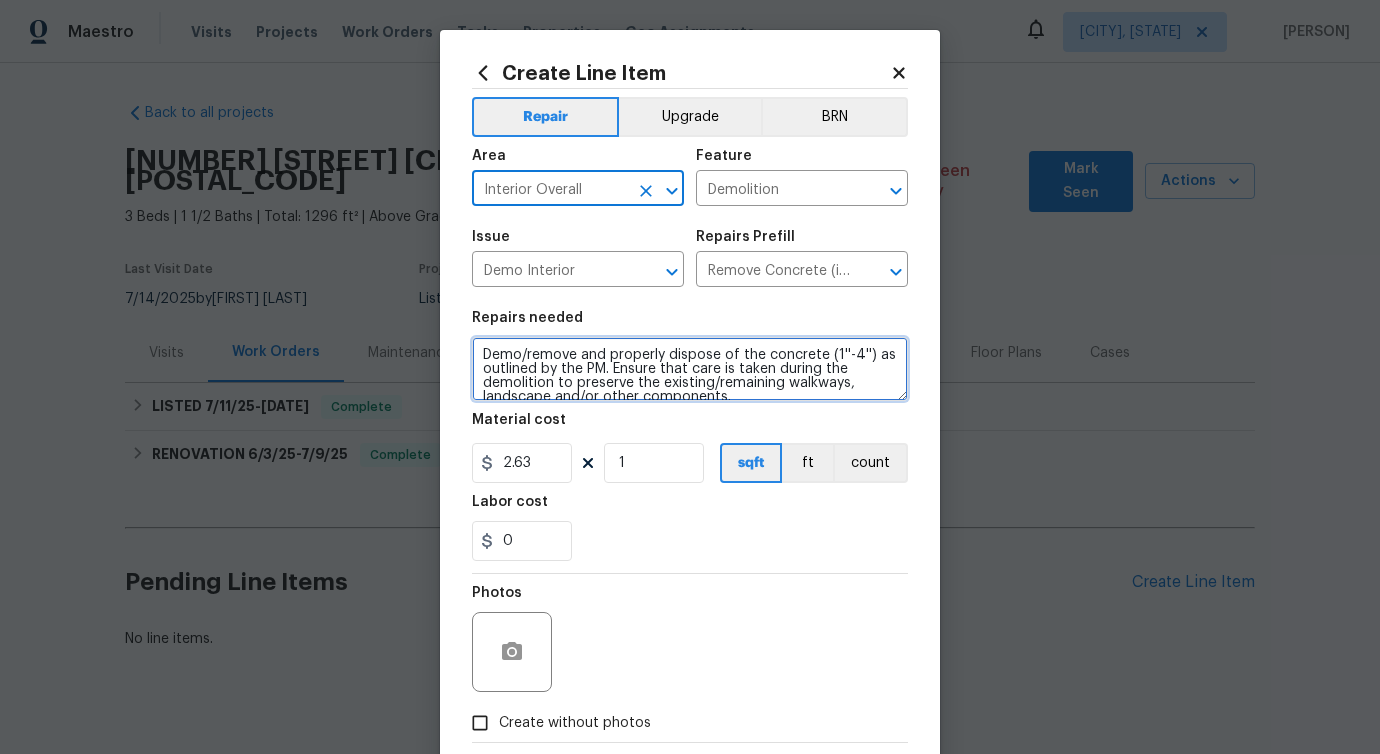 click on "Demo/remove and properly dispose of the concrete (1''-4'') as outlined by the PM. Ensure that care is taken during the demolition to preserve the existing/remaining walkways, landscape and/or other components." at bounding box center (690, 369) 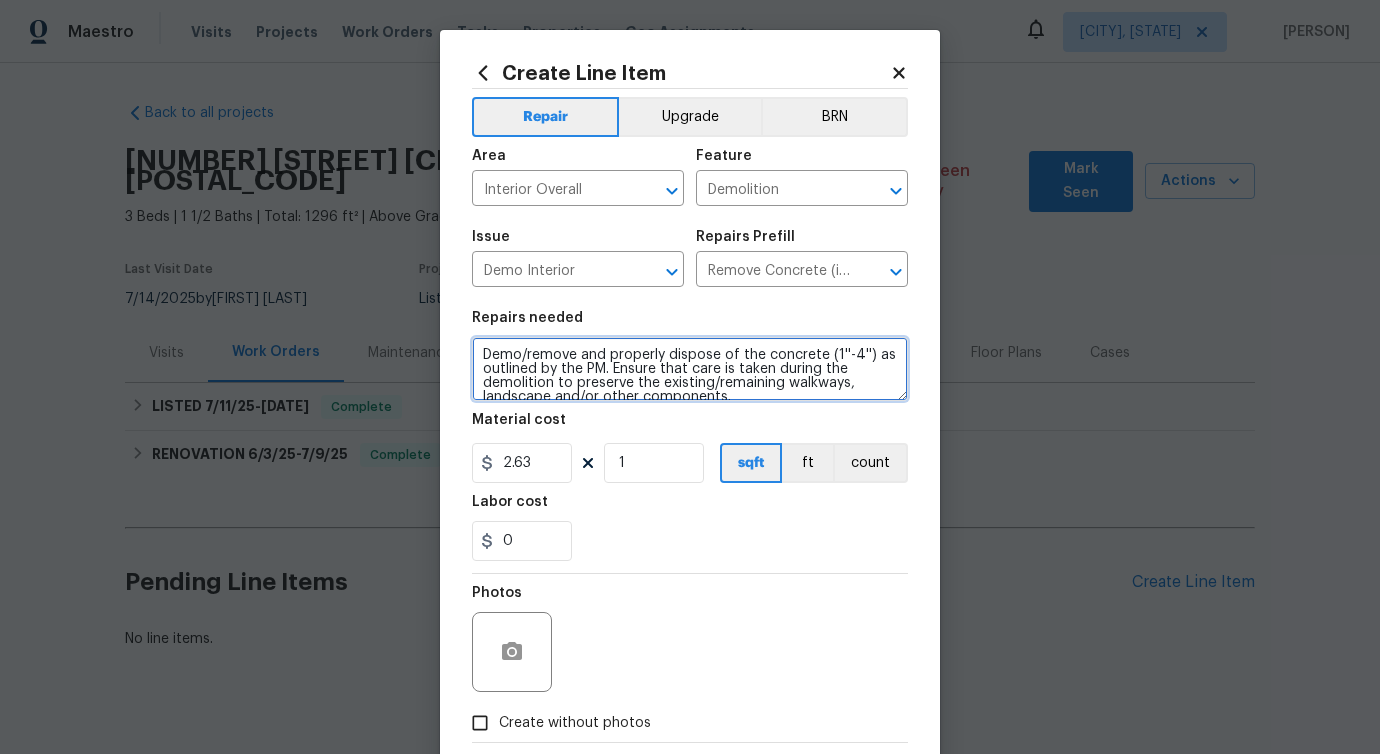 click on "Demo/remove and properly dispose of the concrete (1''-4'') as outlined by the PM. Ensure that care is taken during the demolition to preserve the existing/remaining walkways, landscape and/or other components." at bounding box center (690, 369) 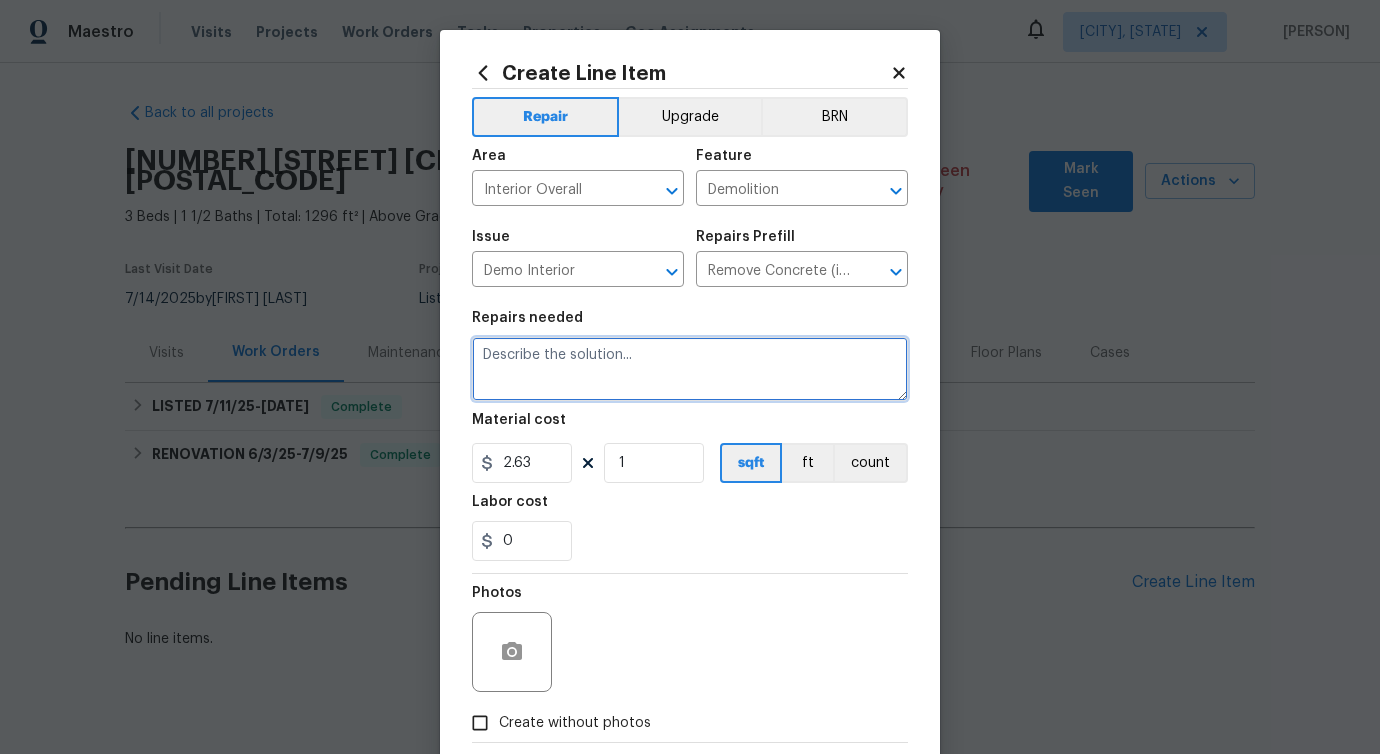 paste on "Inspect and repair microwave exhaust fan making loud noise." 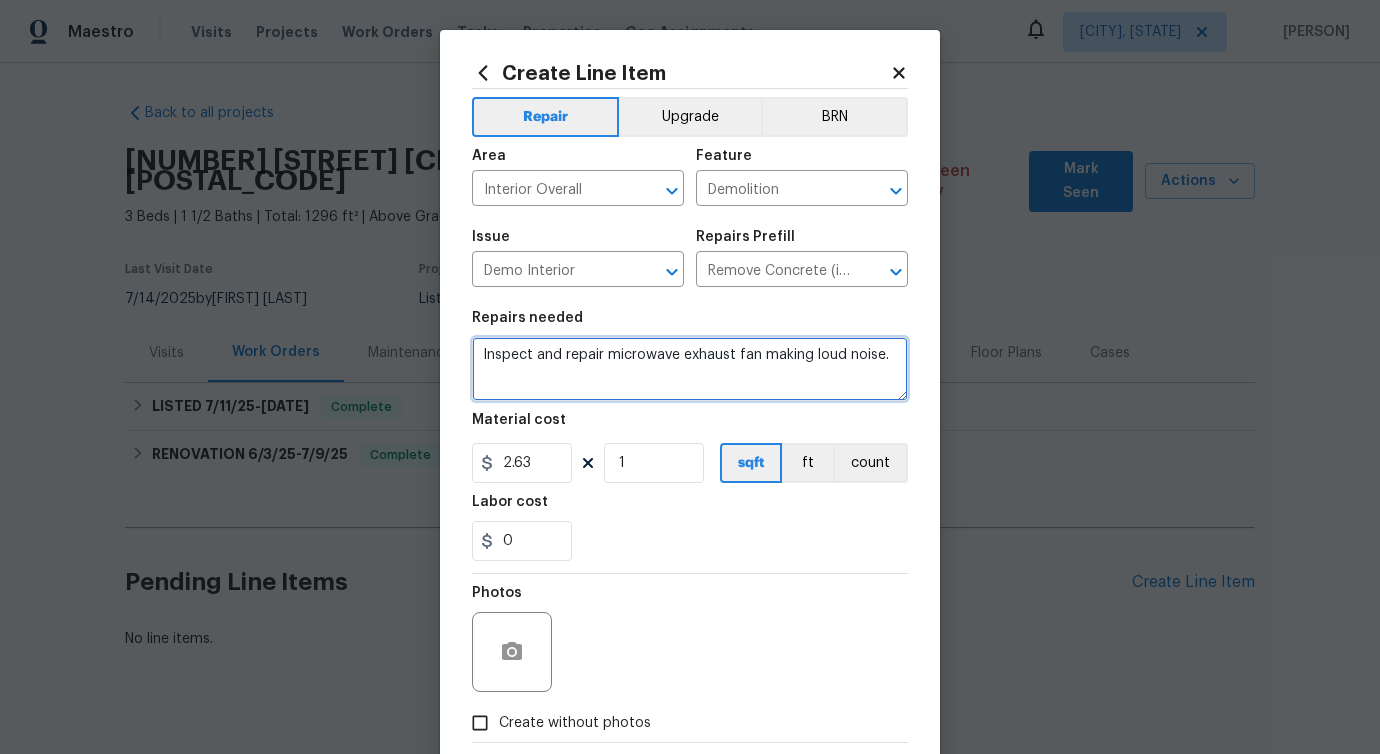 type on "Inspect and repair microwave exhaust fan making loud noise." 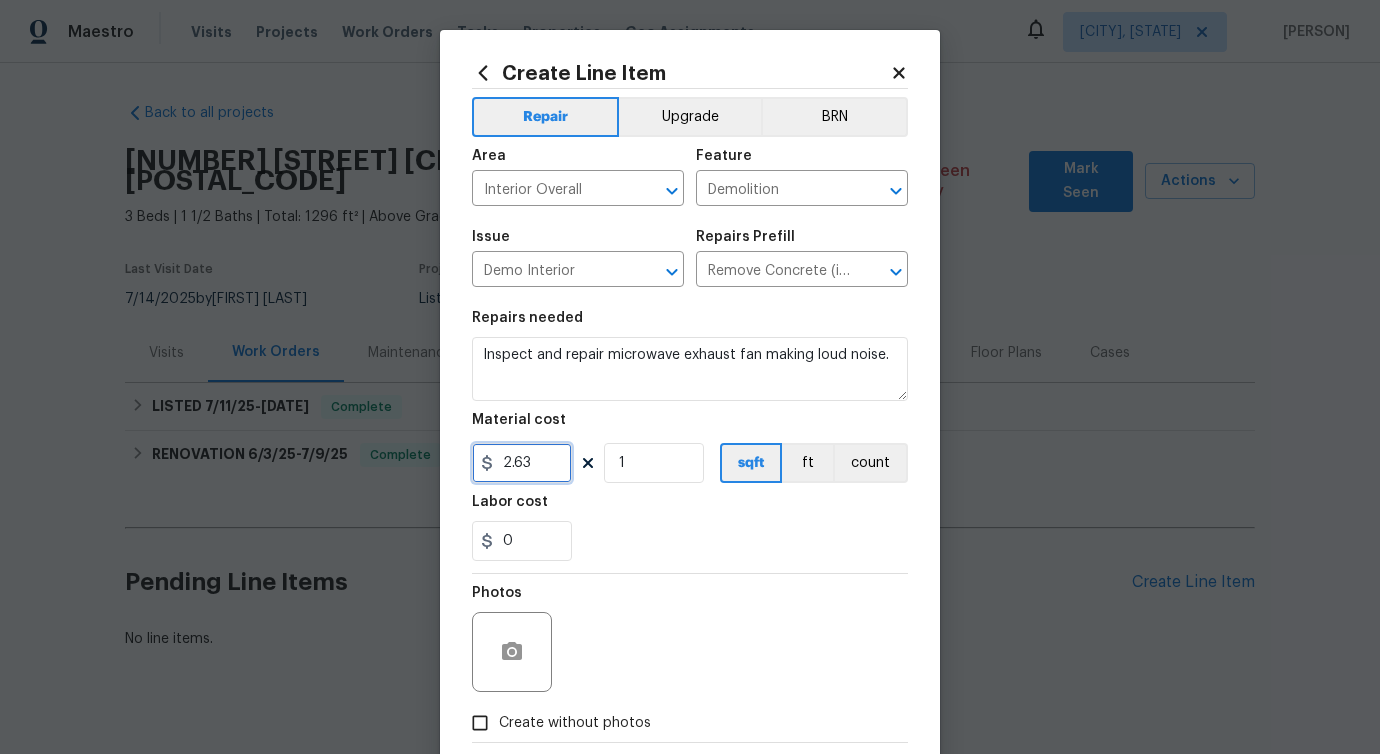 click on "2.63" at bounding box center [522, 463] 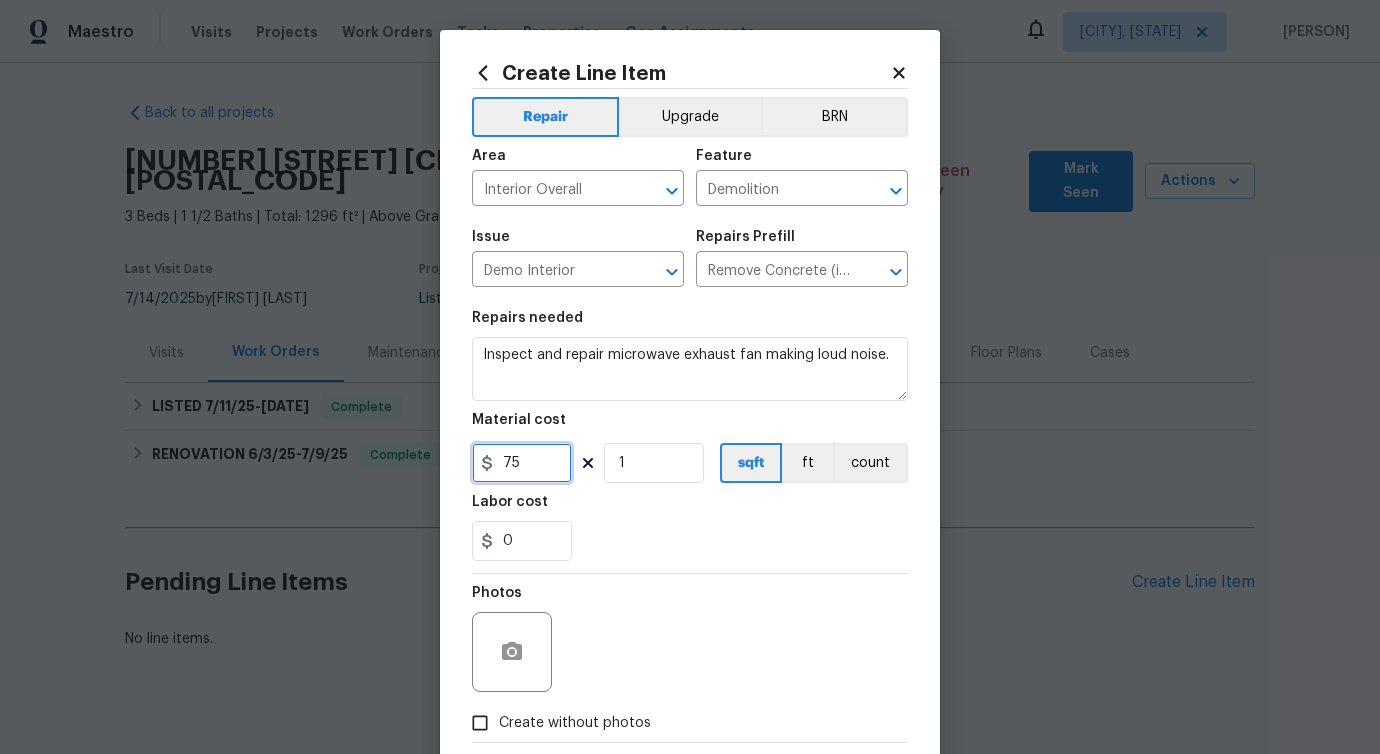 scroll, scrollTop: 108, scrollLeft: 0, axis: vertical 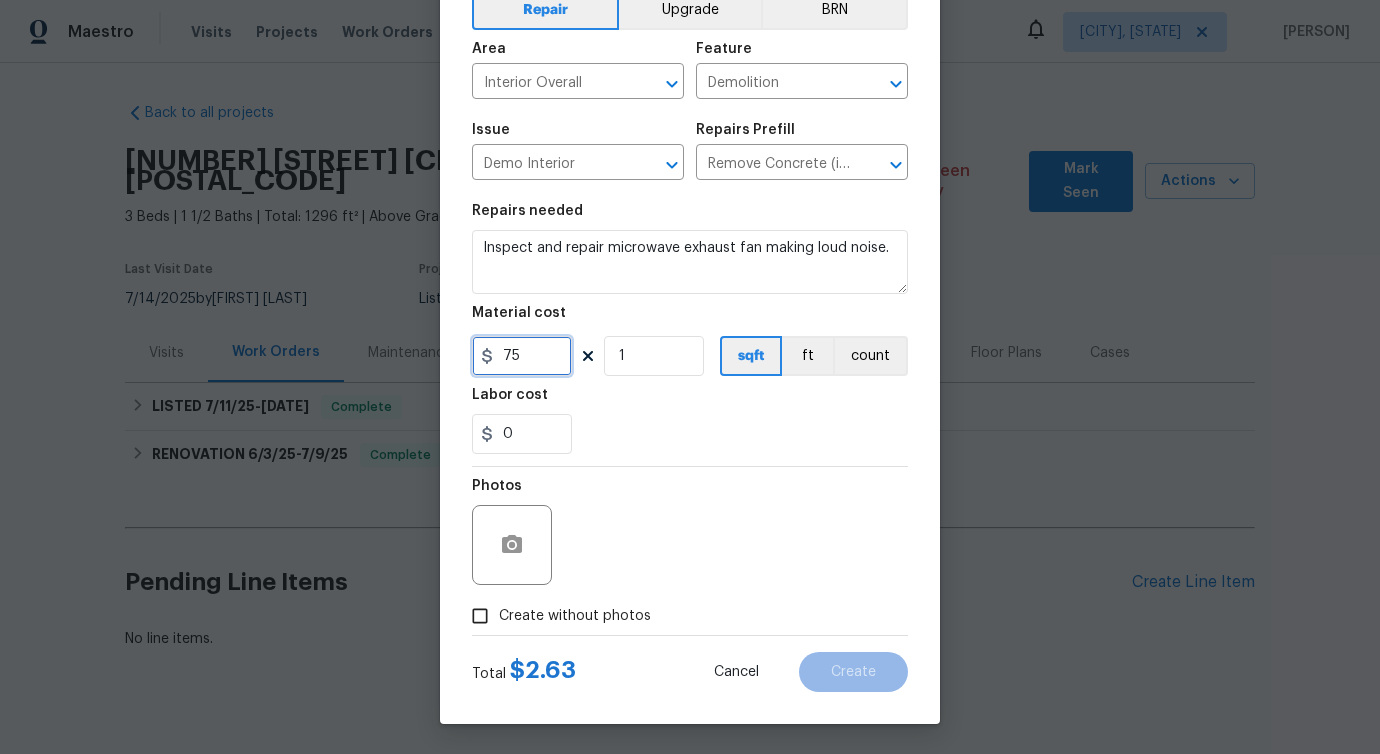 type on "75" 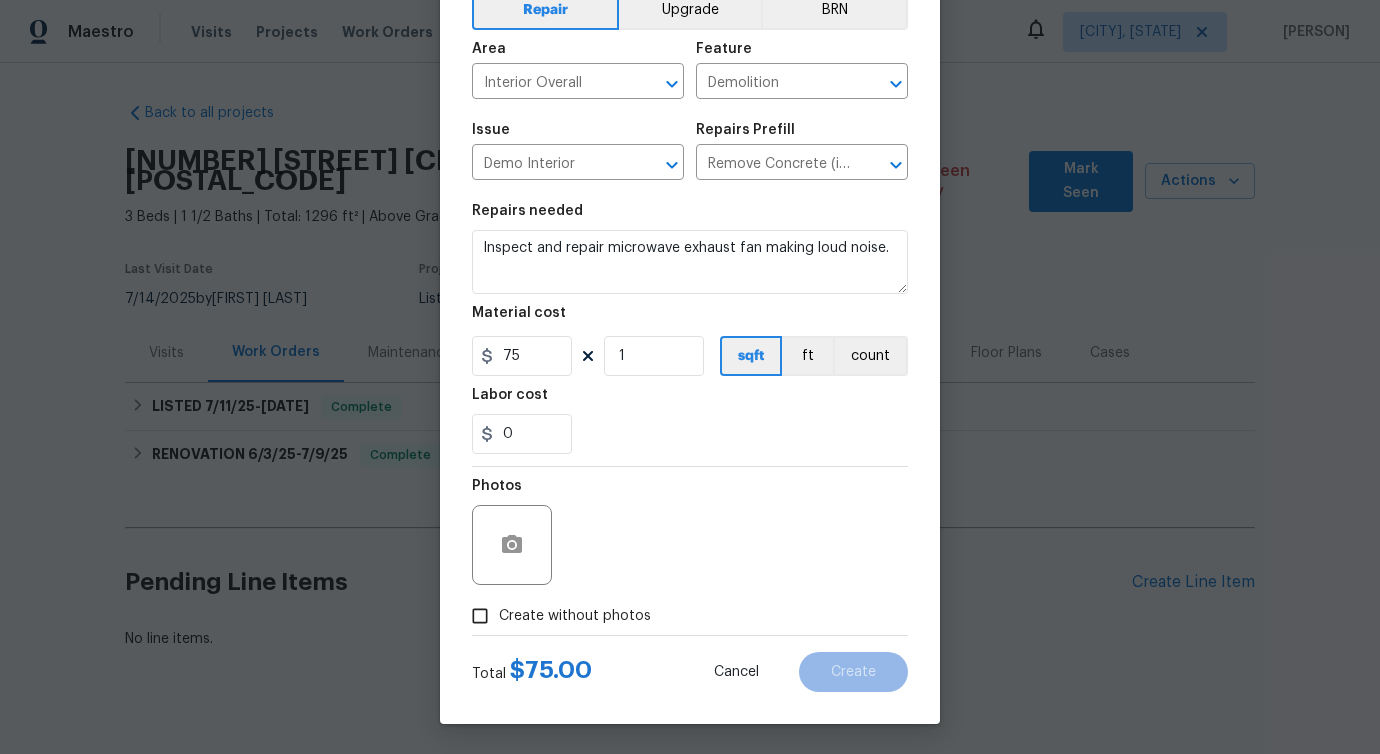click on "Create without photos" at bounding box center [575, 616] 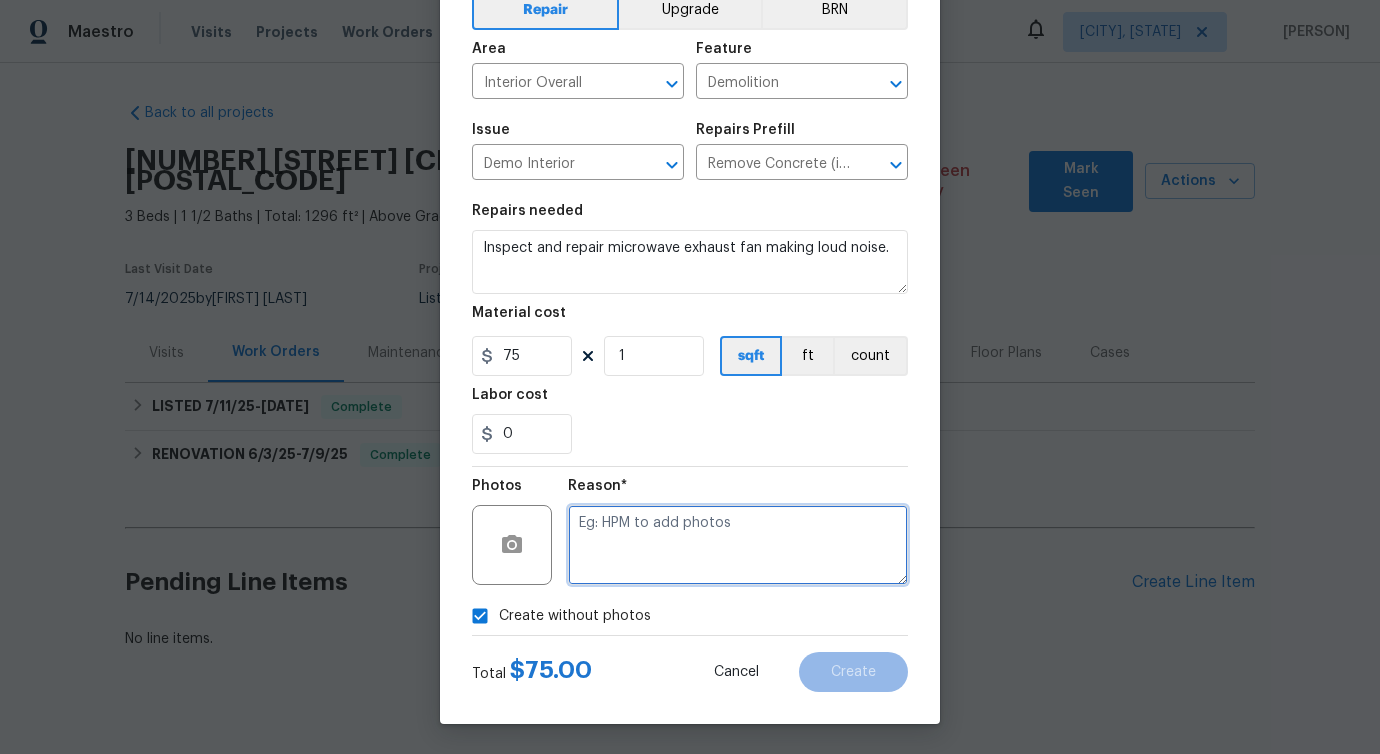 click at bounding box center [738, 545] 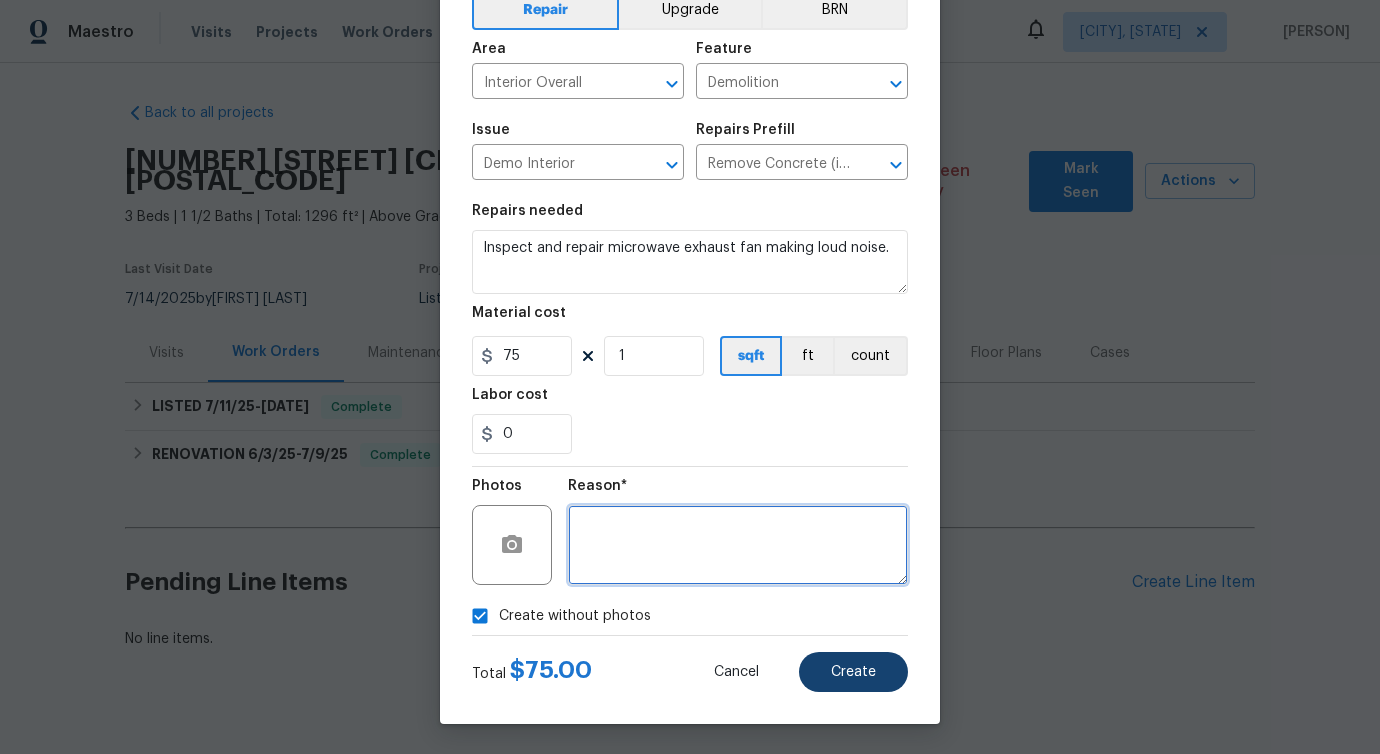 type 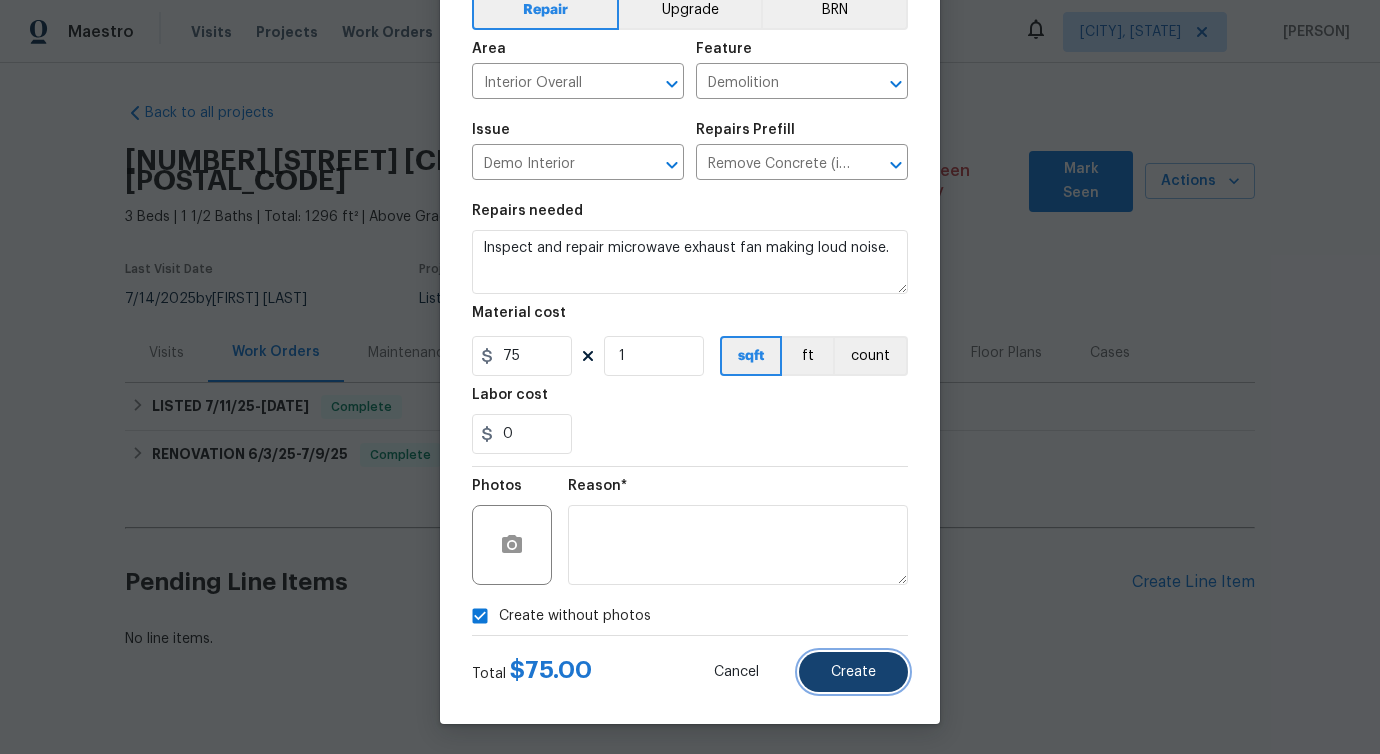 click on "Create" at bounding box center (853, 672) 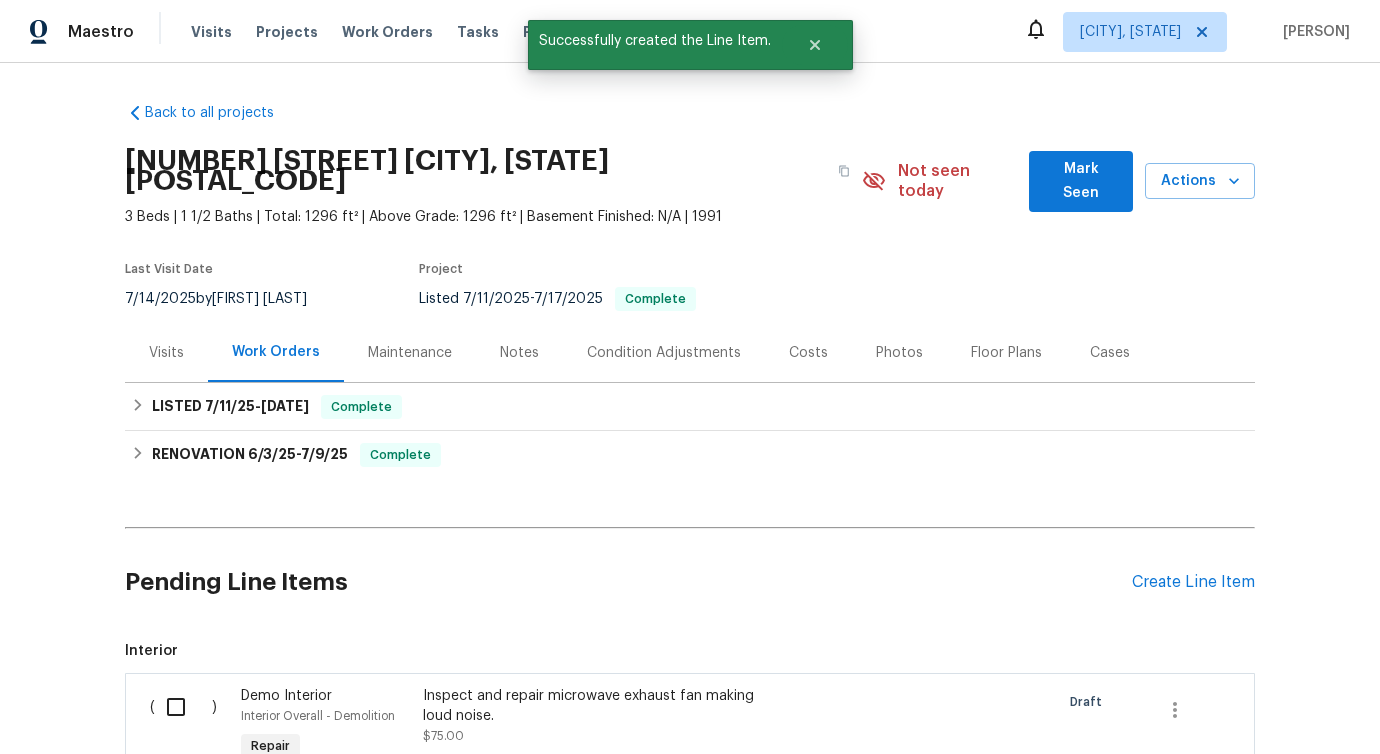 scroll, scrollTop: 239, scrollLeft: 0, axis: vertical 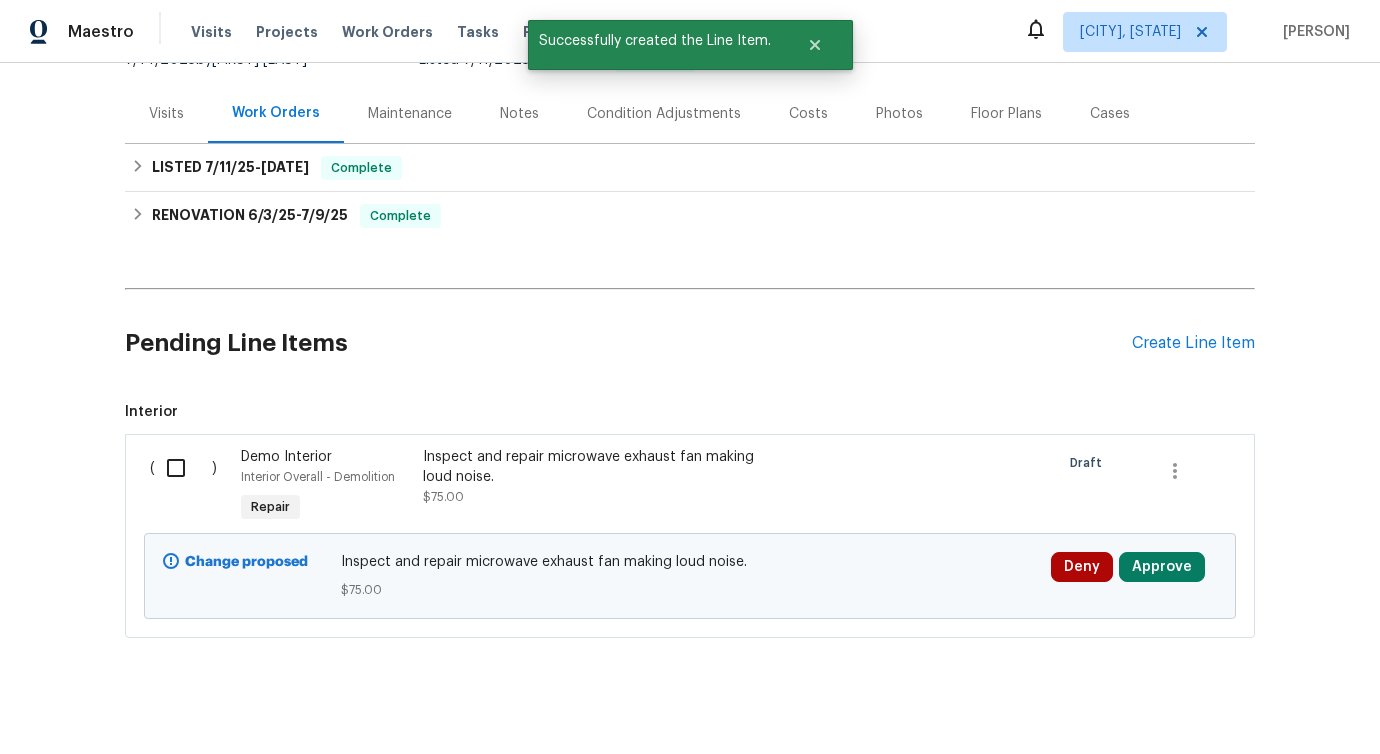 click at bounding box center (183, 468) 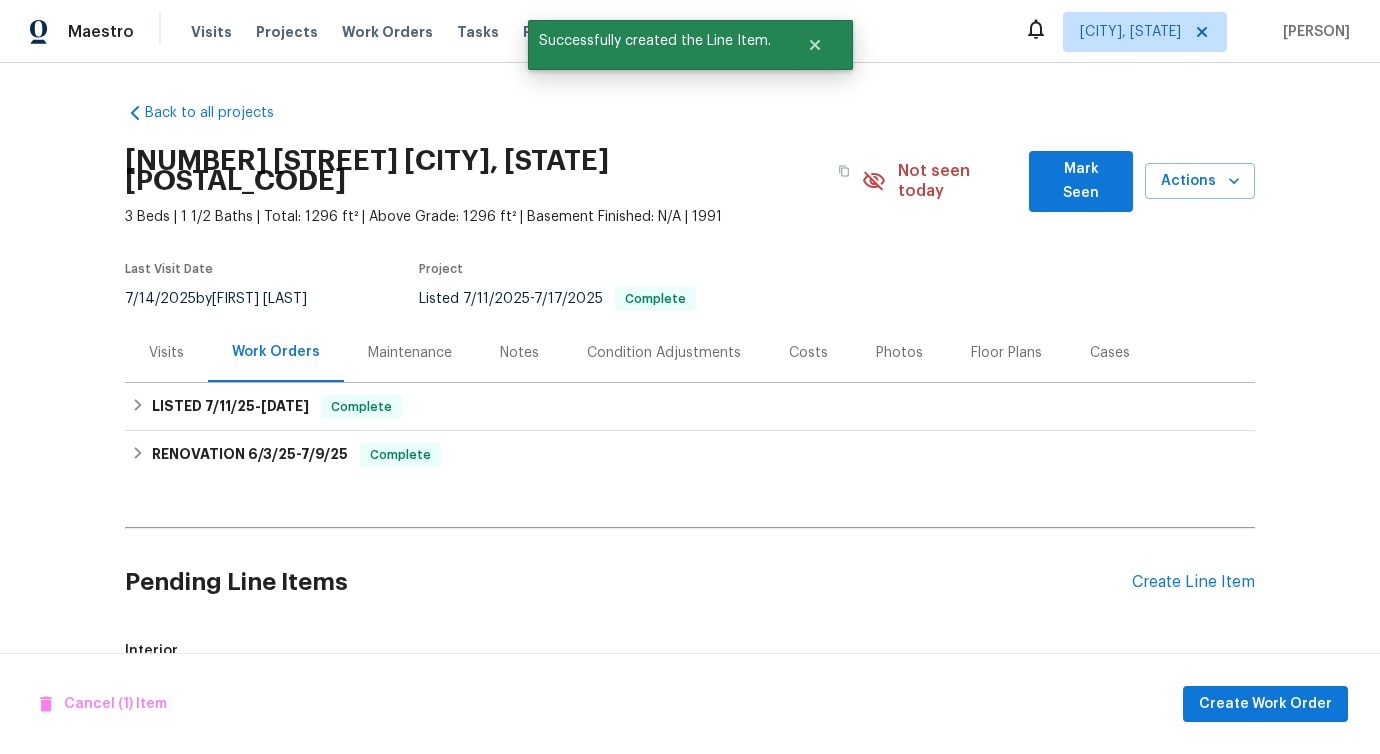 scroll, scrollTop: 239, scrollLeft: 0, axis: vertical 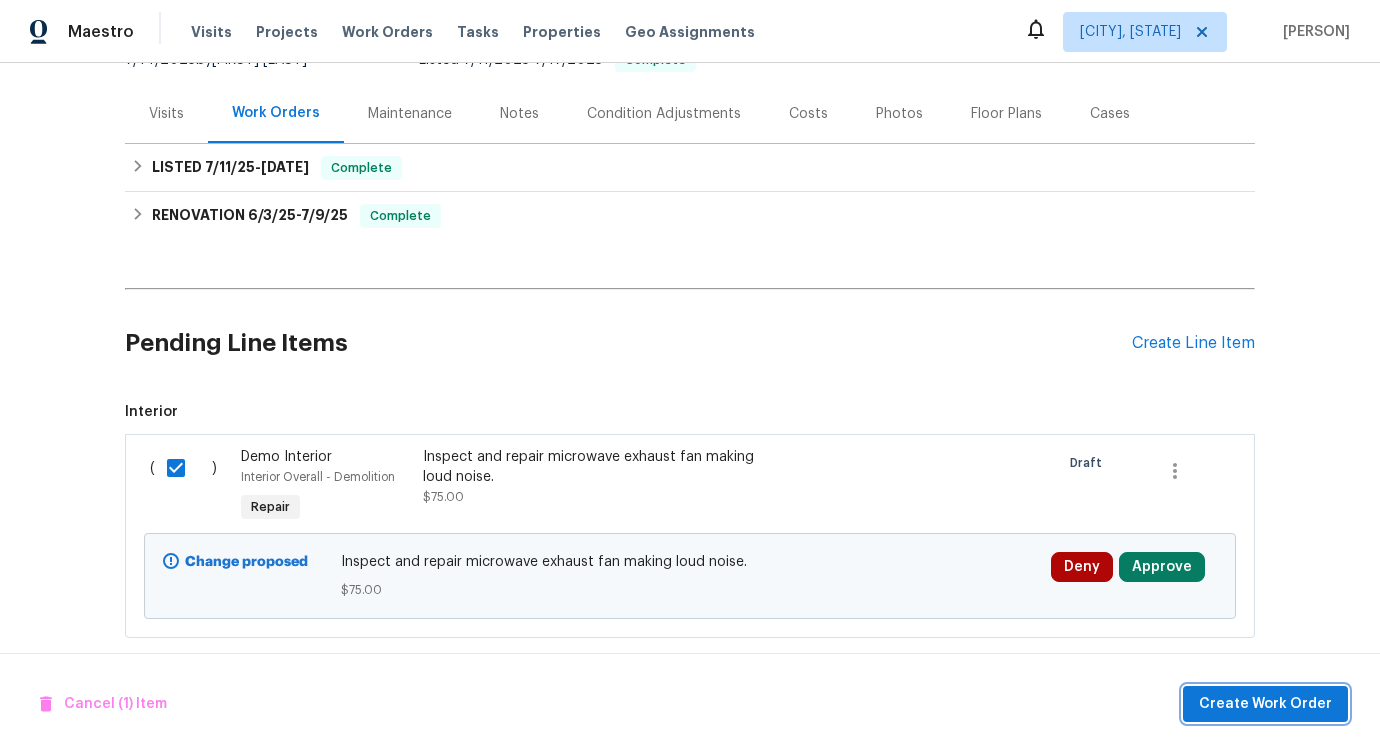 click on "Create Work Order" at bounding box center (1265, 704) 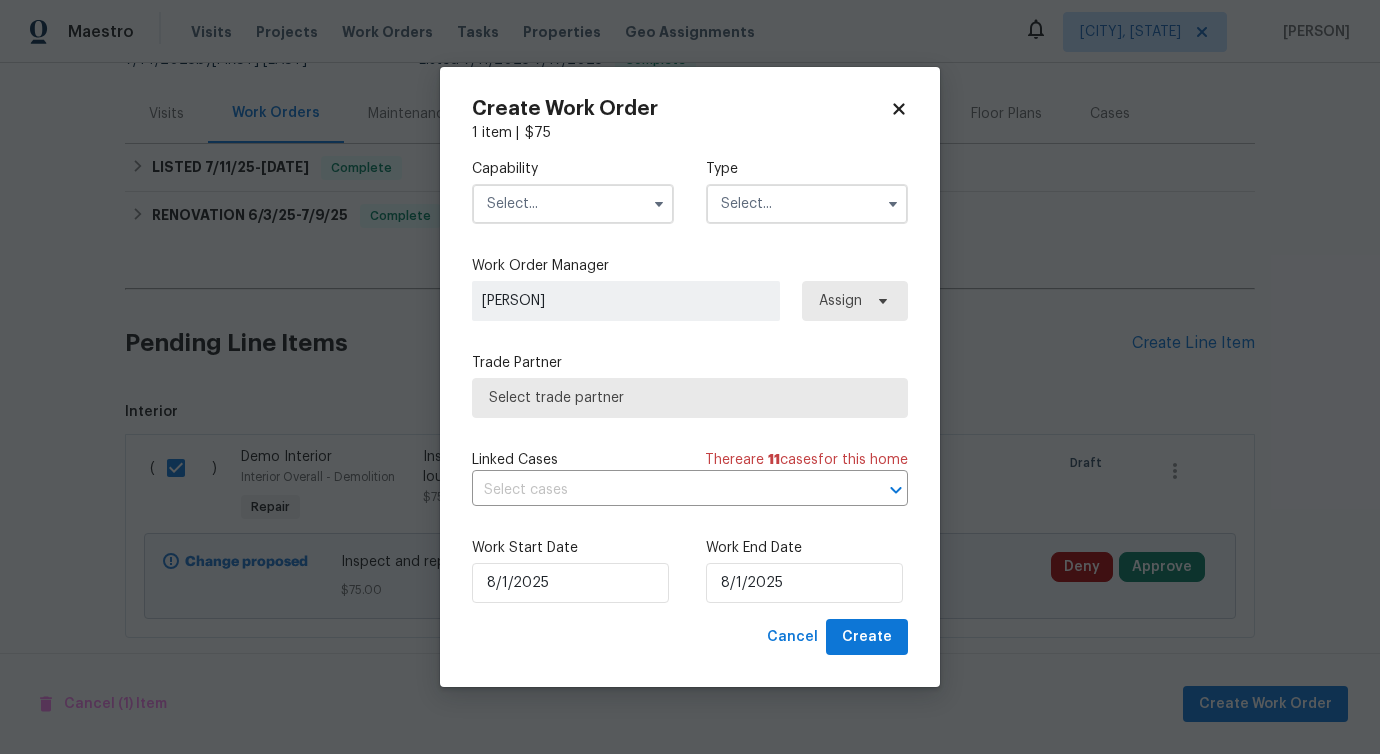 click at bounding box center (573, 204) 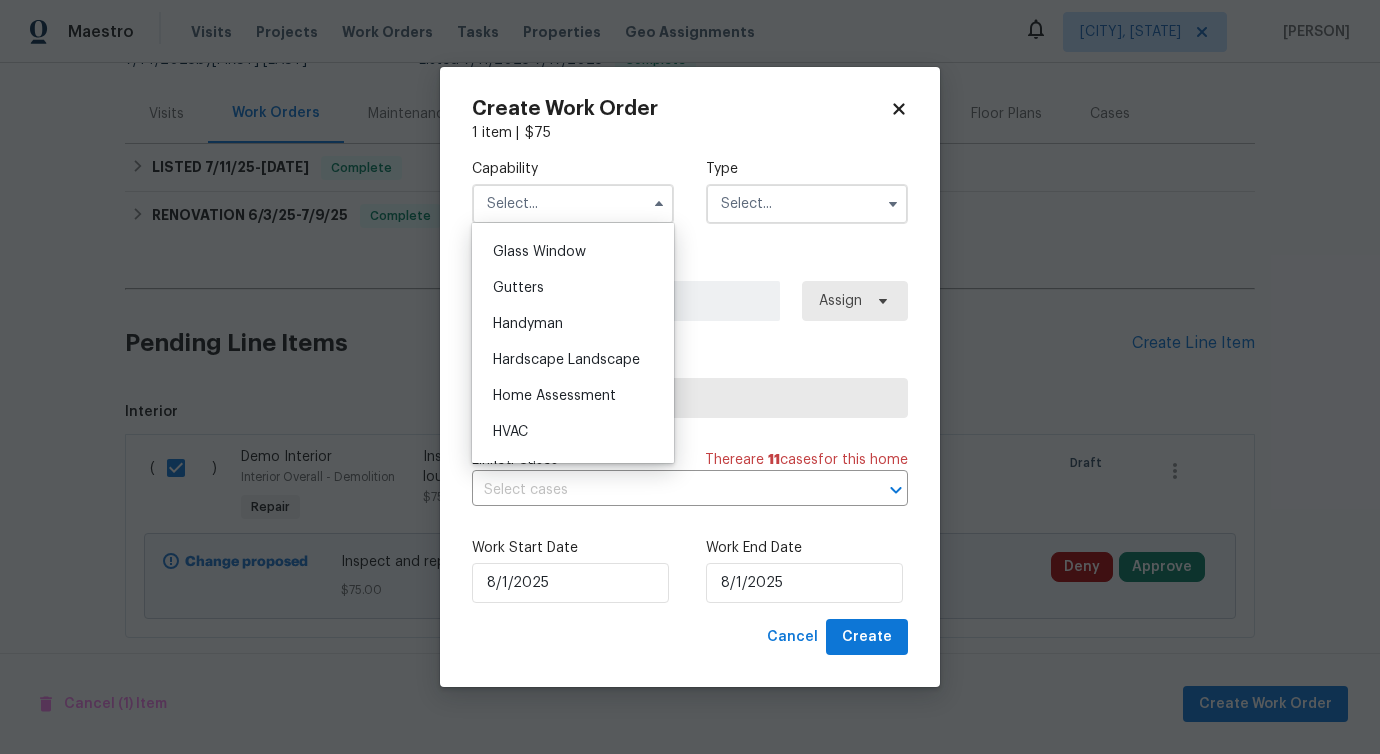 scroll, scrollTop: 1025, scrollLeft: 0, axis: vertical 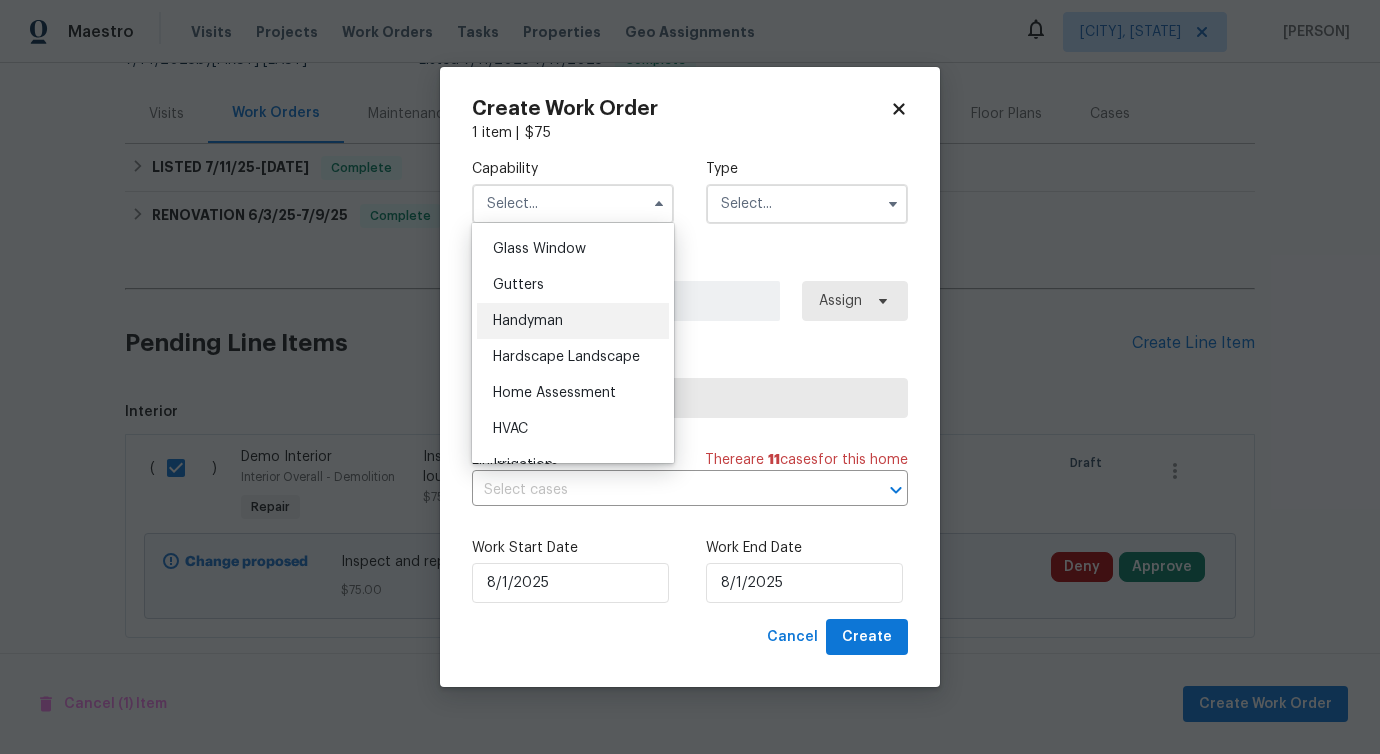 click on "Handyman" at bounding box center [528, 321] 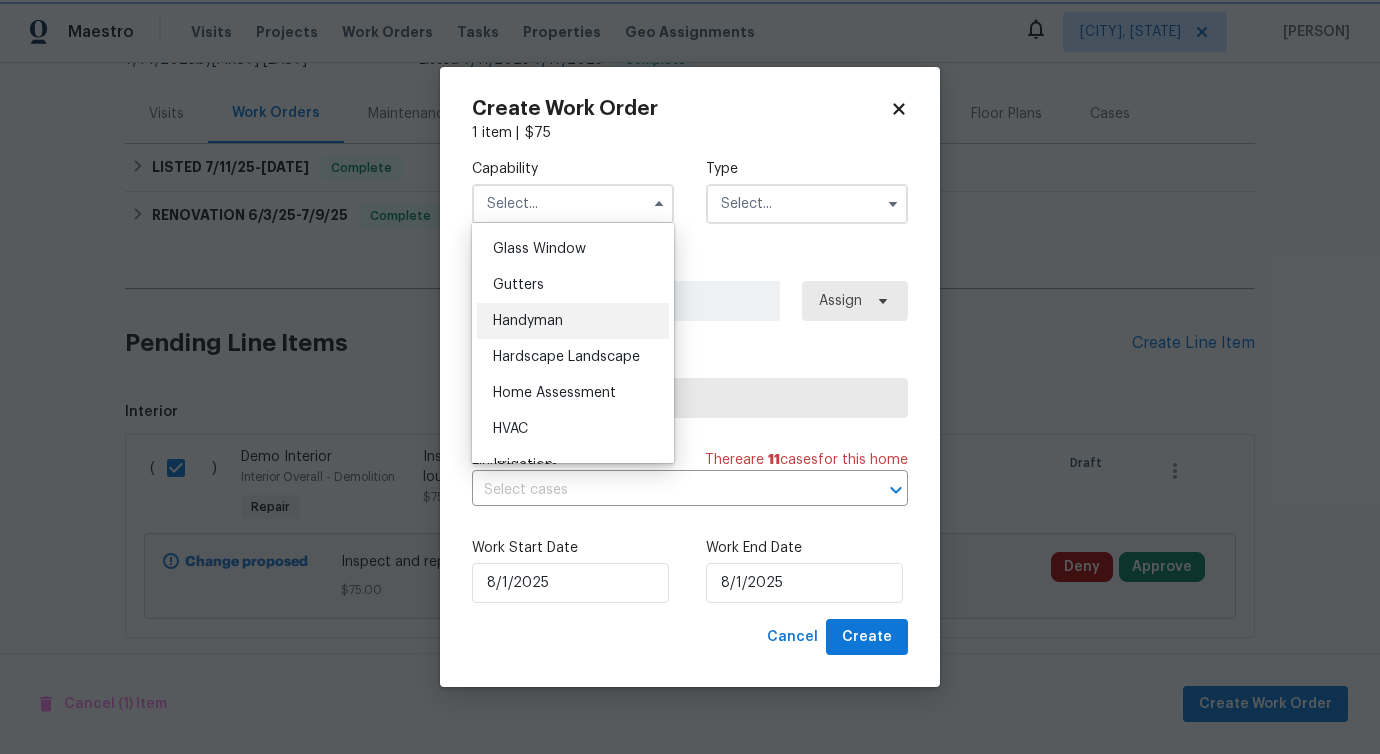 type on "Handyman" 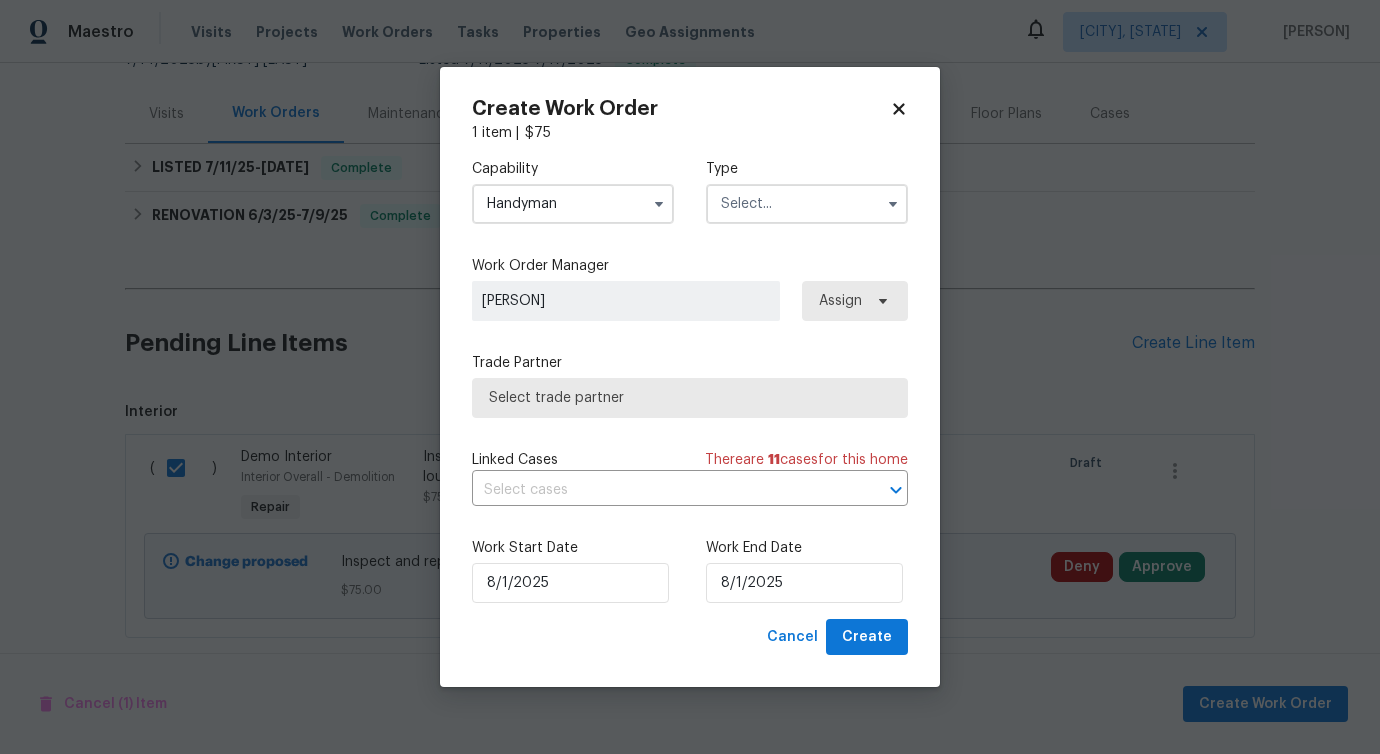 click at bounding box center [807, 204] 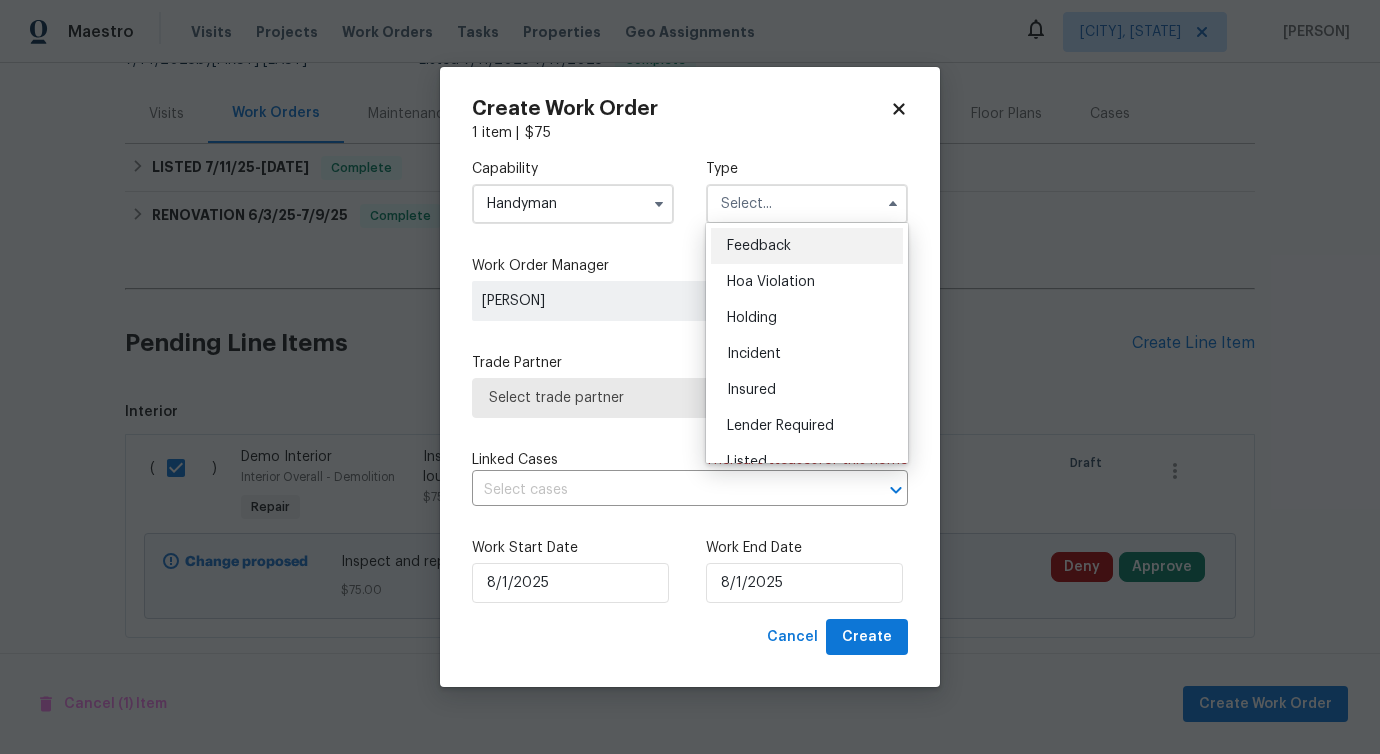 click on "Feedback" at bounding box center (759, 246) 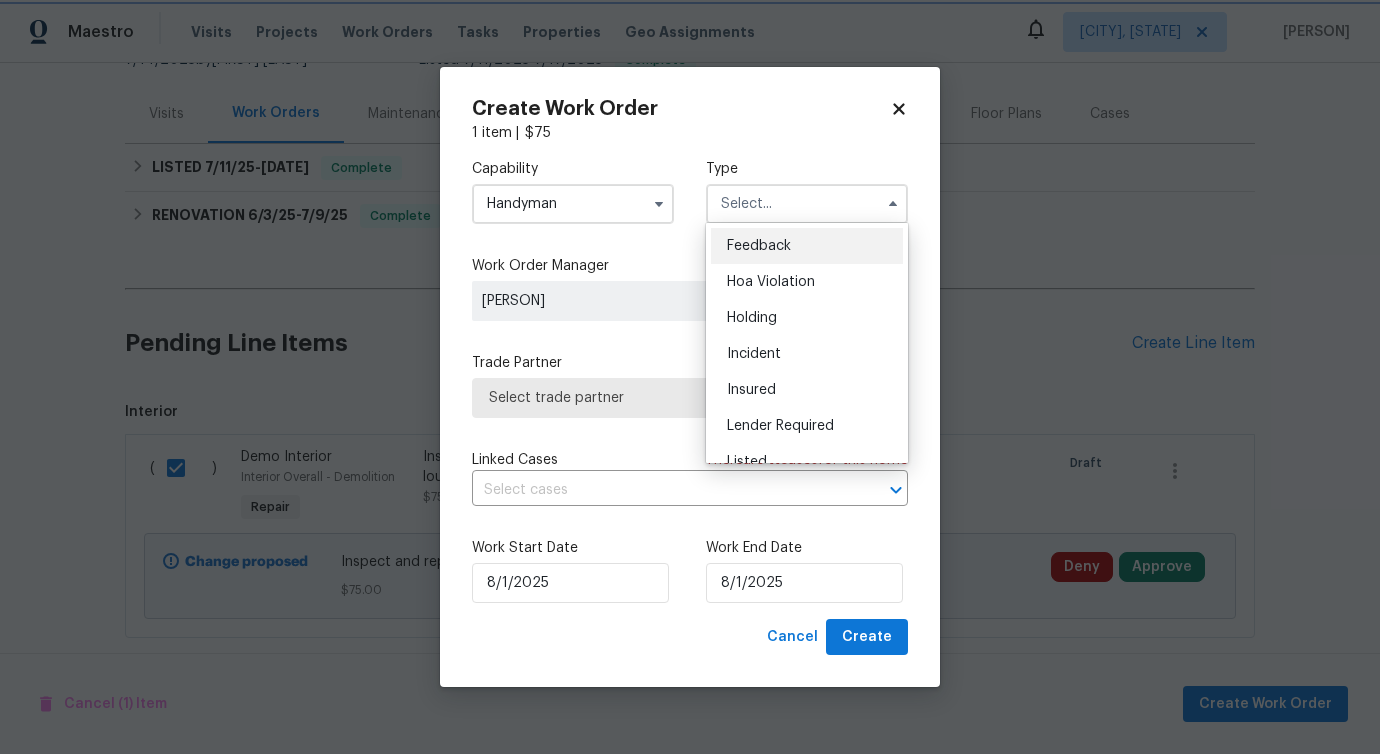 type on "Feedback" 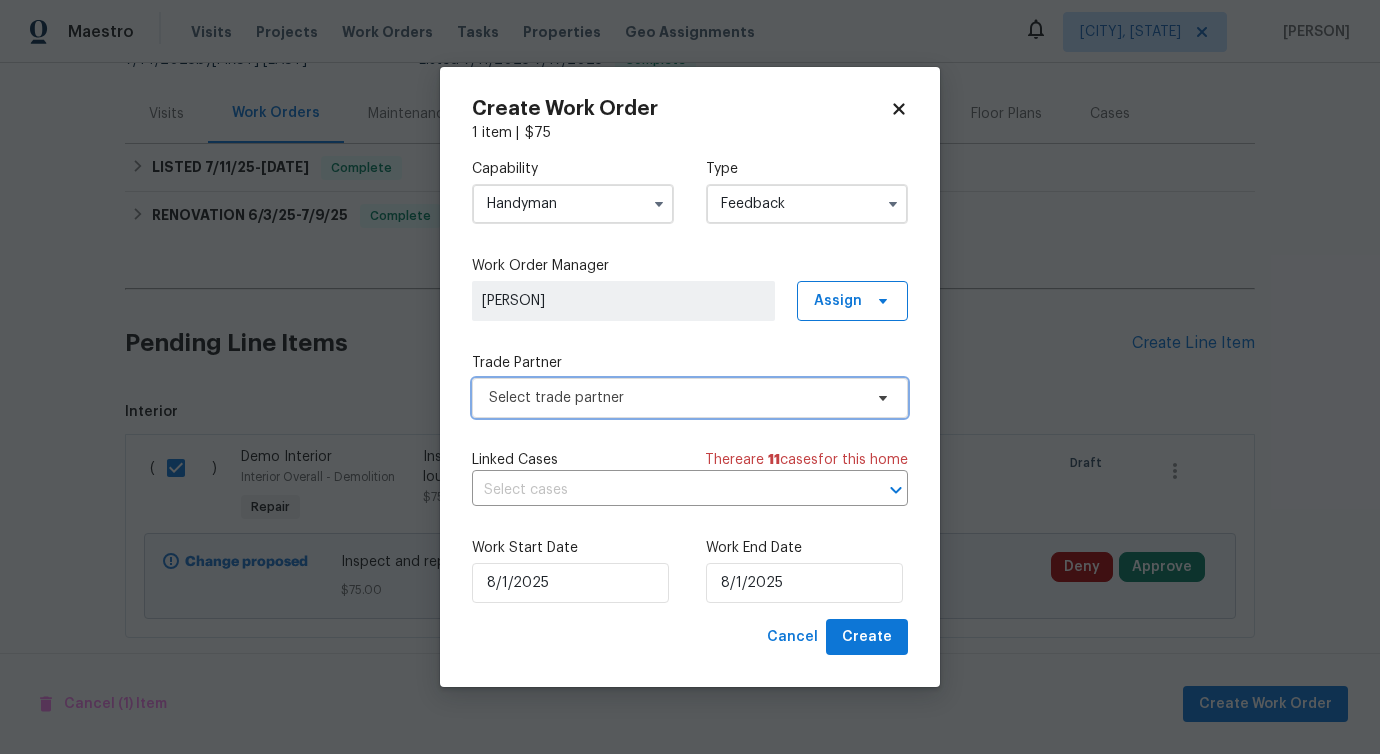 click on "Select trade partner" at bounding box center [675, 398] 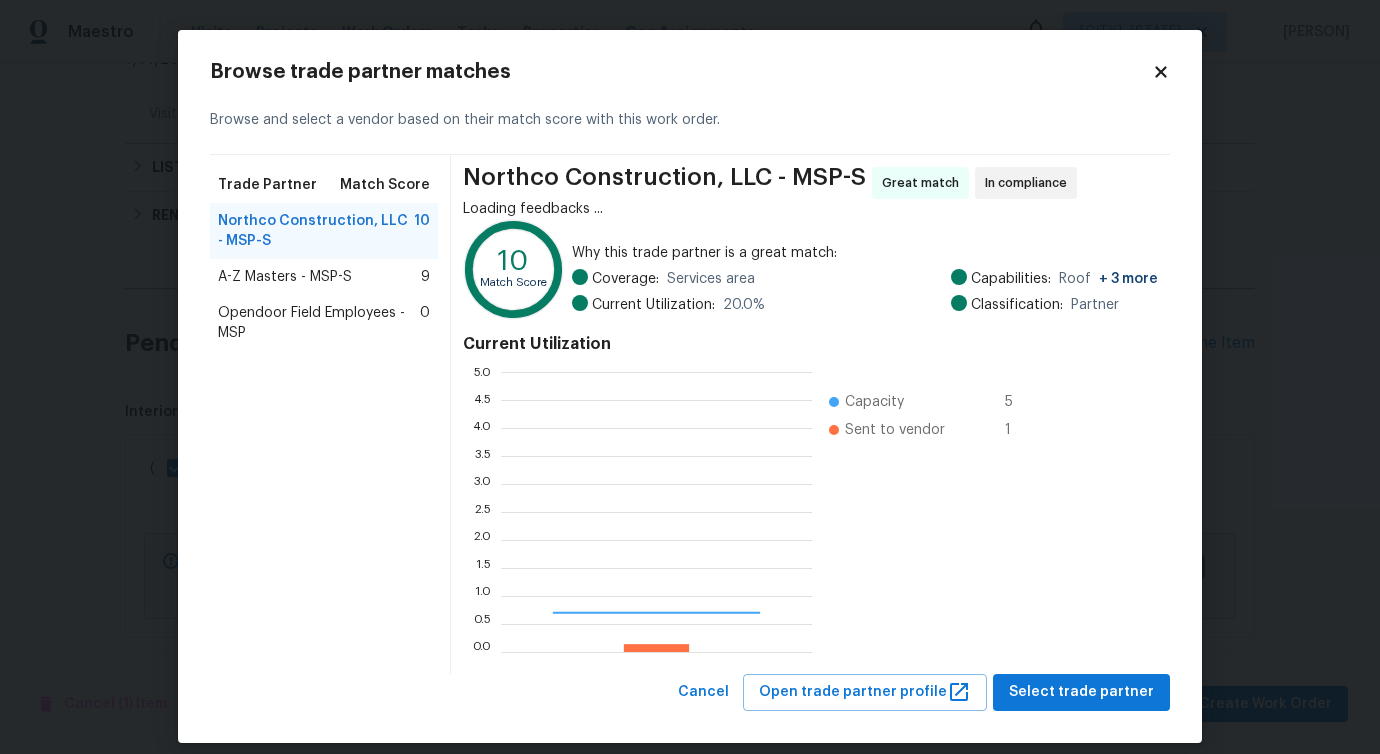 scroll, scrollTop: 2, scrollLeft: 1, axis: both 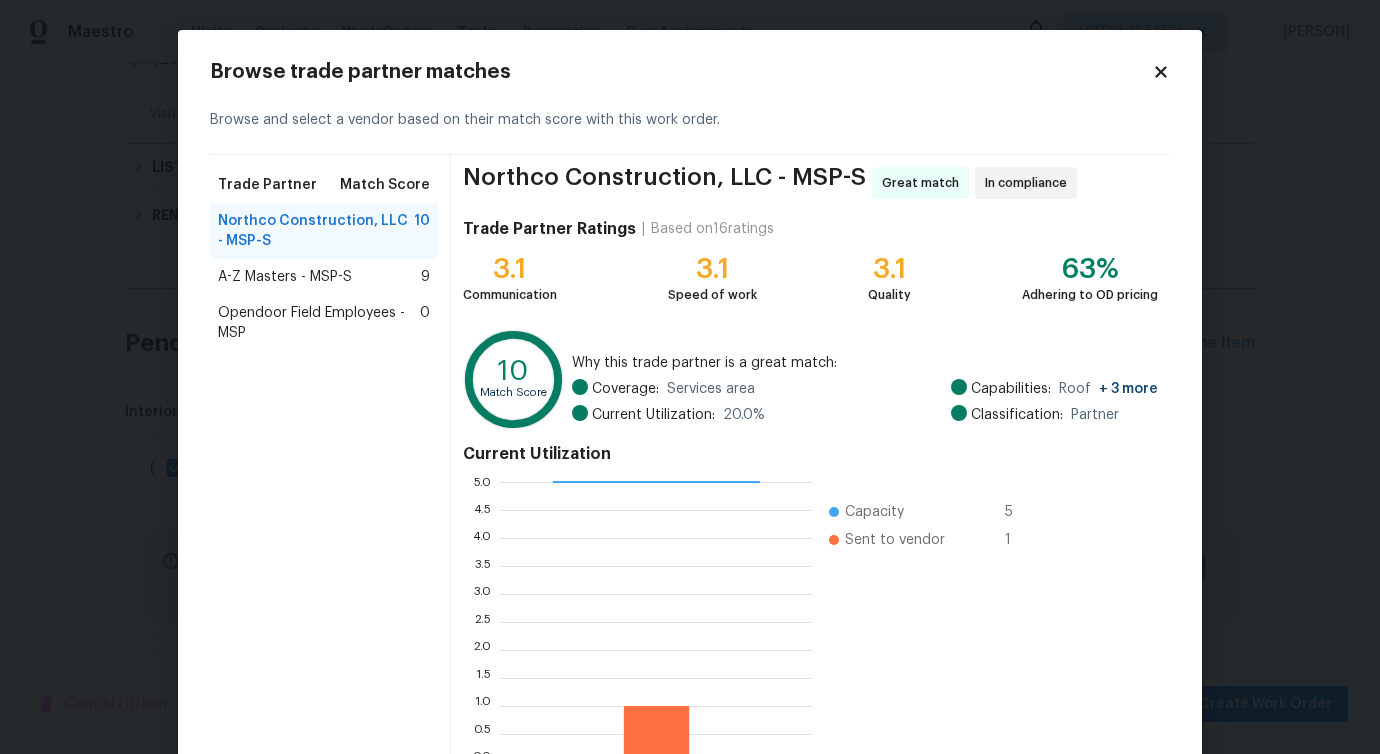 click on "A-Z Masters - MSP-S" at bounding box center [285, 277] 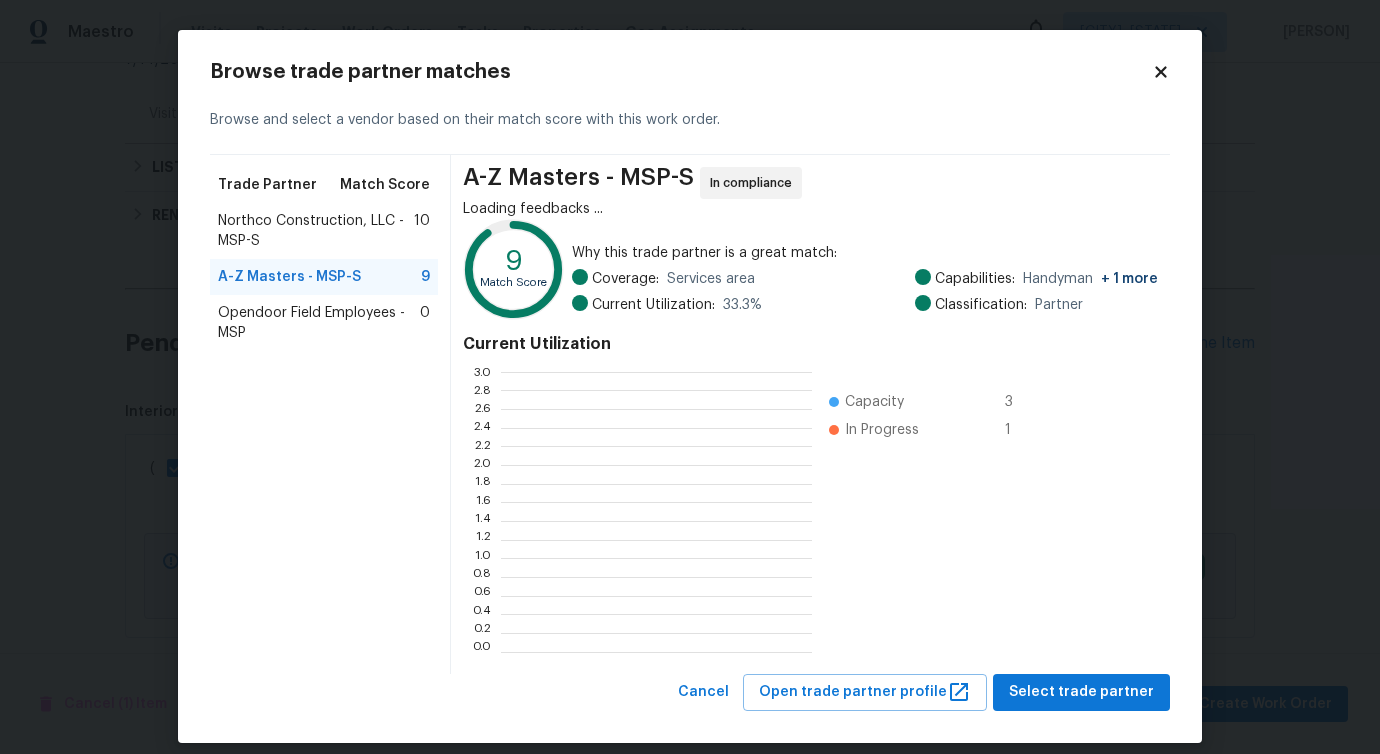scroll, scrollTop: 2, scrollLeft: 1, axis: both 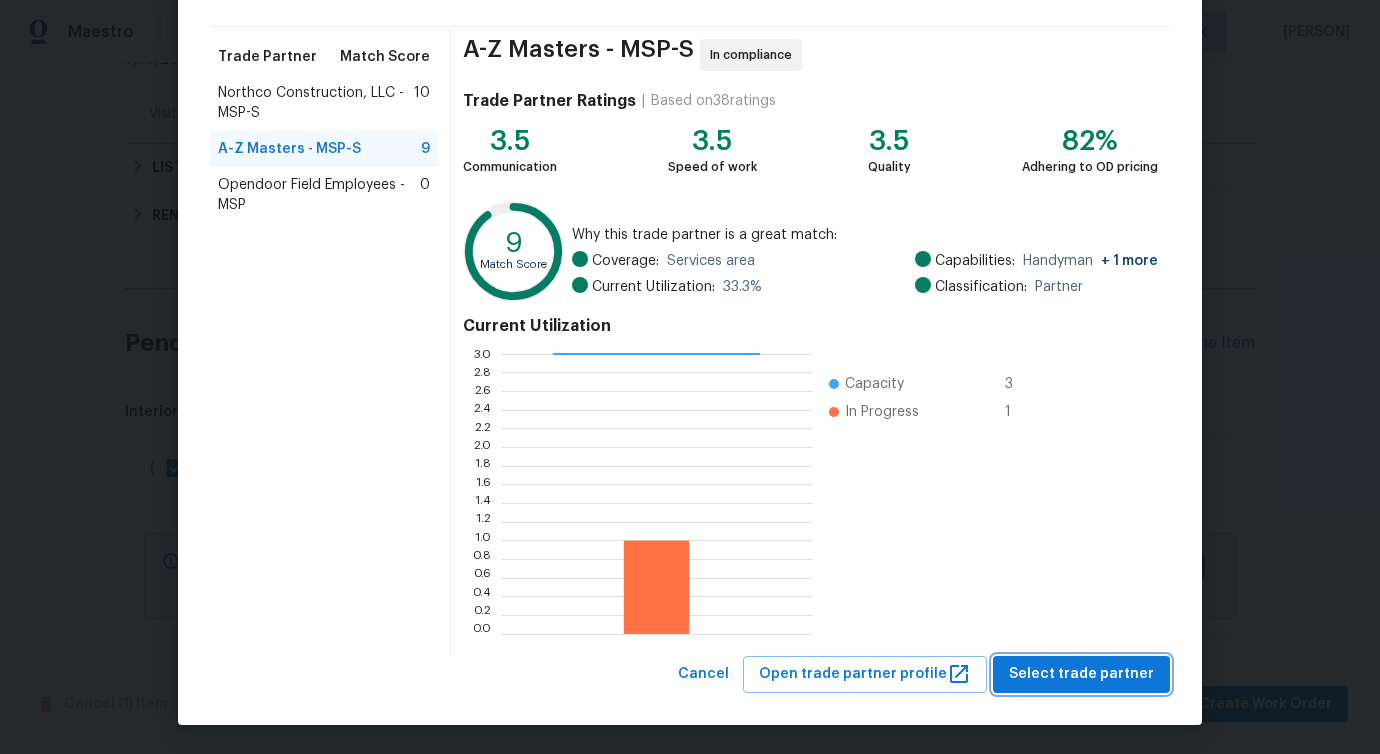 click on "Select trade partner" at bounding box center [1081, 674] 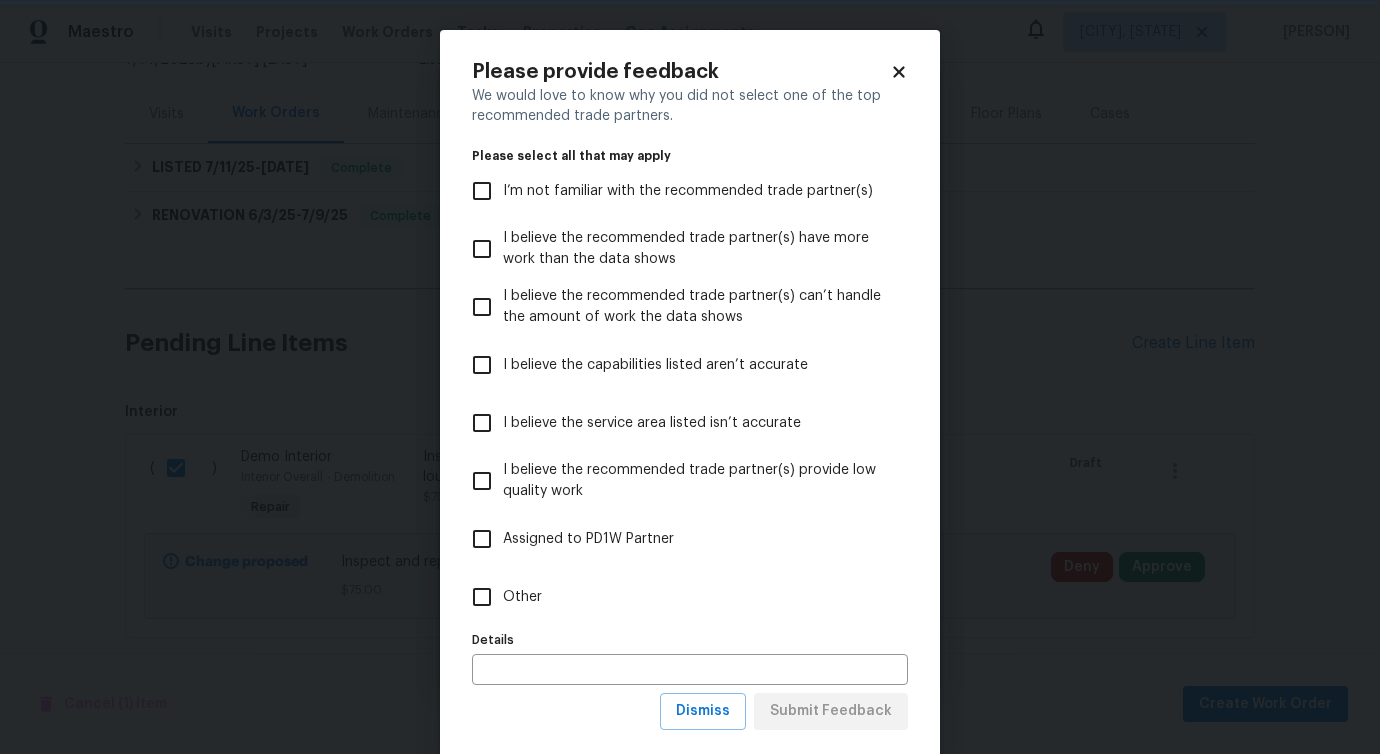 scroll, scrollTop: 0, scrollLeft: 0, axis: both 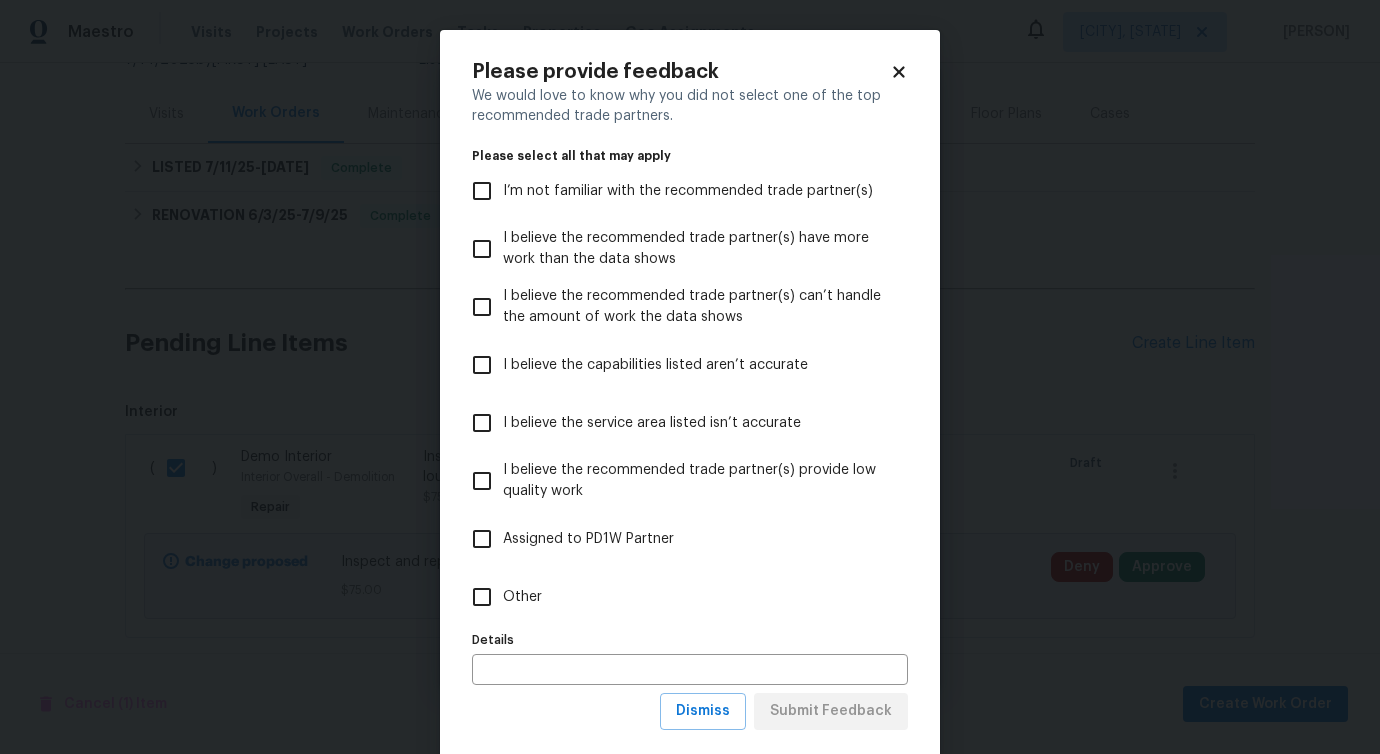 click on "Other" at bounding box center (522, 597) 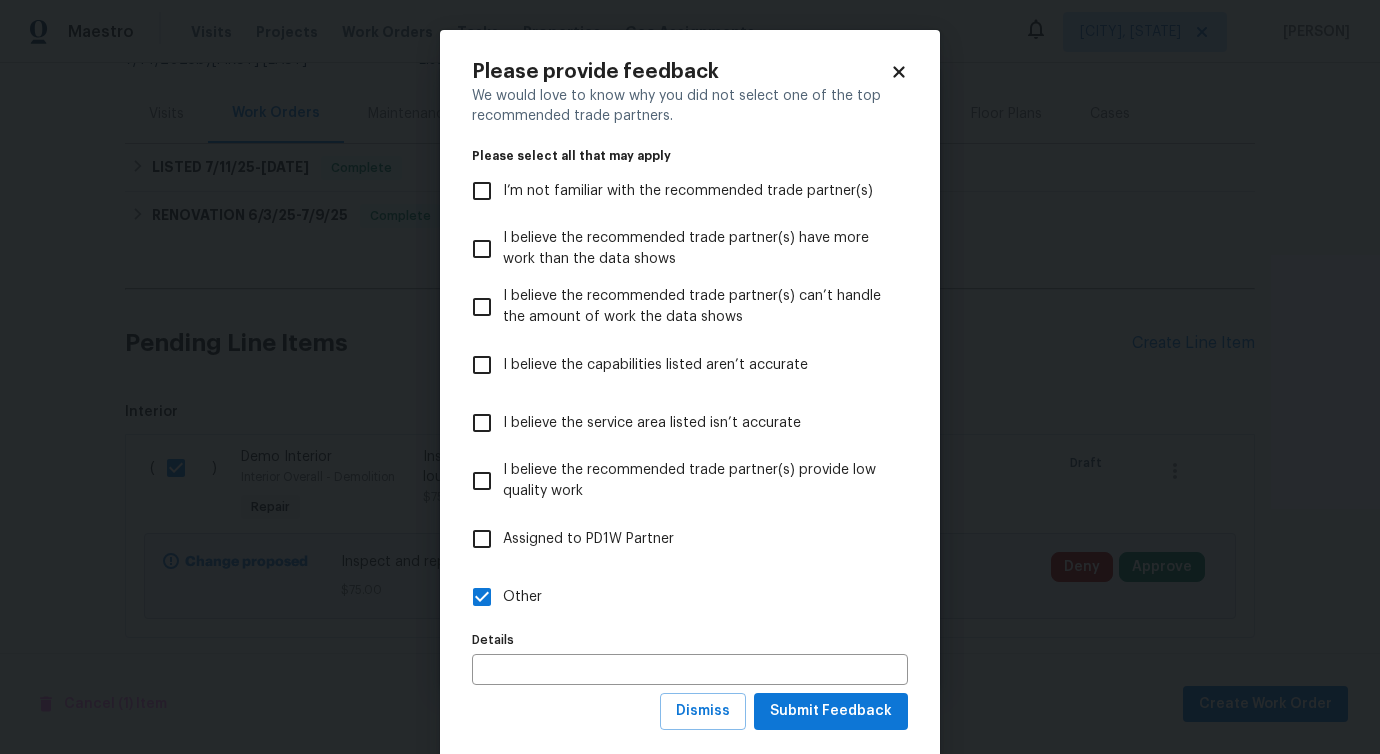 scroll, scrollTop: 38, scrollLeft: 0, axis: vertical 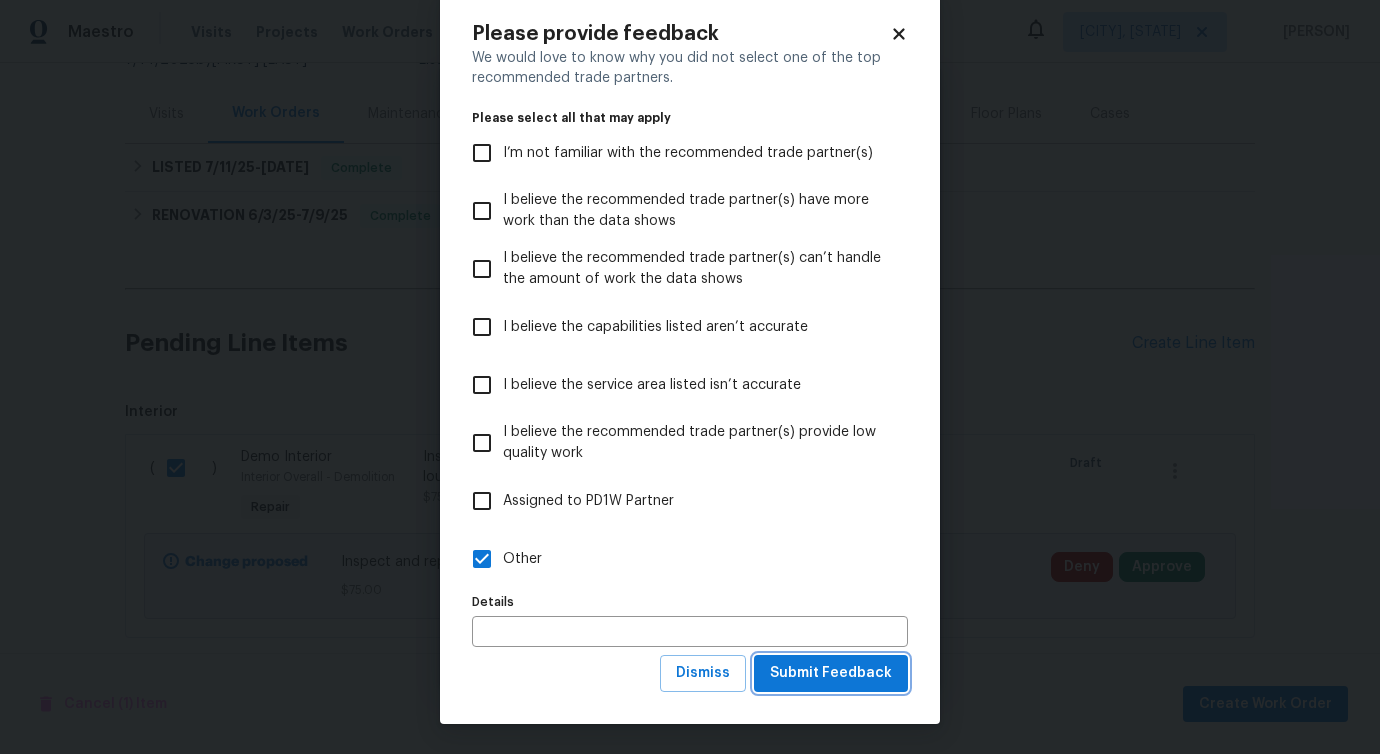 click on "Submit Feedback" at bounding box center [831, 673] 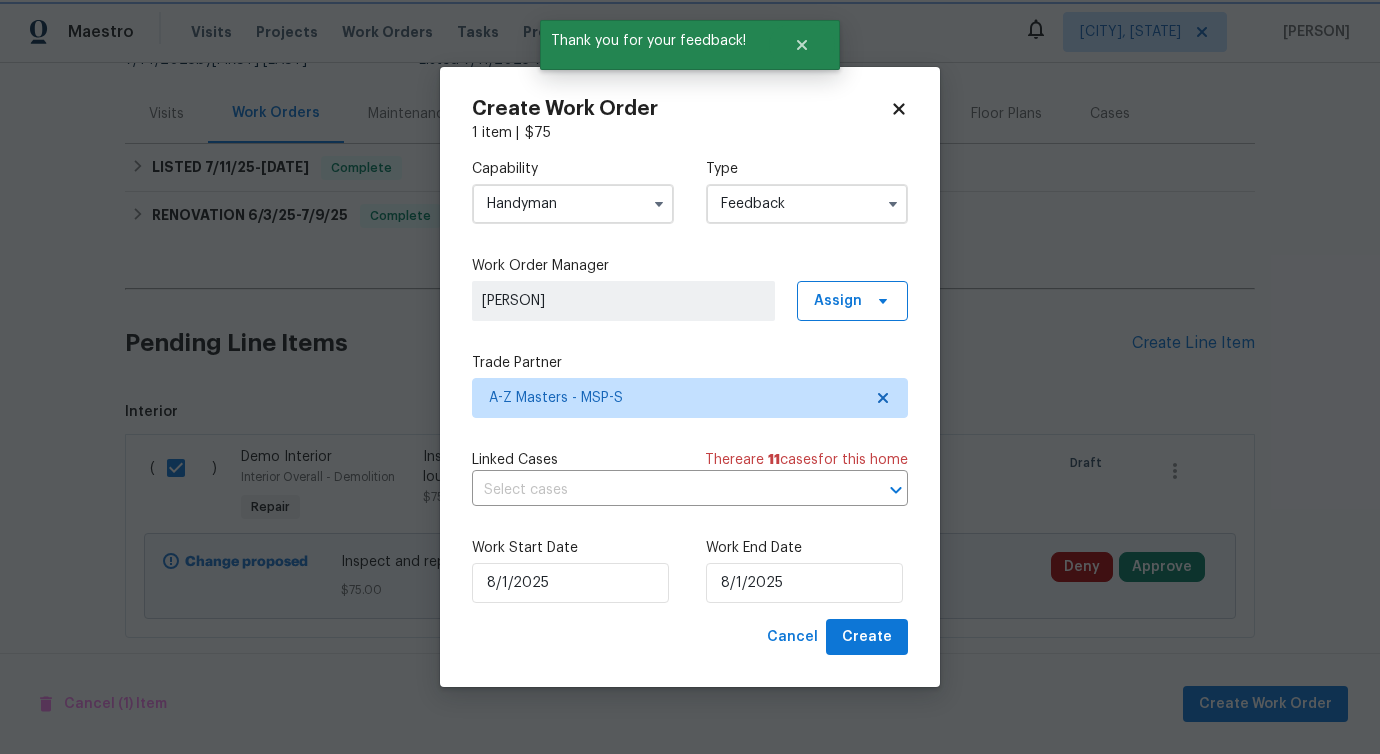 scroll, scrollTop: 0, scrollLeft: 0, axis: both 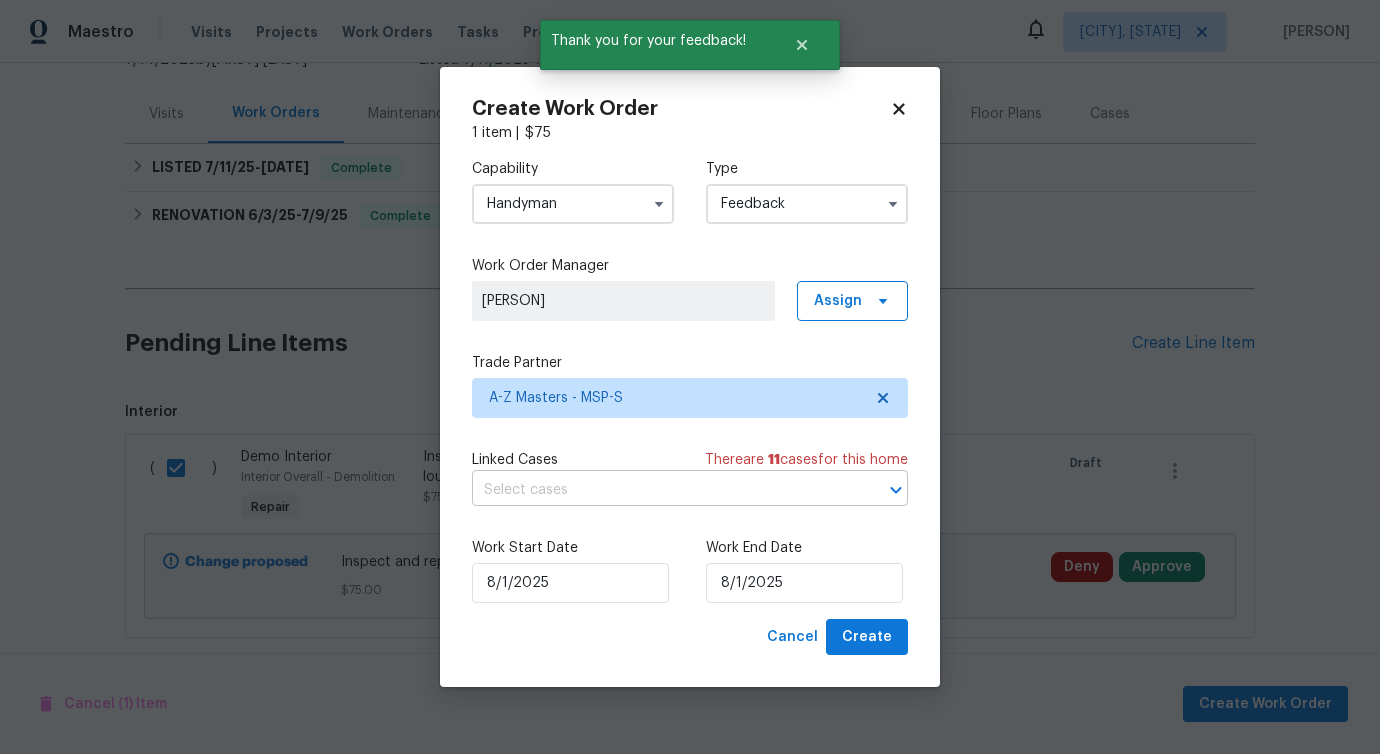 click at bounding box center (662, 490) 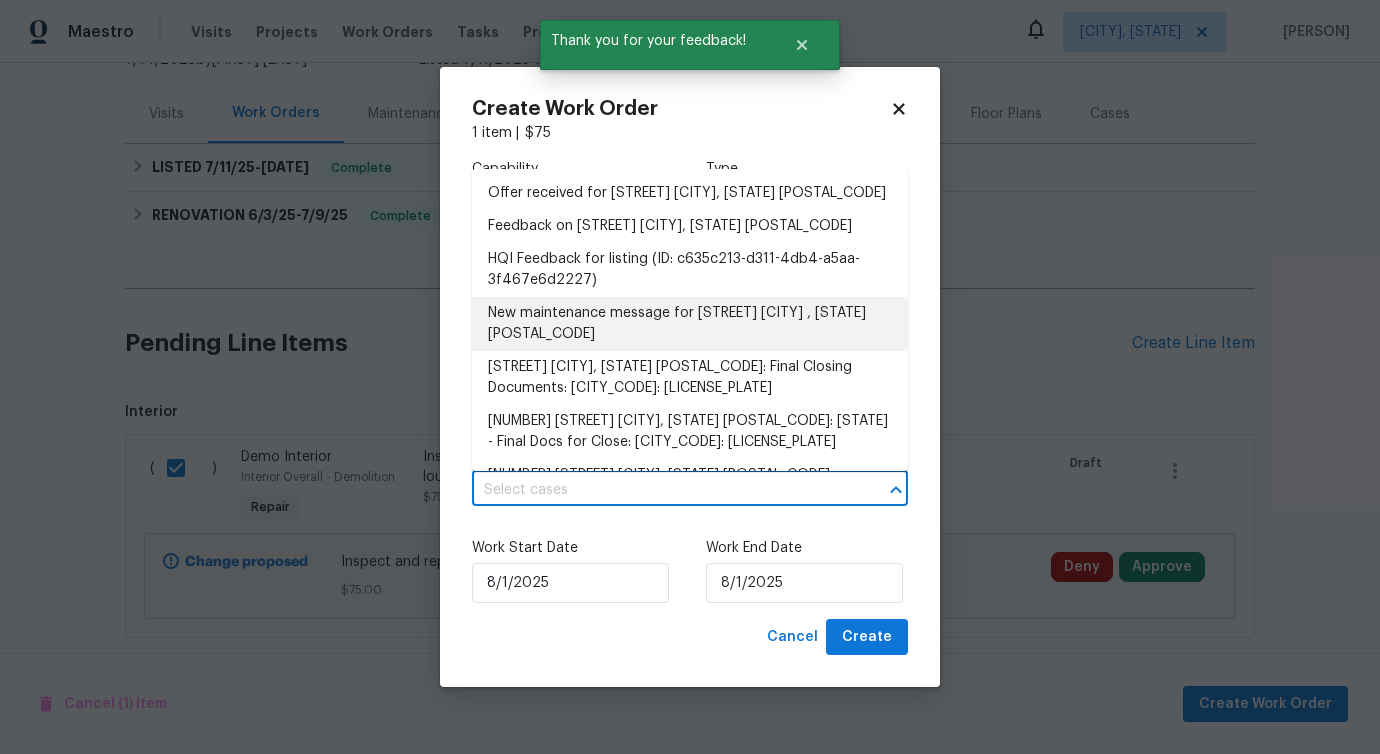 click on "New maintenance message for 61 Sycamore St W , St. Paul, MN 55117" at bounding box center [690, 324] 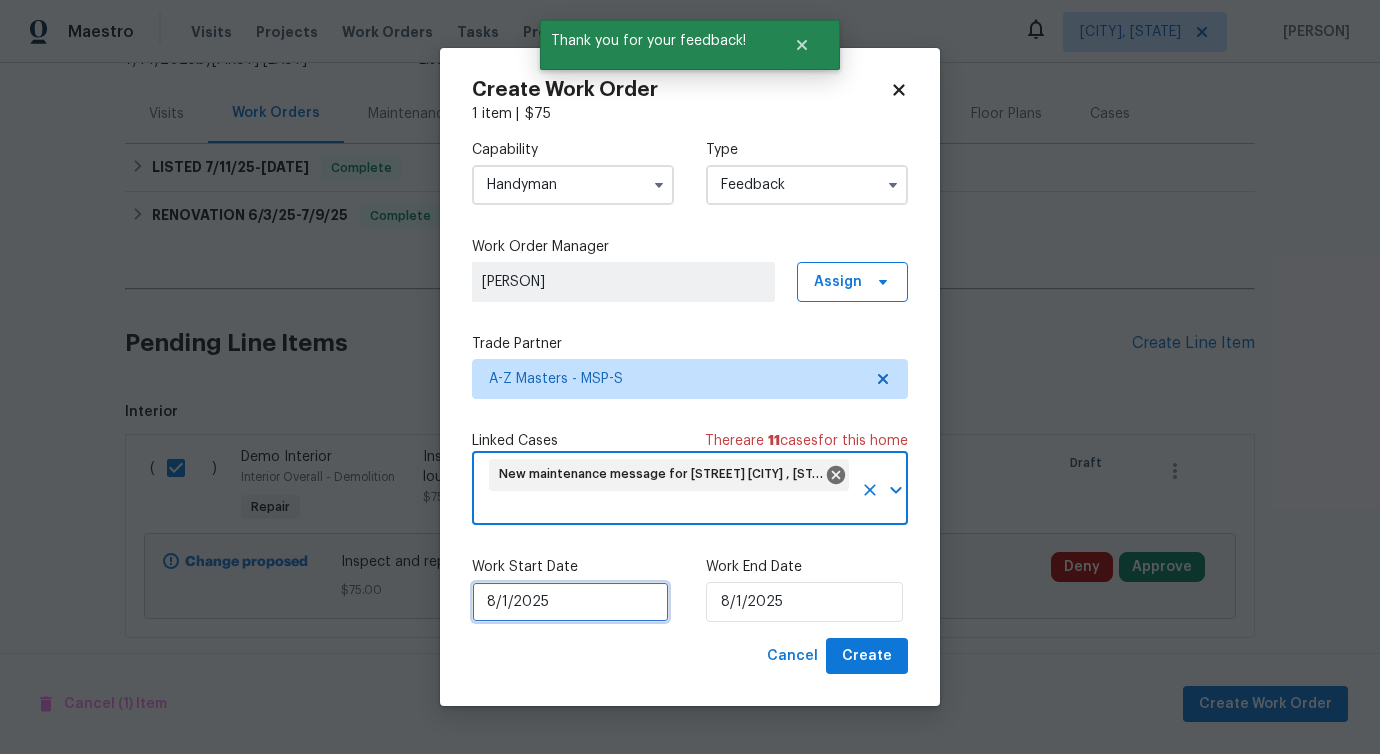 click on "8/1/2025" at bounding box center [570, 602] 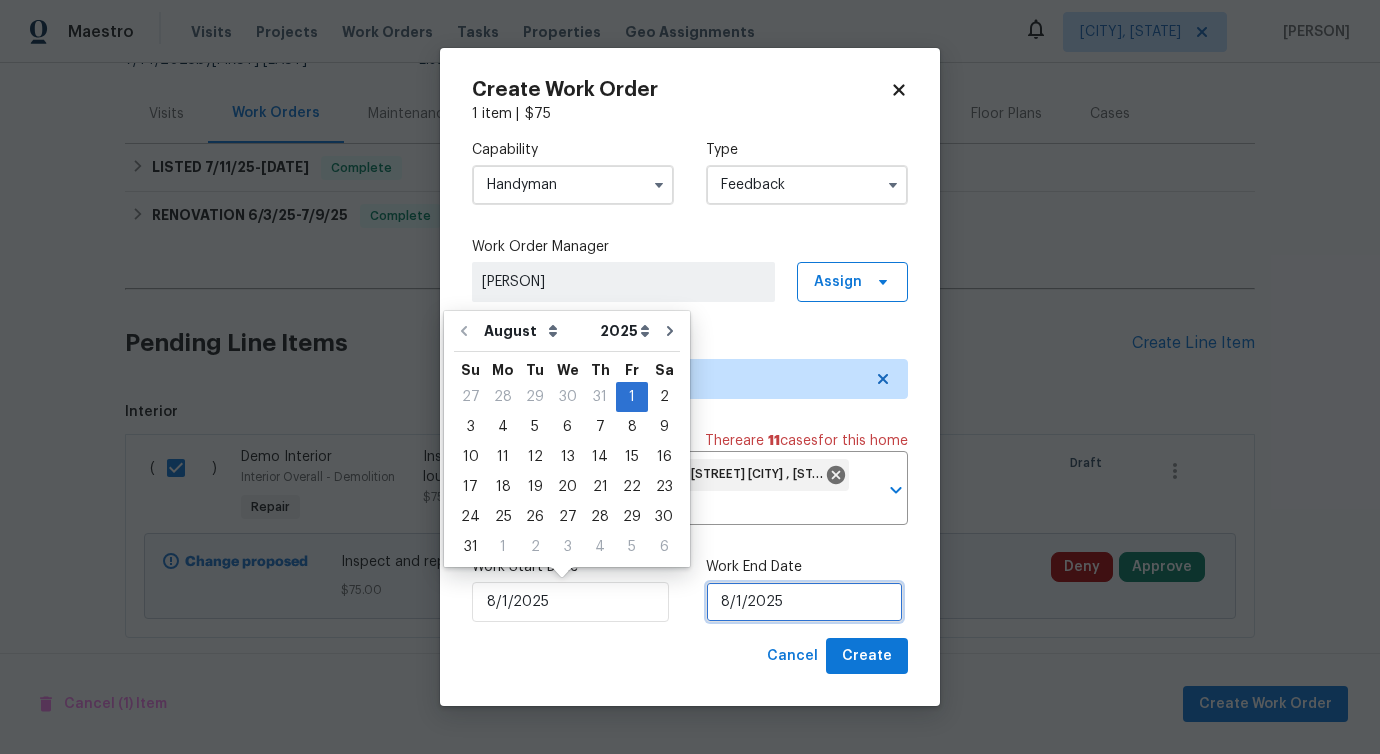 click on "8/1/2025" at bounding box center (804, 602) 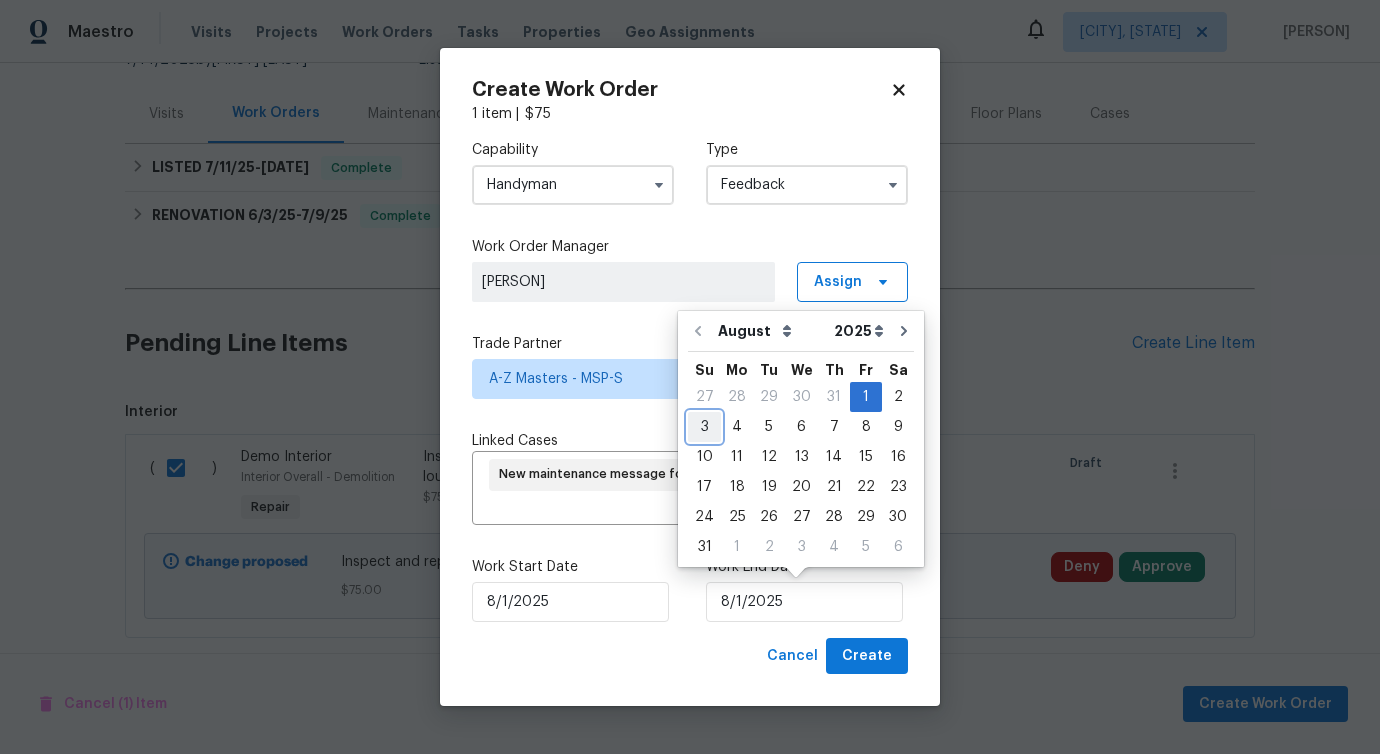 click on "3" at bounding box center (704, 427) 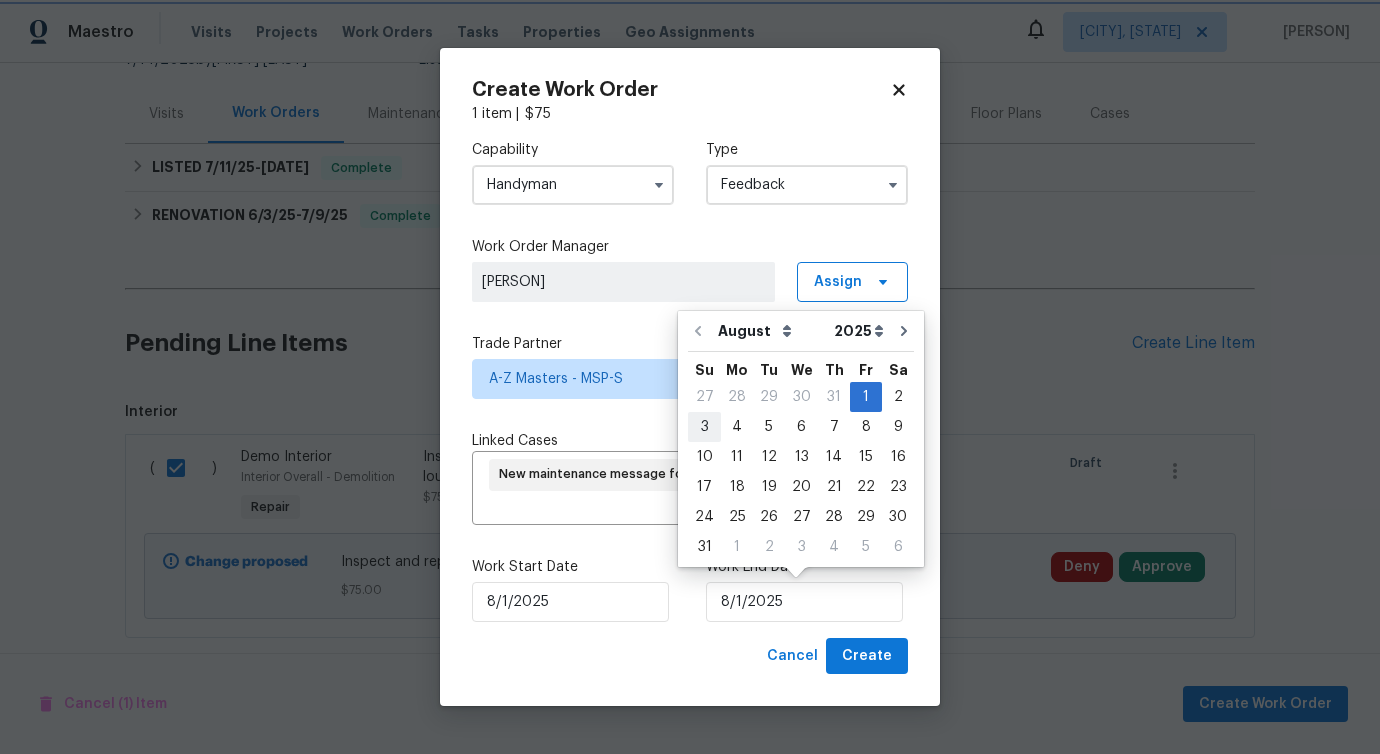 type on "8/3/2025" 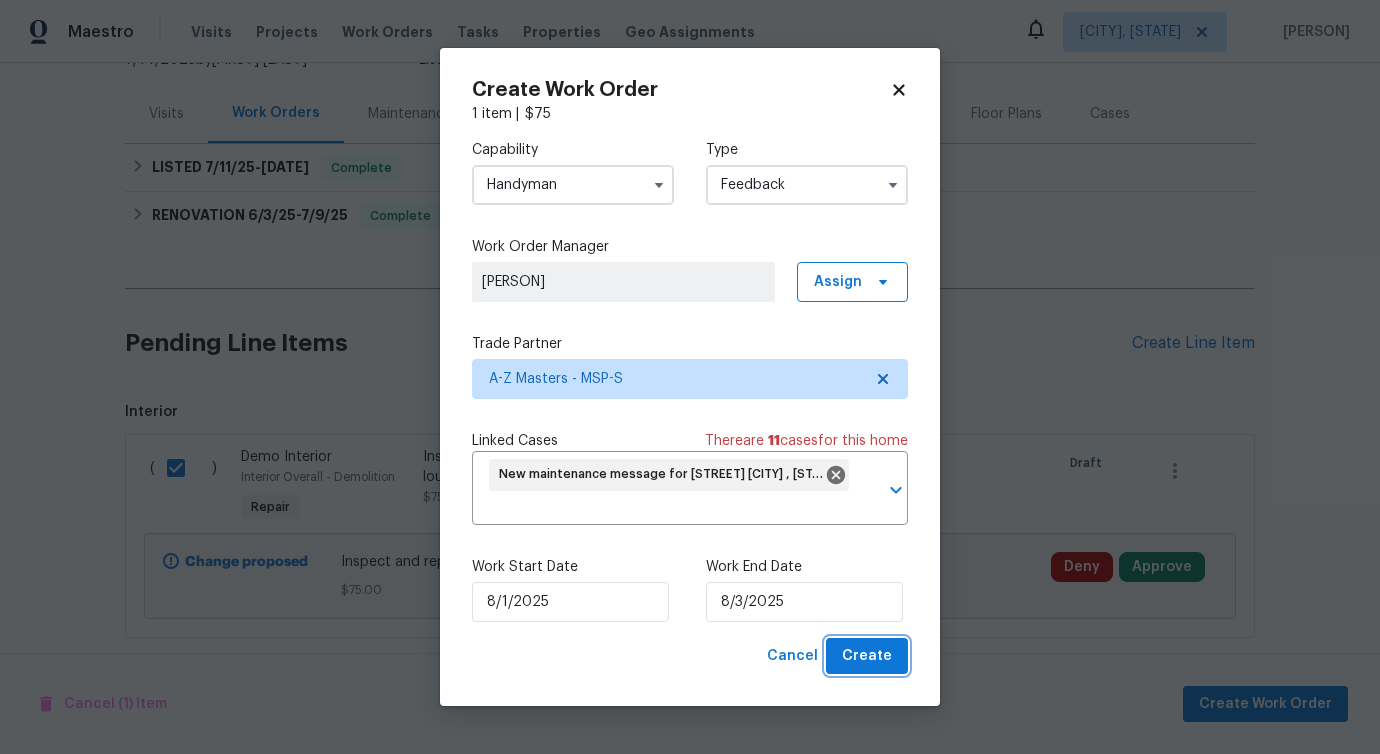click on "Create" at bounding box center [867, 656] 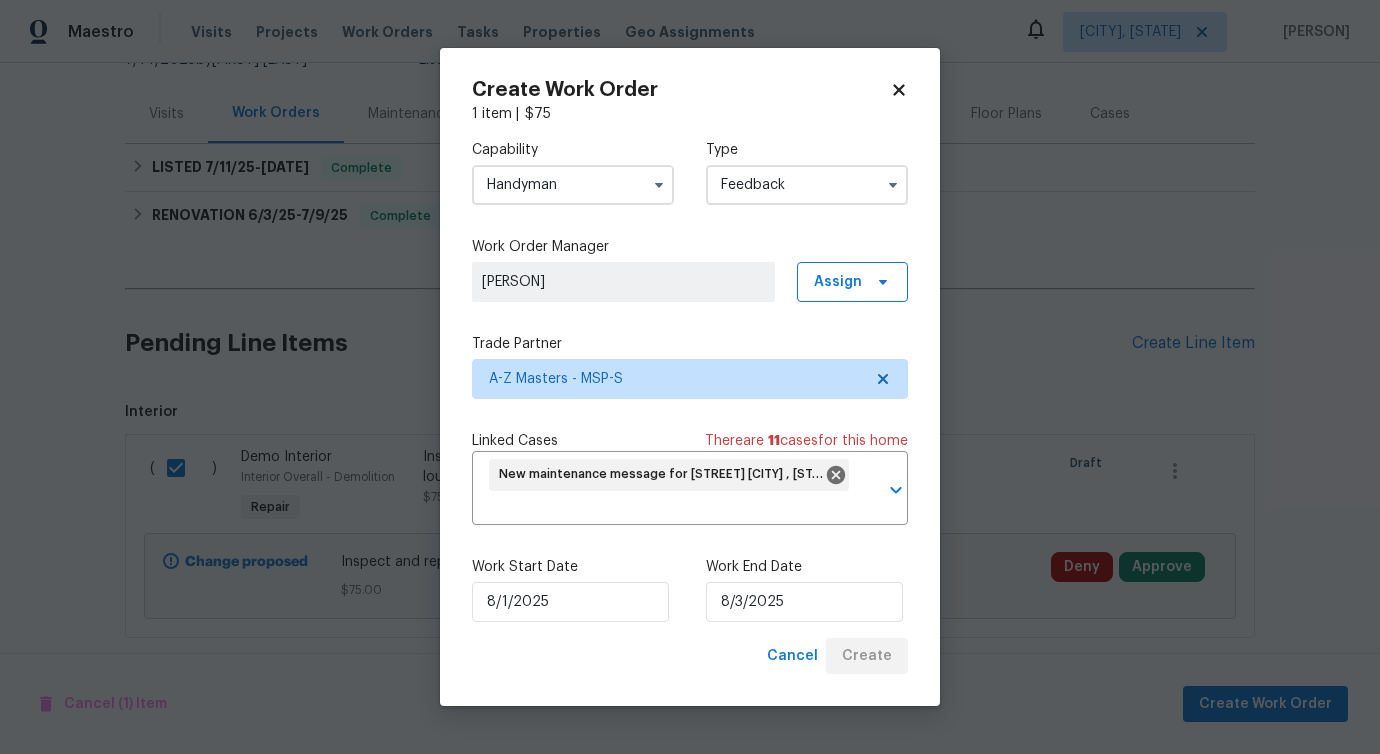 checkbox on "false" 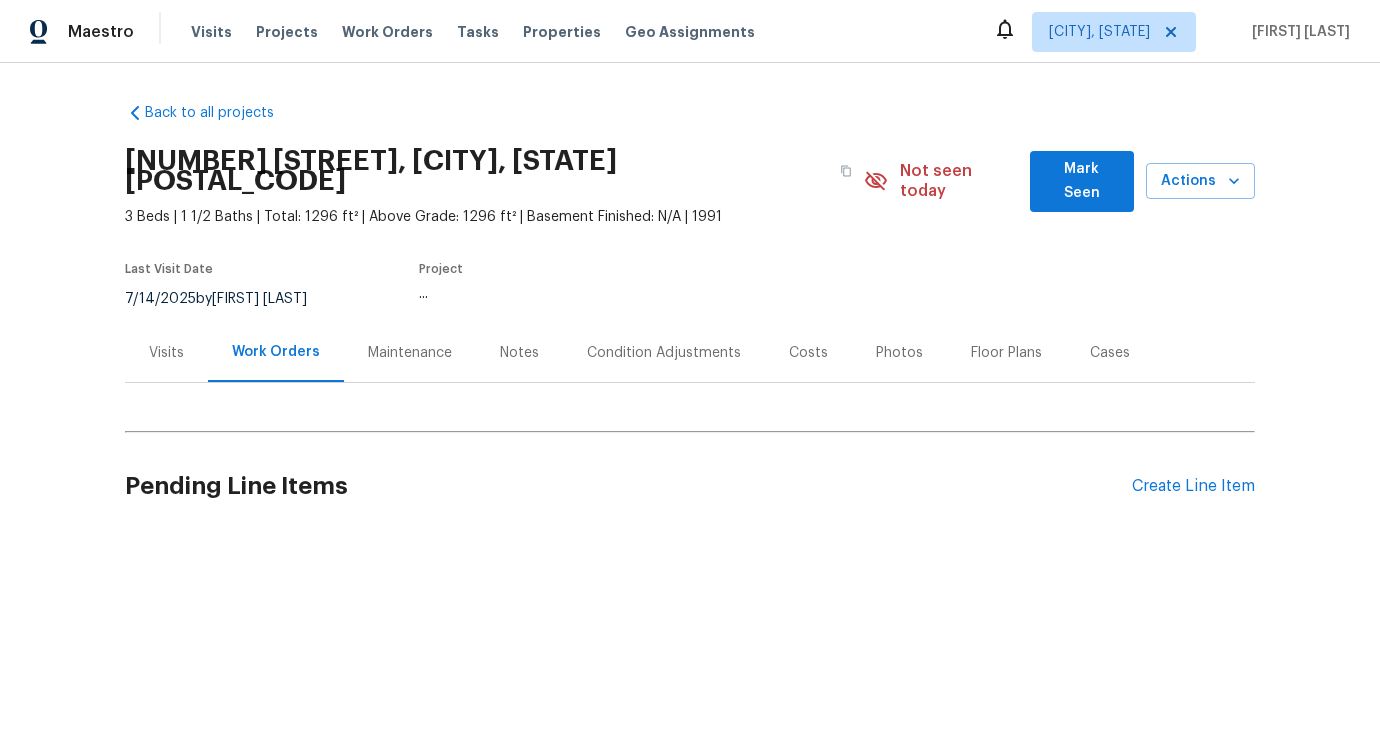 scroll, scrollTop: 0, scrollLeft: 0, axis: both 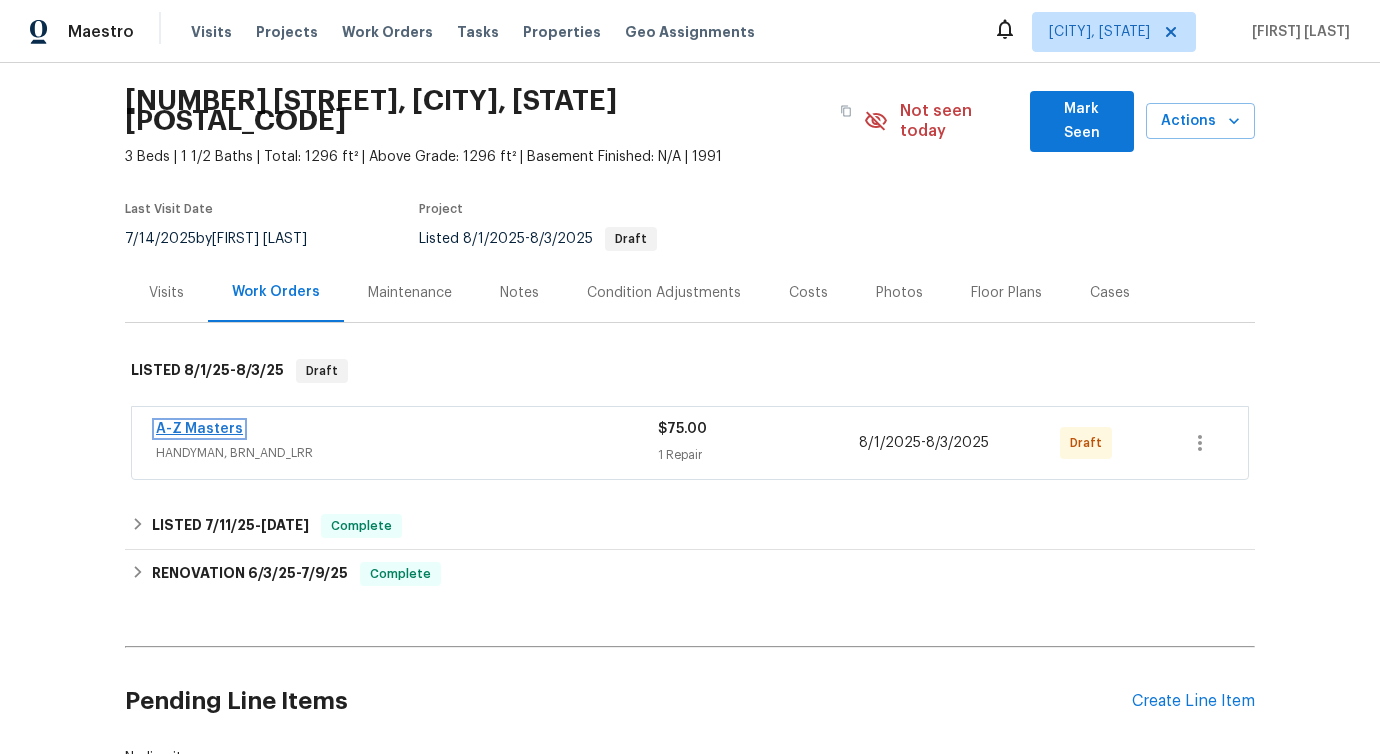 click on "A-Z Masters" at bounding box center [199, 429] 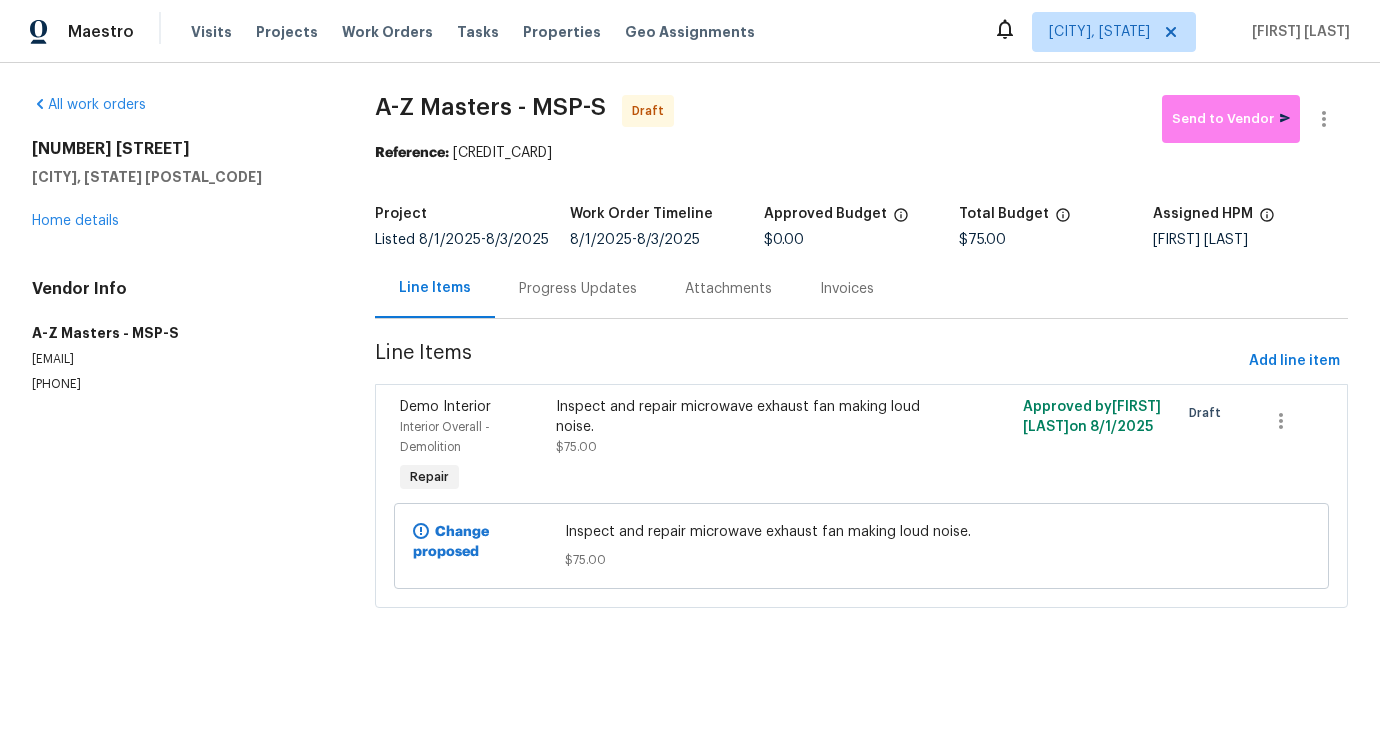 click on "Progress Updates" at bounding box center [578, 288] 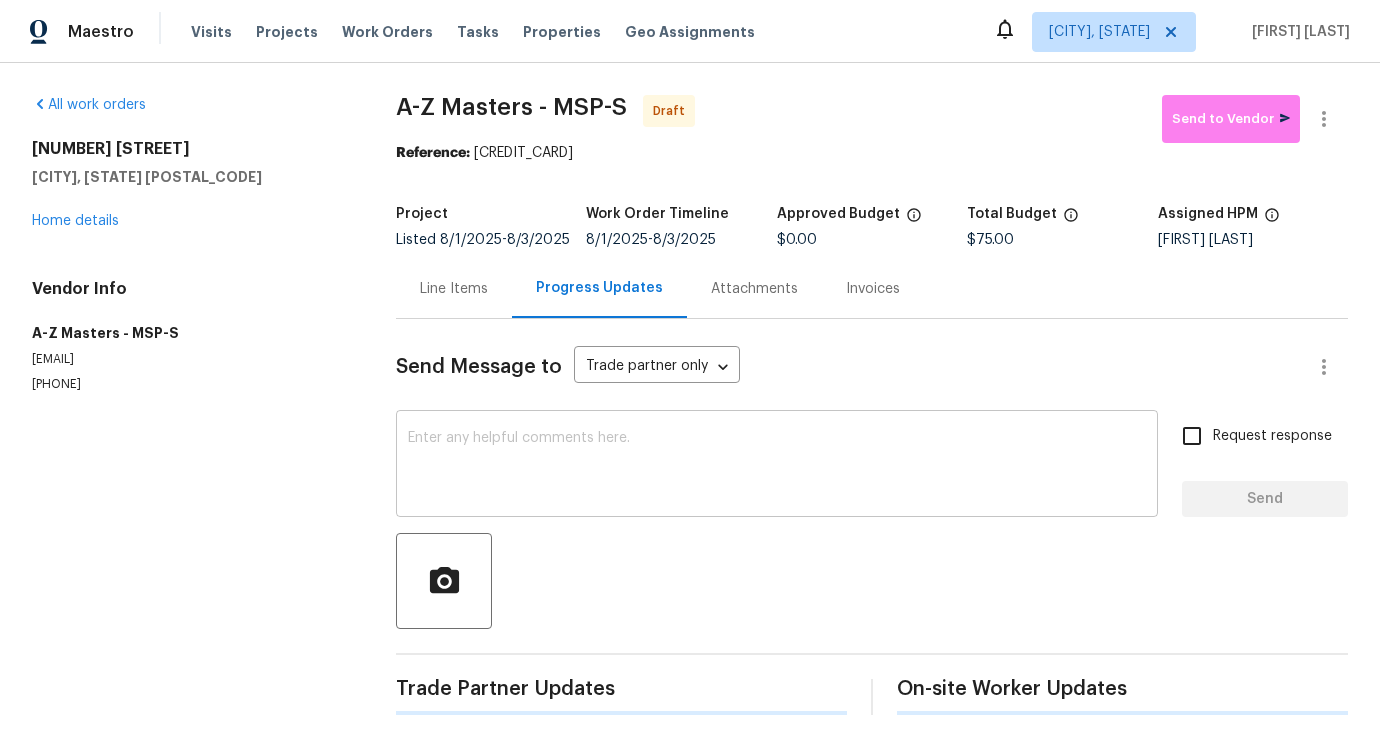 click on "x ​" at bounding box center (777, 466) 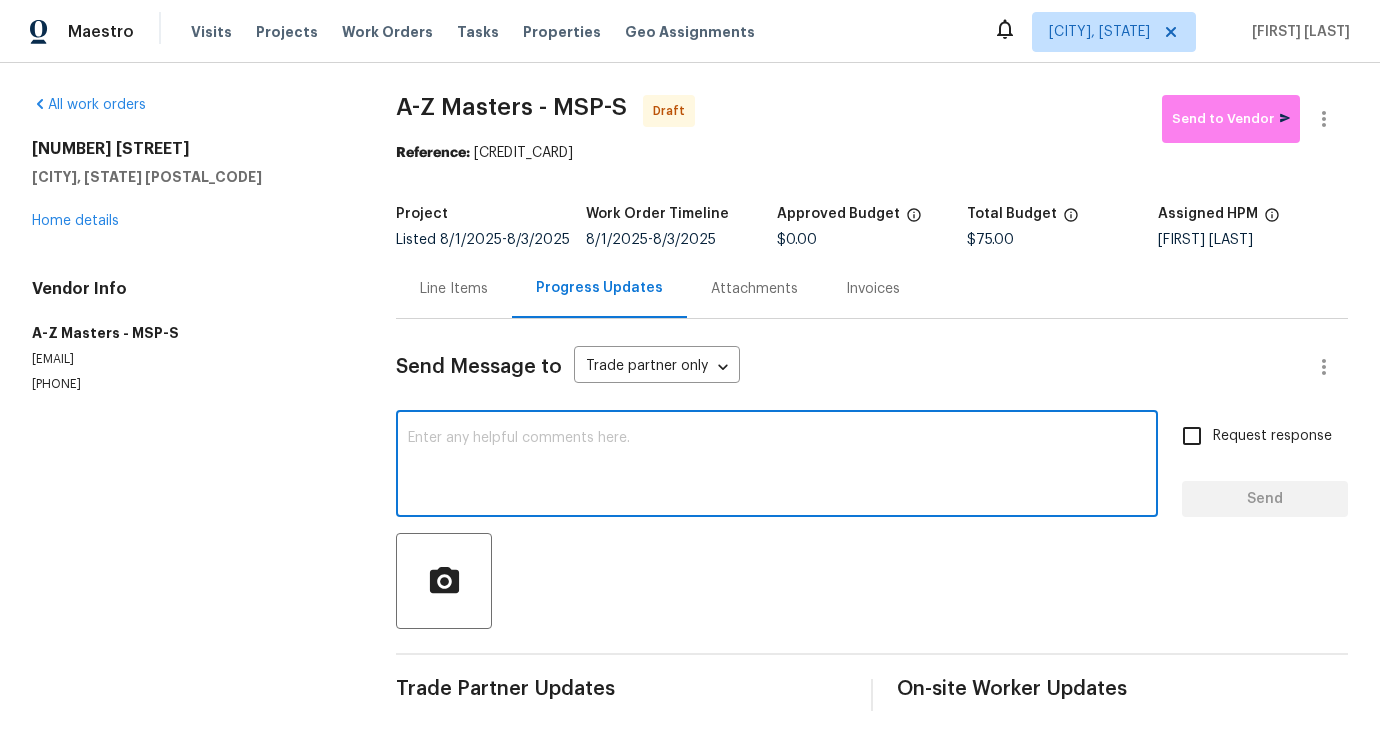 click at bounding box center (777, 466) 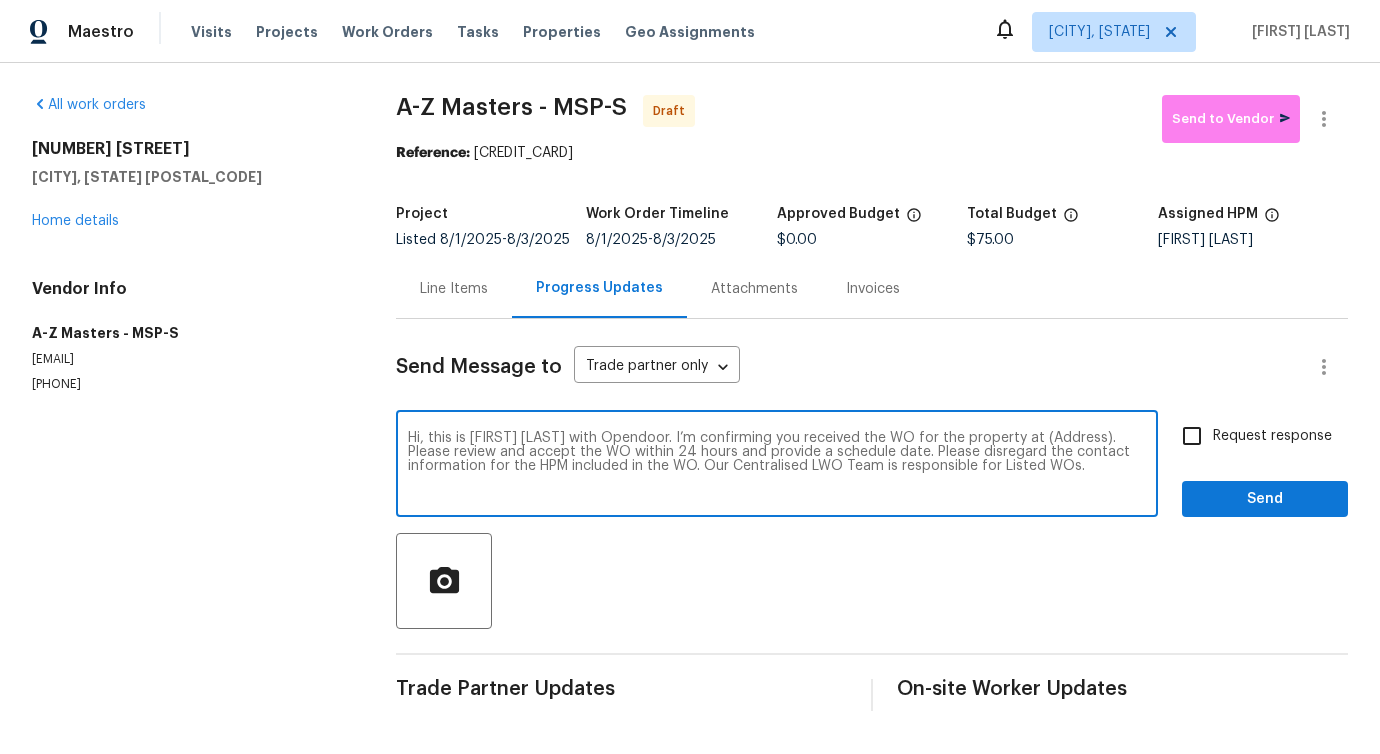 click on "Hi, this is Pavithra with Opendoor. I’m confirming you received the WO for the property at (Address). Please review and accept the WO within 24 hours and provide a schedule date. Please disregard the contact information for the HPM included in the WO. Our Centralised LWO Team is responsible for Listed WOs." at bounding box center (777, 466) 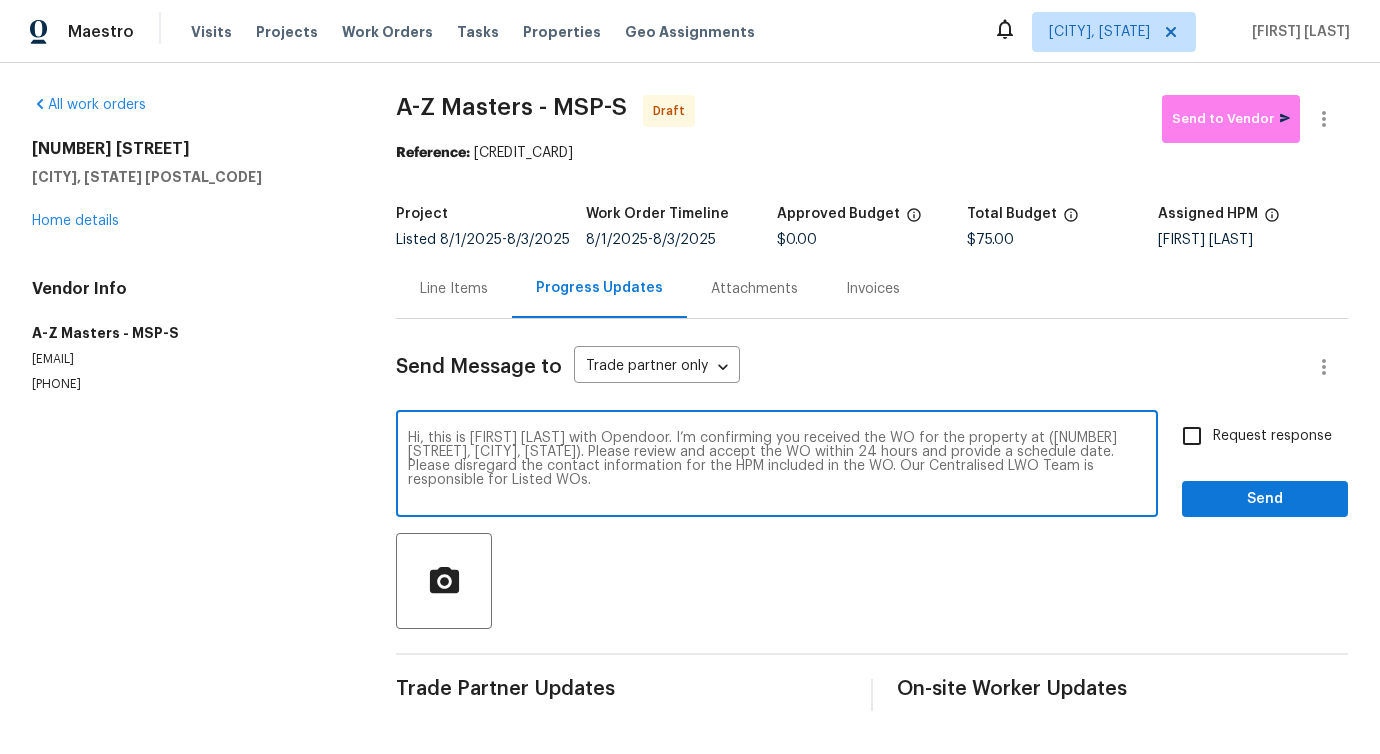 type on "Hi, this is Pavithra with Opendoor. I’m confirming you received the WO for the property at (61 Sycamore St W, St. Paul, MN 55117). Please review and accept the WO within 24 hours and provide a schedule date. Please disregard the contact information for the HPM included in the WO. Our Centralised LWO Team is responsible for Listed WOs." 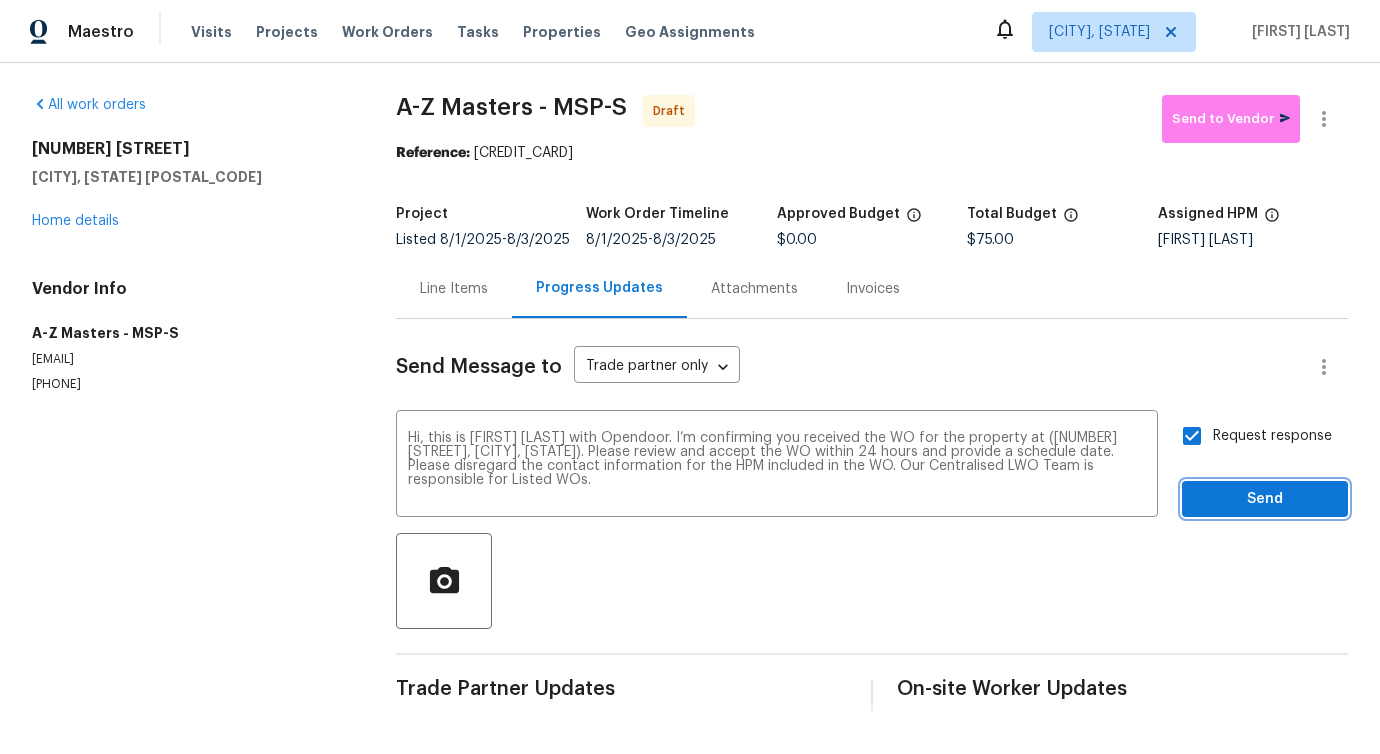 click on "Send" at bounding box center (1265, 499) 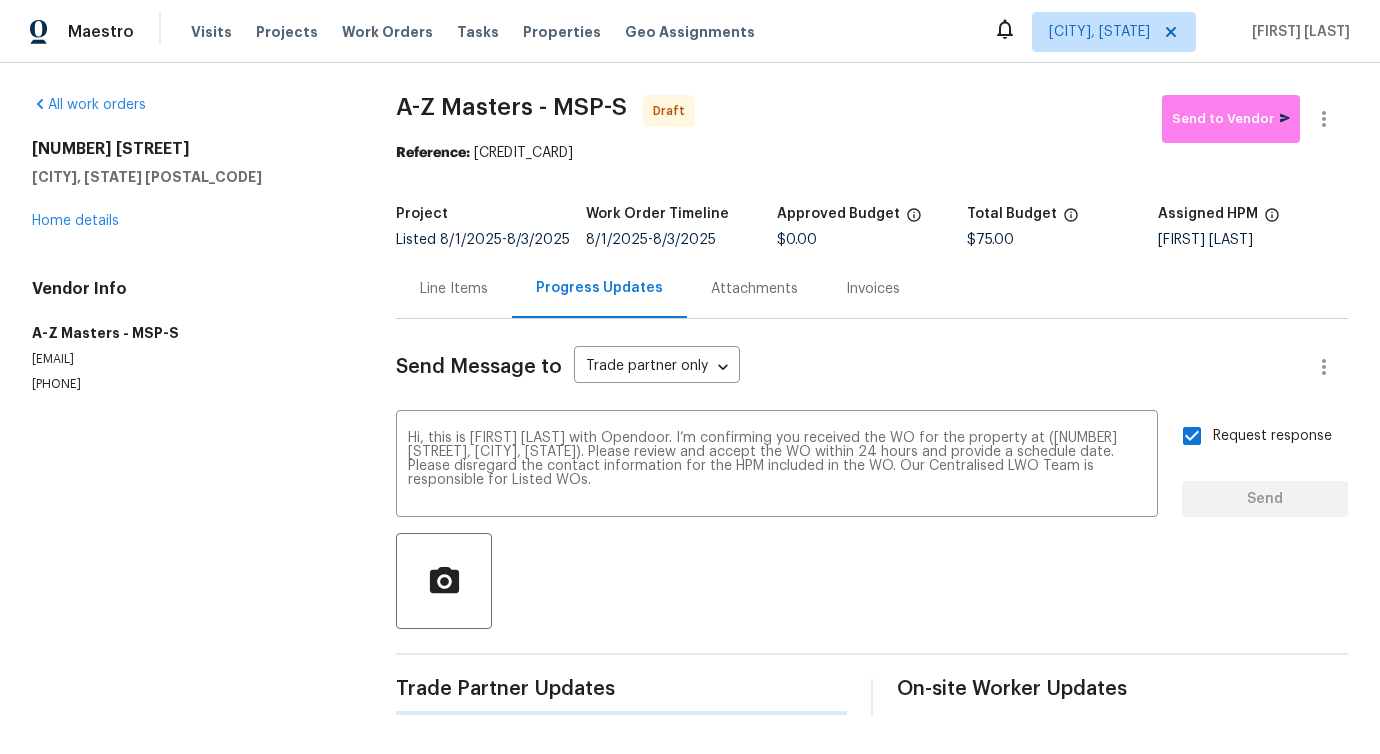 type 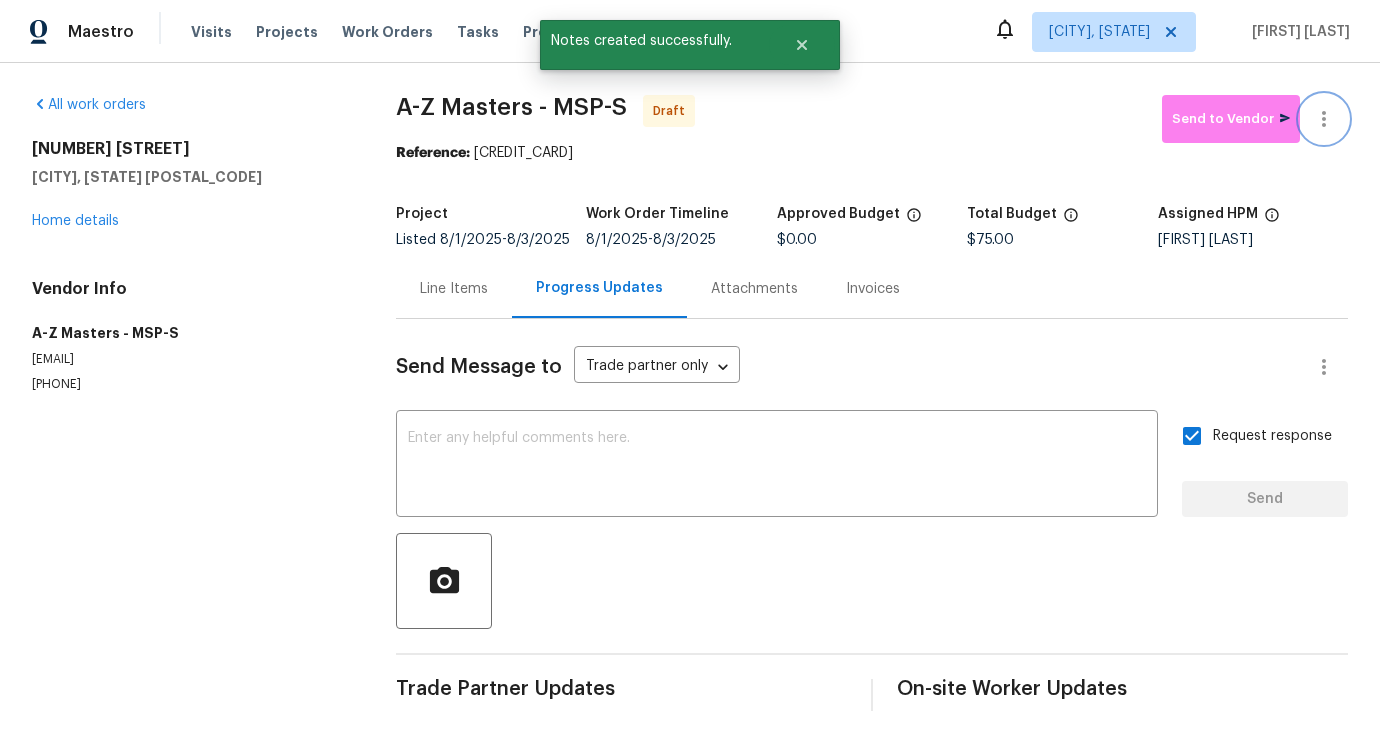 click 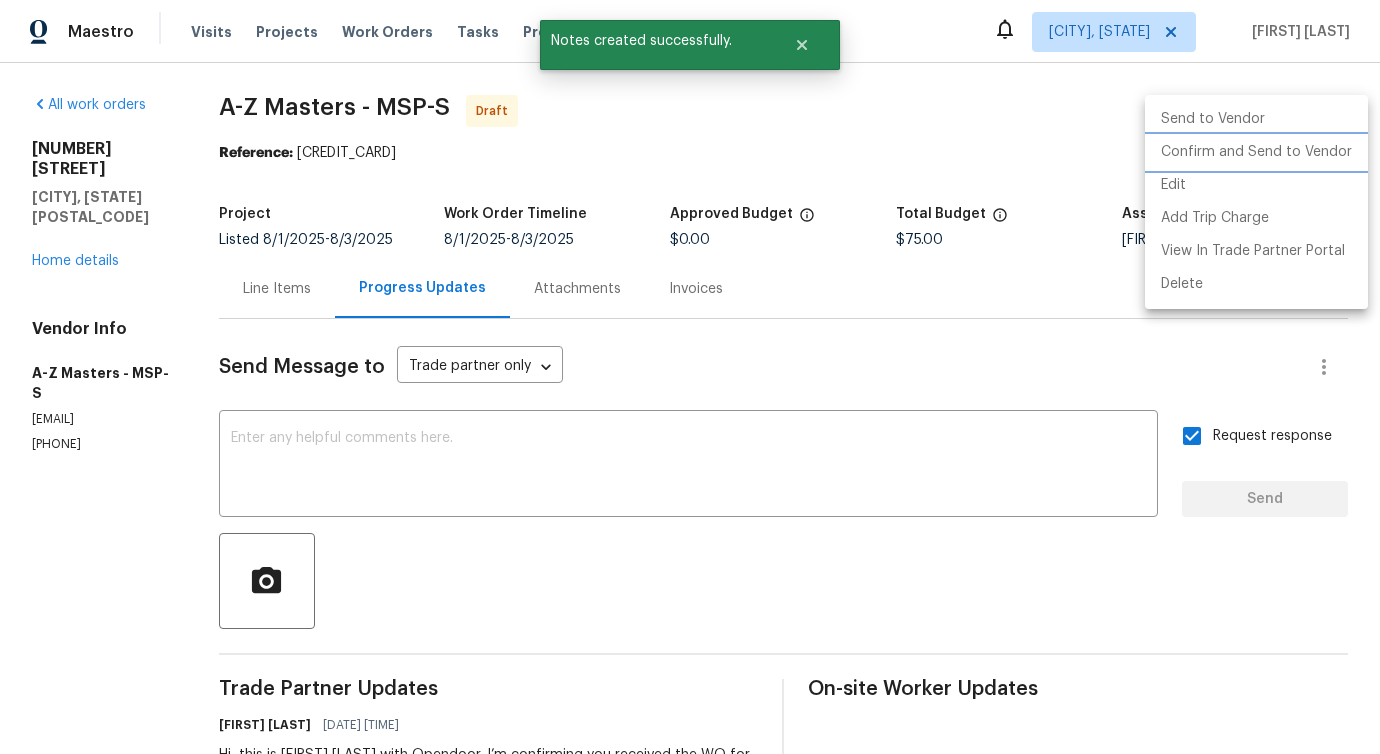 click on "Confirm and Send to Vendor" at bounding box center [1256, 152] 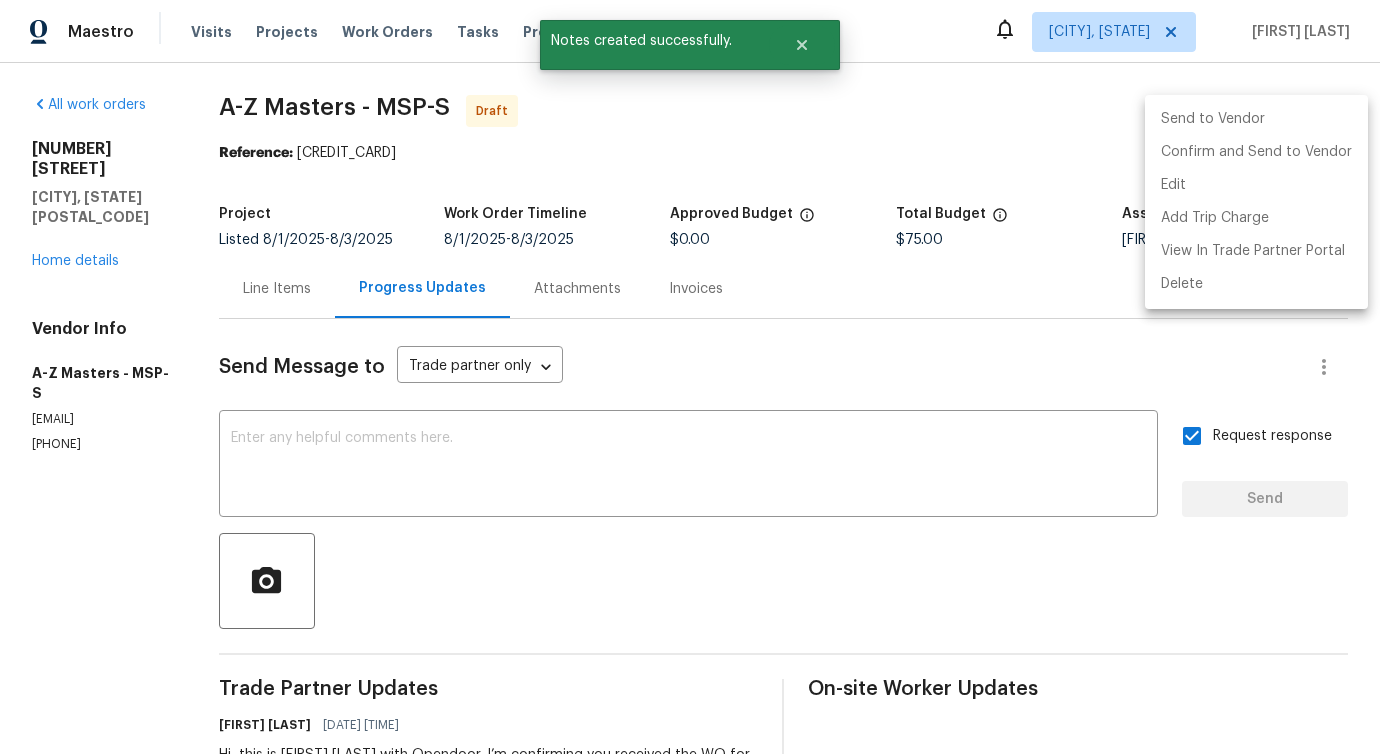 click at bounding box center [690, 377] 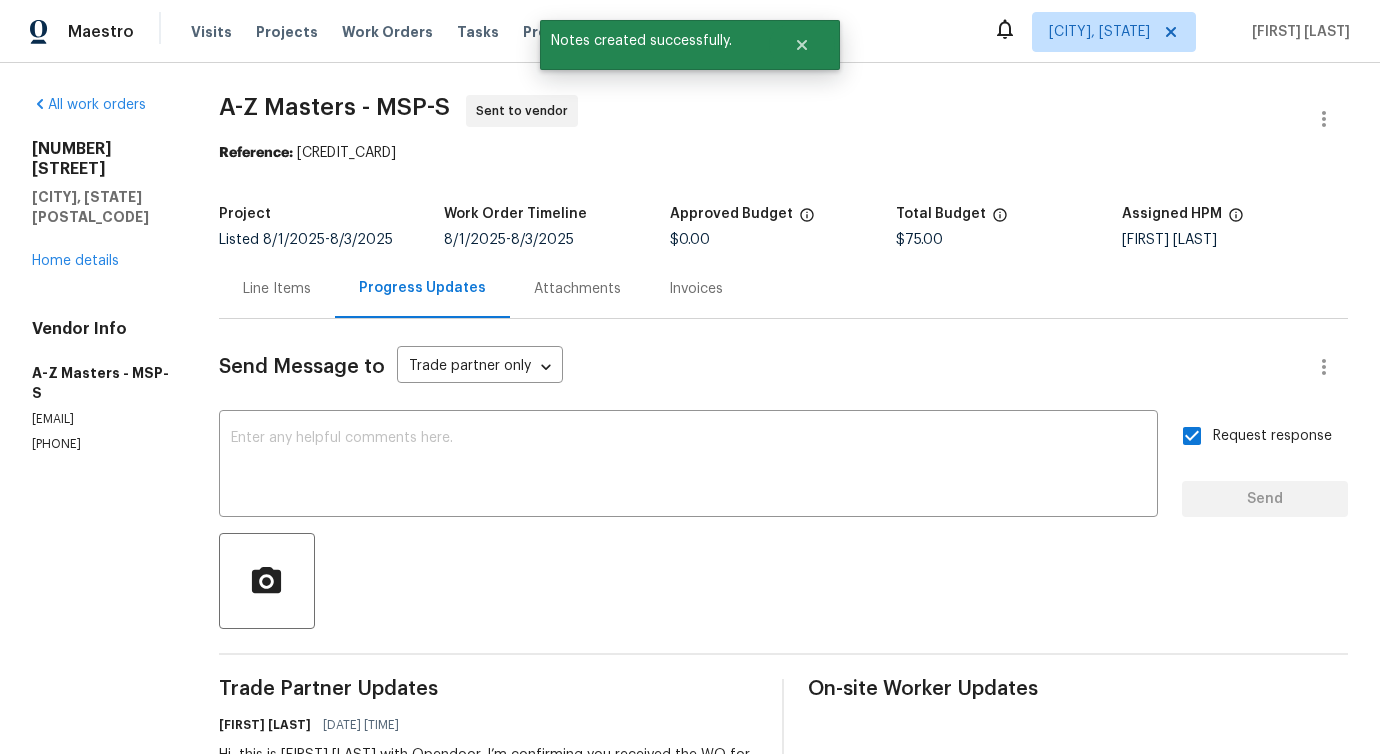 click on "Line Items" at bounding box center (277, 289) 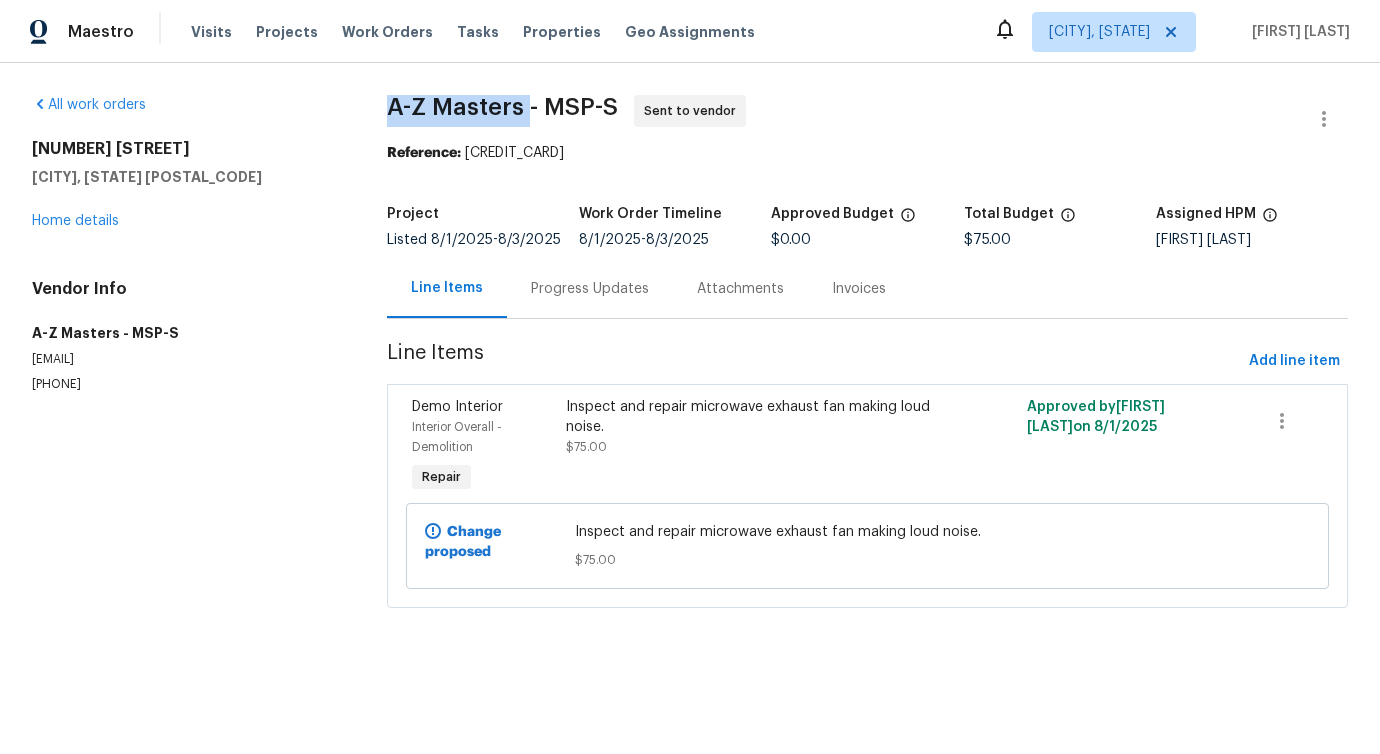 drag, startPoint x: 388, startPoint y: 105, endPoint x: 528, endPoint y: 105, distance: 140 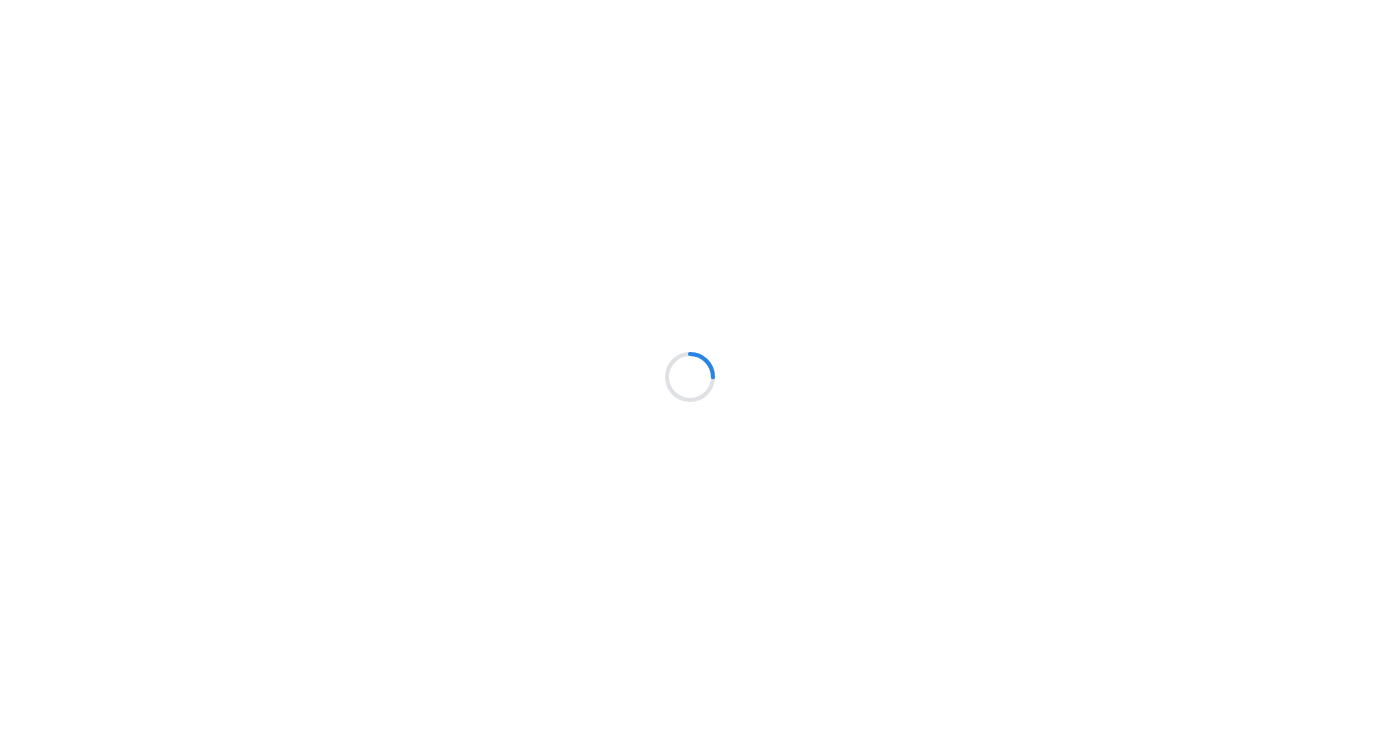 scroll, scrollTop: 0, scrollLeft: 0, axis: both 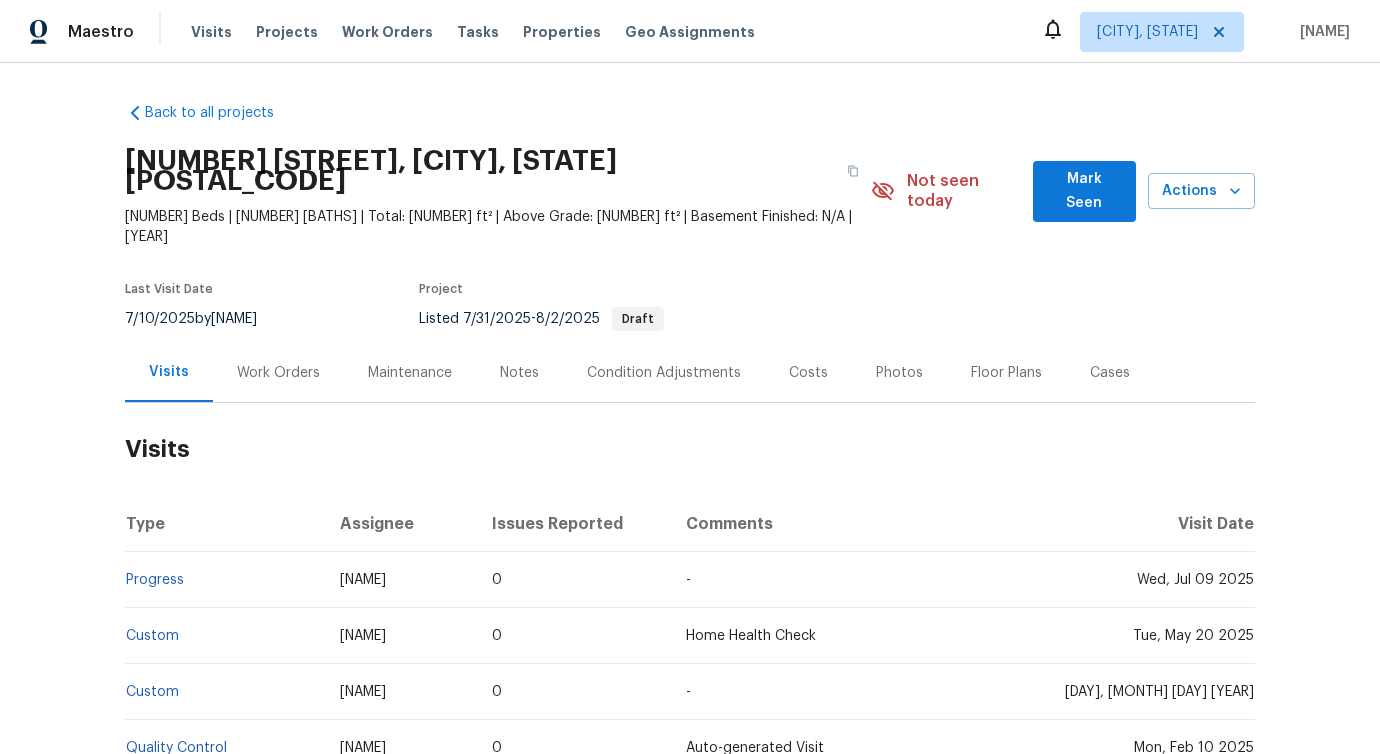 click on "Work Orders" at bounding box center [278, 372] 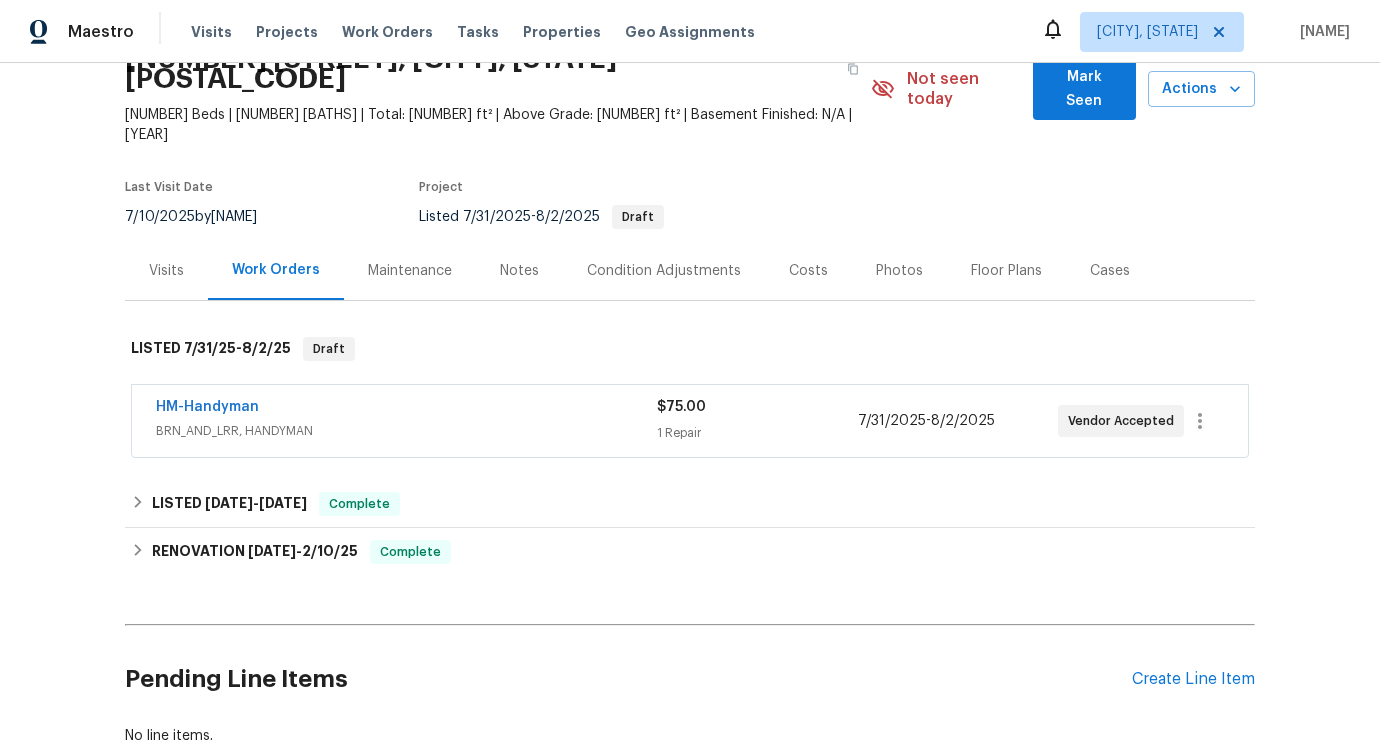 scroll, scrollTop: 124, scrollLeft: 0, axis: vertical 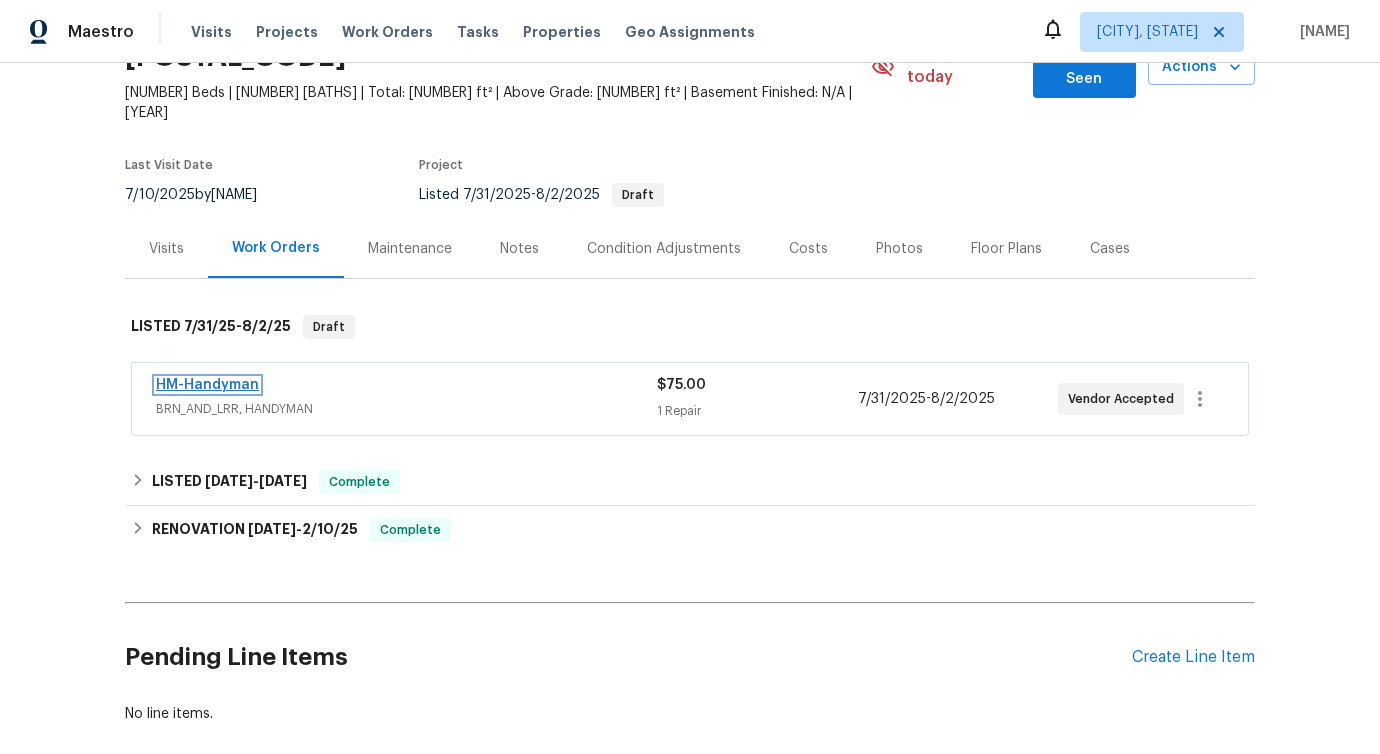 click on "HM-Handyman" at bounding box center (207, 385) 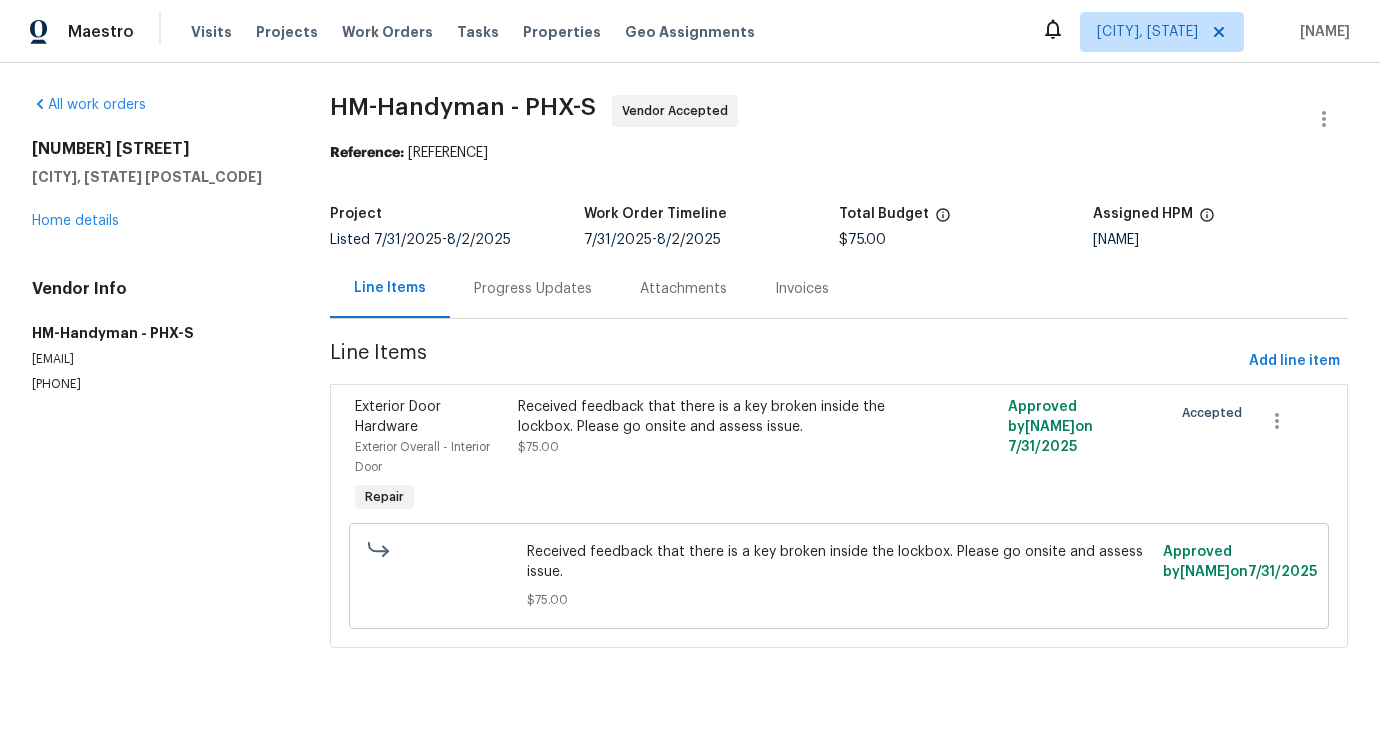 click on "HM-Handyman - PHX-S Vendor Accepted Reference:   [REFERENCE] Project Listed   [DATE]  -  [DATE] Work Order Timeline [DATE]  -  [DATE] Total Budget $75.00 Assigned HPM [NAME] Line Items Progress Updates Attachments Invoices Line Items Add line item Exterior Door Hardware Exterior Overall - Interior Door Repair Received feedback that there is a key broken inside the lockbox. Please go onsite and assess issue. $75.00 Approved by  [NAME]  on   [DATE] Accepted Received feedback that there is a key broken inside the lockbox. Please go onsite and assess issue. $75.00 Approved by  [NAME]  on  [DATE]" at bounding box center (839, 383) 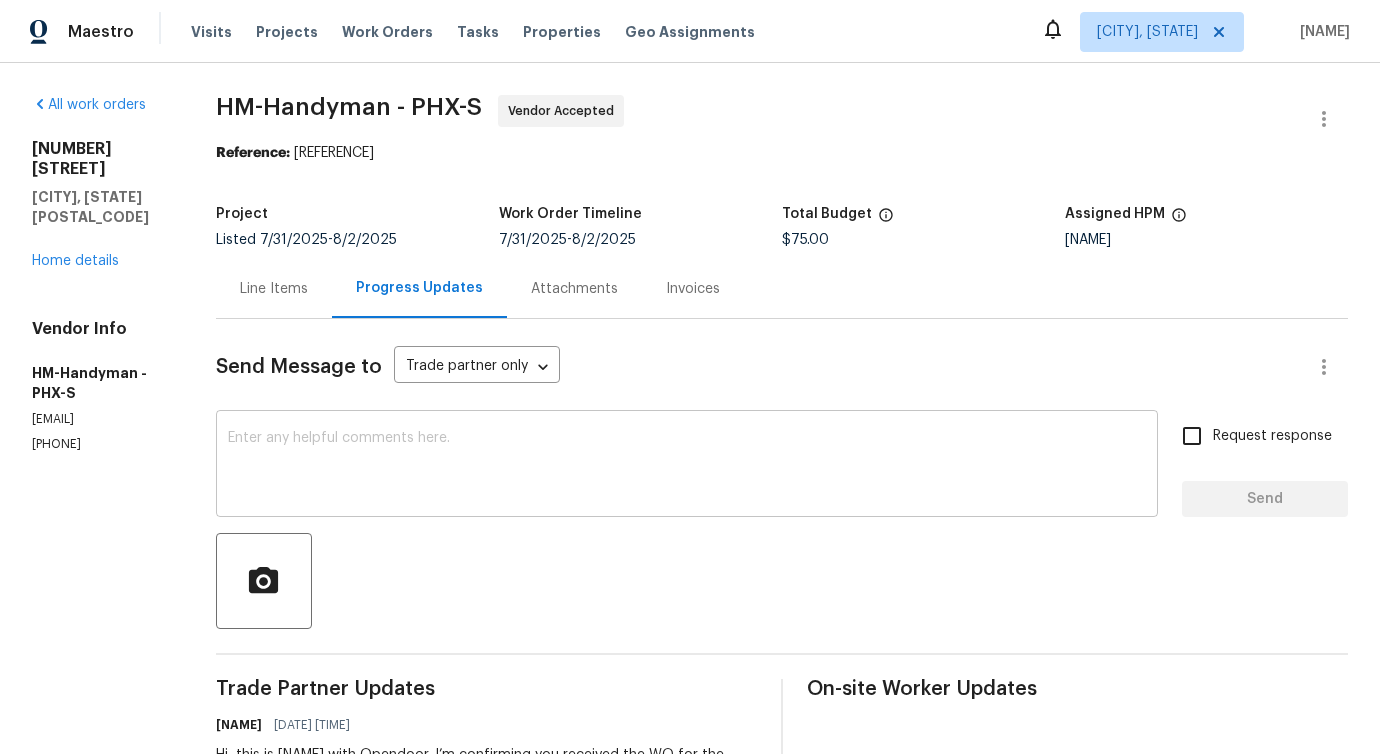 click at bounding box center (687, 466) 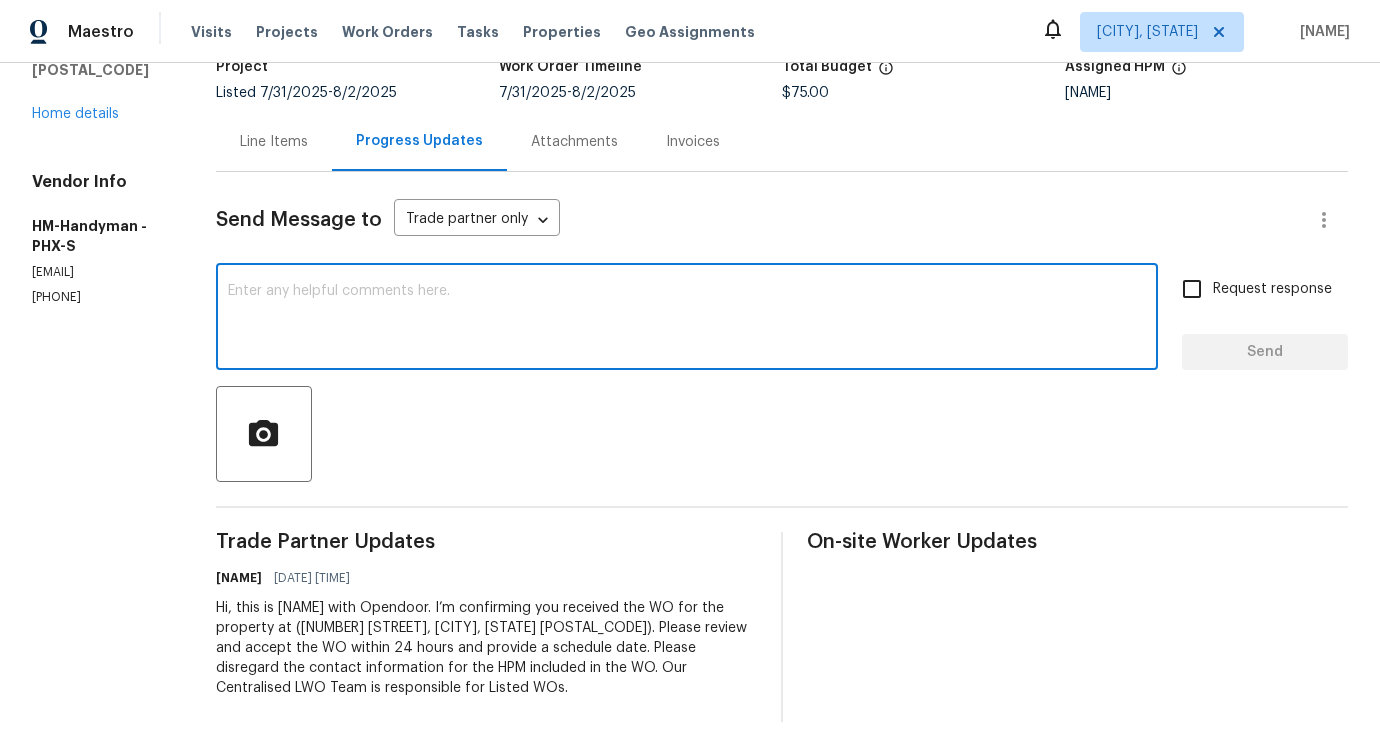 scroll, scrollTop: 0, scrollLeft: 0, axis: both 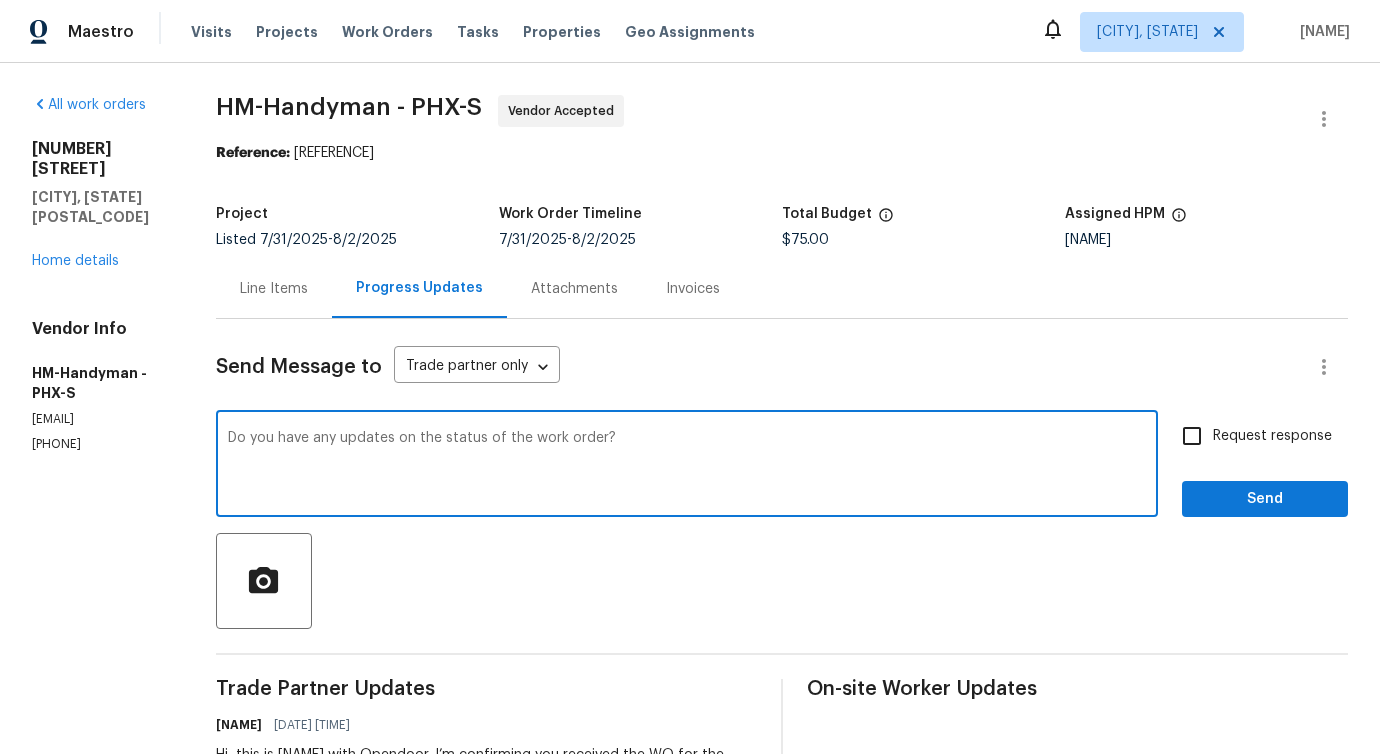 type on "Do you have any updates on the status of the work order?" 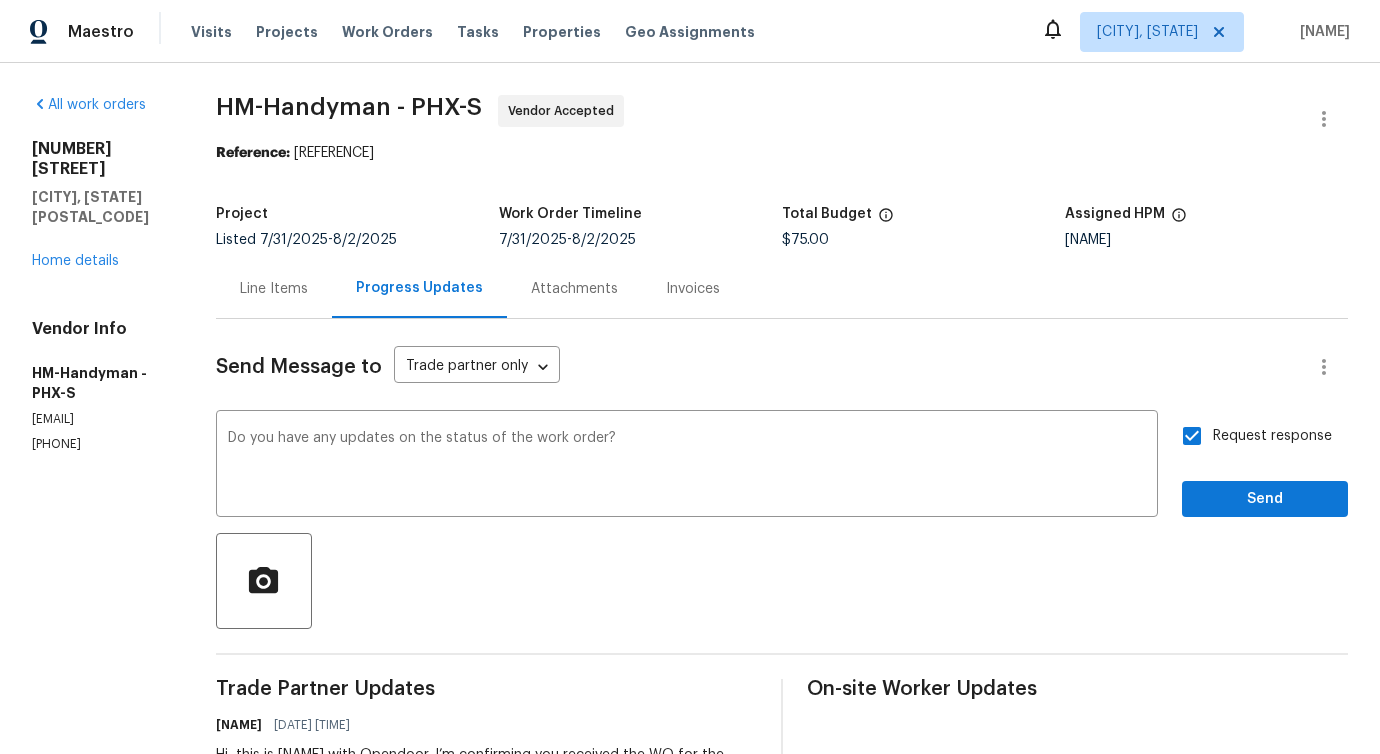 click on "Request response Send" at bounding box center (1265, 466) 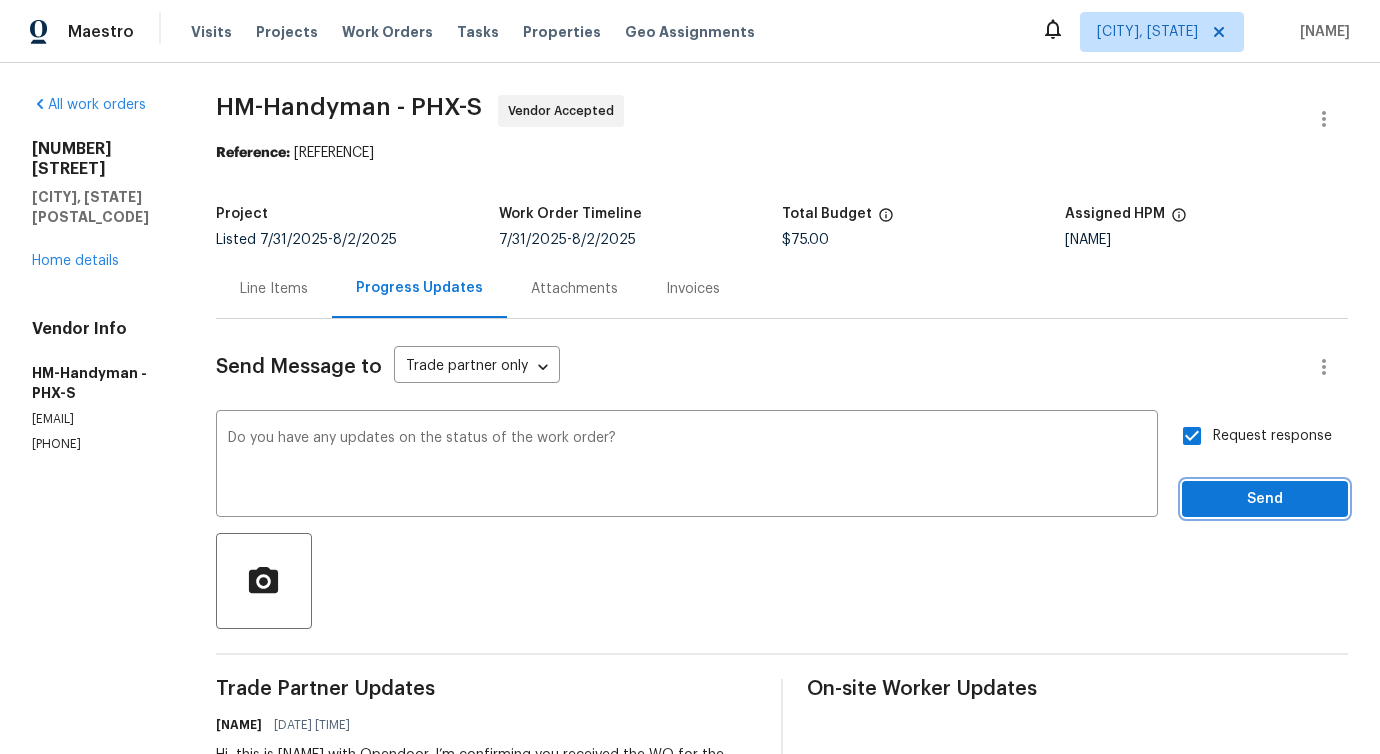 click on "Send" at bounding box center [1265, 499] 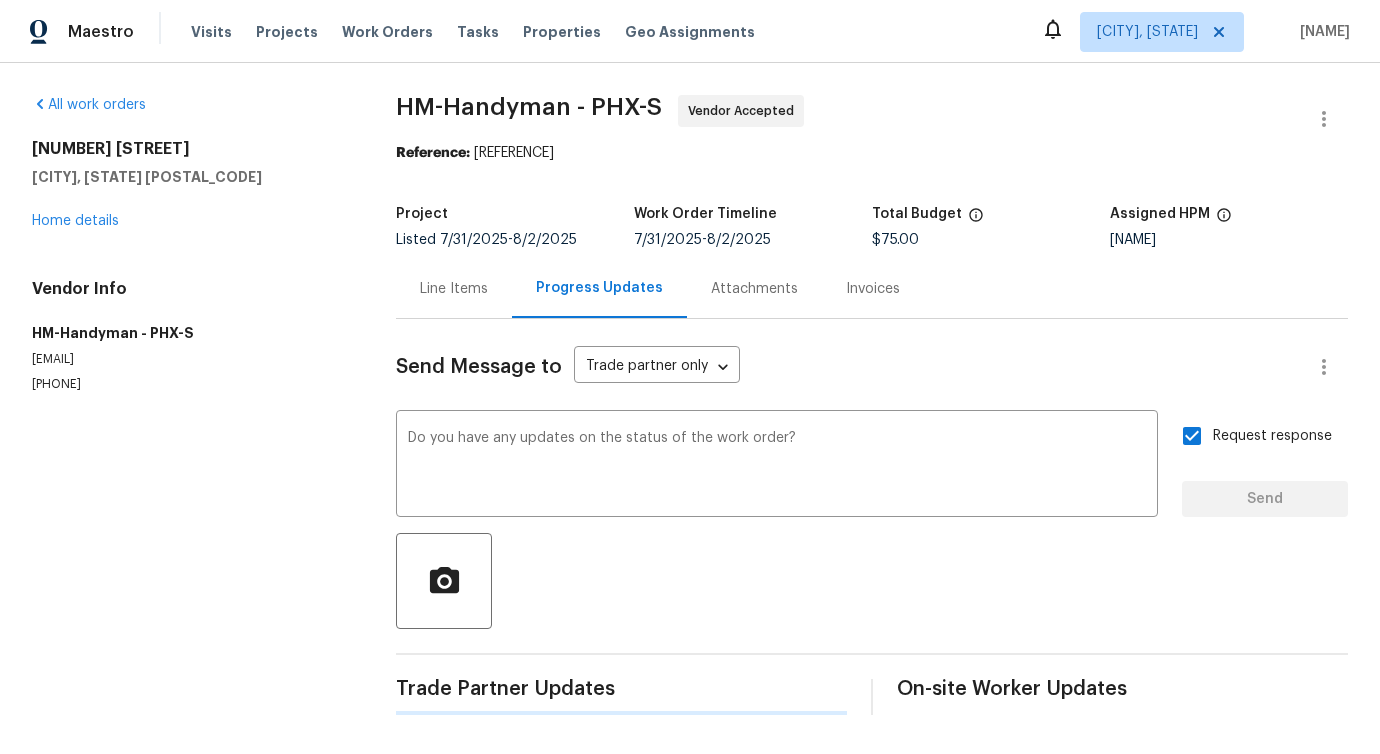 type 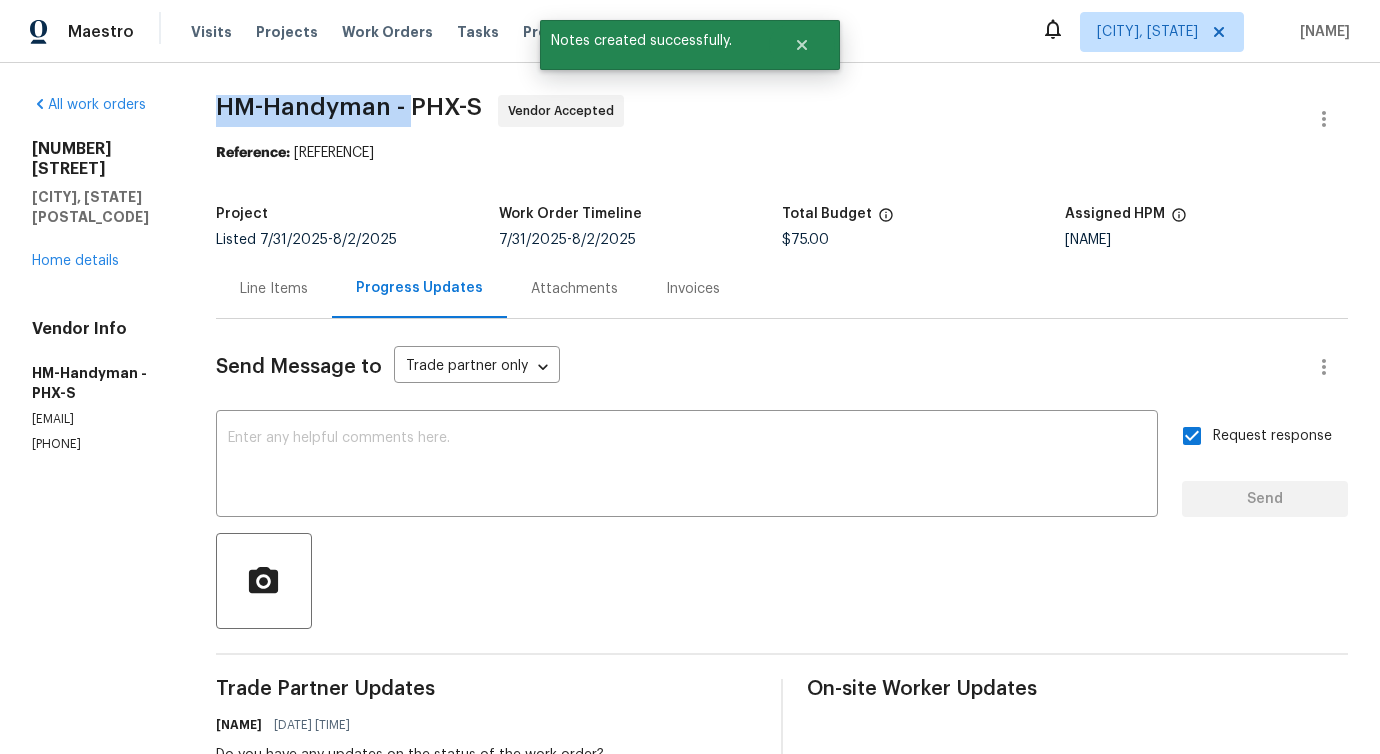 drag, startPoint x: 254, startPoint y: 99, endPoint x: 451, endPoint y: 95, distance: 197.0406 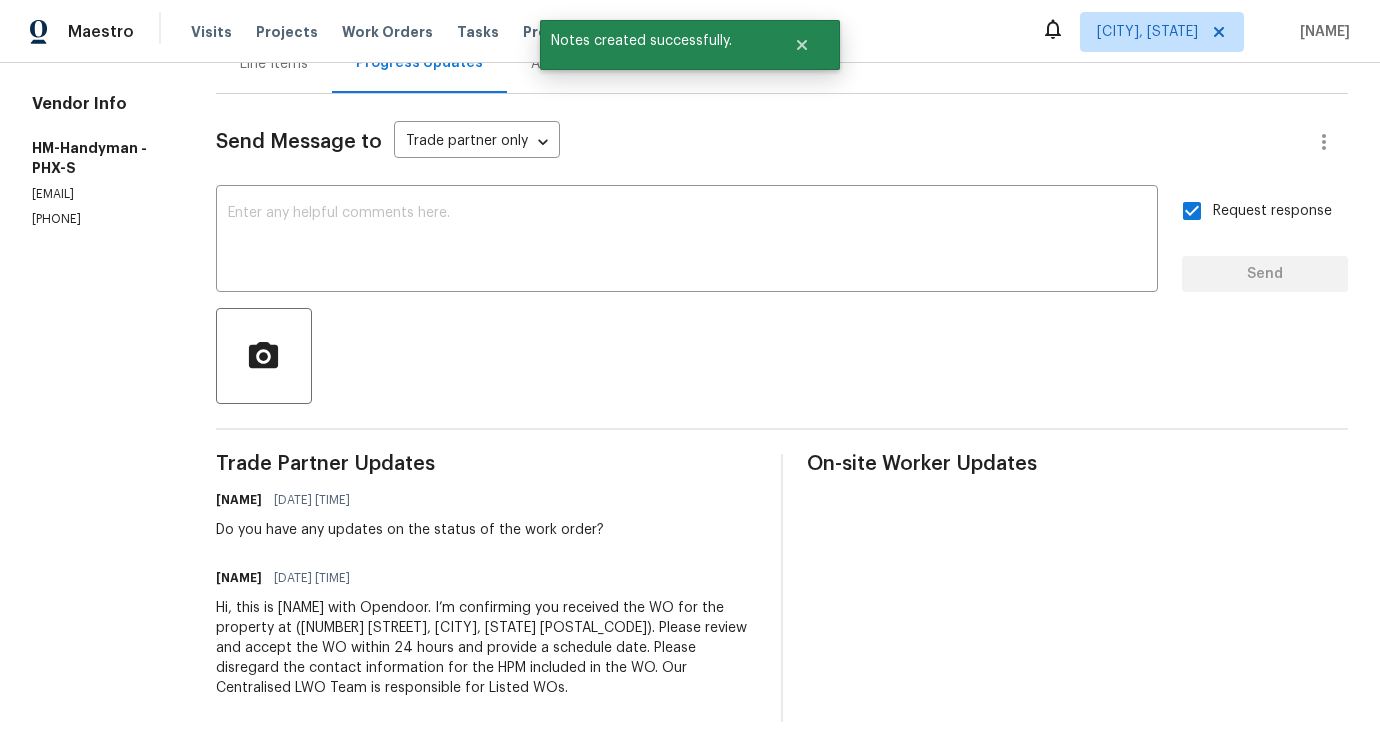 scroll, scrollTop: 0, scrollLeft: 0, axis: both 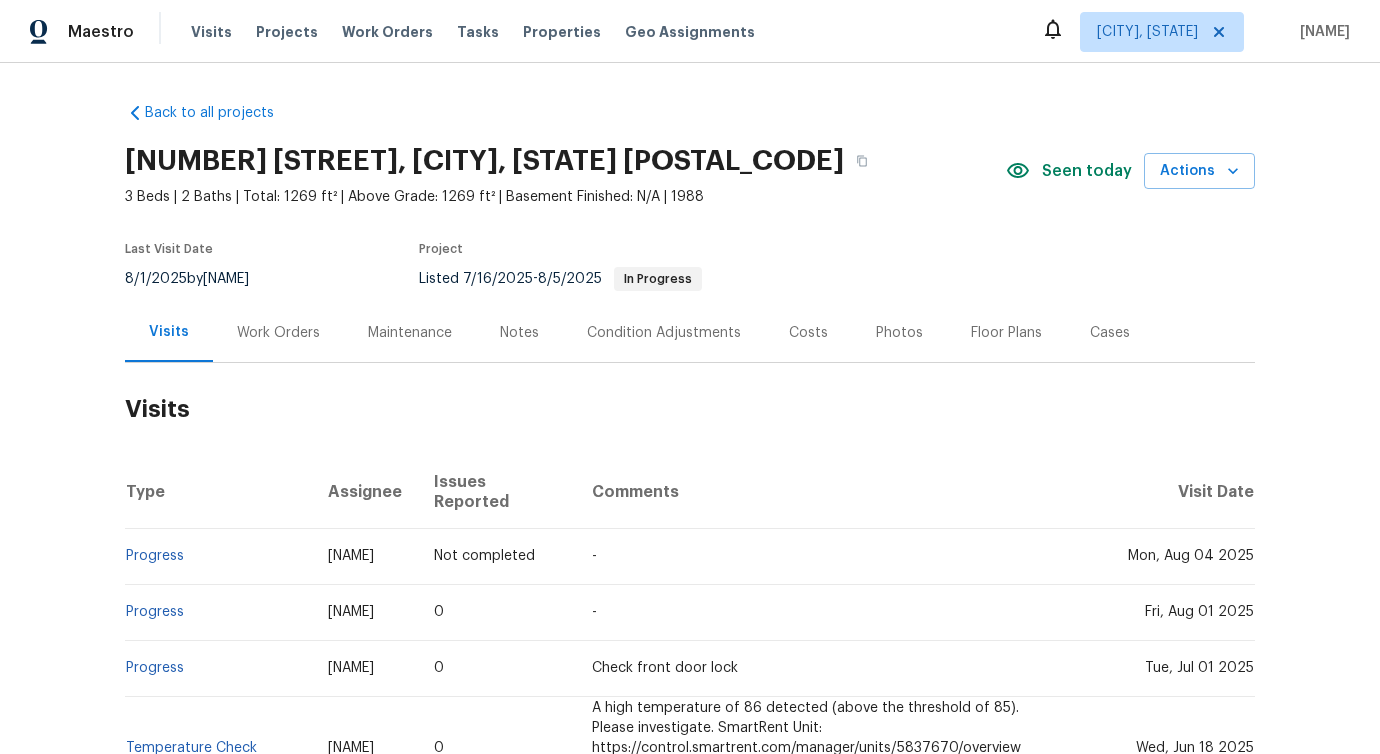 click on "Work Orders" at bounding box center (278, 332) 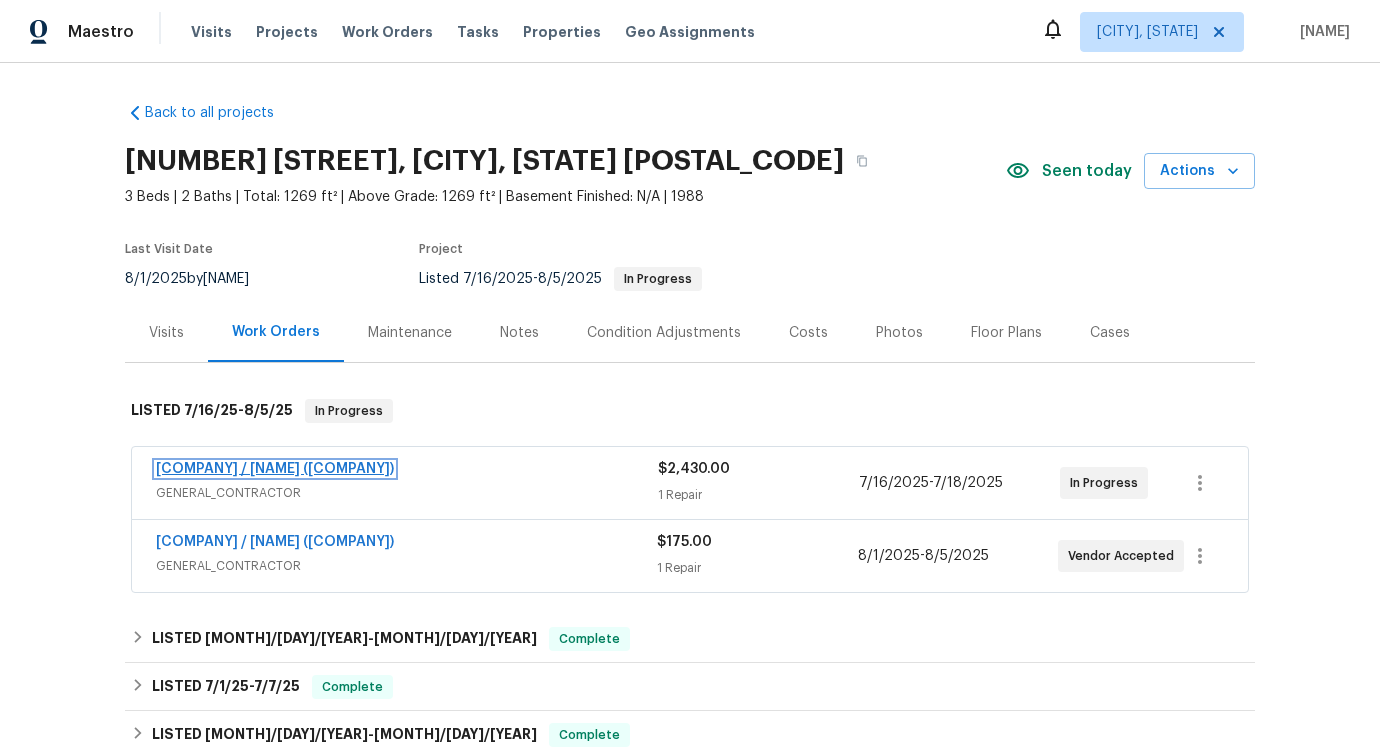 click on "[COMPANY] / [NAME] ([COMPANY])" at bounding box center (275, 469) 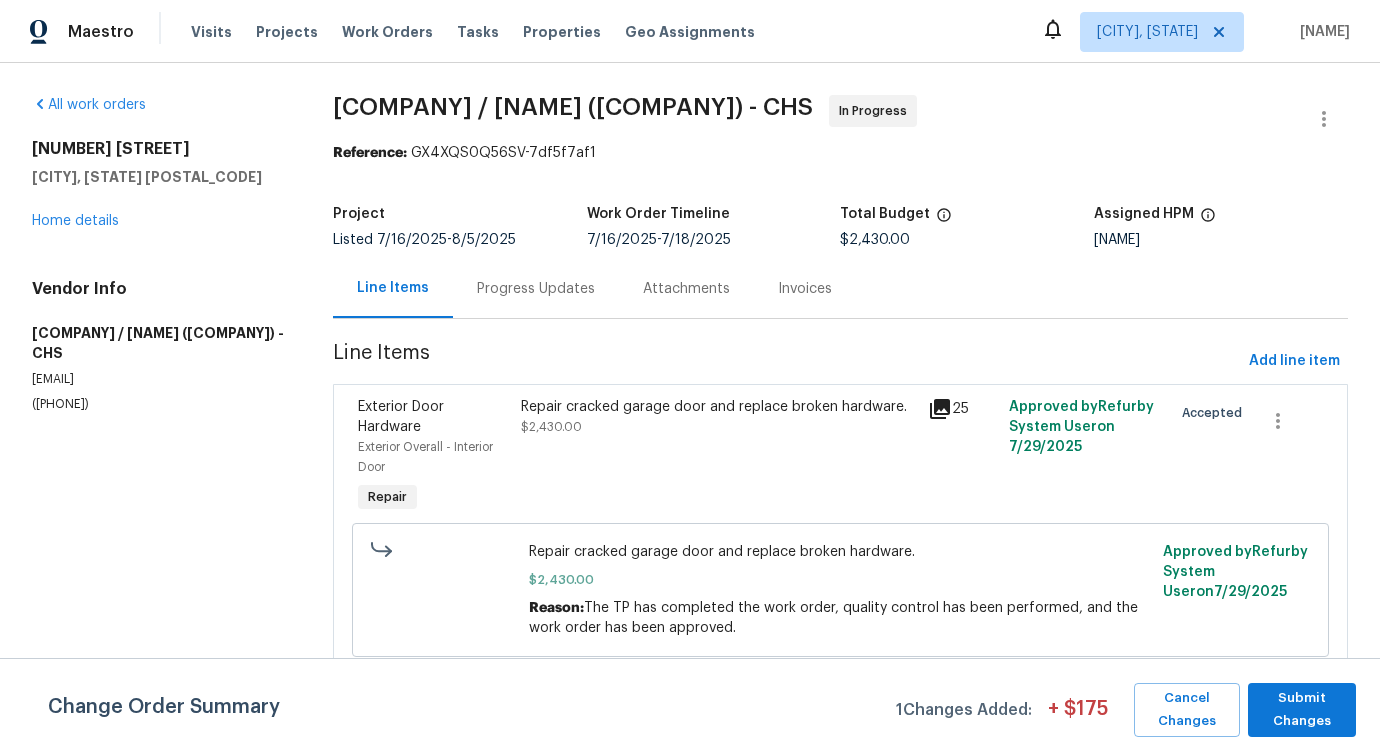 click on "Progress Updates" at bounding box center [536, 288] 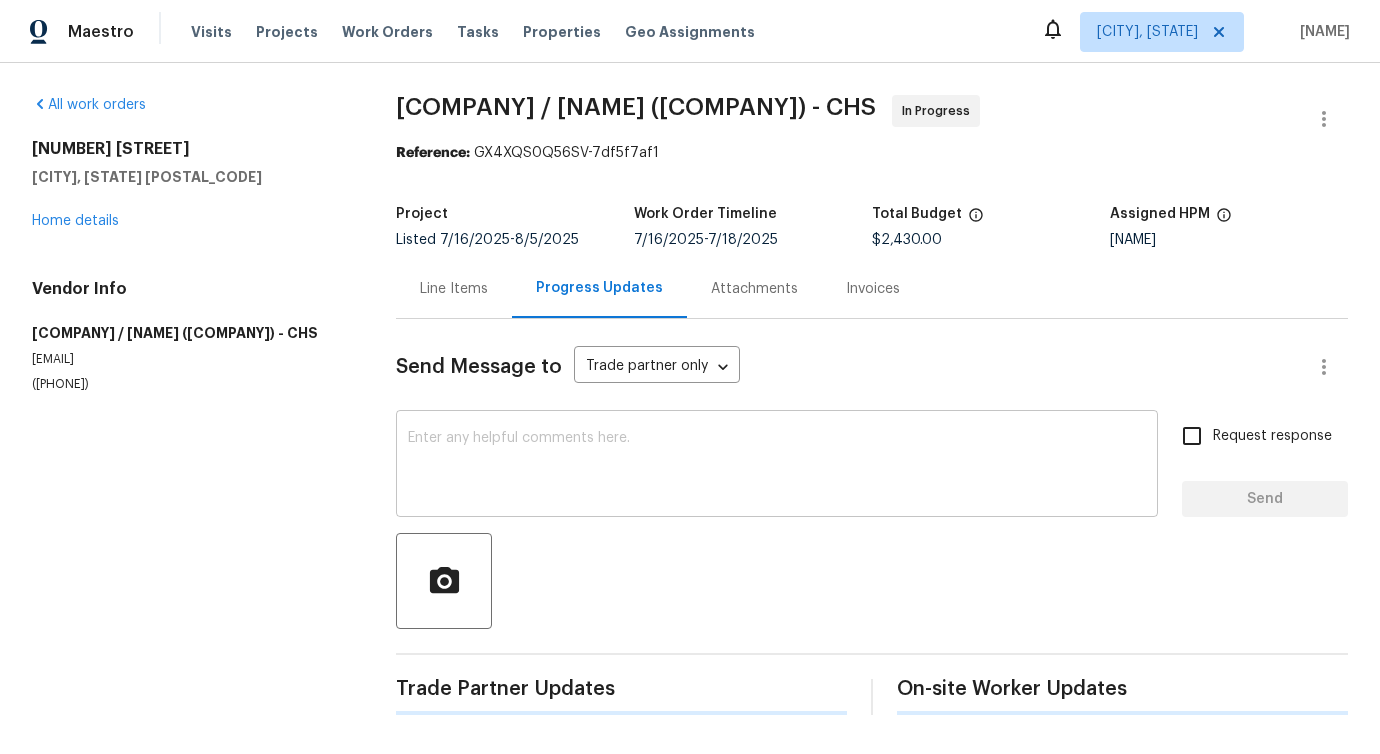 click at bounding box center [777, 466] 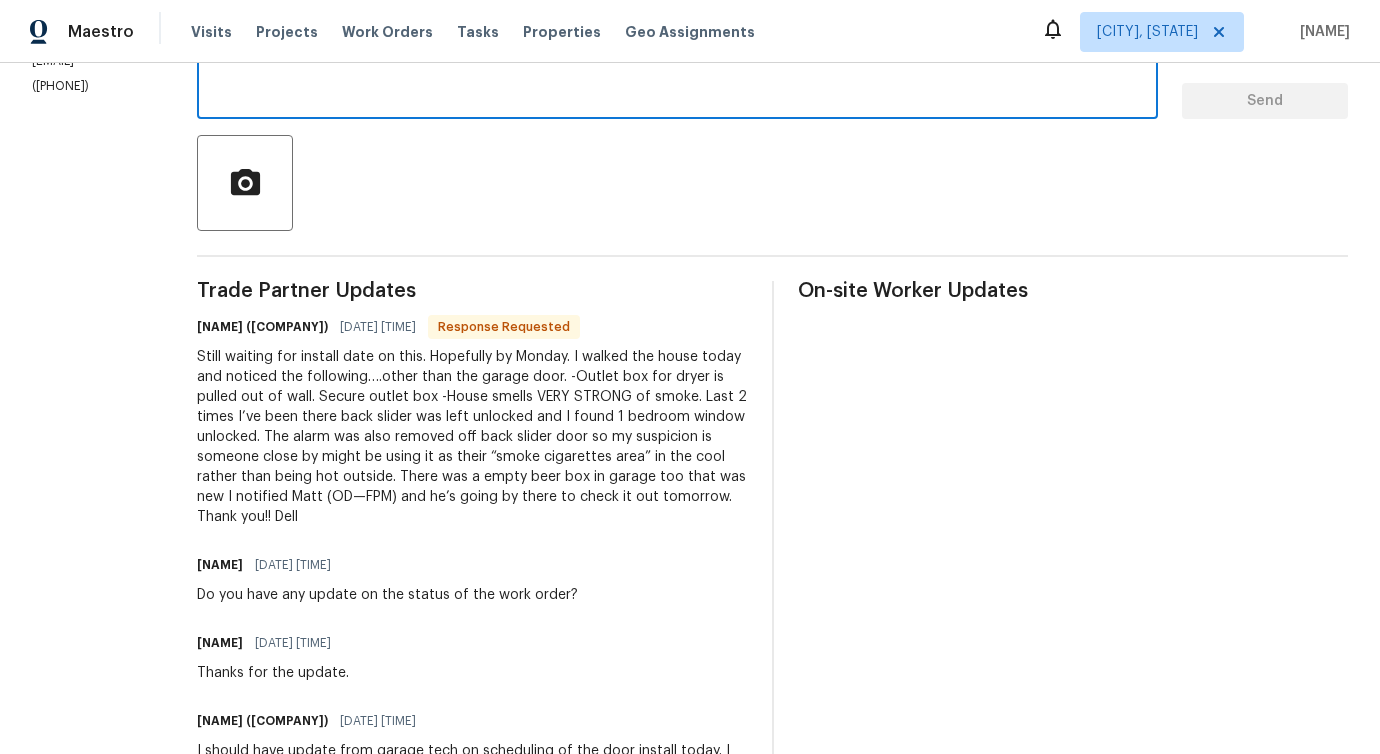 scroll, scrollTop: 400, scrollLeft: 0, axis: vertical 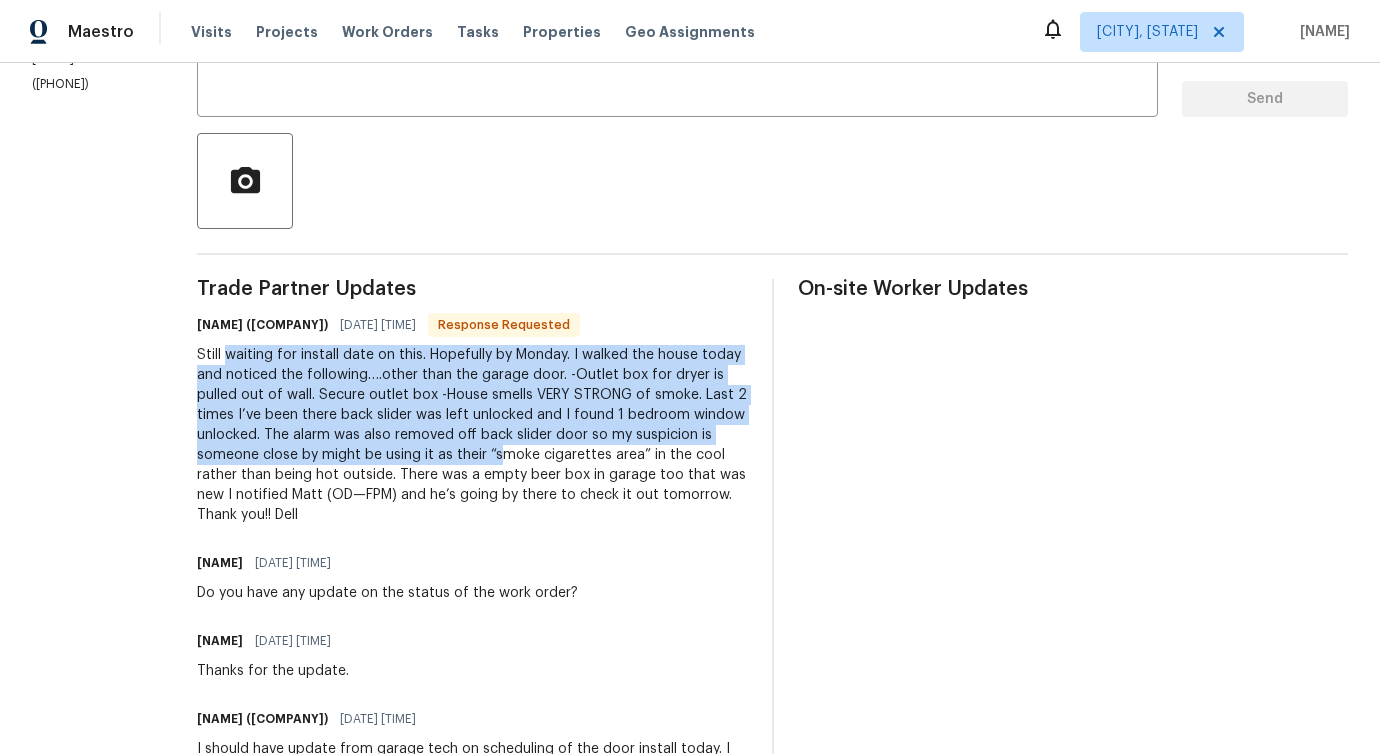 drag, startPoint x: 239, startPoint y: 360, endPoint x: 515, endPoint y: 455, distance: 291.8921 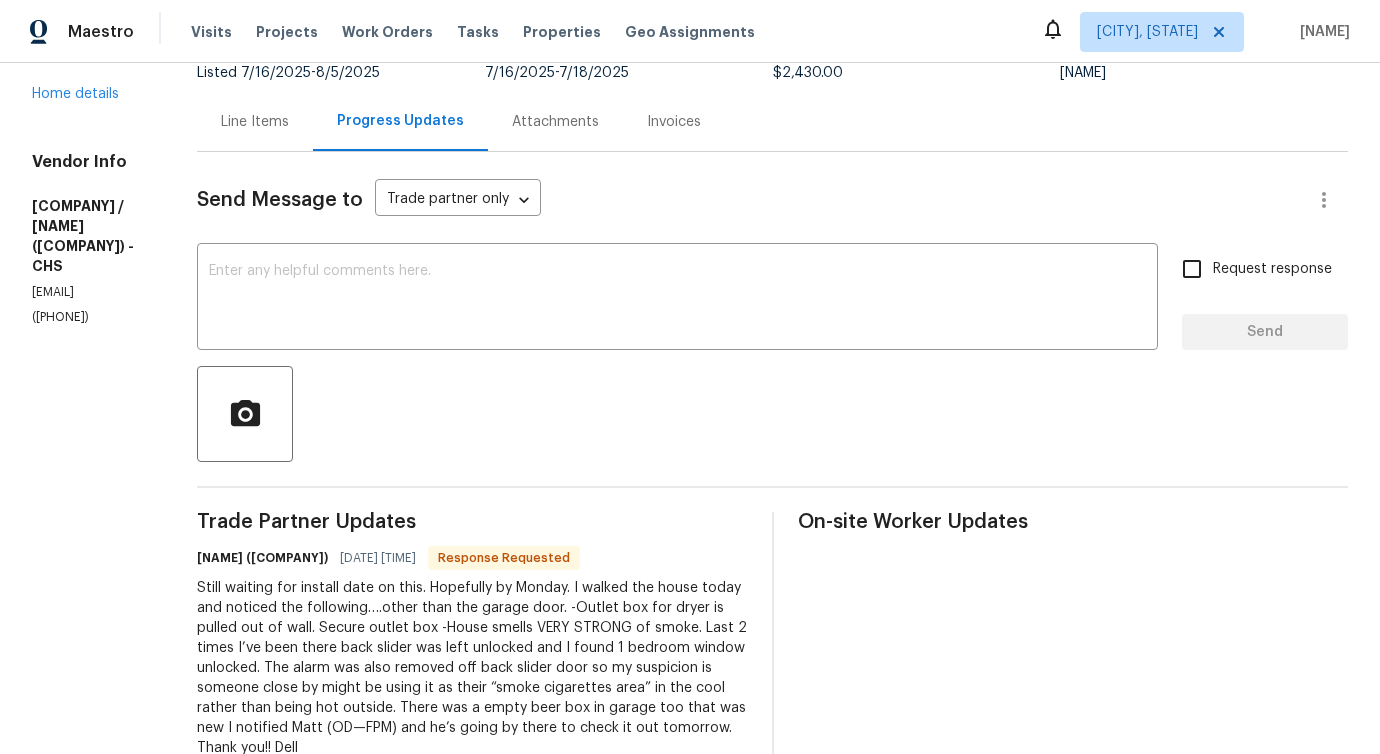 scroll, scrollTop: 0, scrollLeft: 0, axis: both 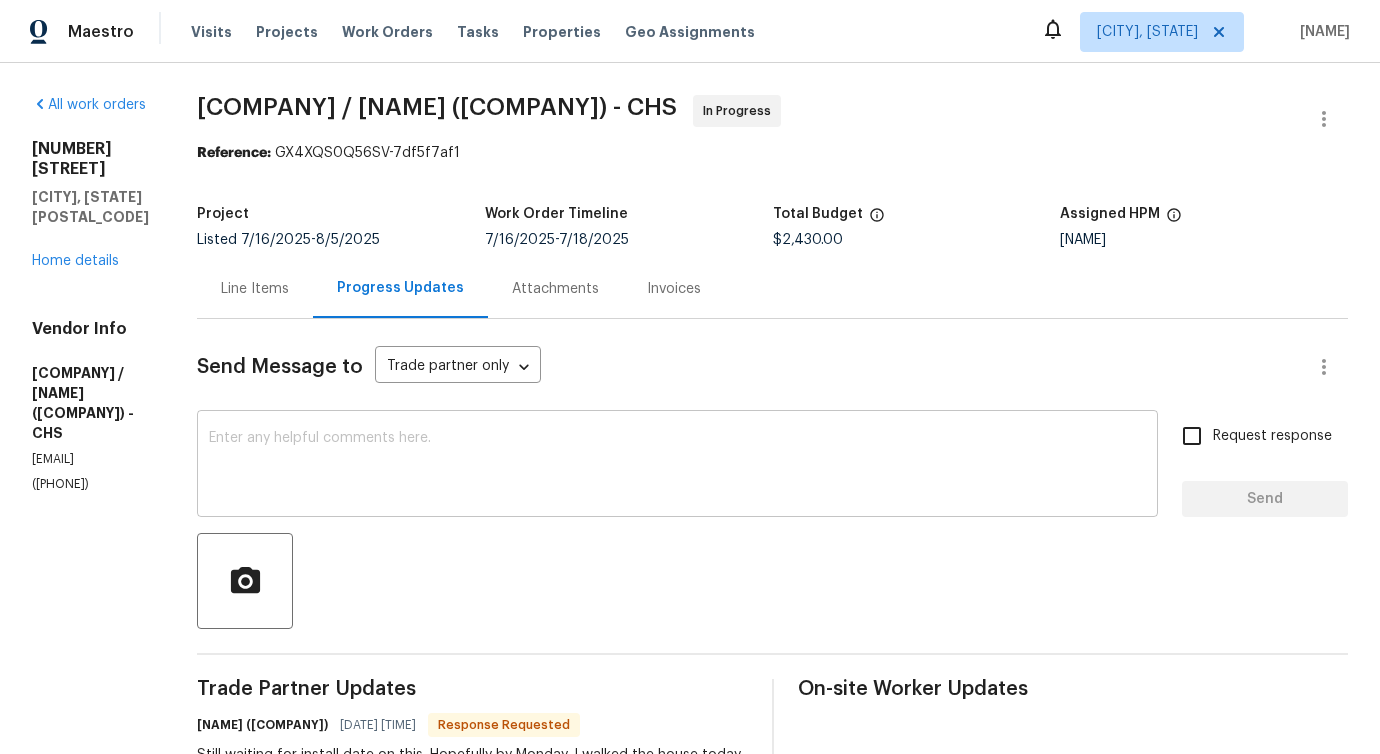 click at bounding box center [677, 466] 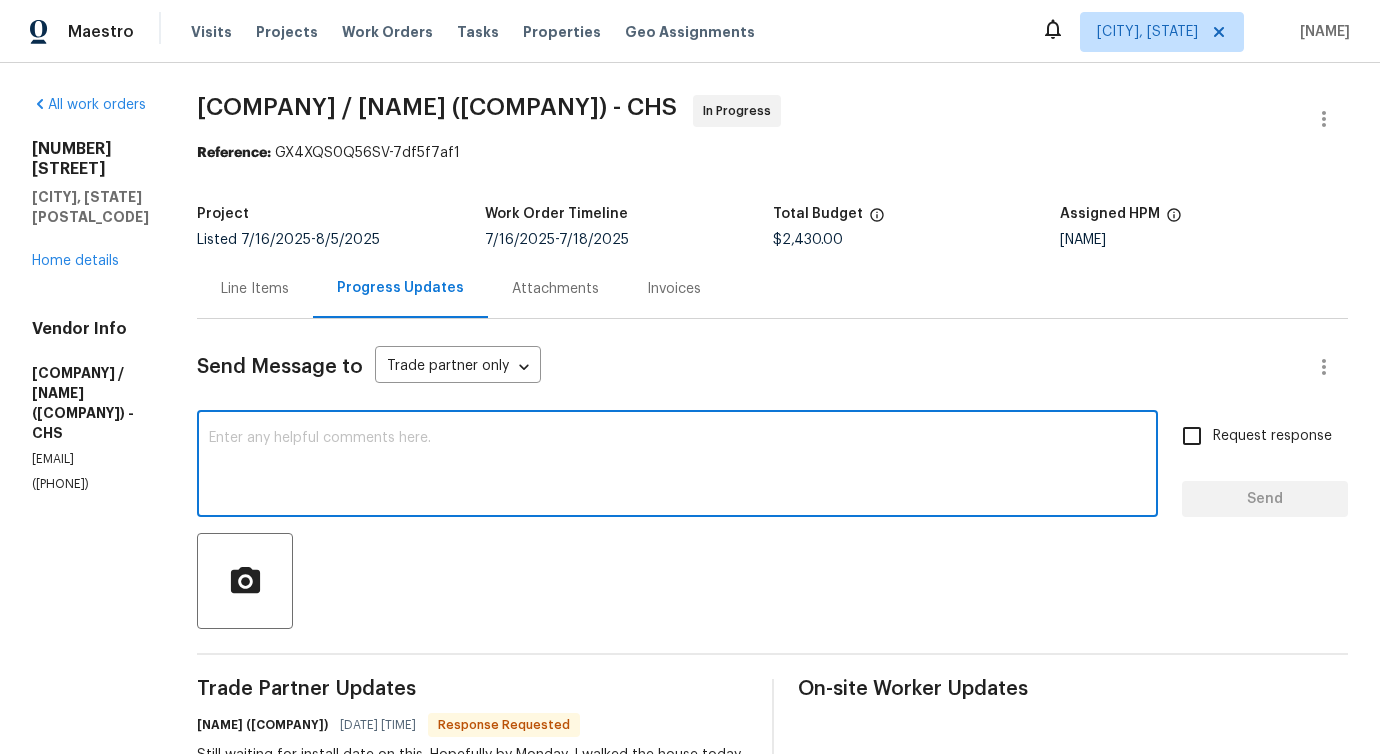 click at bounding box center [772, 581] 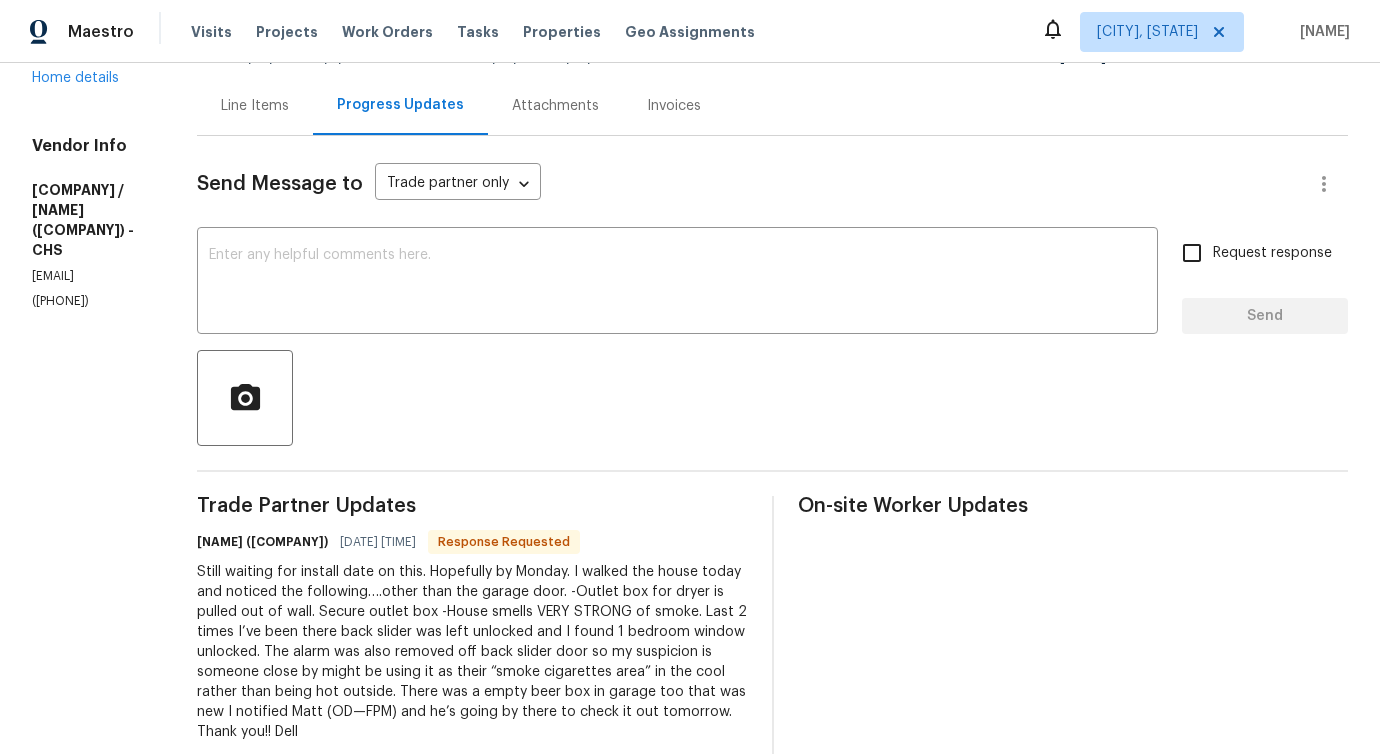 scroll, scrollTop: 404, scrollLeft: 0, axis: vertical 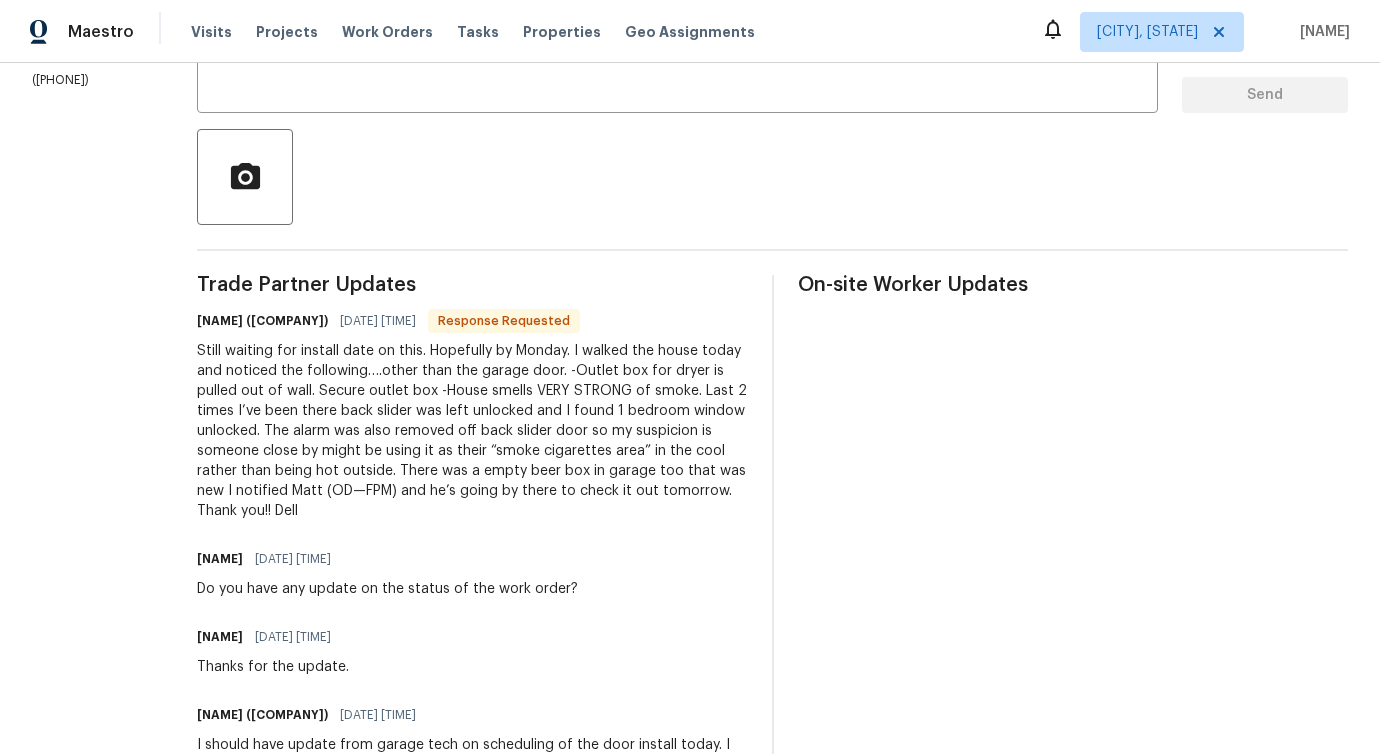 click on "Trade Partner Updates Dell Bryson (Heise) 07/31/2025 2:51 PM Response Requested Still waiting for install date on this. Hopefully by Monday.
I walked the house today and noticed the following….other than the garage door.
-Outlet box for dryer is pulled out of wall. Secure outlet box
-House smells VERY STRONG of smoke.
Last 2 times I’ve been there back slider was left unlocked and I found 1 bedroom window unlocked. The alarm was also removed off back slider door so my suspicion is someone close by might be using it as their “smoke cigarettes area” in the cool rather than being hot outside. There was a empty beer box in garage too that was new
I notified Matt (OD—FPM) and he’s going by there to check it out tomorrow.
Thank you!! Dell Pavithra Sekar 07/31/2025 1:18 PM Do you have any update on the status of the work order? Pavithra Sekar 07/30/2025 4:05 PM Thanks for the update. Dell Bryson (Heise) 07/30/2025 8:52 AM Dell Bryson (Heise) 07/30/2025 7:25 AM Perfect. Will do. Thank you!! Welcome!" at bounding box center [472, 1550] 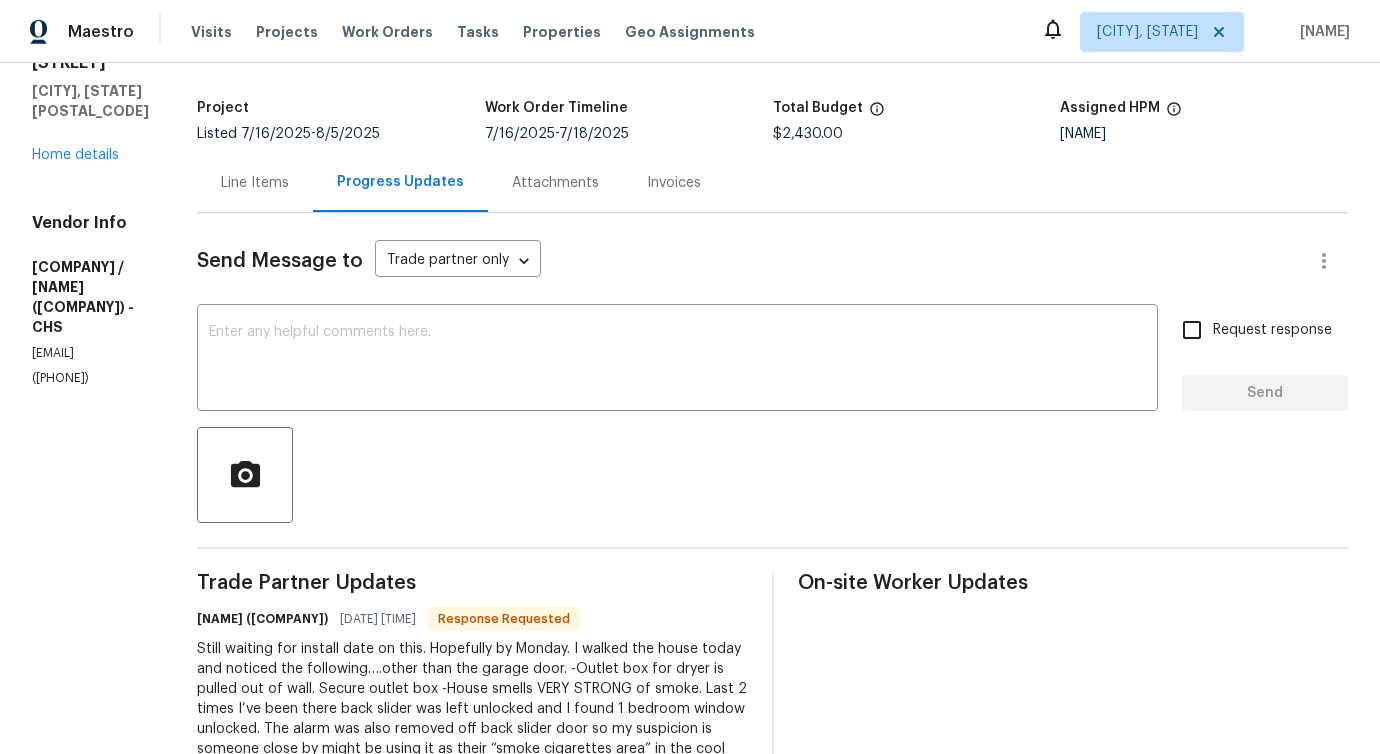 scroll, scrollTop: 0, scrollLeft: 0, axis: both 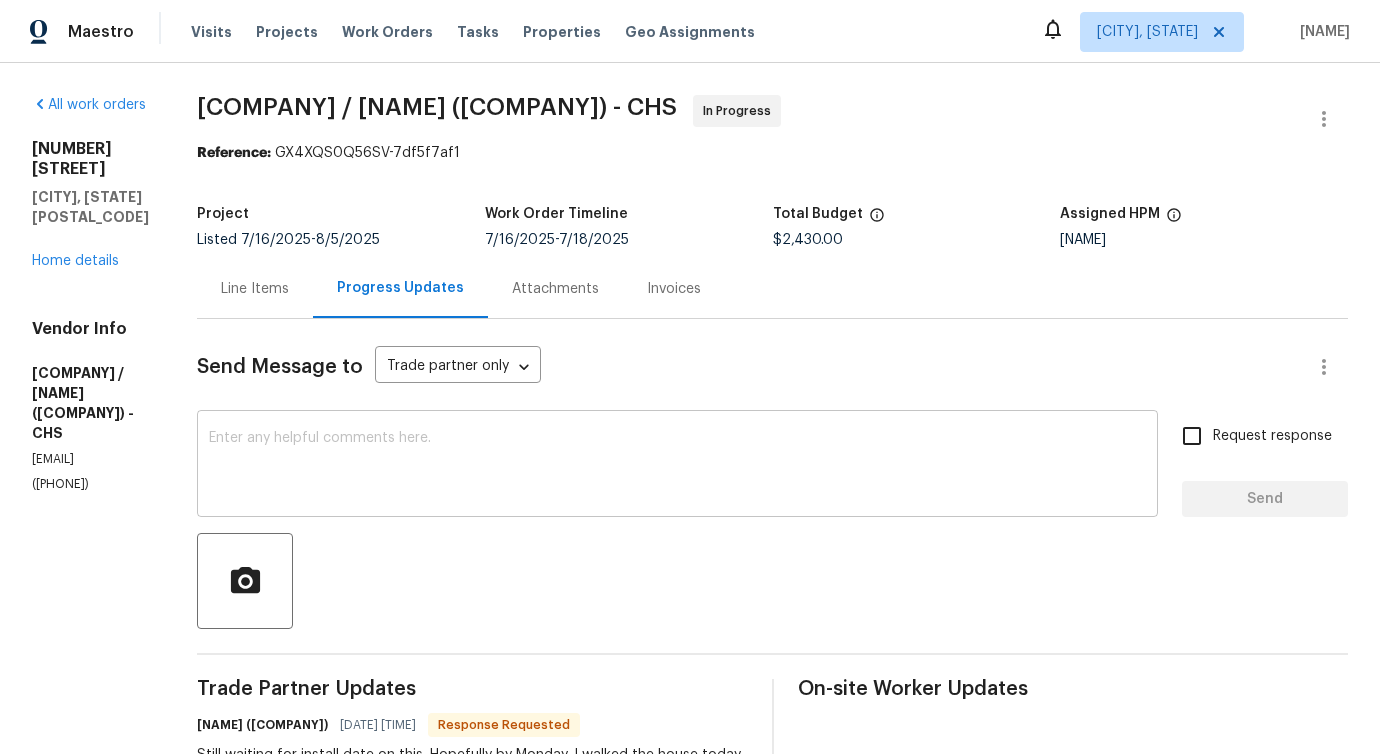 click at bounding box center [677, 466] 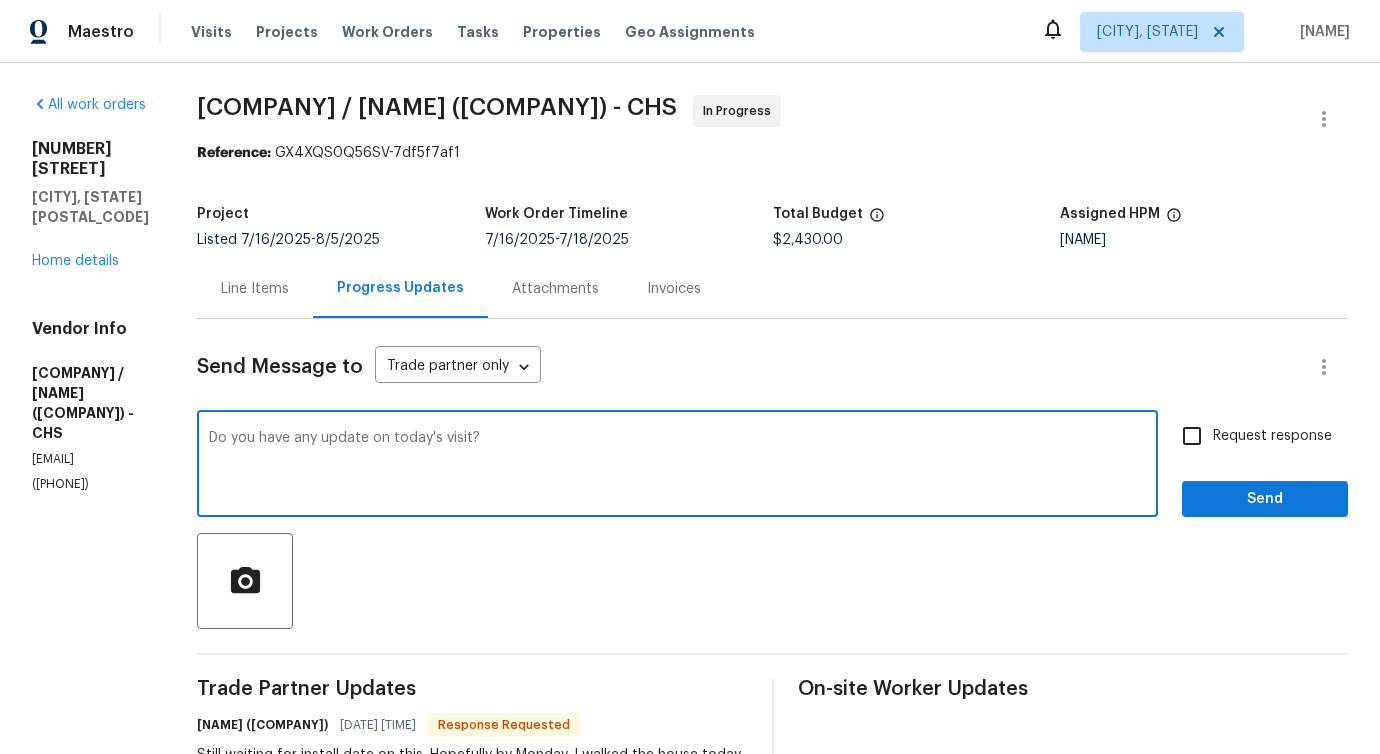 type on "Do you have any update on today's visit?" 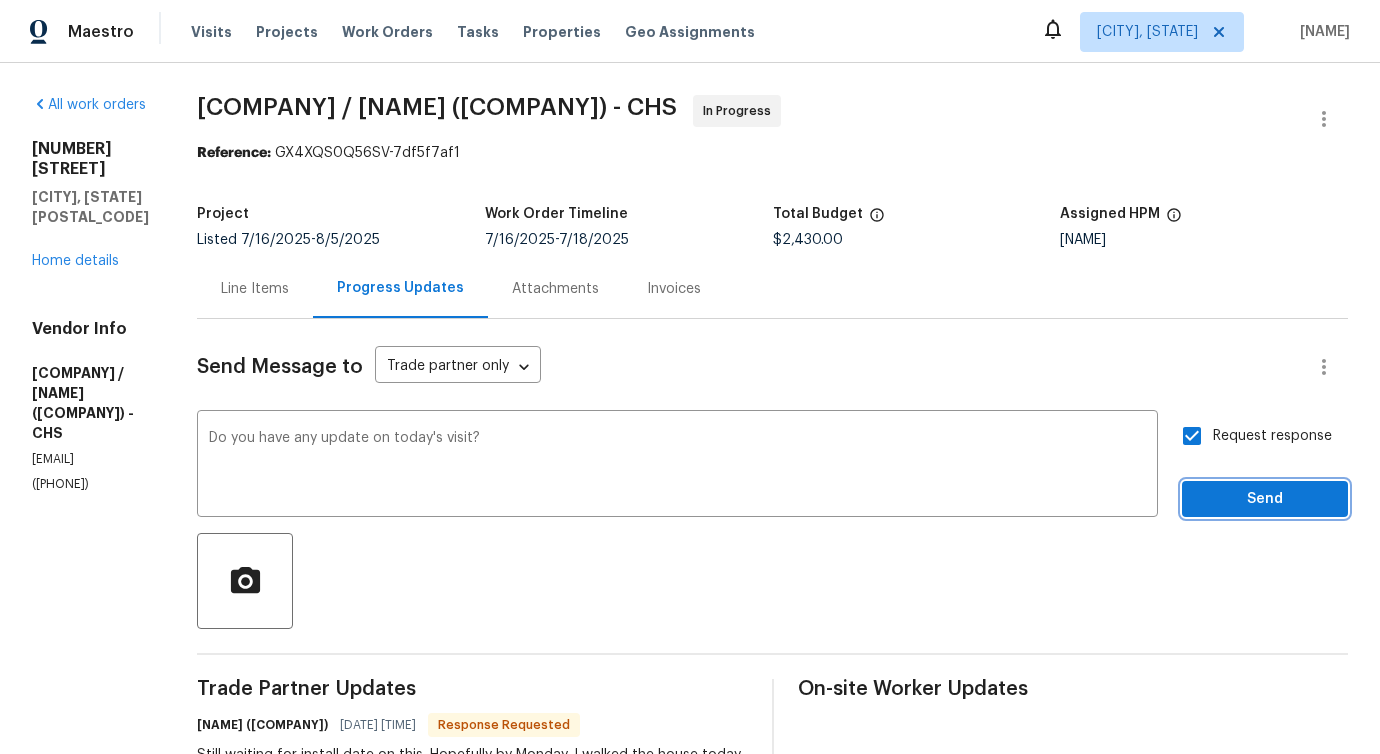 click on "Send" at bounding box center [1265, 499] 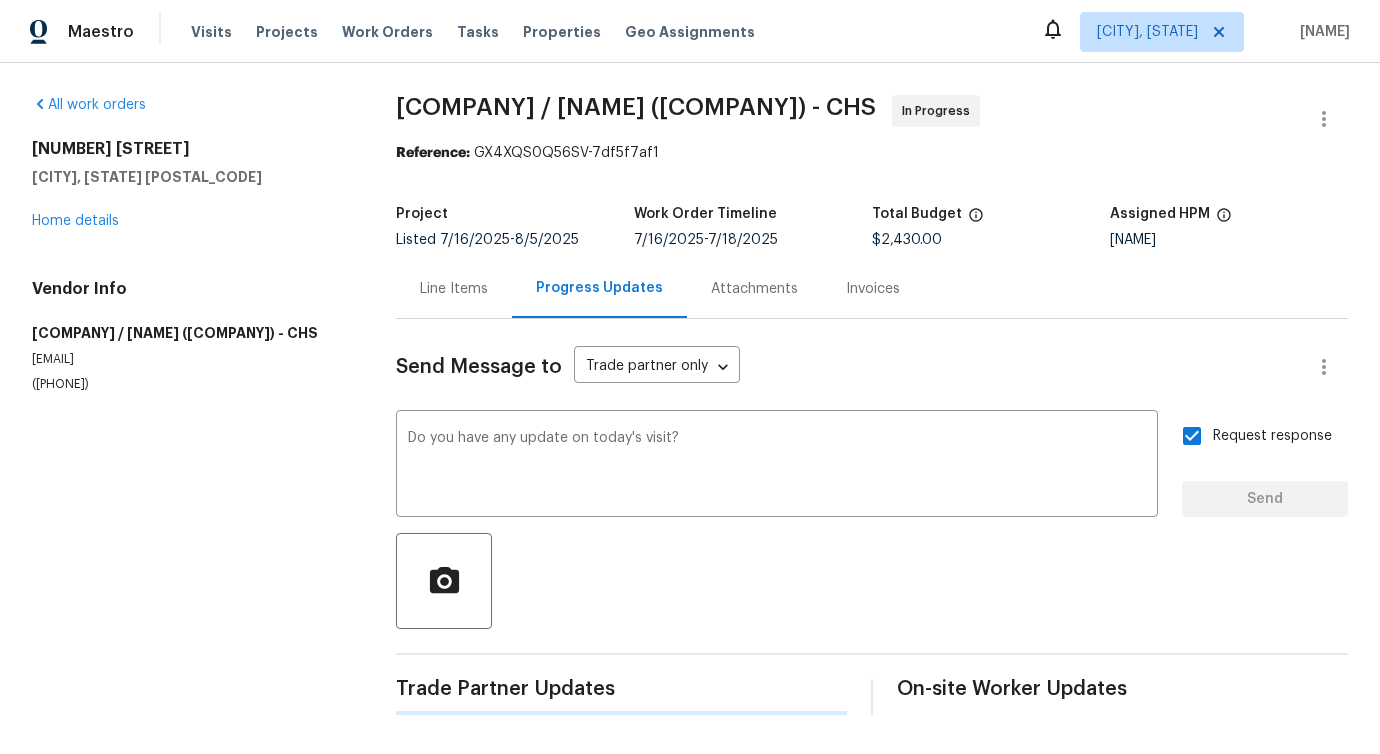 type 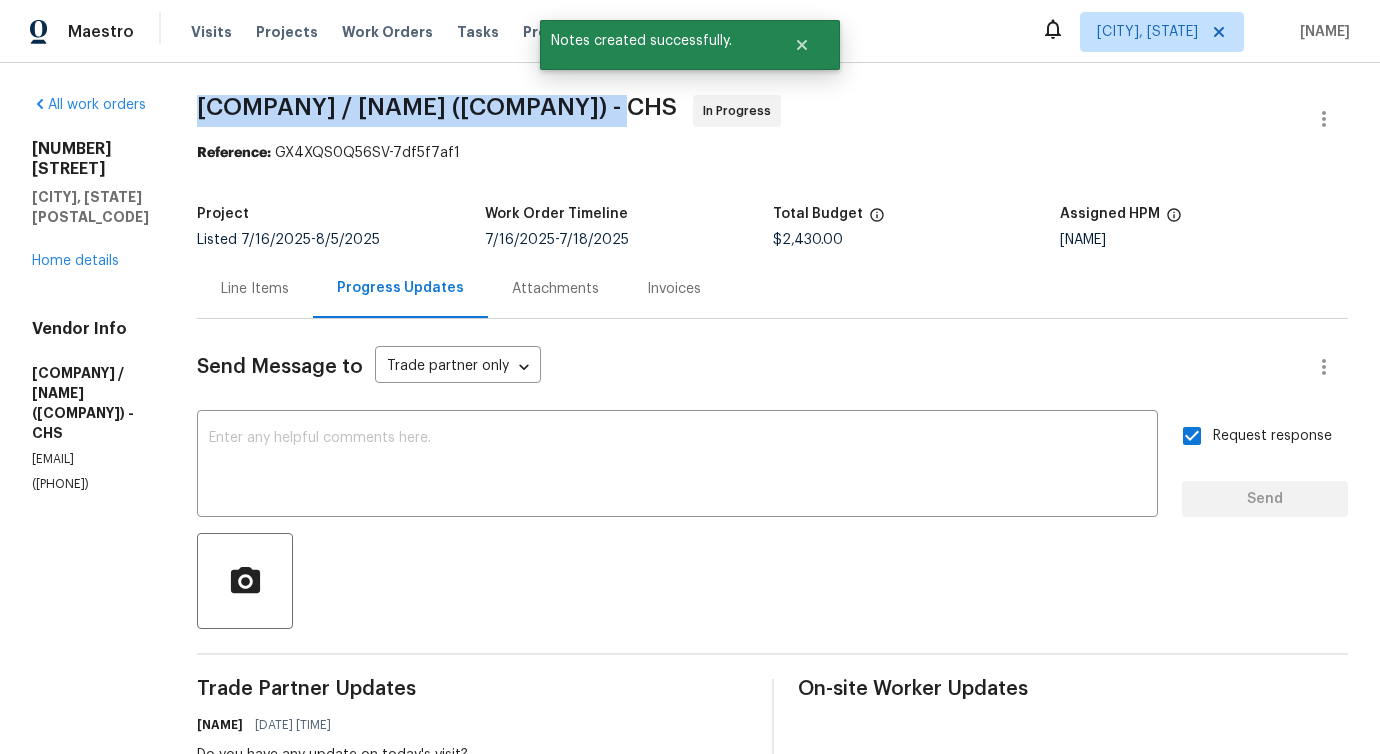 drag, startPoint x: 208, startPoint y: 100, endPoint x: 583, endPoint y: 101, distance: 375.00134 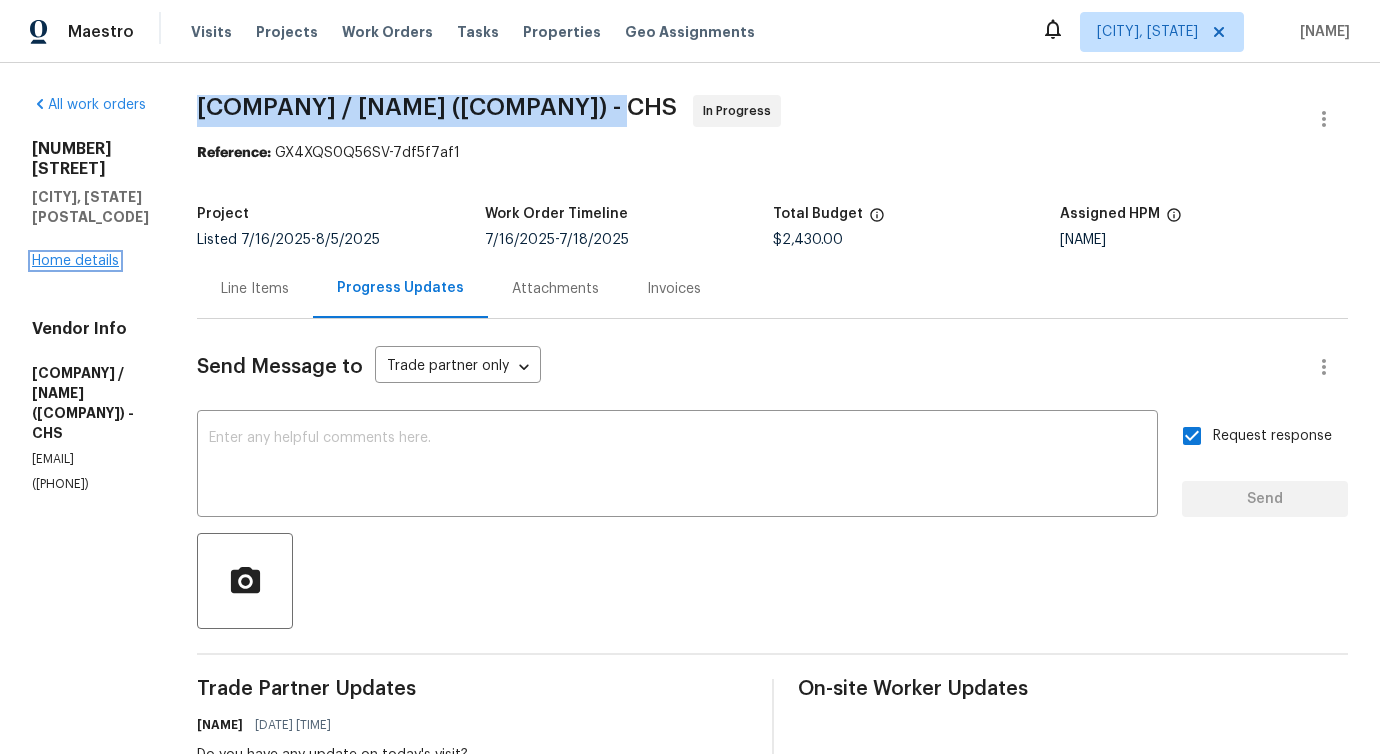 click on "Home details" at bounding box center [75, 261] 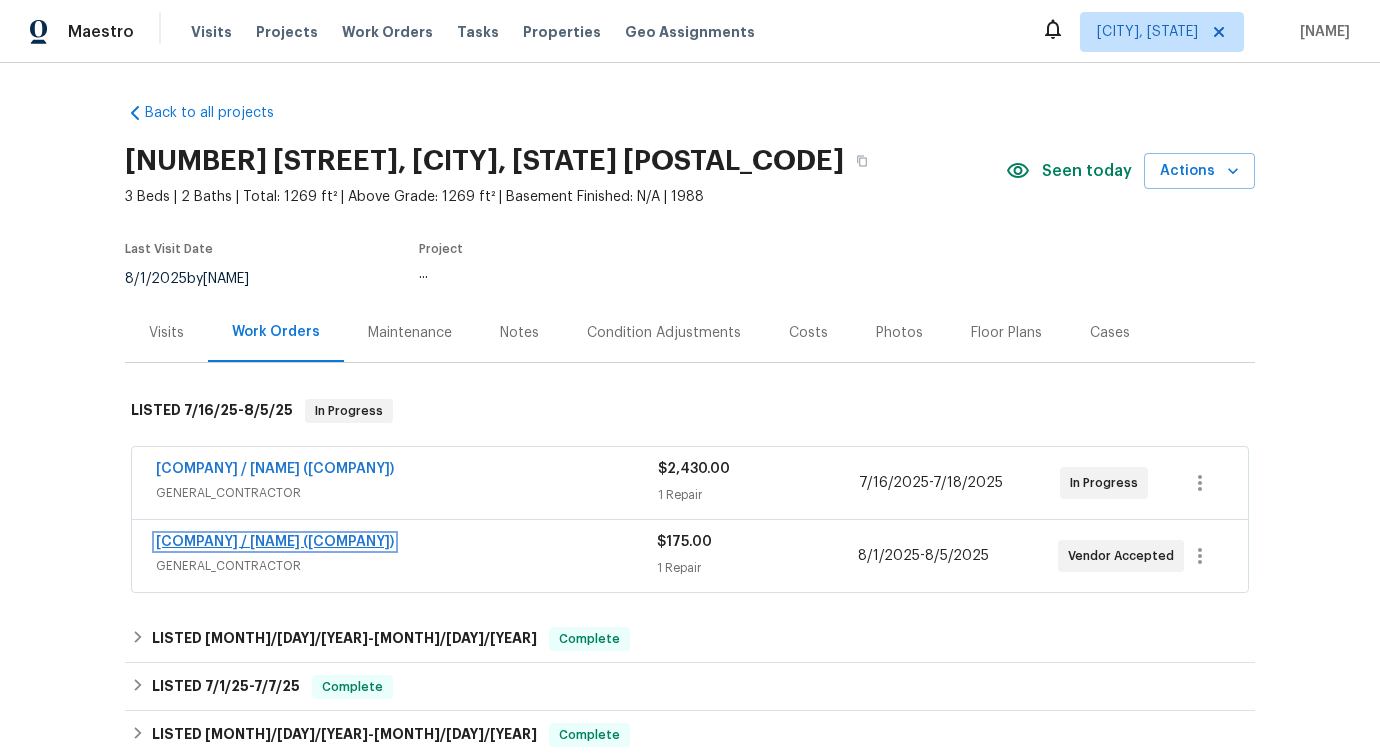 click on "DMB, LLC / Dell Bryson (Heise)" at bounding box center [275, 542] 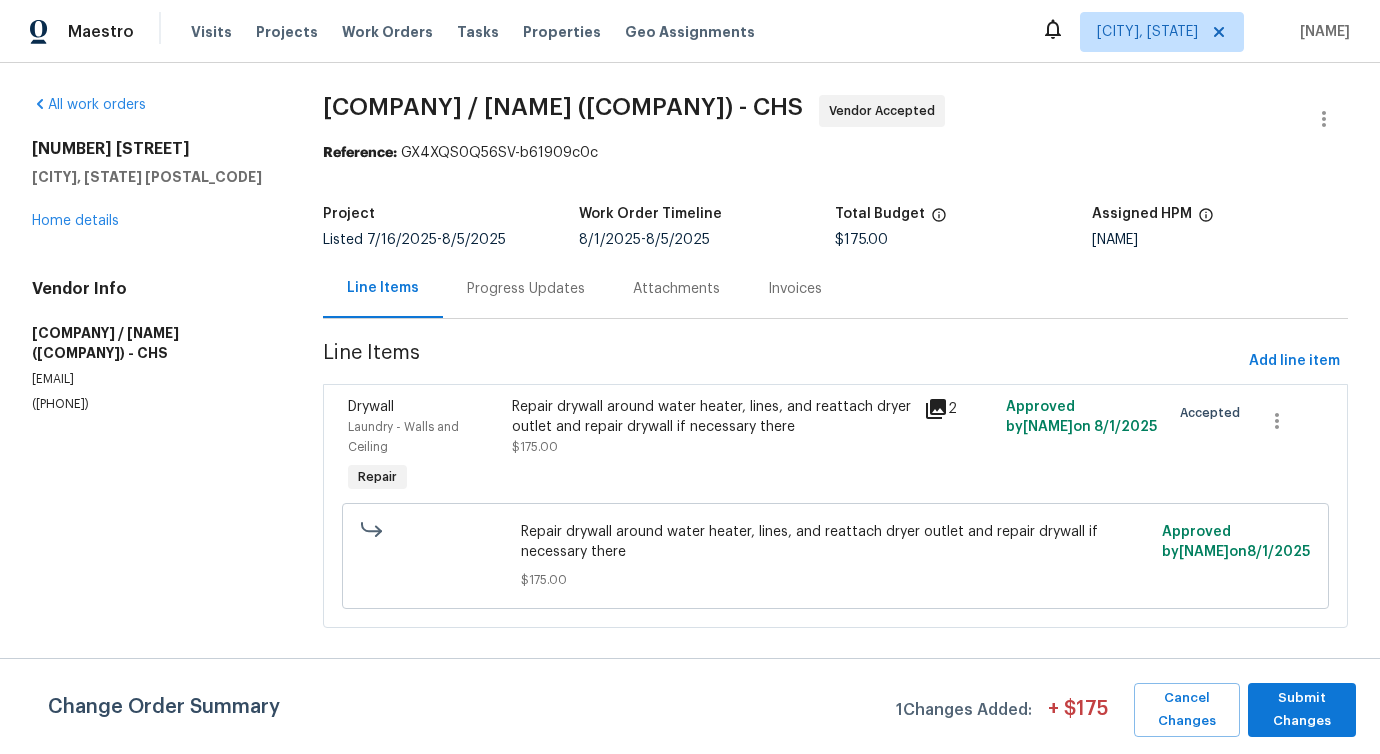 click on "Progress Updates" at bounding box center (526, 289) 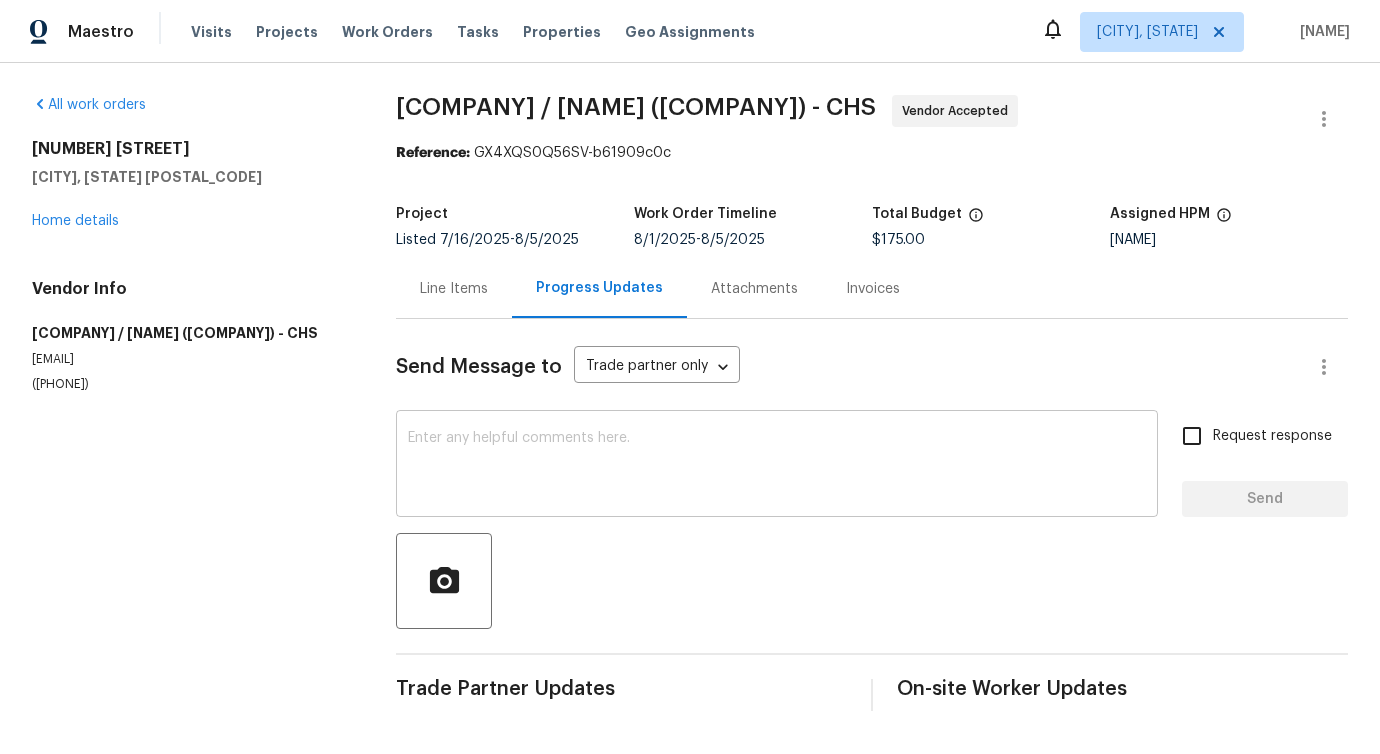 click at bounding box center (777, 466) 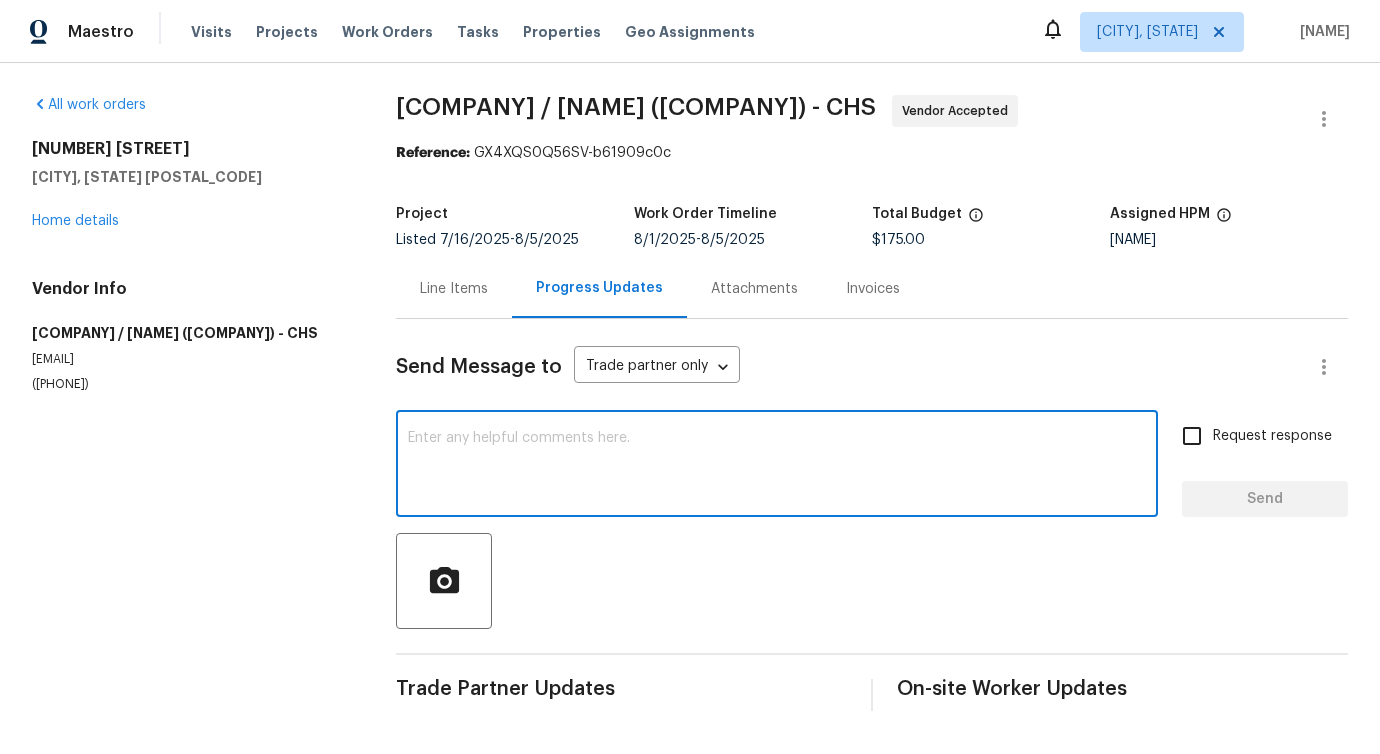 click on "Line Items" at bounding box center [454, 288] 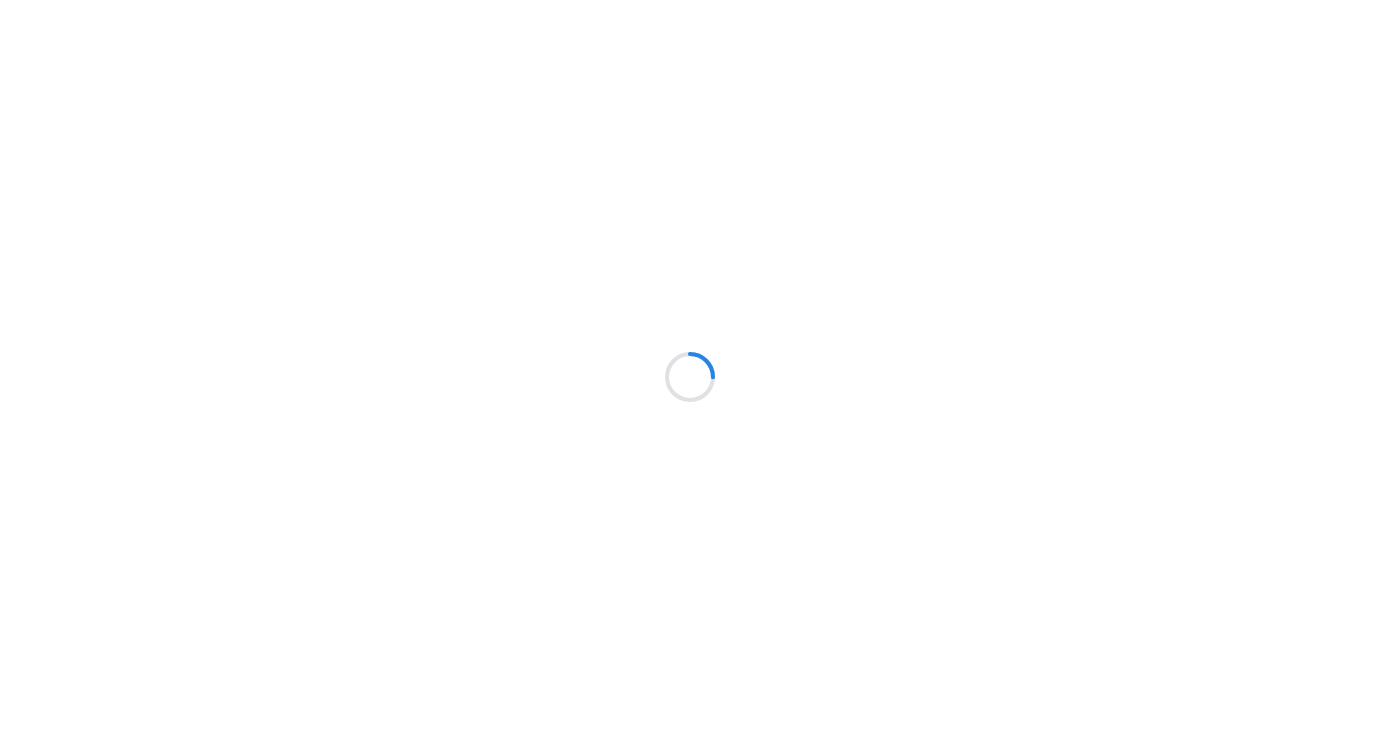 scroll, scrollTop: 0, scrollLeft: 0, axis: both 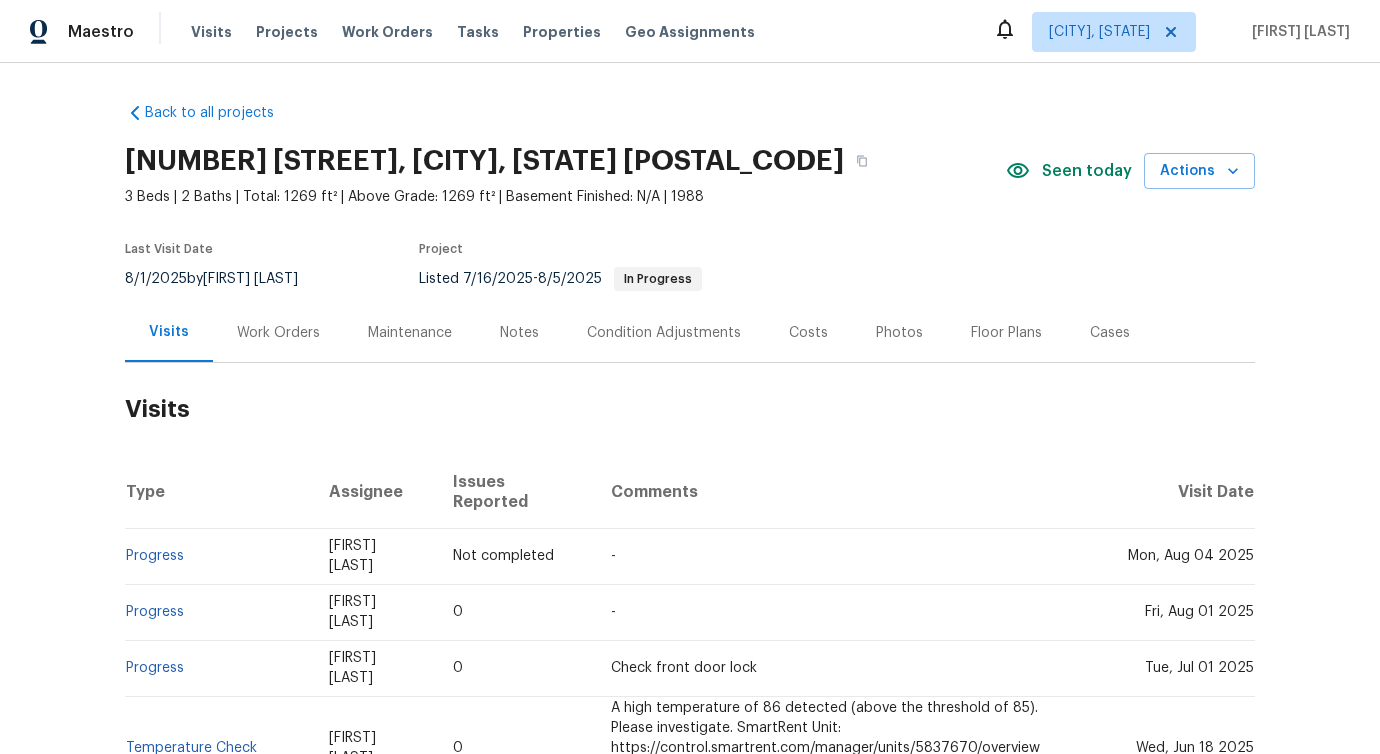 click on "Work Orders" at bounding box center [278, 332] 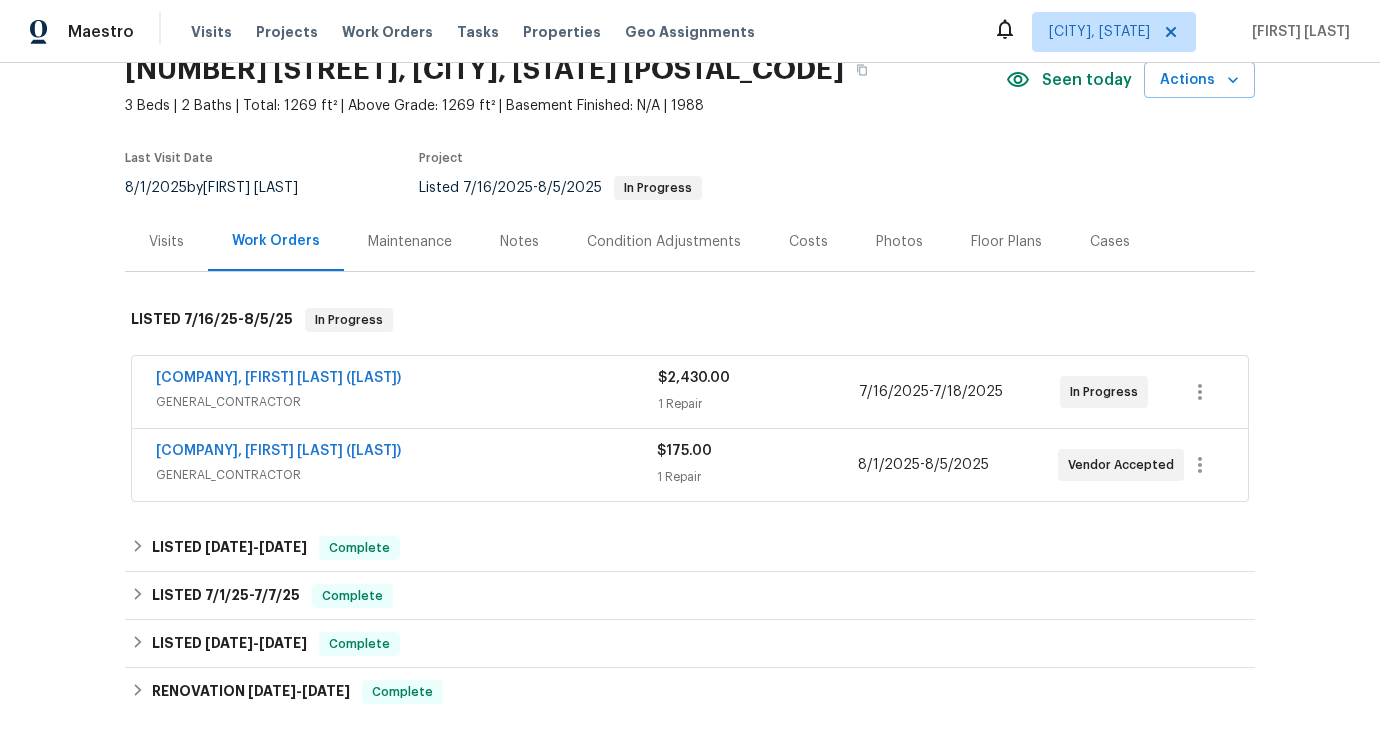 scroll, scrollTop: 110, scrollLeft: 0, axis: vertical 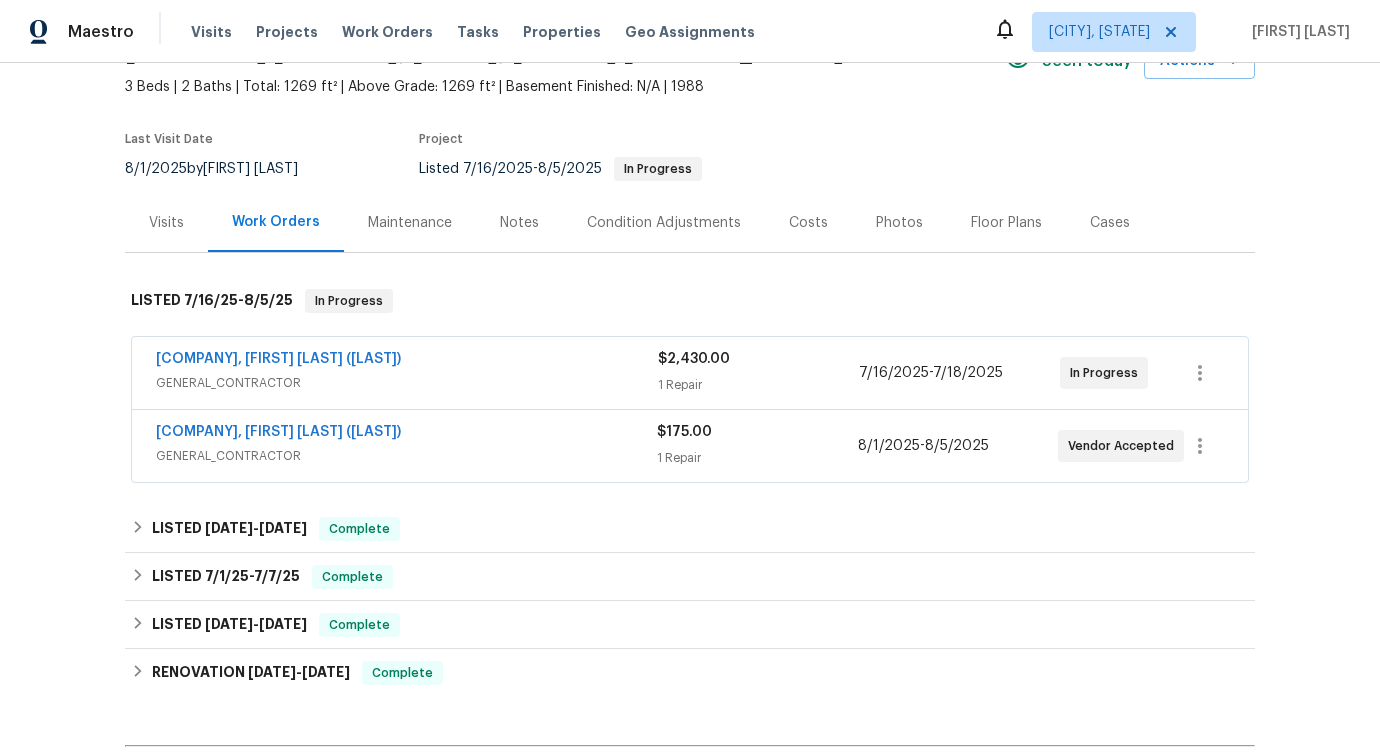 click on "[COMPANY] / [NAME] ([COMPANY])" at bounding box center [278, 359] 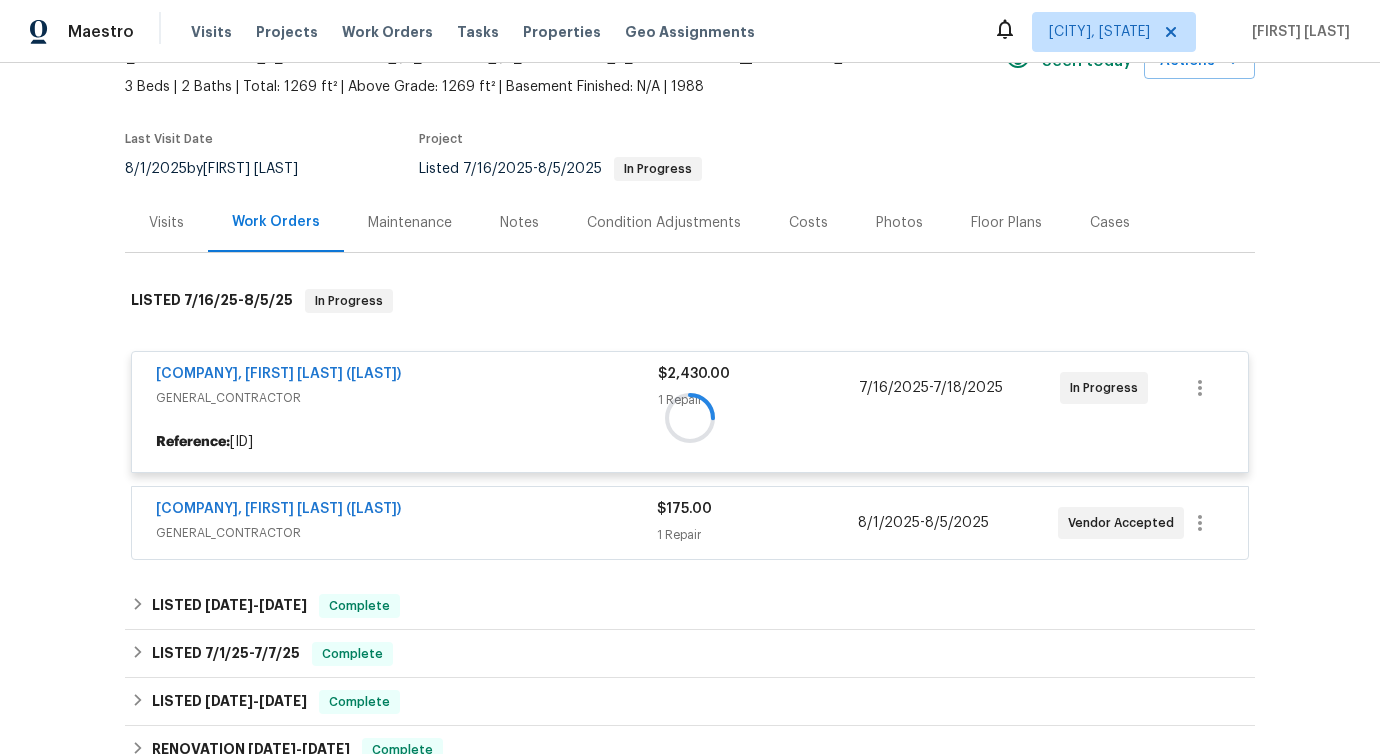 click at bounding box center (690, 417) 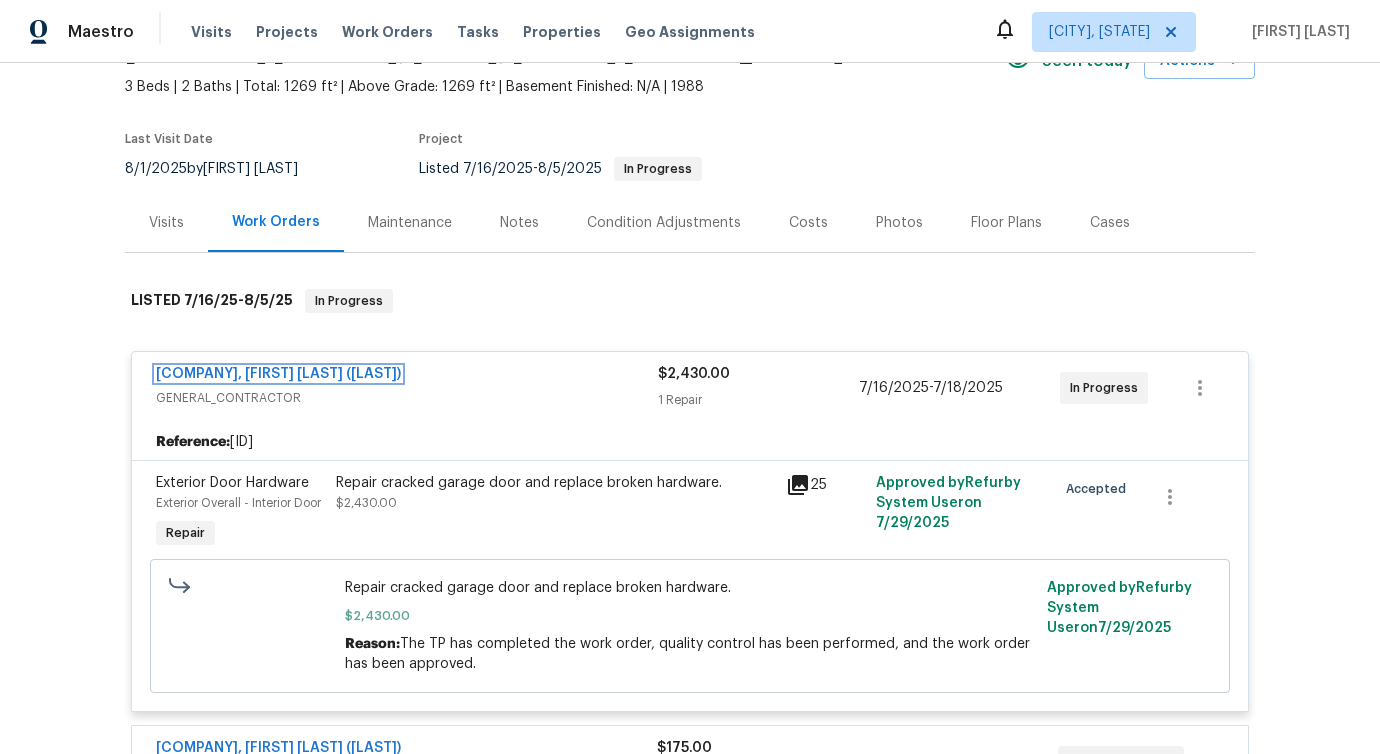 click on "[COMPANY] / [NAME] ([COMPANY])" at bounding box center [278, 374] 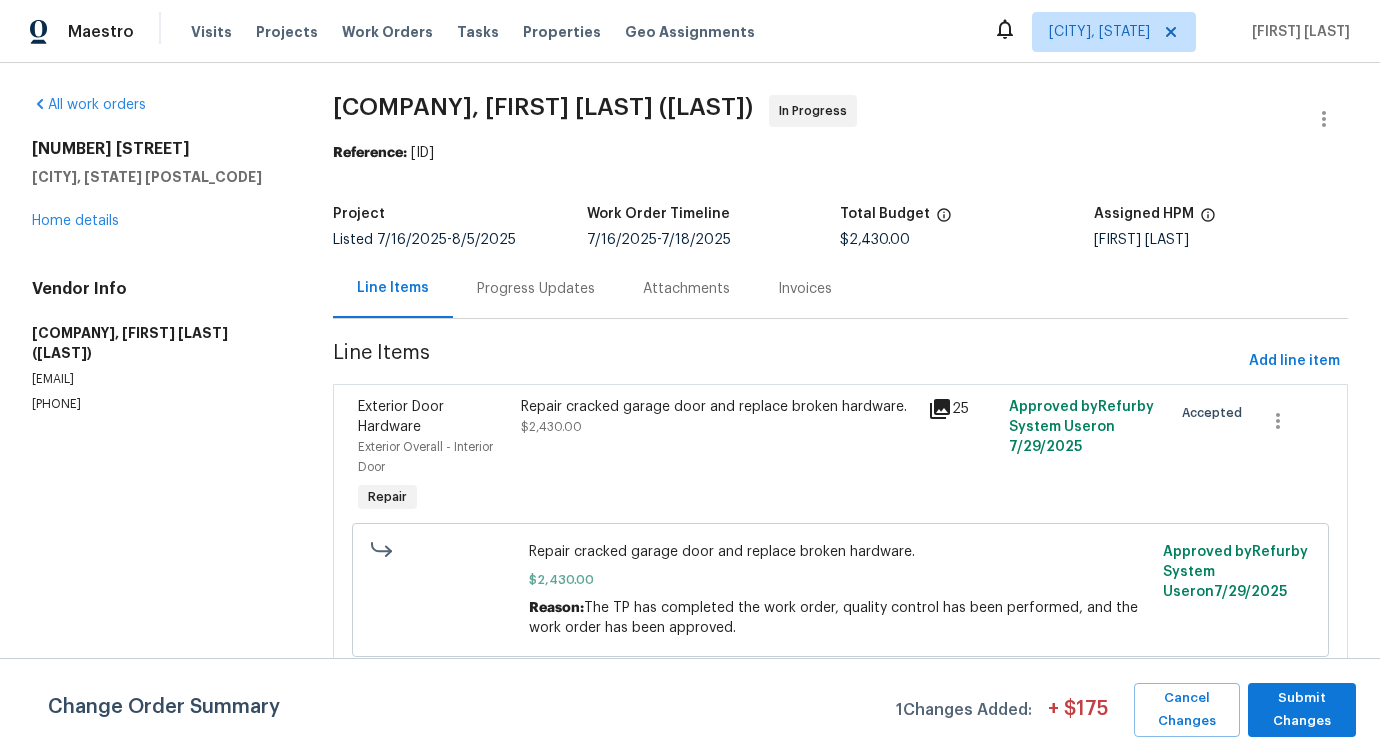click on "Progress Updates" at bounding box center (536, 288) 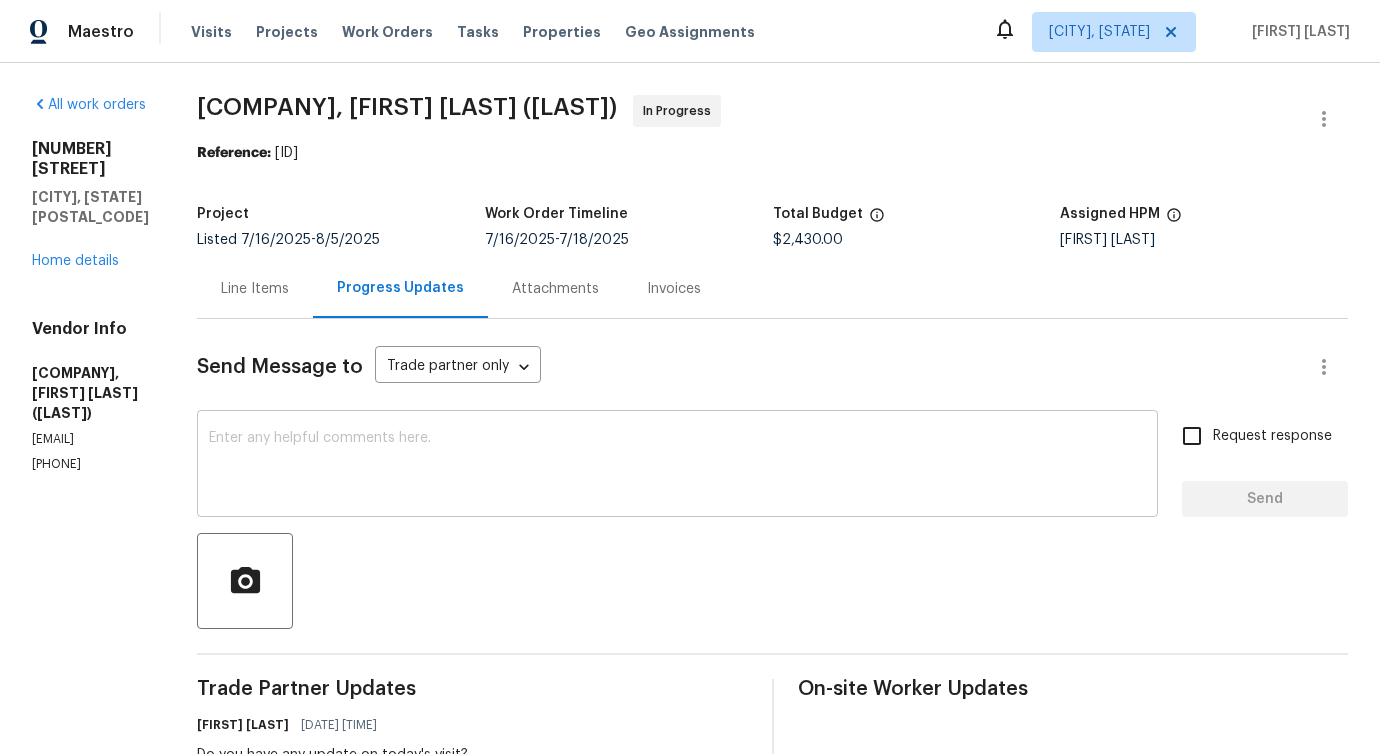 click at bounding box center (677, 466) 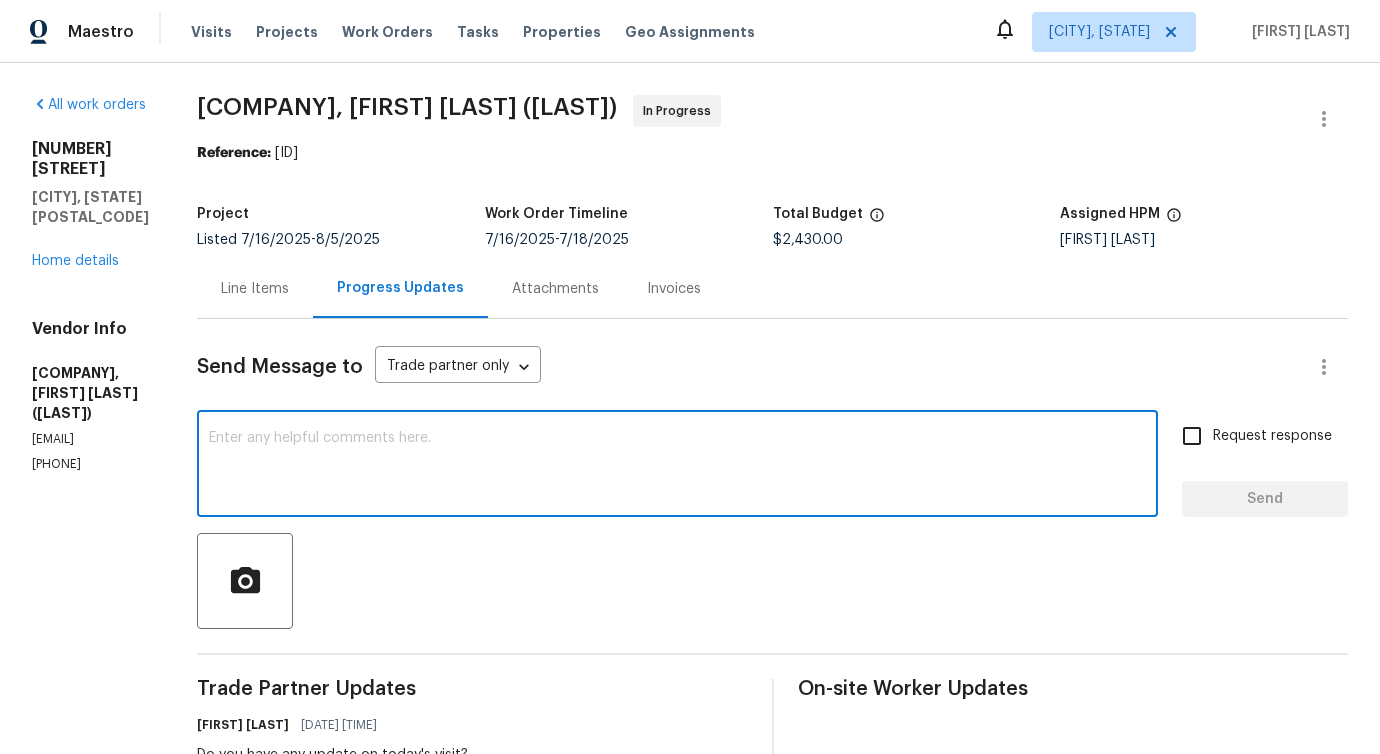 scroll, scrollTop: 360, scrollLeft: 0, axis: vertical 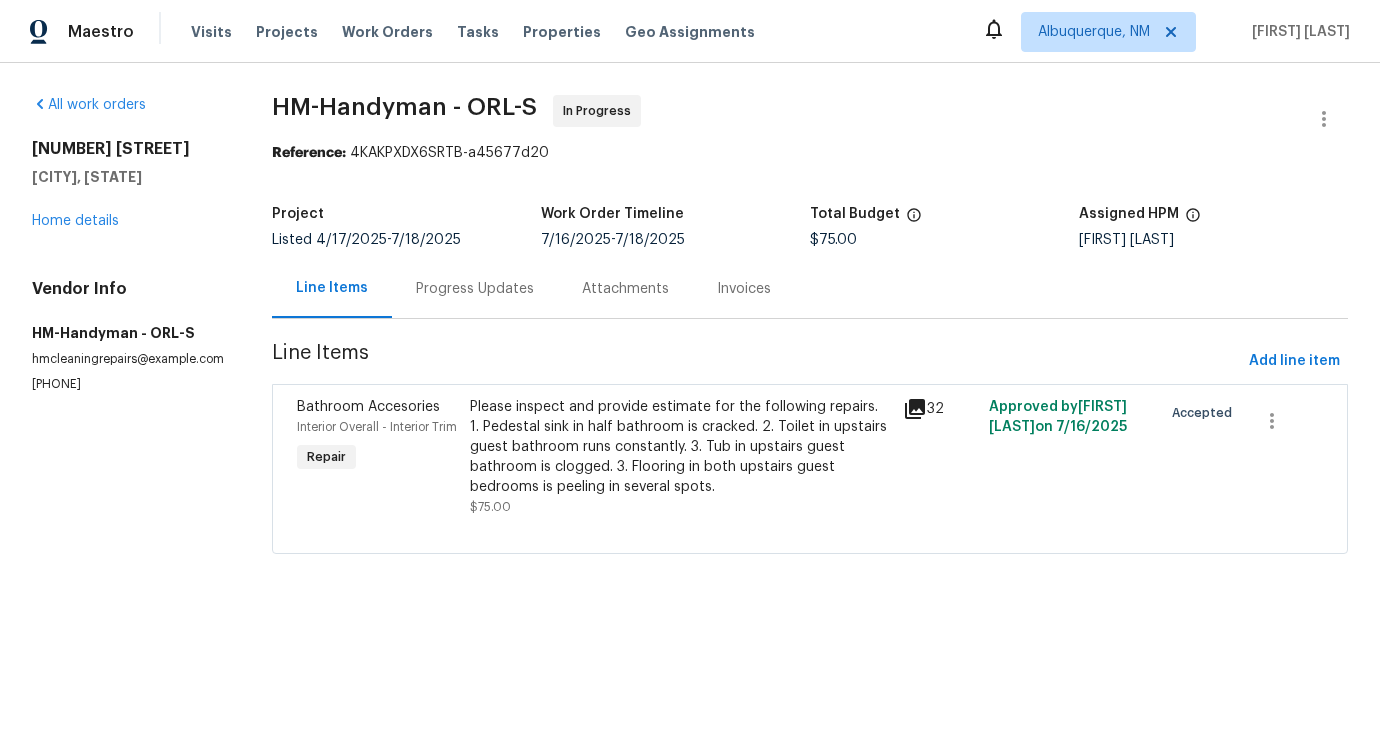 click on "Progress Updates" at bounding box center [475, 289] 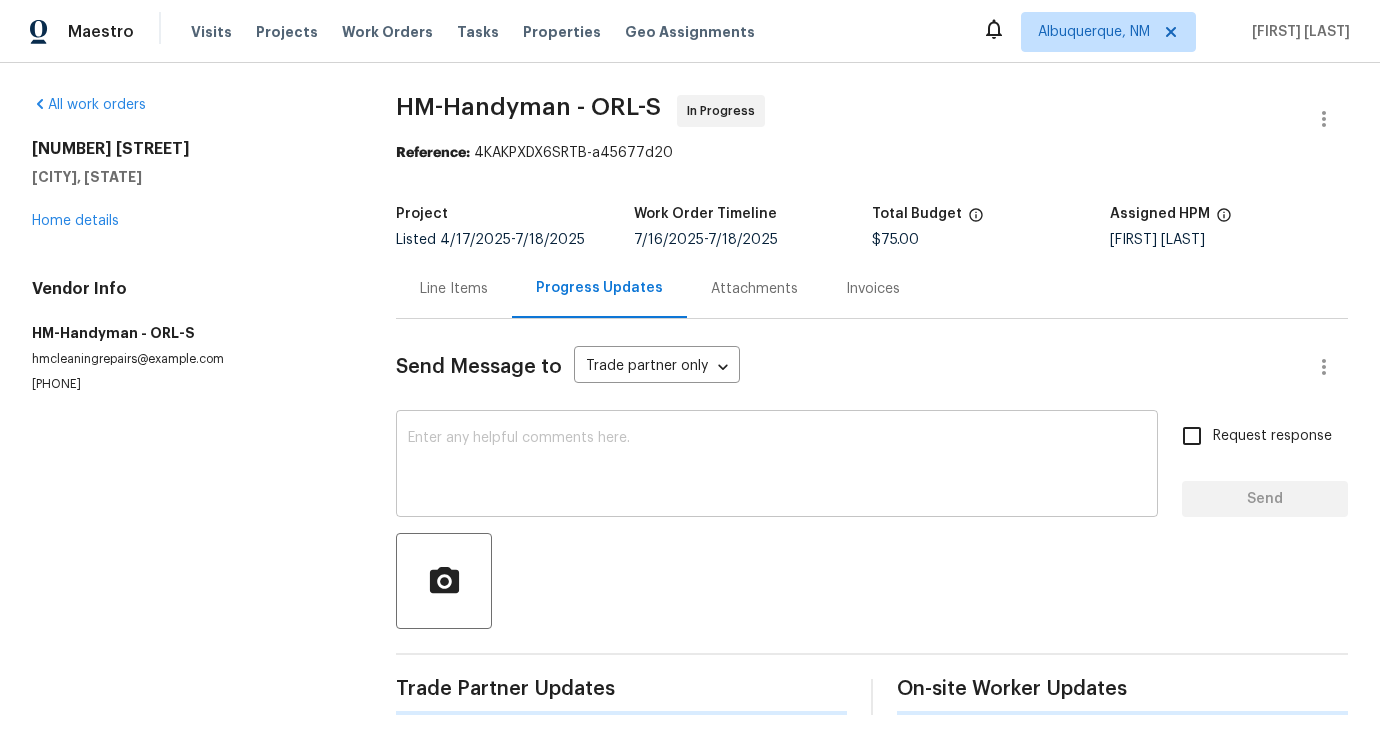 click on "x ​" at bounding box center [777, 466] 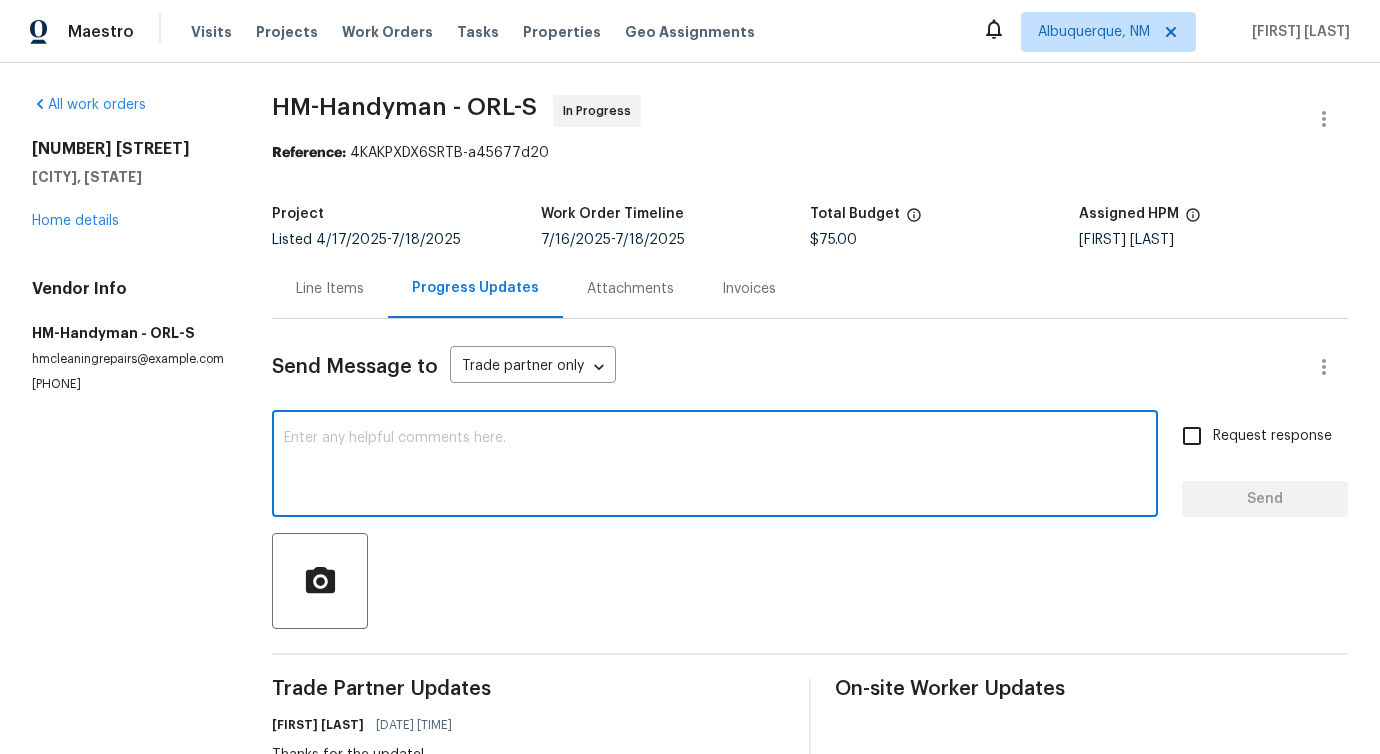 click at bounding box center (715, 466) 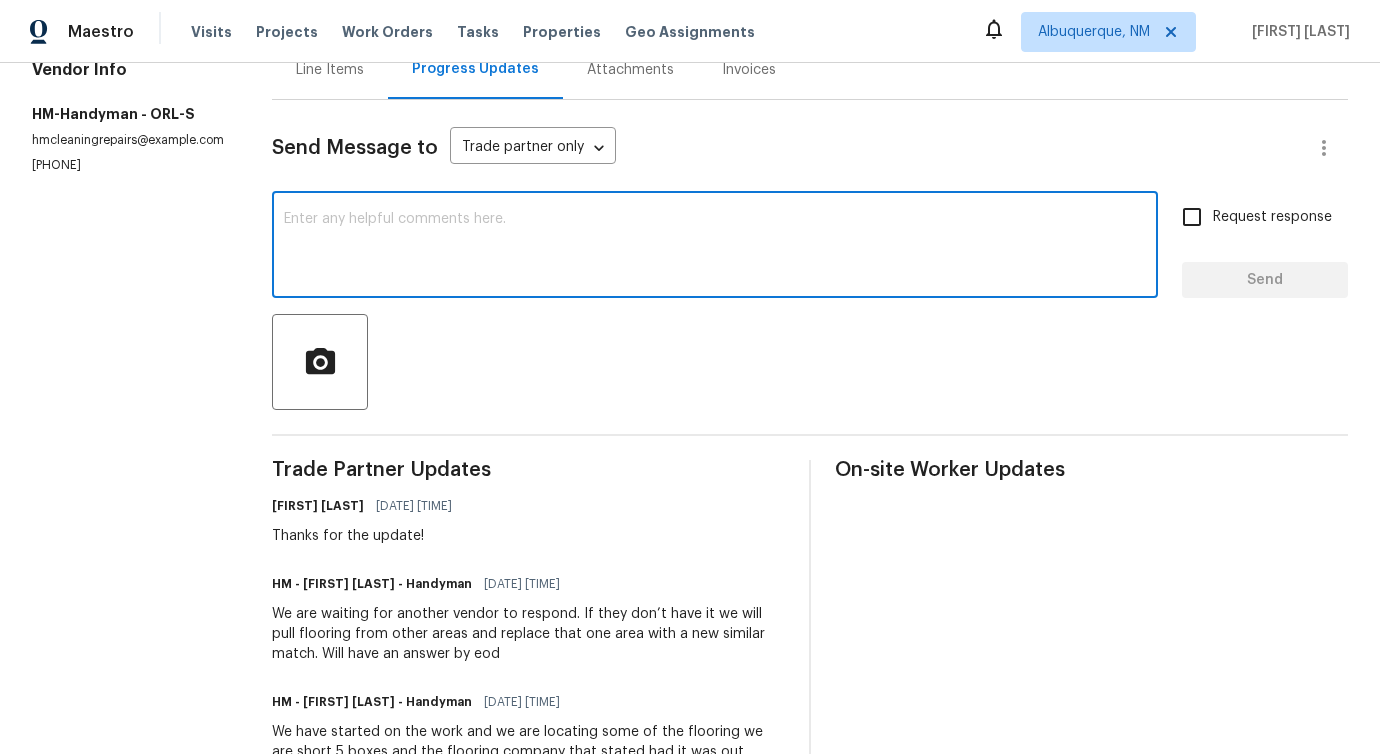 scroll, scrollTop: 309, scrollLeft: 0, axis: vertical 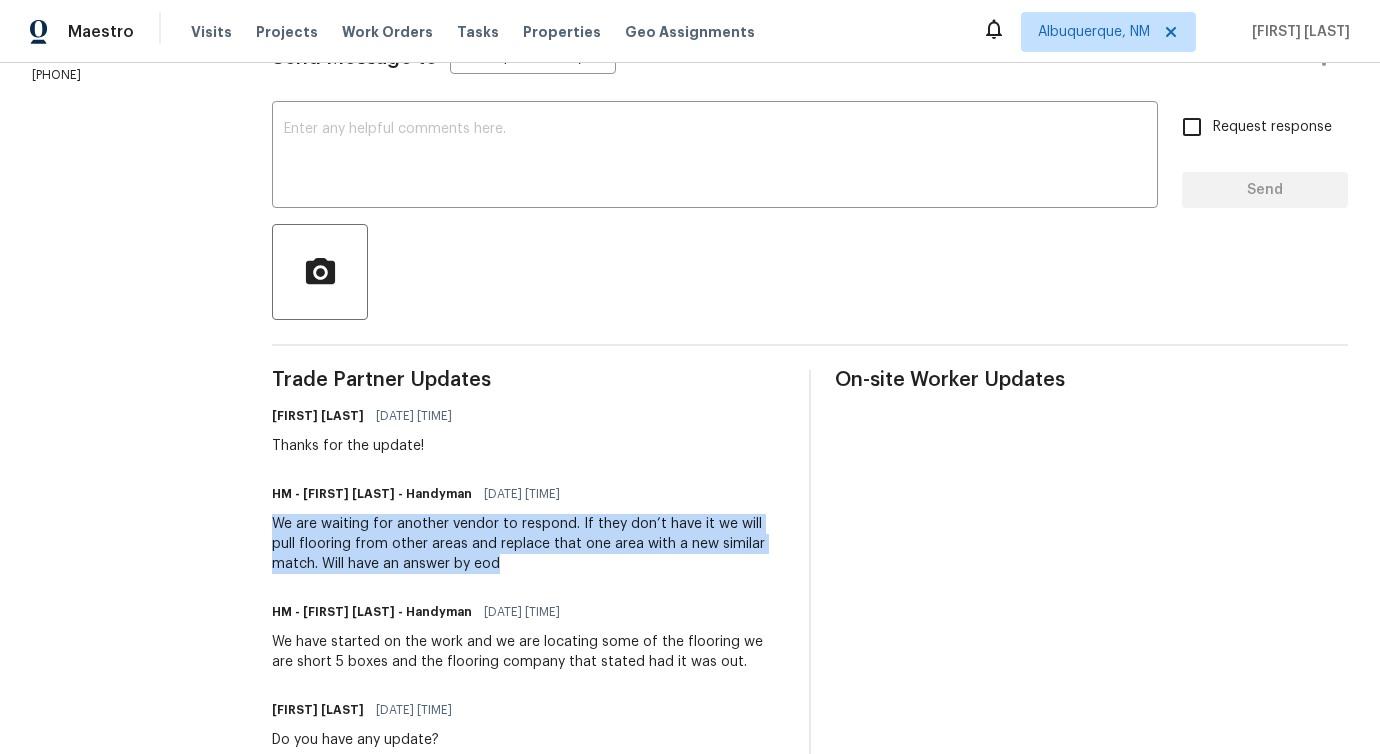 drag, startPoint x: 251, startPoint y: 527, endPoint x: 505, endPoint y: 561, distance: 256.26547 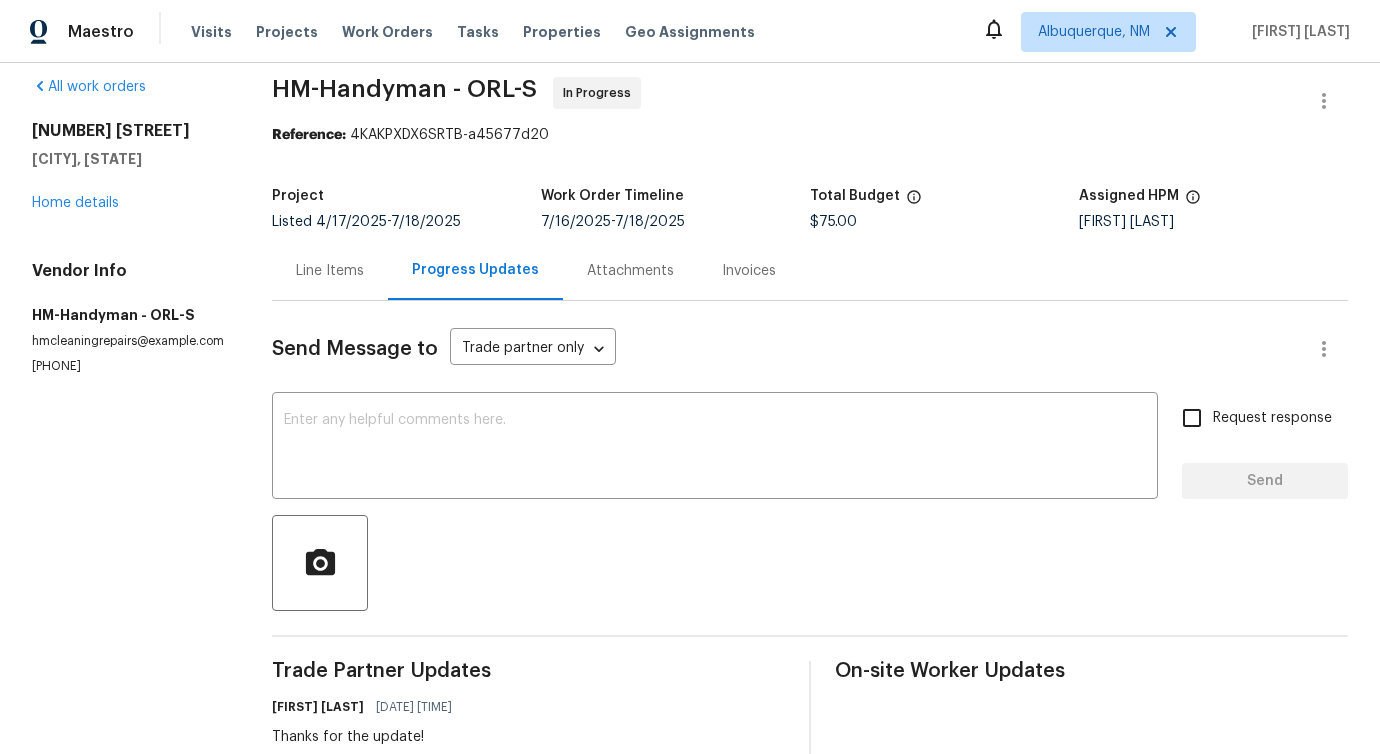 scroll, scrollTop: 0, scrollLeft: 0, axis: both 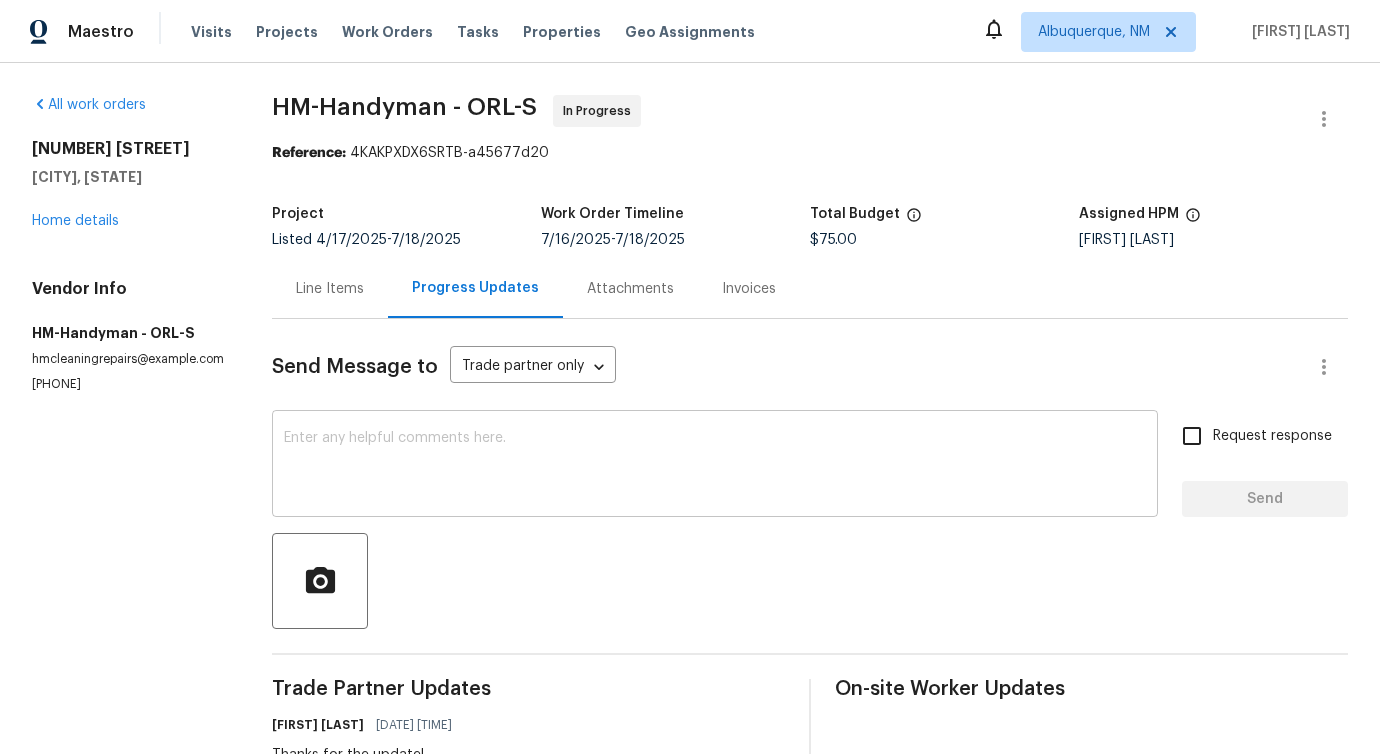 click on "x ​" at bounding box center [715, 466] 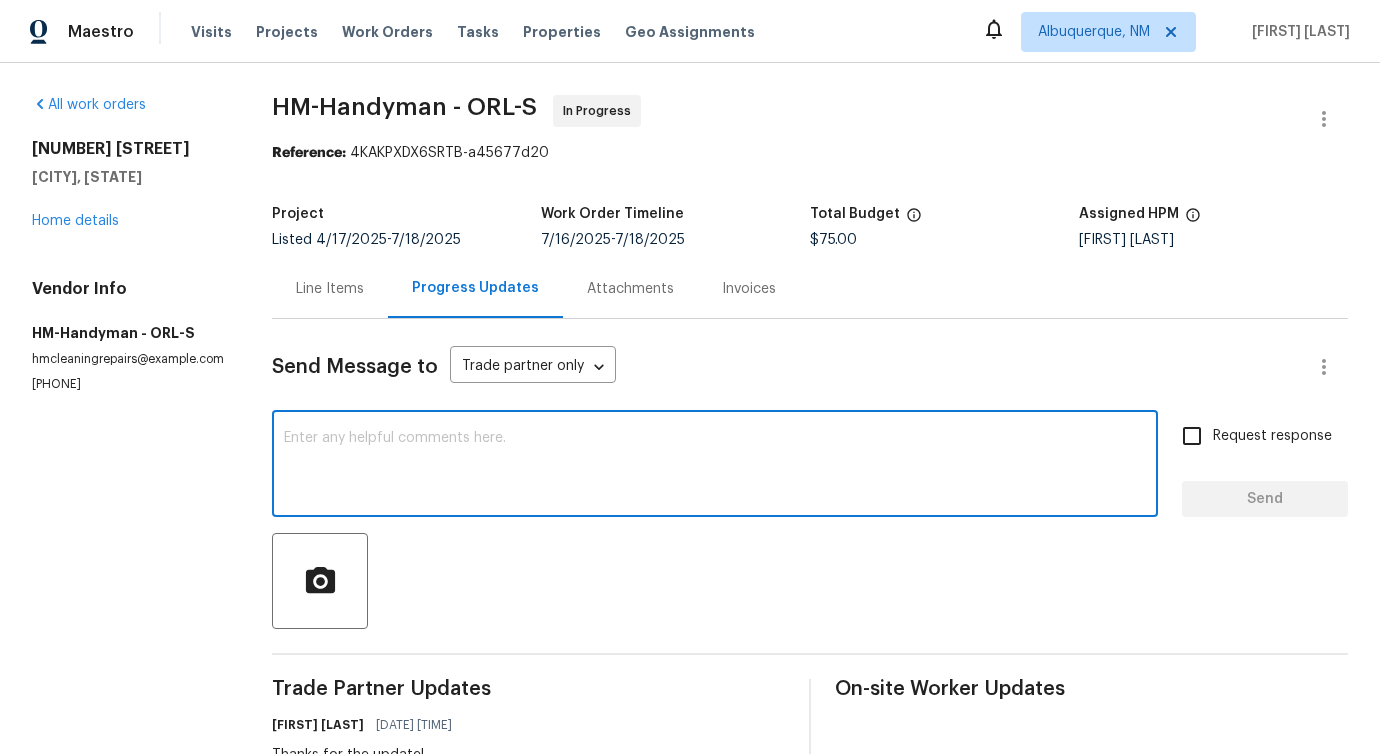 paste on "Would you kindly provide us with an update regarding the progress of the work order?" 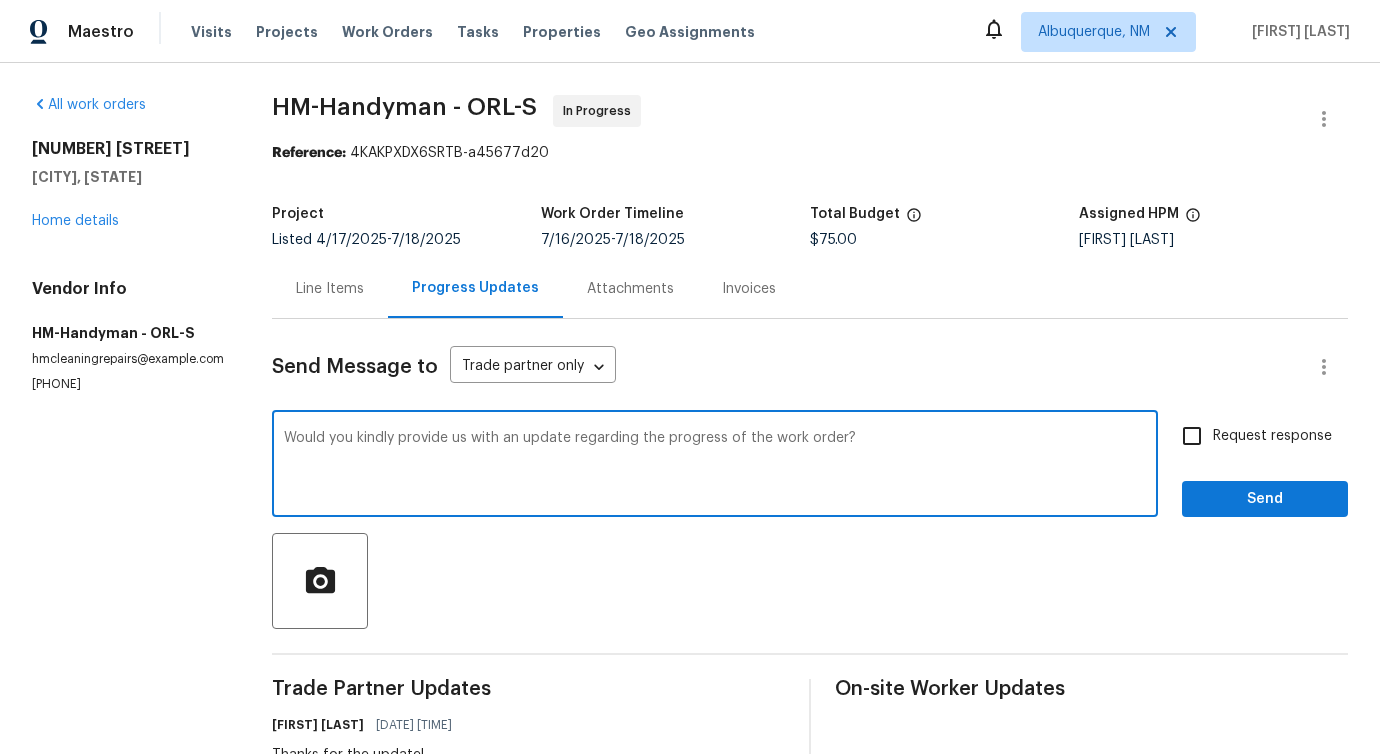 type on "Would you kindly provide us with an update regarding the progress of the work order?" 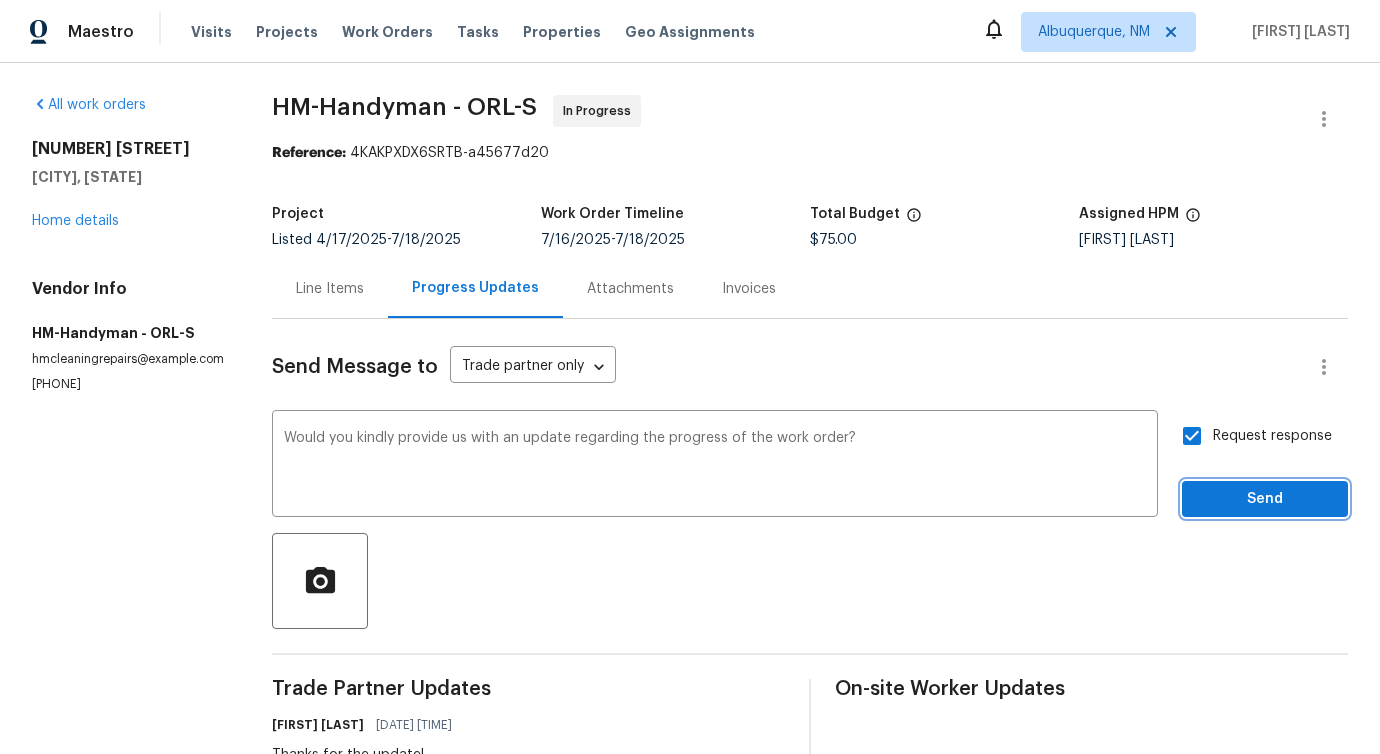 click on "Send" at bounding box center (1265, 499) 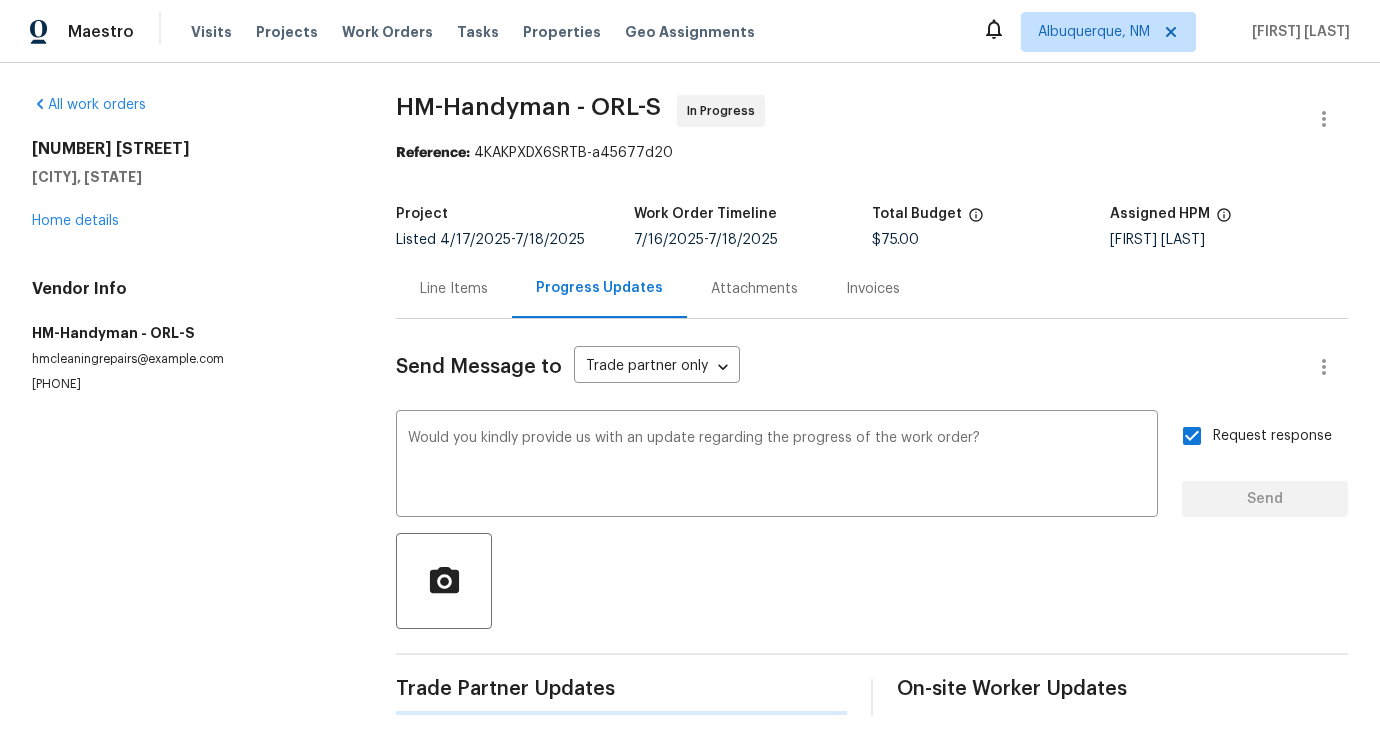 type 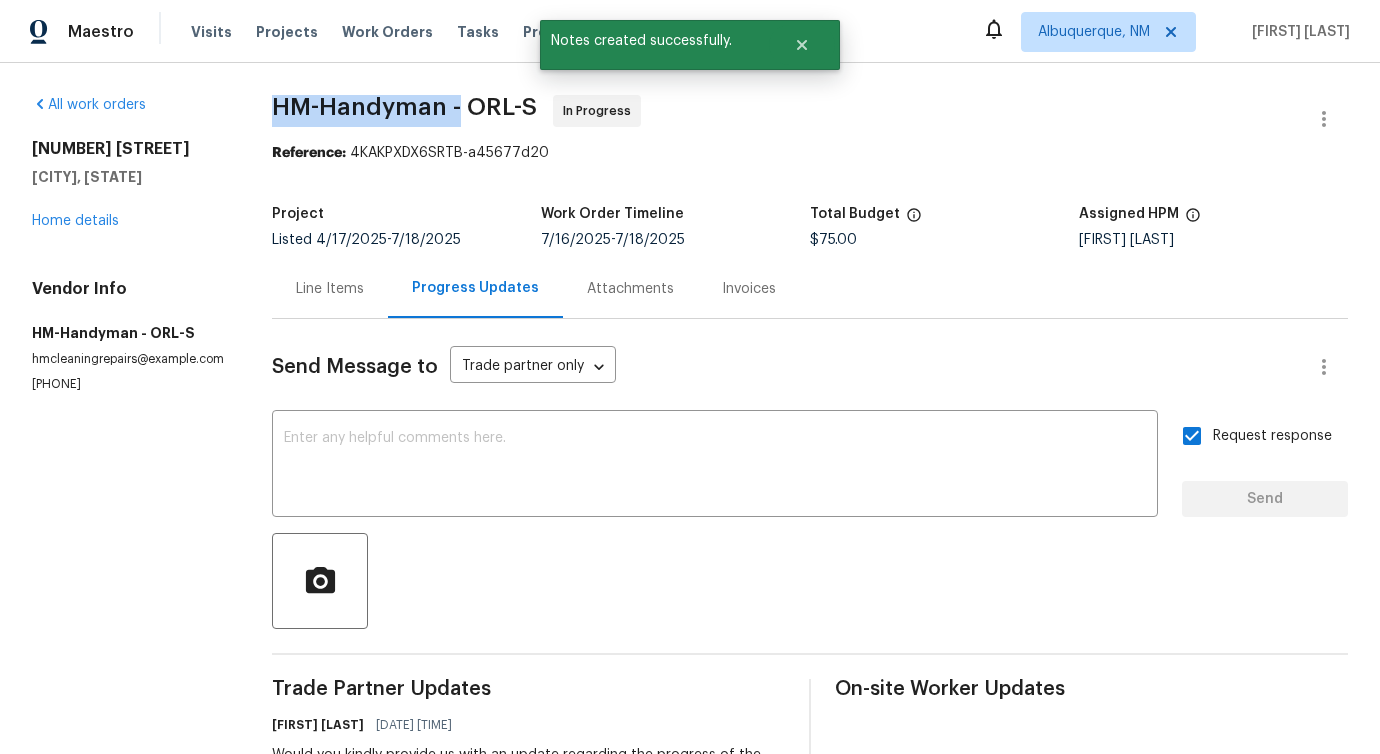 drag, startPoint x: 250, startPoint y: 115, endPoint x: 442, endPoint y: 122, distance: 192.12756 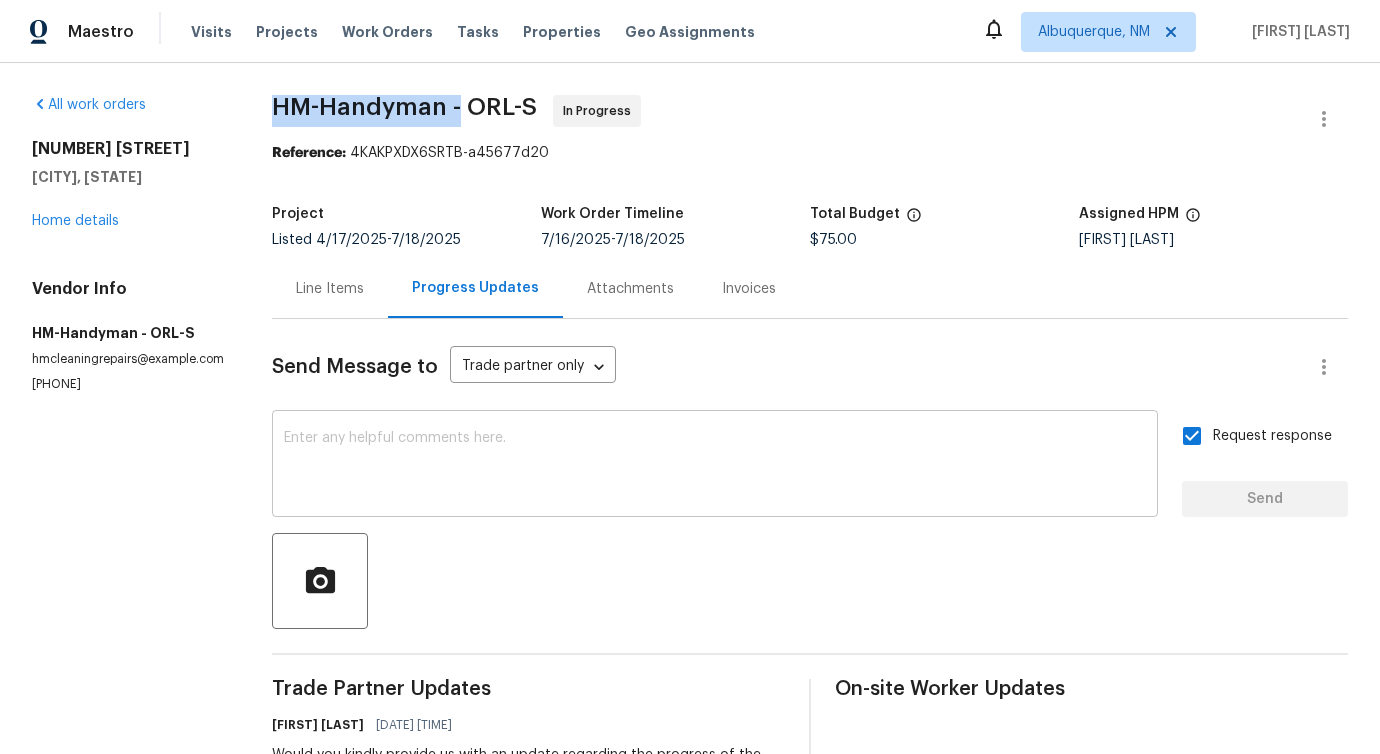click at bounding box center (715, 466) 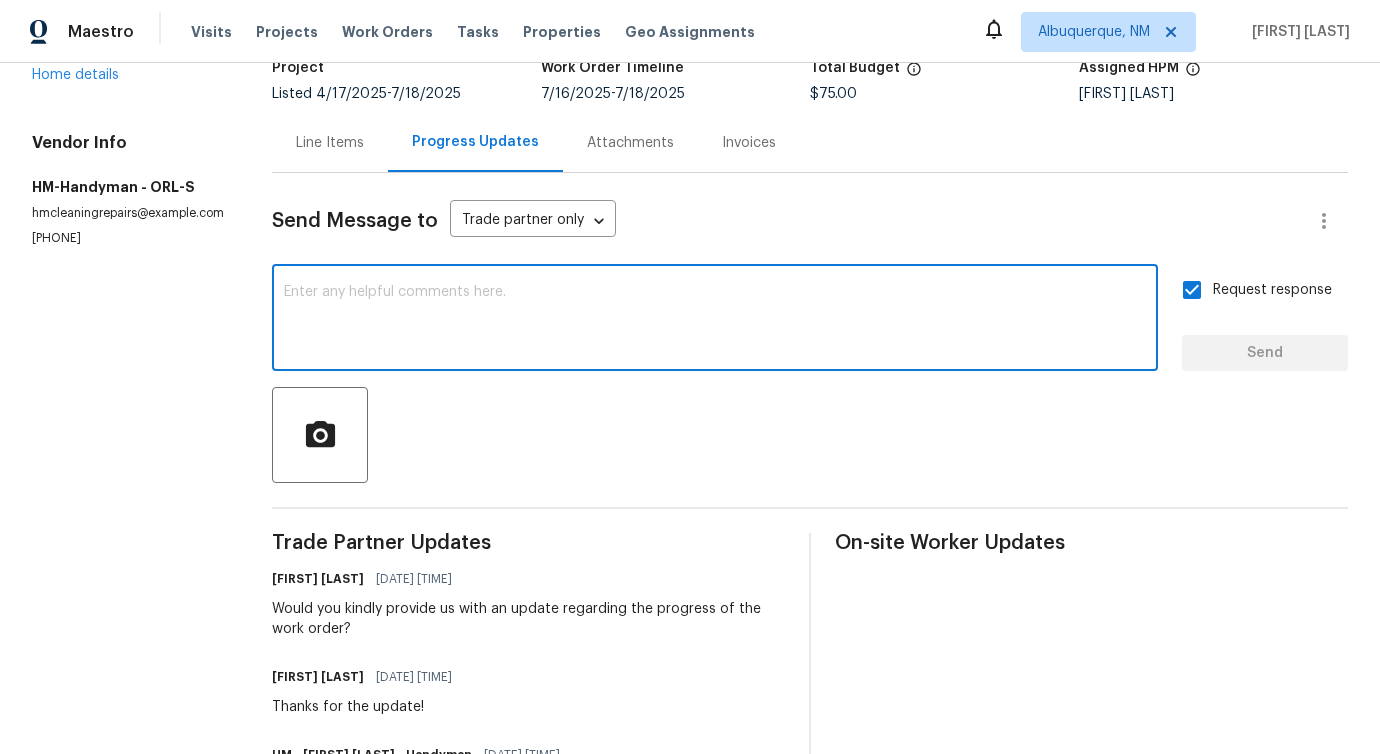 scroll, scrollTop: 0, scrollLeft: 0, axis: both 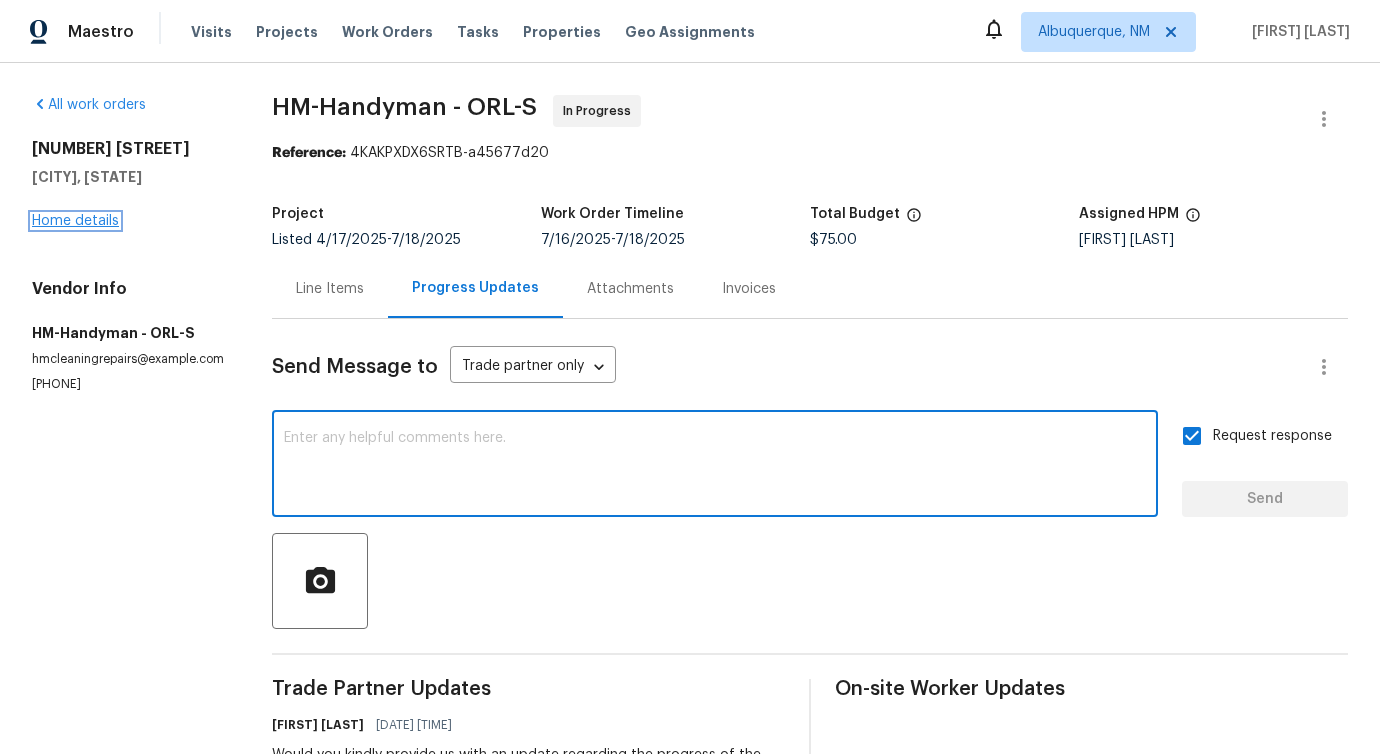 click on "Home details" at bounding box center [75, 221] 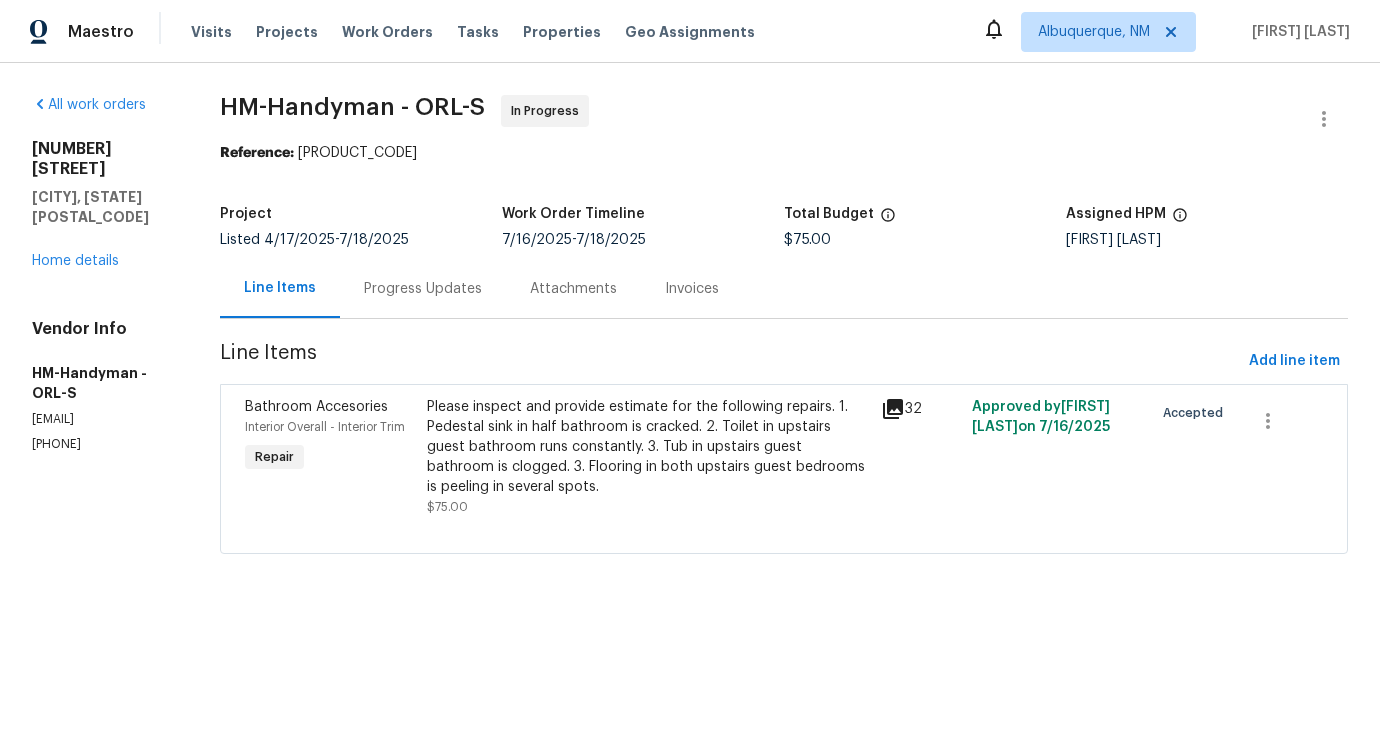 scroll, scrollTop: 0, scrollLeft: 0, axis: both 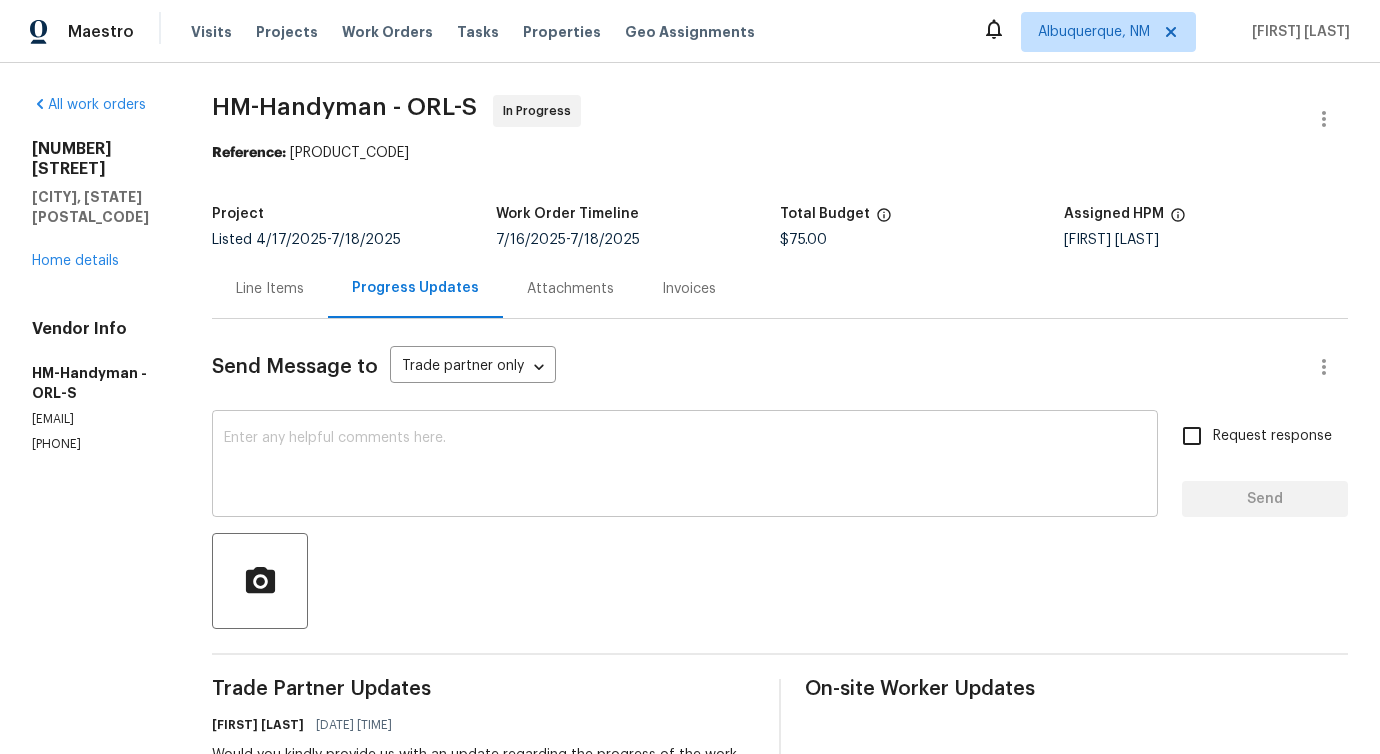 click at bounding box center (685, 466) 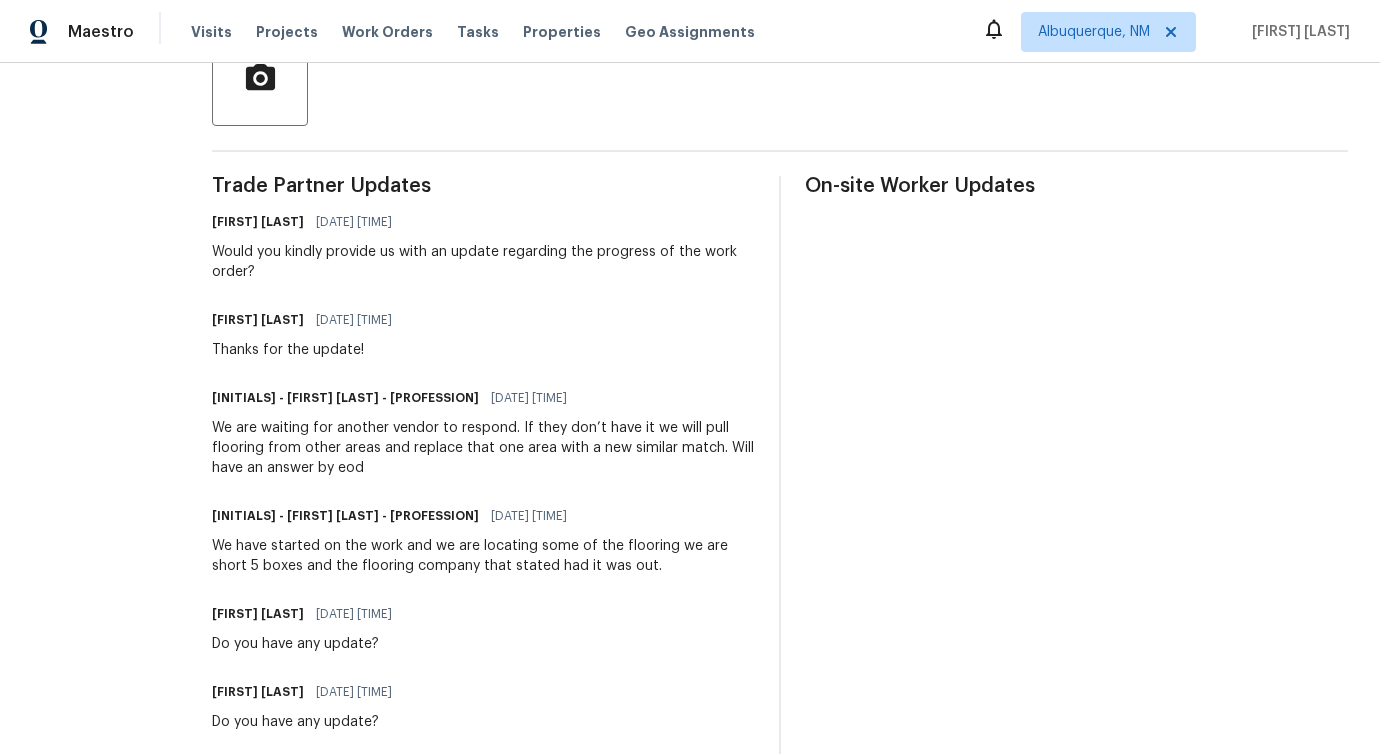 scroll, scrollTop: 0, scrollLeft: 0, axis: both 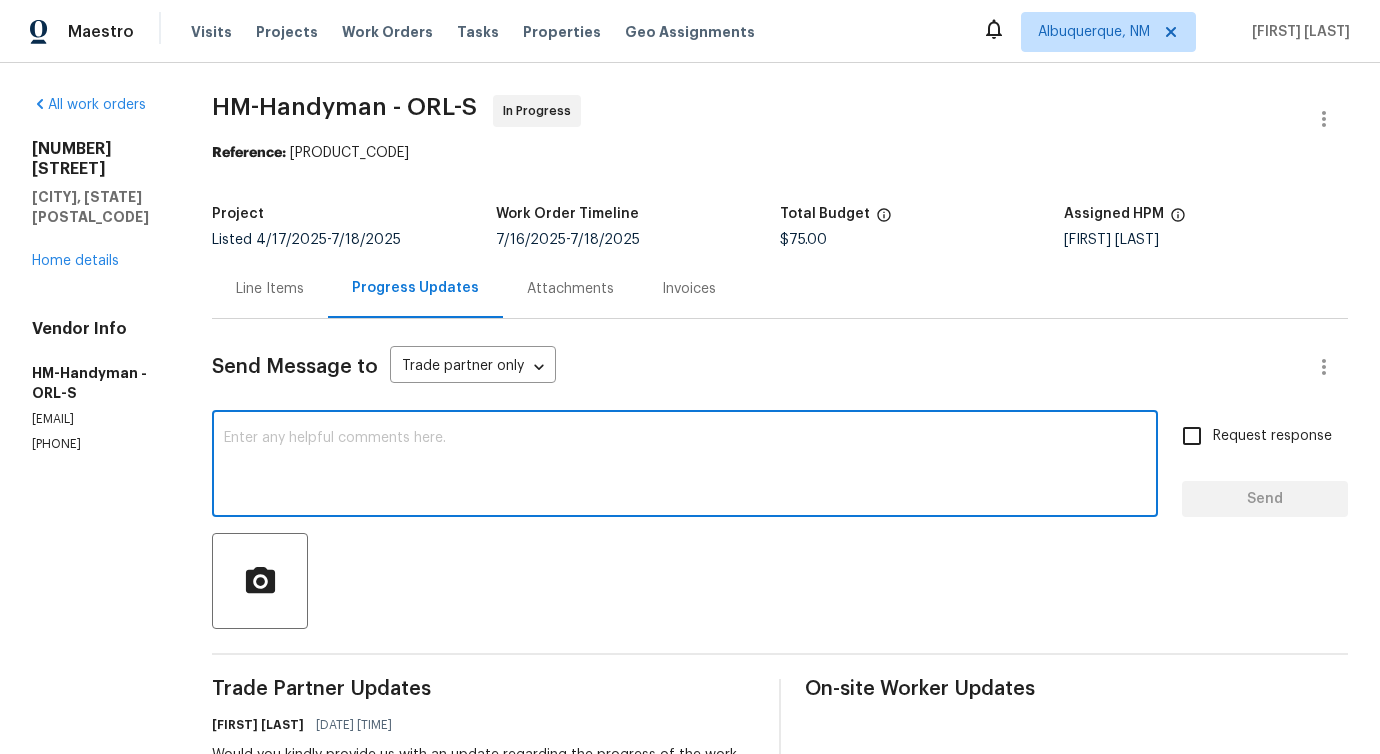 click on "[PHONE]" at bounding box center [98, 444] 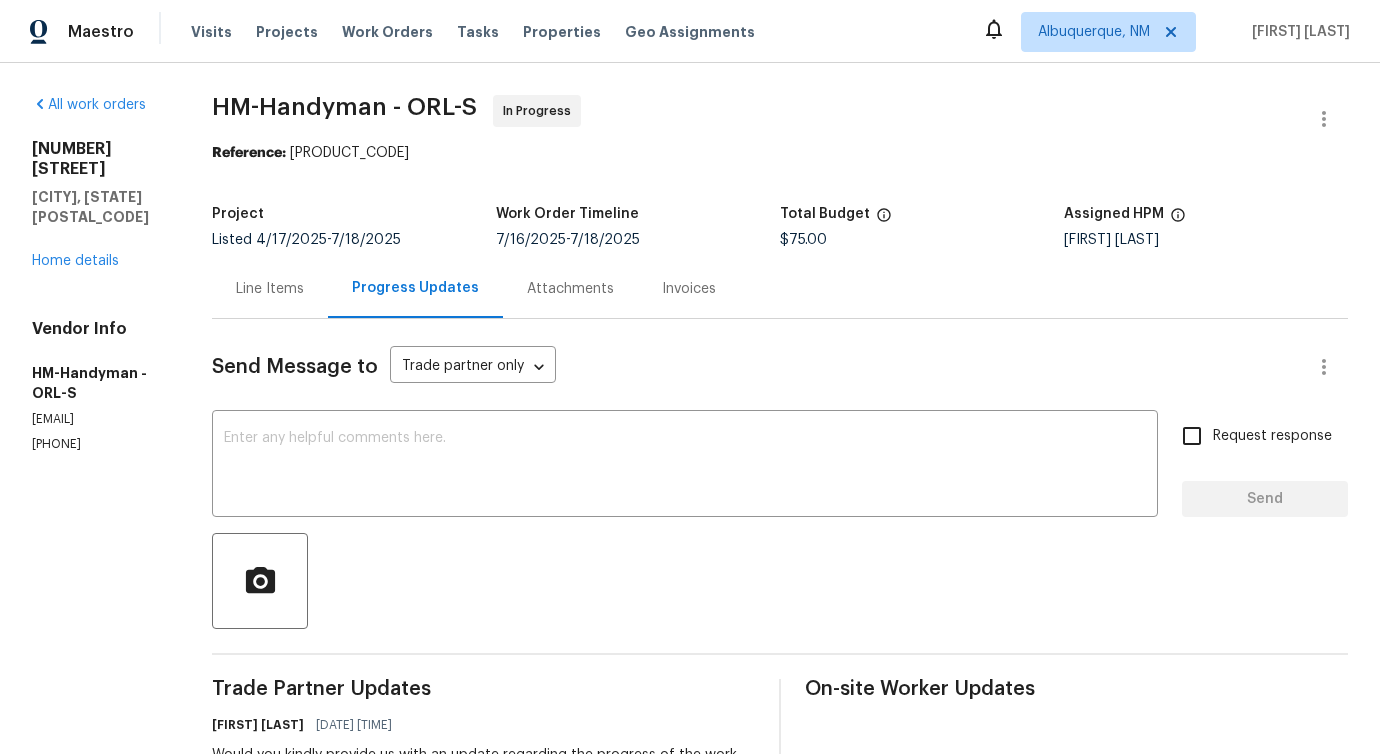 click on "[PHONE]" at bounding box center [98, 444] 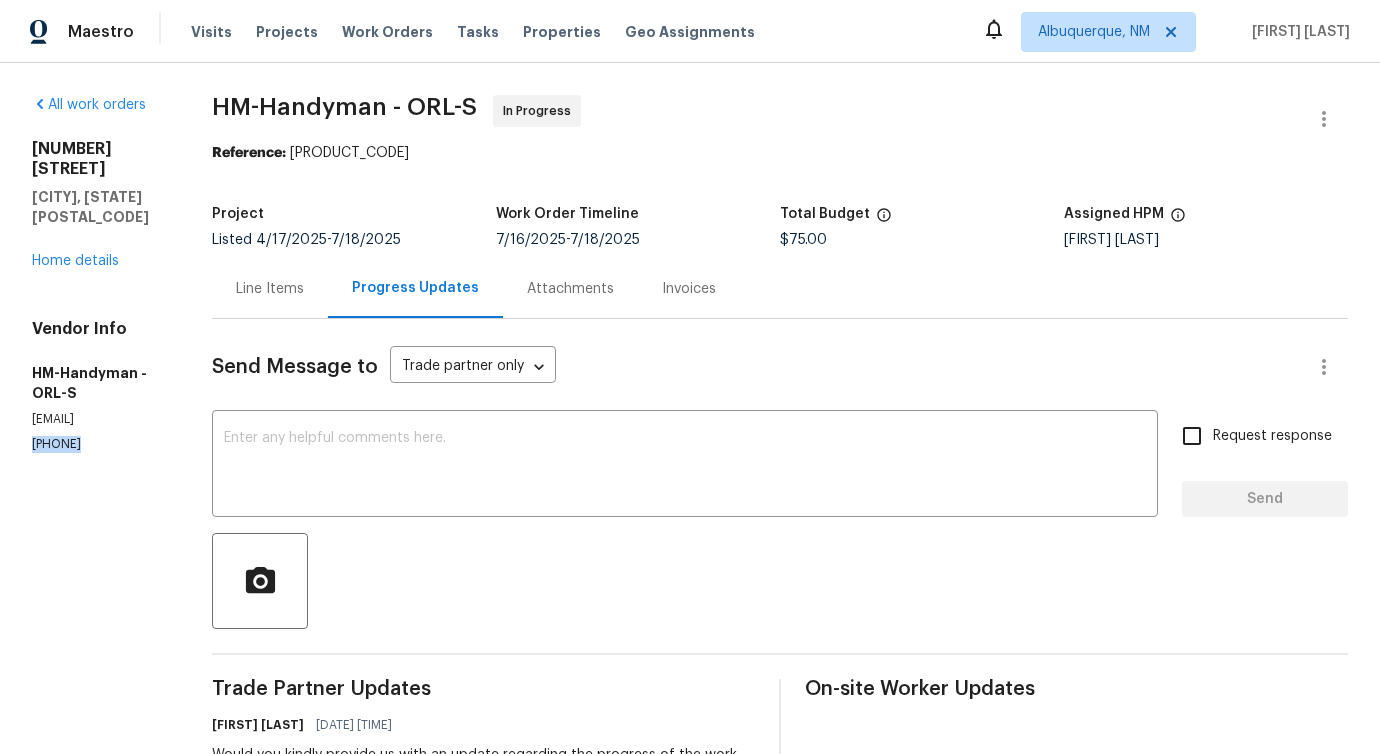 copy on "[PHONE]" 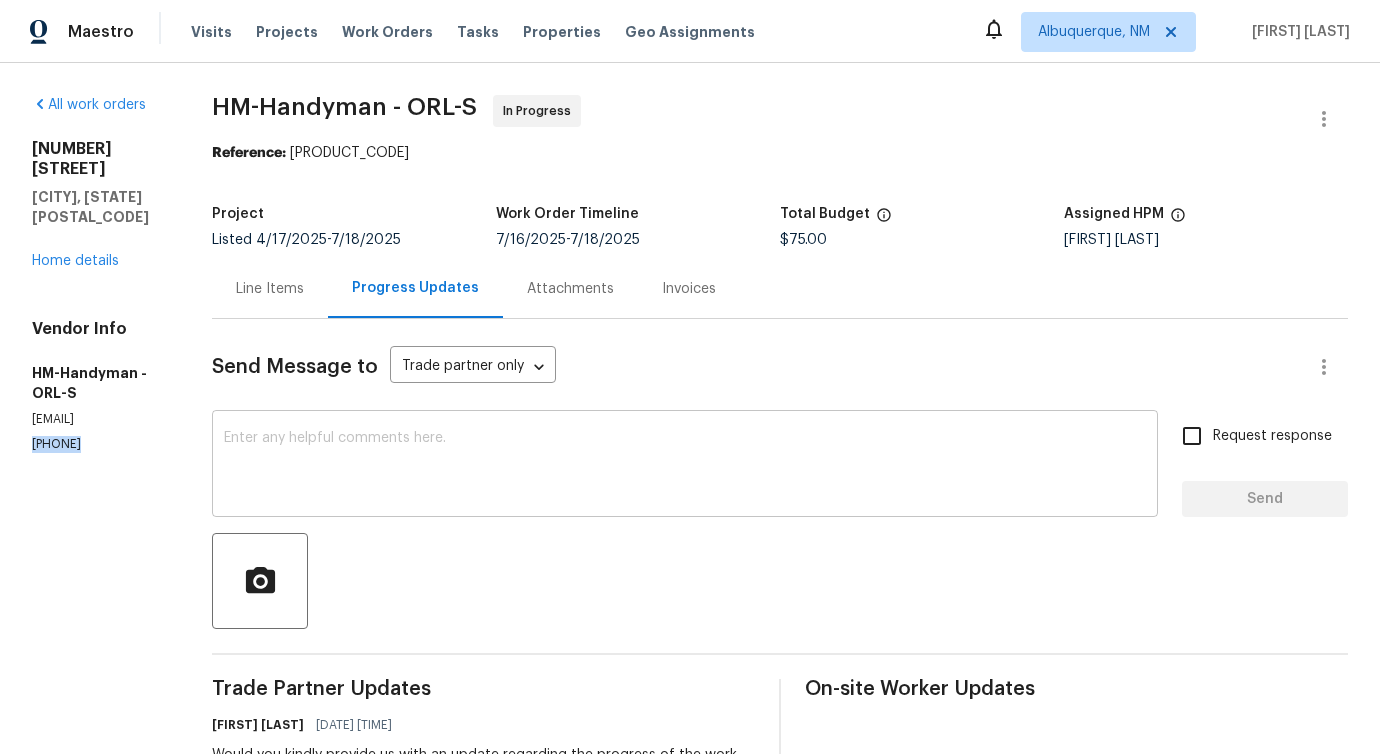 click at bounding box center (685, 466) 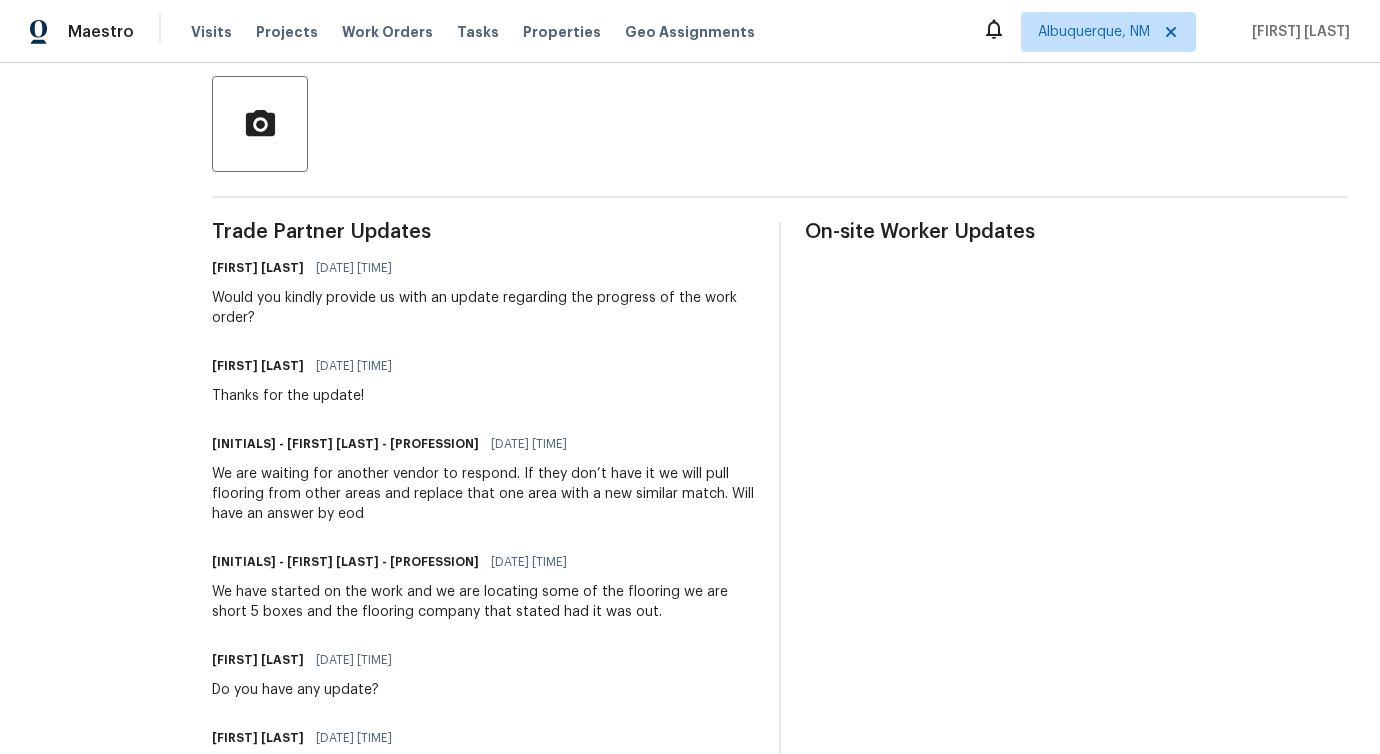 scroll, scrollTop: 0, scrollLeft: 0, axis: both 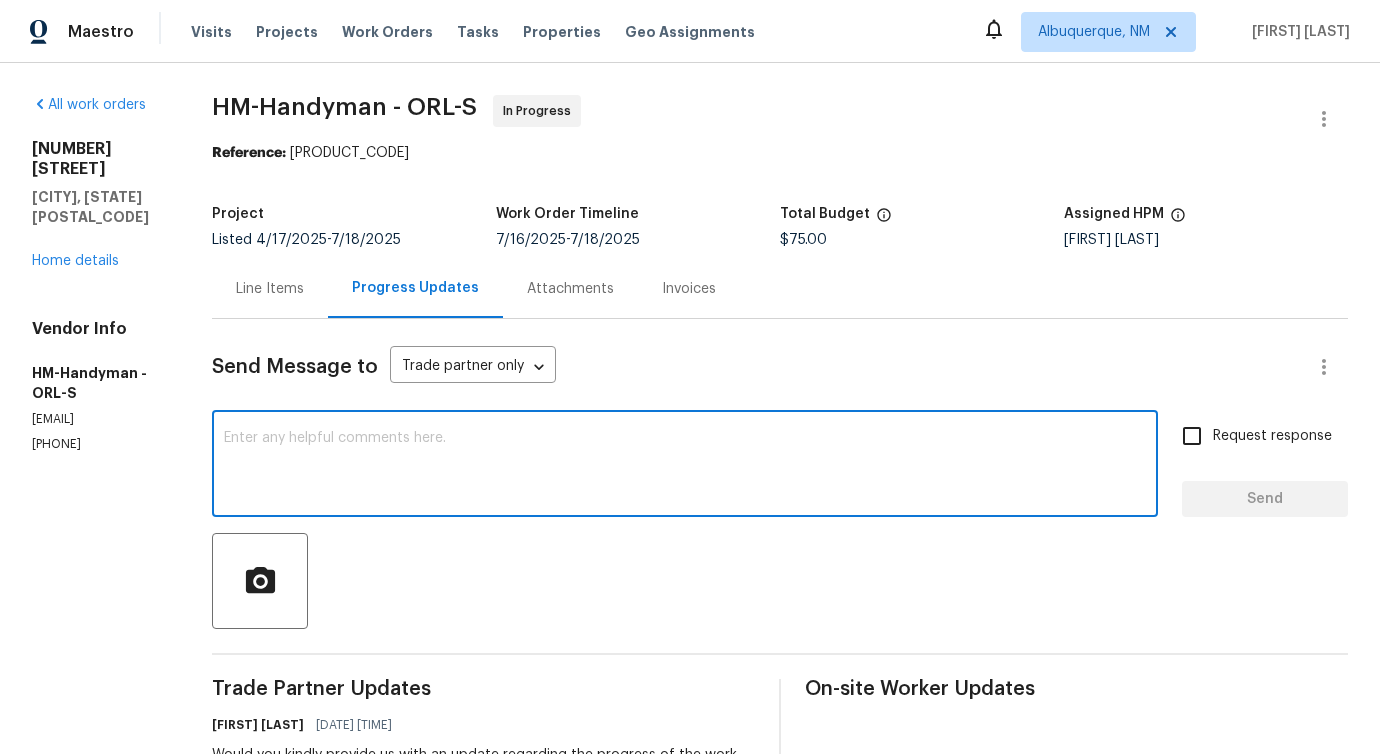 click at bounding box center [685, 466] 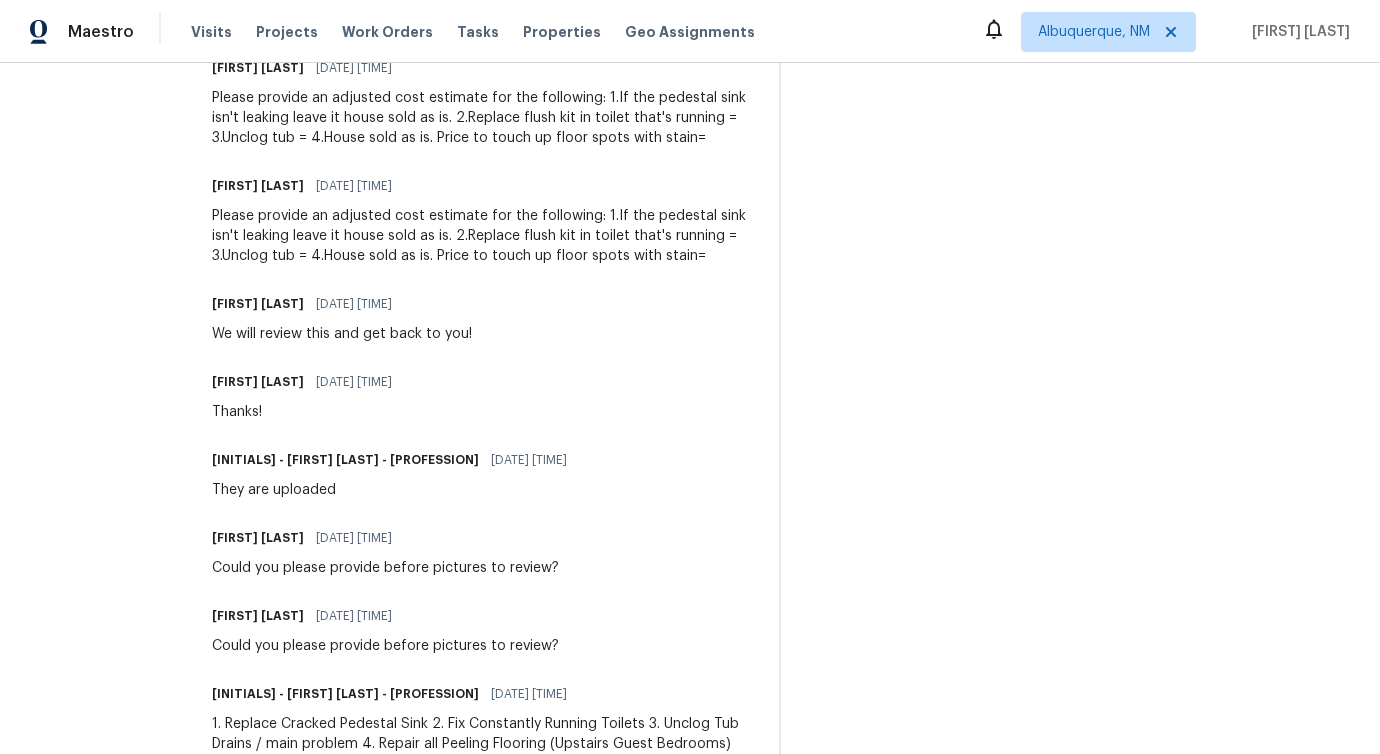 scroll, scrollTop: 1215, scrollLeft: 0, axis: vertical 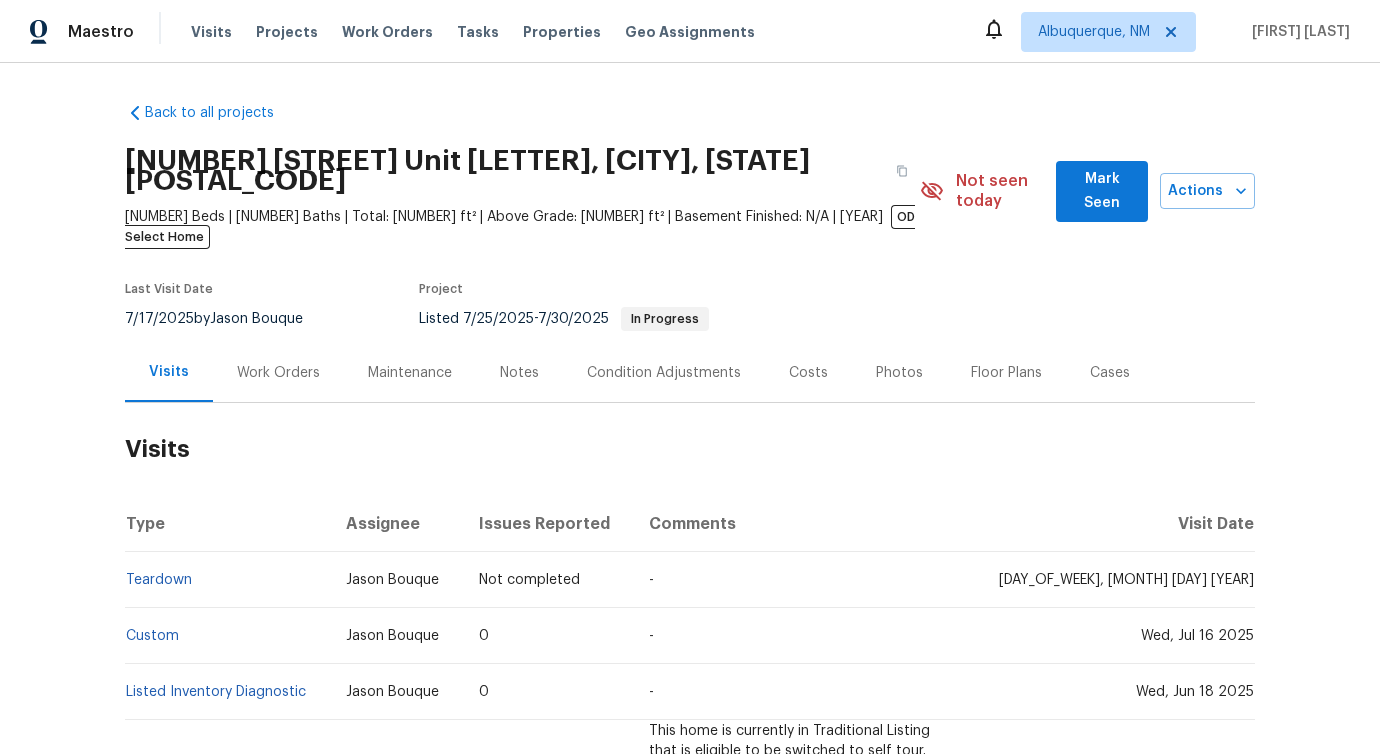 click on "Work Orders" at bounding box center (278, 372) 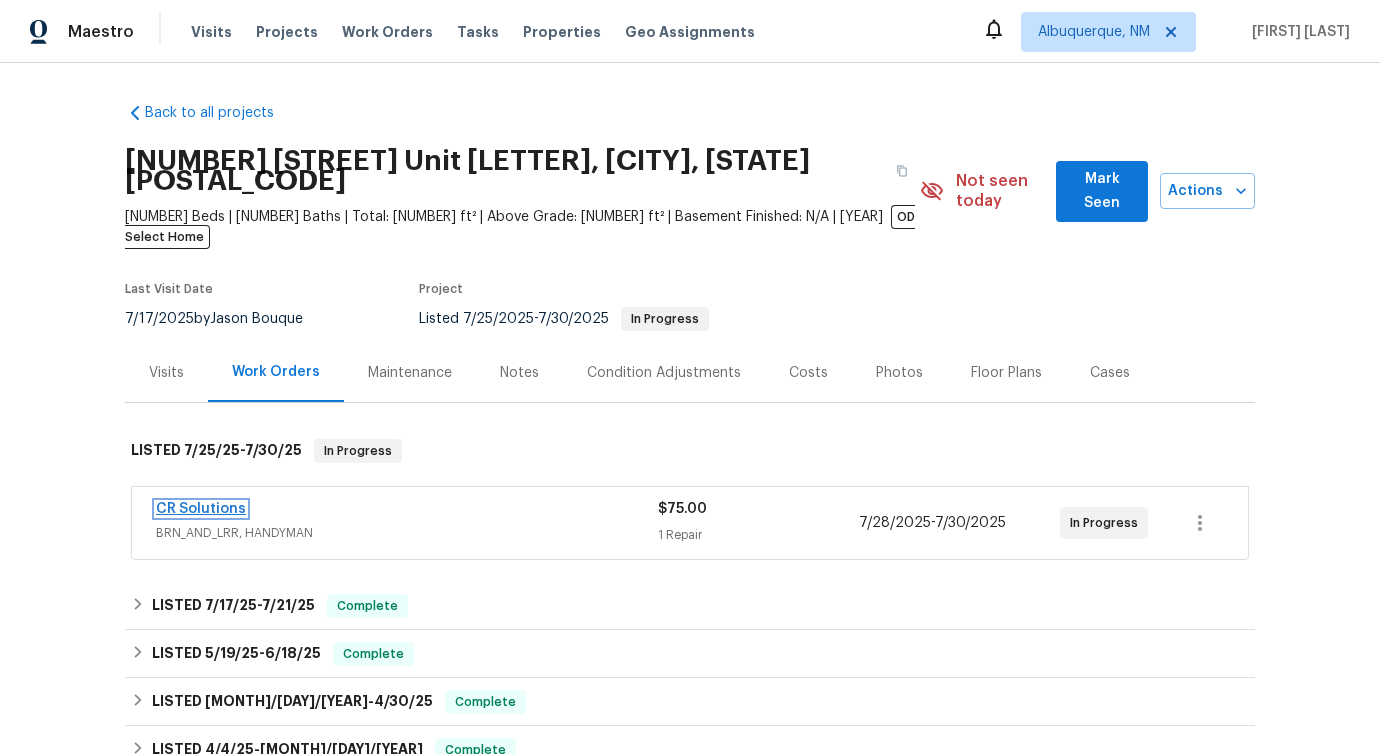 click on "CR Solutions" at bounding box center [201, 509] 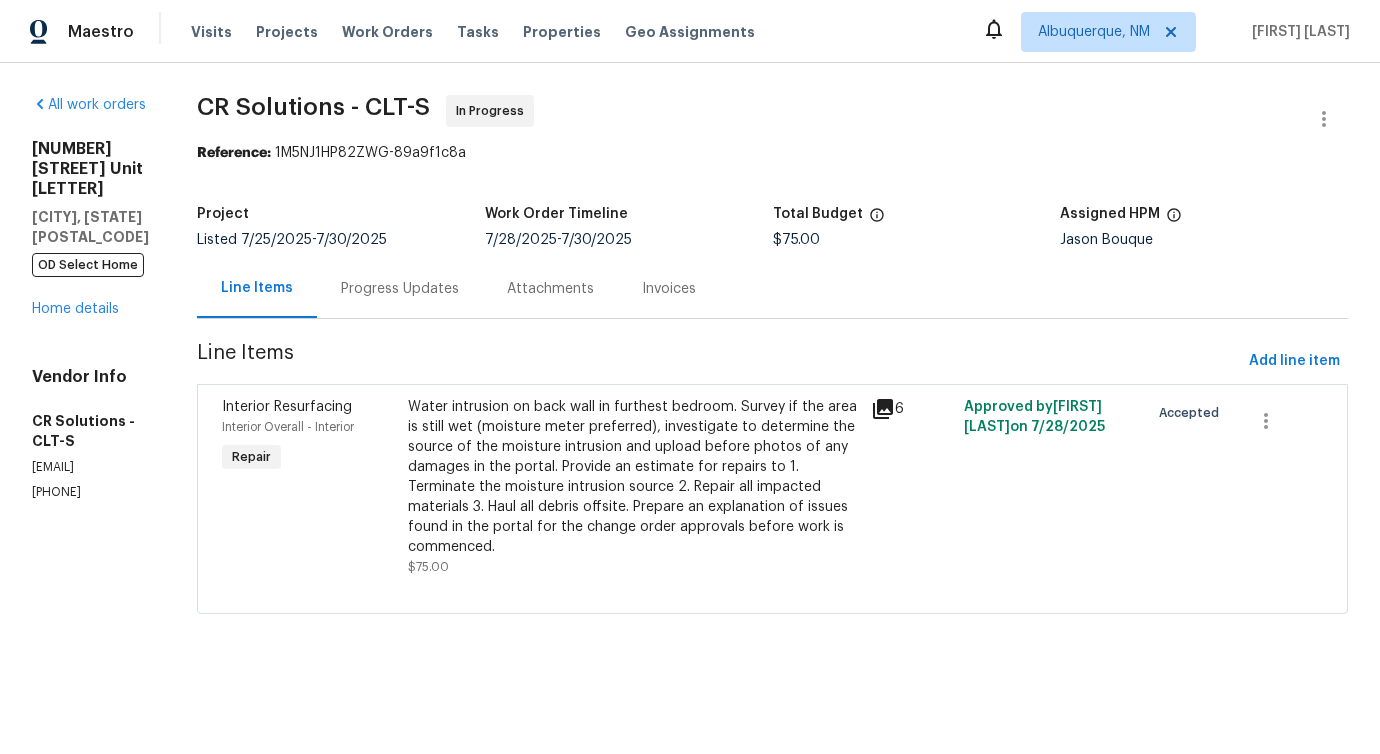 click on "Progress Updates" at bounding box center [400, 289] 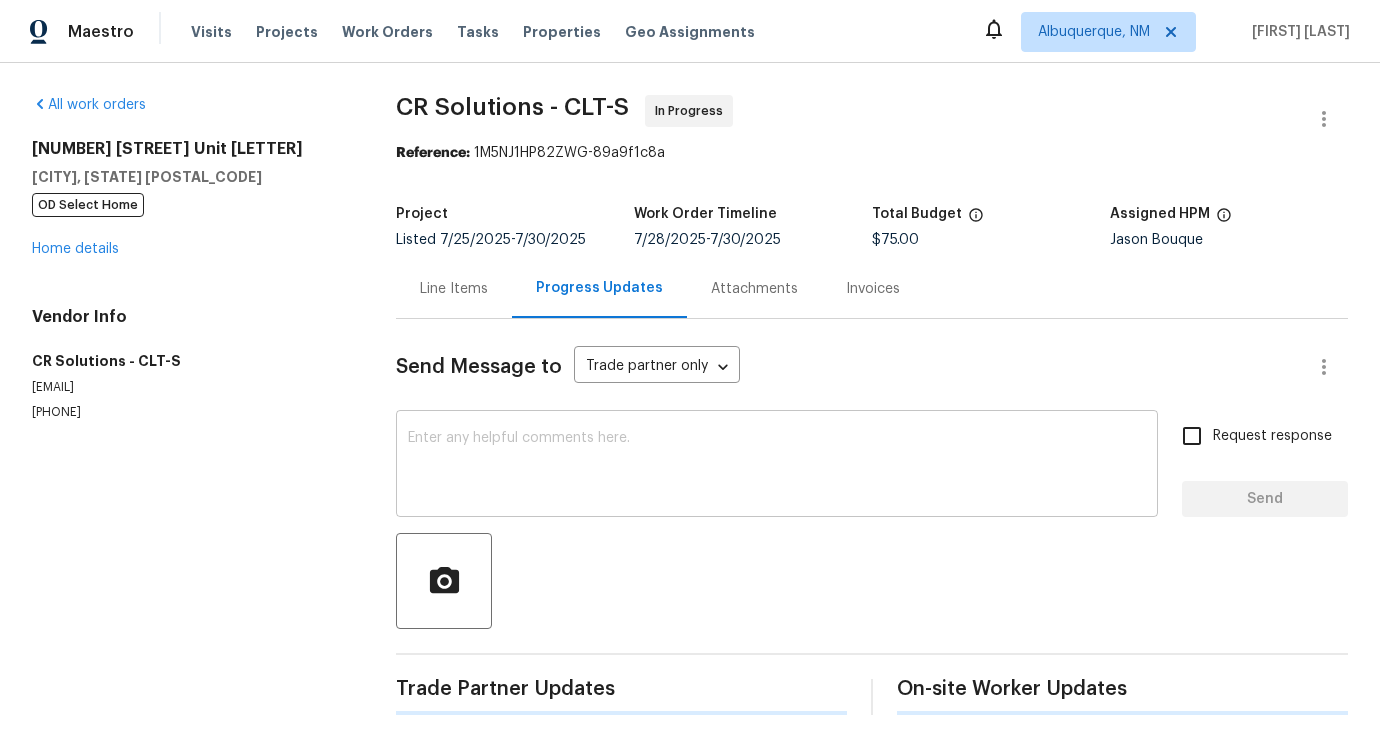 click at bounding box center (777, 466) 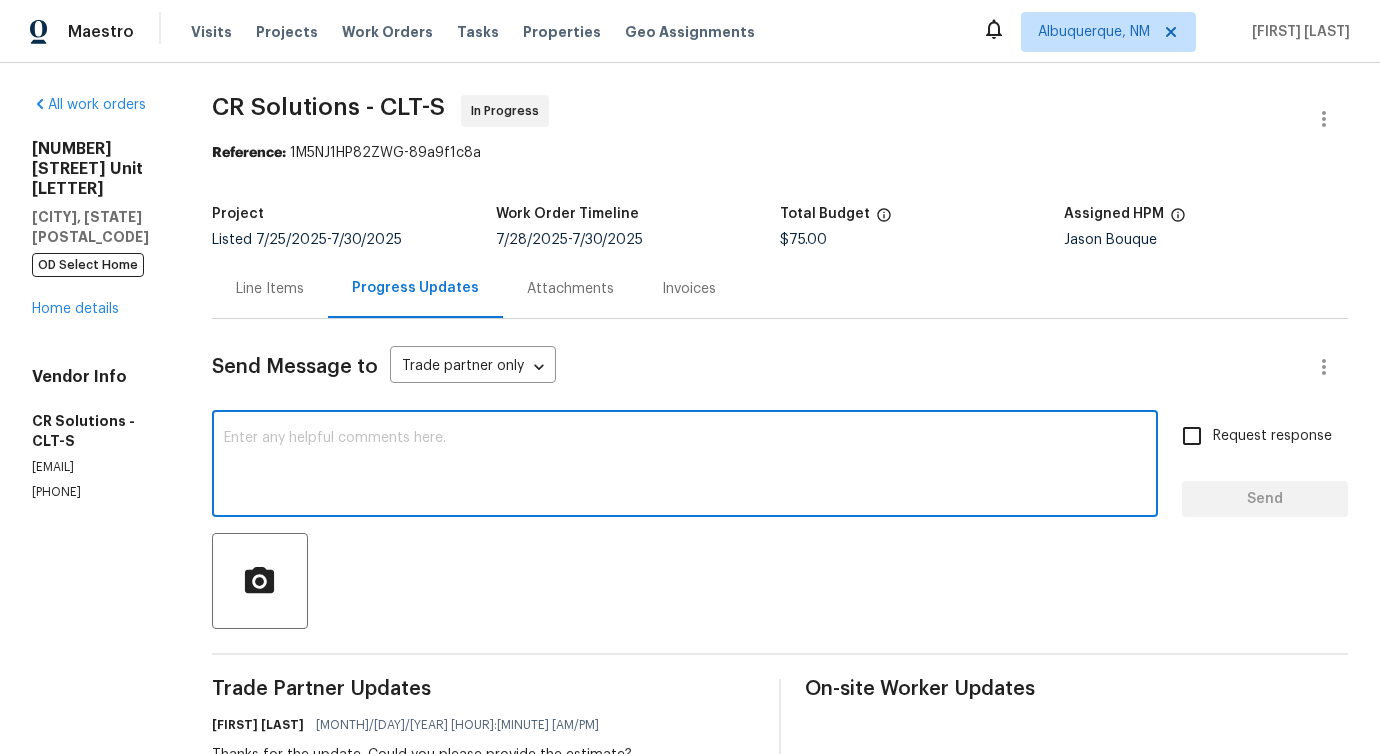 scroll, scrollTop: 577, scrollLeft: 0, axis: vertical 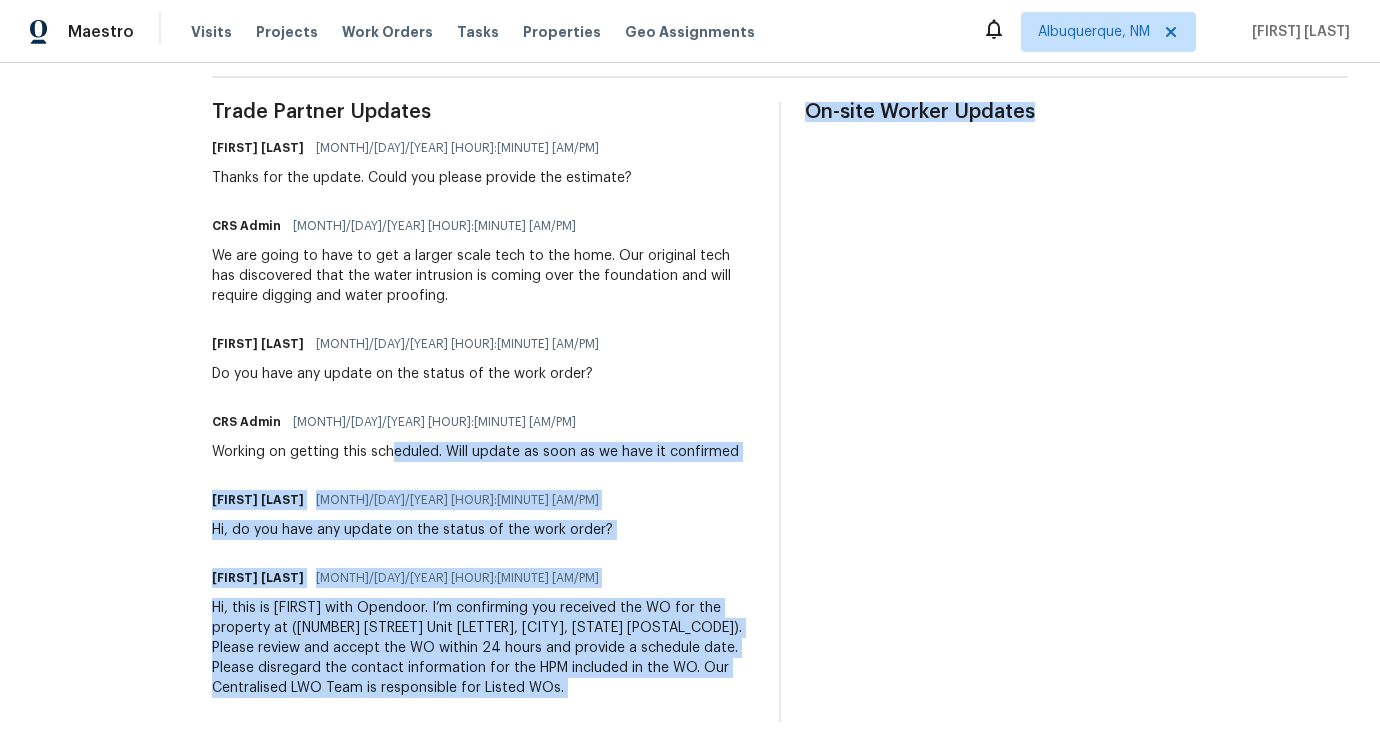 drag, startPoint x: 396, startPoint y: 453, endPoint x: 814, endPoint y: 454, distance: 418.0012 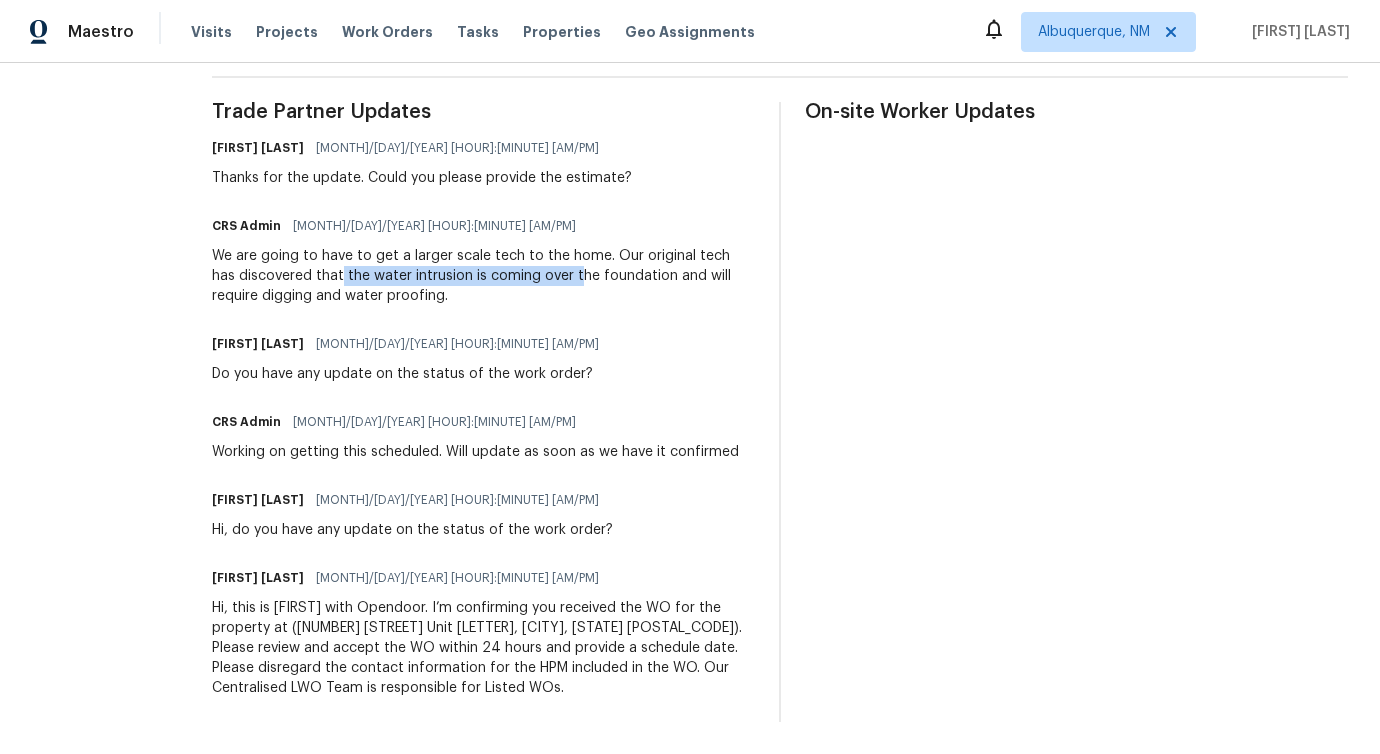 drag, startPoint x: 321, startPoint y: 279, endPoint x: 559, endPoint y: 283, distance: 238.03362 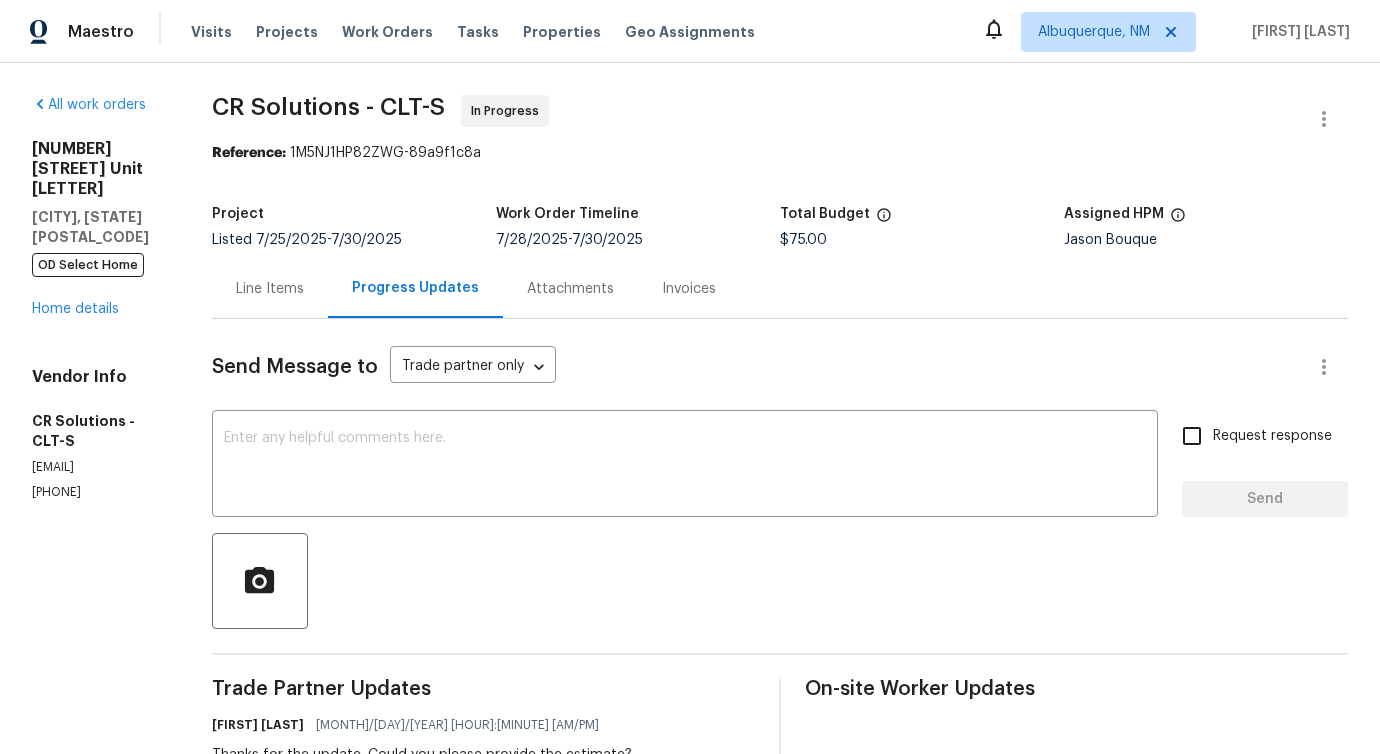click on "(704) 860-5368" at bounding box center (98, 492) 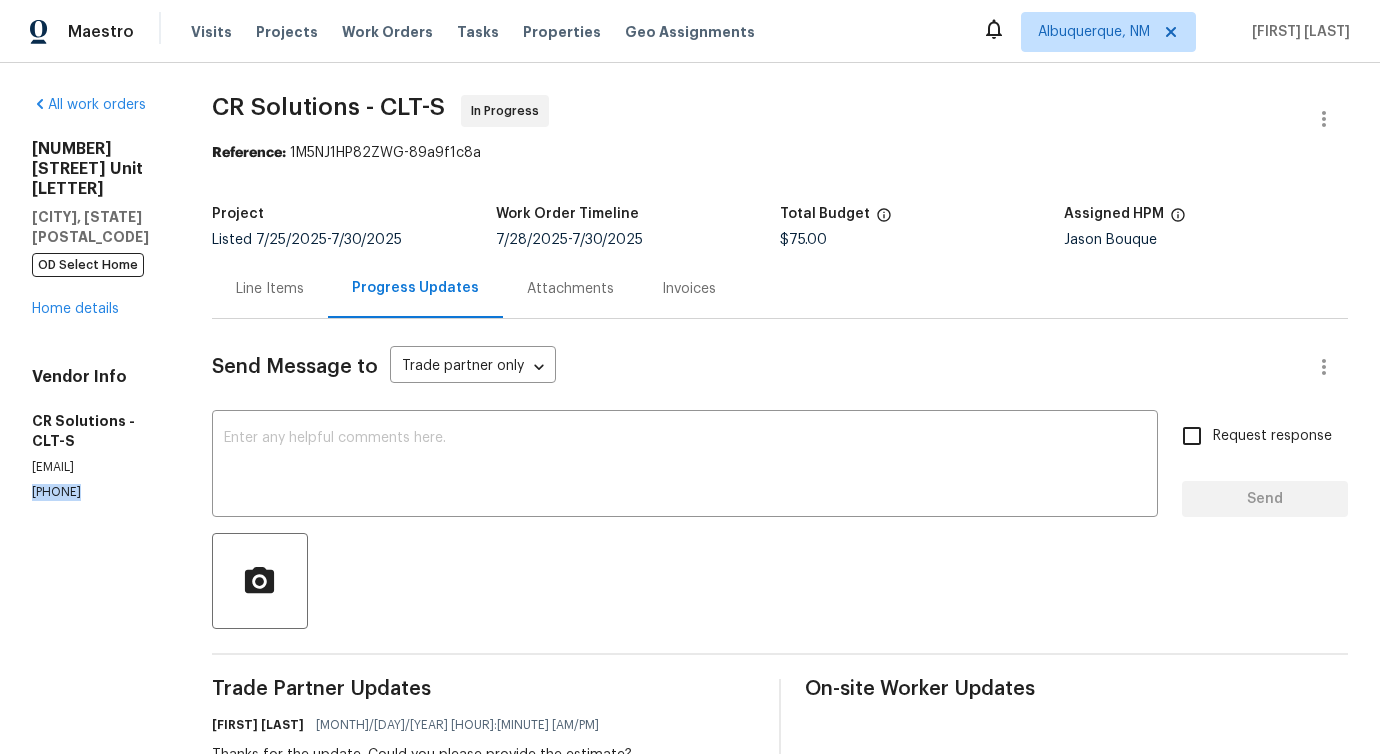 copy on "(704) 860-5368" 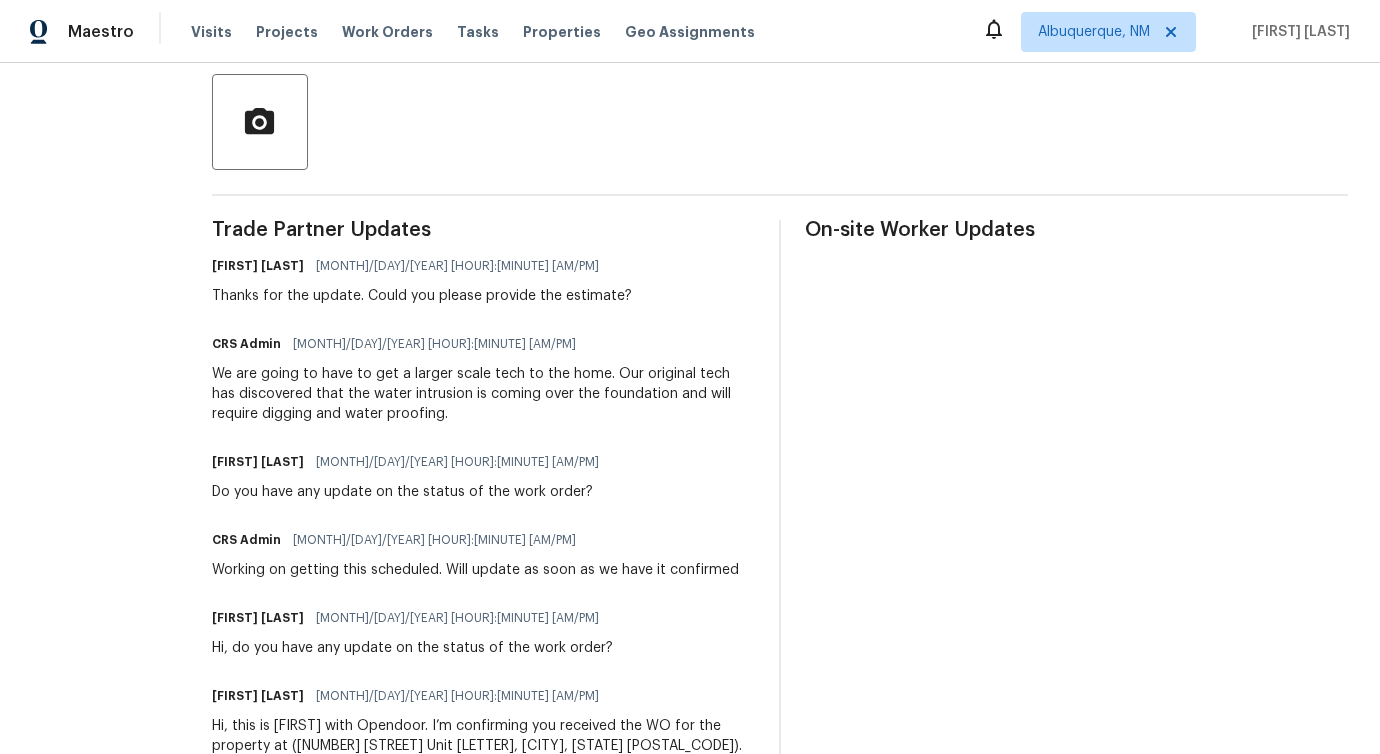 scroll, scrollTop: 0, scrollLeft: 0, axis: both 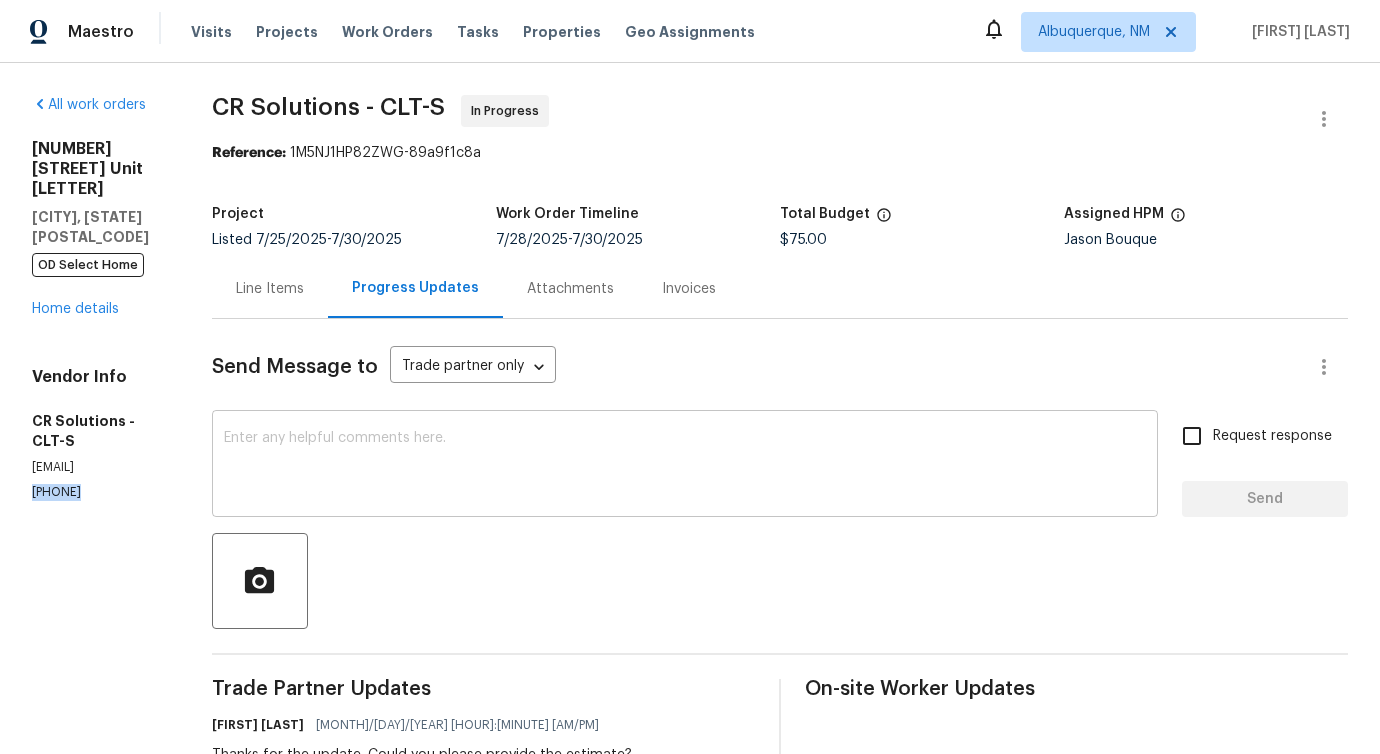 click on "x ​" at bounding box center (685, 466) 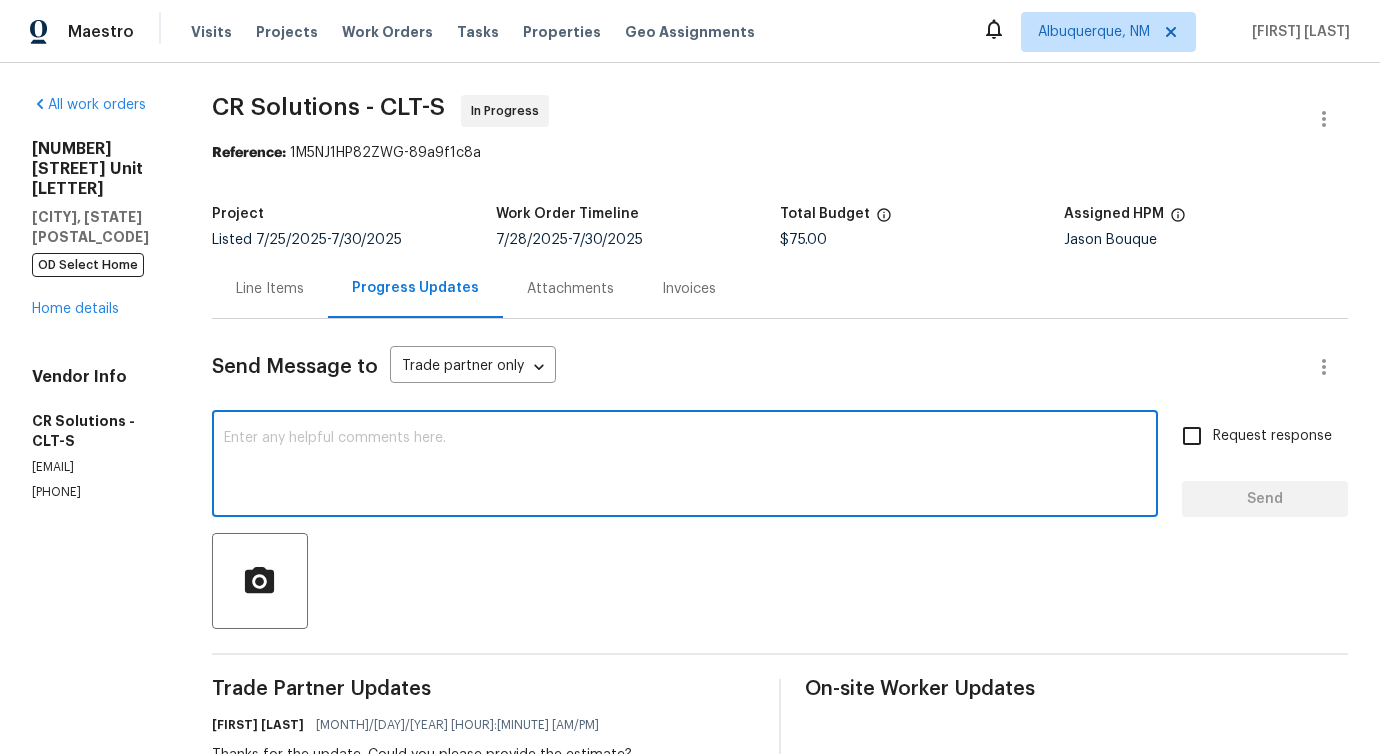 click at bounding box center (685, 466) 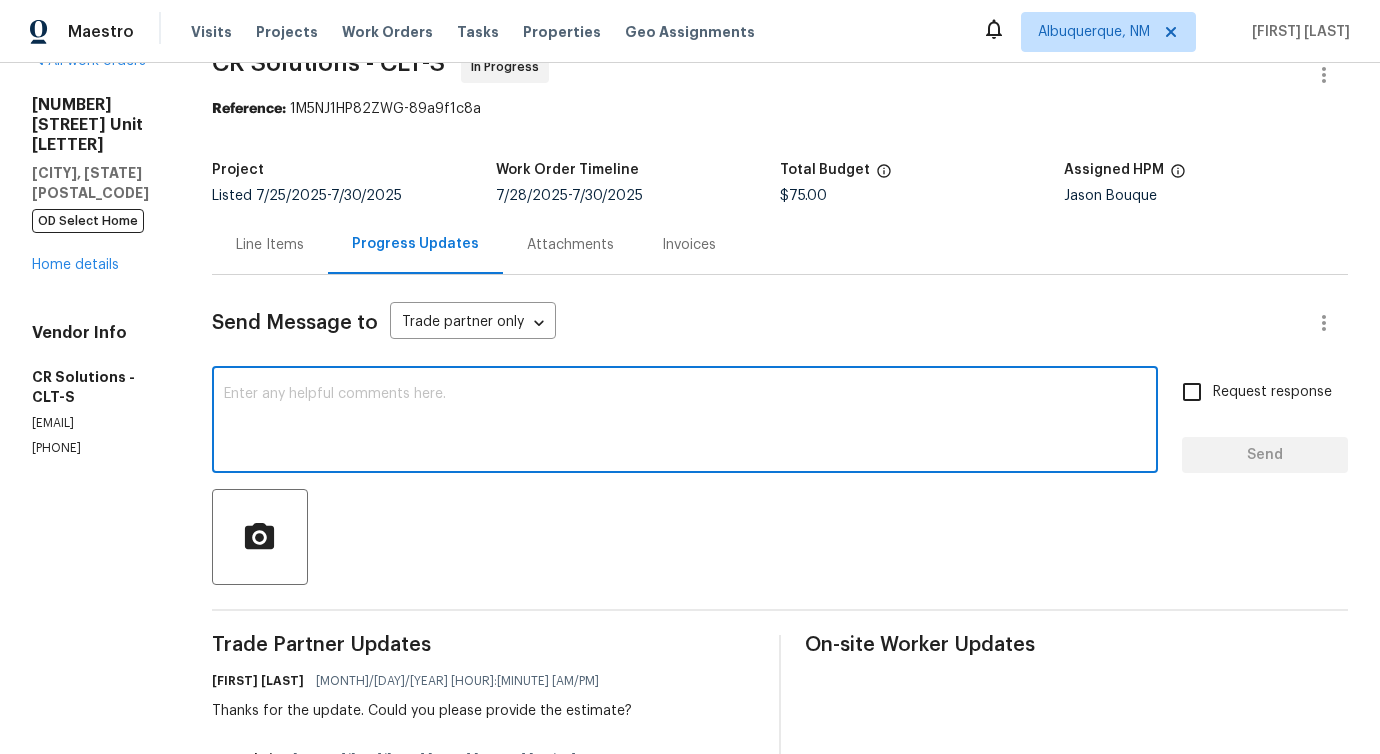 scroll, scrollTop: 0, scrollLeft: 0, axis: both 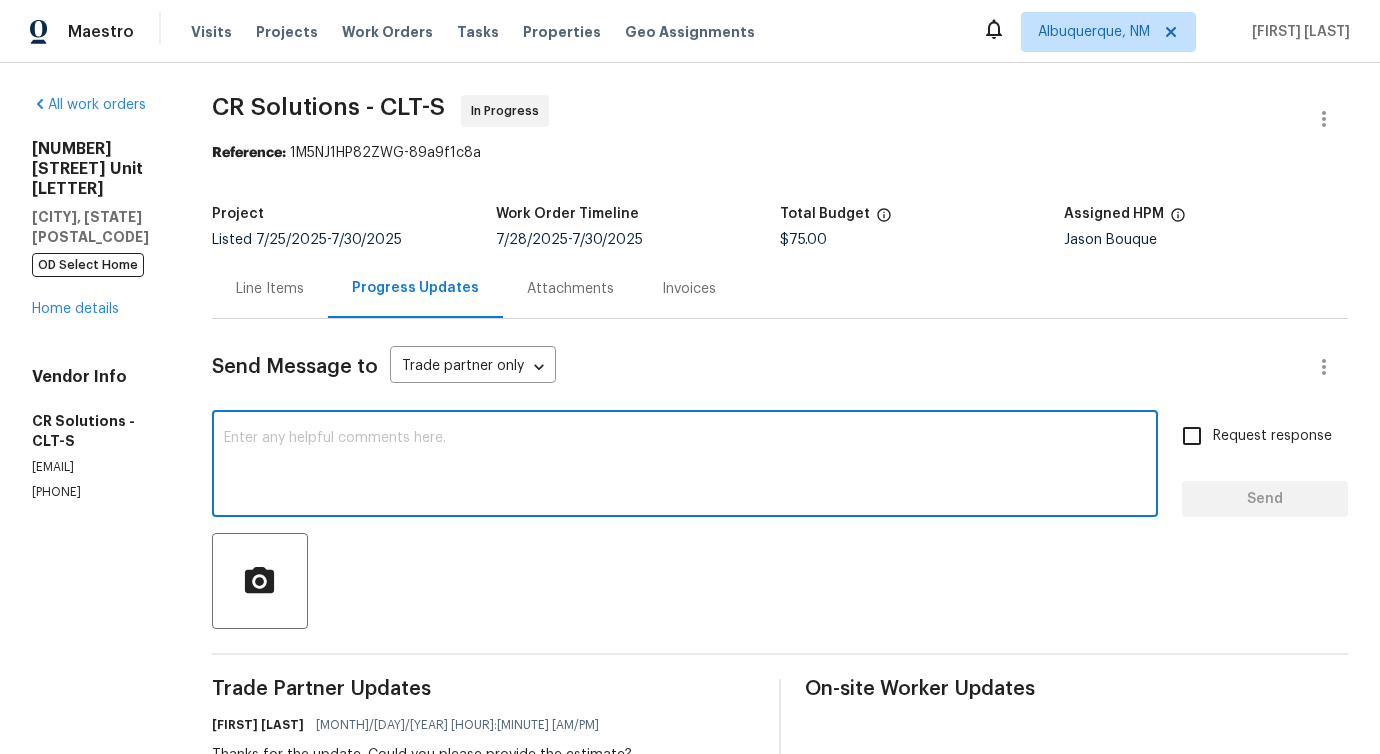 click at bounding box center (685, 466) 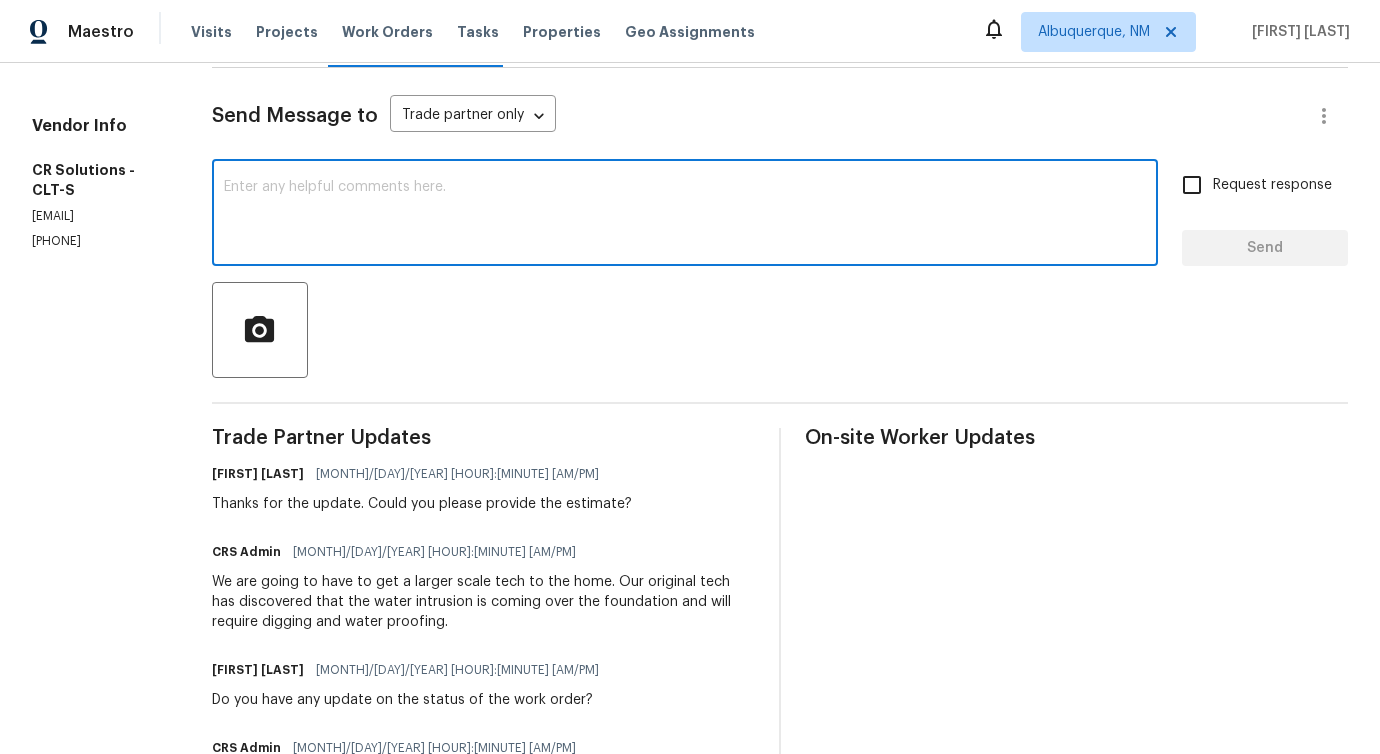 scroll, scrollTop: 275, scrollLeft: 0, axis: vertical 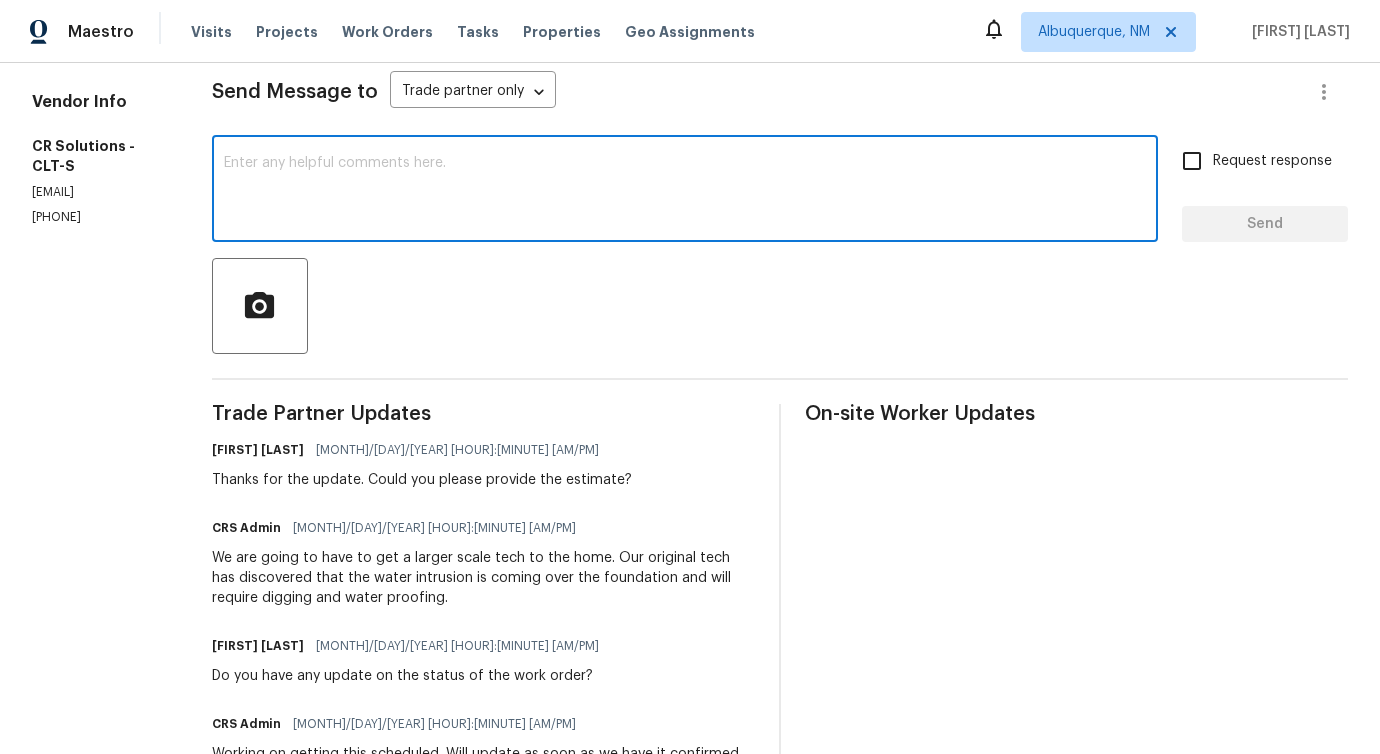 paste on "we were unable to reach you when we tried calling this number (404) 218-5120, we left a voice note for an update. This work order must be completed within the target date to meet our
deadline. Kindly reply as soon as you can. Thank you." 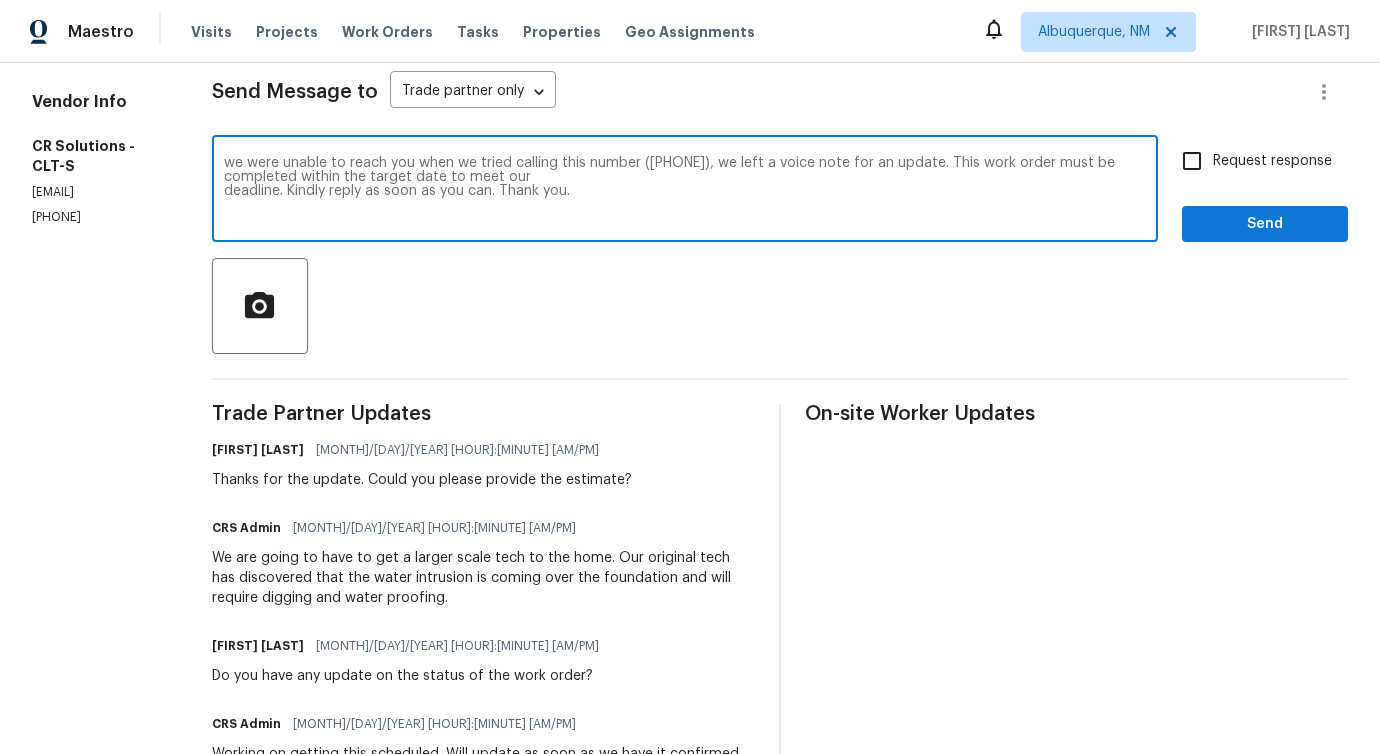 click on "we were unable to reach you when we tried calling this number (404) 218-5120, we left a voice note for an update. This work order must be completed within the target date to meet our
deadline. Kindly reply as soon as you can. Thank you." at bounding box center (685, 191) 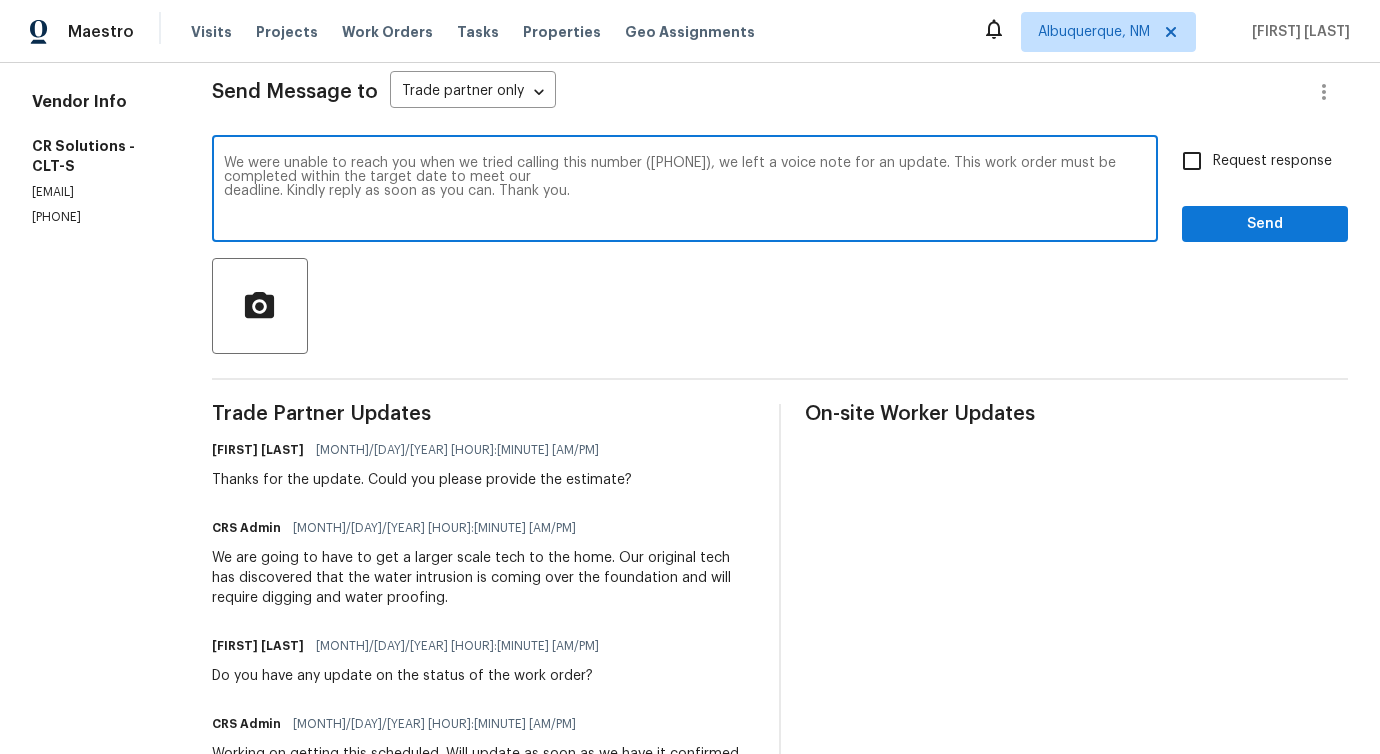 click on "(704) 860-5368" at bounding box center [98, 217] 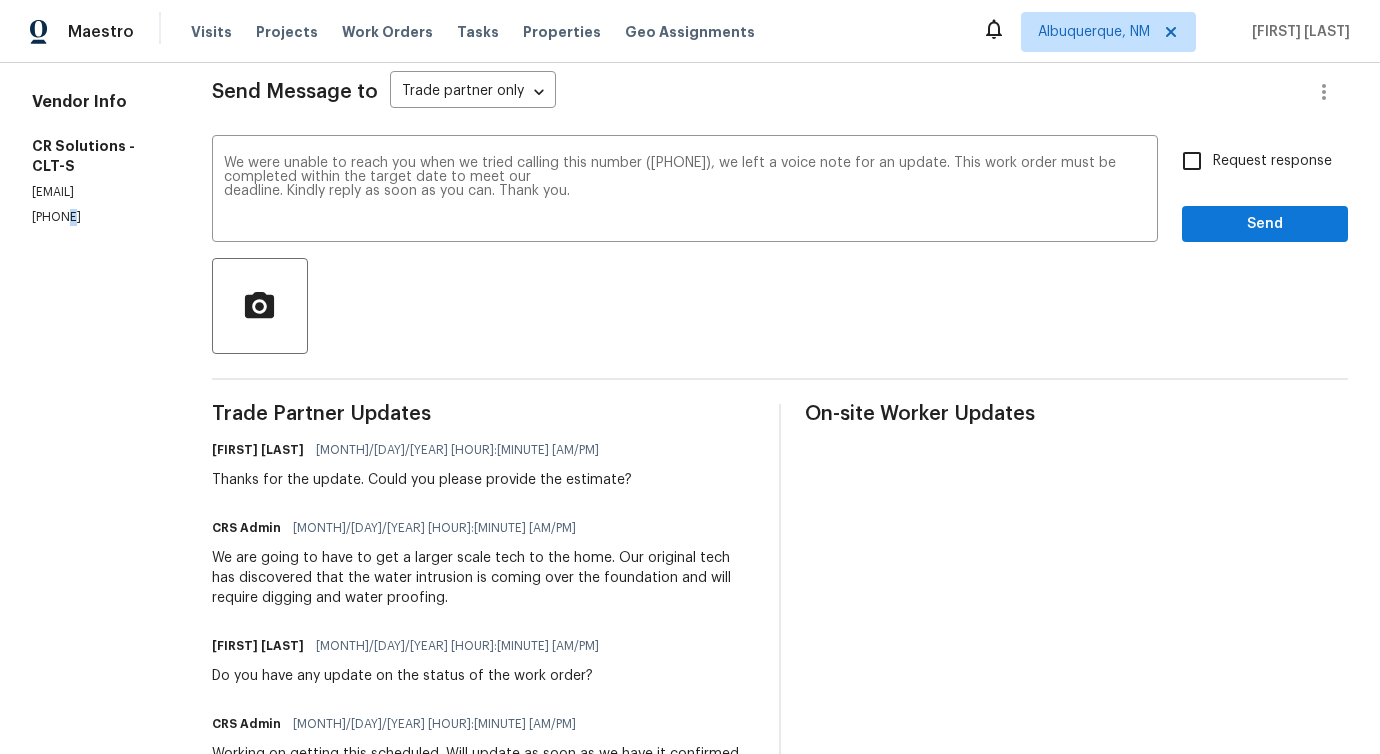 click on "(704) 860-5368" at bounding box center [98, 217] 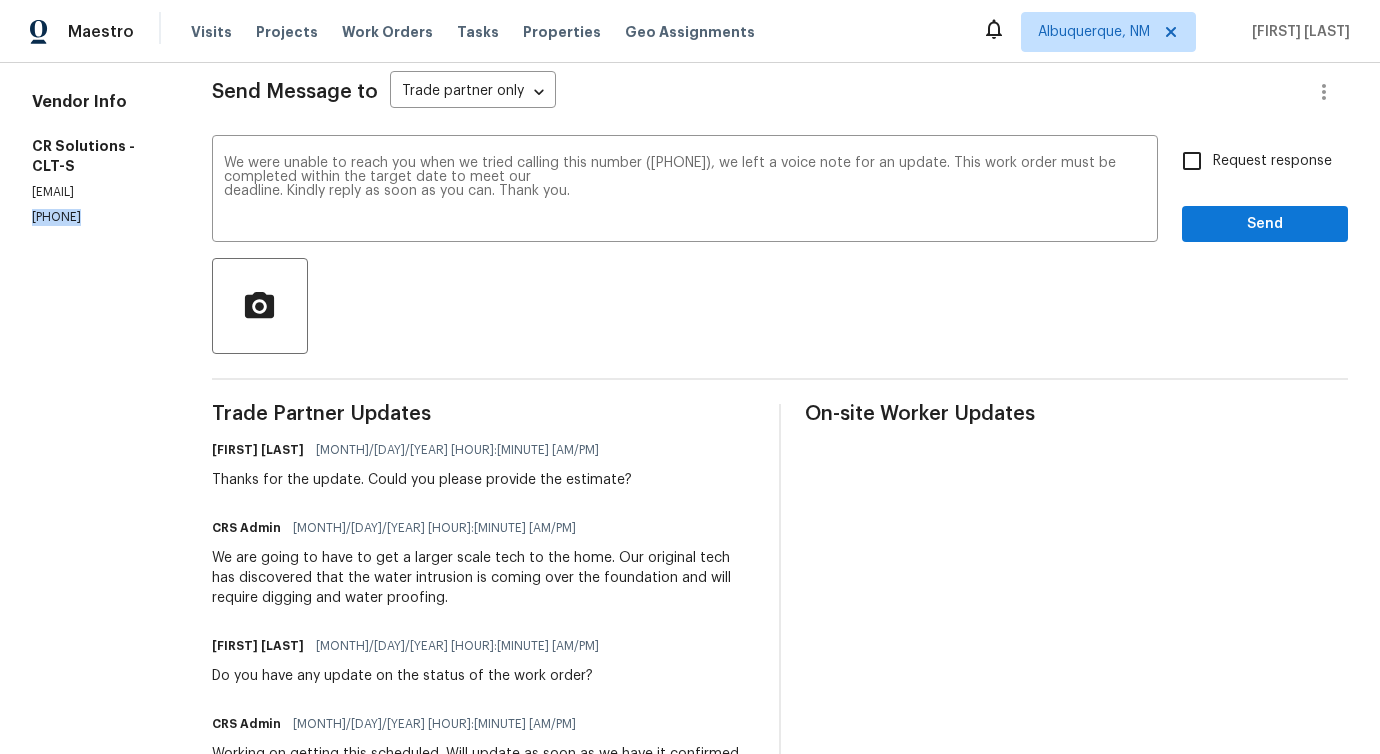 click on "(704) 860-5368" at bounding box center (98, 217) 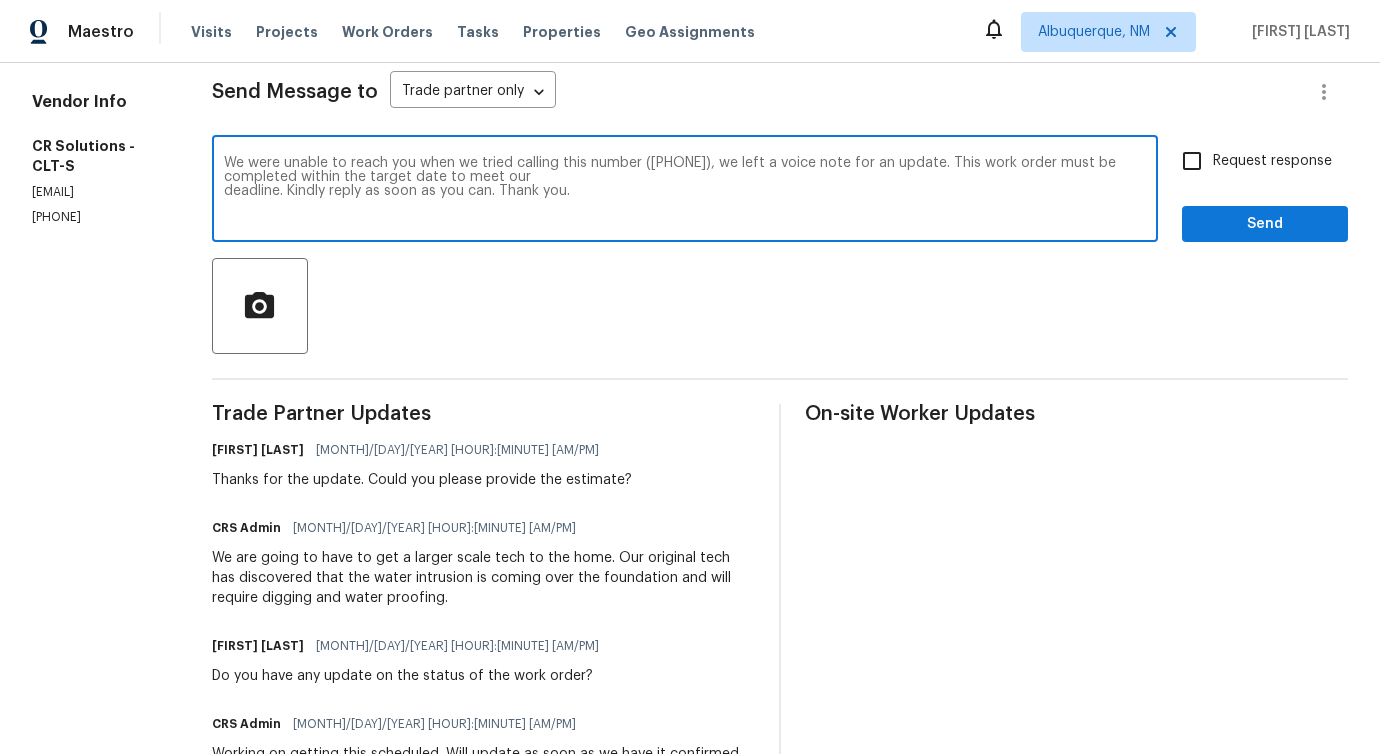 drag, startPoint x: 657, startPoint y: 164, endPoint x: 751, endPoint y: 157, distance: 94.26028 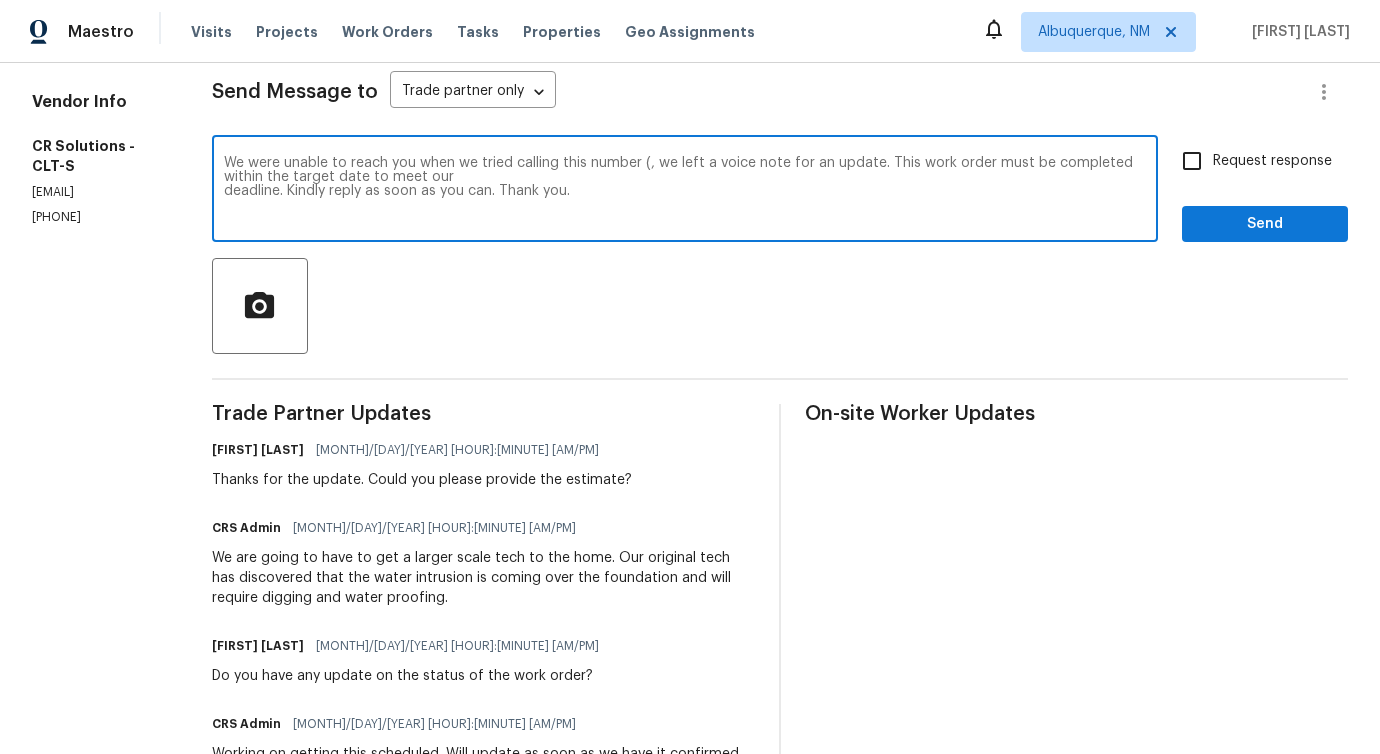 paste on "(704) 860-5368" 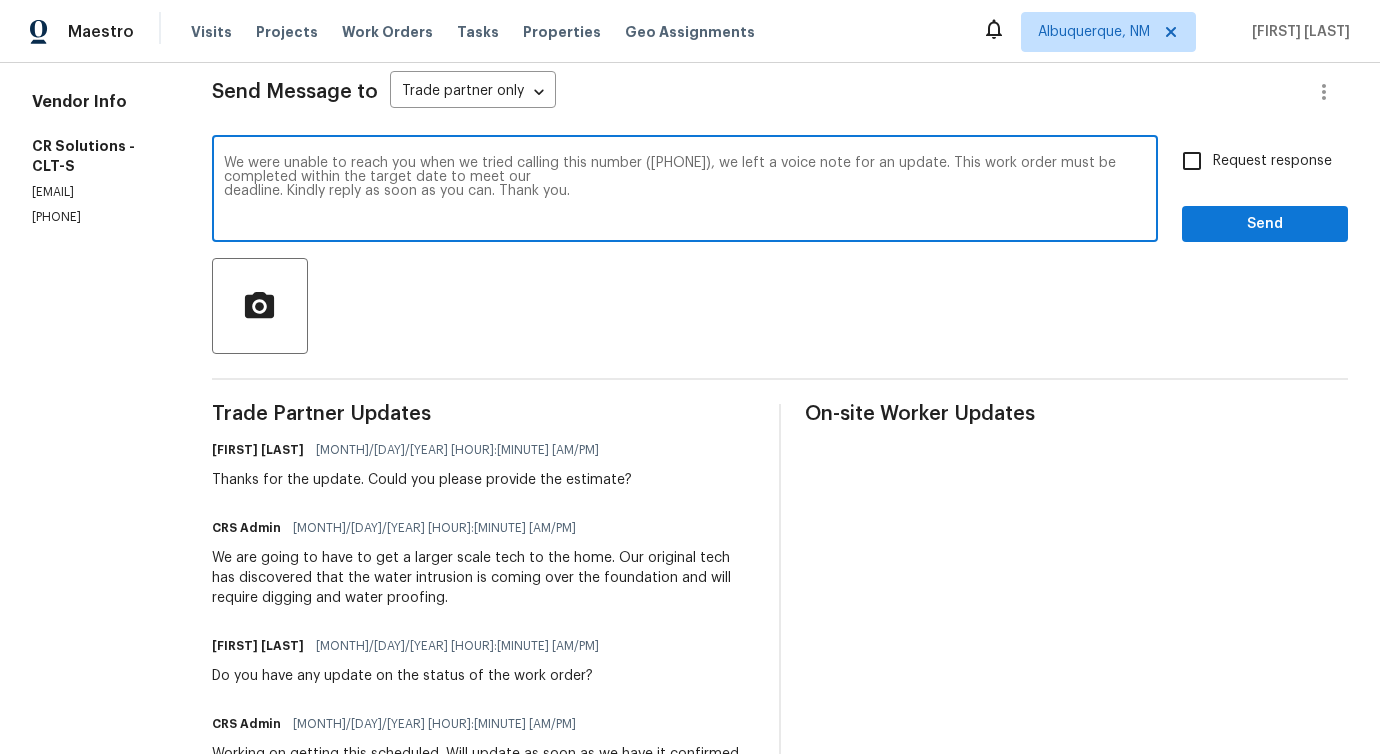 type on "We were unable to reach you when we tried calling this number (704) 860-5368, we left a voice note for an update. This work order must be completed within the target date to meet our
deadline. Kindly reply as soon as you can. Thank you." 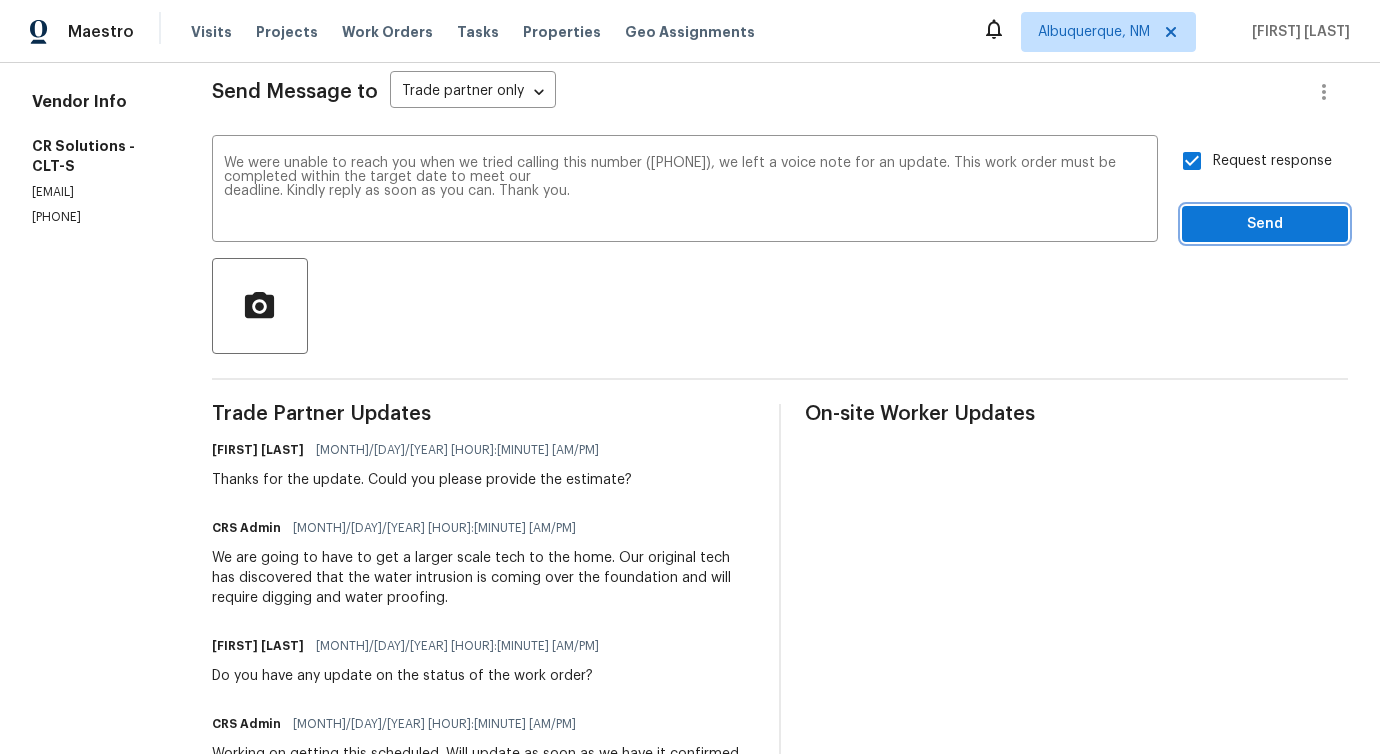 click on "Send" at bounding box center [1265, 224] 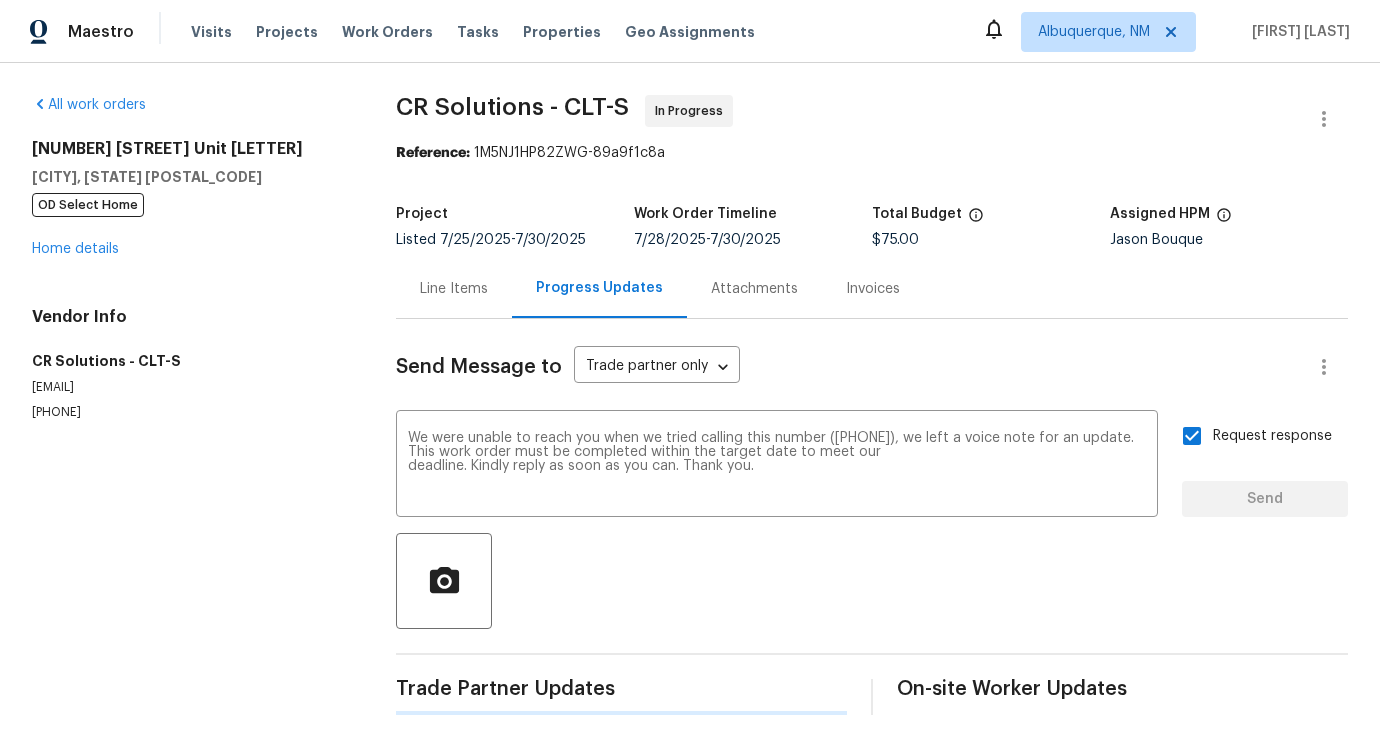 scroll, scrollTop: 0, scrollLeft: 0, axis: both 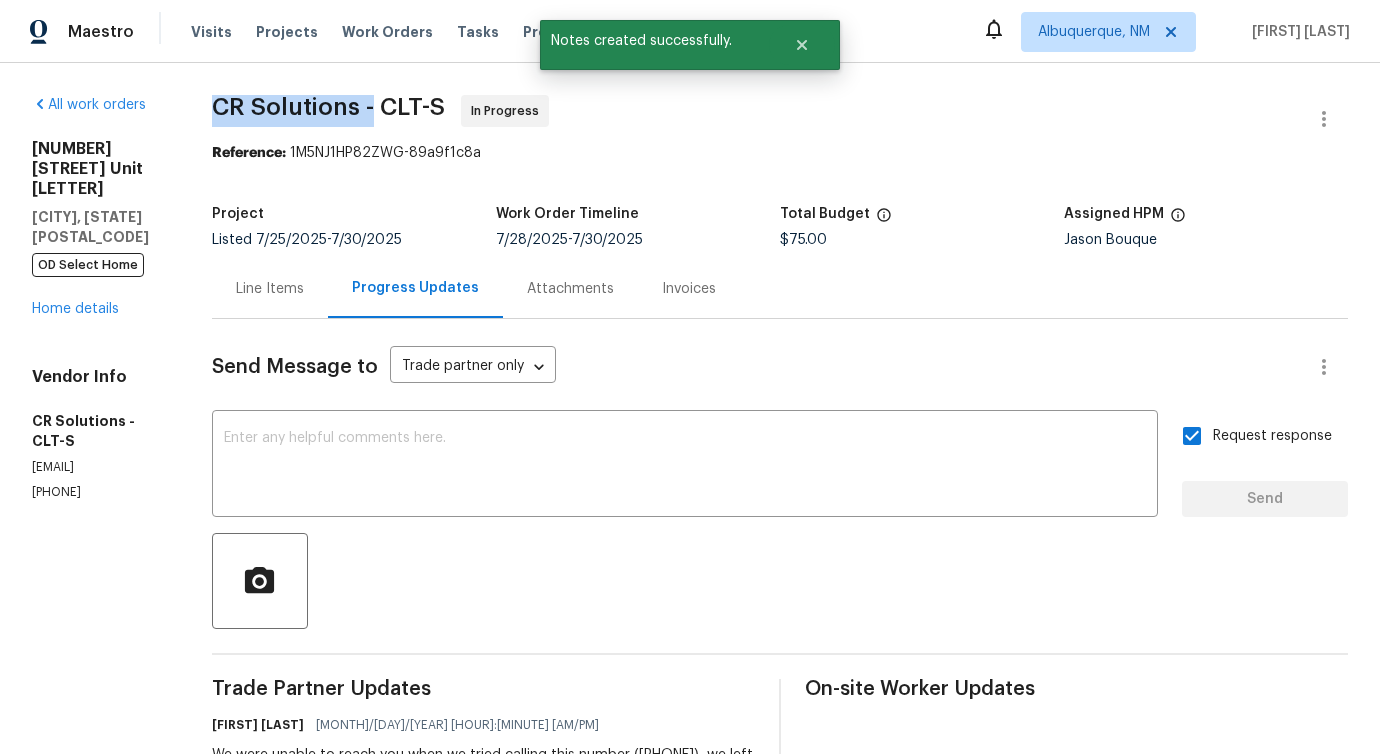 drag, startPoint x: 218, startPoint y: 104, endPoint x: 381, endPoint y: 114, distance: 163.30646 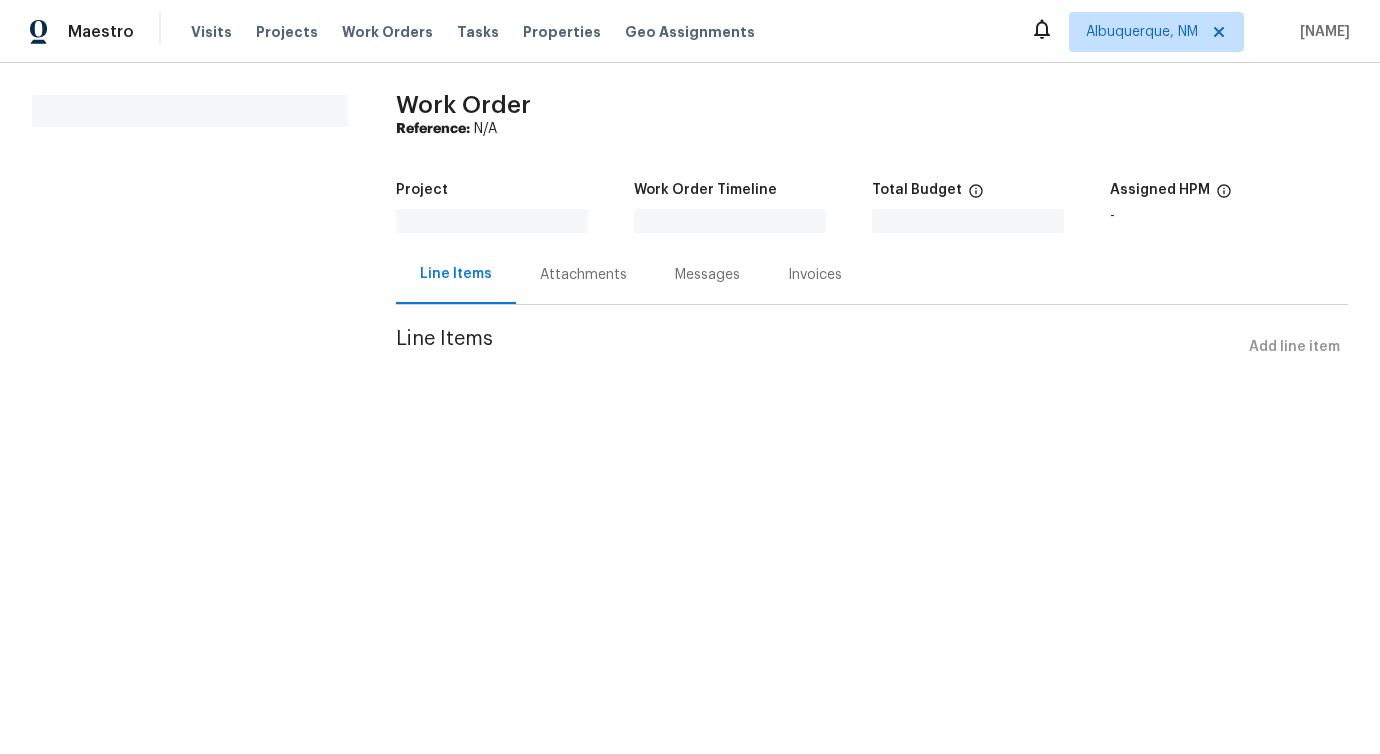scroll, scrollTop: 0, scrollLeft: 0, axis: both 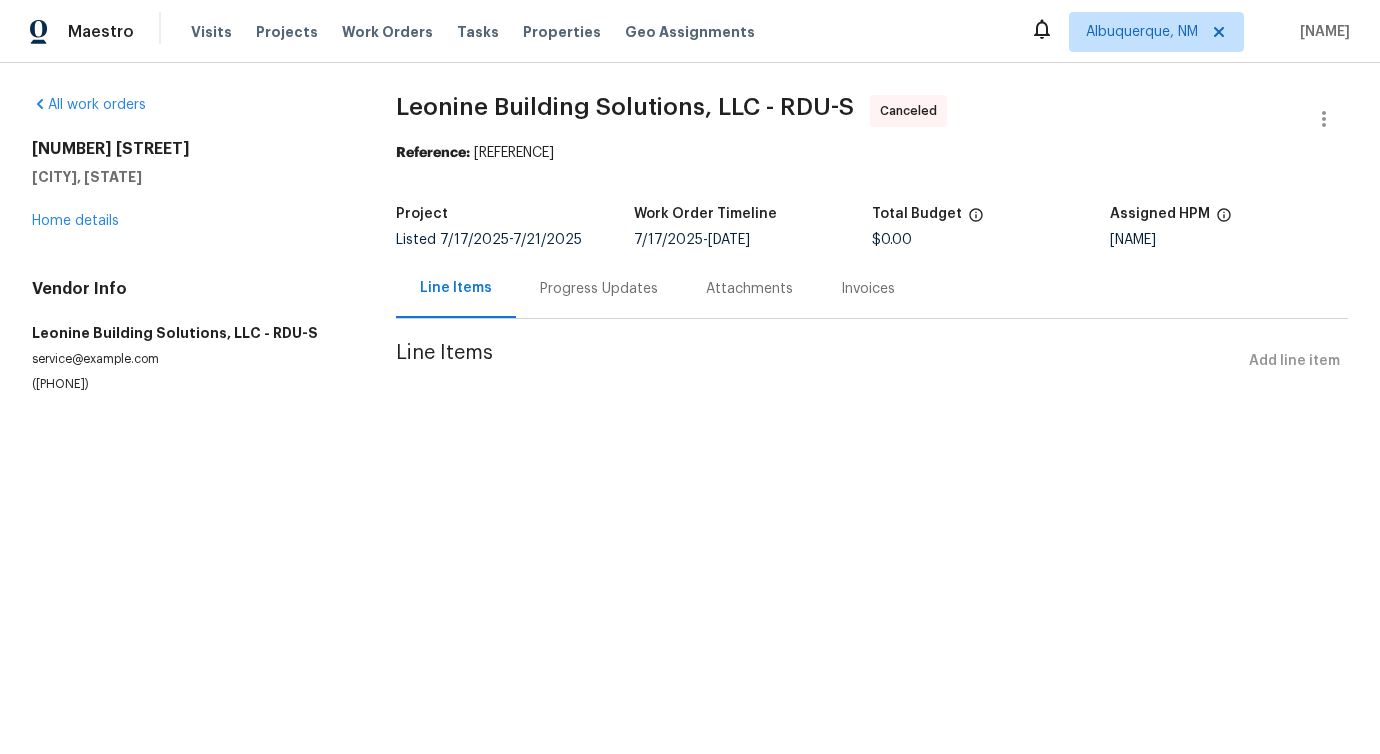 click on "1413 Chamblee Rd Zebulon, NC 27597 Home details" at bounding box center (190, 185) 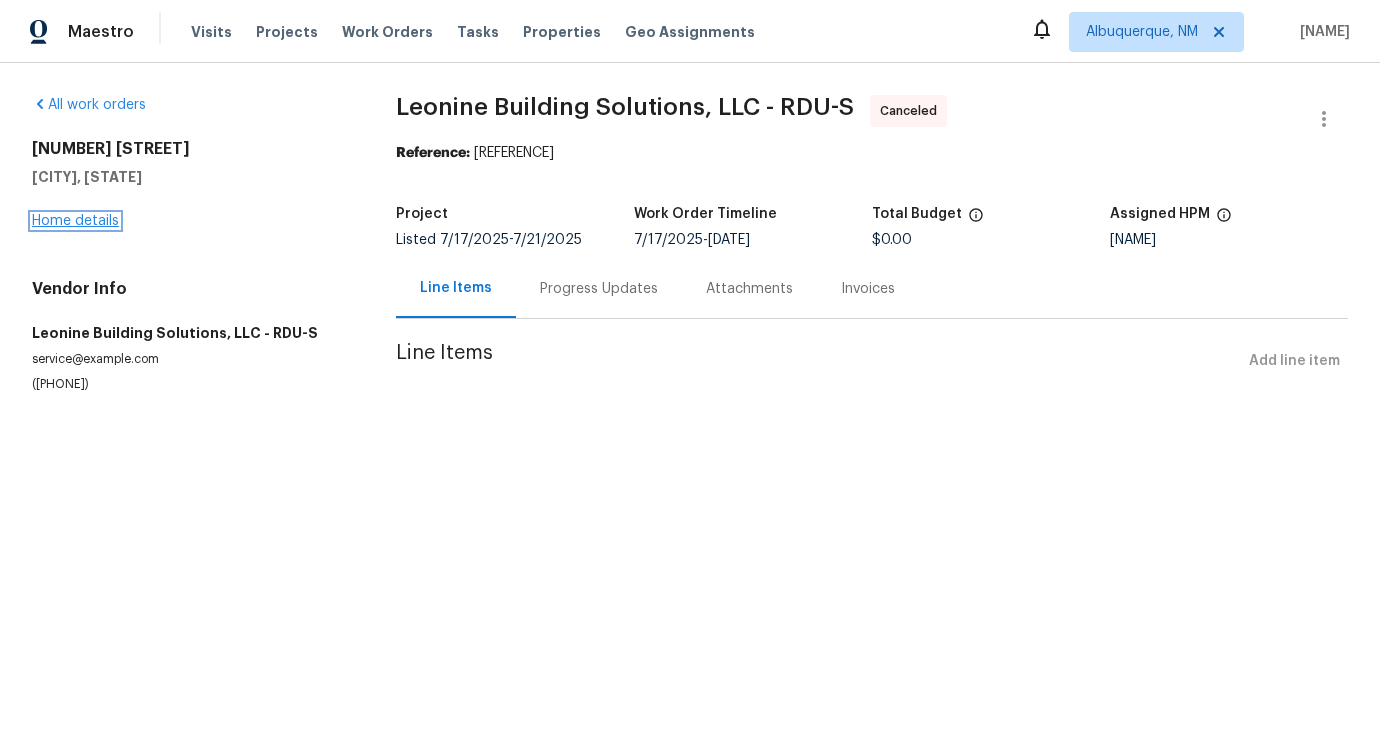 click on "Home details" at bounding box center [75, 221] 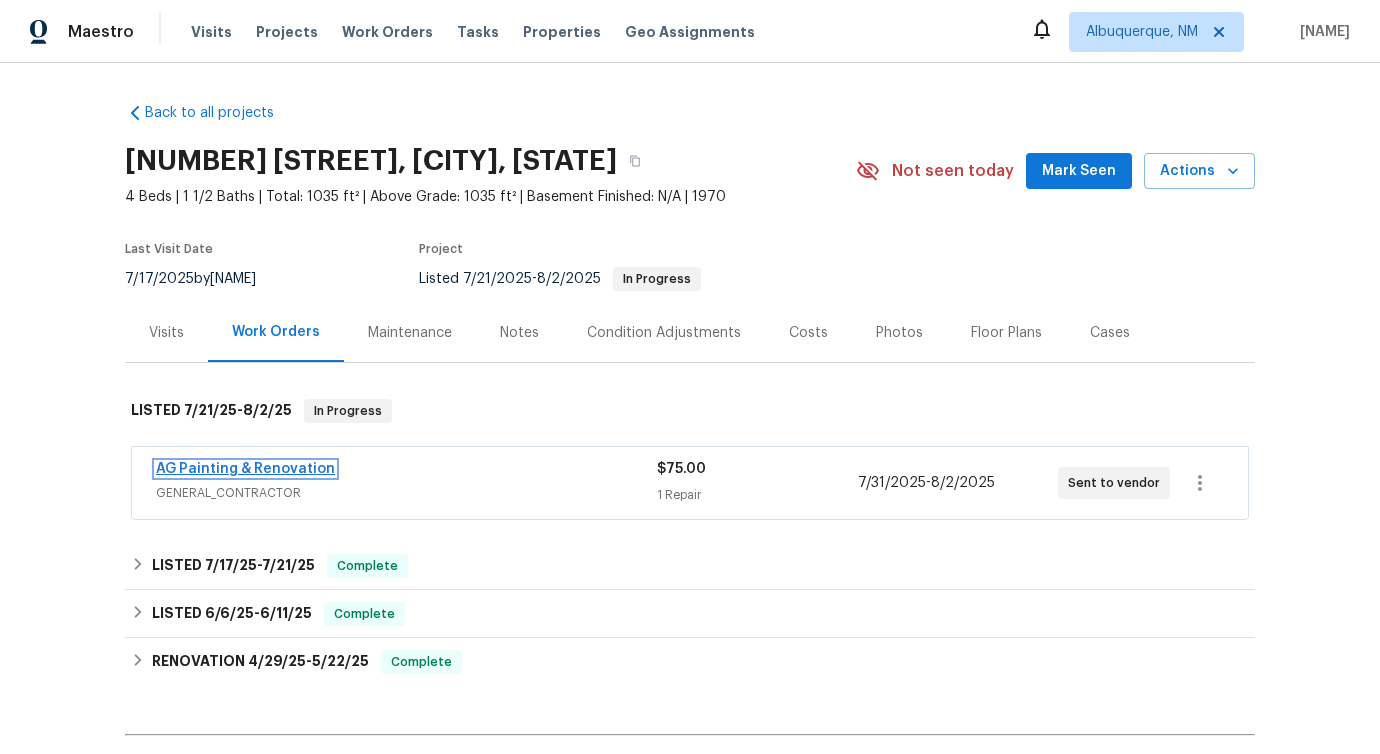 click on "AG Painting & Renovation" at bounding box center (245, 469) 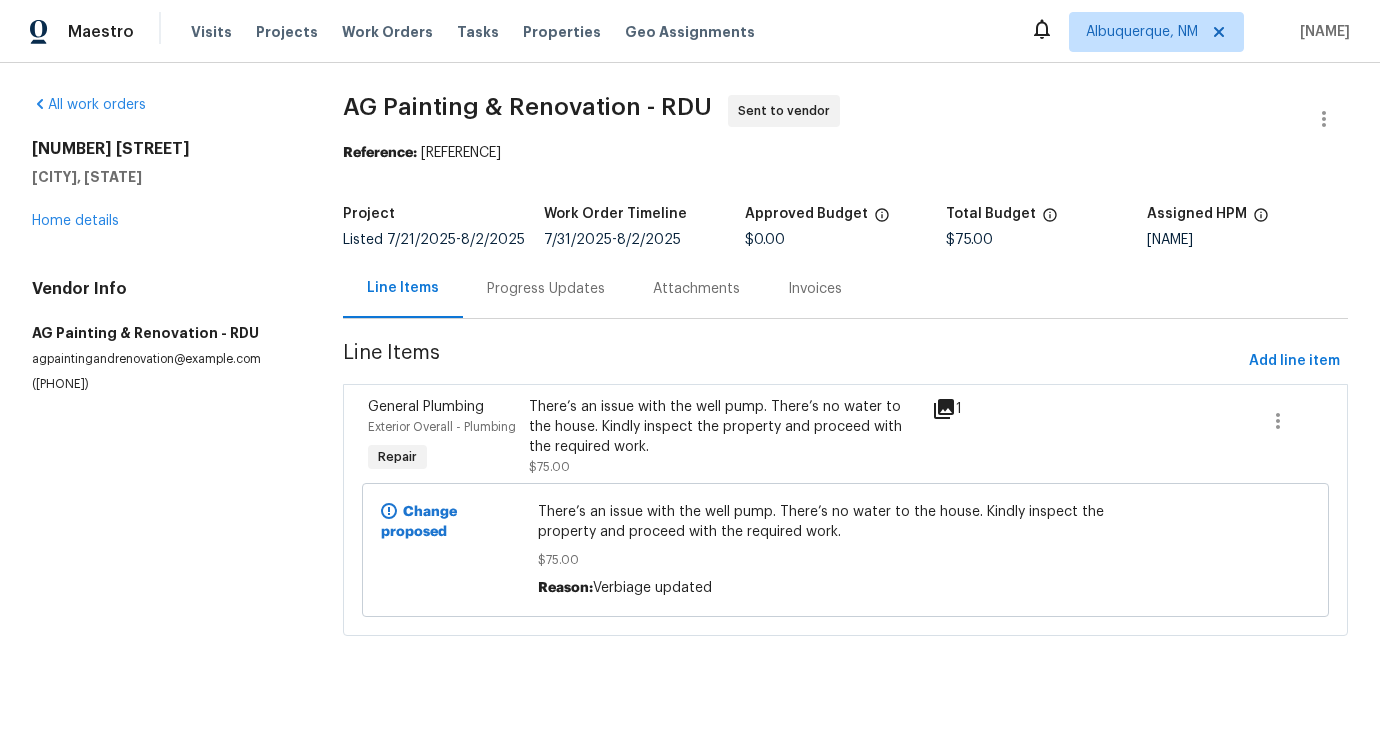 click on "Progress Updates" at bounding box center [546, 289] 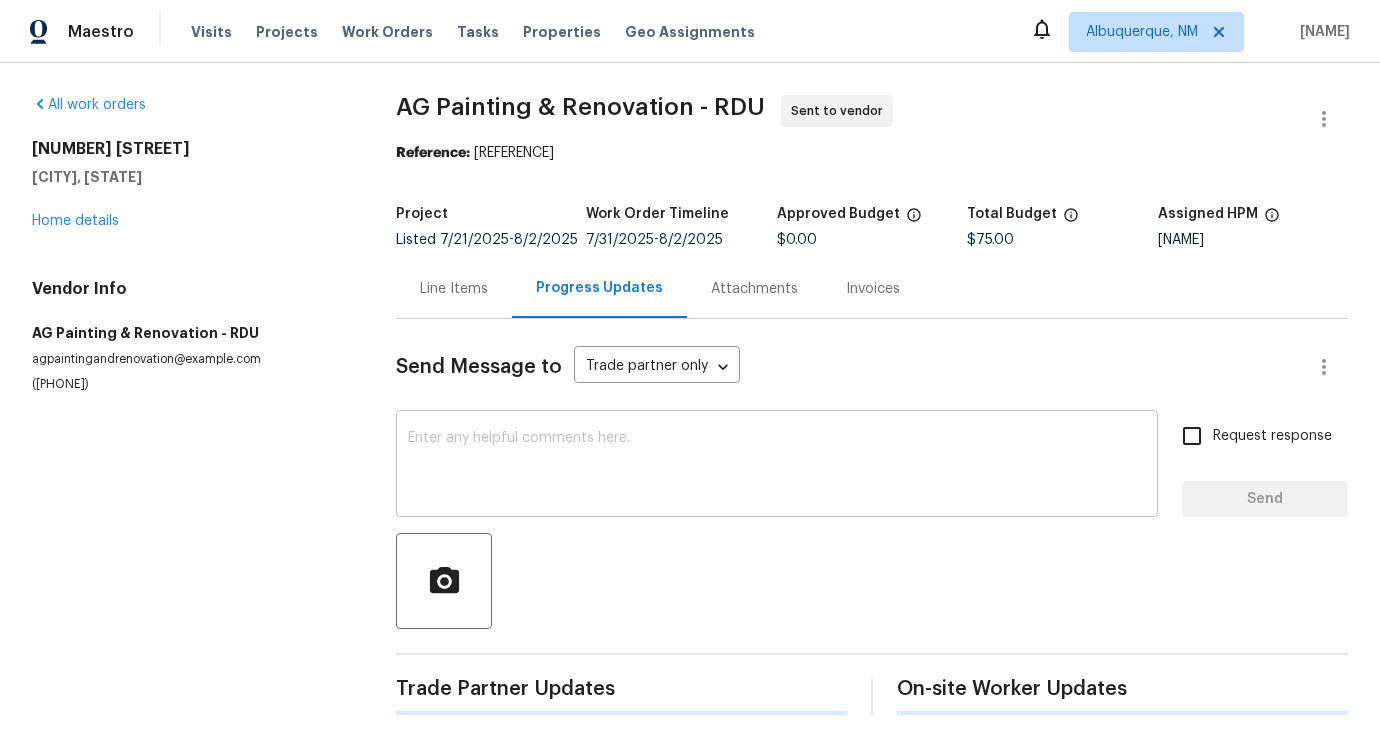 click at bounding box center [777, 466] 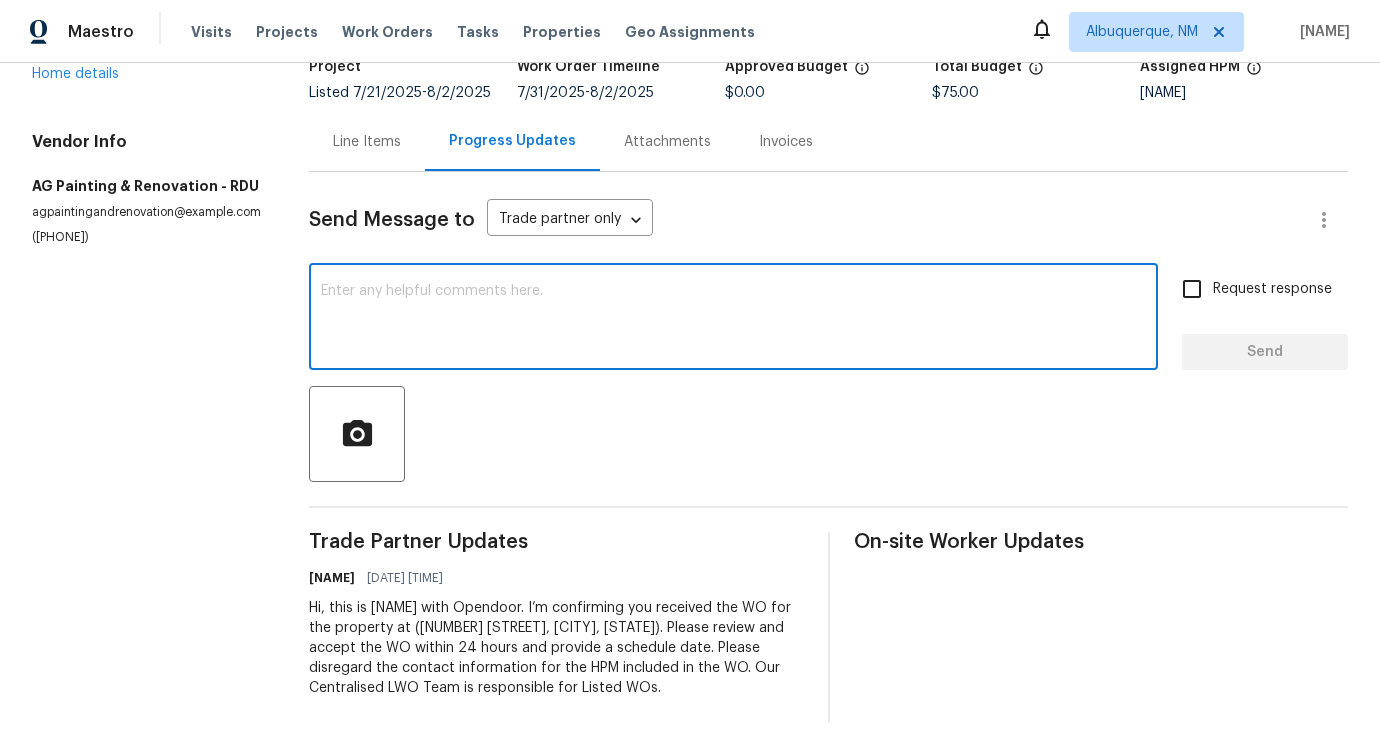 scroll, scrollTop: 0, scrollLeft: 0, axis: both 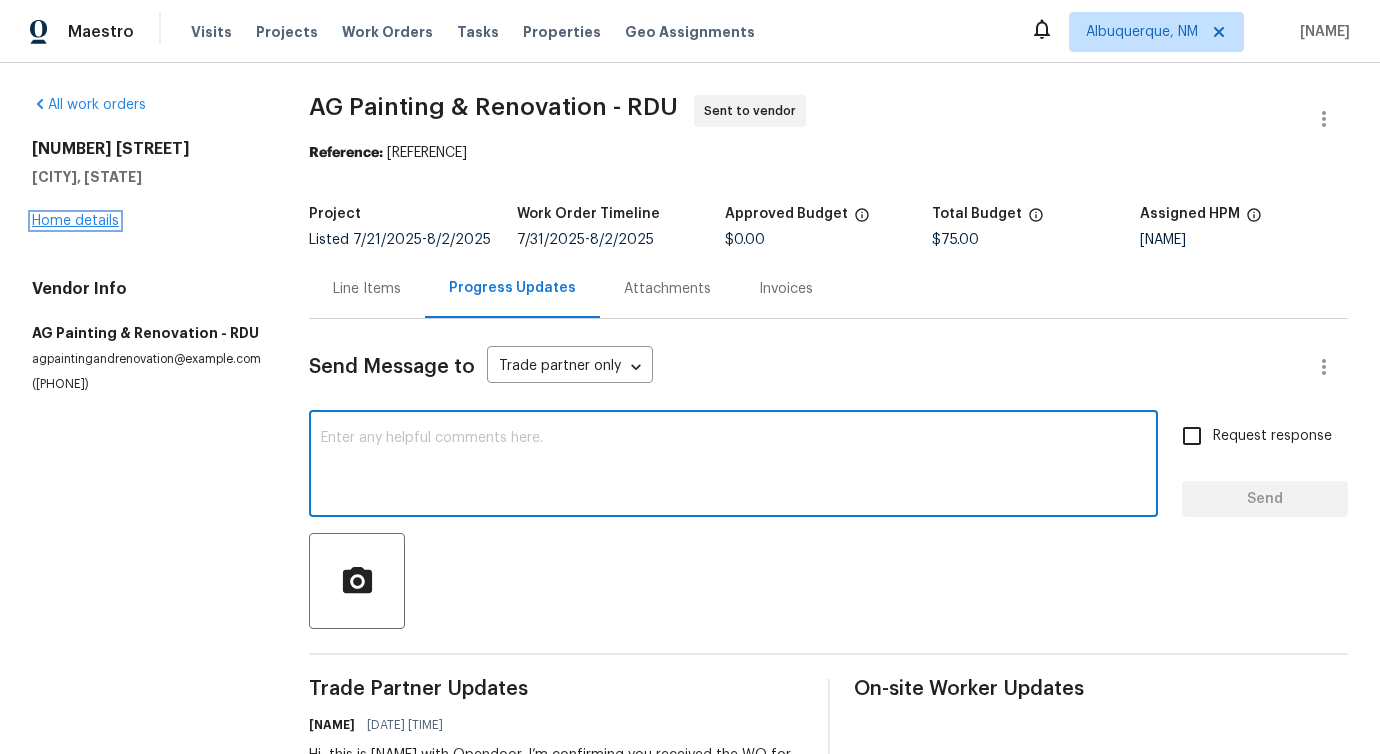 click on "Home details" at bounding box center (75, 221) 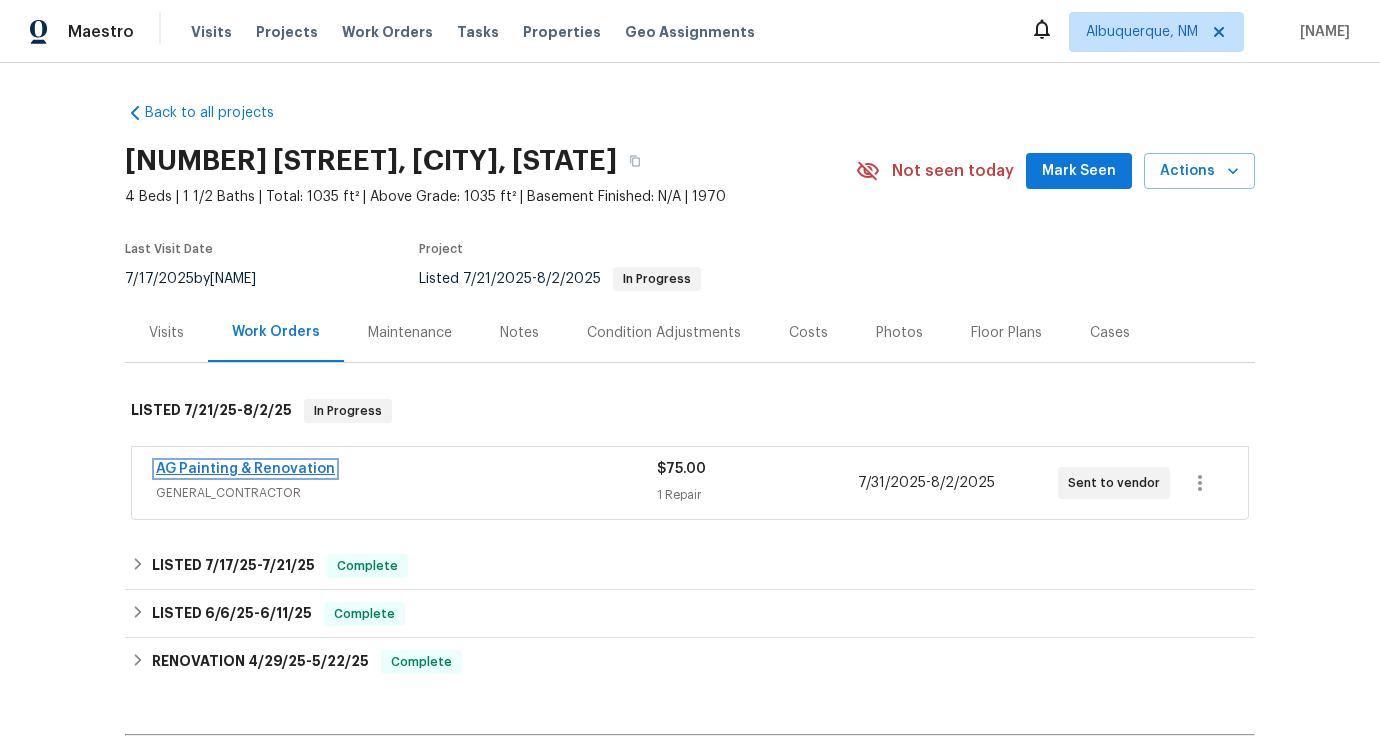 click on "AG Painting & Renovation" at bounding box center (245, 469) 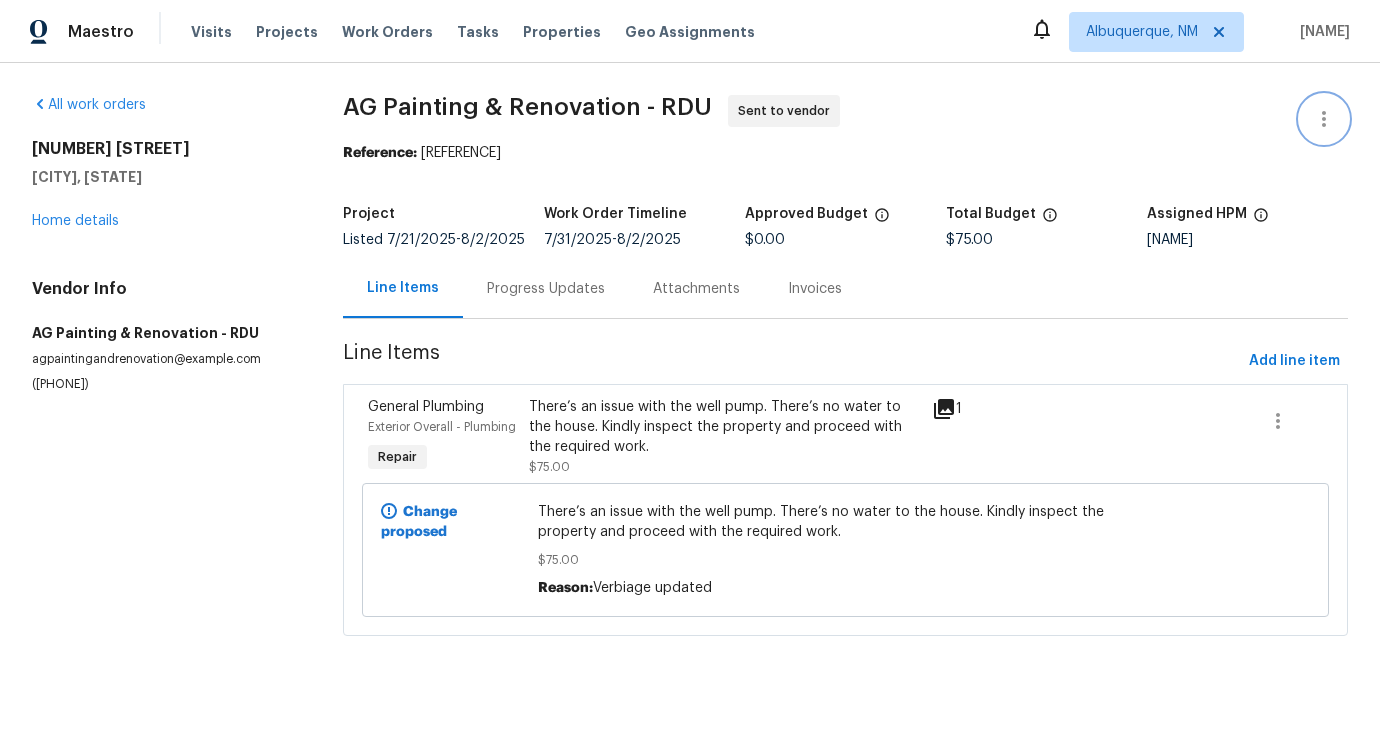click at bounding box center [1324, 119] 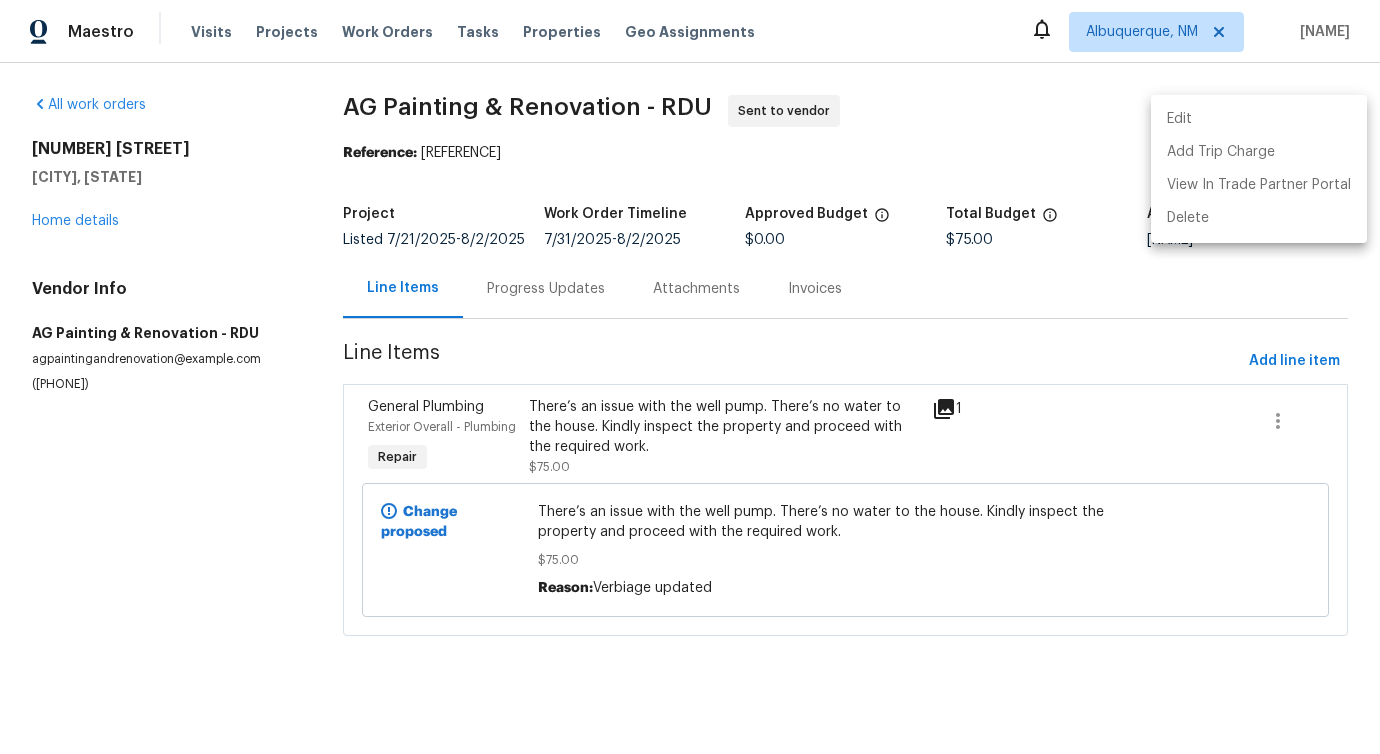 click on "Edit" at bounding box center [1259, 119] 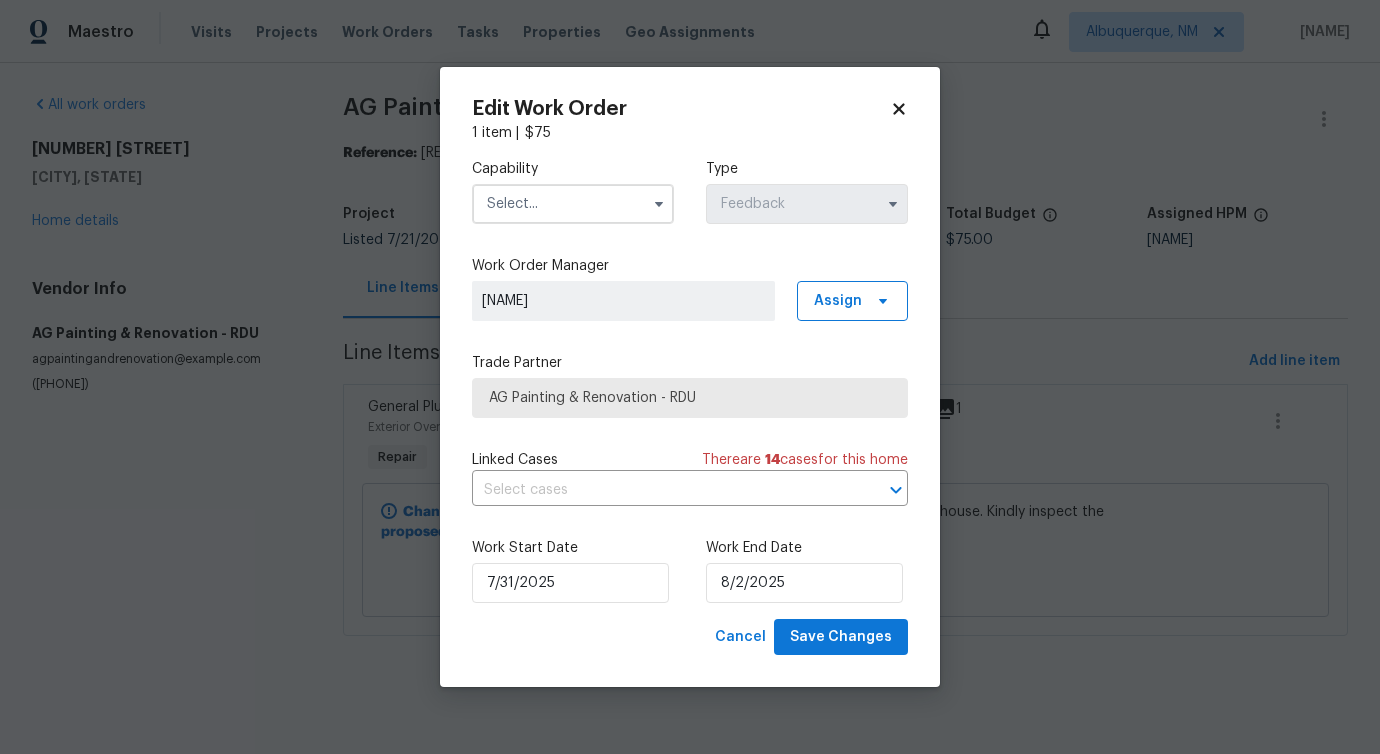 click at bounding box center (573, 204) 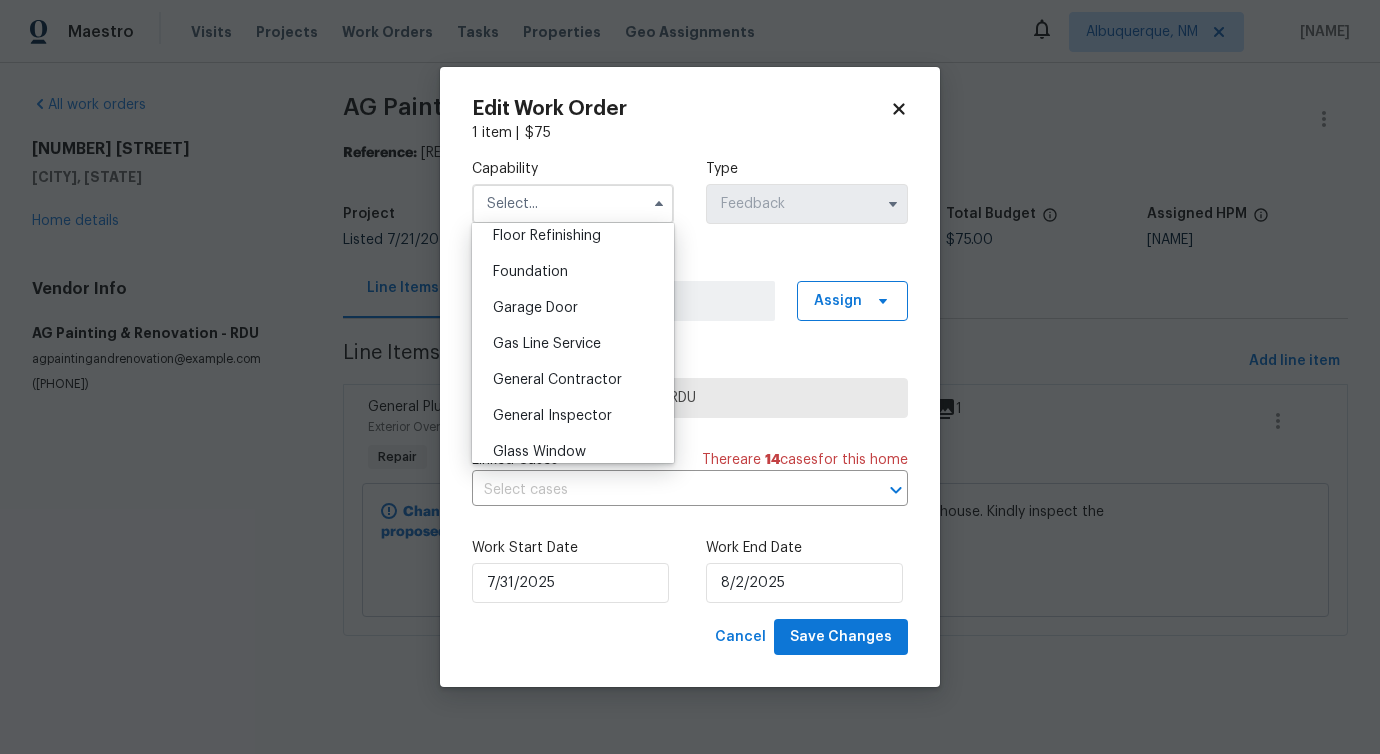scroll, scrollTop: 826, scrollLeft: 0, axis: vertical 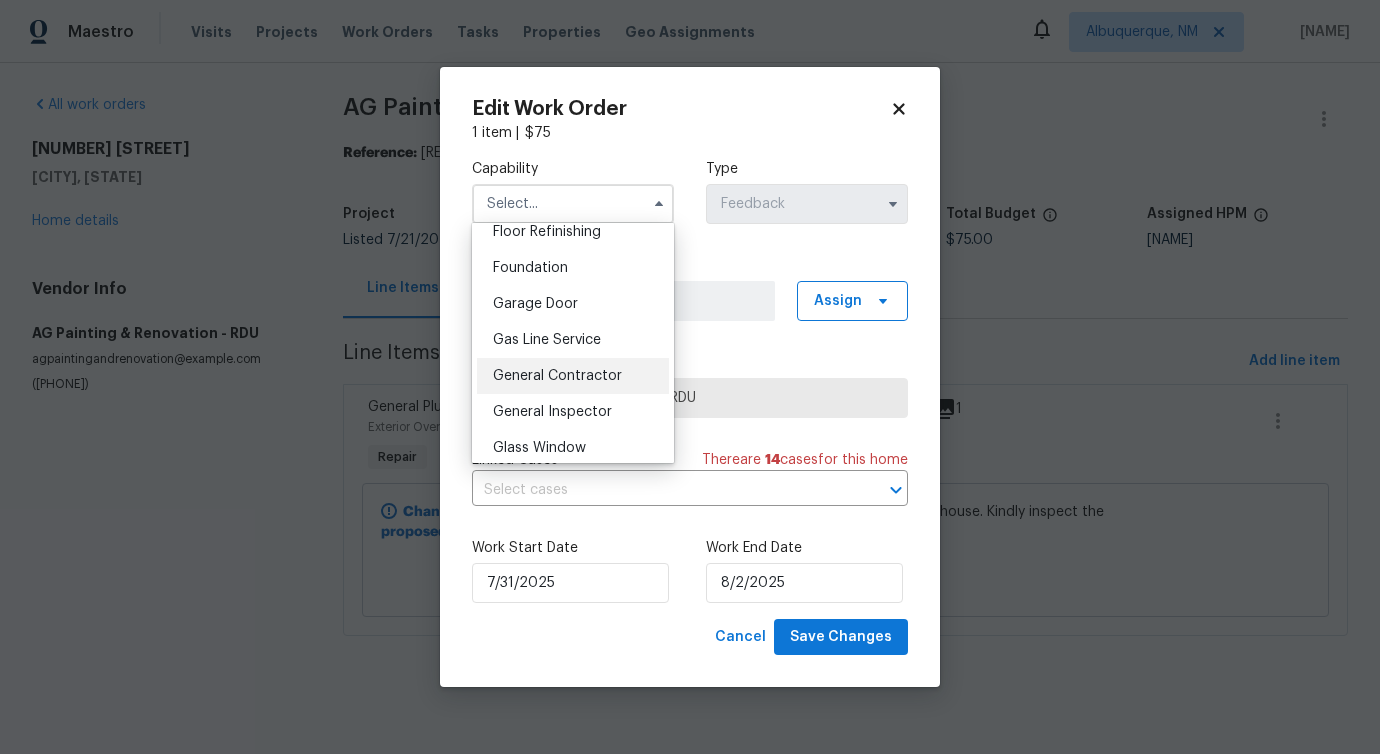 click on "General Contractor" at bounding box center [573, 376] 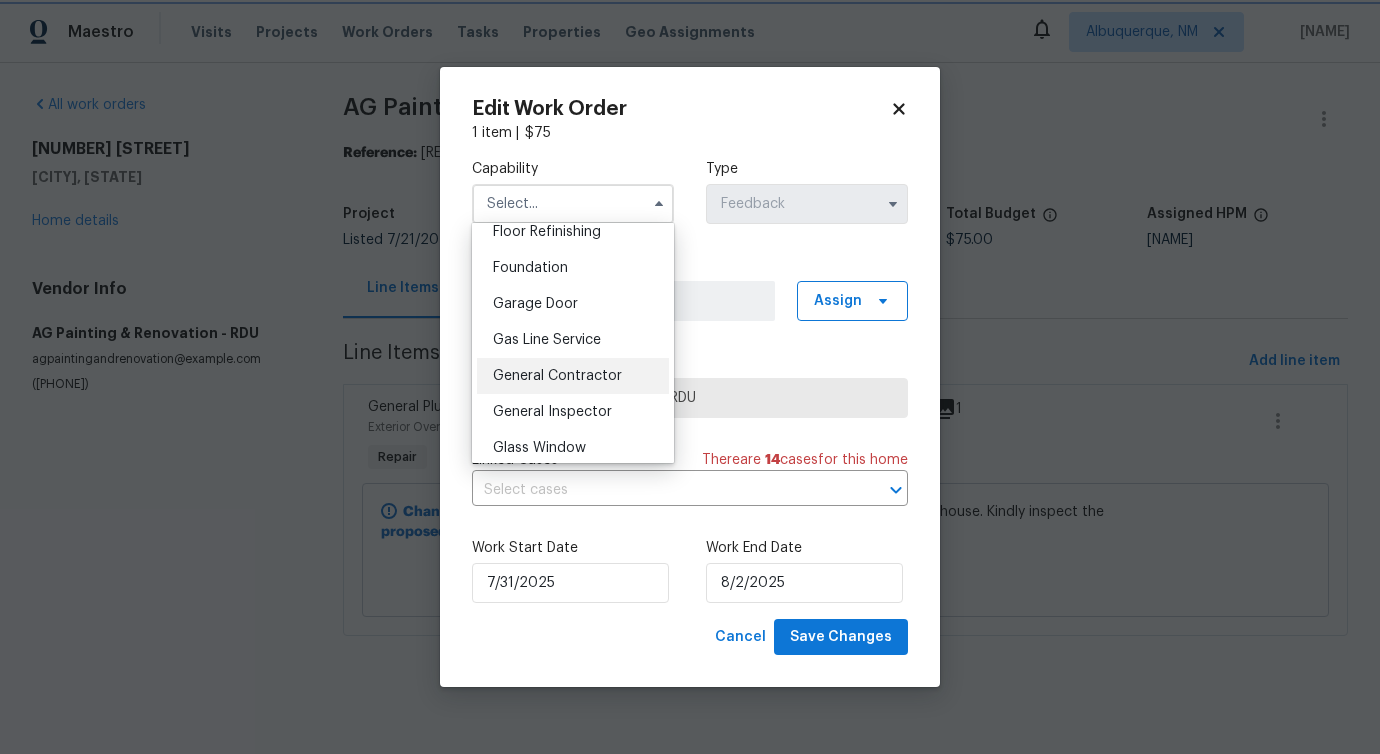 type on "General Contractor" 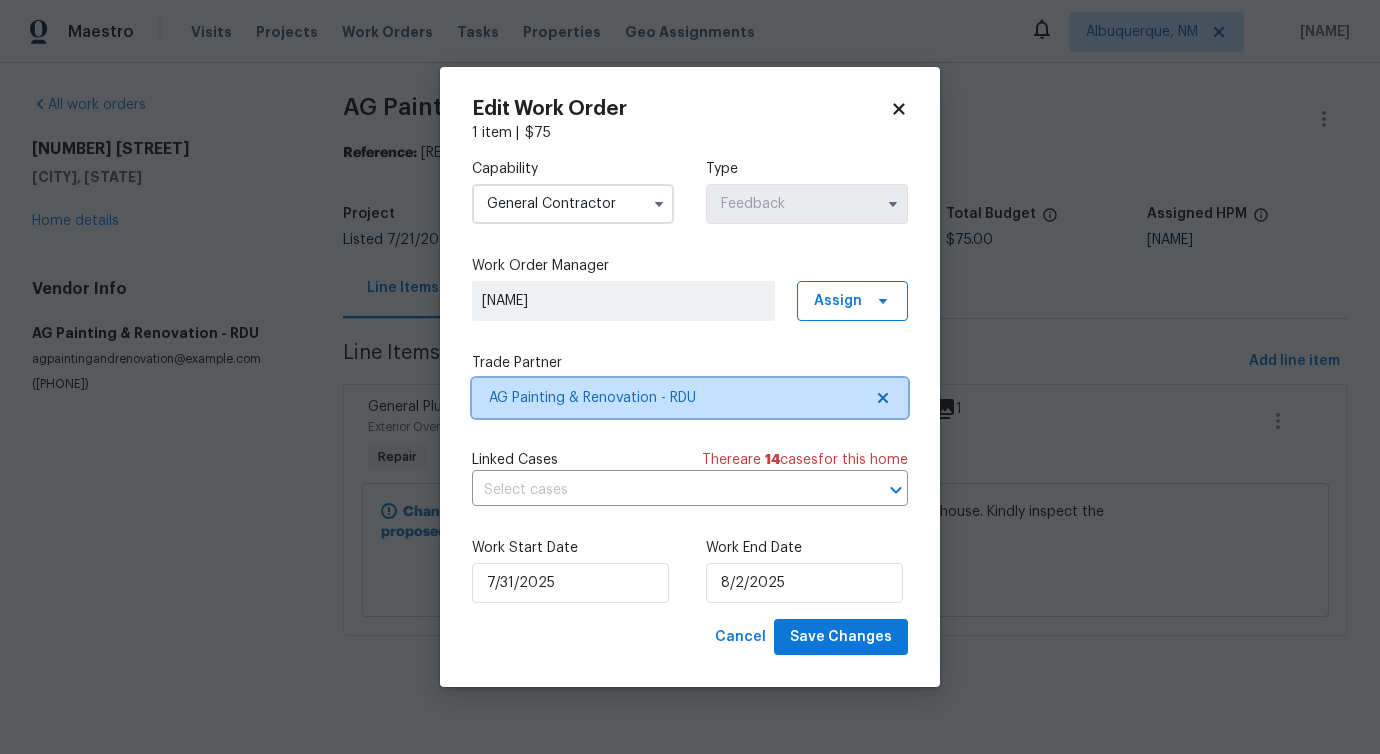 click on "AG Painting & Renovation - RDU" at bounding box center (675, 398) 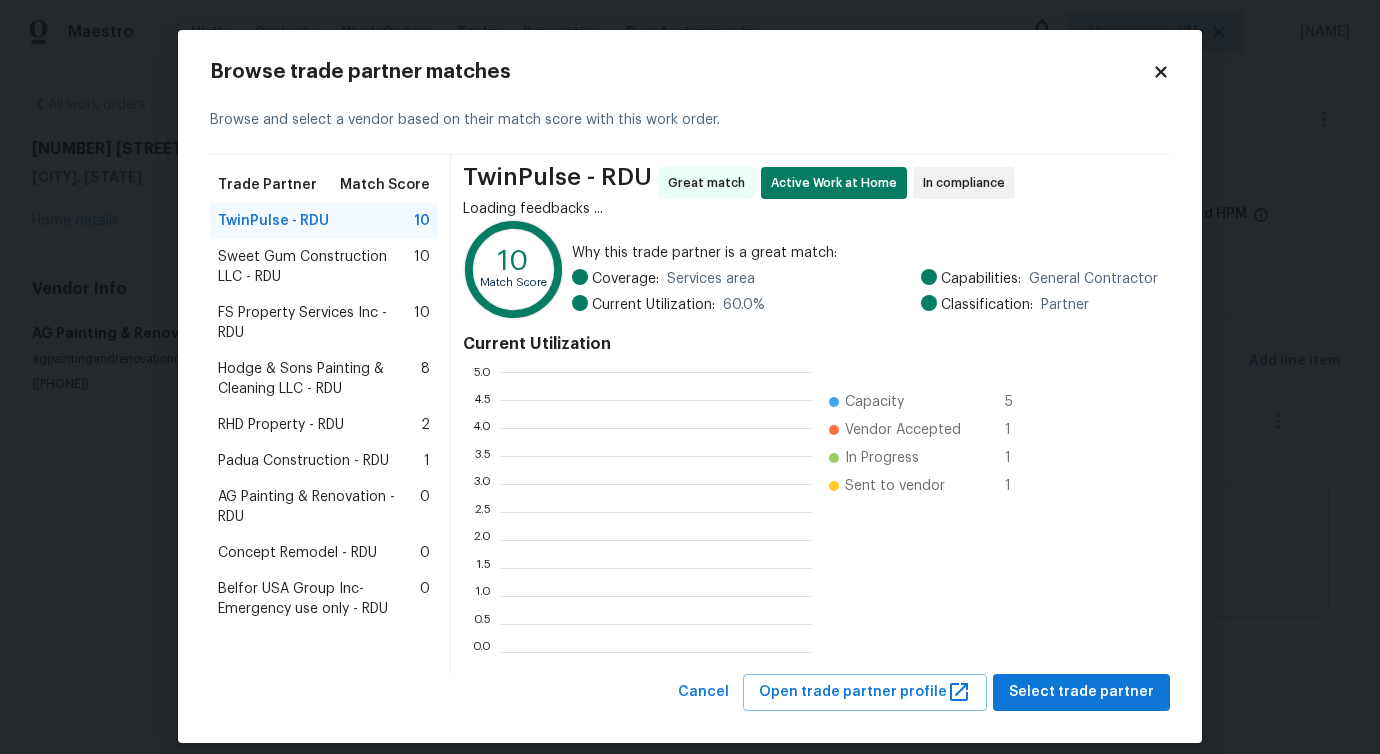 scroll, scrollTop: 2, scrollLeft: 1, axis: both 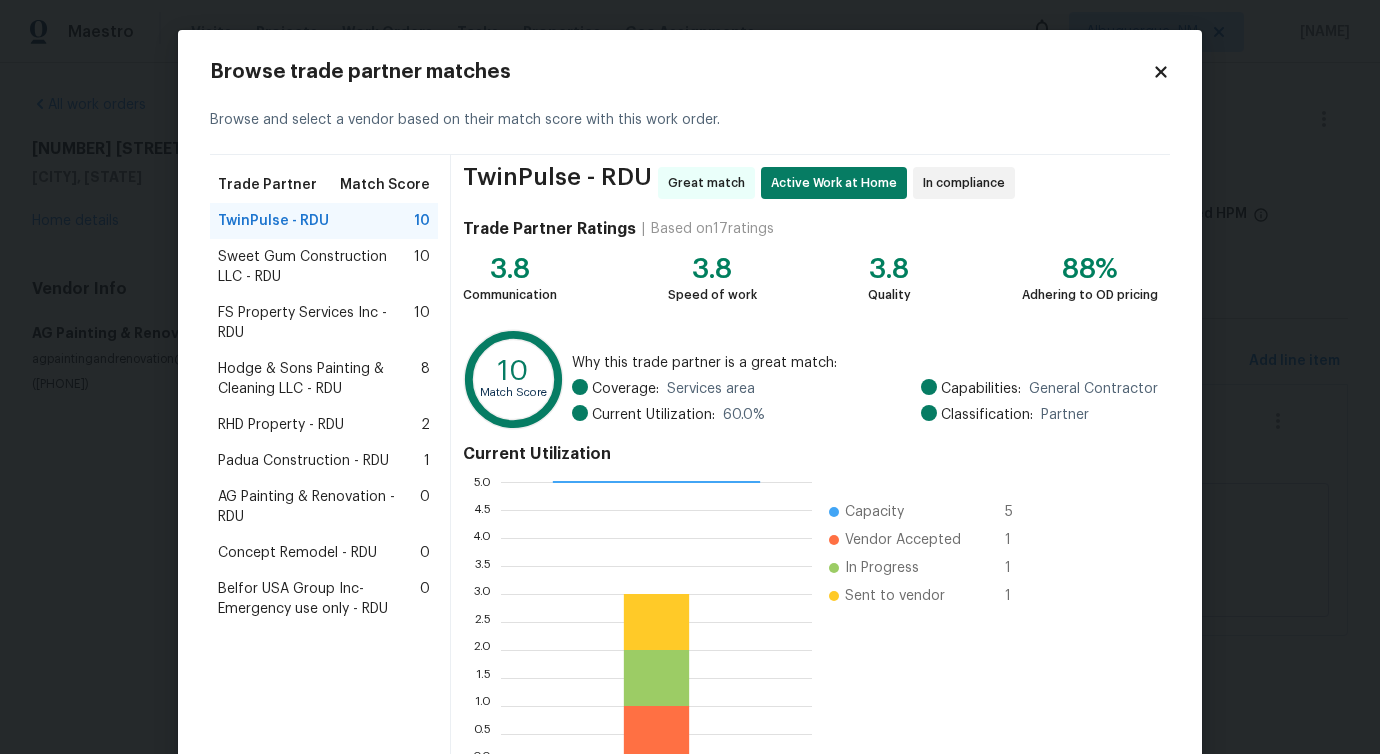 click on "Concept Remodel - RDU" at bounding box center [297, 553] 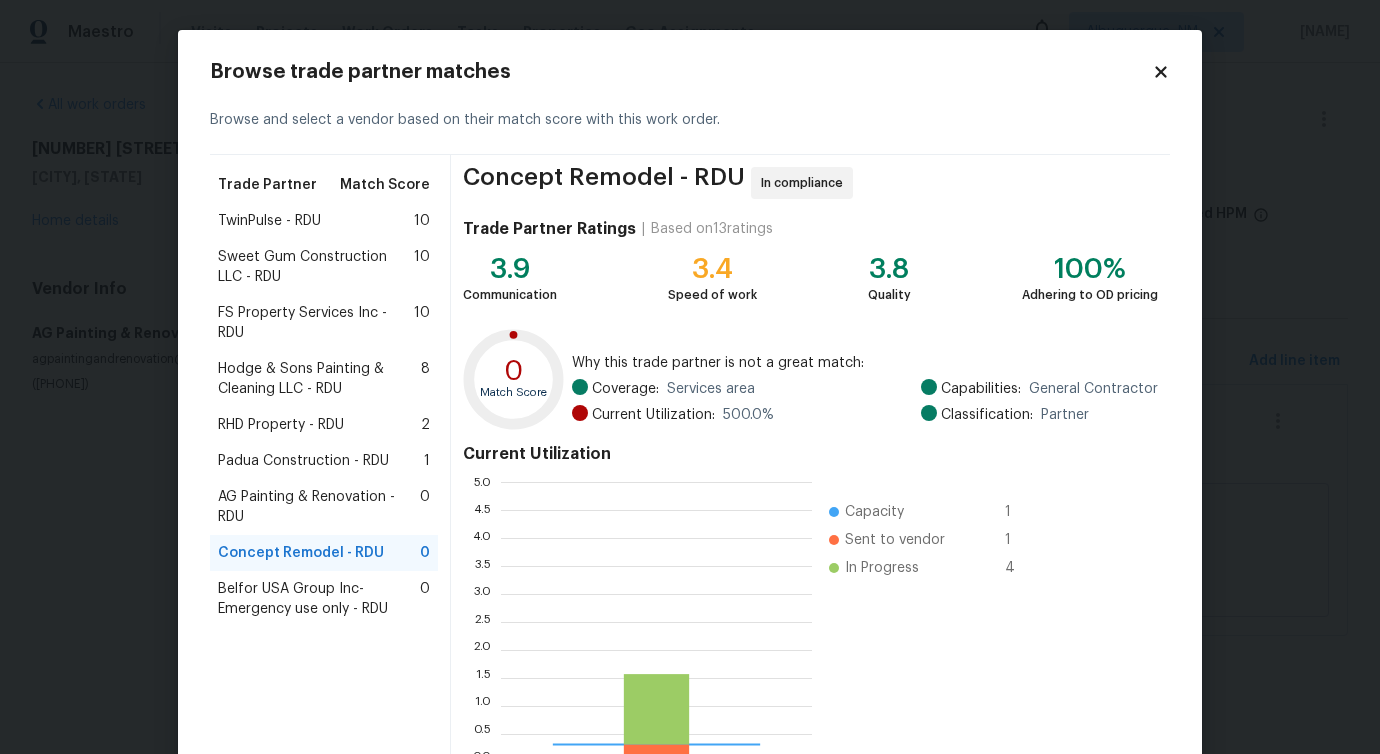 scroll, scrollTop: 2, scrollLeft: 1, axis: both 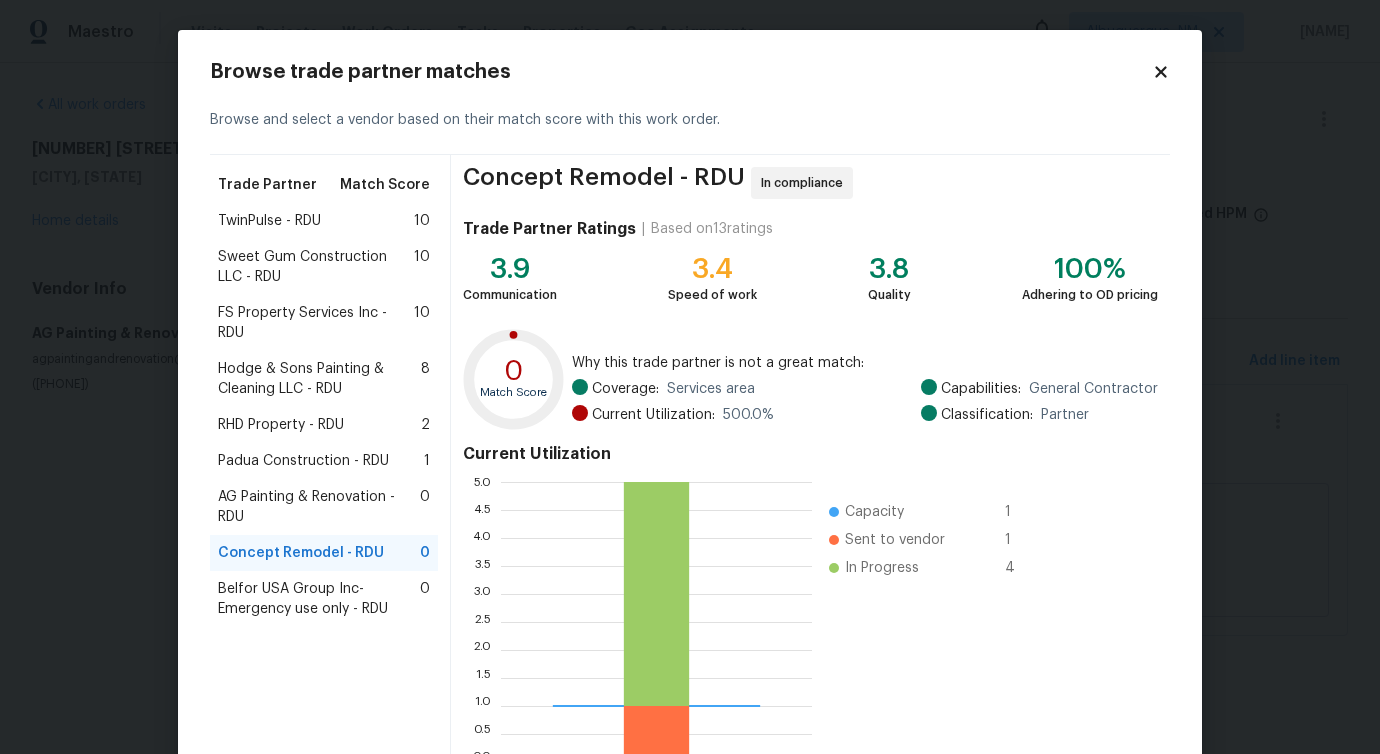 click on "RHD Property - RDU 2" at bounding box center [324, 425] 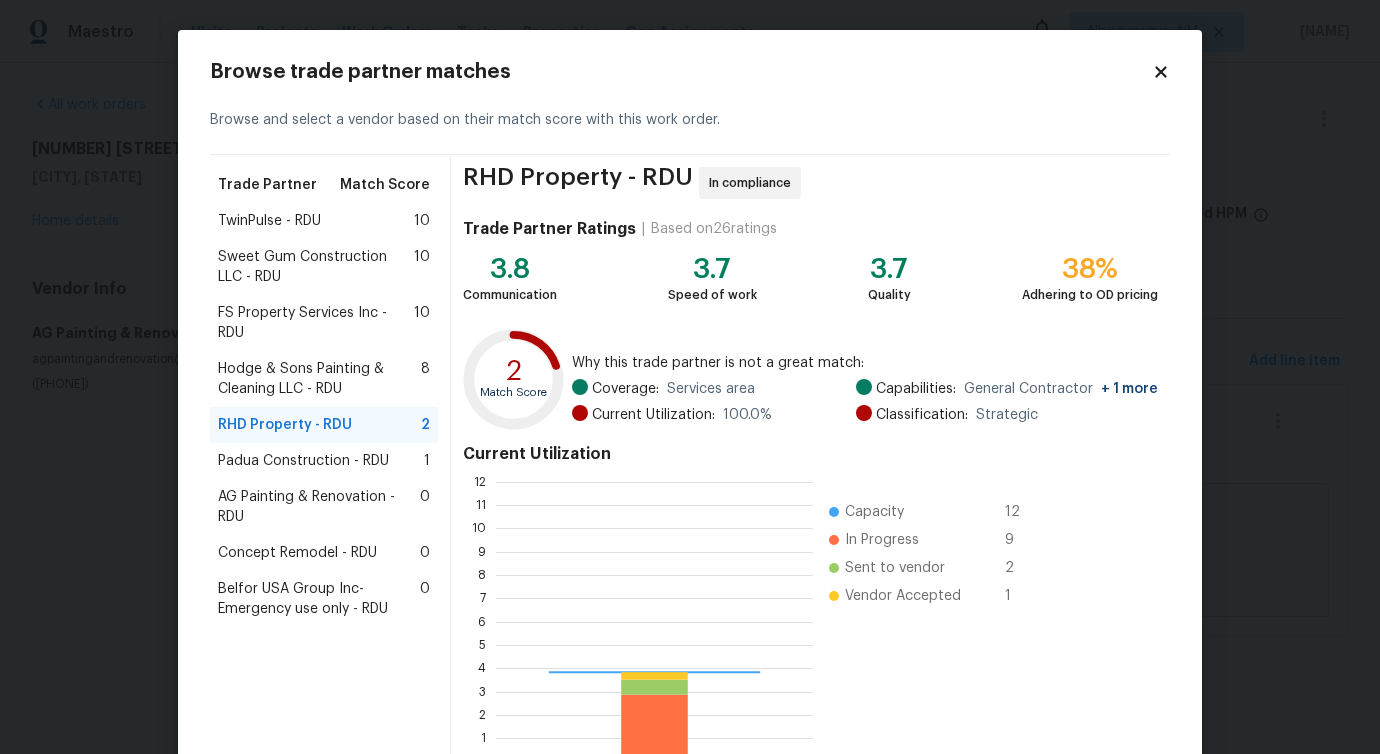 scroll, scrollTop: 2, scrollLeft: 2, axis: both 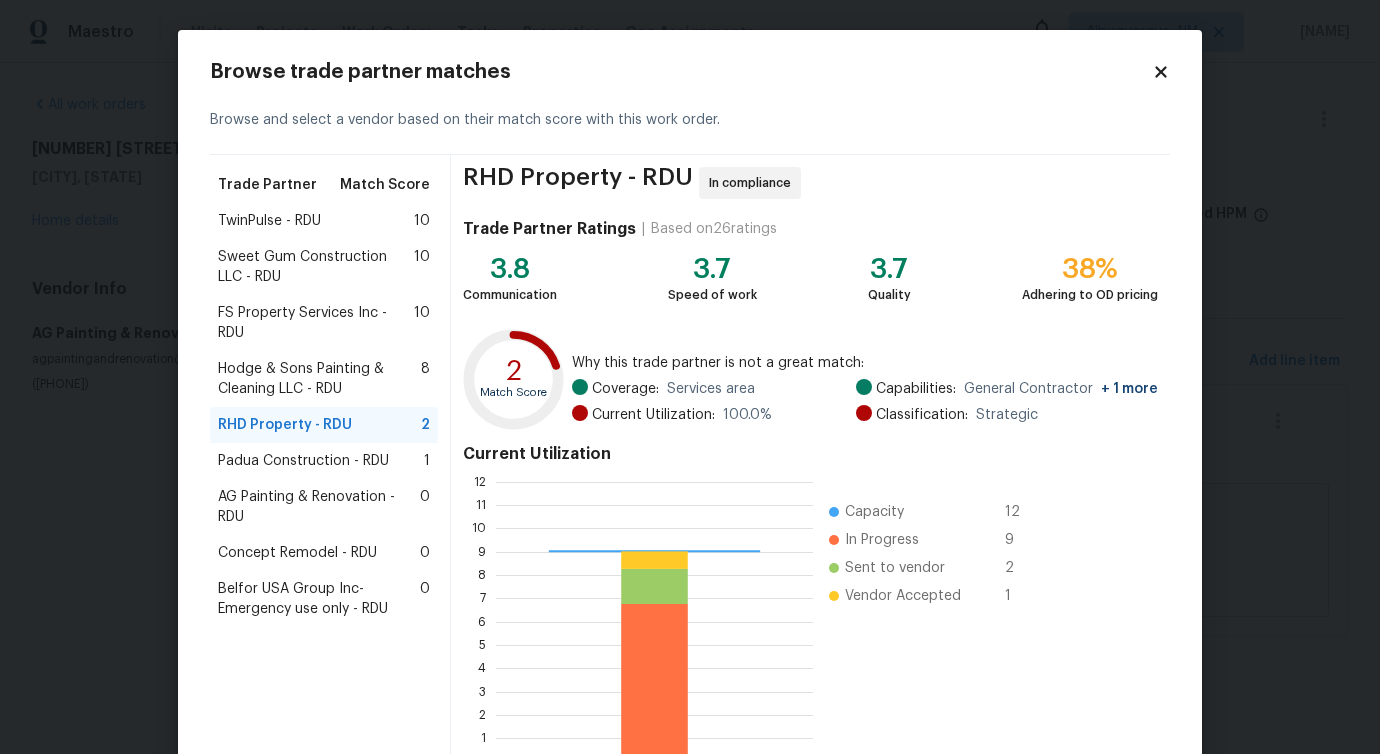 click on "Hodge & Sons Painting & Cleaning LLC - RDU" at bounding box center (319, 379) 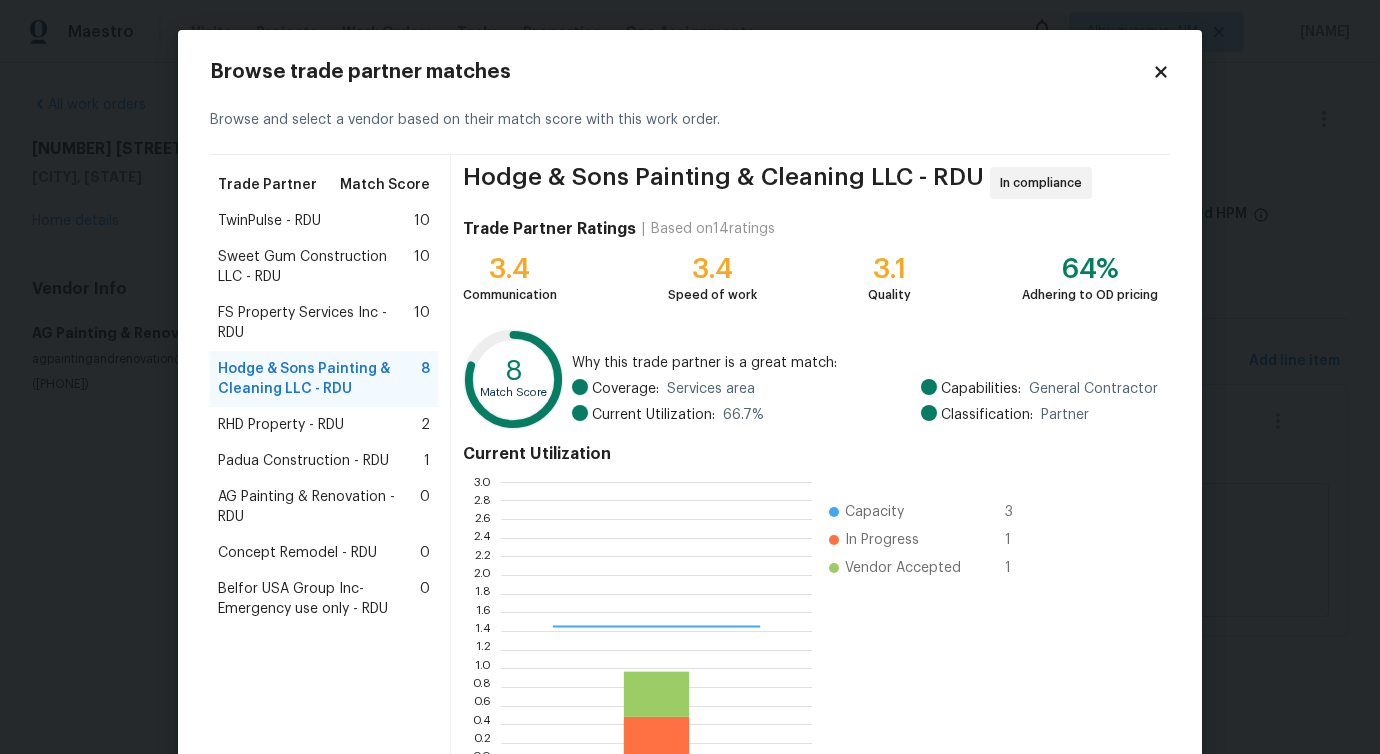 scroll, scrollTop: 2, scrollLeft: 1, axis: both 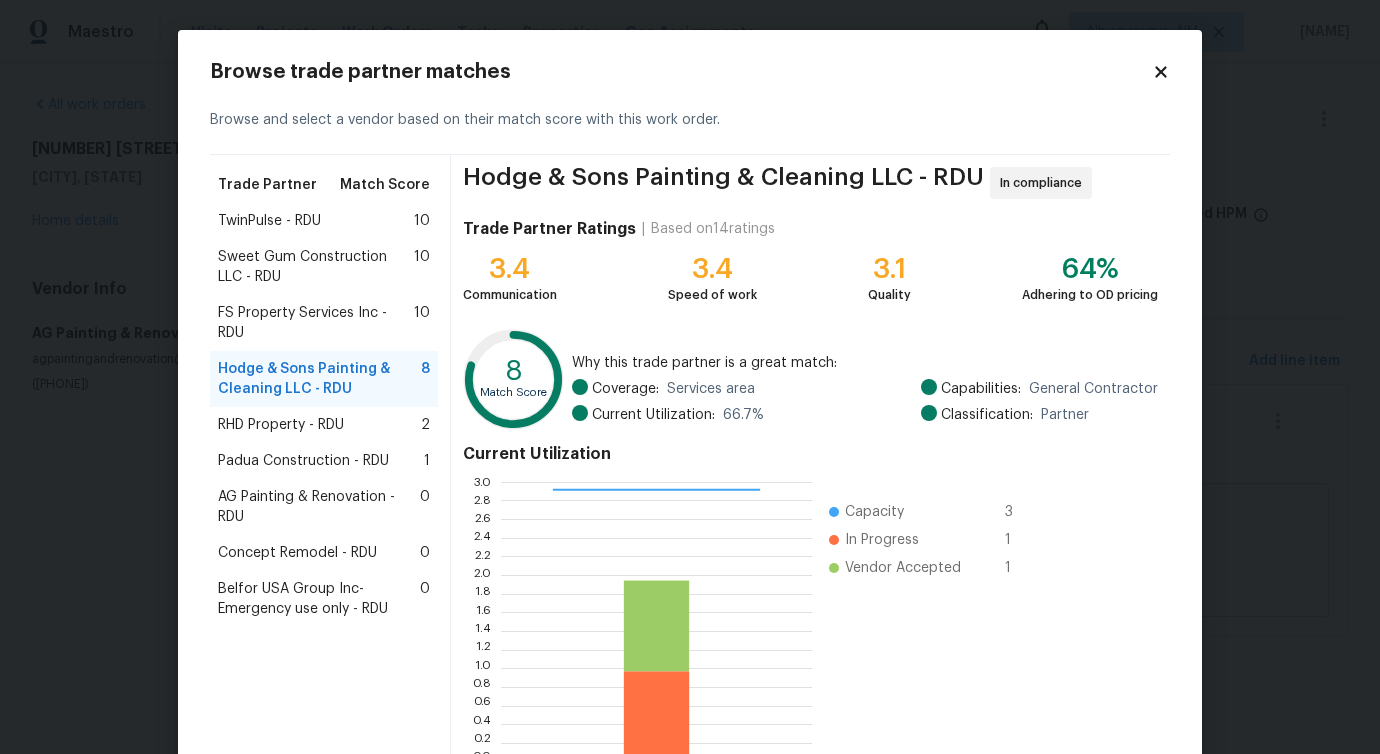 click on "FS Property Services Inc - RDU" at bounding box center (316, 323) 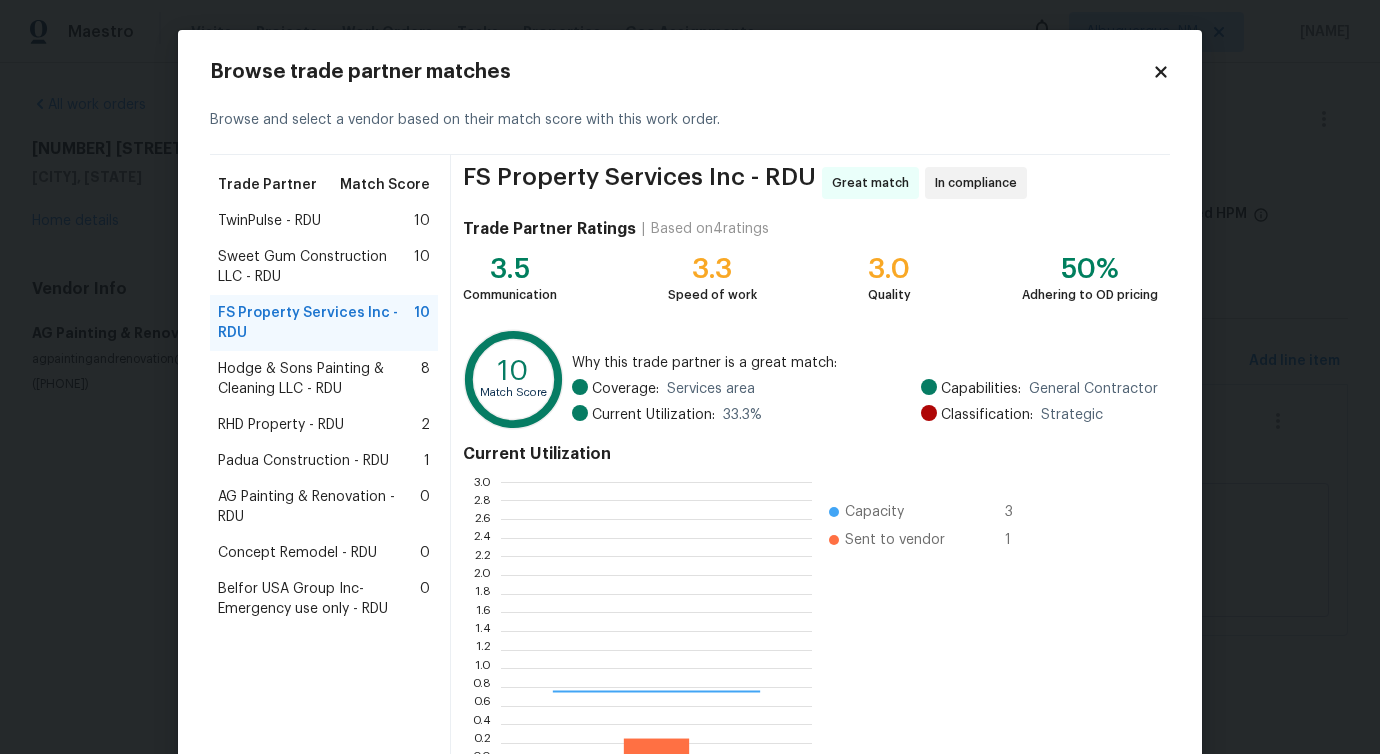scroll, scrollTop: 2, scrollLeft: 1, axis: both 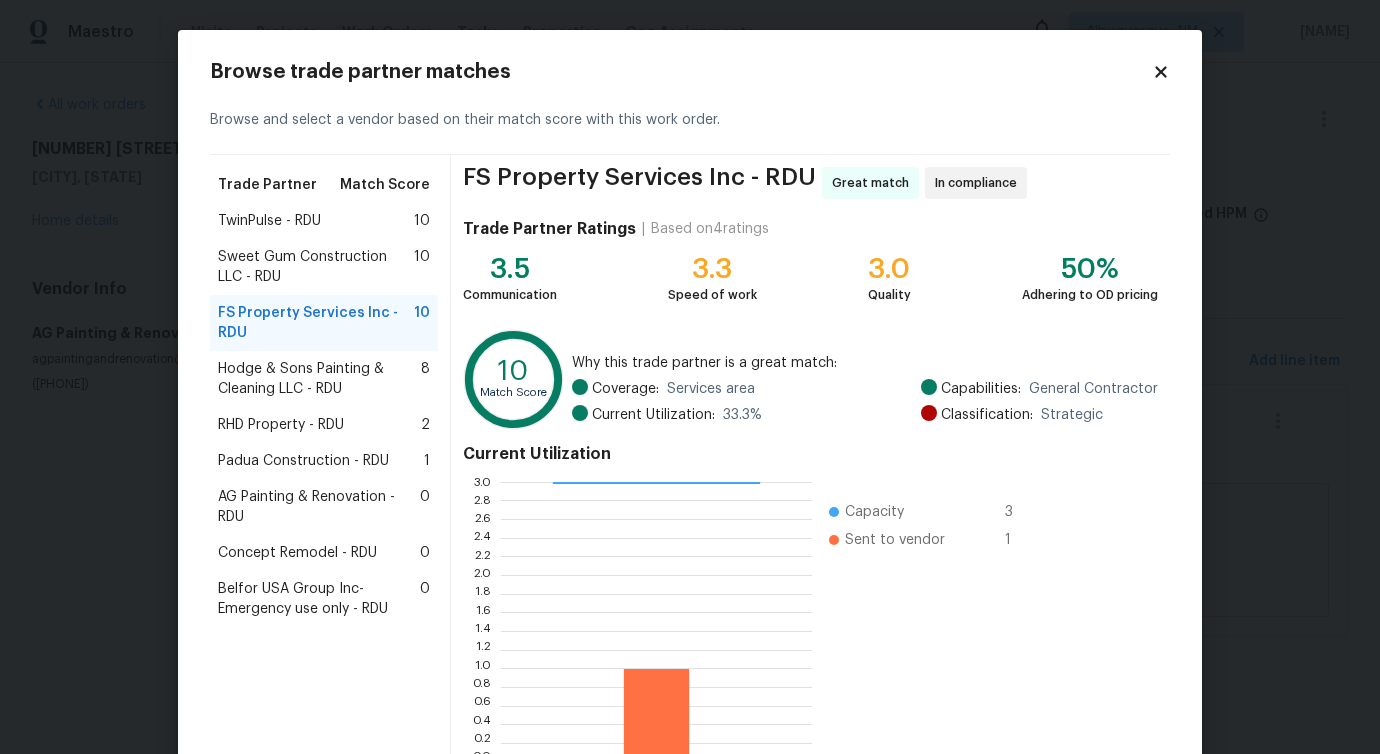 click on "Hodge & Sons Painting & Cleaning LLC - RDU 8" at bounding box center [324, 379] 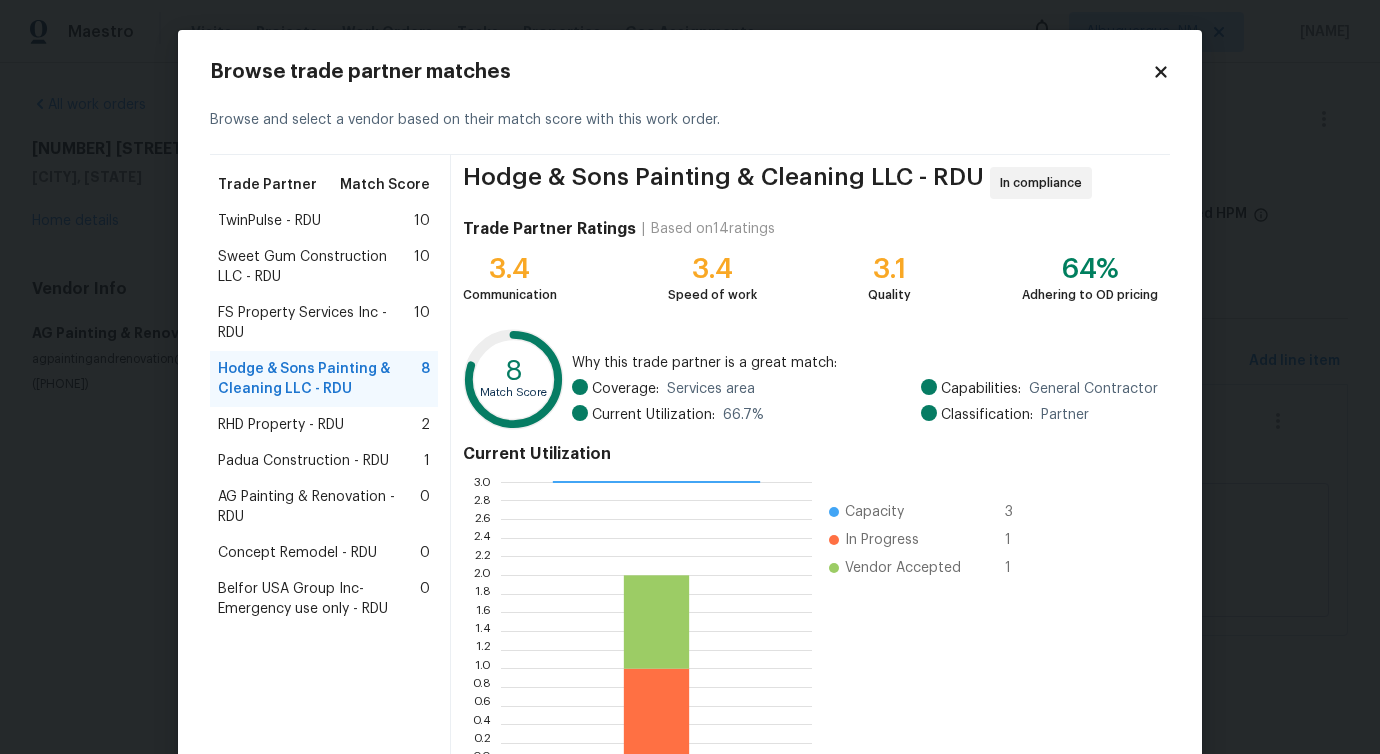 click on "Maestro Visits Projects Work Orders Tasks Properties Geo Assignments Albuquerque, NM Pavithra Sekar All work orders 1413 Chamblee Rd Zebulon, NC 27597 Home details Vendor Info AG Painting & Renovation - RDU agpaintingandrenovation@gmail.com (919) 827-2151 AG Painting & Renovation - RDU Sent to vendor Reference:   75P3TTZ5462WX-0ee035e43 Project Listed   7/21/2025  -  8/2/2025 Work Order Timeline 7/31/2025  -  8/2/2025 Approved Budget $0.00 Total Budget $75.00 Assigned HPM Amanda Horton Line Items Progress Updates Attachments Invoices Line Items Add line item General Plumbing Exterior Overall - Plumbing Repair There’s an issue with the well pump. There’s no water to the house. Kindly inspect the property and proceed with the required work. $75.00   1 Change proposed There’s an issue with the well pump. There’s no water to the house. Kindly inspect the property and proceed with the required work. $75.00 Reason:  Verbiage updated
Edit Work Order 1 item | $ 75 Capability   General Contractor Type" at bounding box center (690, 346) 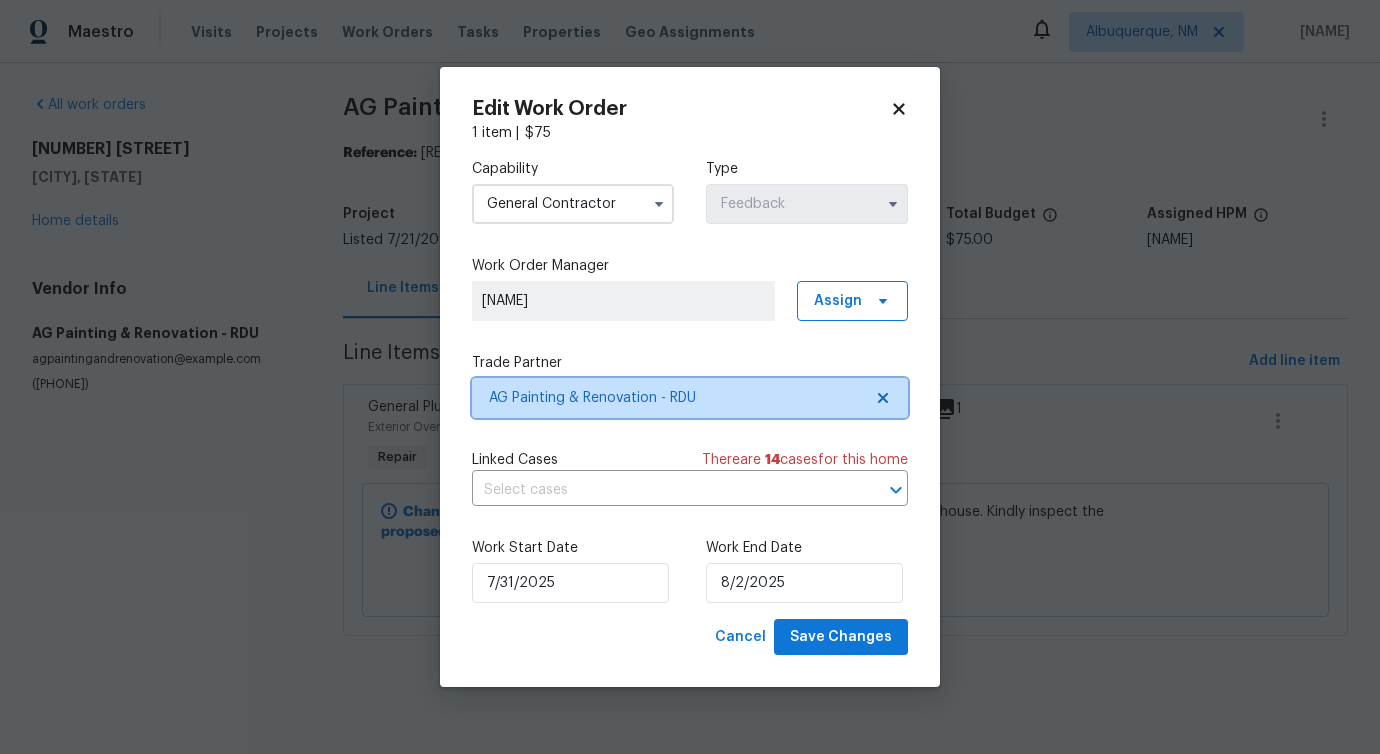 click on "AG Painting & Renovation - RDU" at bounding box center (690, 398) 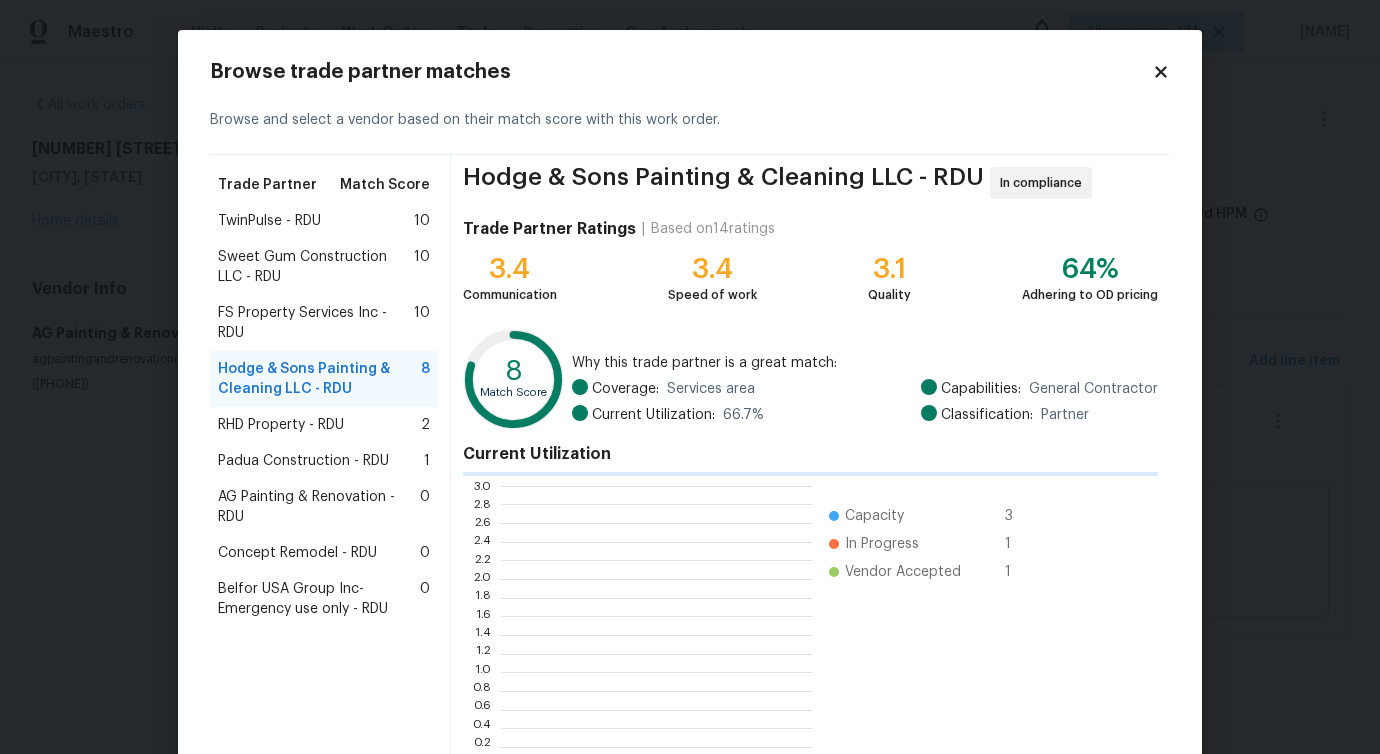 scroll, scrollTop: 2, scrollLeft: 1, axis: both 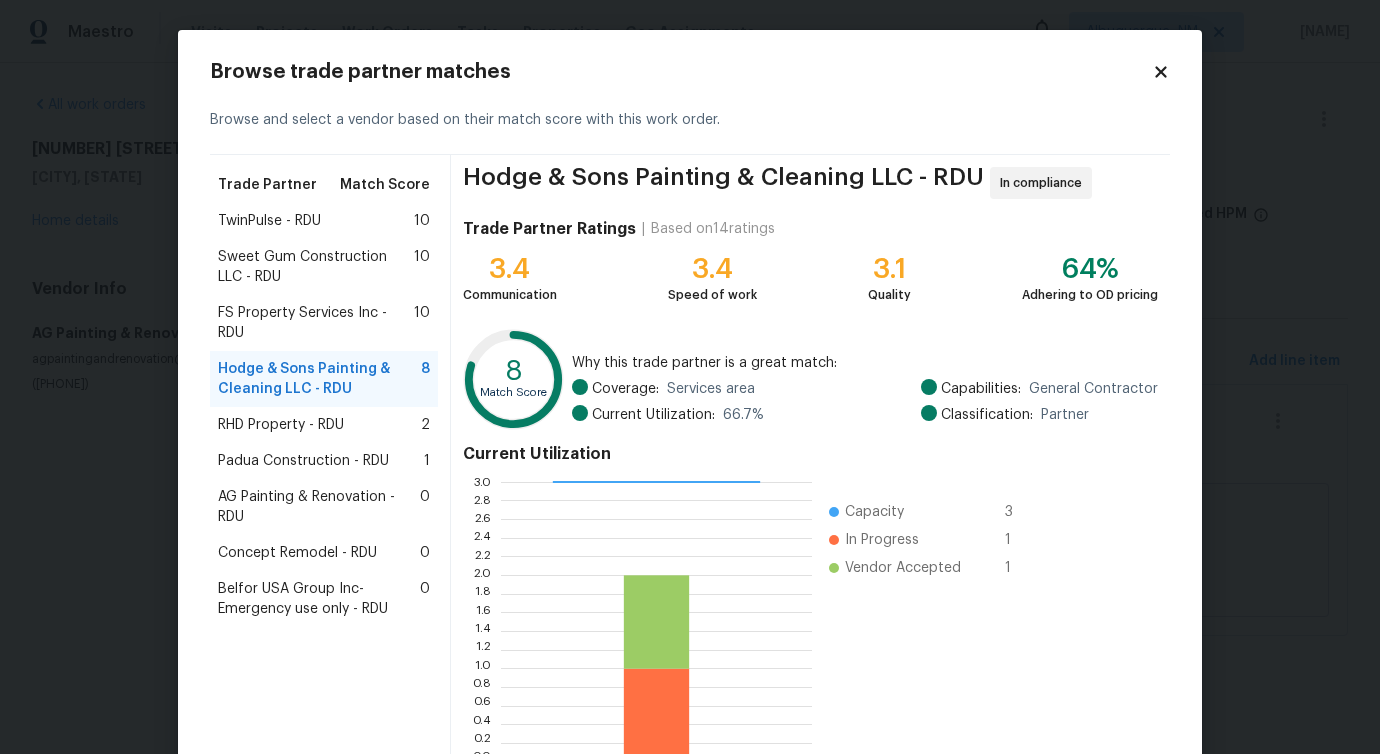 click on "FS Property Services Inc - RDU  10" at bounding box center (324, 323) 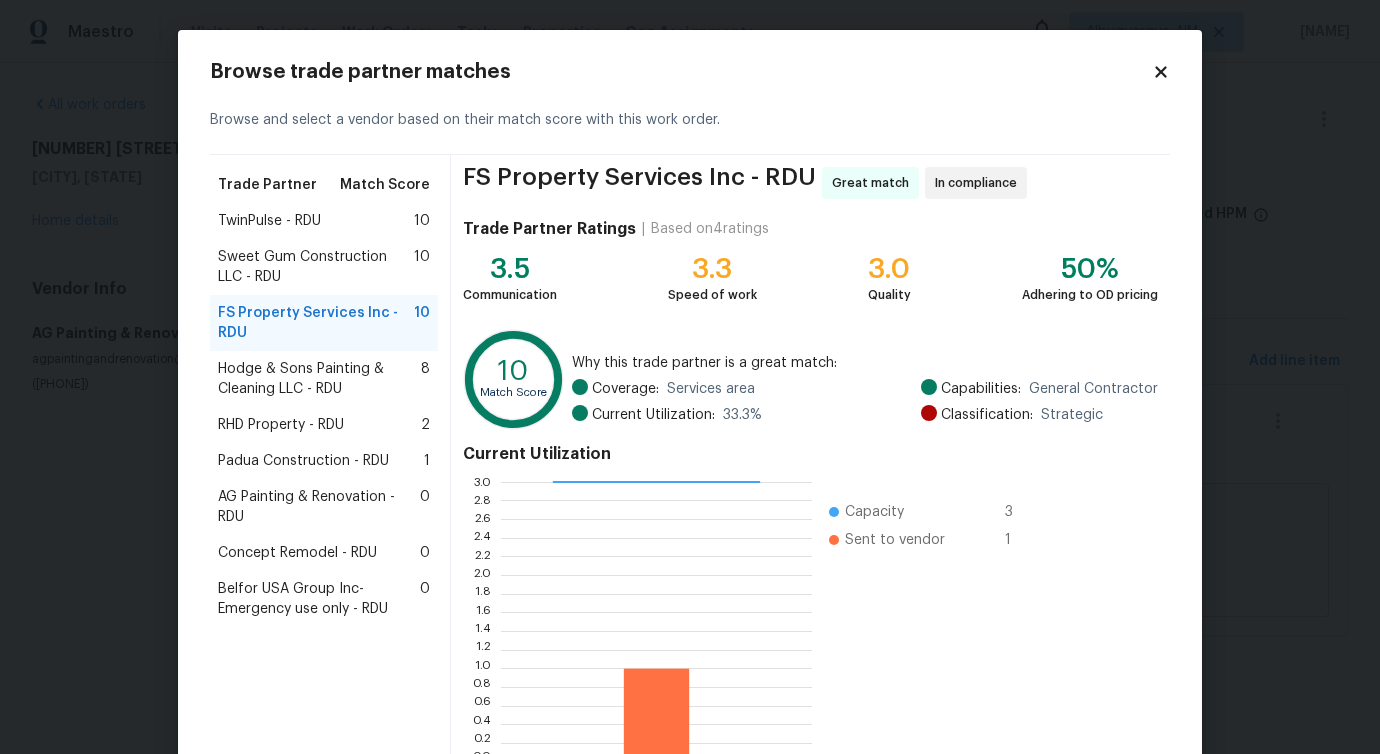 click on "Hodge & Sons Painting & Cleaning LLC - RDU" at bounding box center [319, 379] 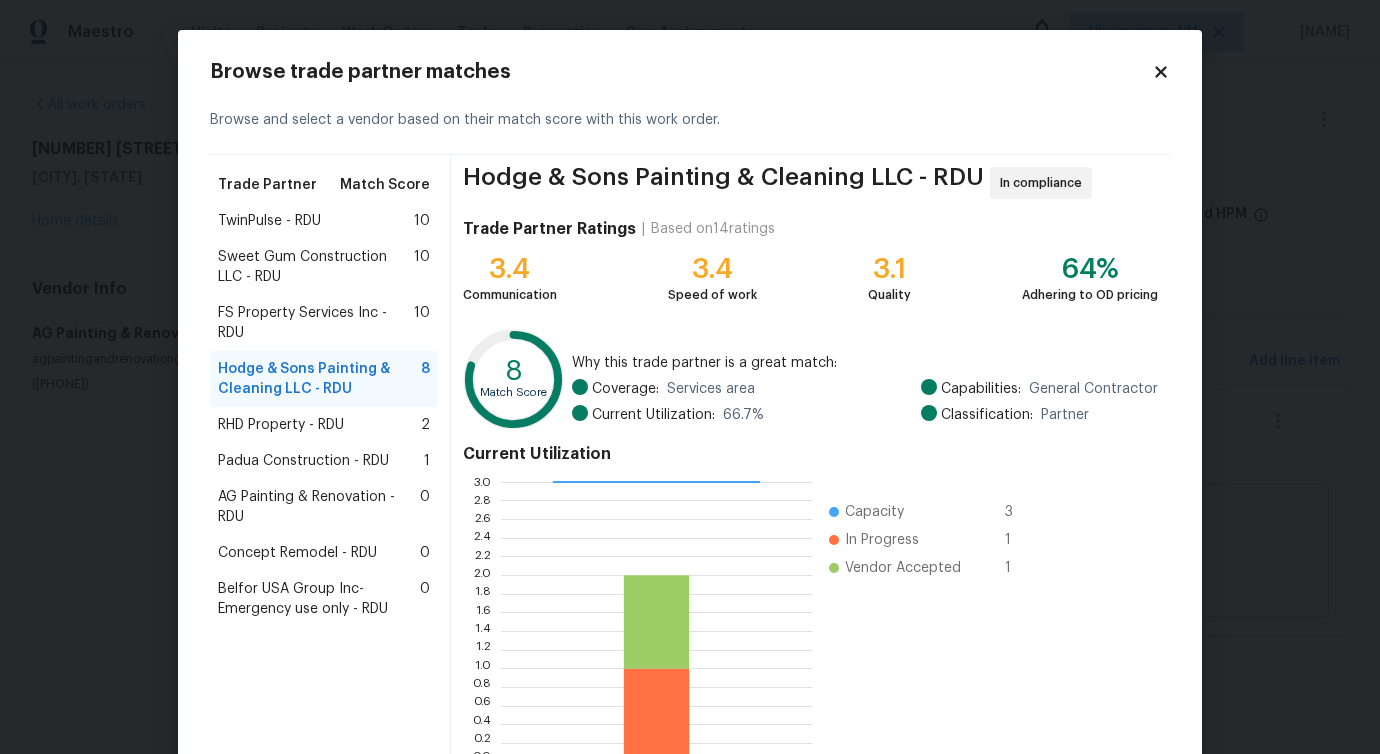 click on "RHD Property - RDU" at bounding box center (281, 425) 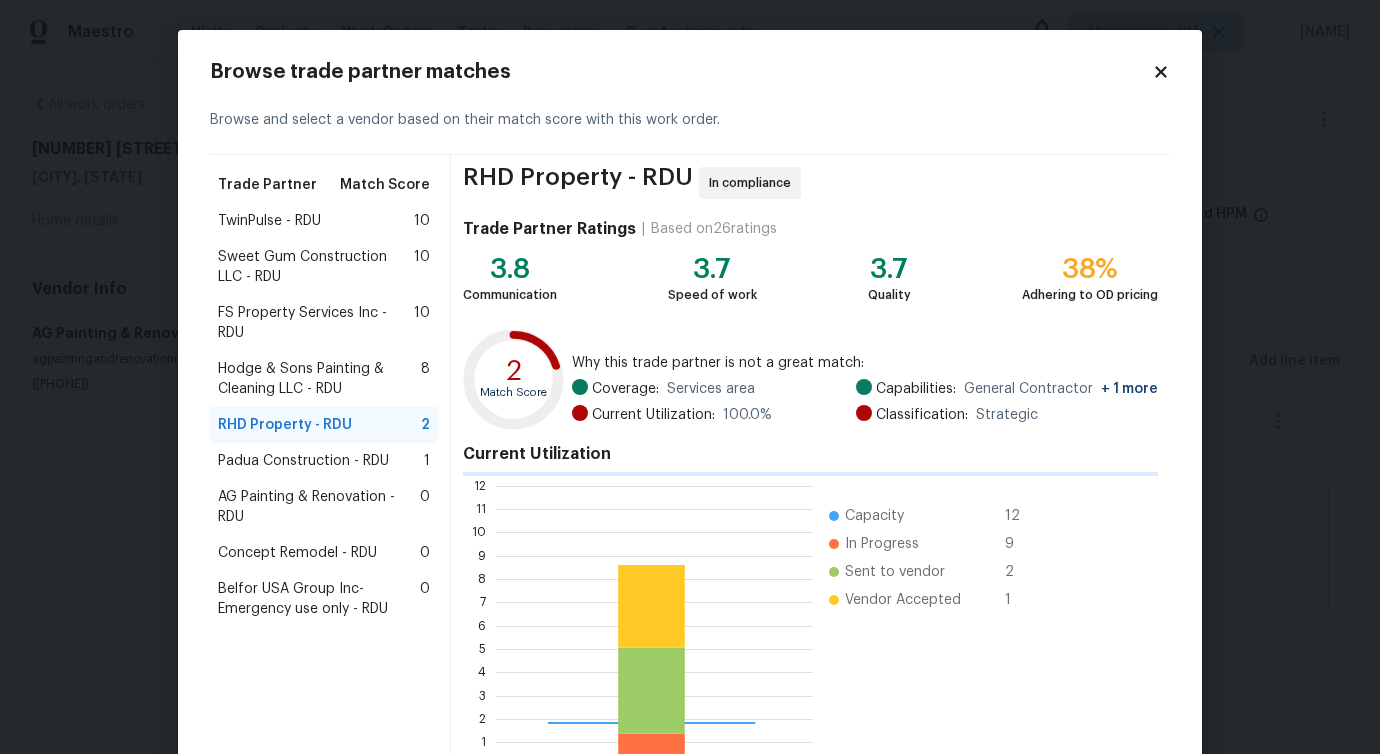 scroll, scrollTop: 280, scrollLeft: 317, axis: both 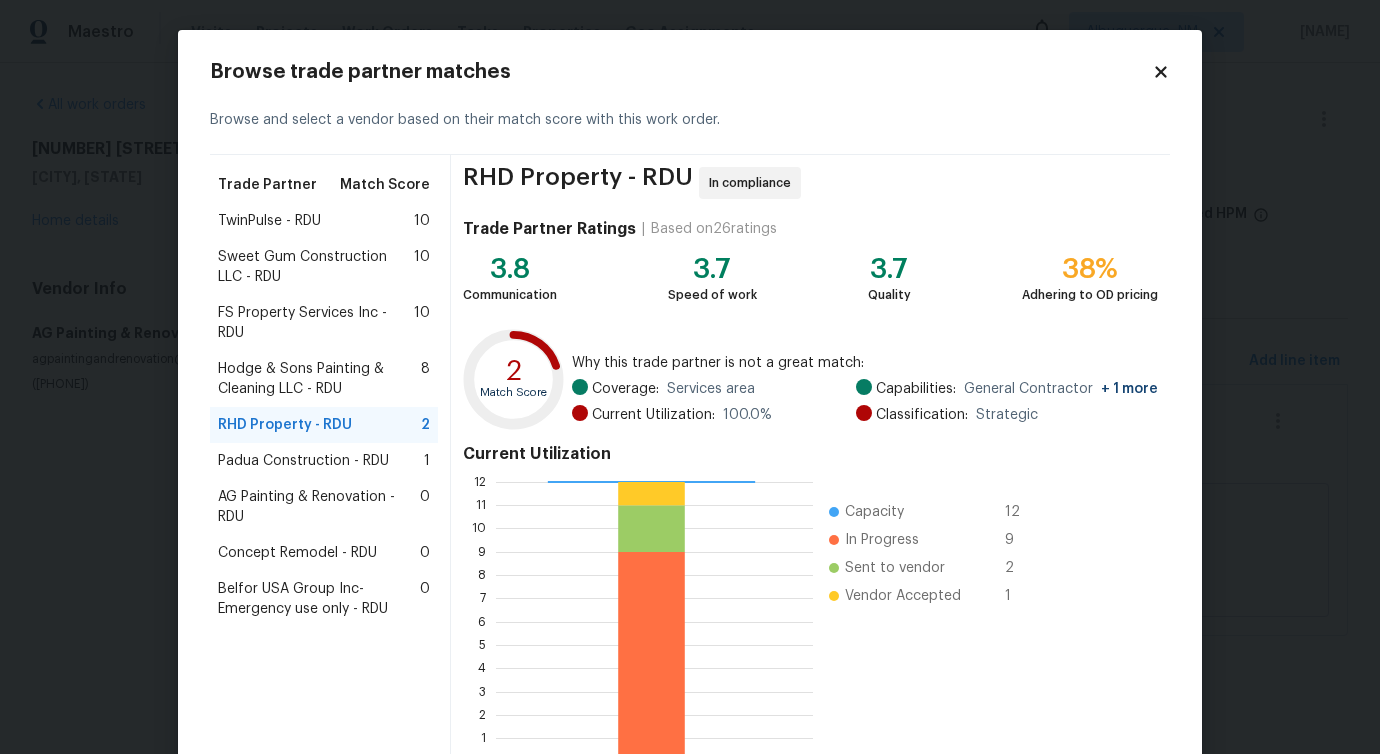 click on "Padua Construction - RDU 1" at bounding box center [324, 461] 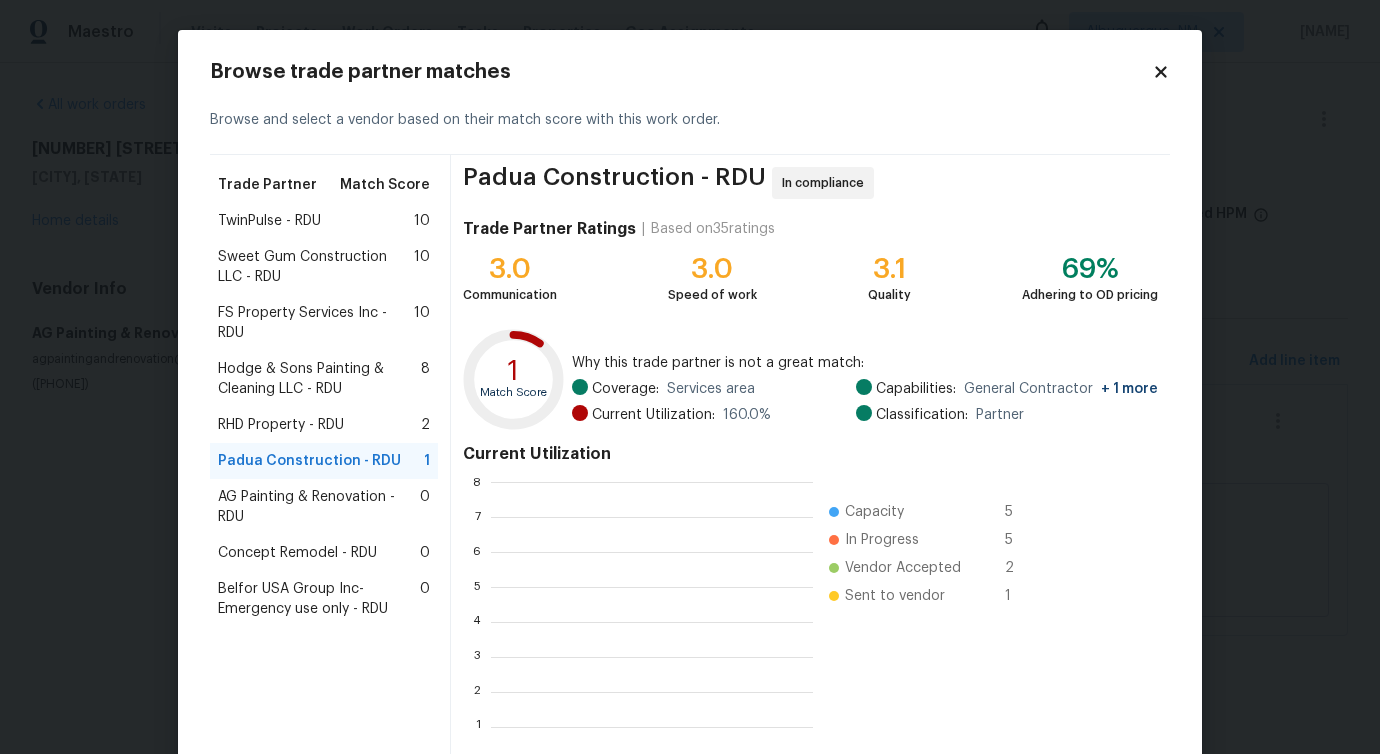 scroll, scrollTop: 2, scrollLeft: 2, axis: both 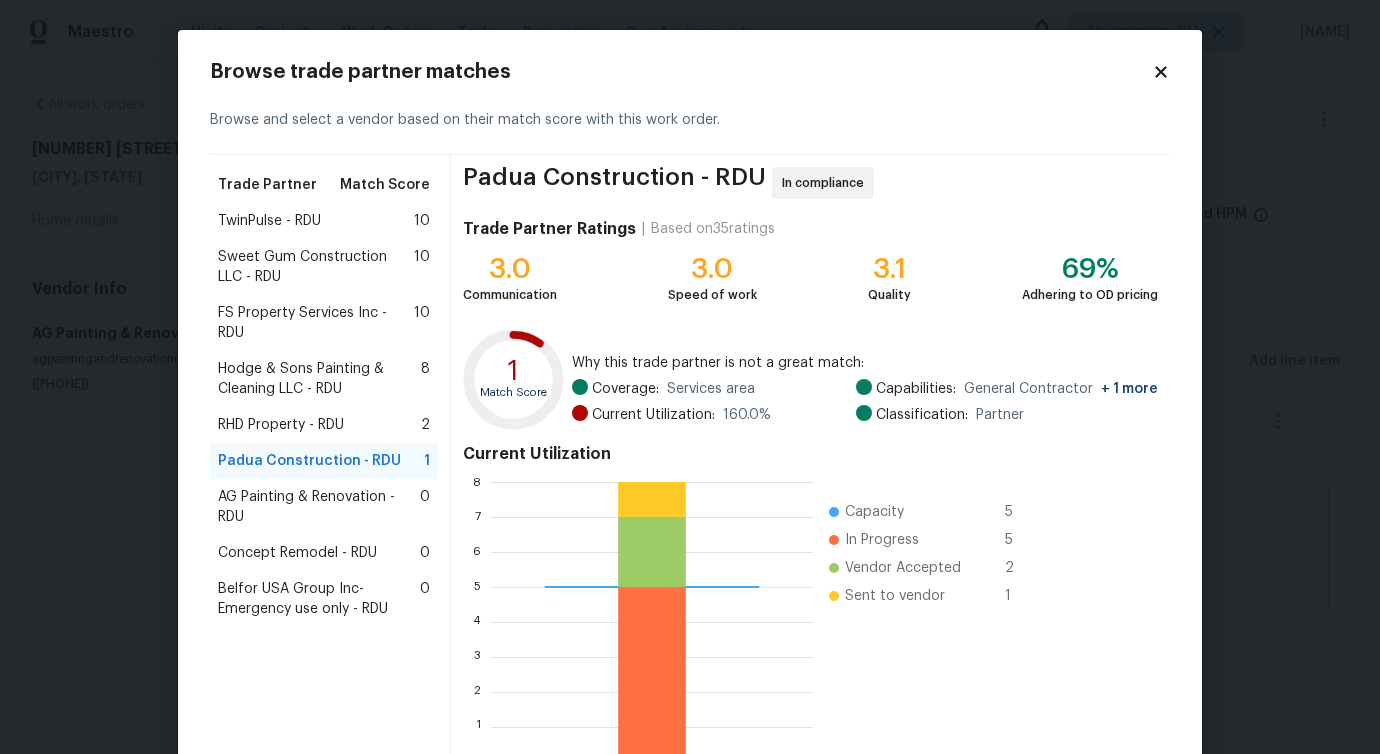 click on "Belfor USA Group Inc-Emergency use only - RDU" at bounding box center (319, 599) 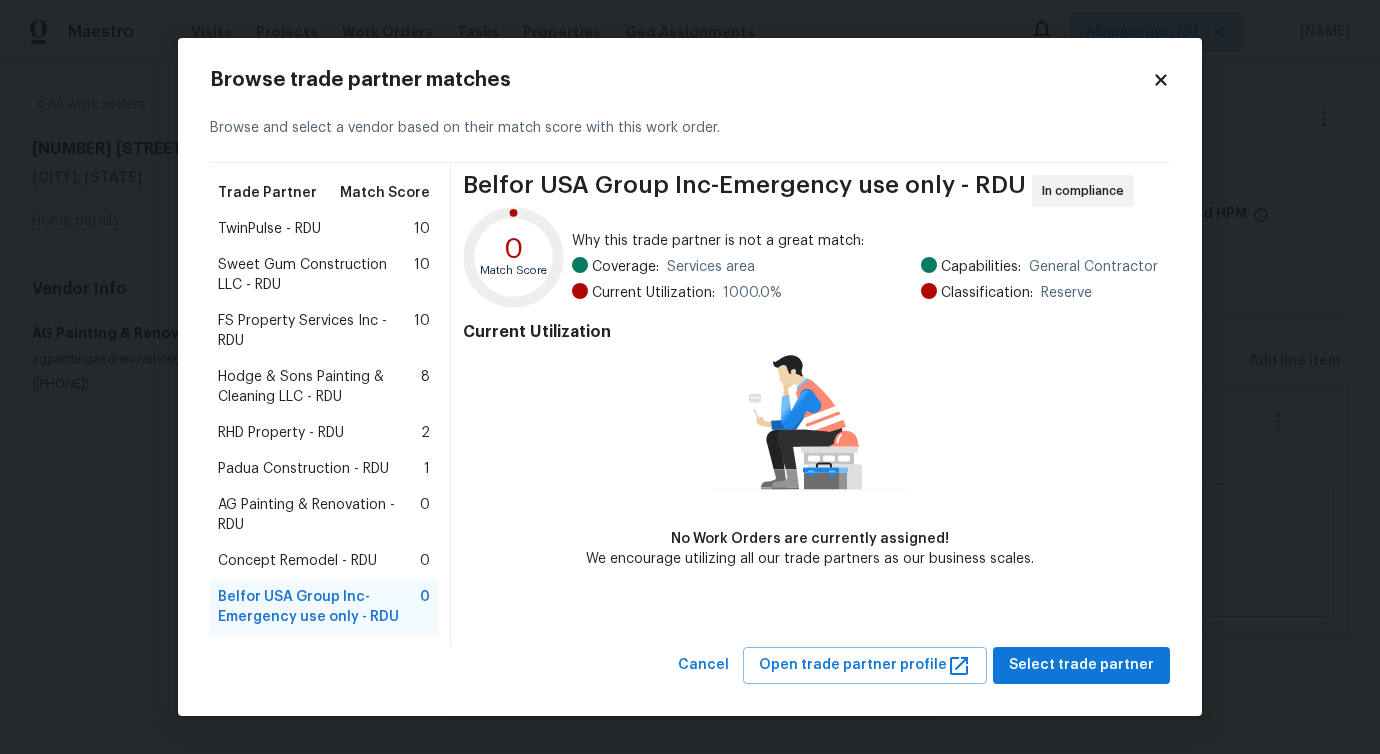 click on "Concept Remodel - RDU" at bounding box center [297, 561] 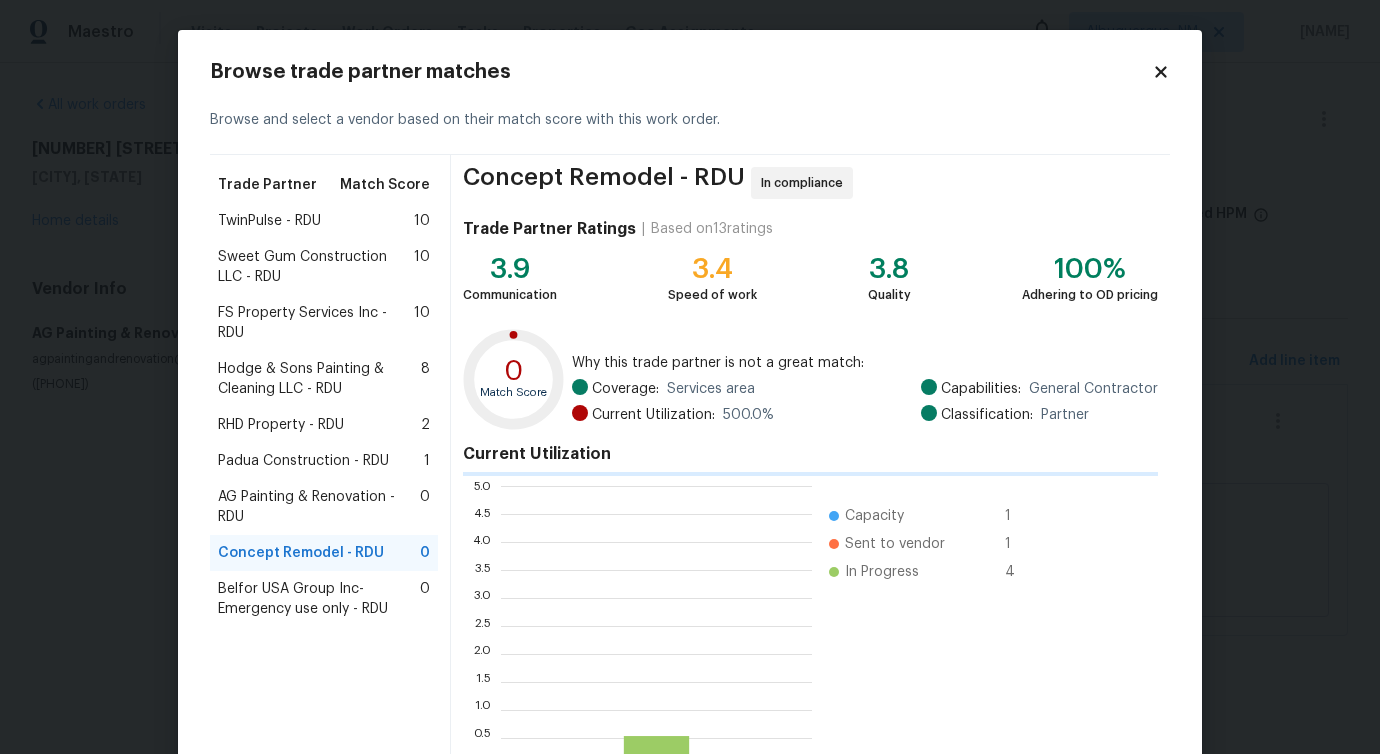 scroll, scrollTop: 2, scrollLeft: 1, axis: both 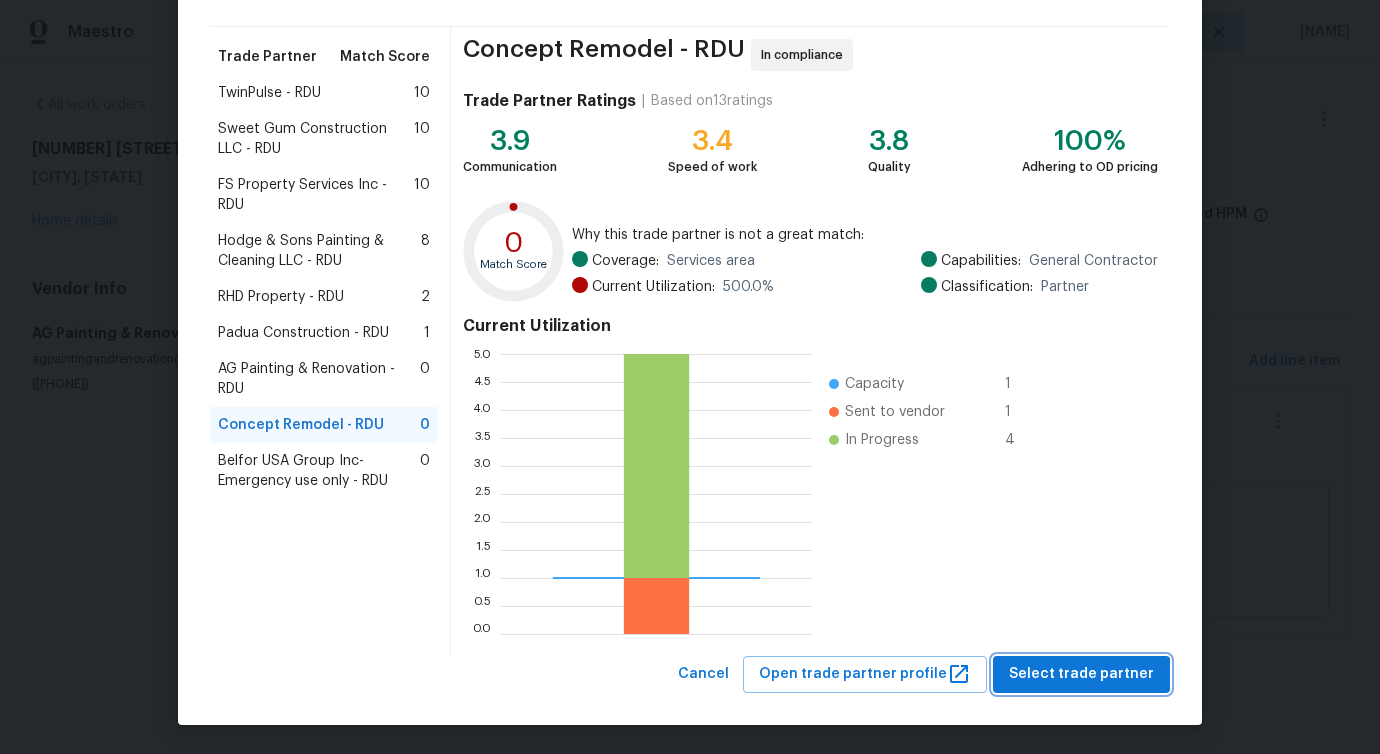 click on "Select trade partner" at bounding box center (1081, 674) 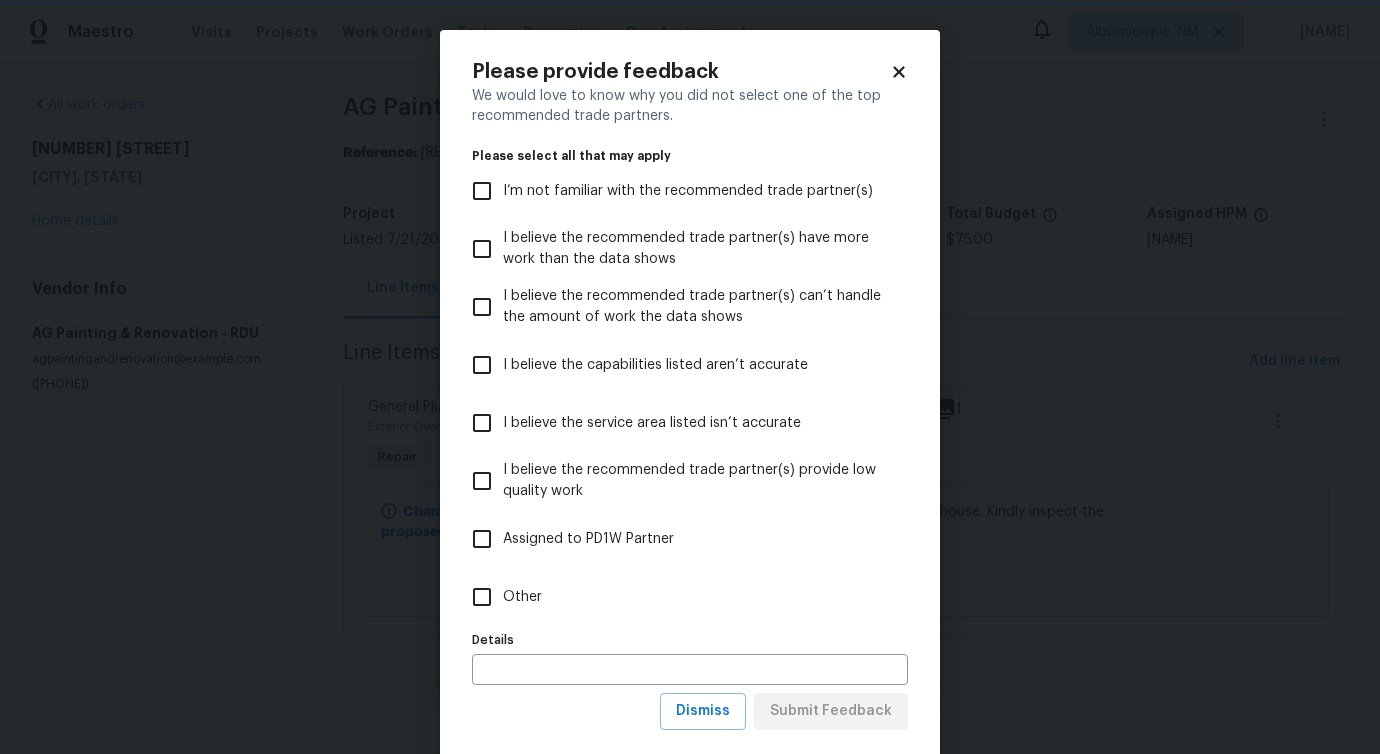 scroll, scrollTop: 0, scrollLeft: 0, axis: both 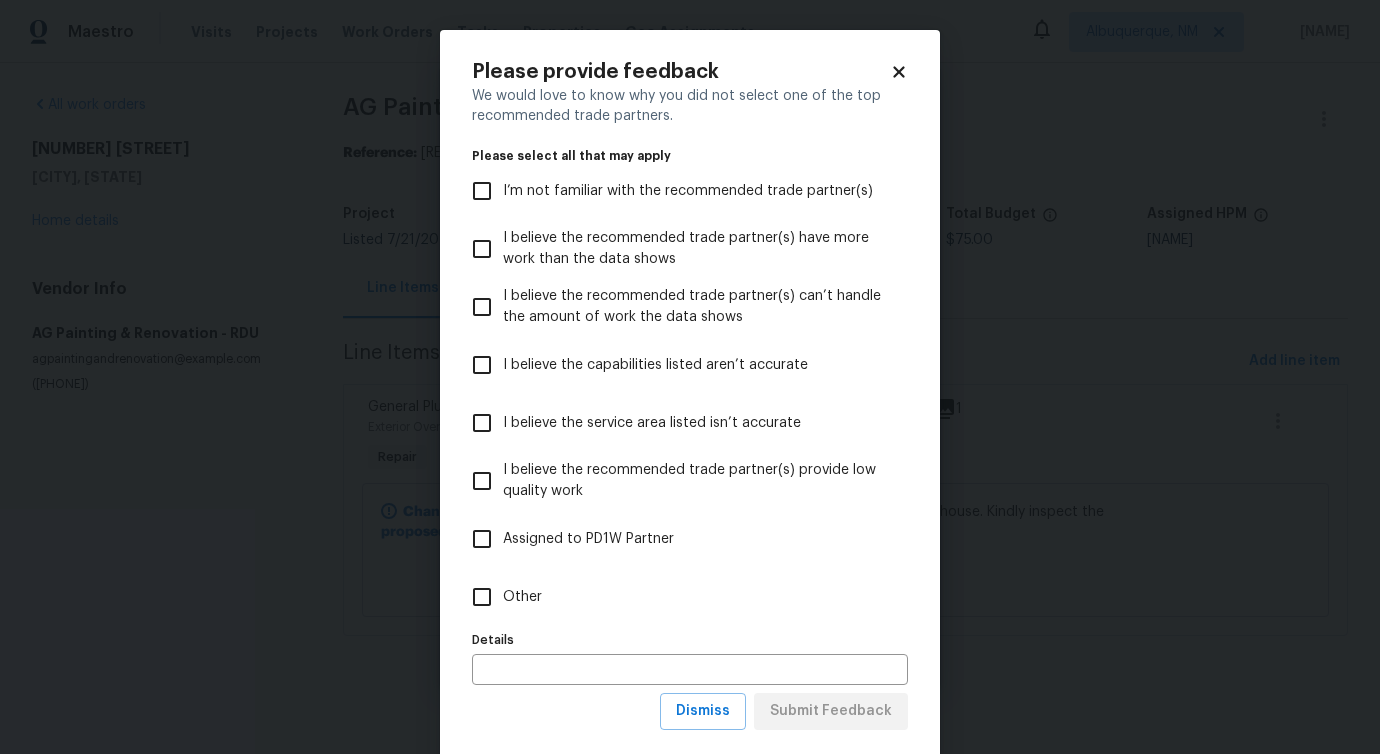 click on "Other" at bounding box center [482, 597] 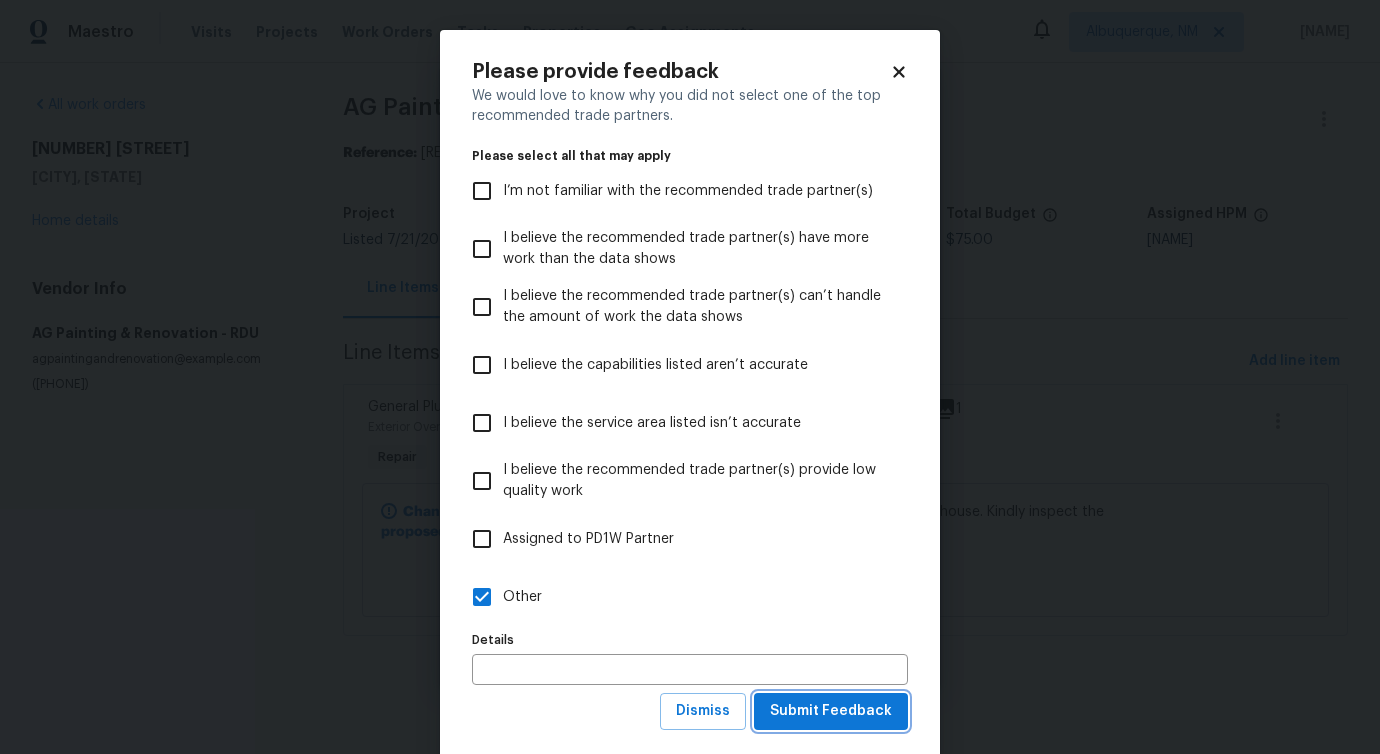 click on "Submit Feedback" at bounding box center (831, 711) 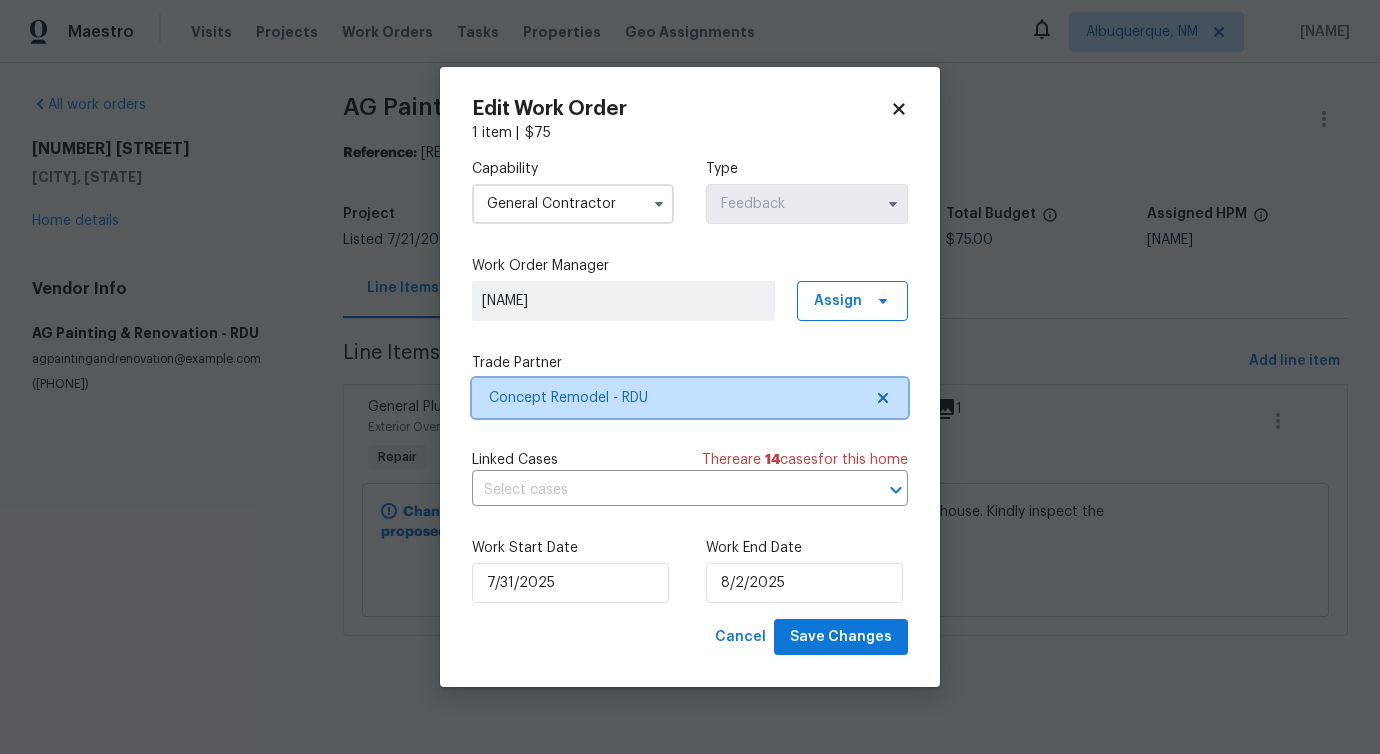 click on "Concept Remodel - RDU" at bounding box center (690, 398) 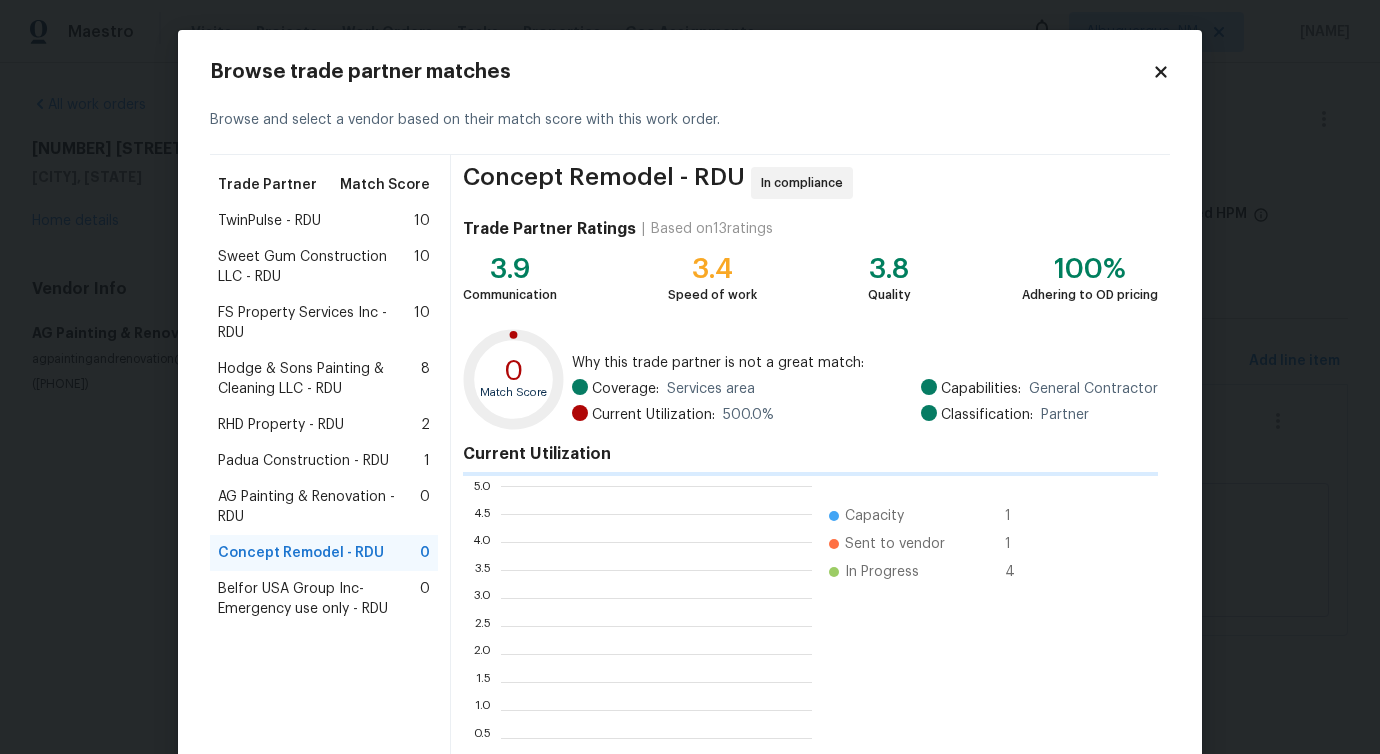scroll, scrollTop: 2, scrollLeft: 1, axis: both 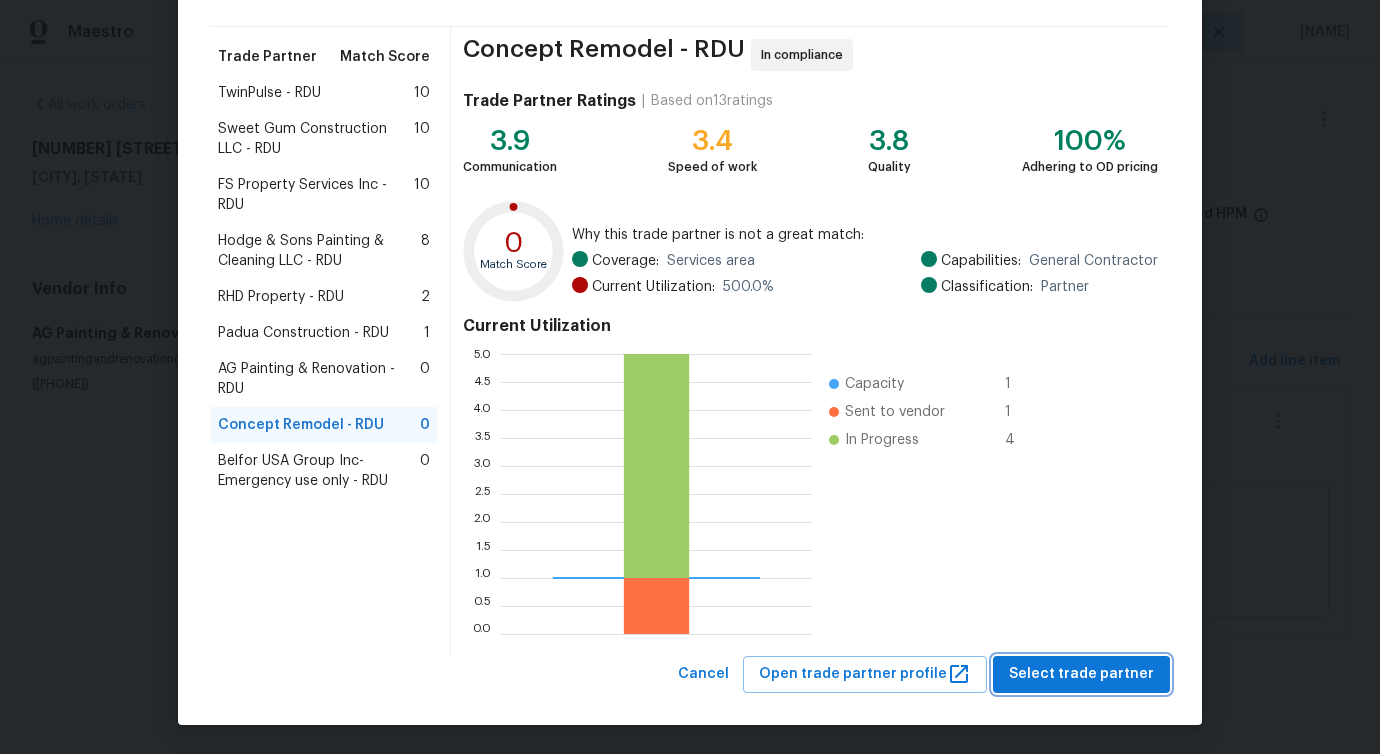 click on "Select trade partner" at bounding box center (1081, 674) 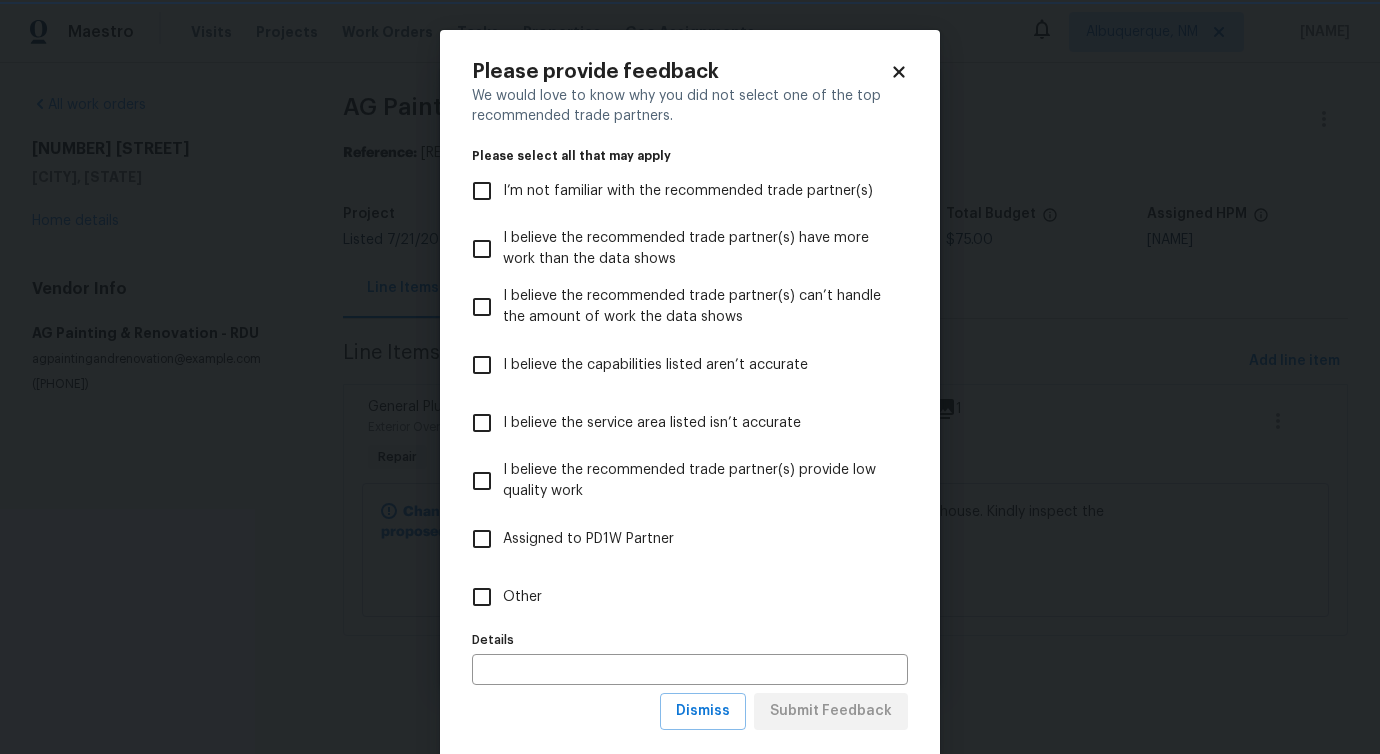 scroll, scrollTop: 0, scrollLeft: 0, axis: both 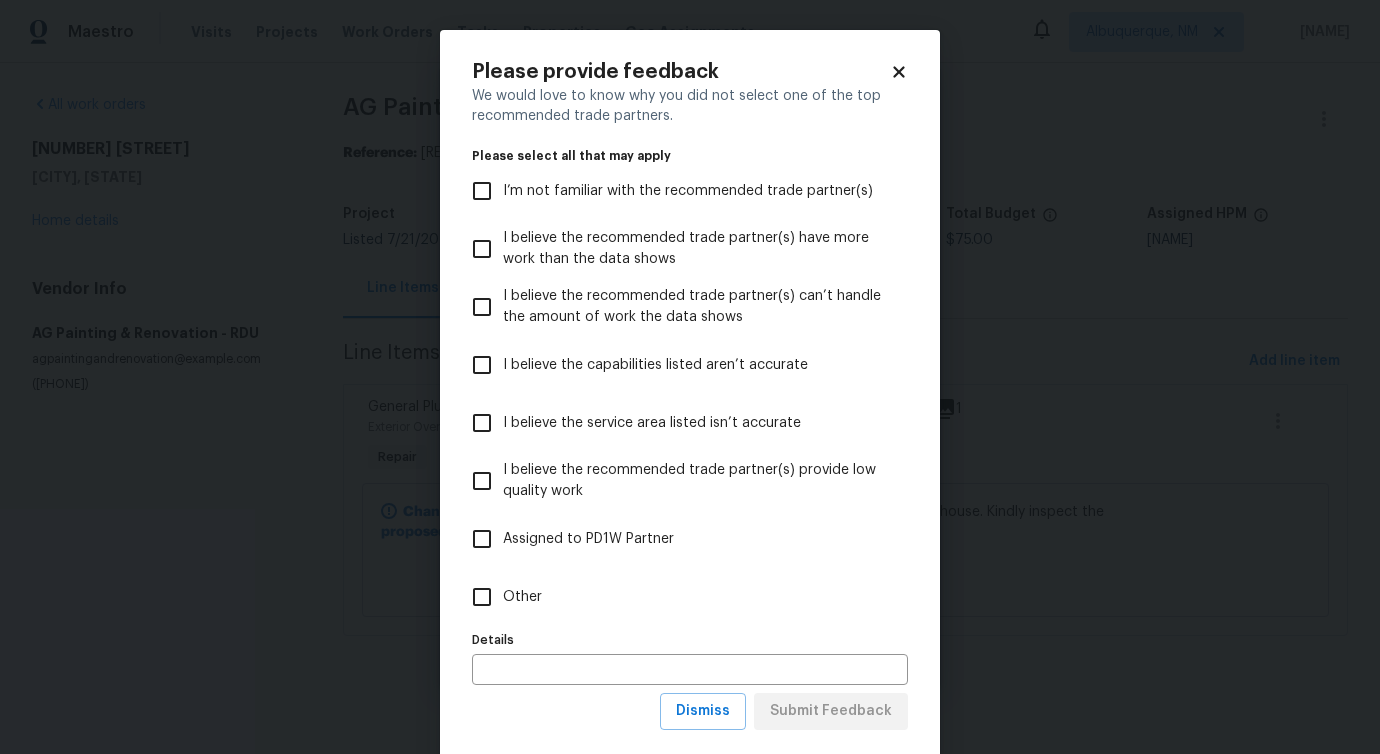 click on "Other" at bounding box center [676, 597] 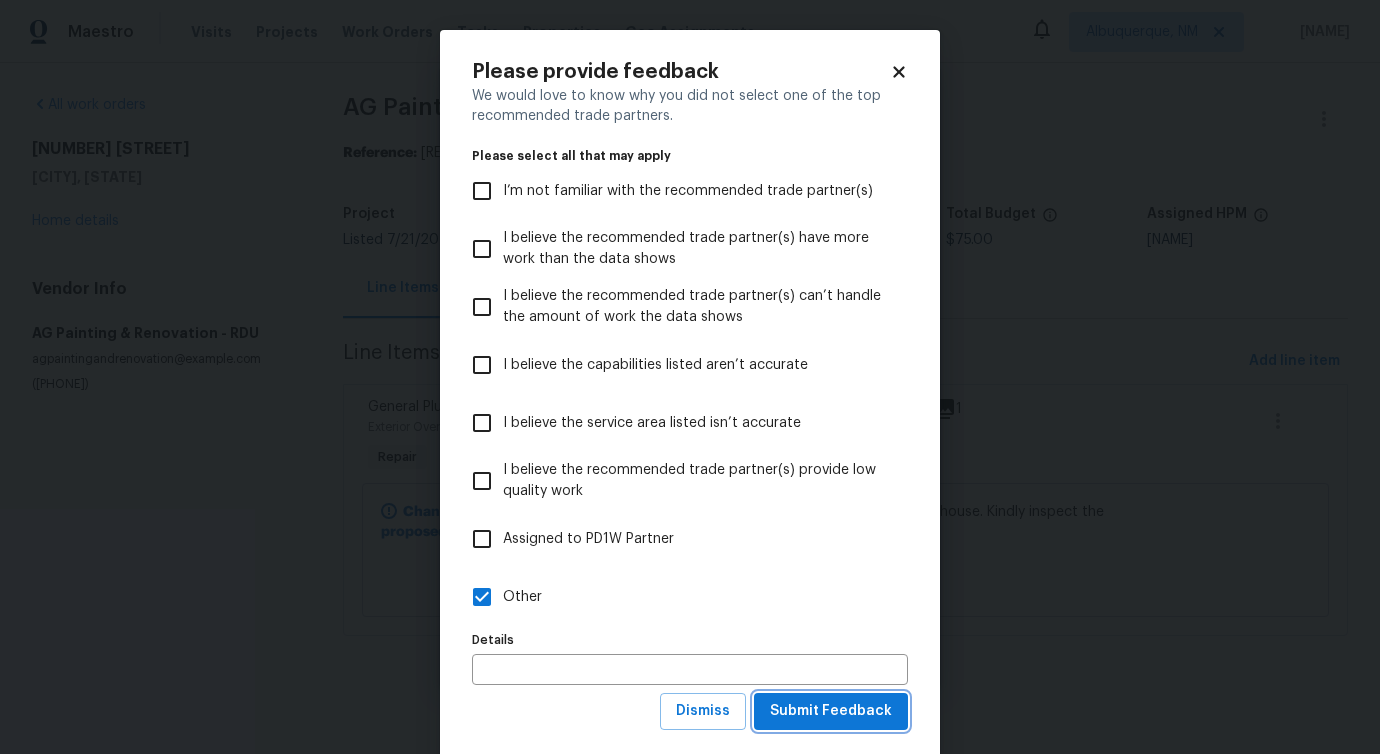 click on "Submit Feedback" at bounding box center [831, 711] 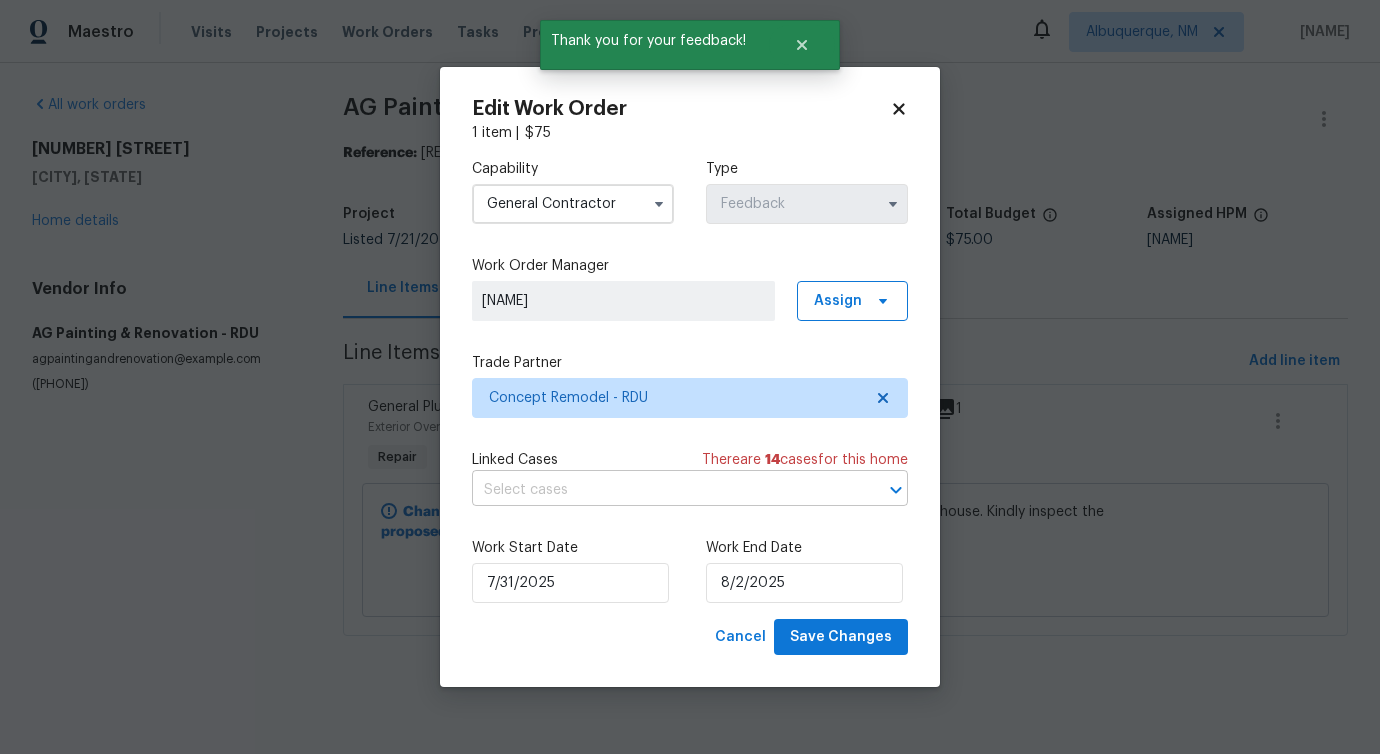 click at bounding box center [662, 490] 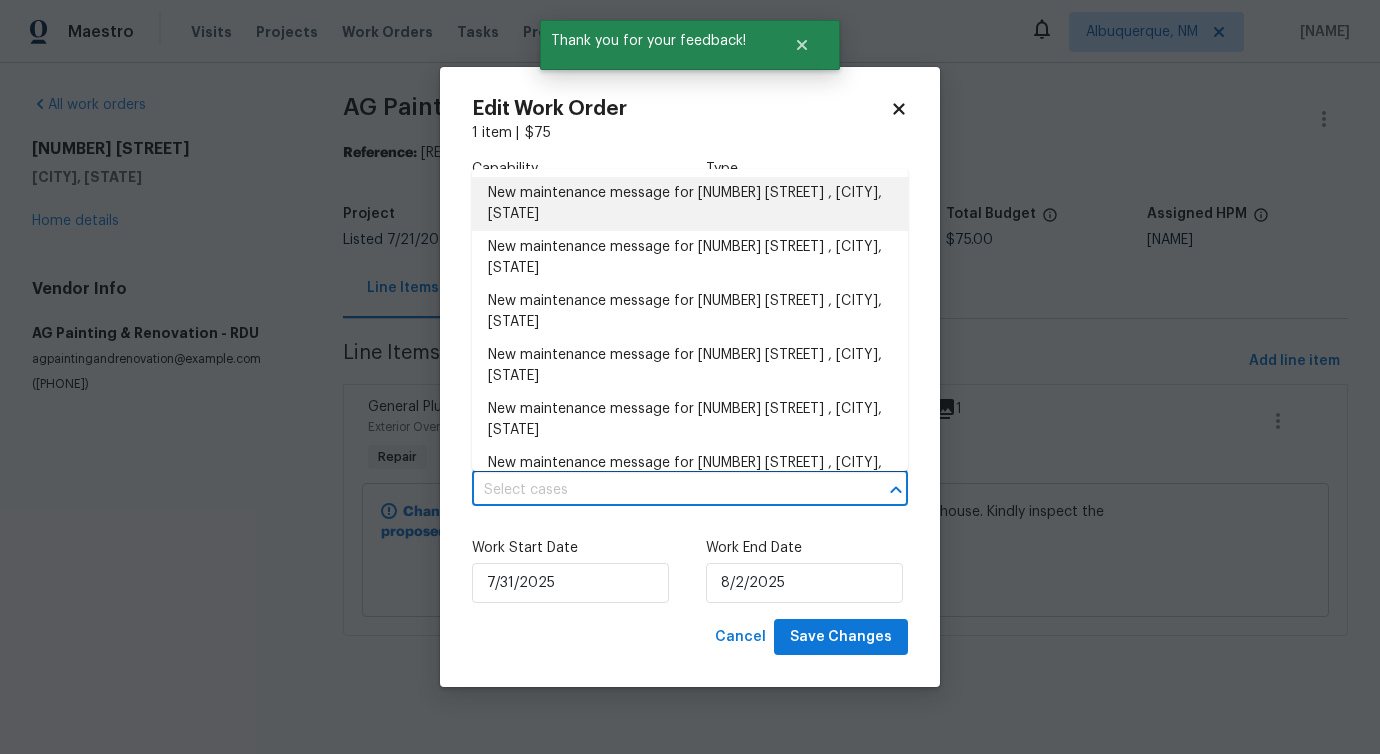 click on "New maintenance message for 1413 Chamblee Rd , Zebulon, NC 27597" at bounding box center [690, 204] 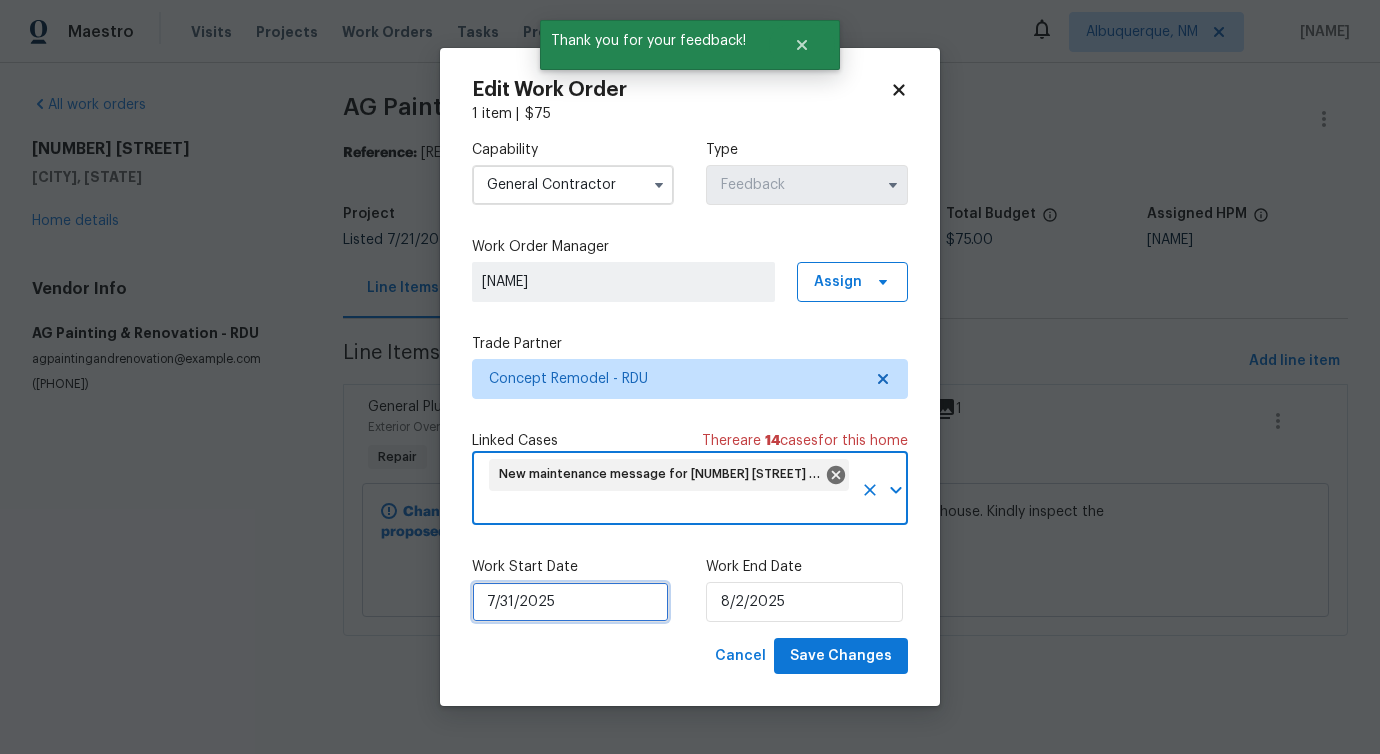click on "7/31/2025" at bounding box center [570, 602] 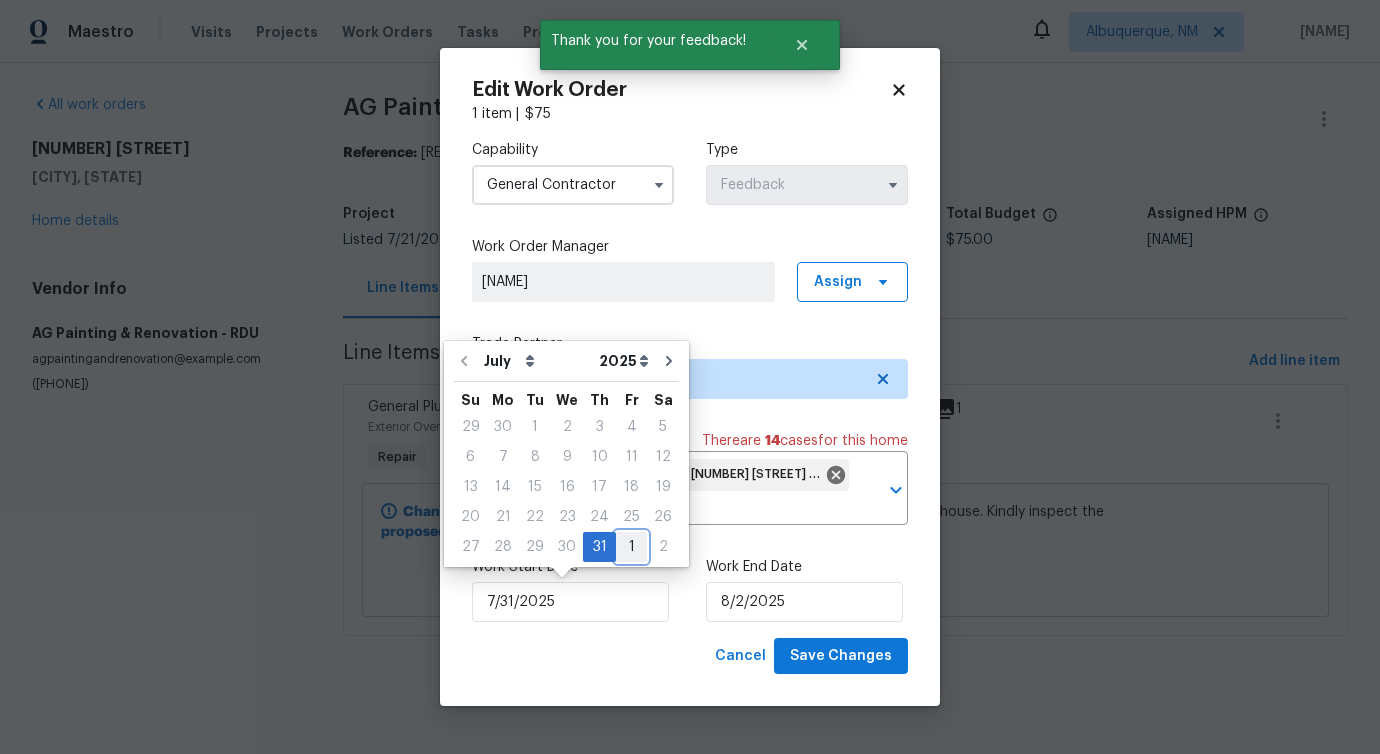 click on "1" at bounding box center (631, 547) 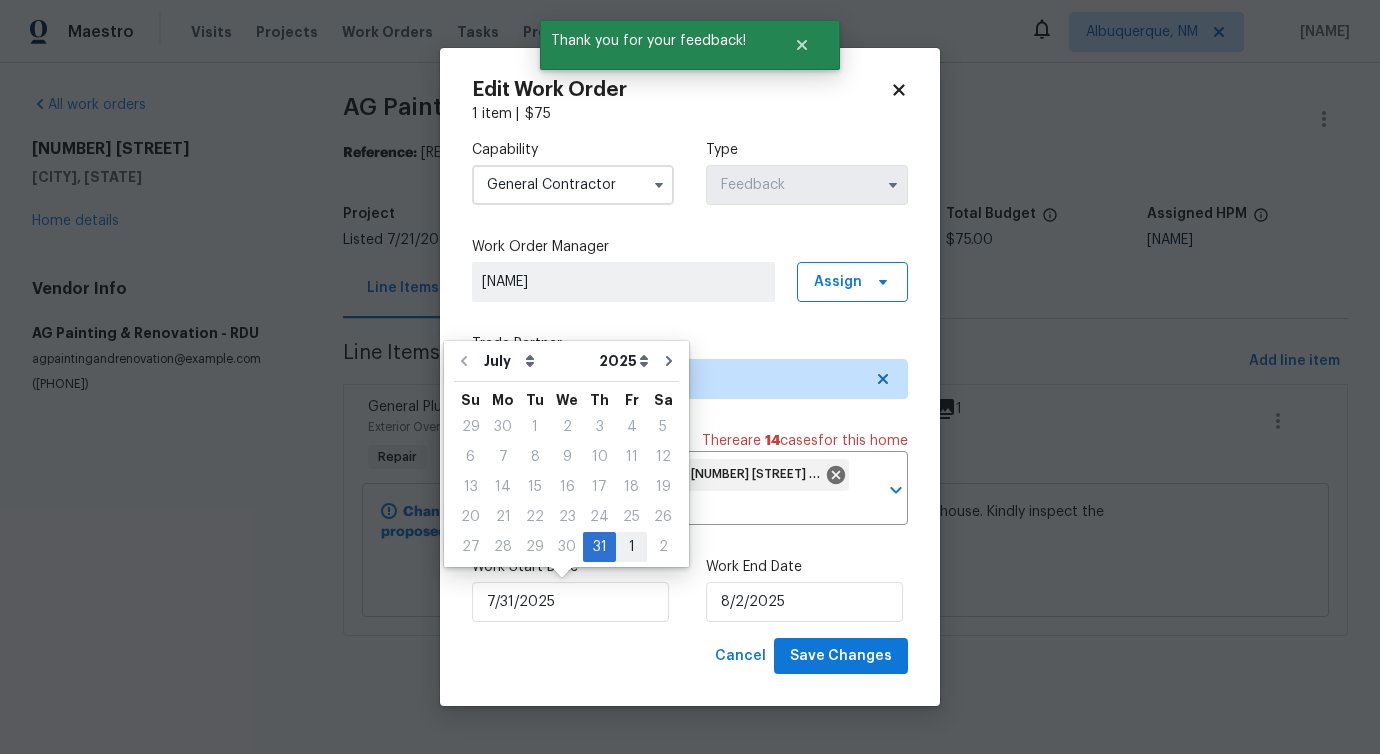 type on "8/1/2025" 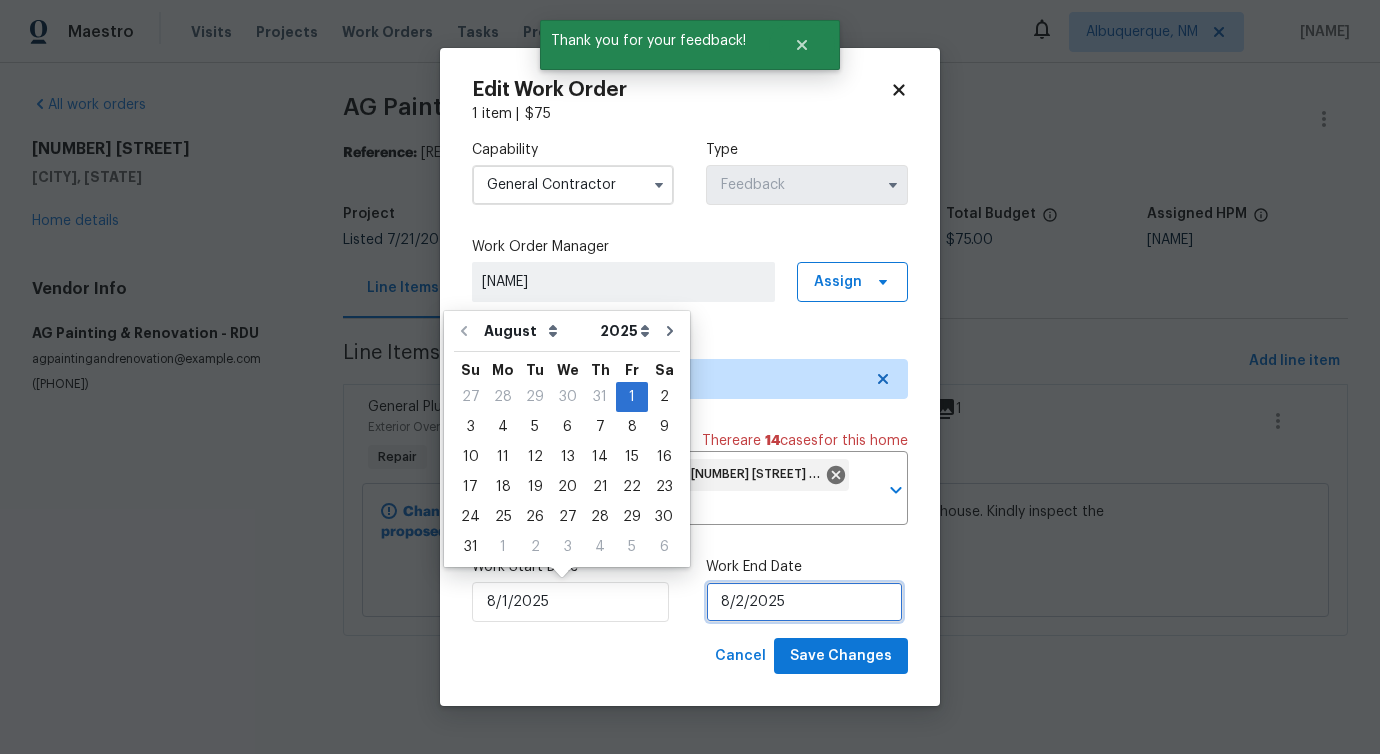 click on "8/2/2025" at bounding box center [804, 602] 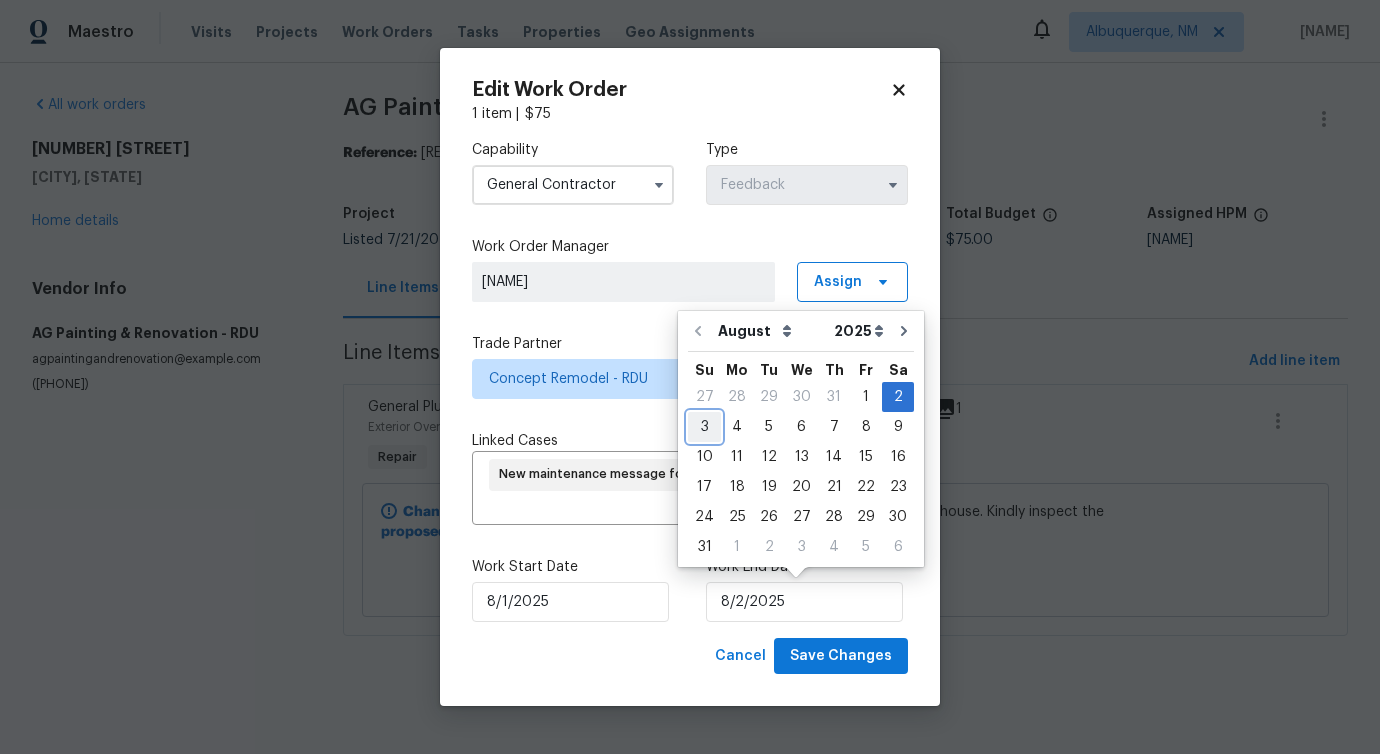 click on "3" at bounding box center (704, 427) 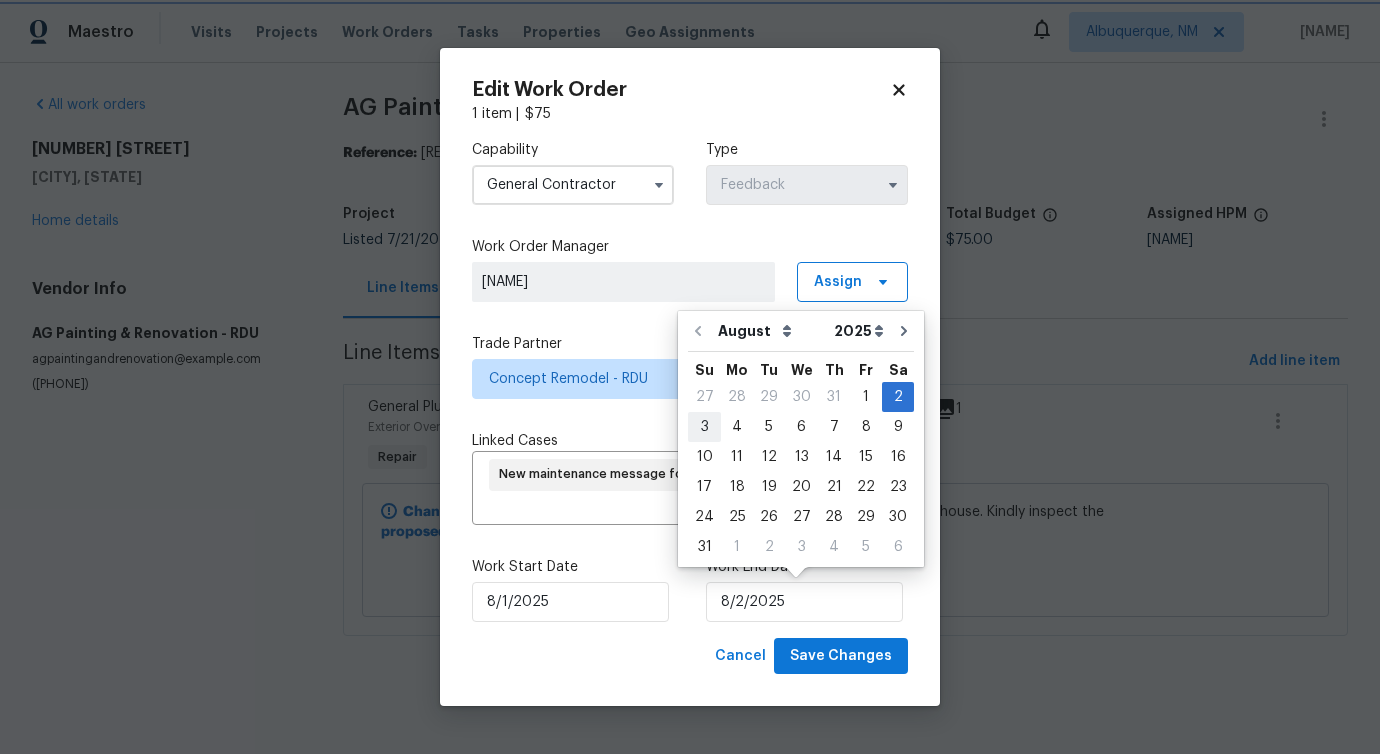 type on "8/3/2025" 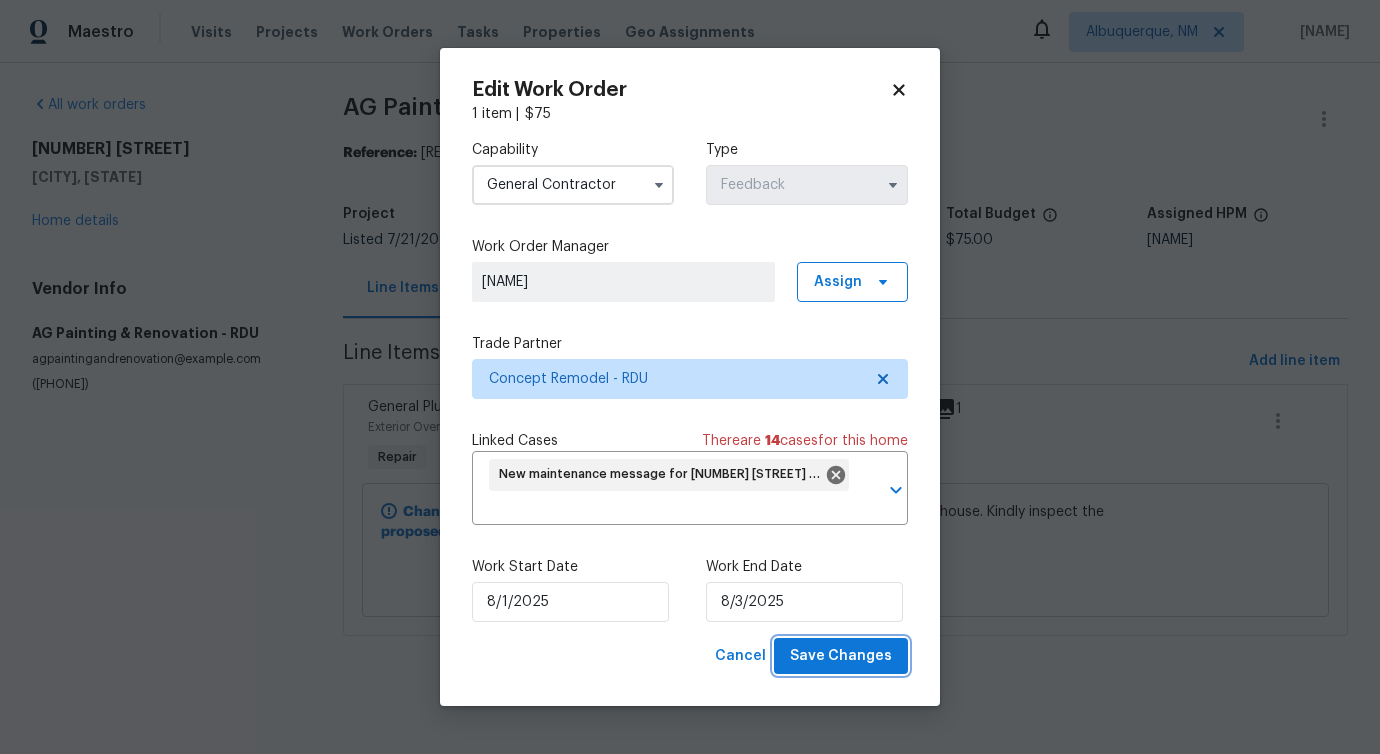 click on "Save Changes" at bounding box center (841, 656) 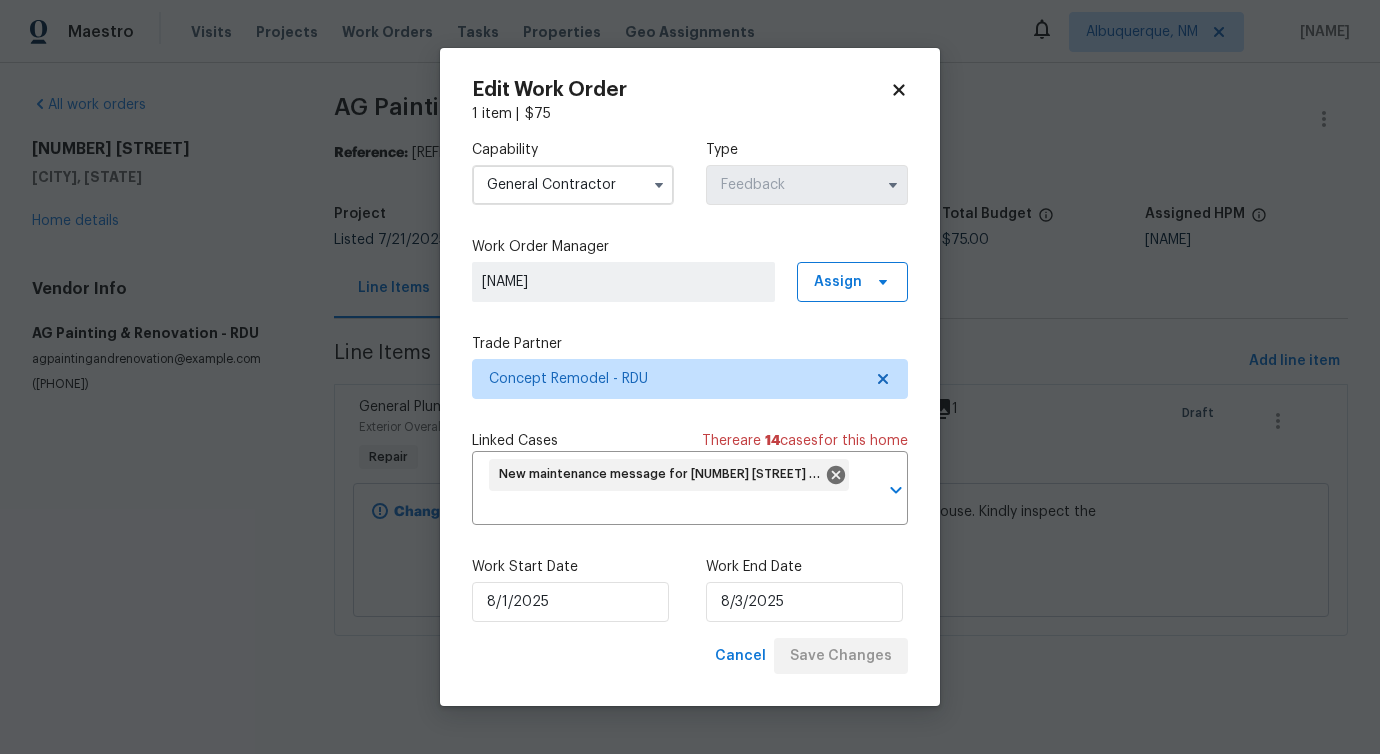 click on "Maestro Visits Projects Work Orders Tasks Properties Geo Assignments Albuquerque, NM Pavithra Sekar All work orders 1413 Chamblee Rd Zebulon, NC 27597 Home details Vendor Info AG Painting & Renovation - RDU agpaintingandrenovation@gmail.com (919) 827-2151 AG Painting & Renovation - RDU Sent to vendor Reference:   75P3TTZ5462WX-0ee035e43 Project Listed   7/21/2025  -  8/2/2025 Work Order Timeline 7/31/2025  -  8/2/2025 Approved Budget $0.00 Total Budget $75.00 Assigned HPM Amanda Horton Line Items Progress Updates Attachments Invoices Line Items Add line item General Plumbing Exterior Overall - Plumbing Repair There’s an issue with the well pump. There’s no water to the house. Kindly inspect the property and proceed with the required work. $75.00   1 Draft Change proposed There’s an issue with the well pump. There’s no water to the house. Kindly inspect the property and proceed with the required work. $75.00 Reason:  Verbiage updated
Edit Work Order 1 item | $ 75 Capability   General Contractor" at bounding box center [690, 346] 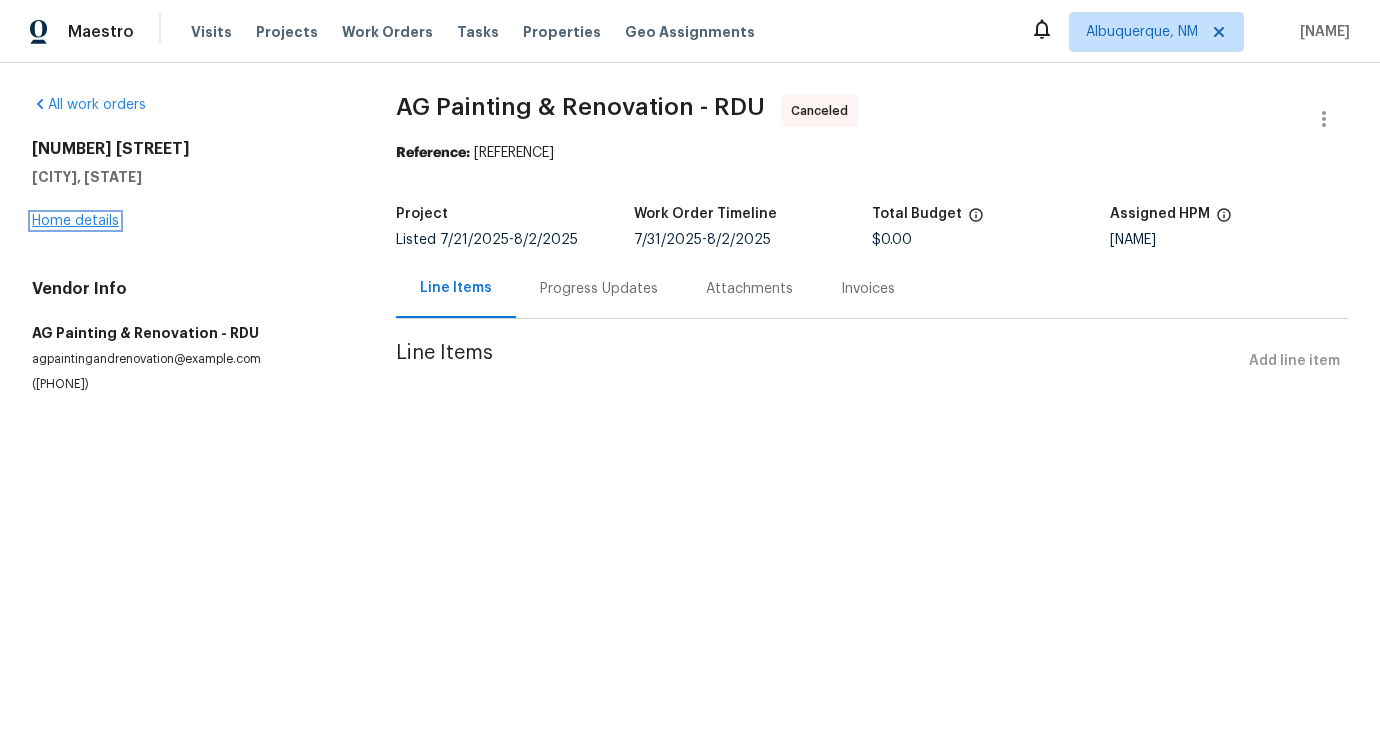 click on "Home details" at bounding box center [75, 221] 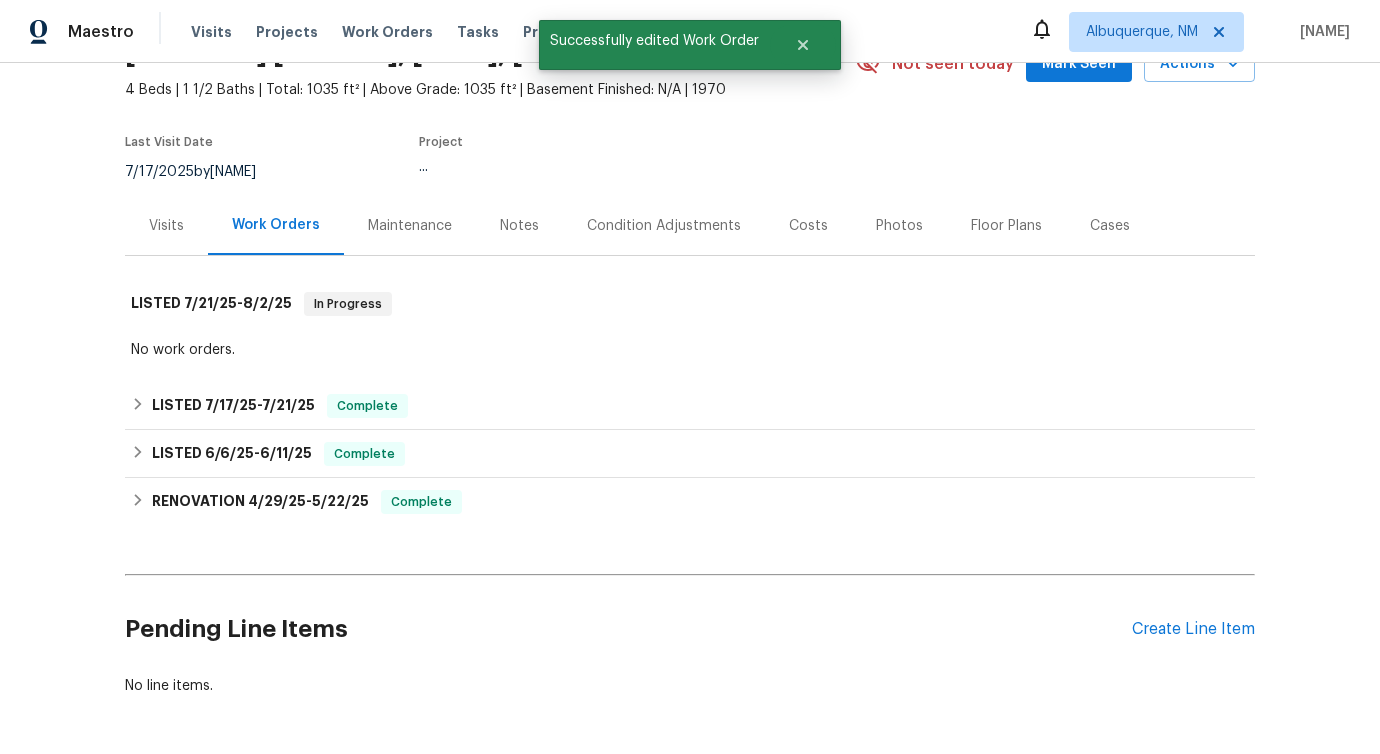 scroll, scrollTop: 145, scrollLeft: 0, axis: vertical 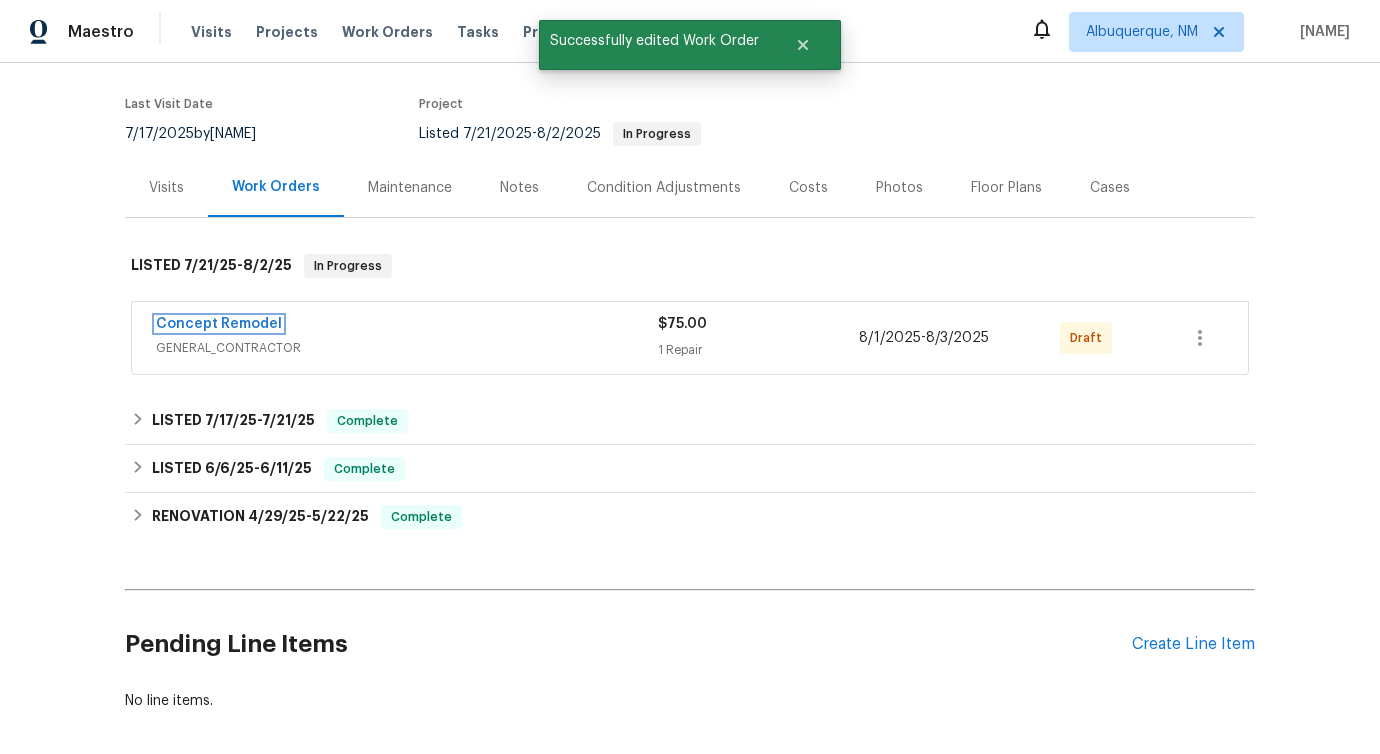 click on "Concept Remodel" at bounding box center (219, 324) 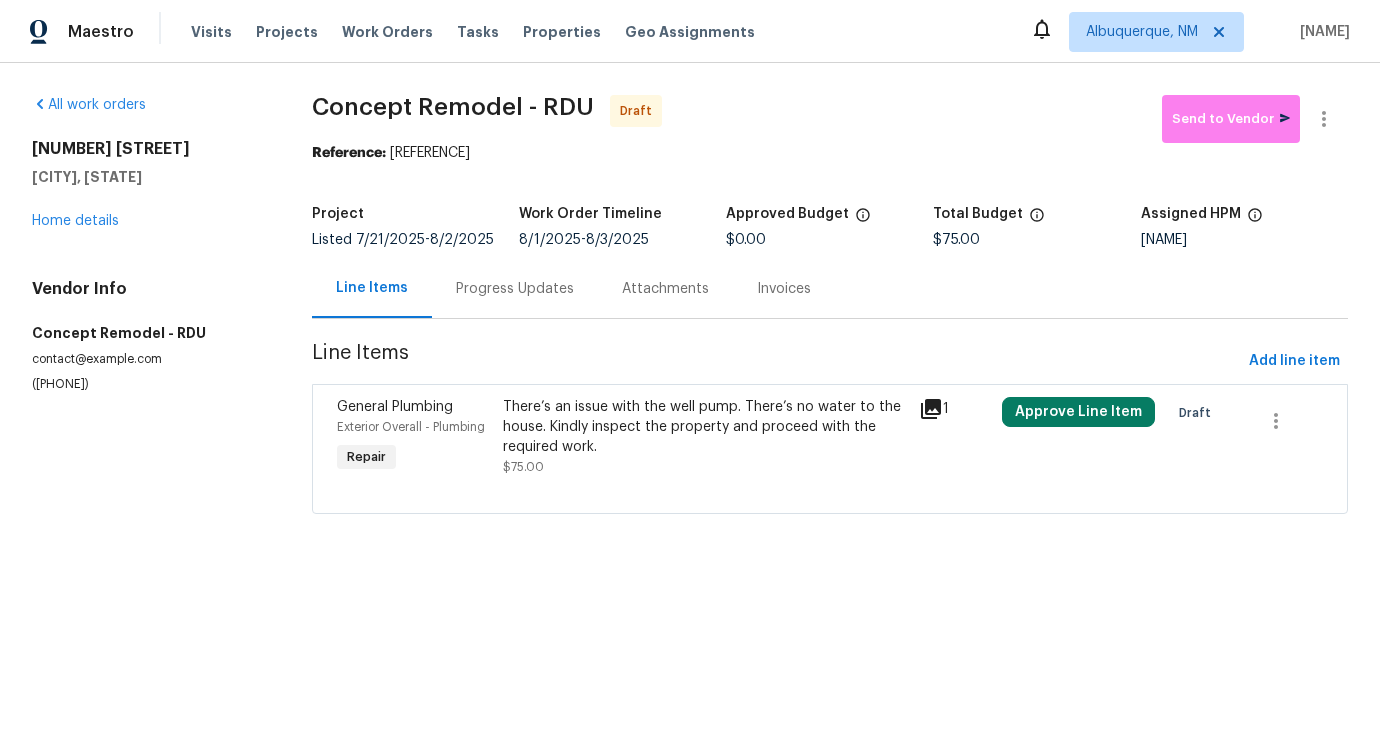 click on "There’s an issue with the well pump. There’s no water to the house. Kindly inspect the property and proceed with the required work." at bounding box center (705, 427) 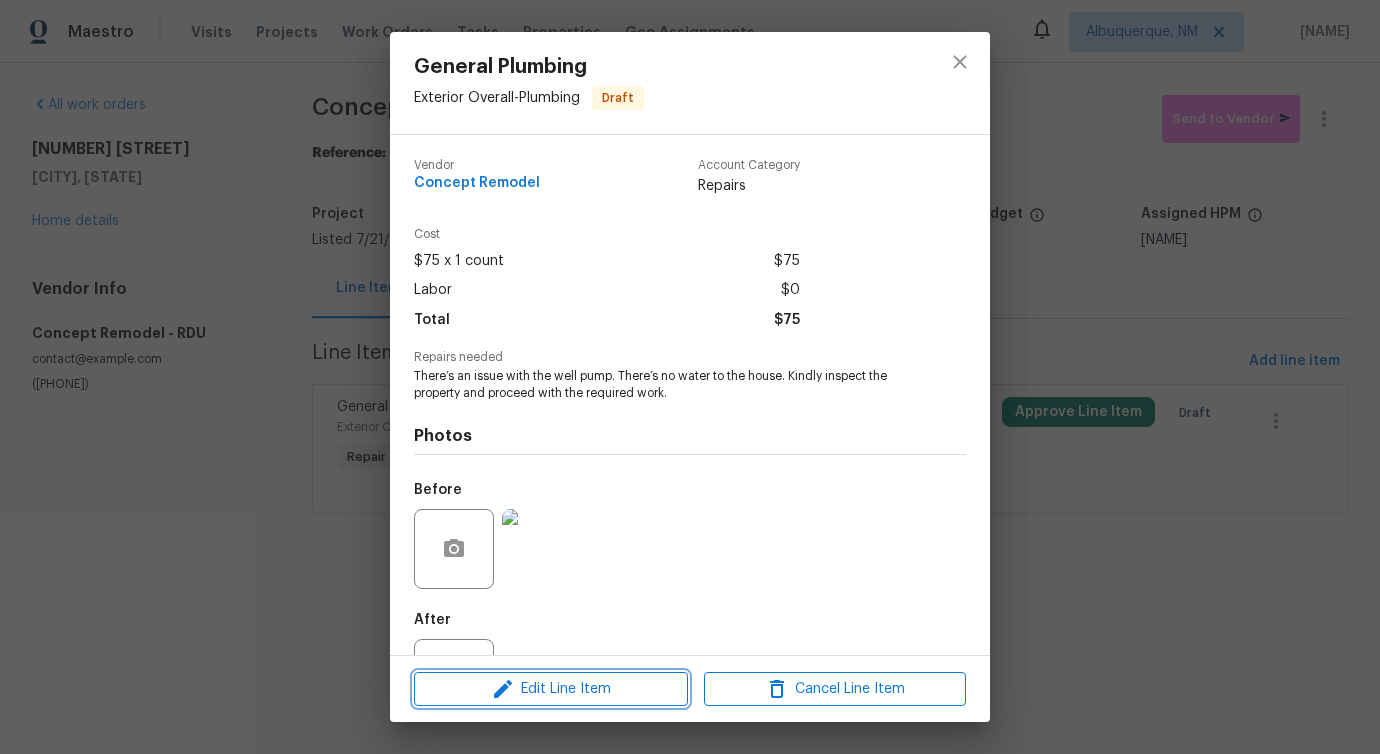 click on "Edit Line Item" at bounding box center [551, 689] 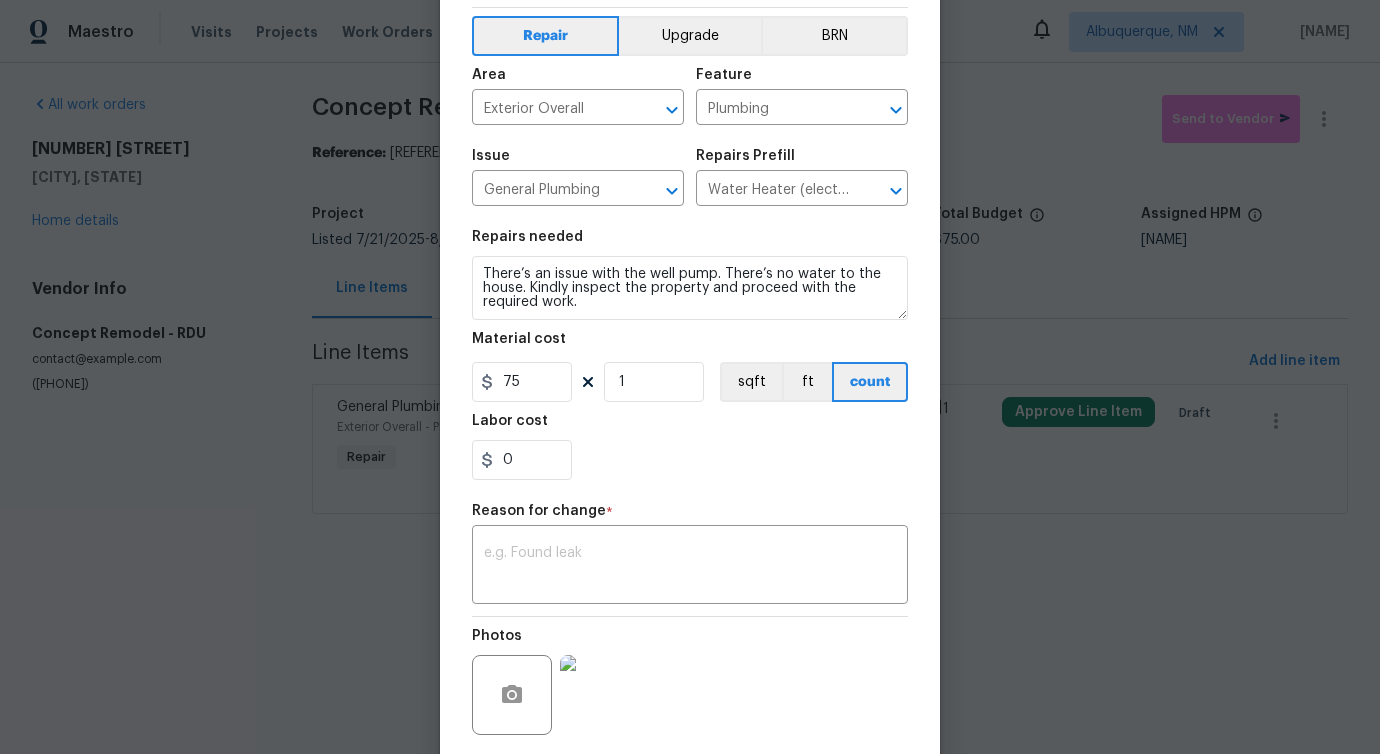 scroll, scrollTop: 158, scrollLeft: 0, axis: vertical 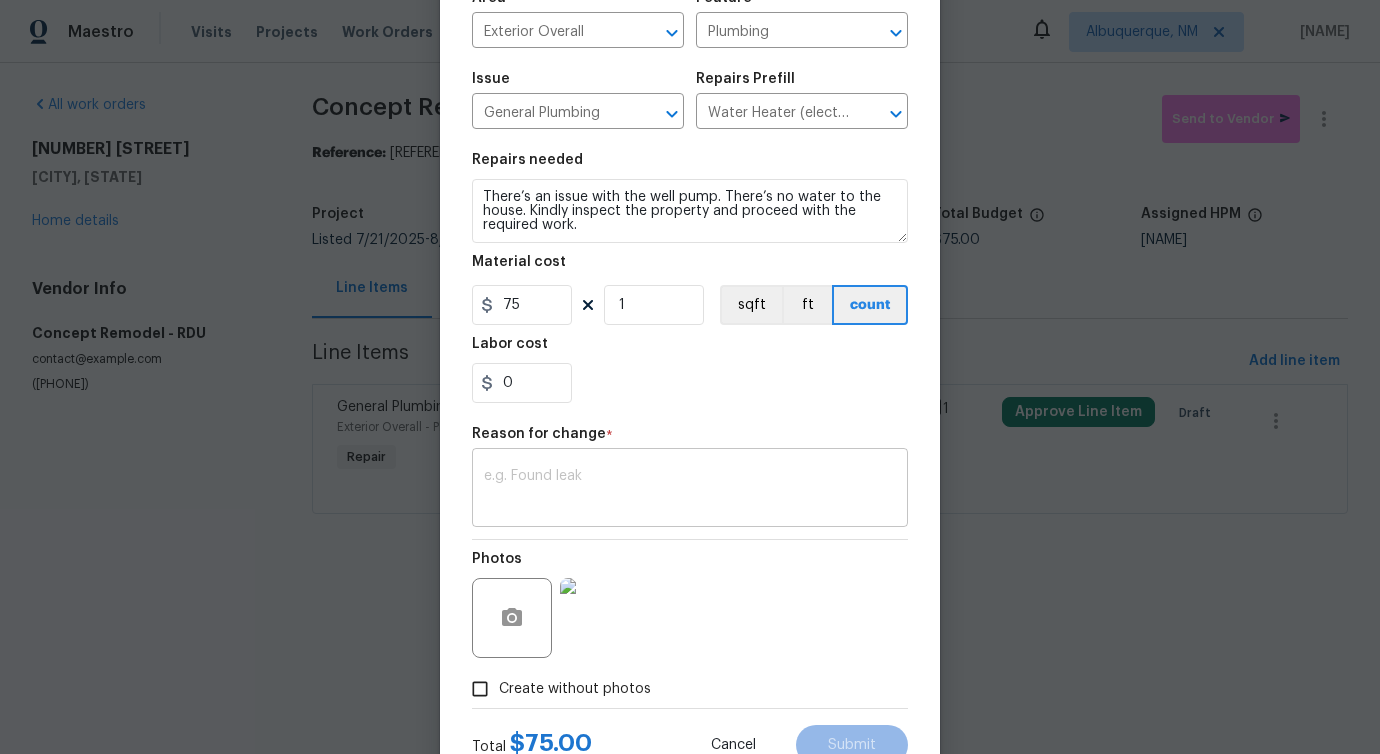 click on "x ​" at bounding box center [690, 490] 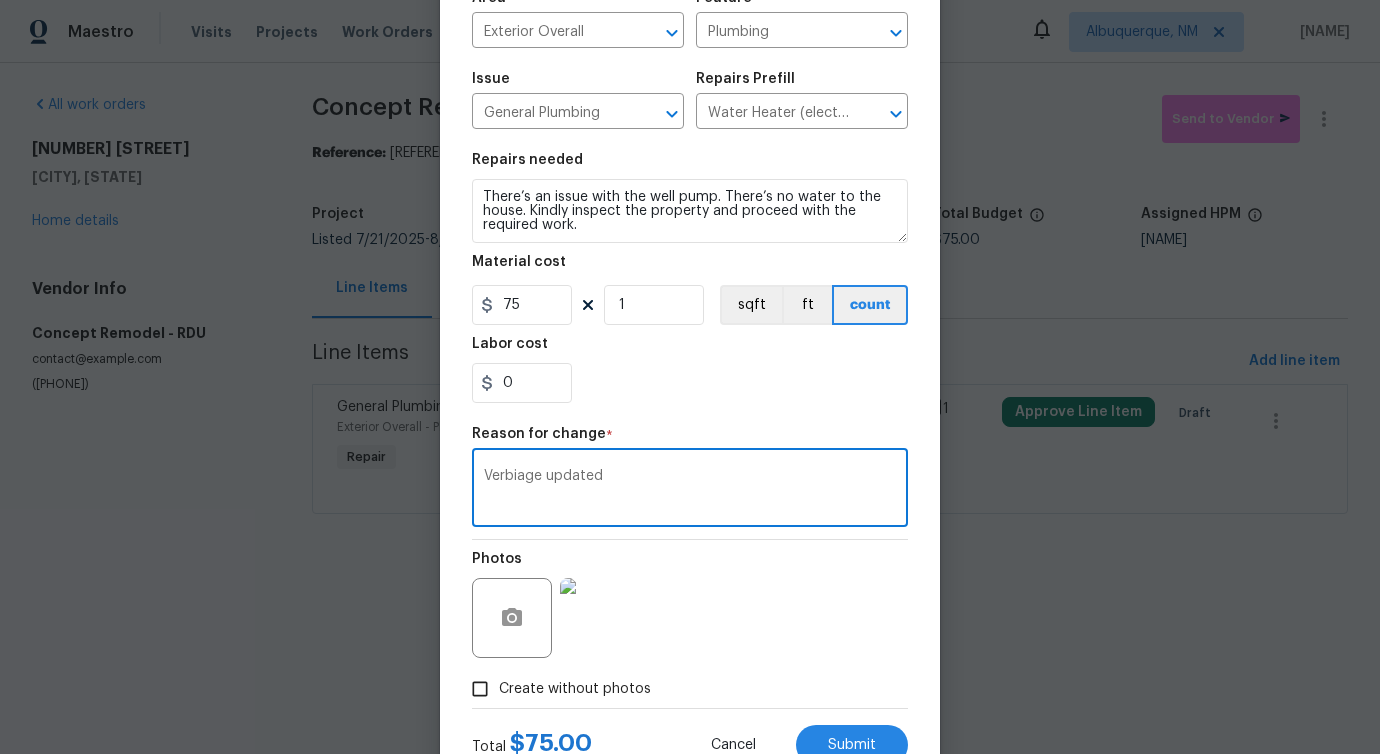scroll, scrollTop: 232, scrollLeft: 0, axis: vertical 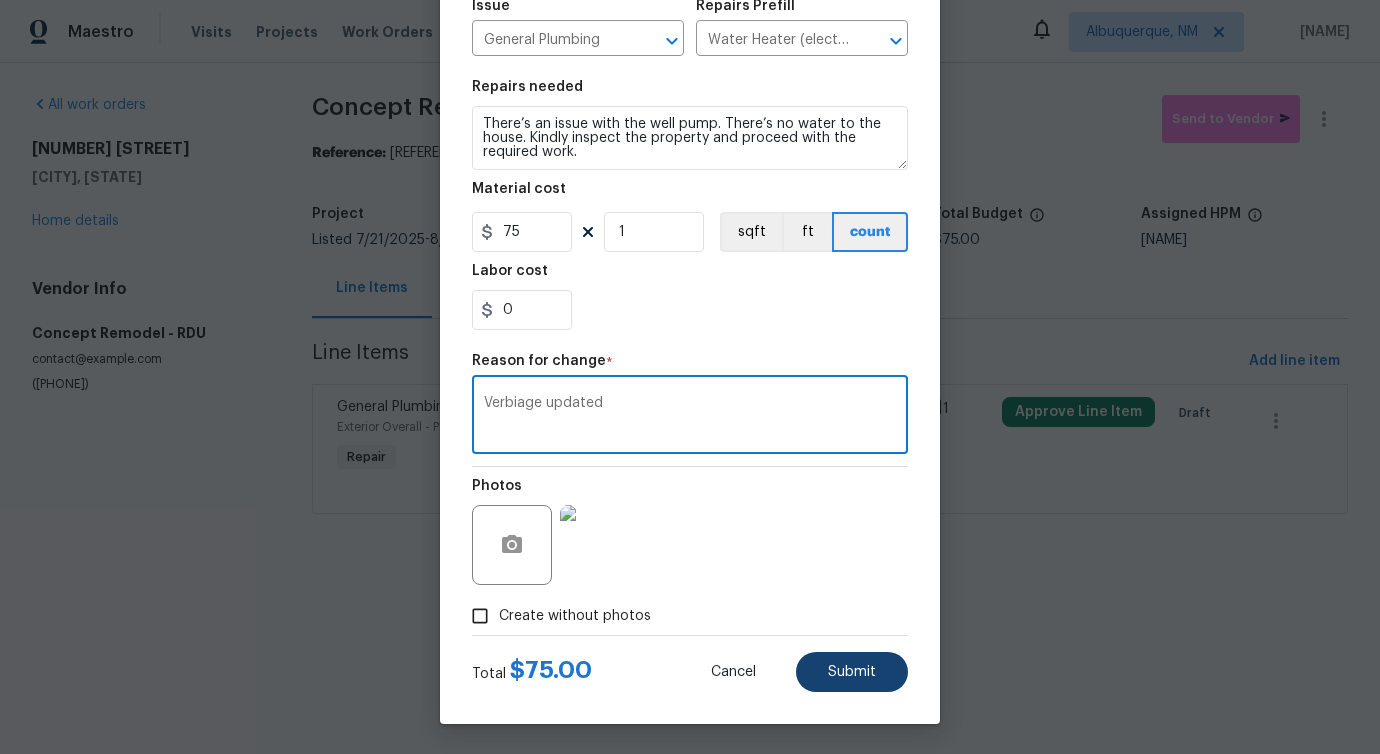 type on "Verbiage updated" 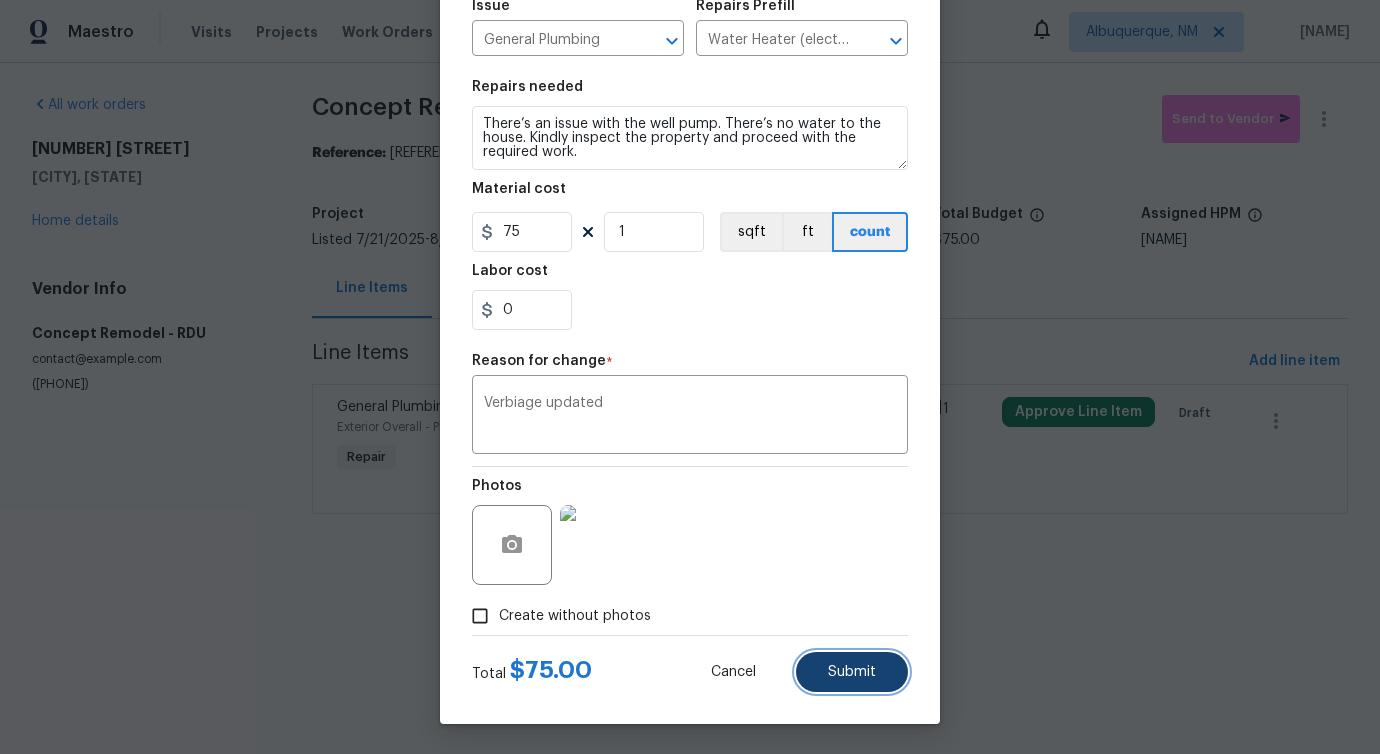 click on "Submit" at bounding box center [852, 672] 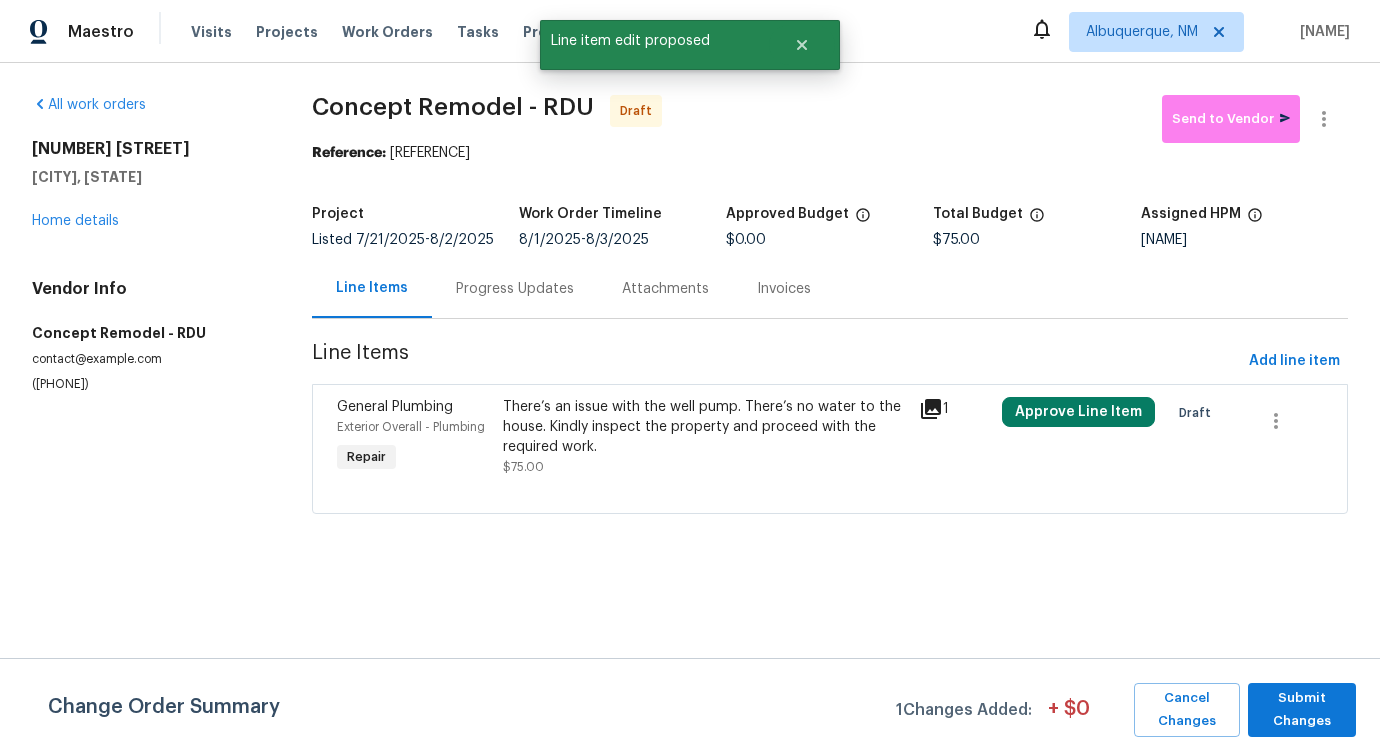 scroll, scrollTop: 0, scrollLeft: 0, axis: both 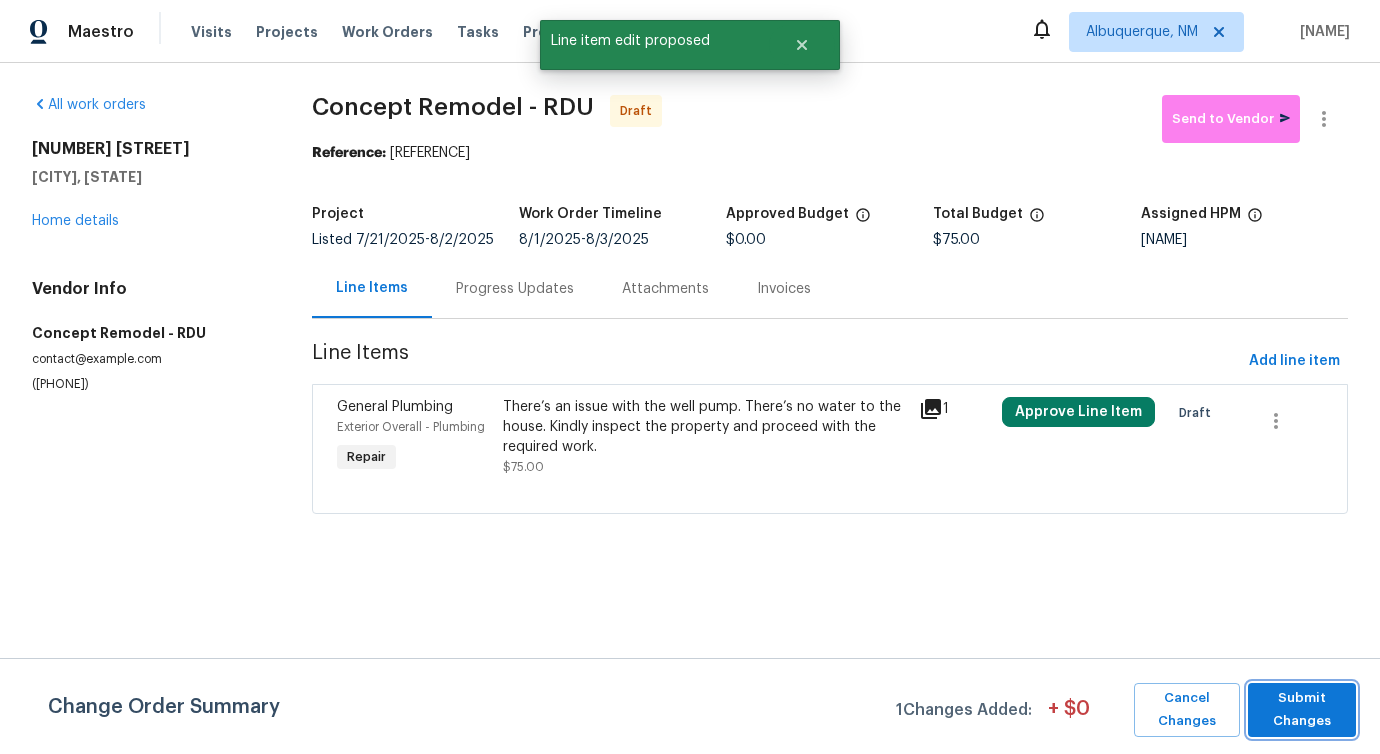 click on "Submit Changes" at bounding box center [1302, 710] 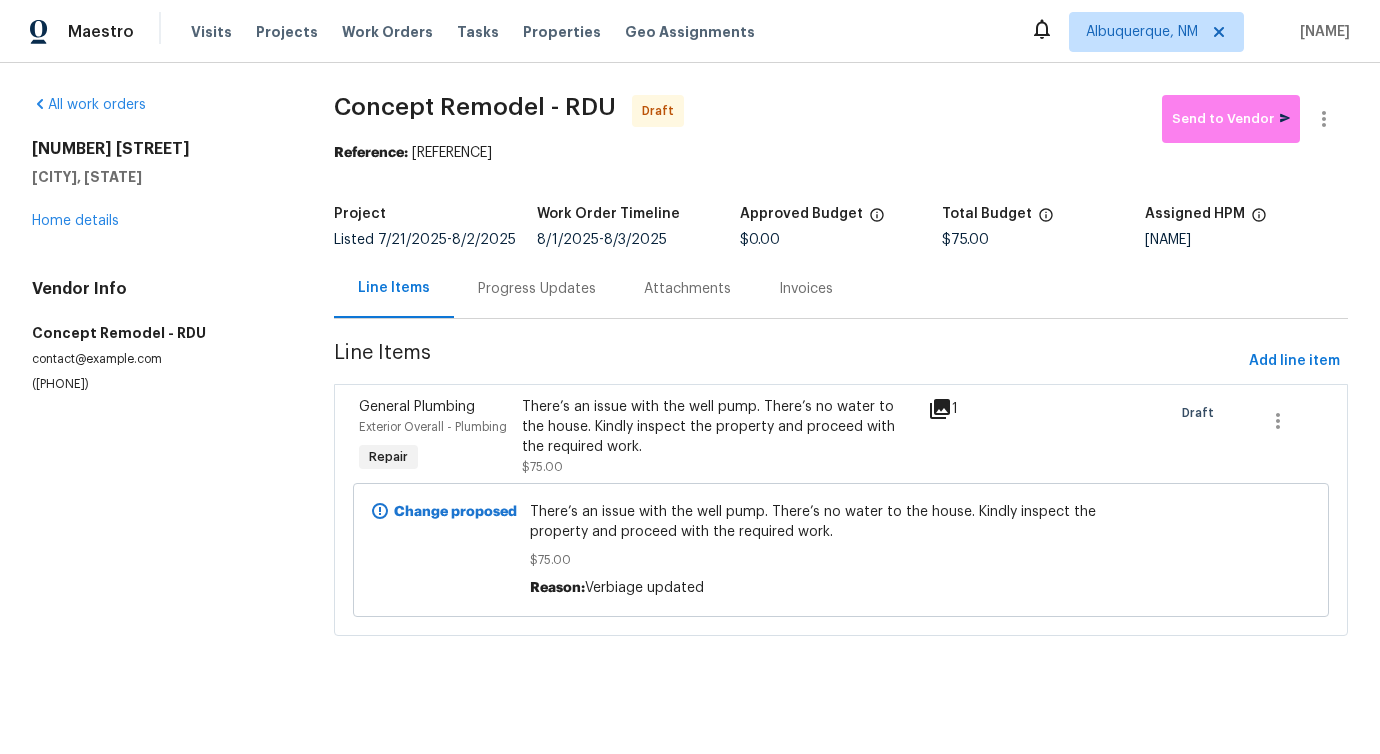 click on "Progress Updates" at bounding box center (537, 288) 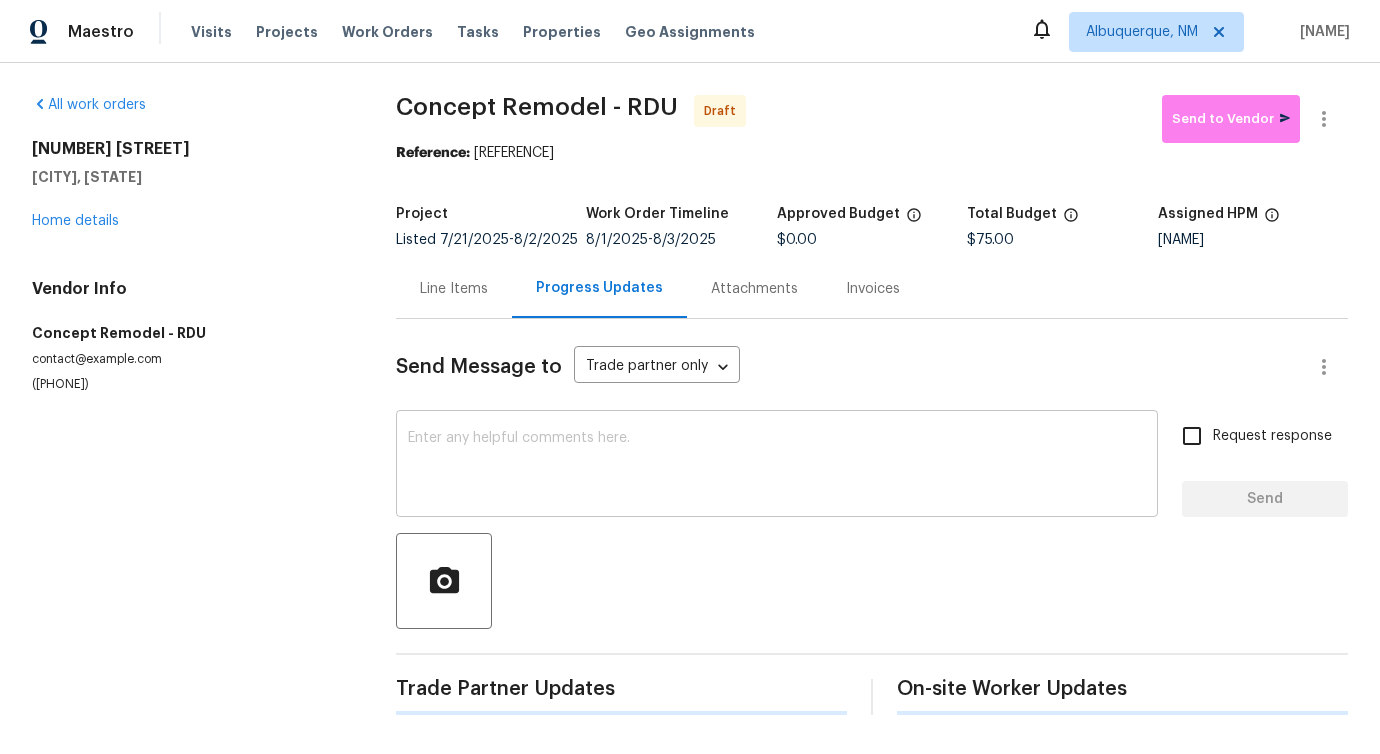 click at bounding box center [777, 466] 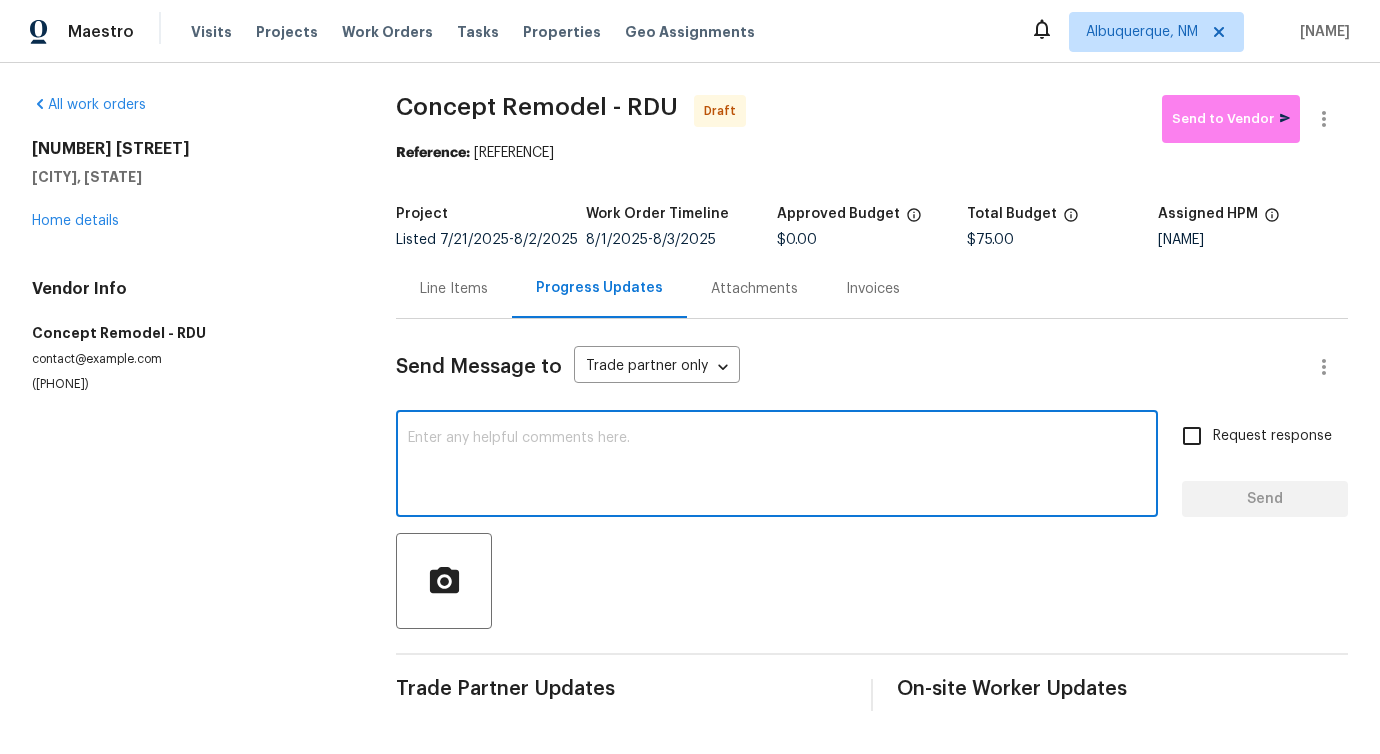 click at bounding box center (777, 466) 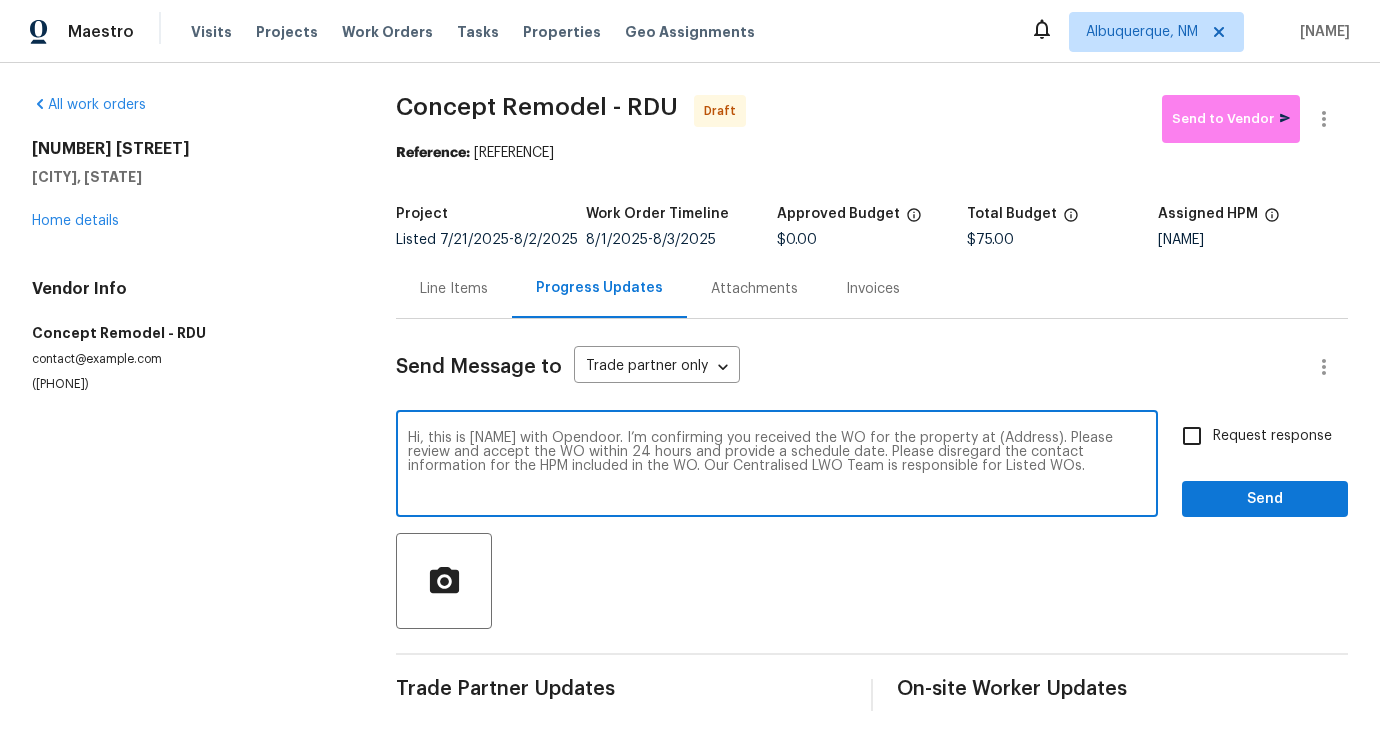 click on "Hi, this is [FIRST] [LAST] with [COMPANY]. I’m confirming you received the WO for the property at (Address). Please review and accept the WO within 24 hours and provide a schedule date. Please disregard the contact information for the HPM included in the WO. Our Centralised LWO Team is responsible for Listed WOs." at bounding box center (777, 466) 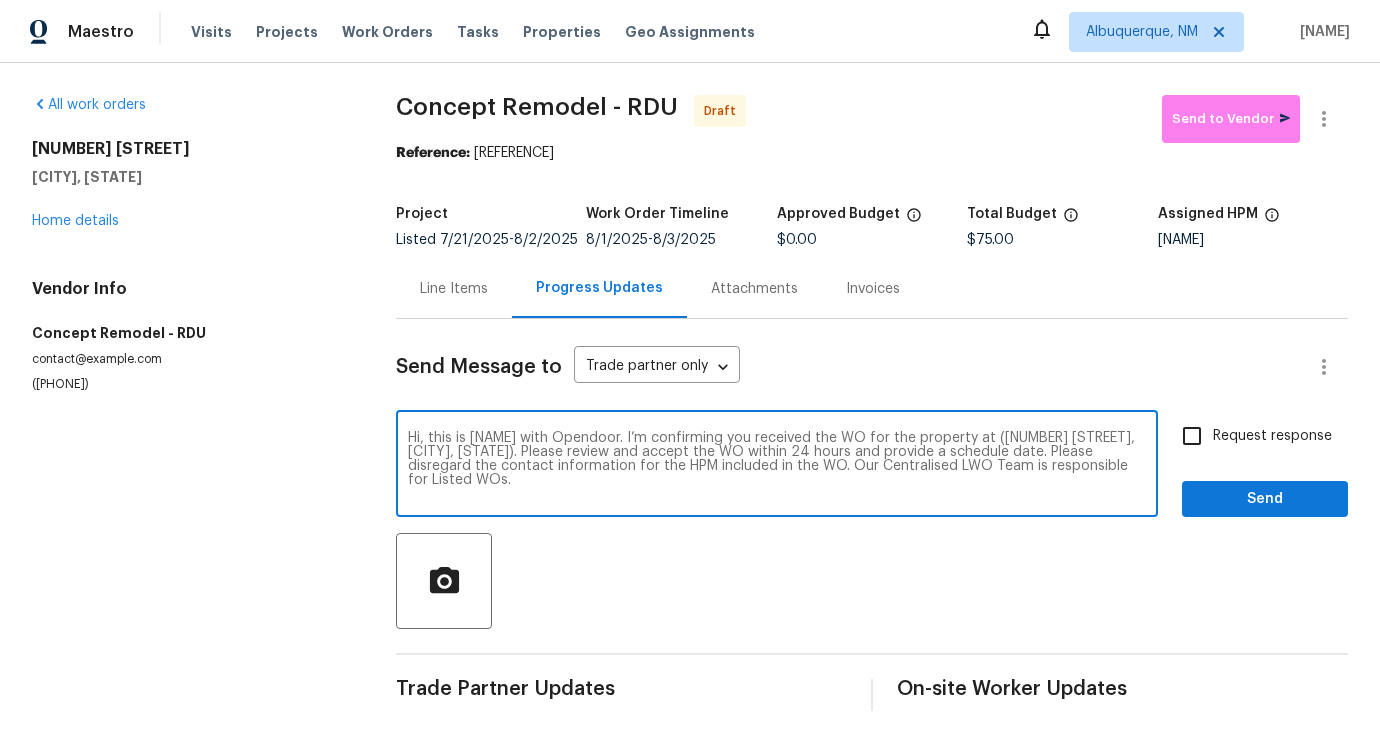 type on "Hi, this is Pavithra with Opendoor. I’m confirming you received the WO for the property at (1413 Chamblee Rd, Zebulon, NC 27597). Please review and accept the WO within 24 hours and provide a schedule date. Please disregard the contact information for the HPM included in the WO. Our Centralised LWO Team is responsible for Listed WOs." 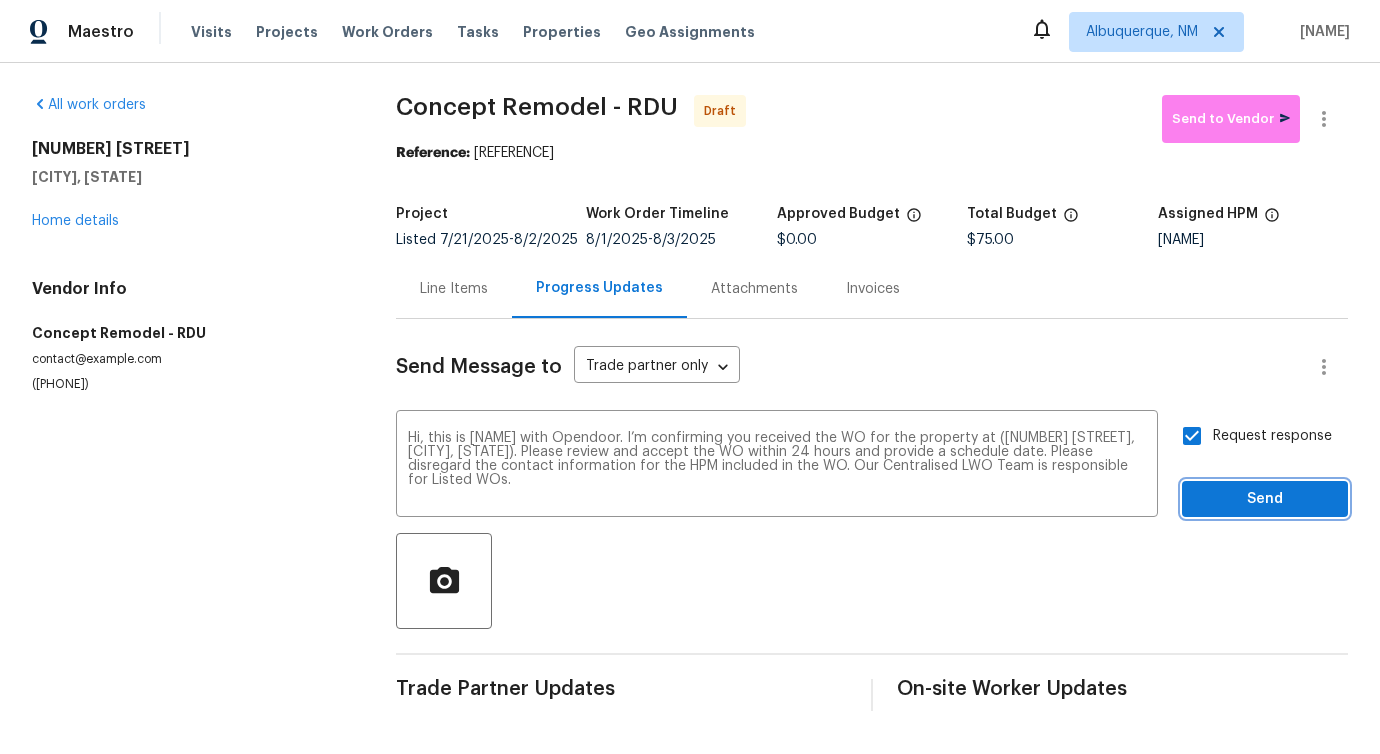 click on "Send" at bounding box center (1265, 499) 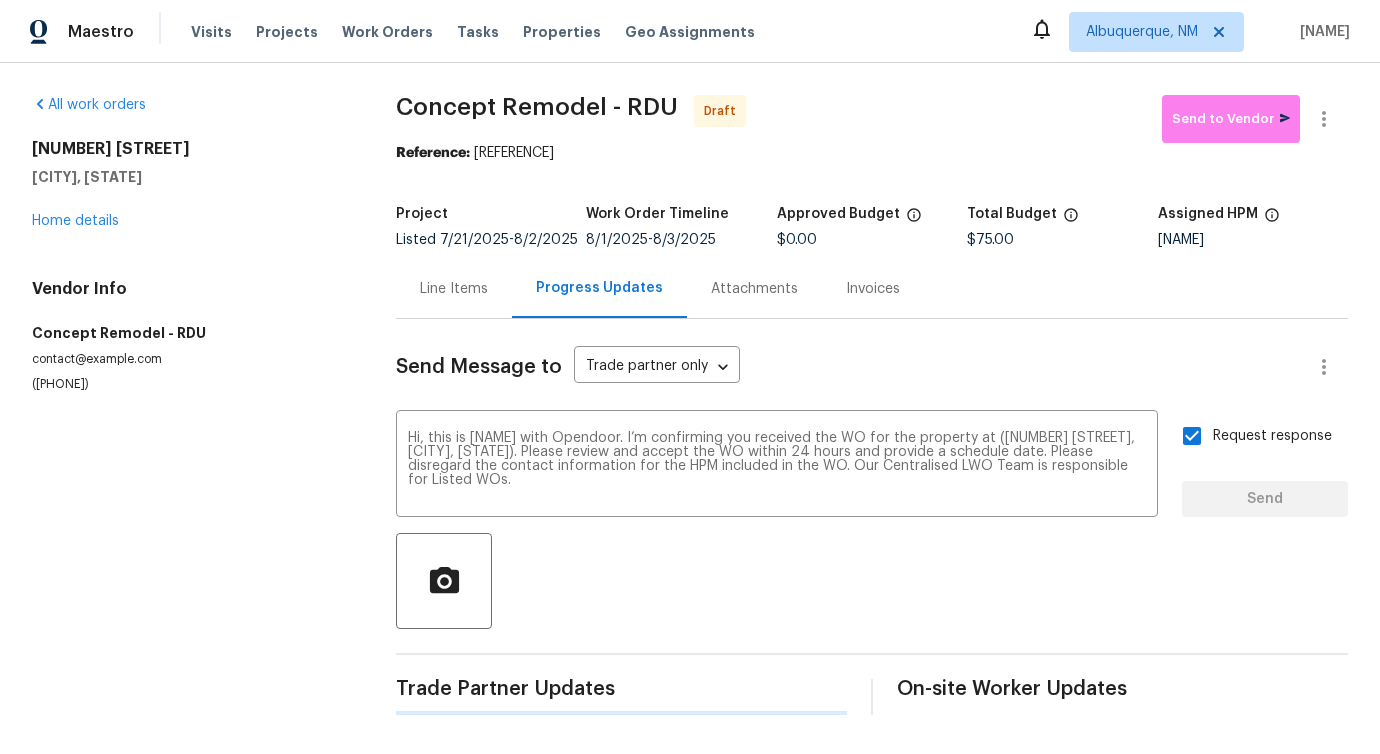 type 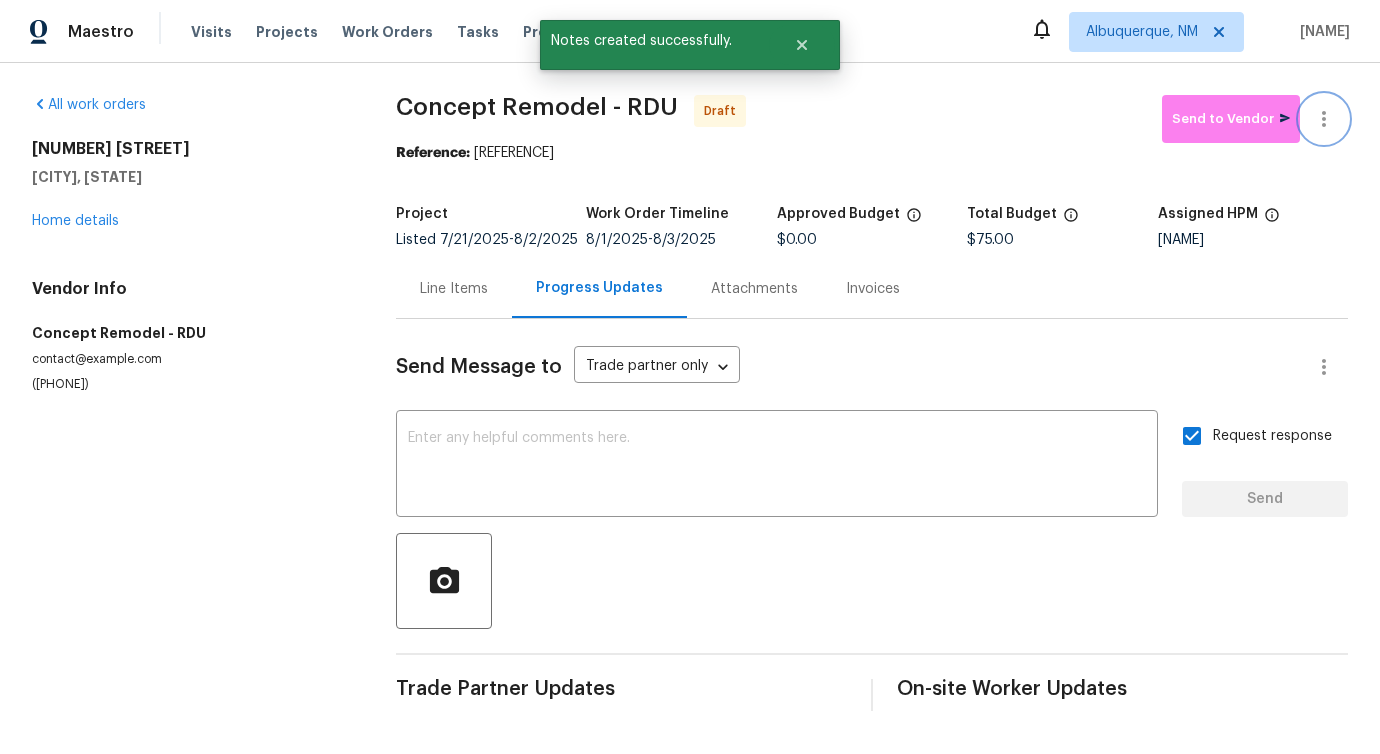 click at bounding box center (1324, 119) 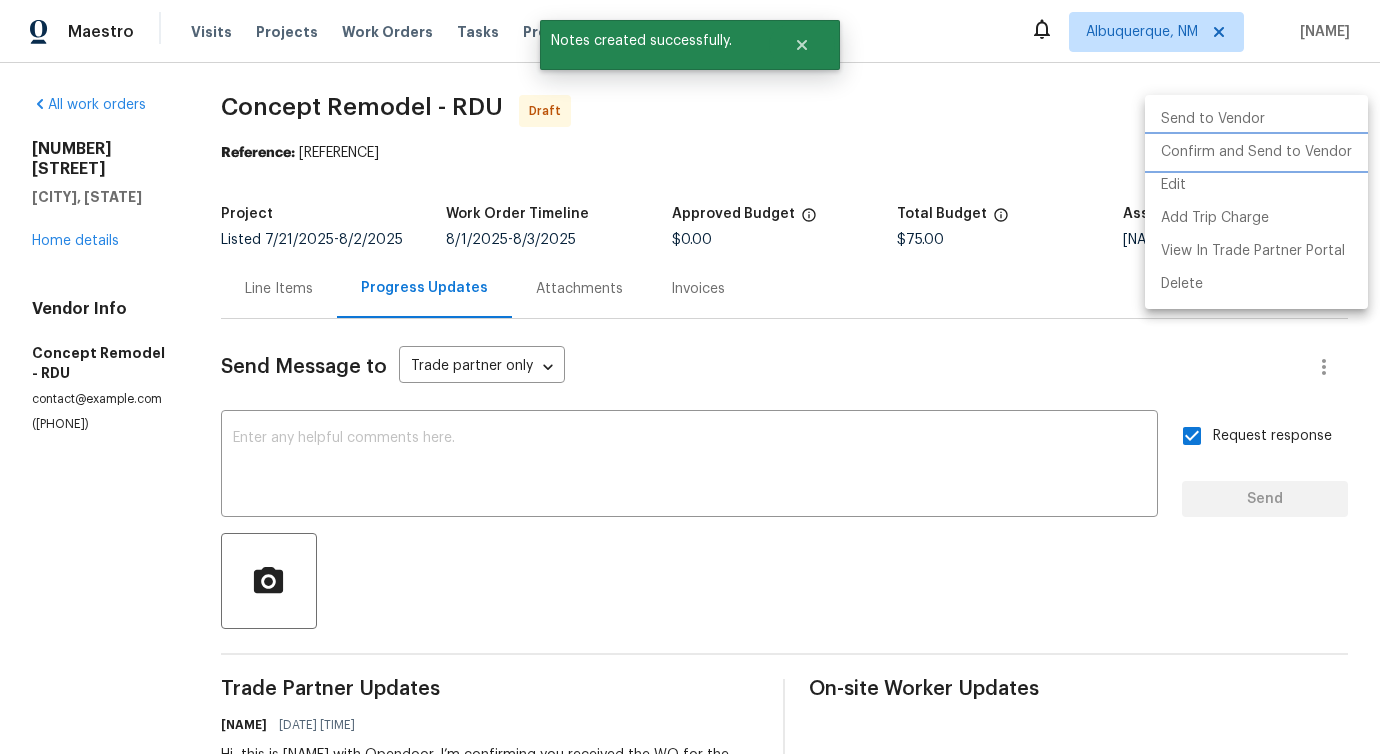 click on "Confirm and Send to Vendor" at bounding box center (1256, 152) 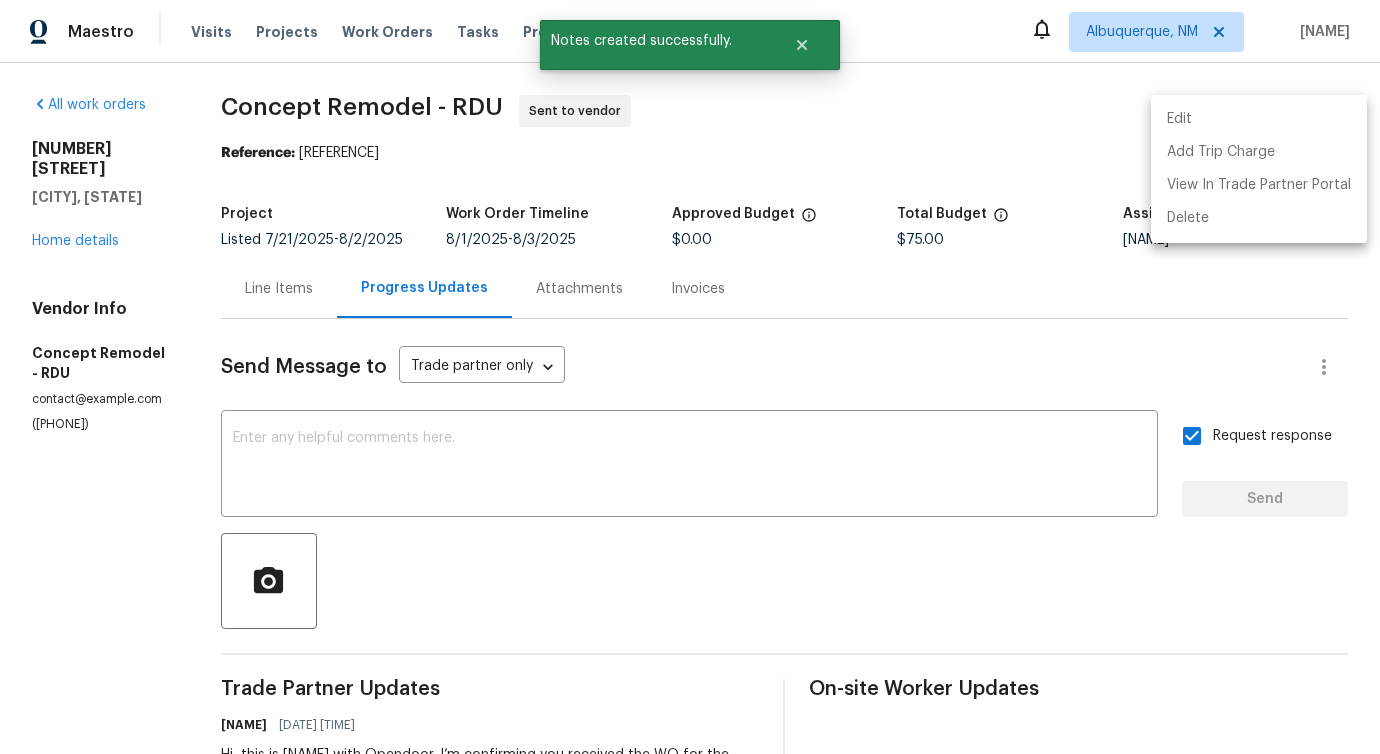 click at bounding box center (690, 377) 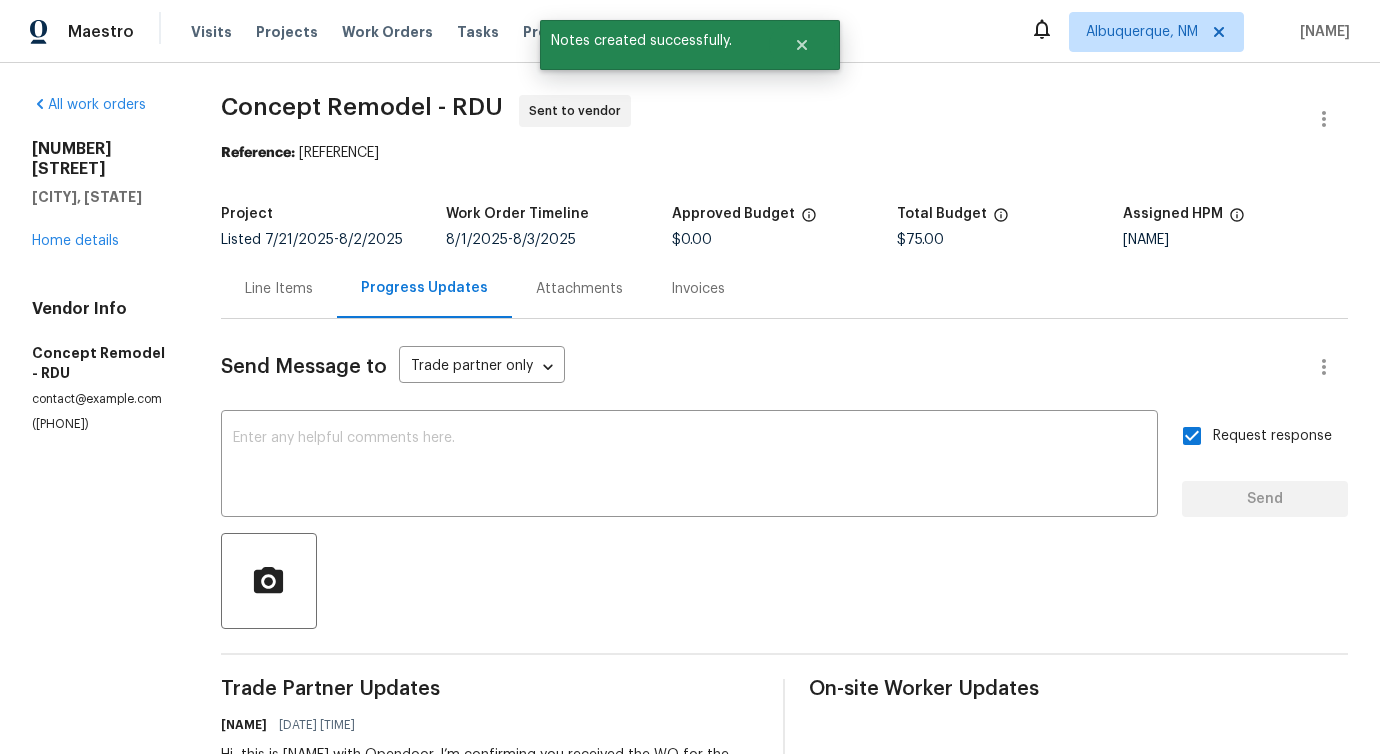 click on "Line Items" at bounding box center (279, 288) 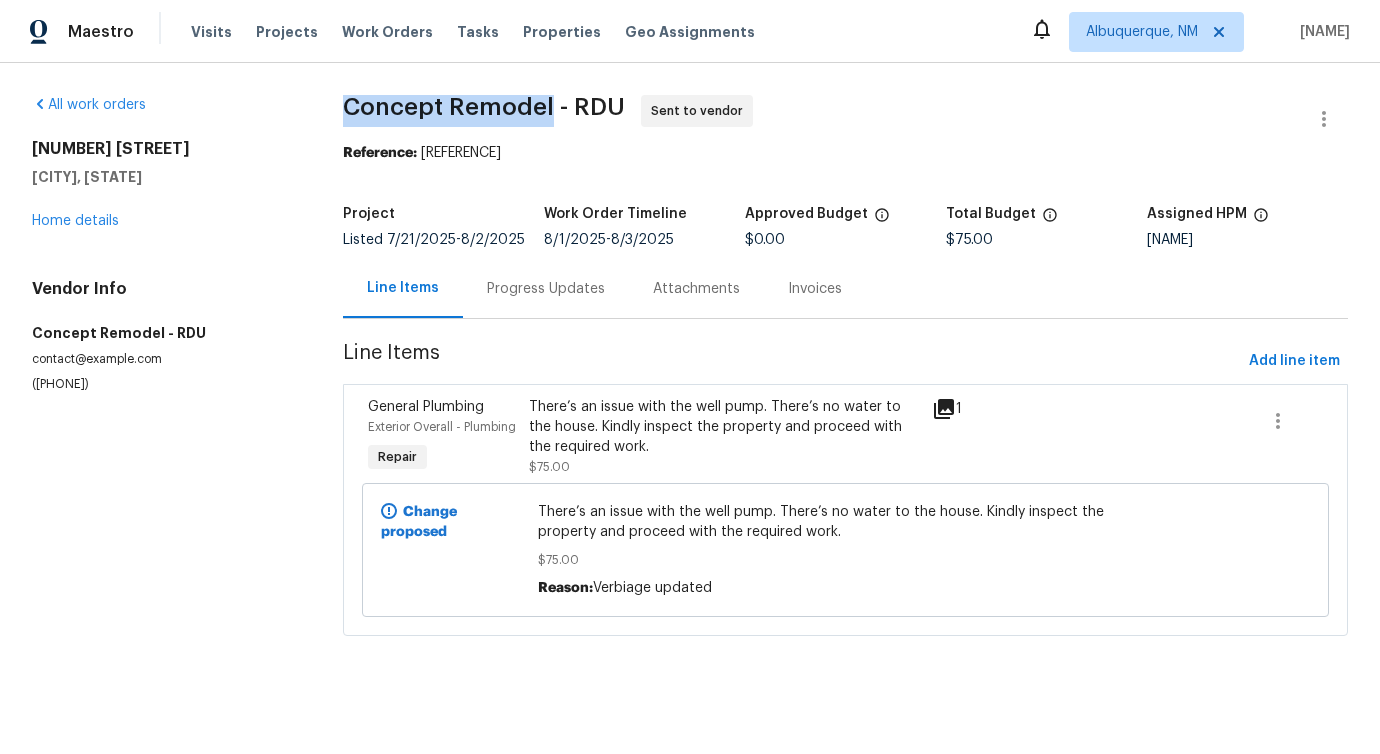 drag, startPoint x: 346, startPoint y: 102, endPoint x: 553, endPoint y: 108, distance: 207.08694 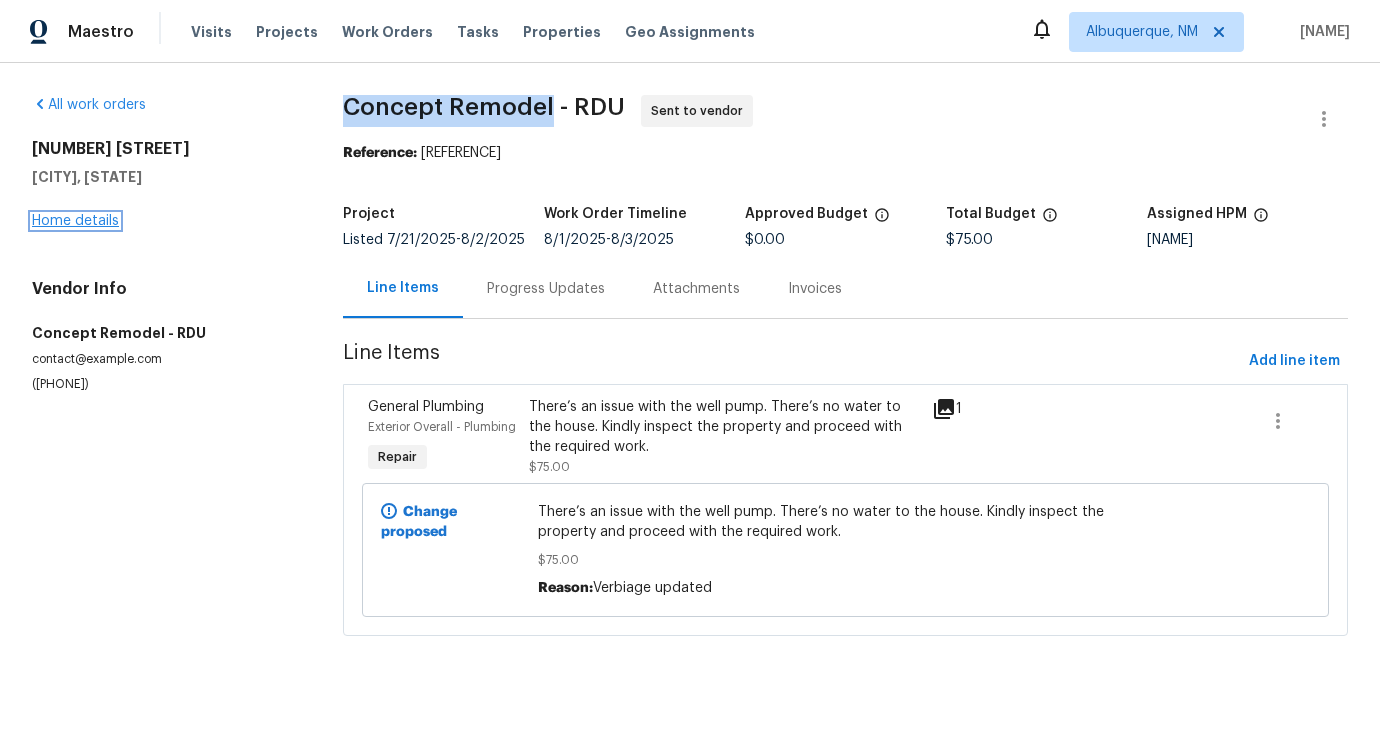 click on "Home details" at bounding box center [75, 221] 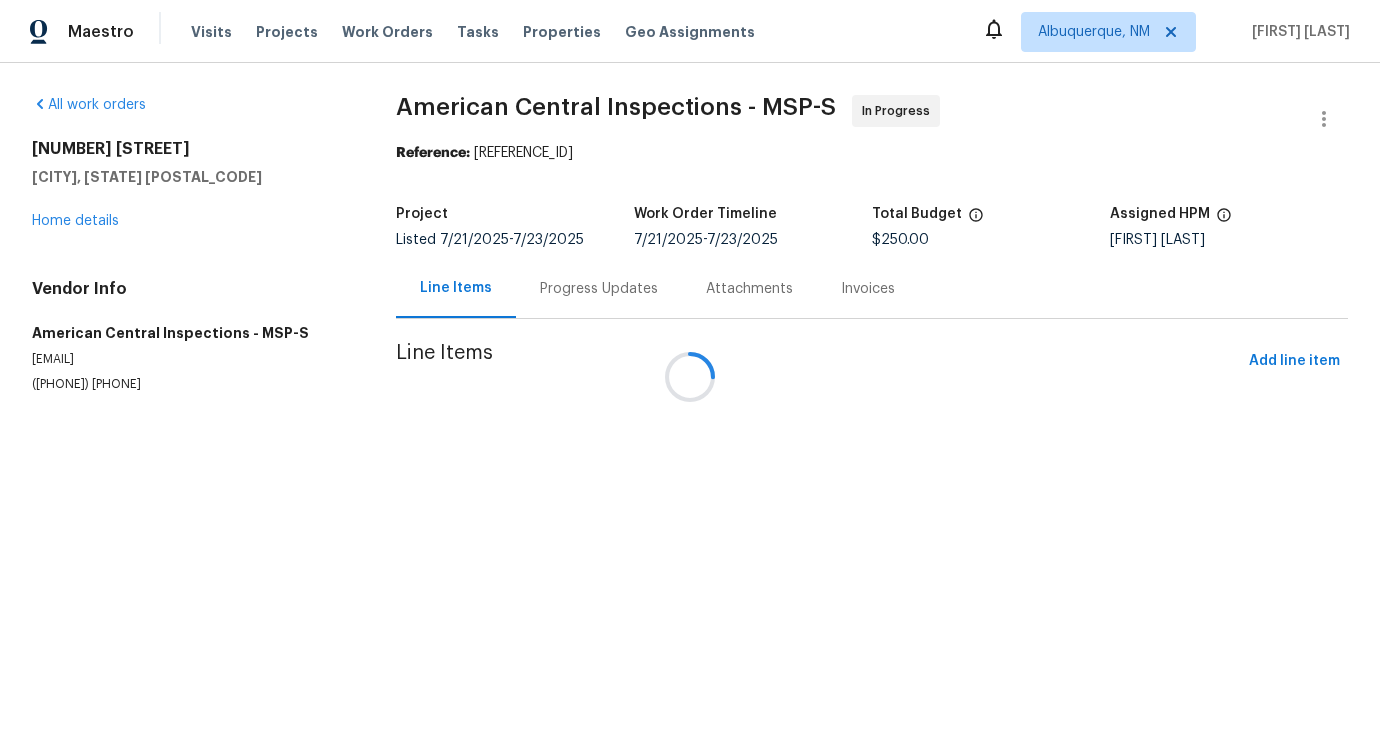 scroll, scrollTop: 0, scrollLeft: 0, axis: both 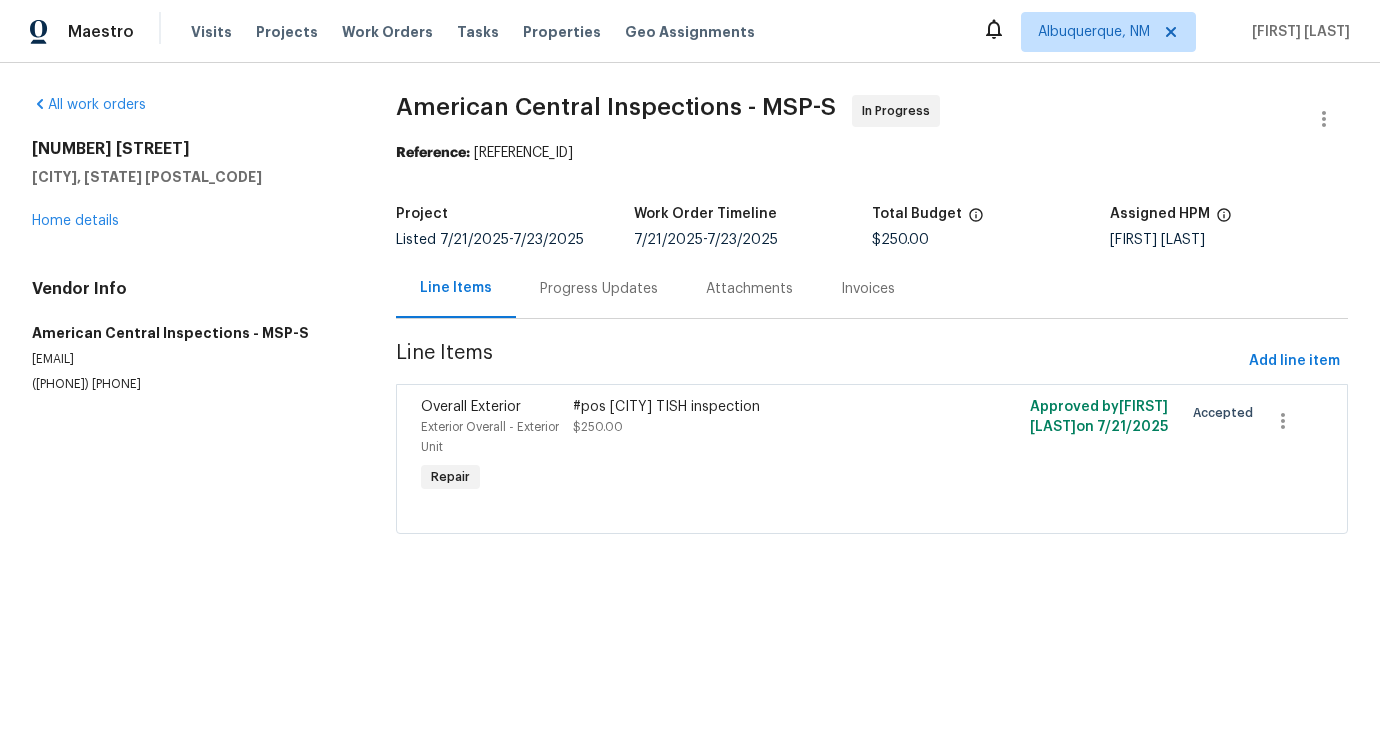 click on "Progress Updates" at bounding box center (599, 289) 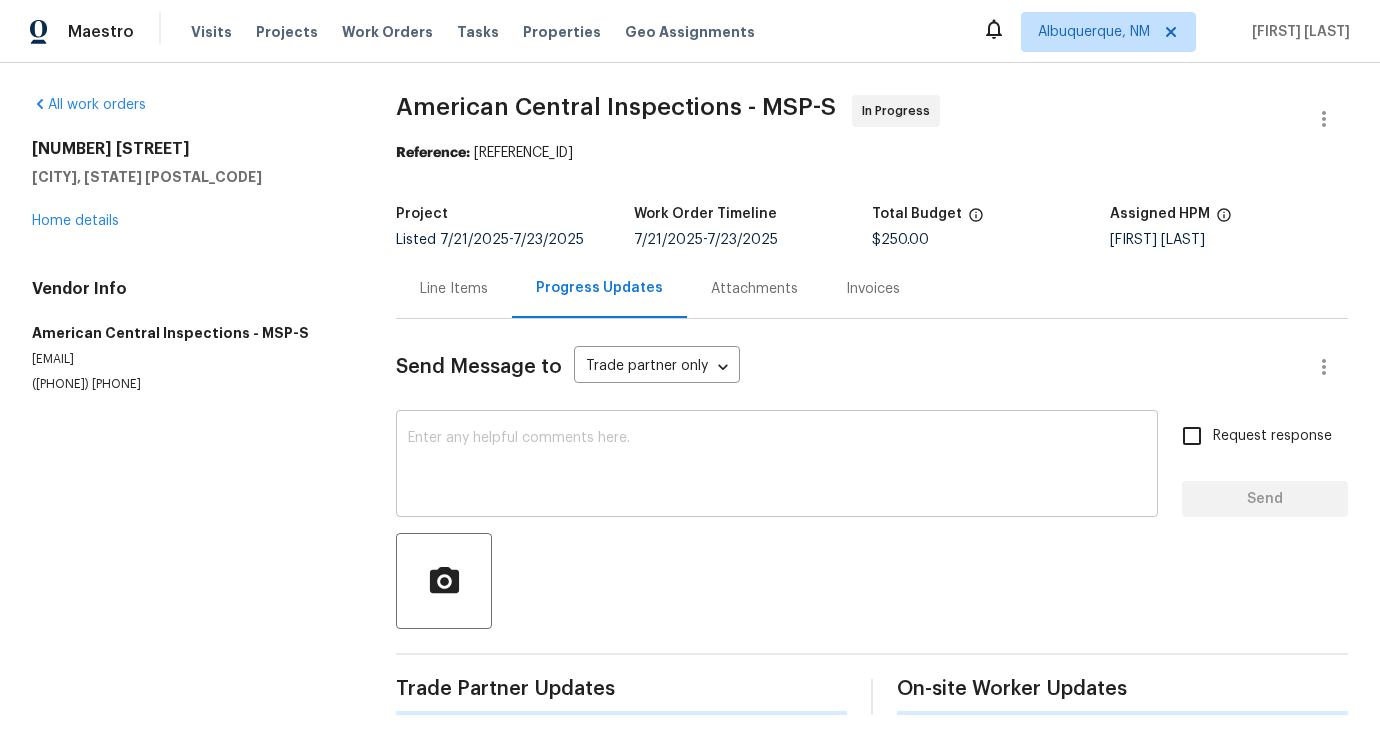 click at bounding box center [777, 466] 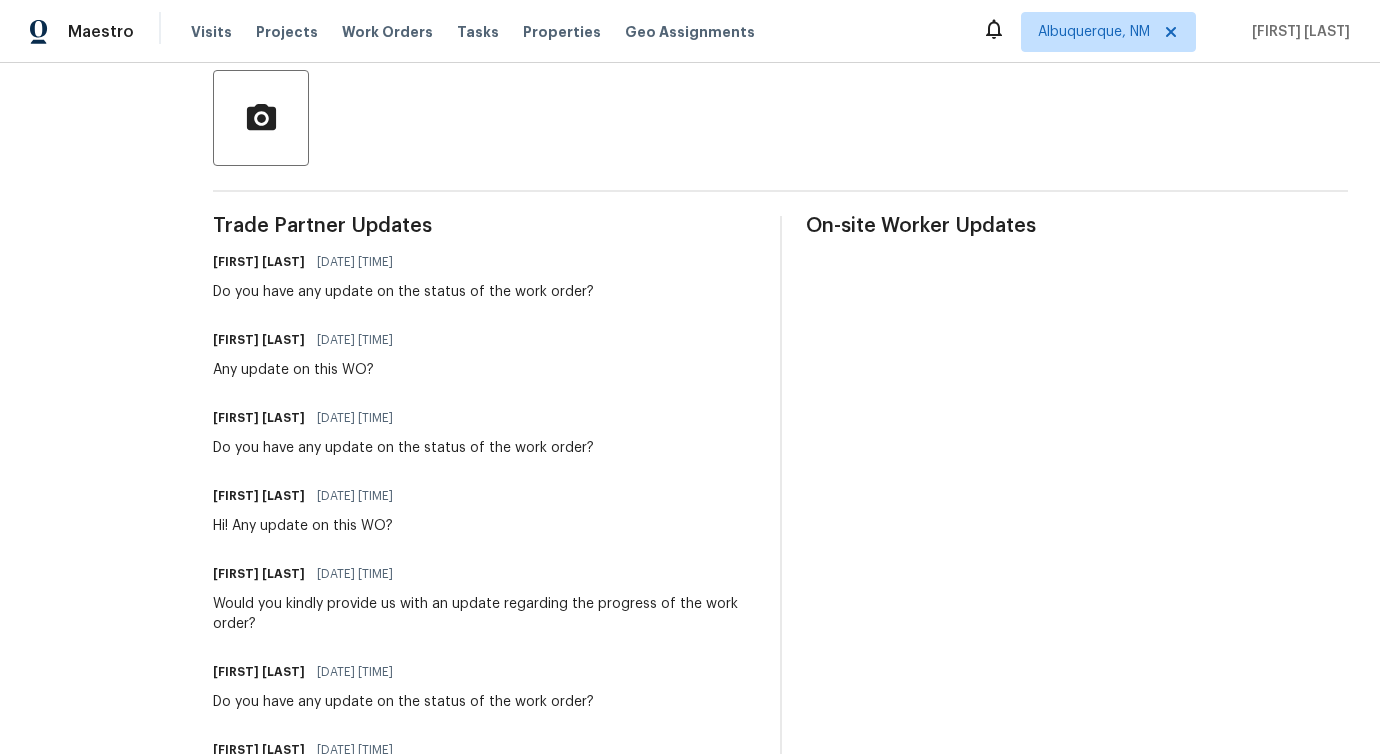 scroll, scrollTop: 0, scrollLeft: 0, axis: both 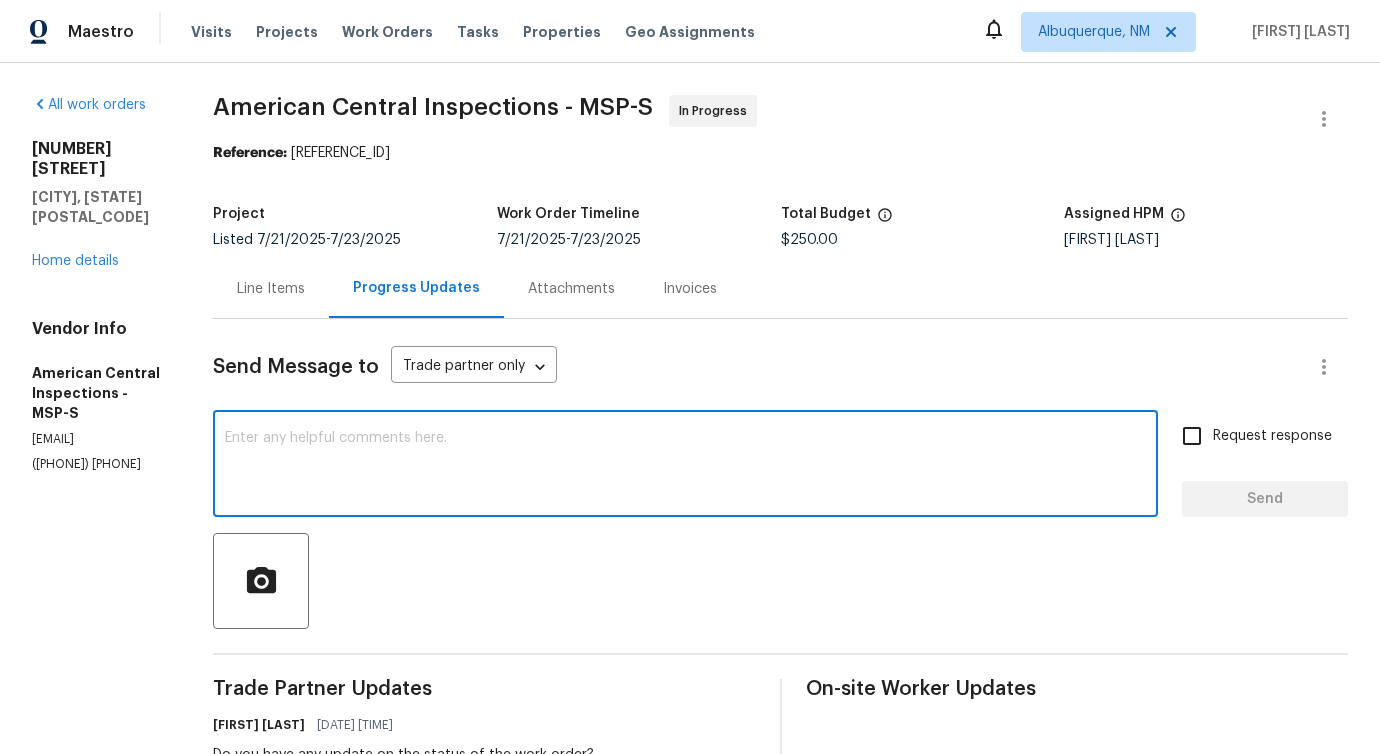 click on "([PHONE]) [PHONE]" at bounding box center (98, 464) 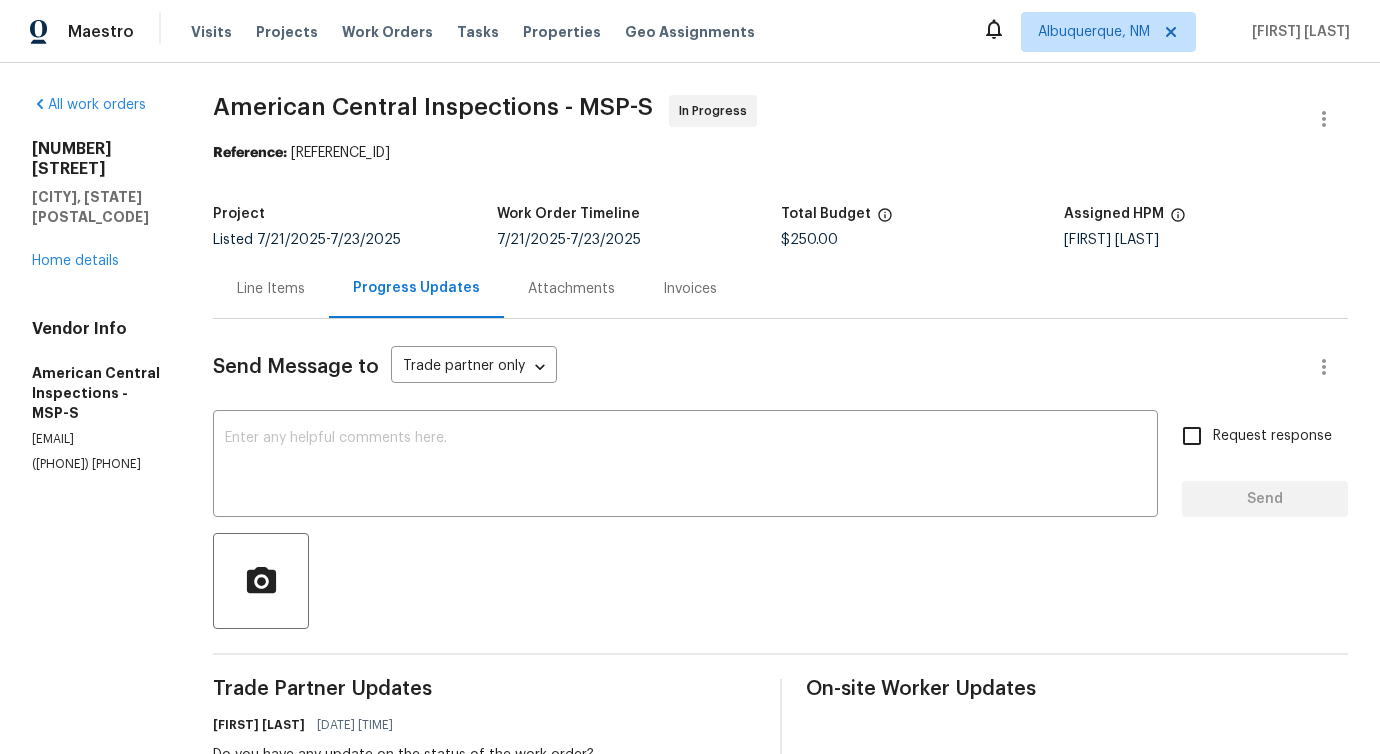 click on "([PHONE]) [PHONE]" at bounding box center [98, 464] 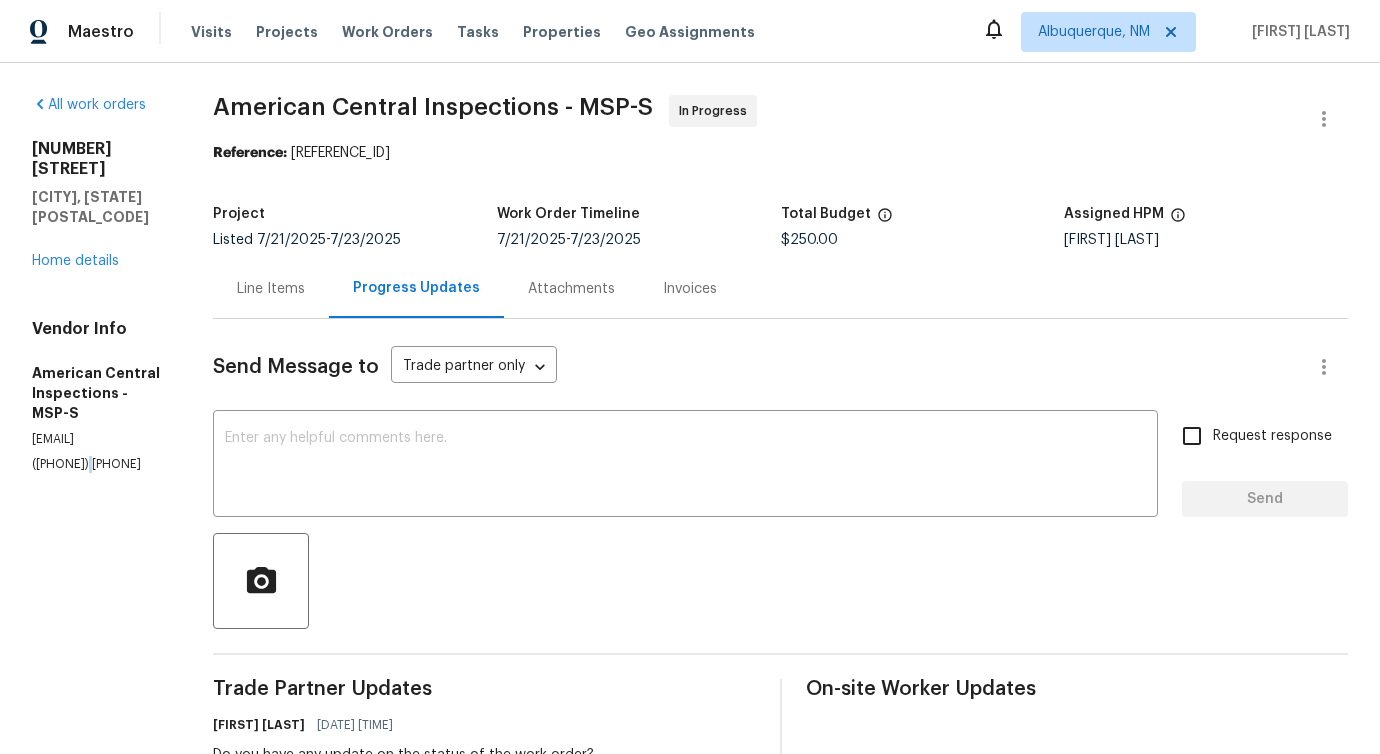 click on "([PHONE]) [PHONE]" at bounding box center [98, 464] 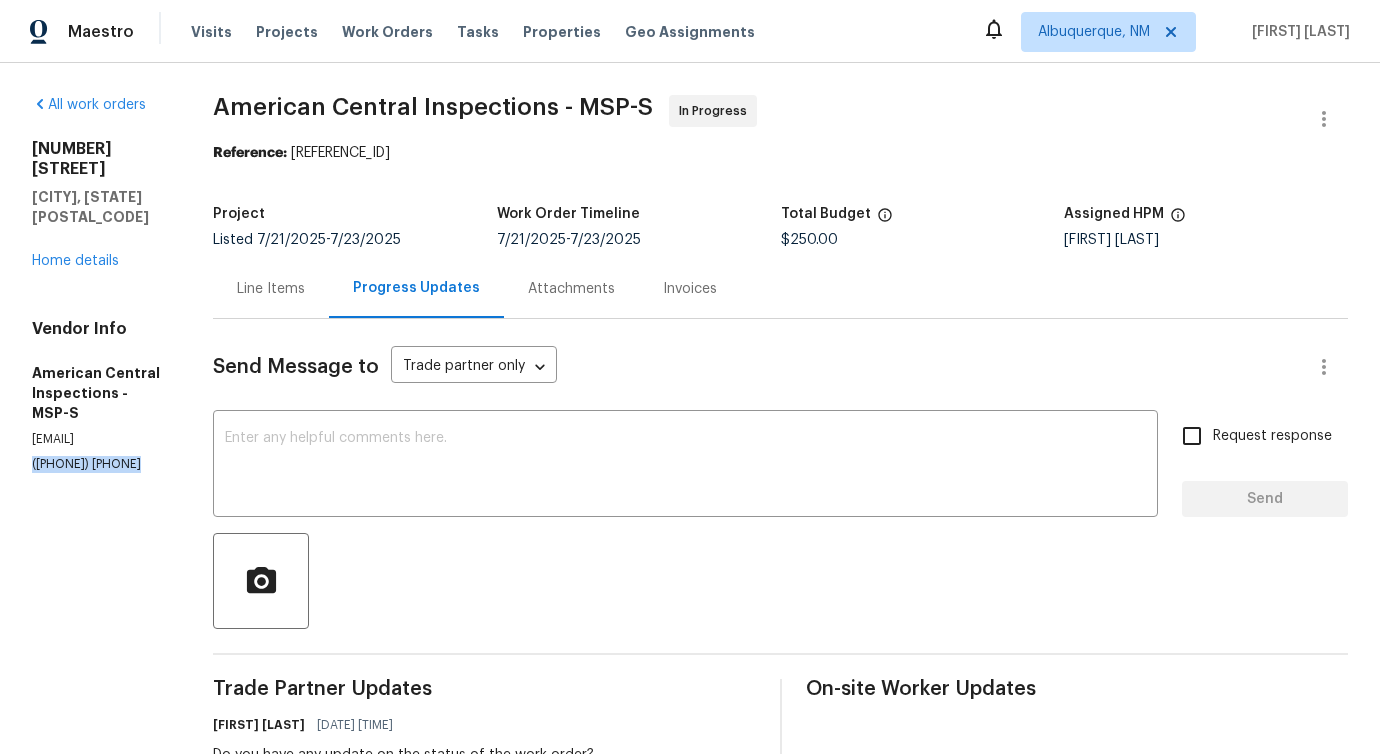 click on "([PHONE]) [PHONE]" at bounding box center [98, 464] 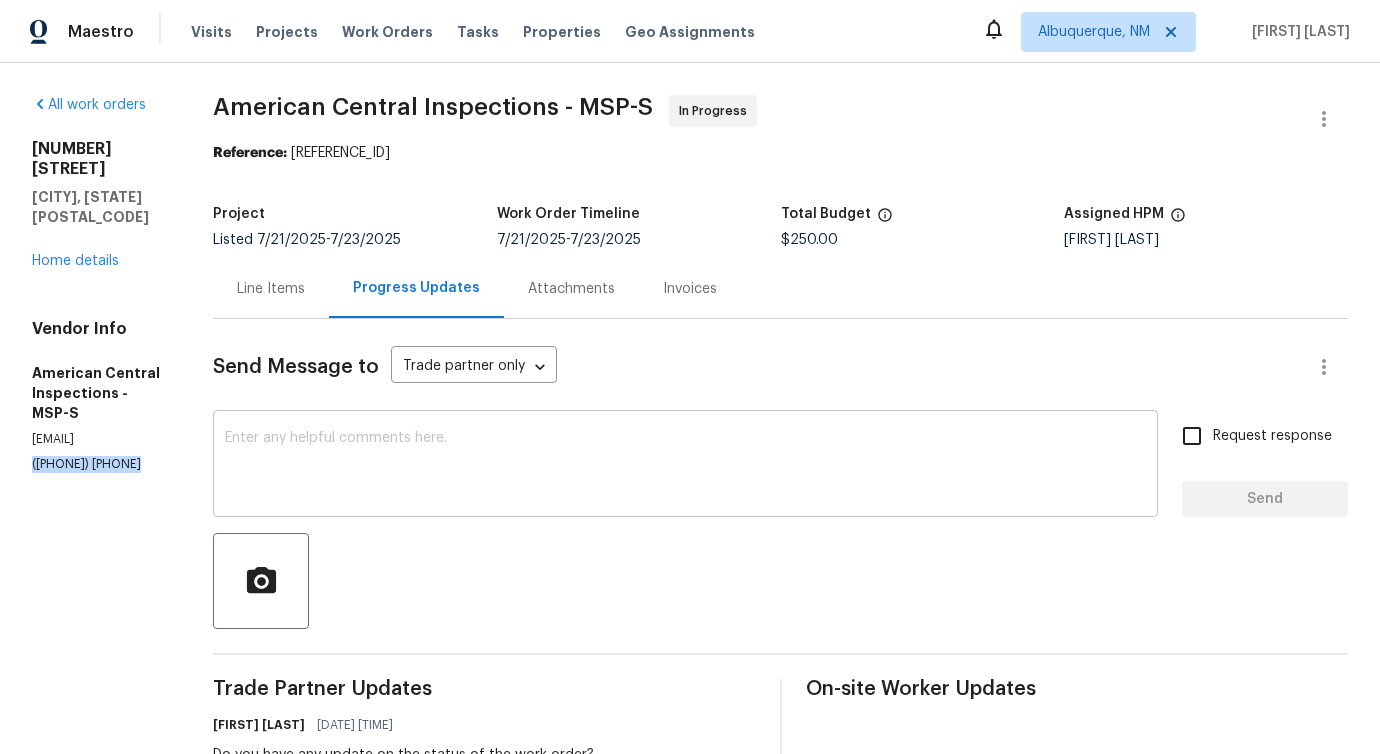 click at bounding box center (685, 466) 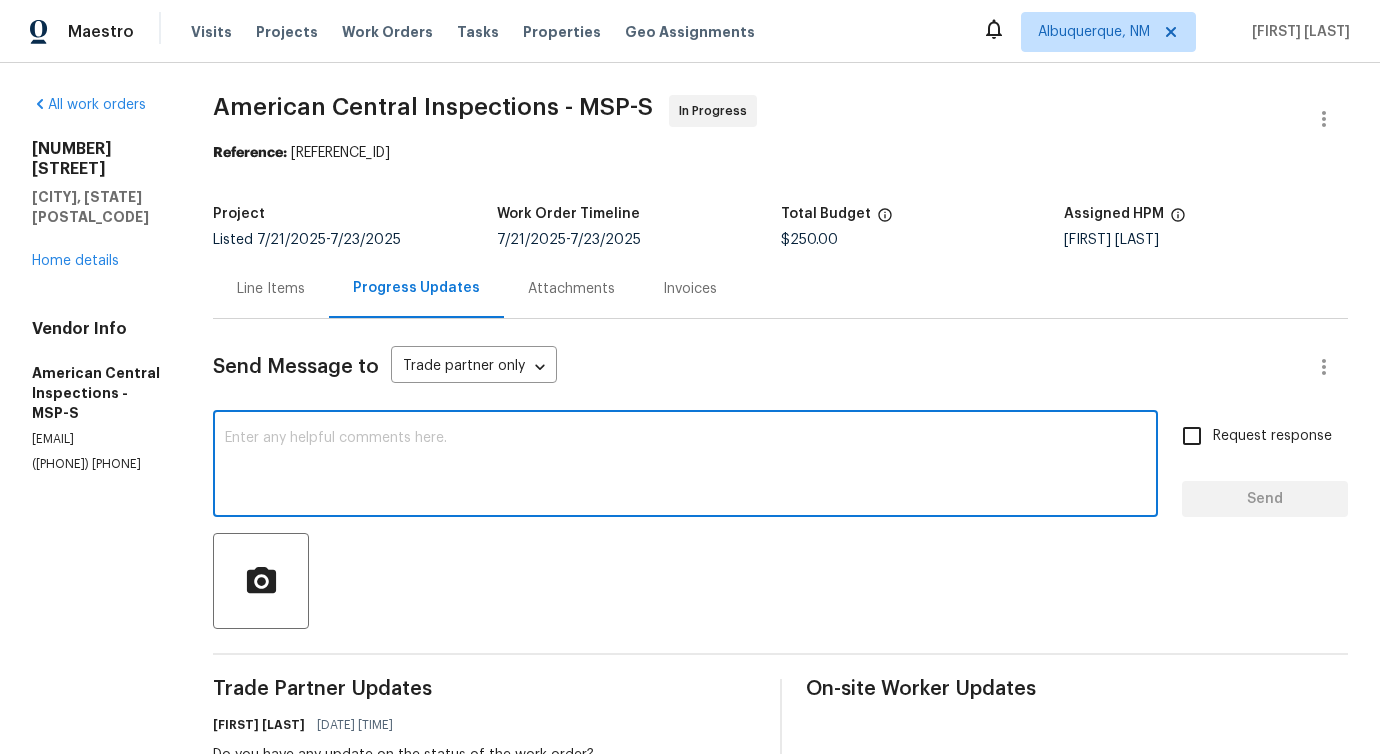 paste on "Hi, We've tried to call this number ([PHONE]), but the call was not reachable." 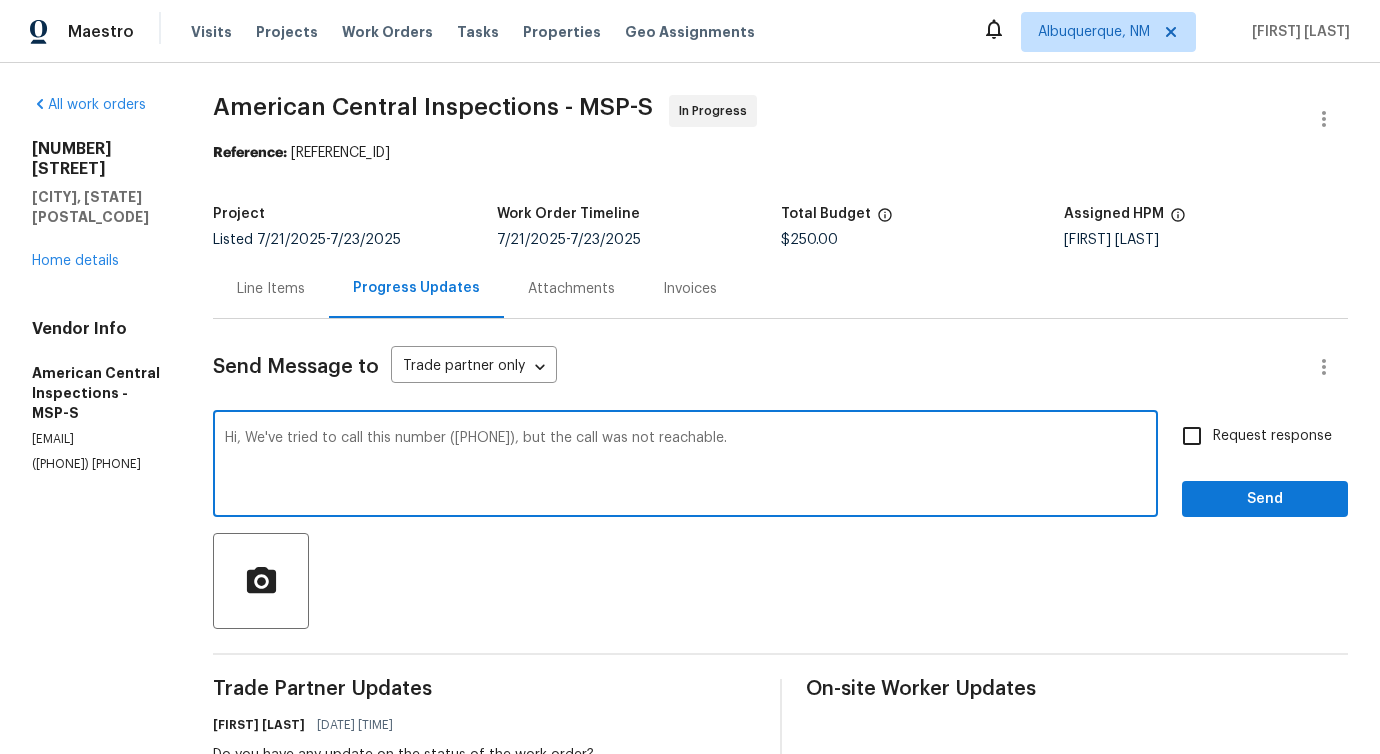 paste on "This work order must be completed within the target date to meet our
deadline. Kindly reply as soon as you can. Thank you." 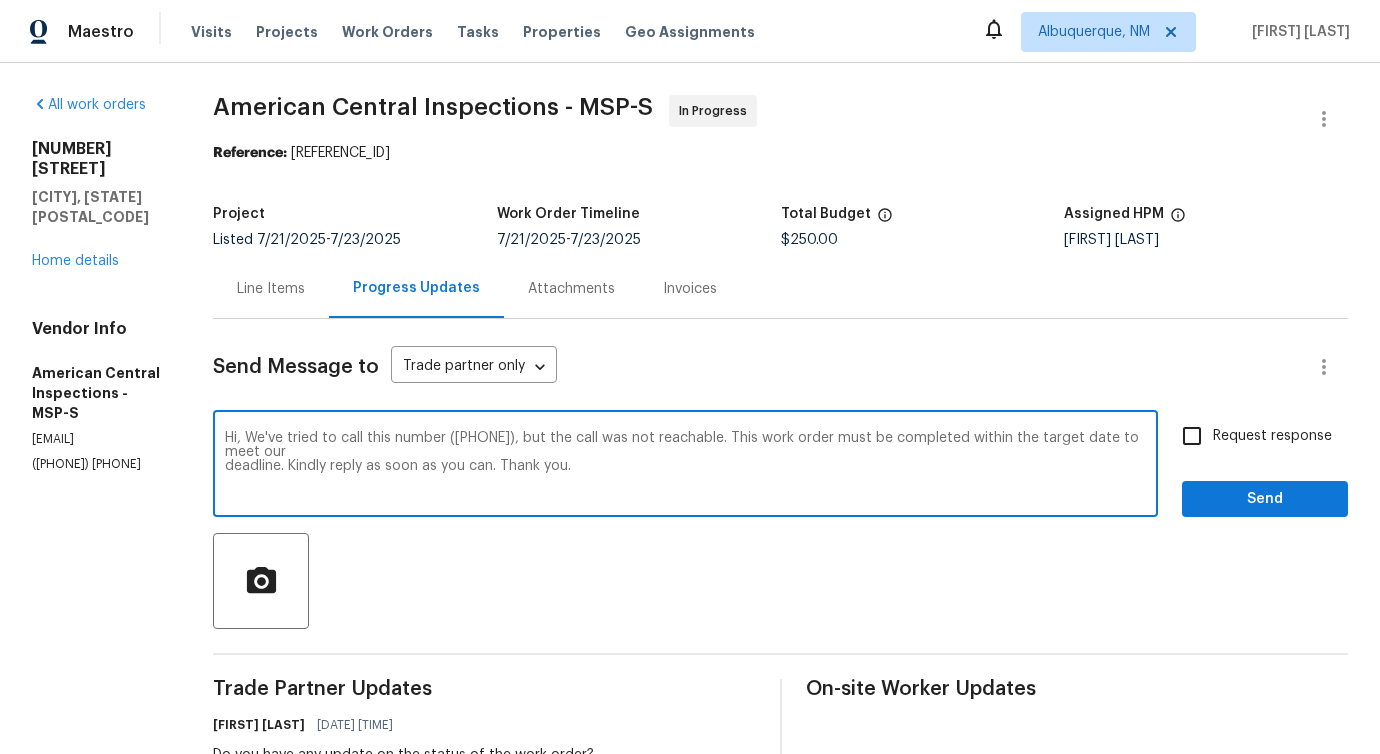 type on "Hi, We've tried to call this number ([PHONE]), but the call was not reachable. This work order must be completed within the target date to meet our
deadline. Kindly reply as soon as you can. Thank you." 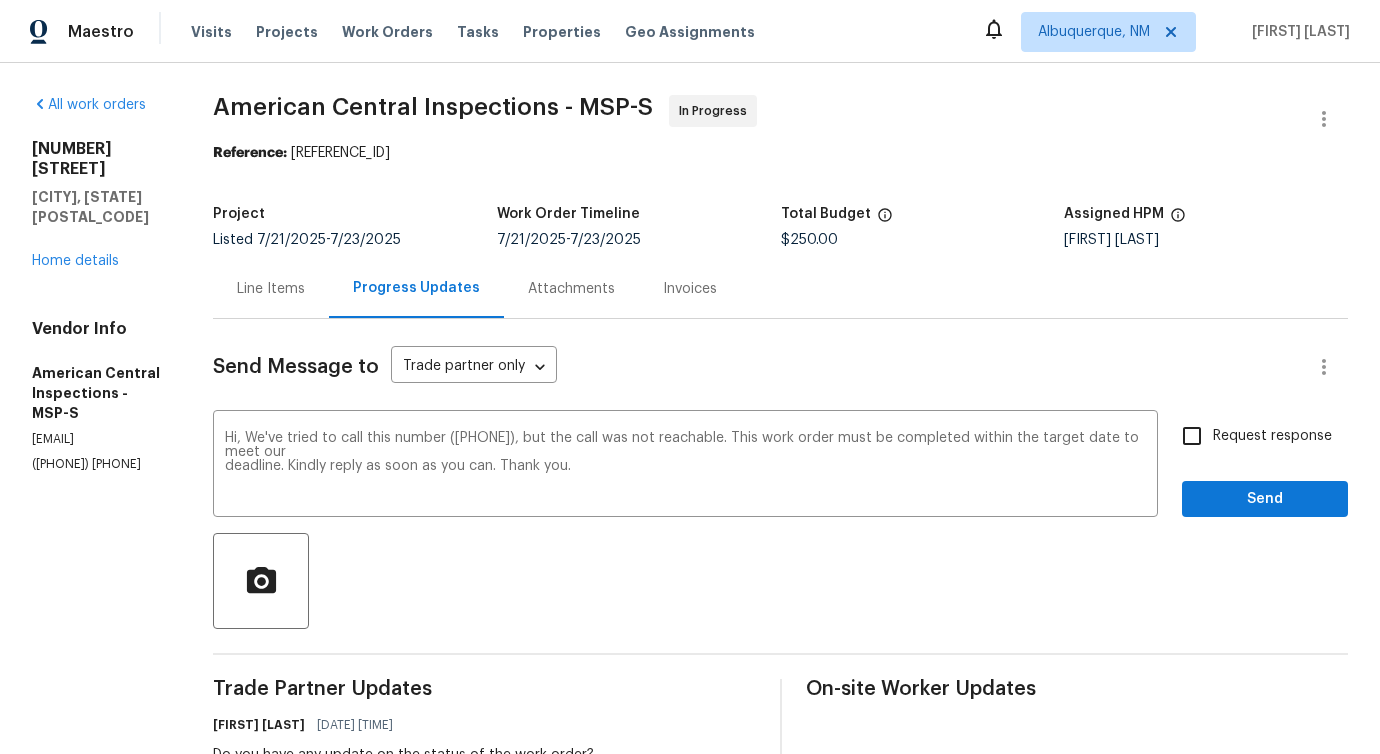 click on "Request response" at bounding box center [1251, 436] 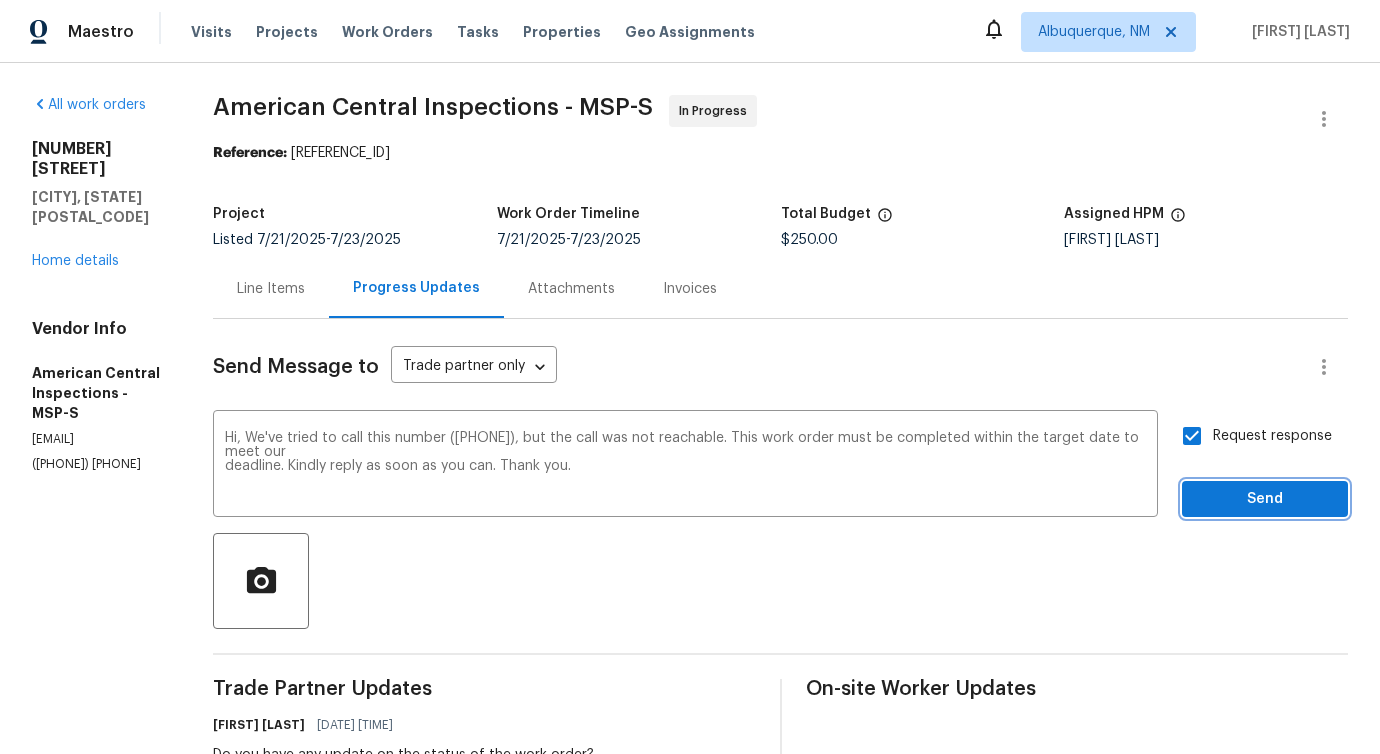 click on "Send" at bounding box center (1265, 499) 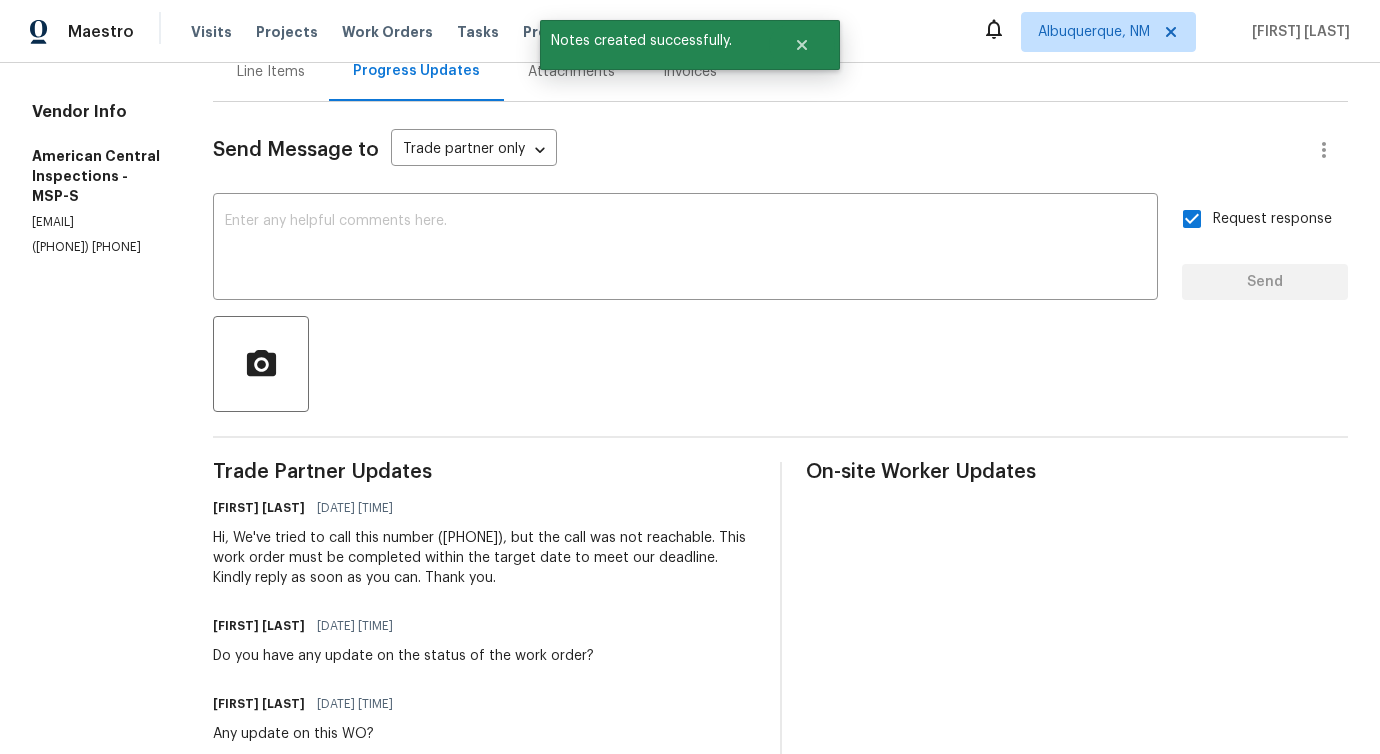scroll, scrollTop: 238, scrollLeft: 0, axis: vertical 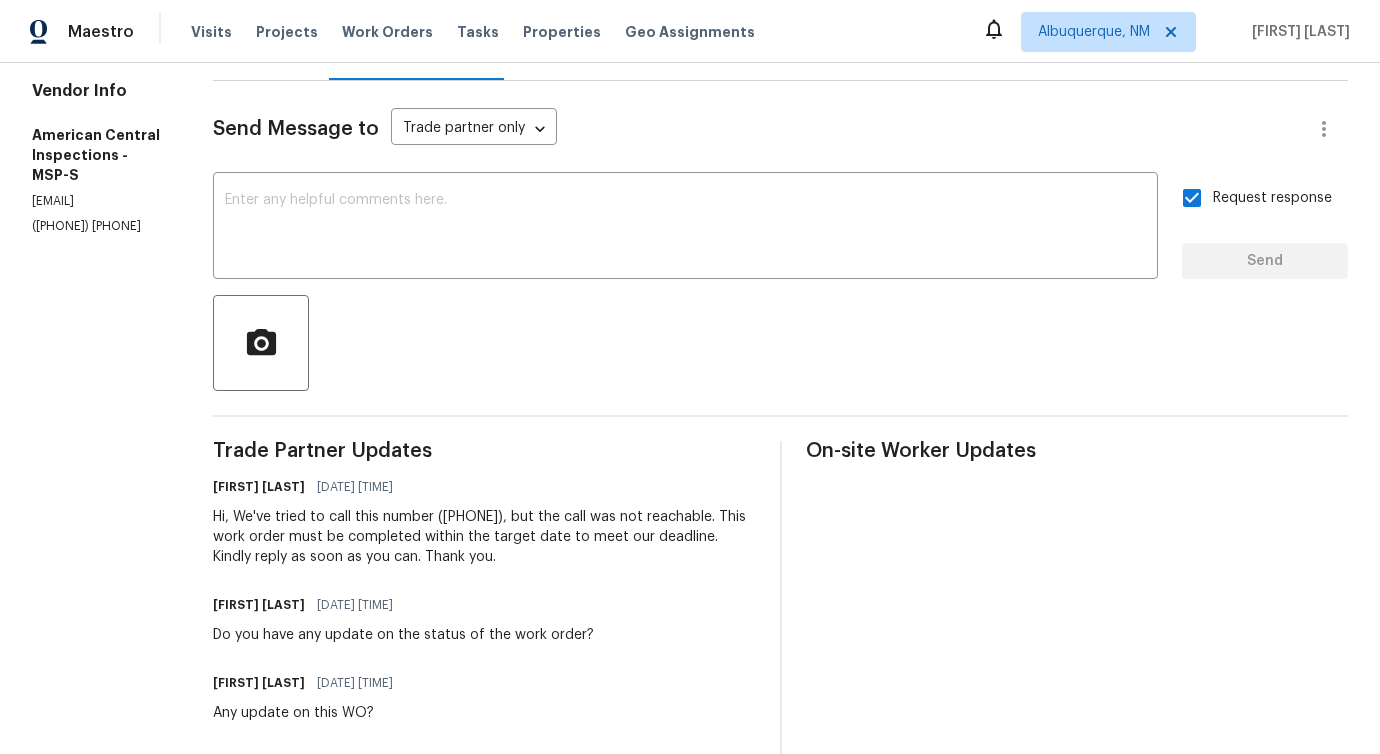 drag, startPoint x: 226, startPoint y: 517, endPoint x: 540, endPoint y: 546, distance: 315.33633 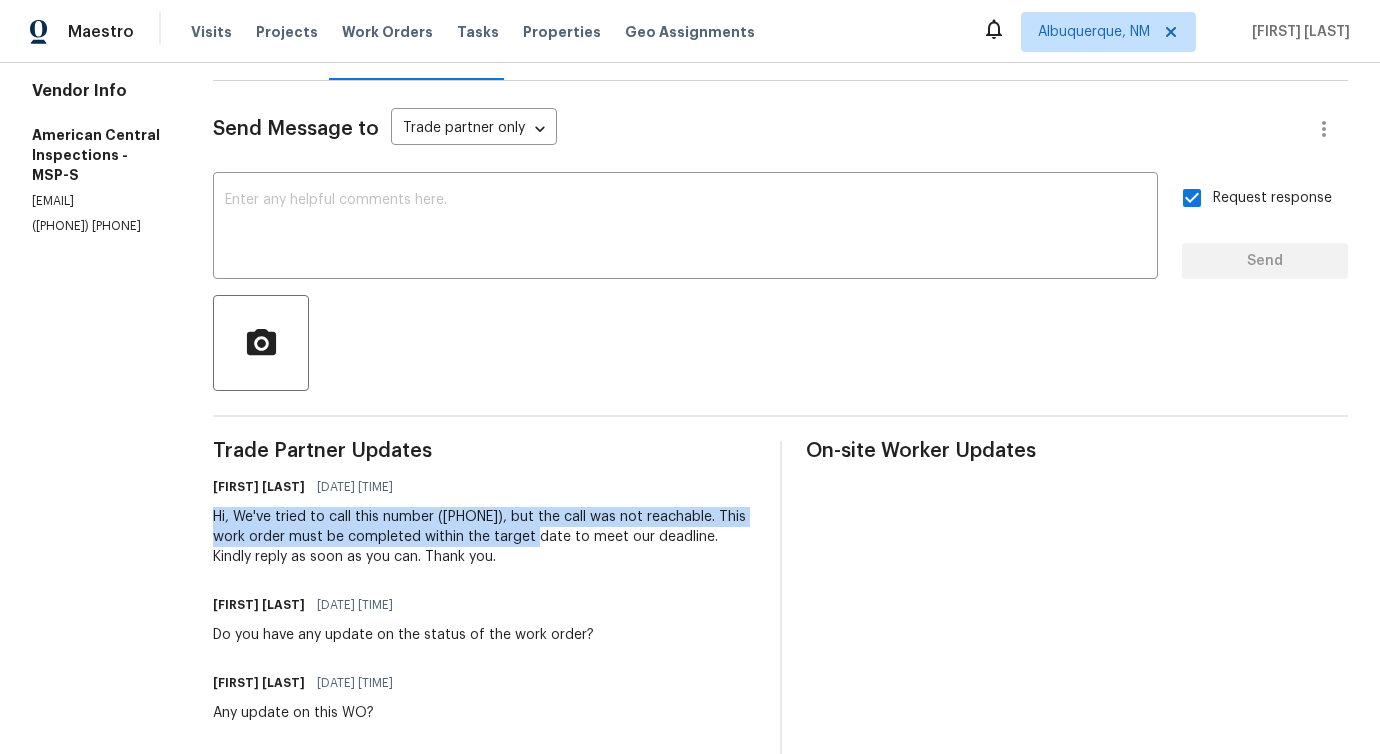 copy on "Hi, We've tried to call this number (317) 759-3858, but the call was not reachable. This work order must be completed within the ta" 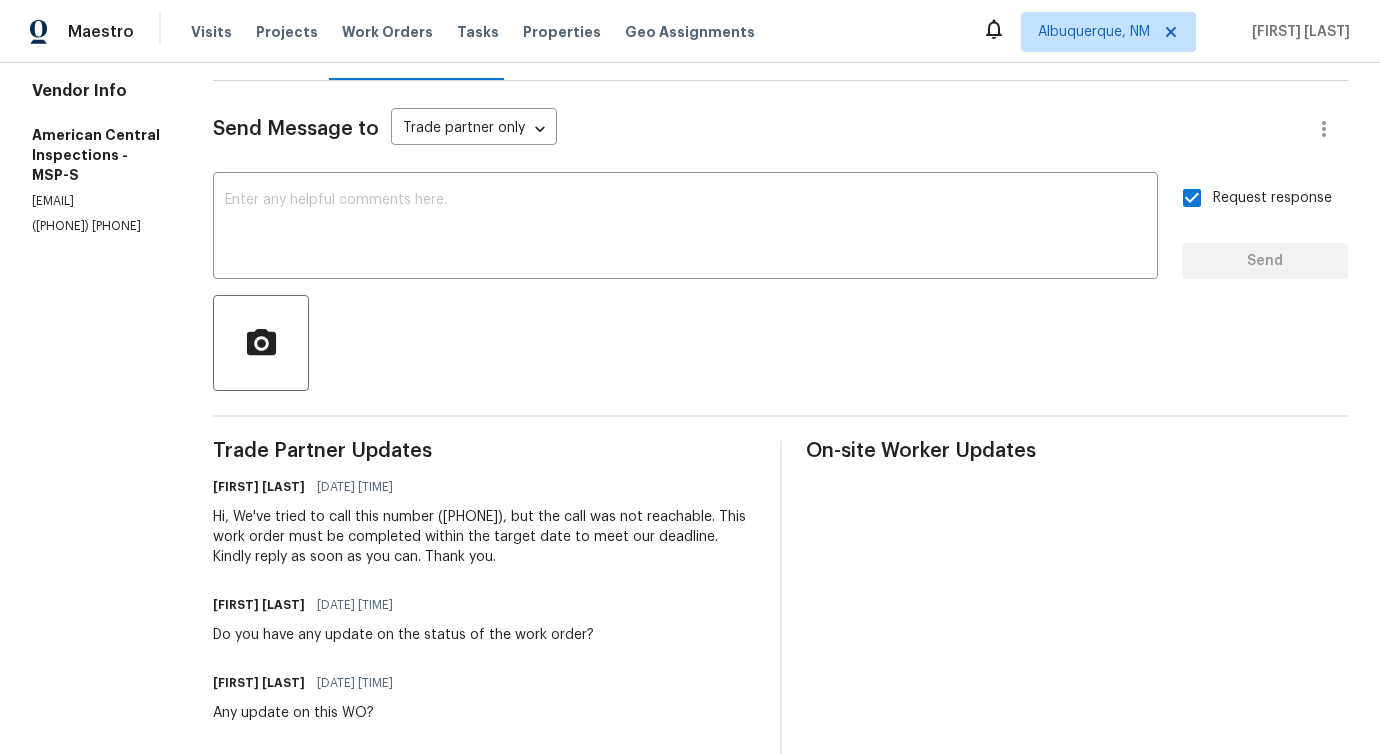click on "Hi, We've tried to call this number (317) 759-3858, but the call was not reachable. This work order must be completed within the target date to meet our
deadline. Kindly reply as soon as you can. Thank you." at bounding box center (484, 537) 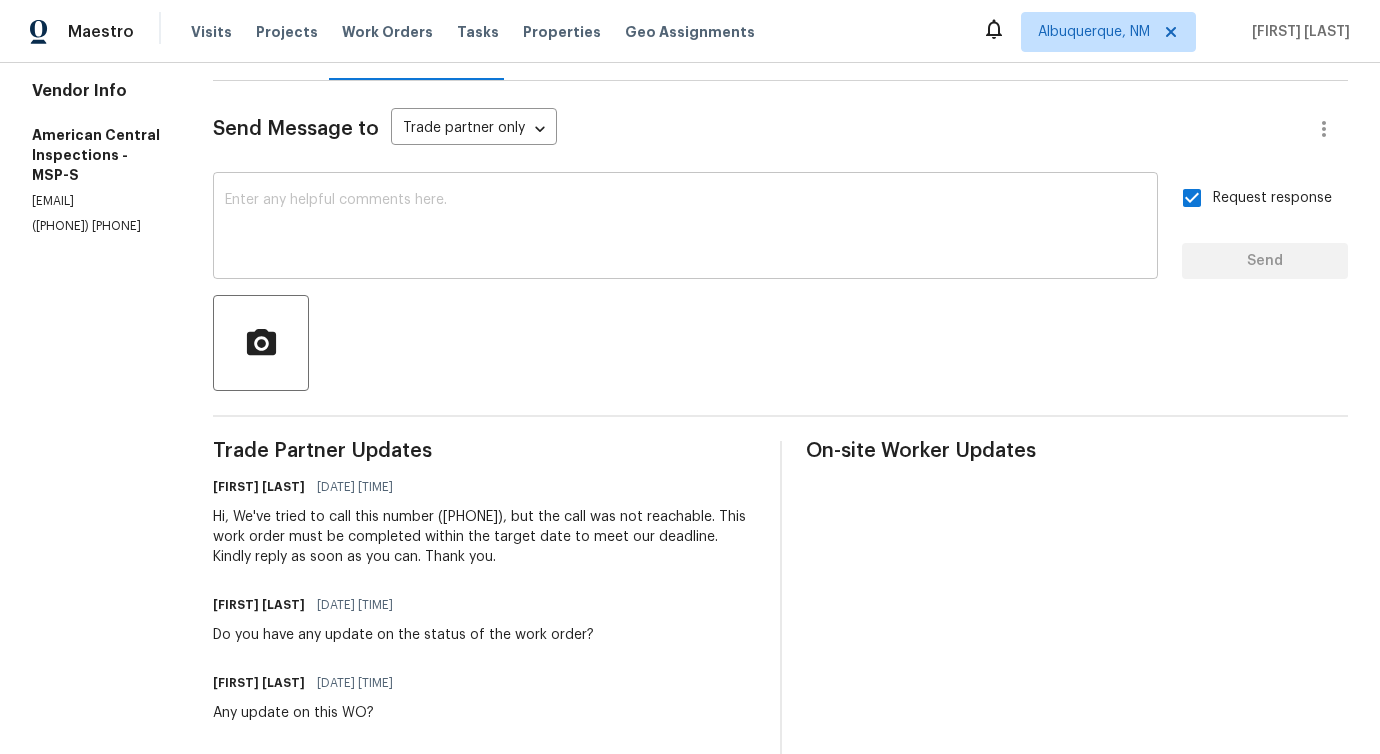 click at bounding box center [685, 228] 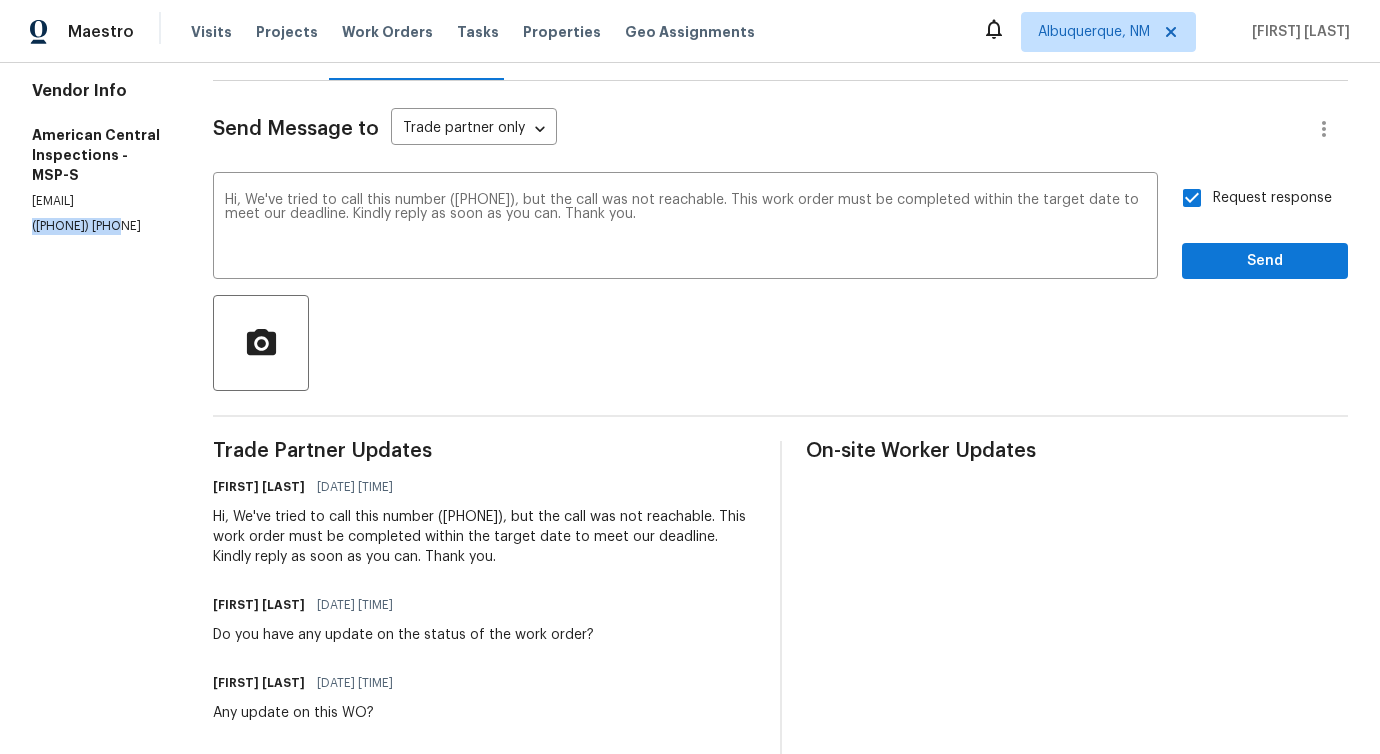 drag, startPoint x: 29, startPoint y: 163, endPoint x: 134, endPoint y: 161, distance: 105.01904 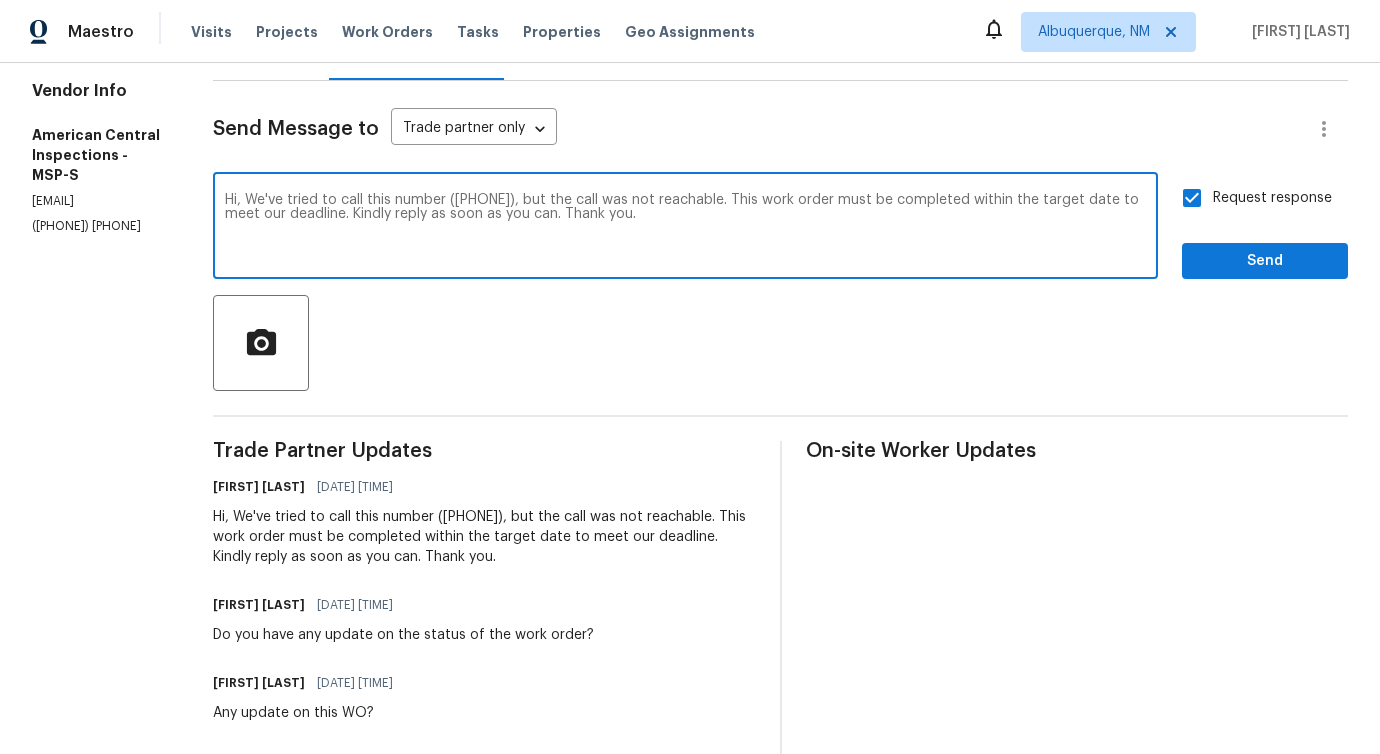 drag, startPoint x: 462, startPoint y: 196, endPoint x: 557, endPoint y: 201, distance: 95.131485 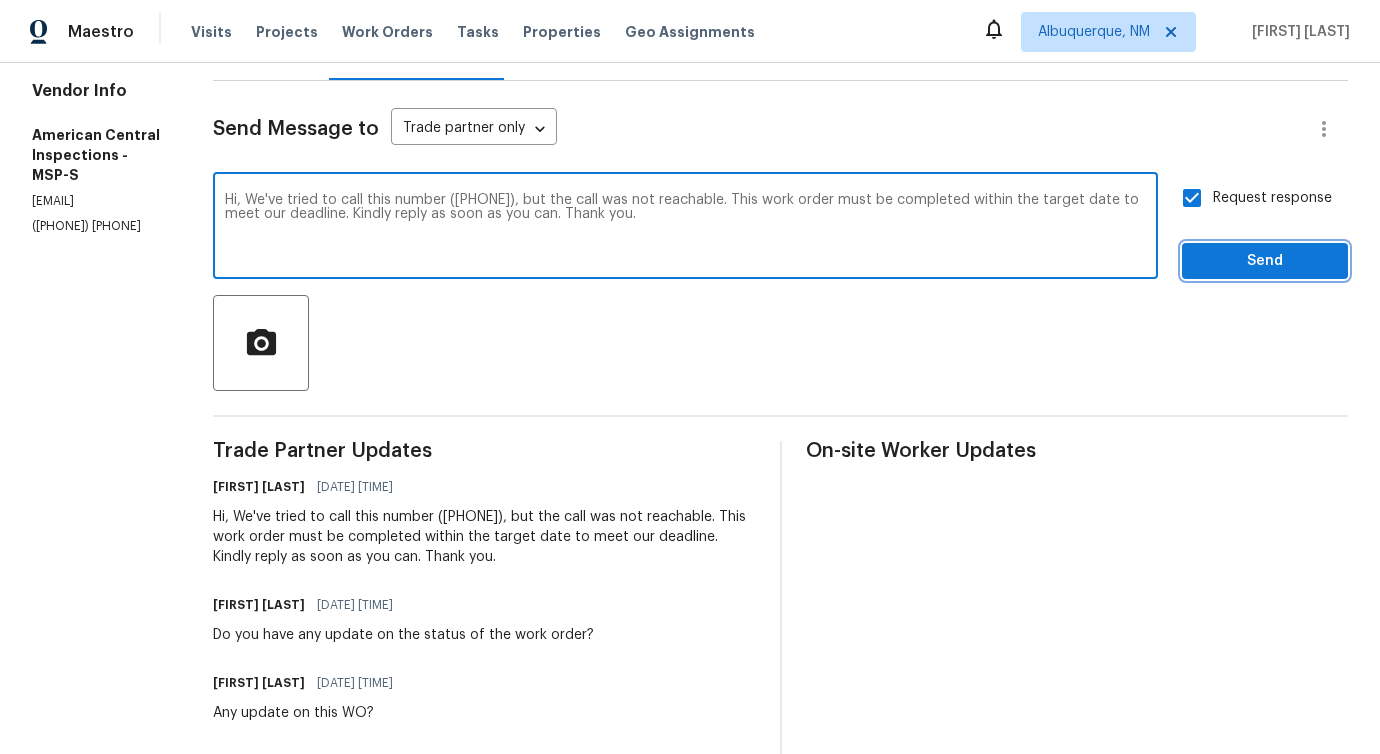 click on "Send" at bounding box center [1265, 261] 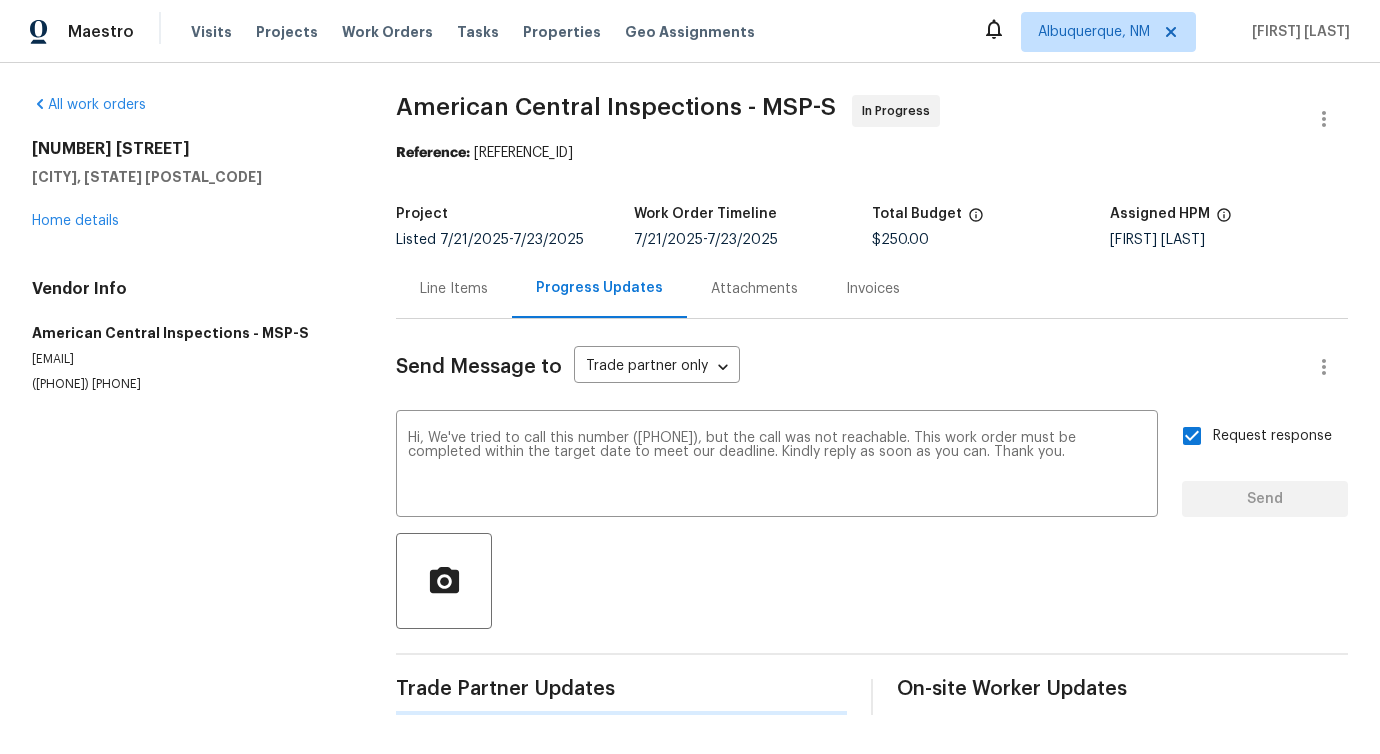 scroll, scrollTop: 0, scrollLeft: 0, axis: both 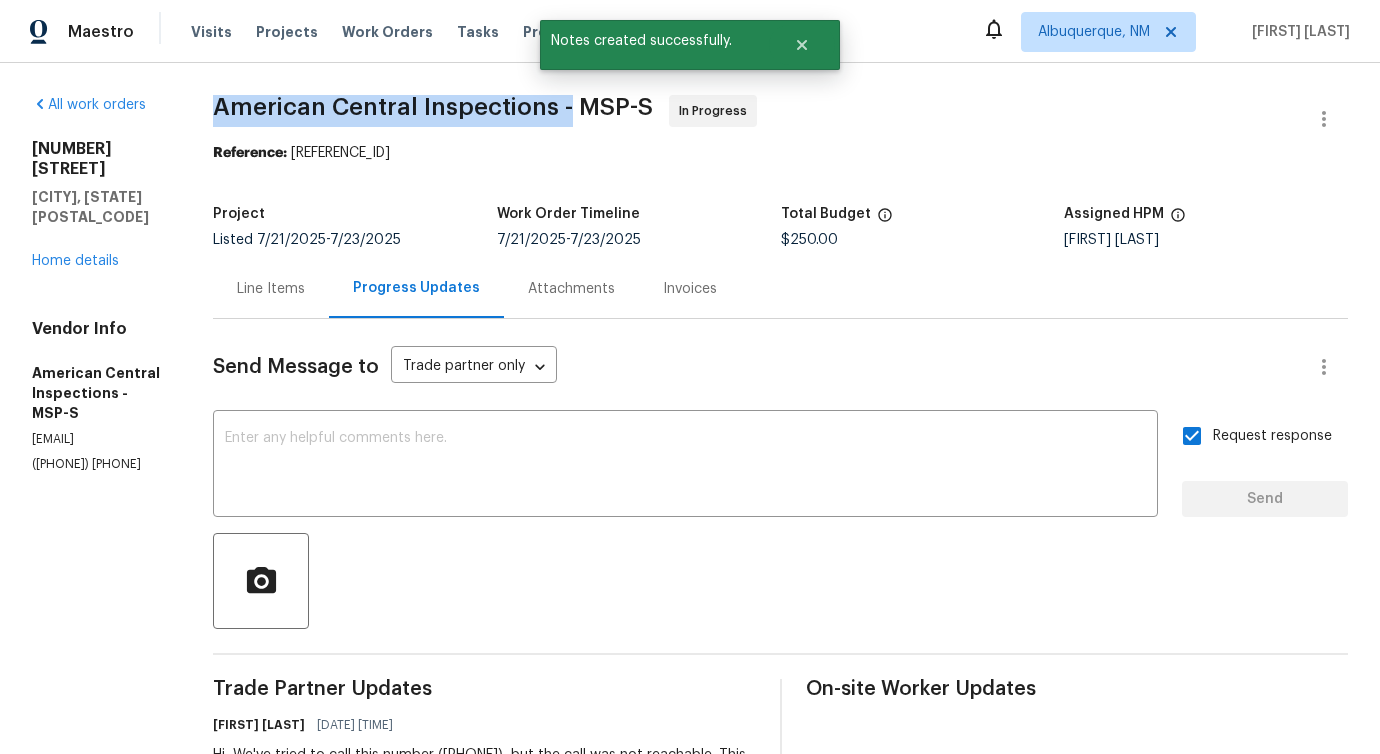 drag, startPoint x: 222, startPoint y: 104, endPoint x: 580, endPoint y: 108, distance: 358.02234 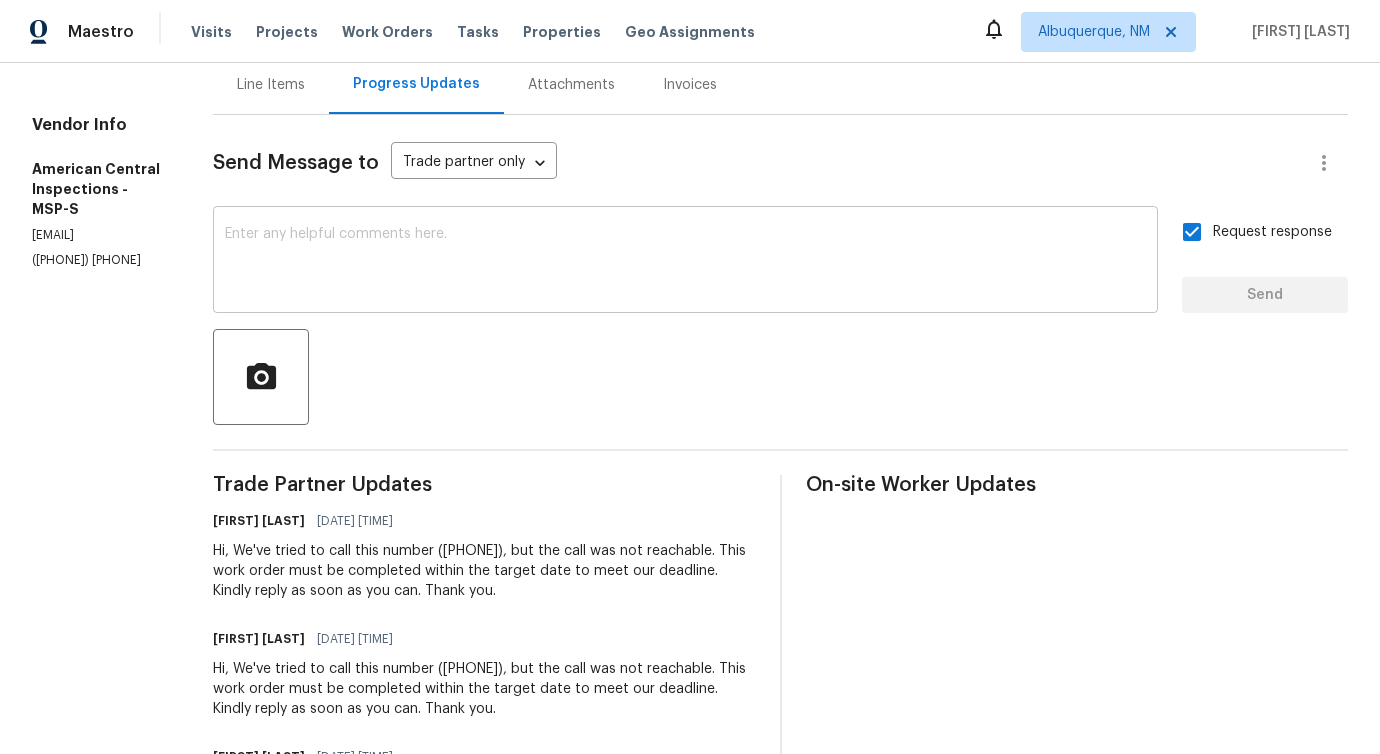 scroll, scrollTop: 34, scrollLeft: 0, axis: vertical 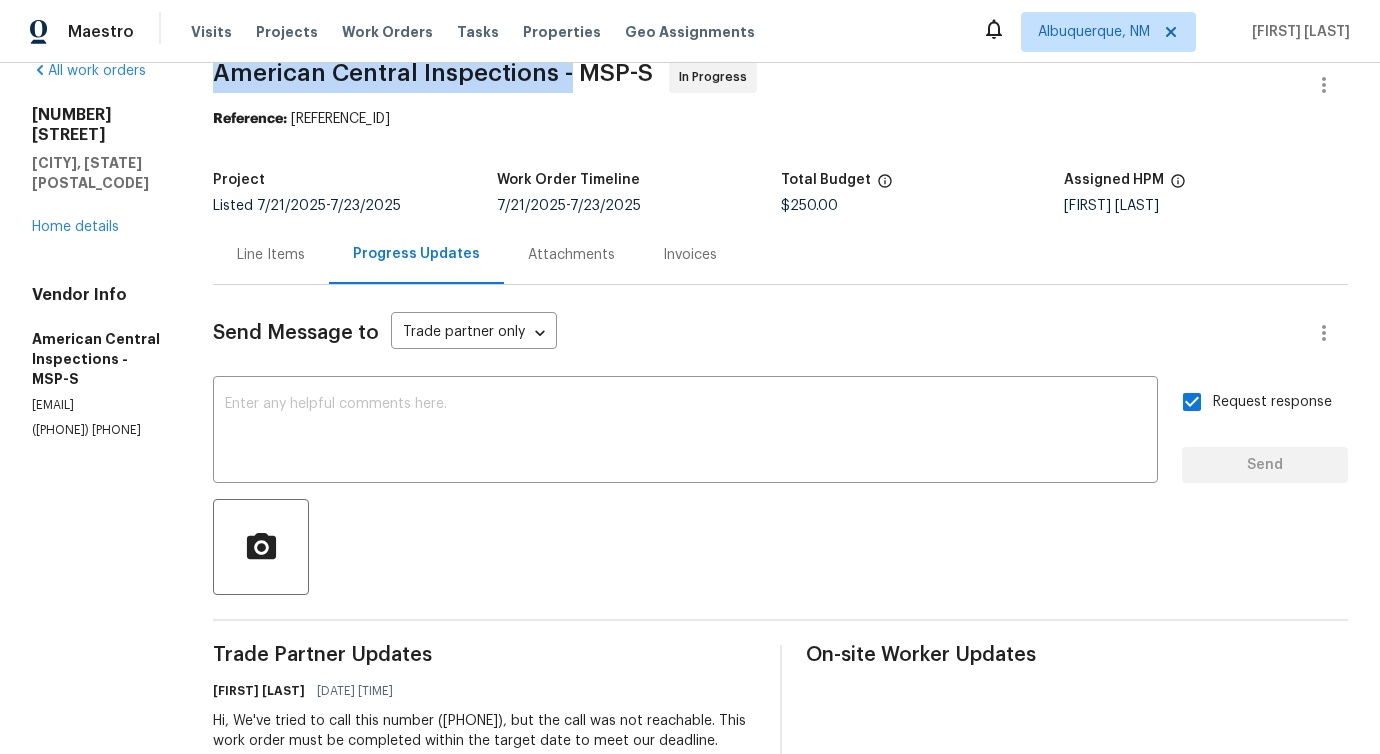 copy on "American Central Inspections -" 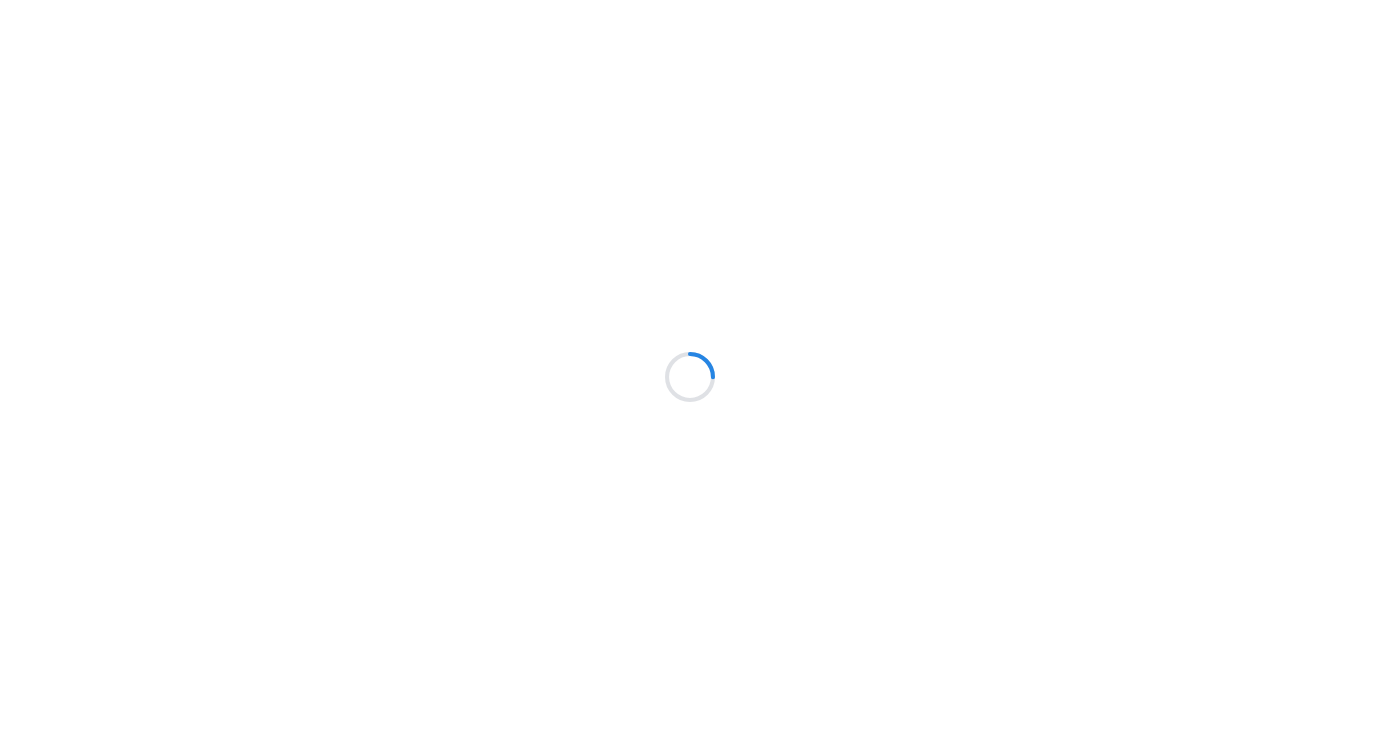 scroll, scrollTop: 0, scrollLeft: 0, axis: both 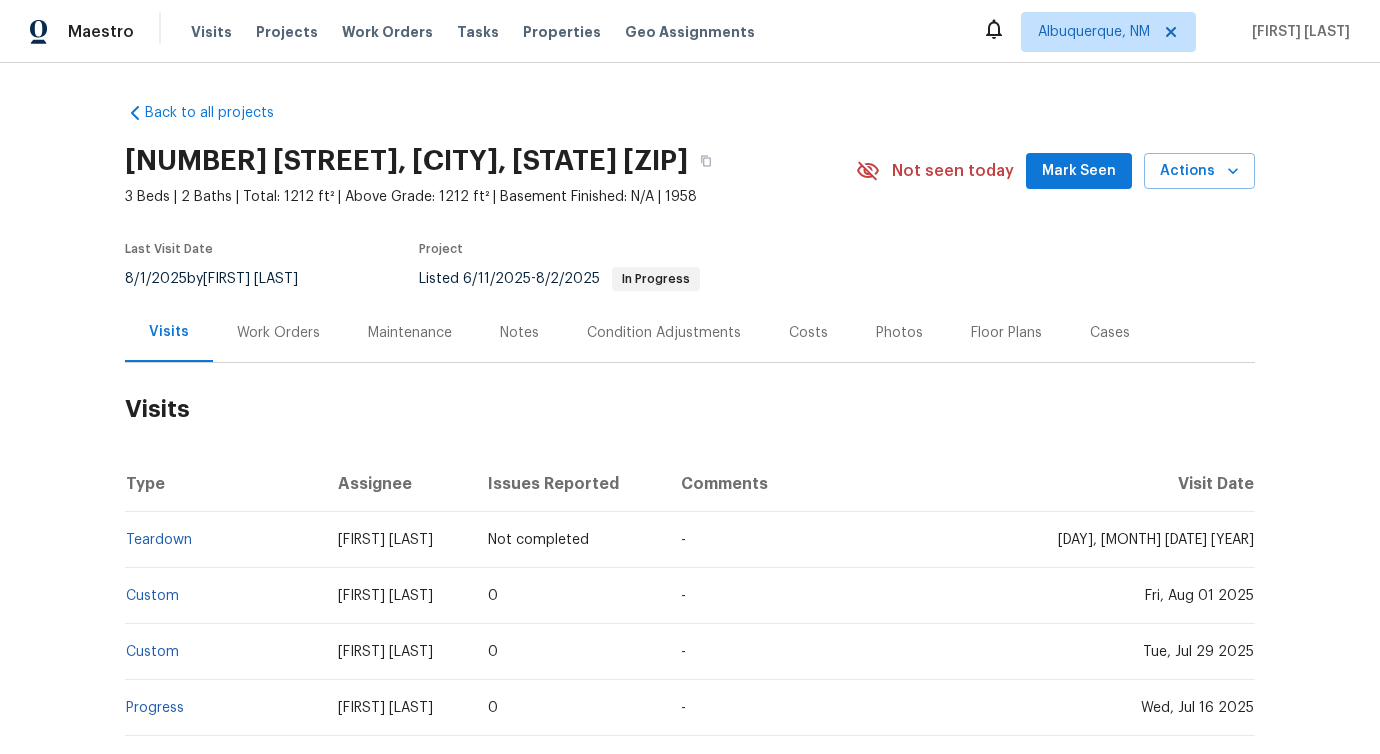 click on "Work Orders" at bounding box center (278, 333) 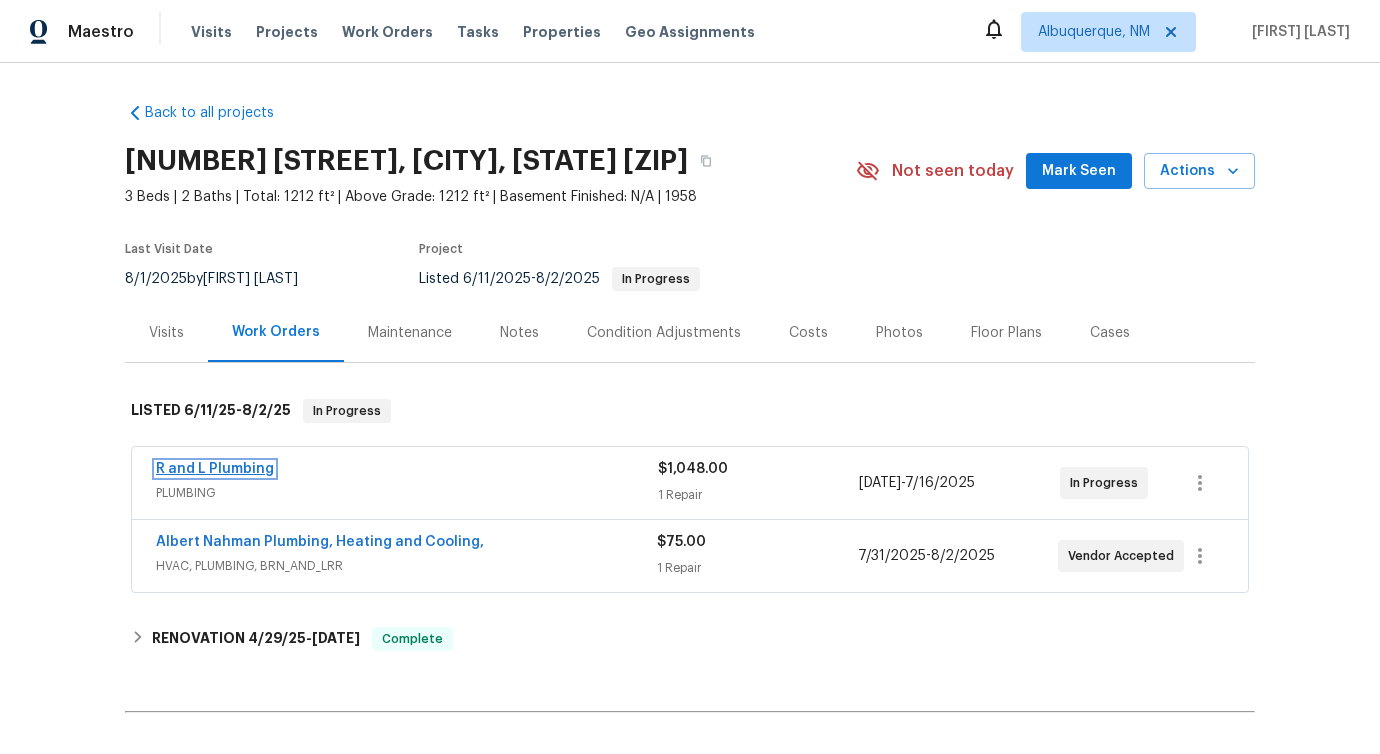 click on "R and L Plumbing" at bounding box center [215, 469] 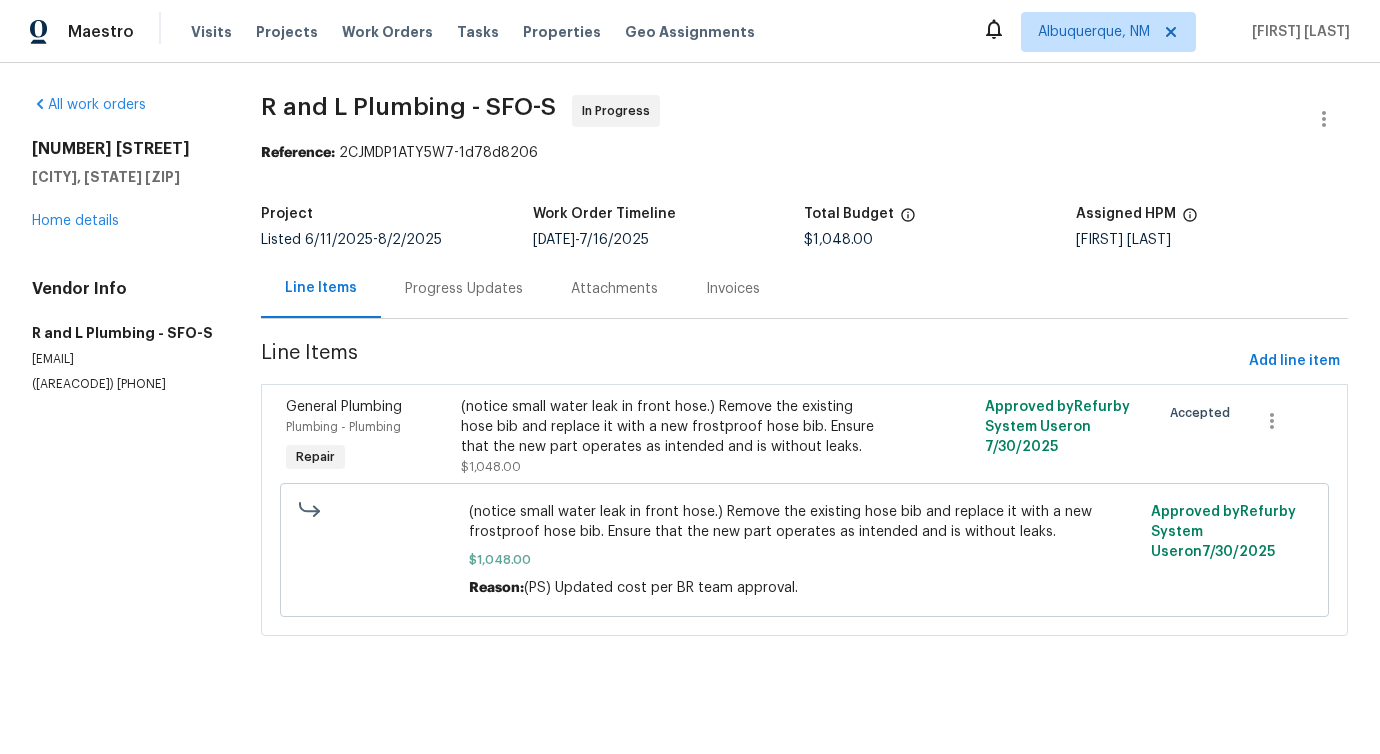 click on "Progress Updates" at bounding box center (464, 288) 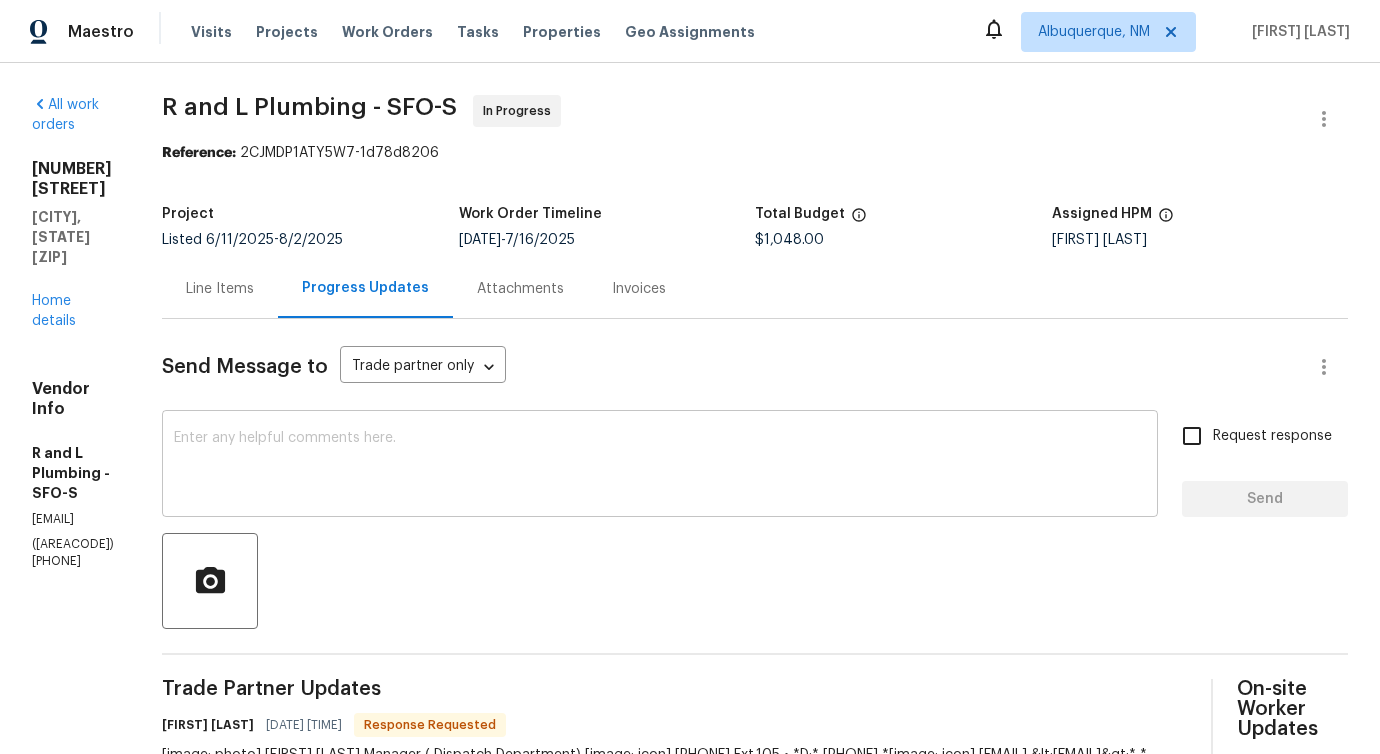 click at bounding box center [660, 466] 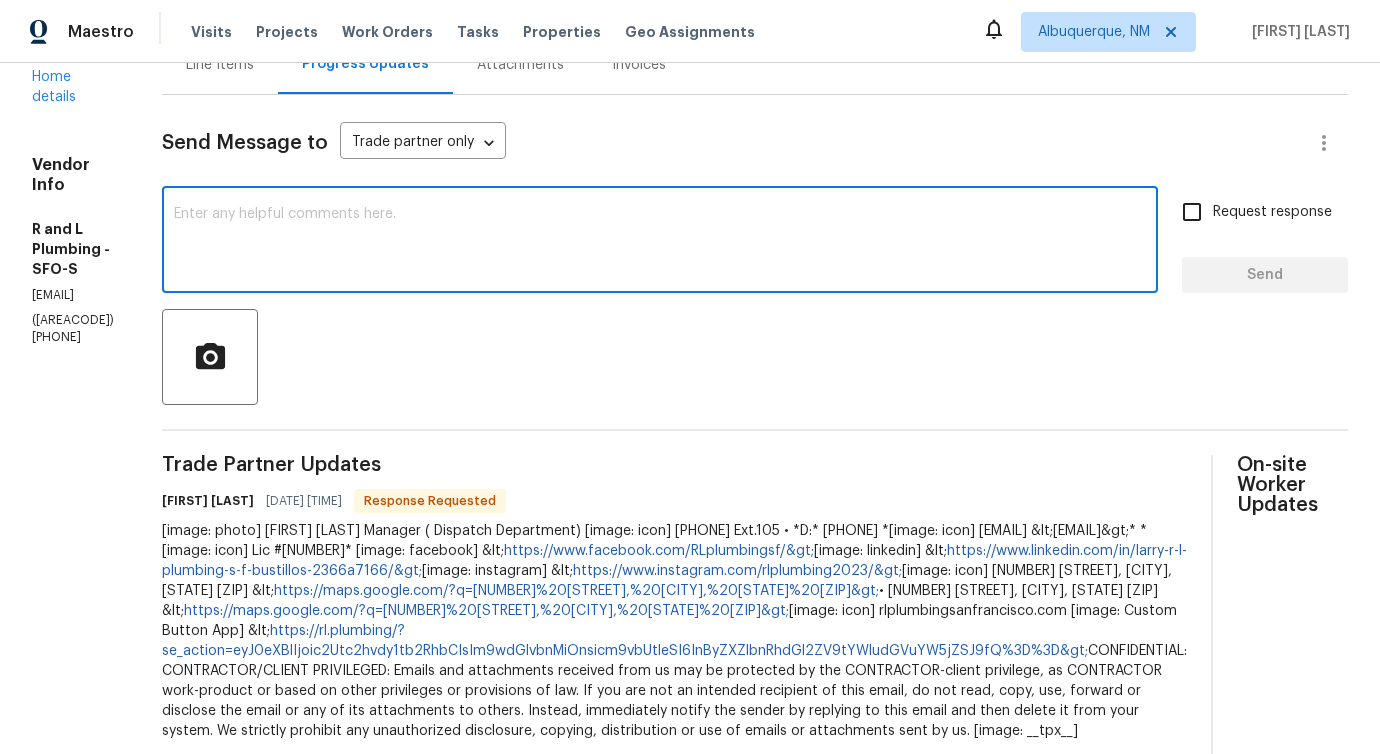 scroll, scrollTop: 422, scrollLeft: 0, axis: vertical 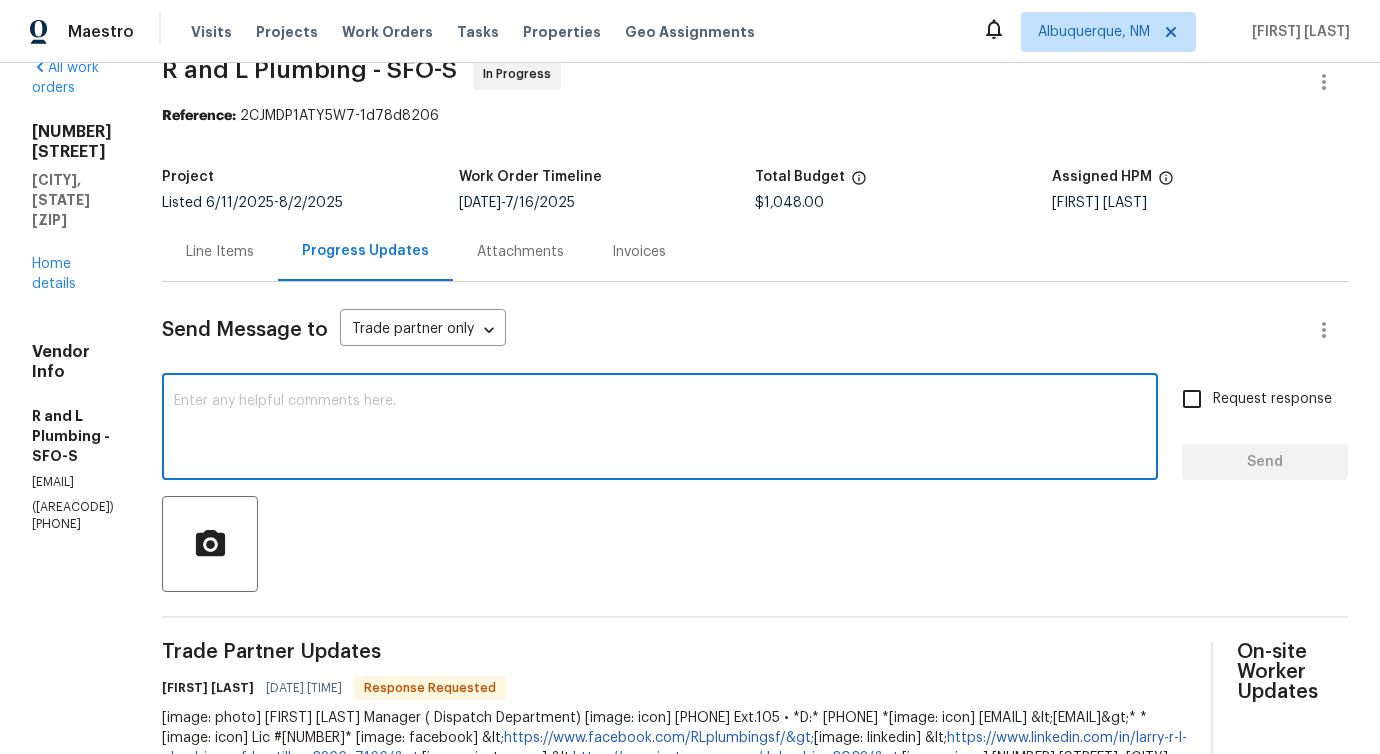 click at bounding box center (660, 429) 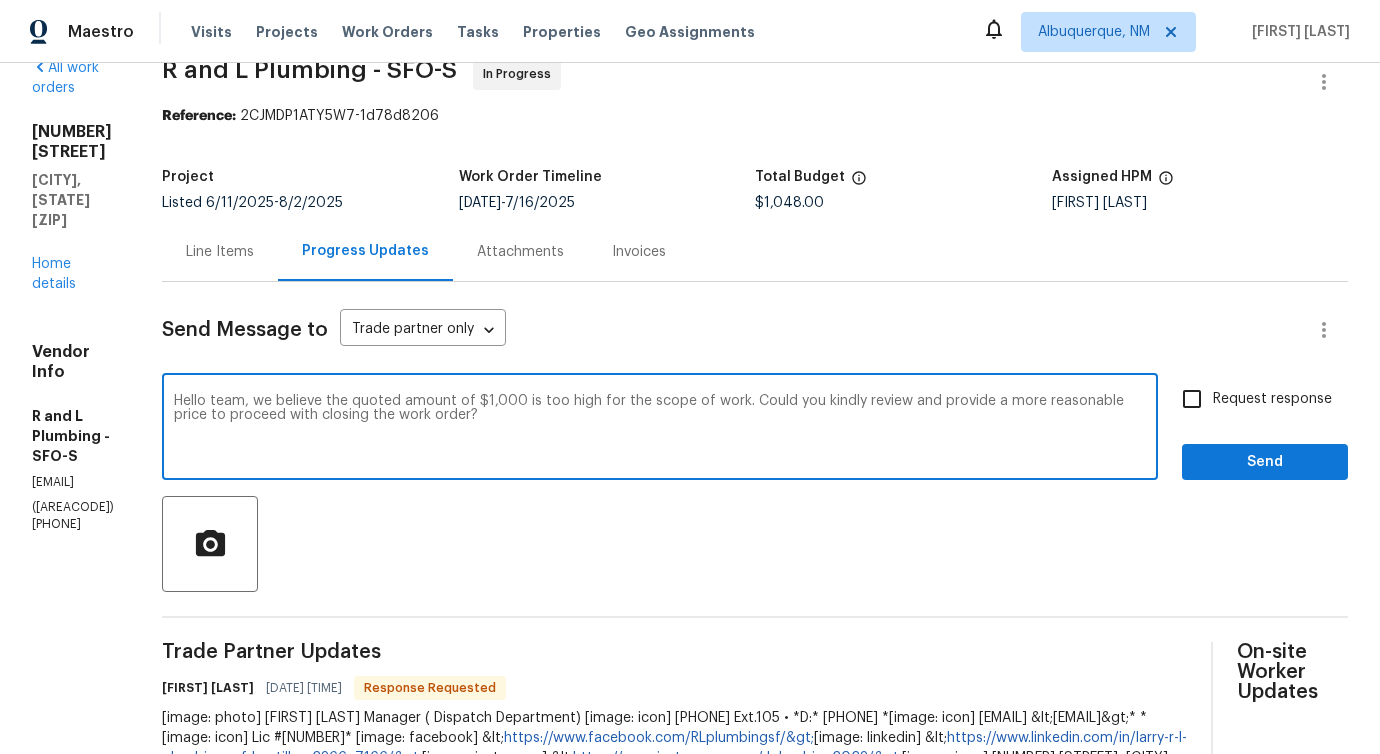 click on "Hello team, we believe the quoted amount of $1,000 is too high for the scope of work. Could you kindly review and provide a more reasonable price to proceed with closing the work order?" at bounding box center (660, 429) 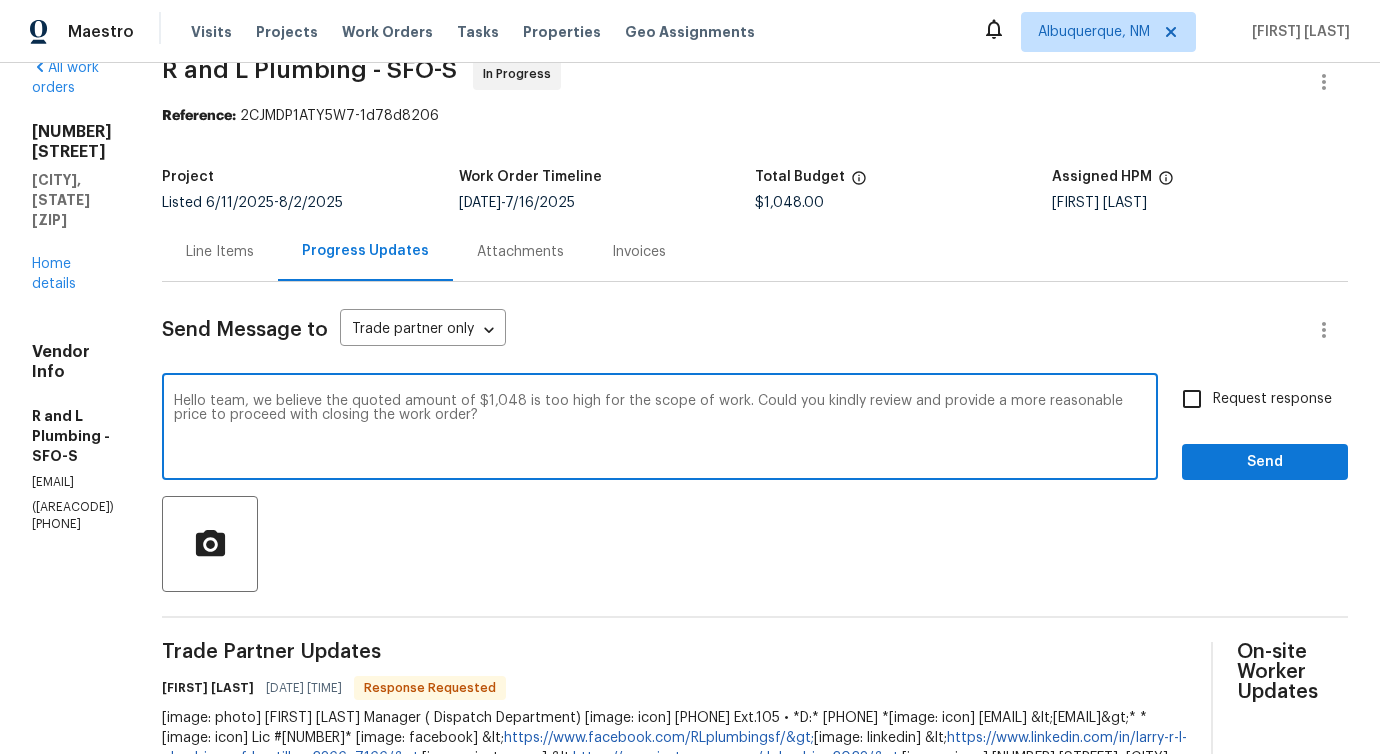 type on "Hello team, we believe the quoted amount of $1,048 is too high for the scope of work. Could you kindly review and provide a more reasonable price to proceed with closing the work order?" 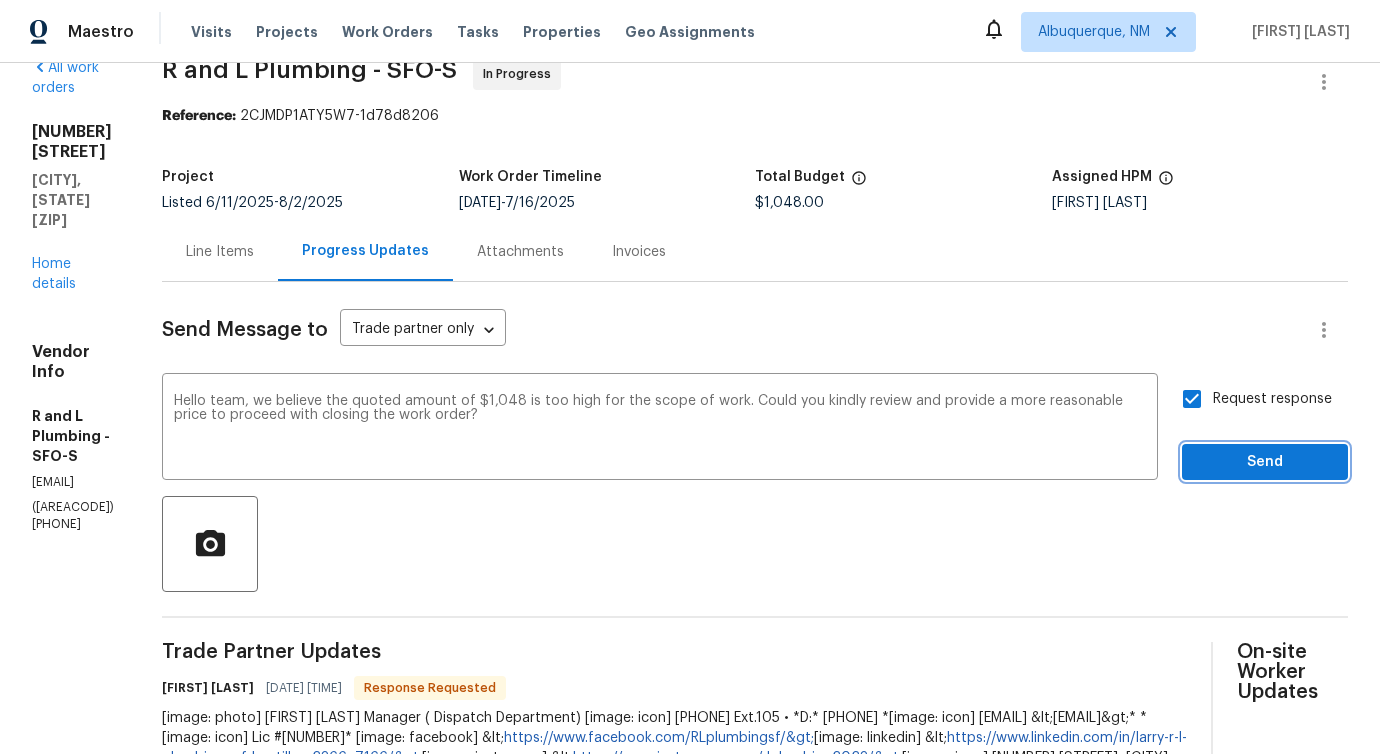 click on "Send" at bounding box center [1265, 462] 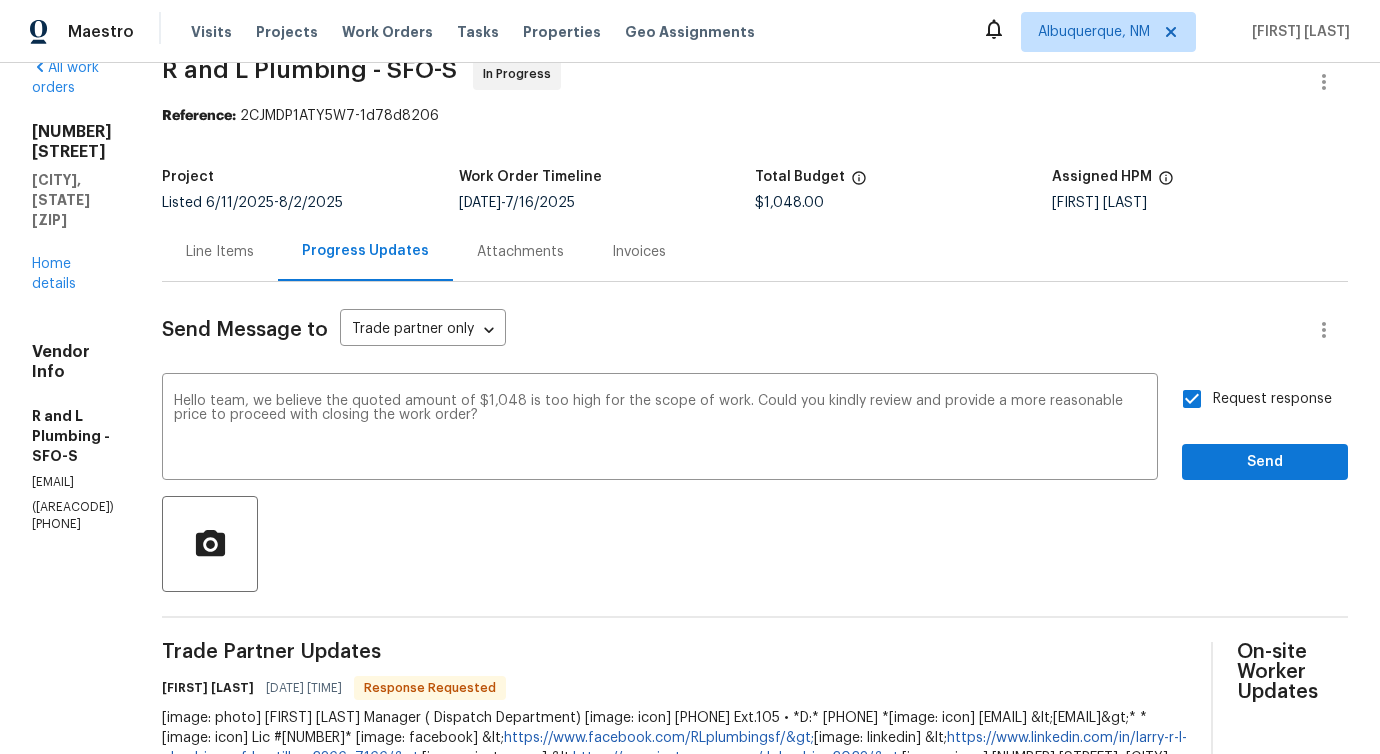 scroll, scrollTop: 0, scrollLeft: 0, axis: both 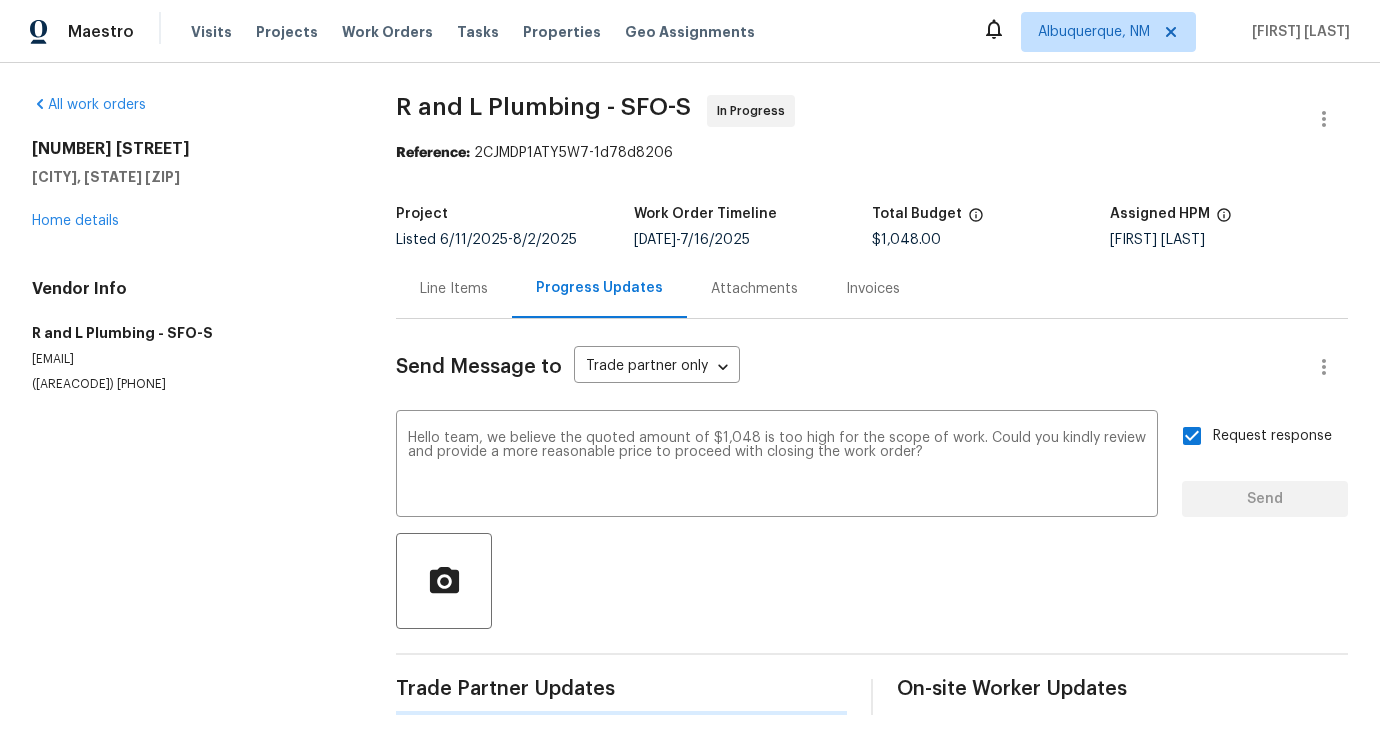 type 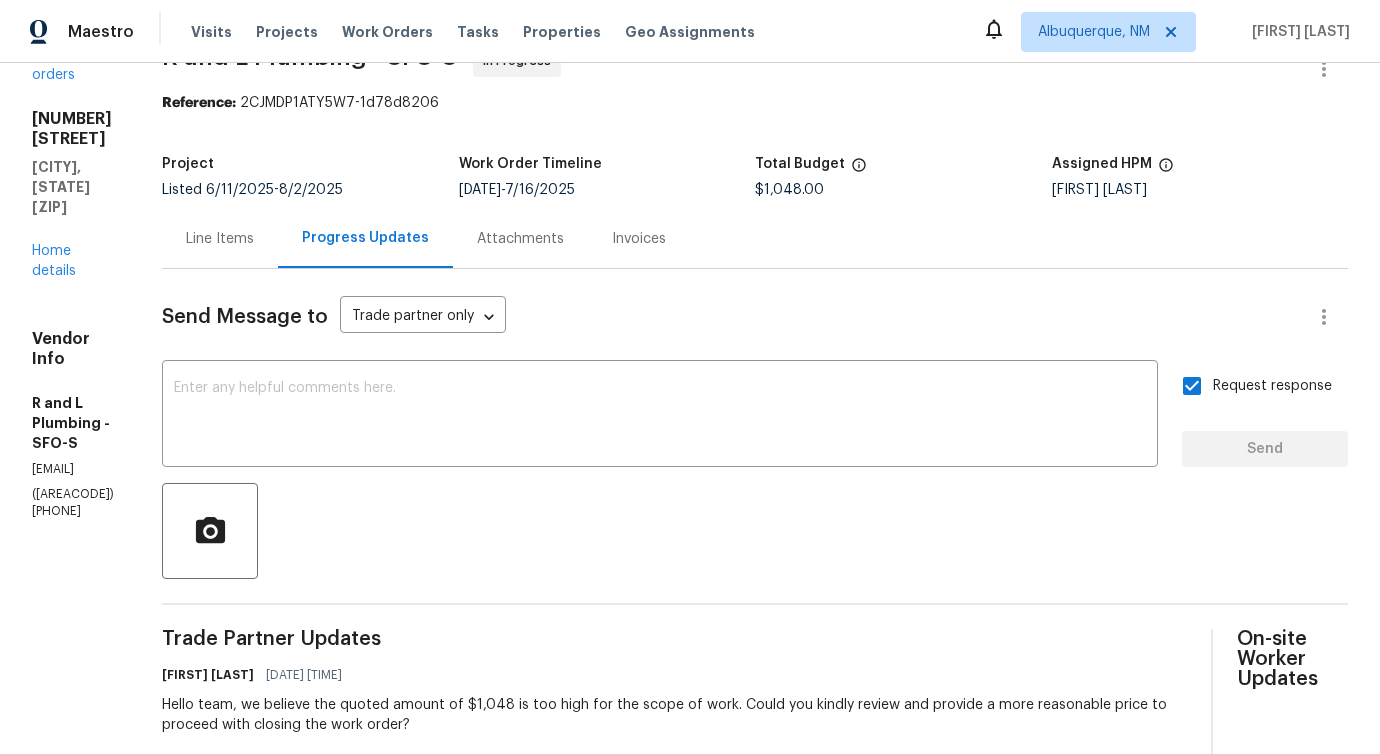 scroll, scrollTop: 0, scrollLeft: 0, axis: both 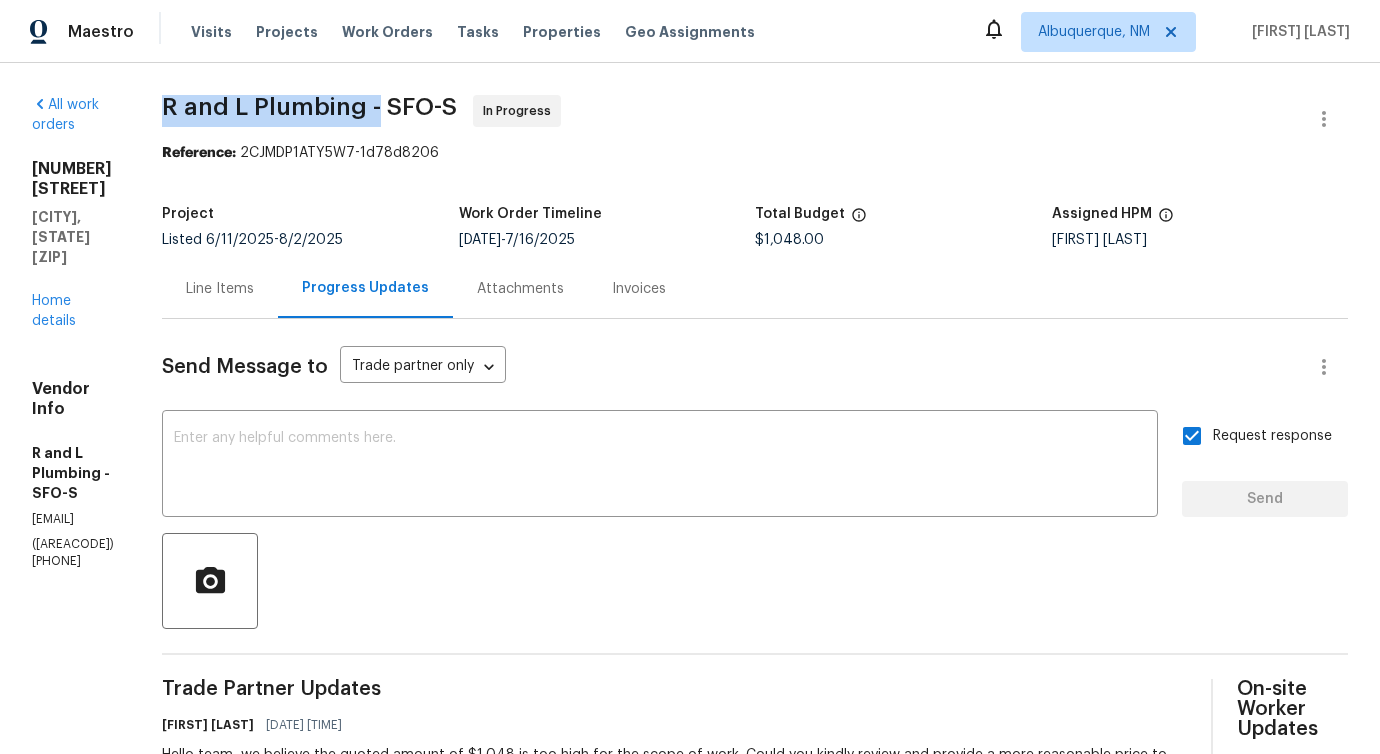 drag, startPoint x: 194, startPoint y: 104, endPoint x: 414, endPoint y: 105, distance: 220.00227 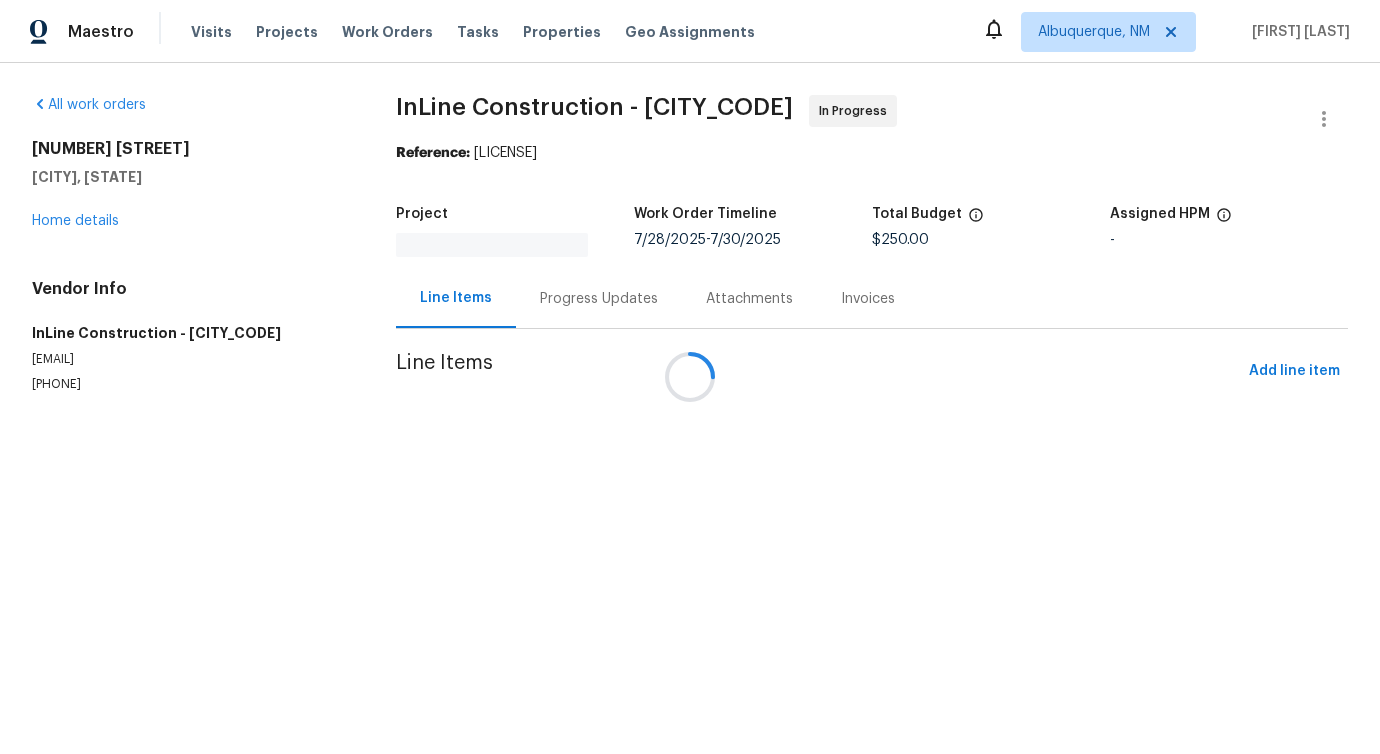 scroll, scrollTop: 0, scrollLeft: 0, axis: both 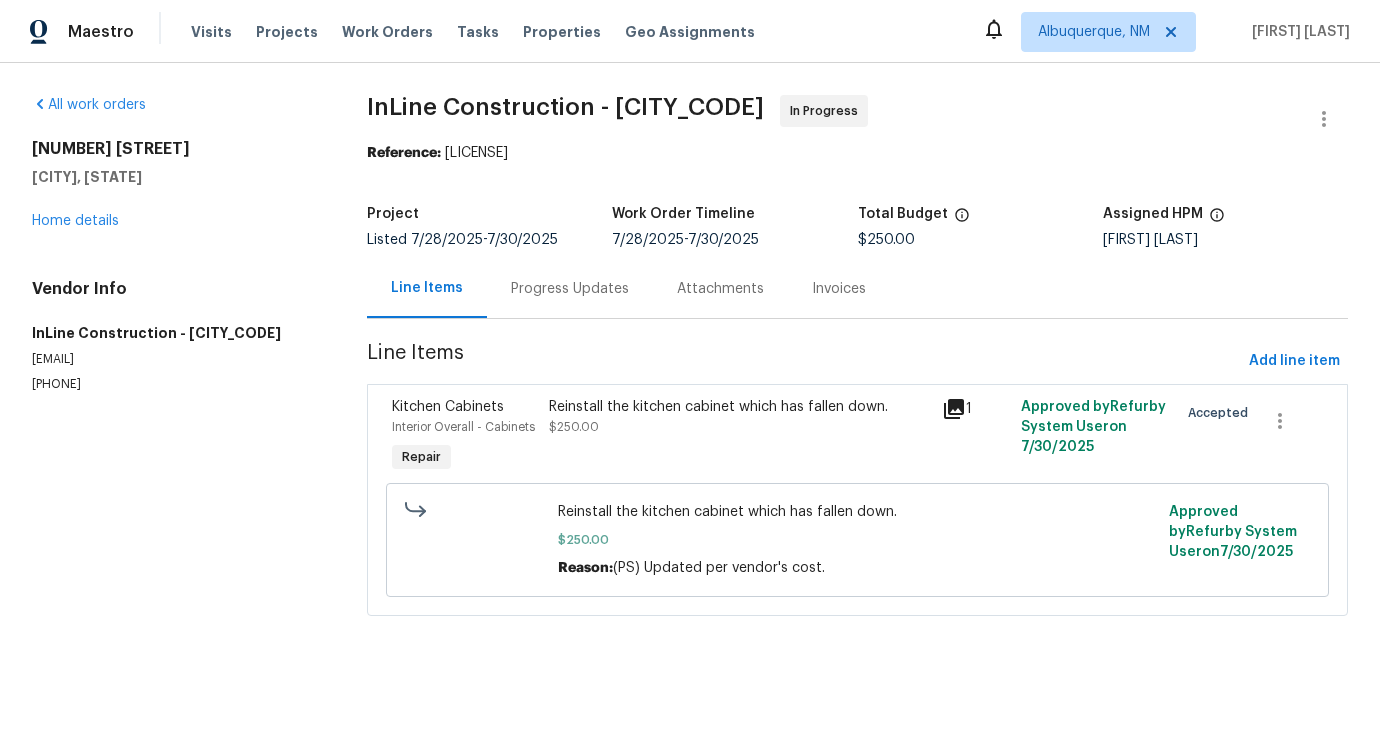 click on "Progress Updates" at bounding box center [570, 288] 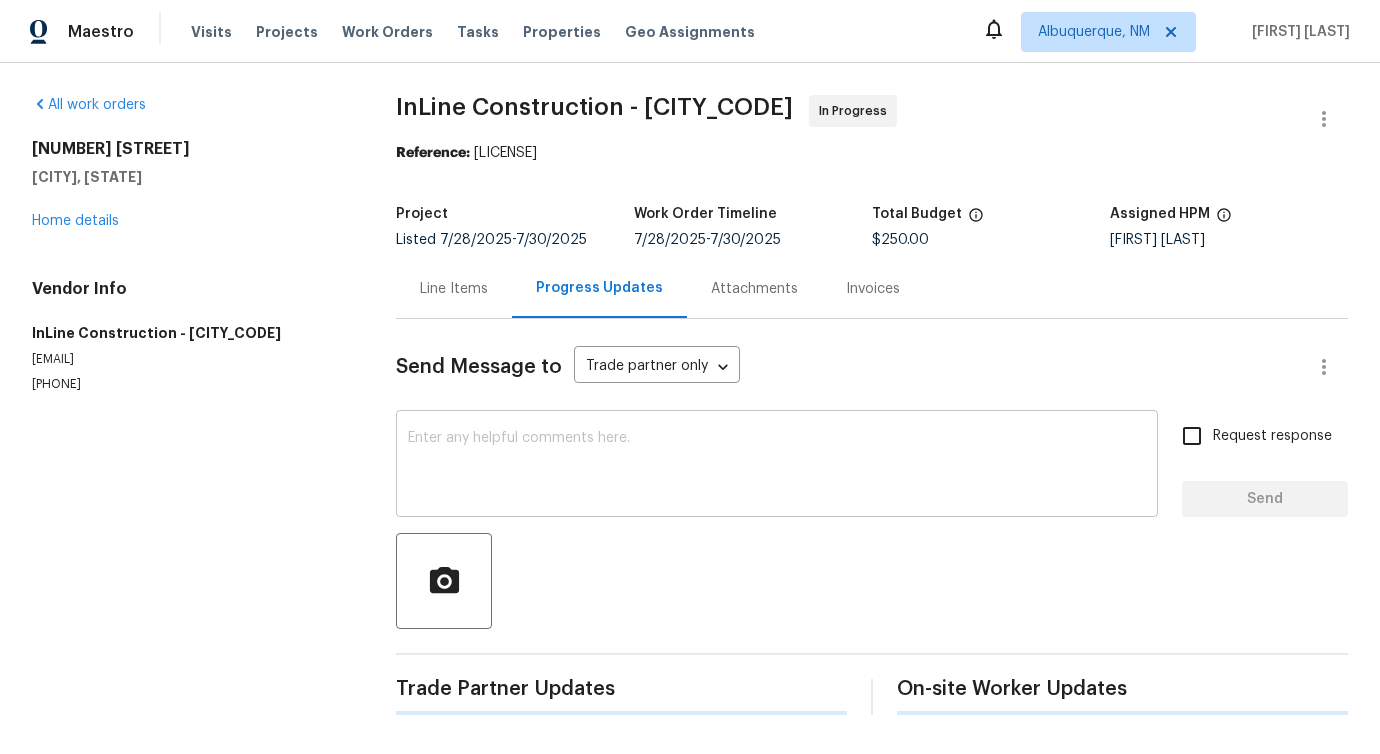 click at bounding box center [777, 466] 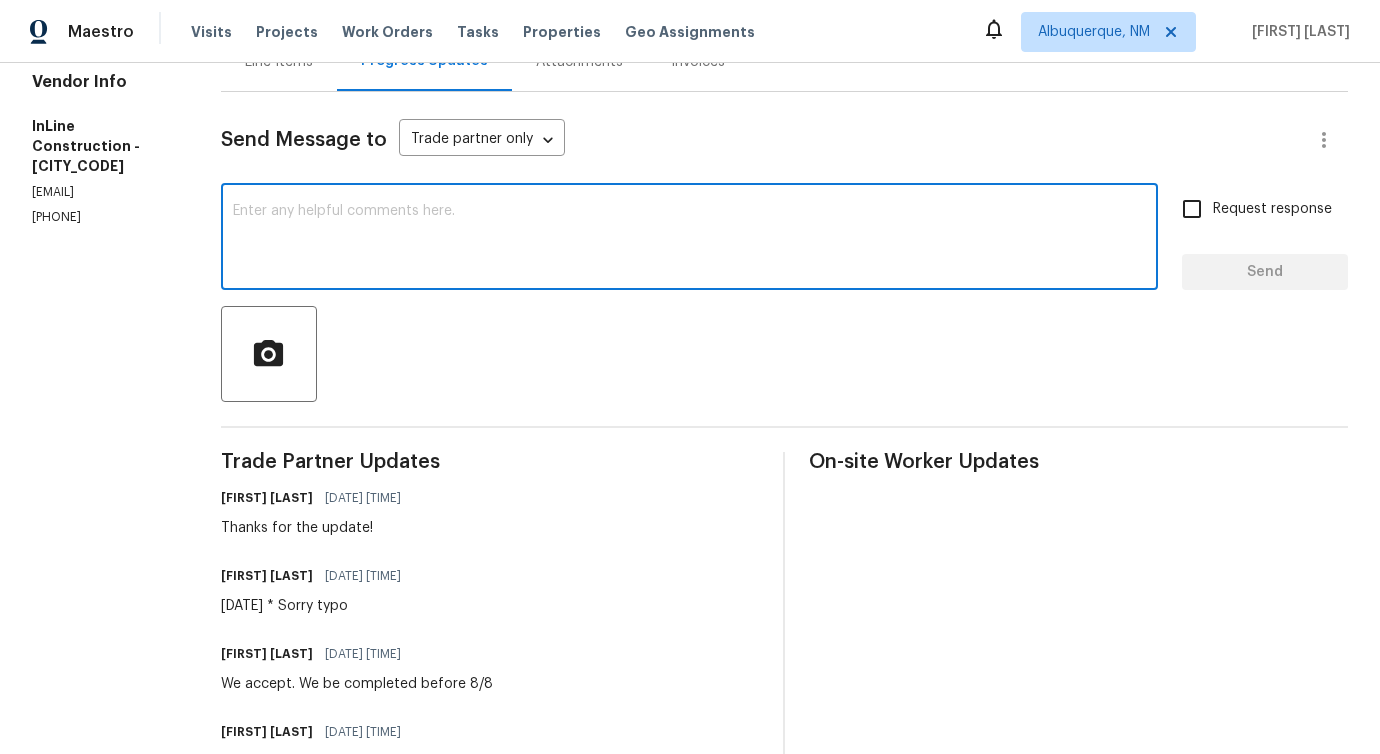 scroll, scrollTop: 0, scrollLeft: 0, axis: both 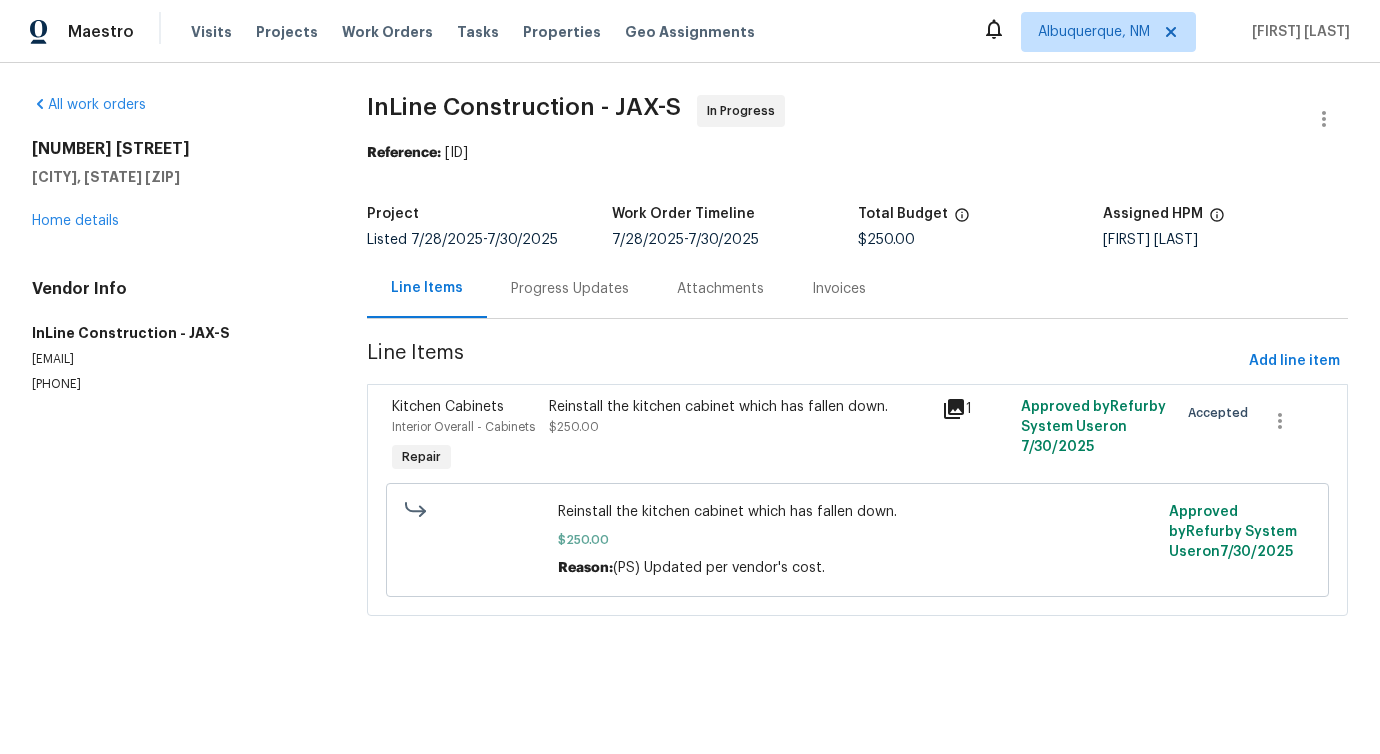 click on "All work orders 9408 Little John Rd Jacksonville, FL 32208 Home details Vendor Info InLine Construction - JAX-S mike@inlineconstruction.net (440) 679-7542" at bounding box center [175, 244] 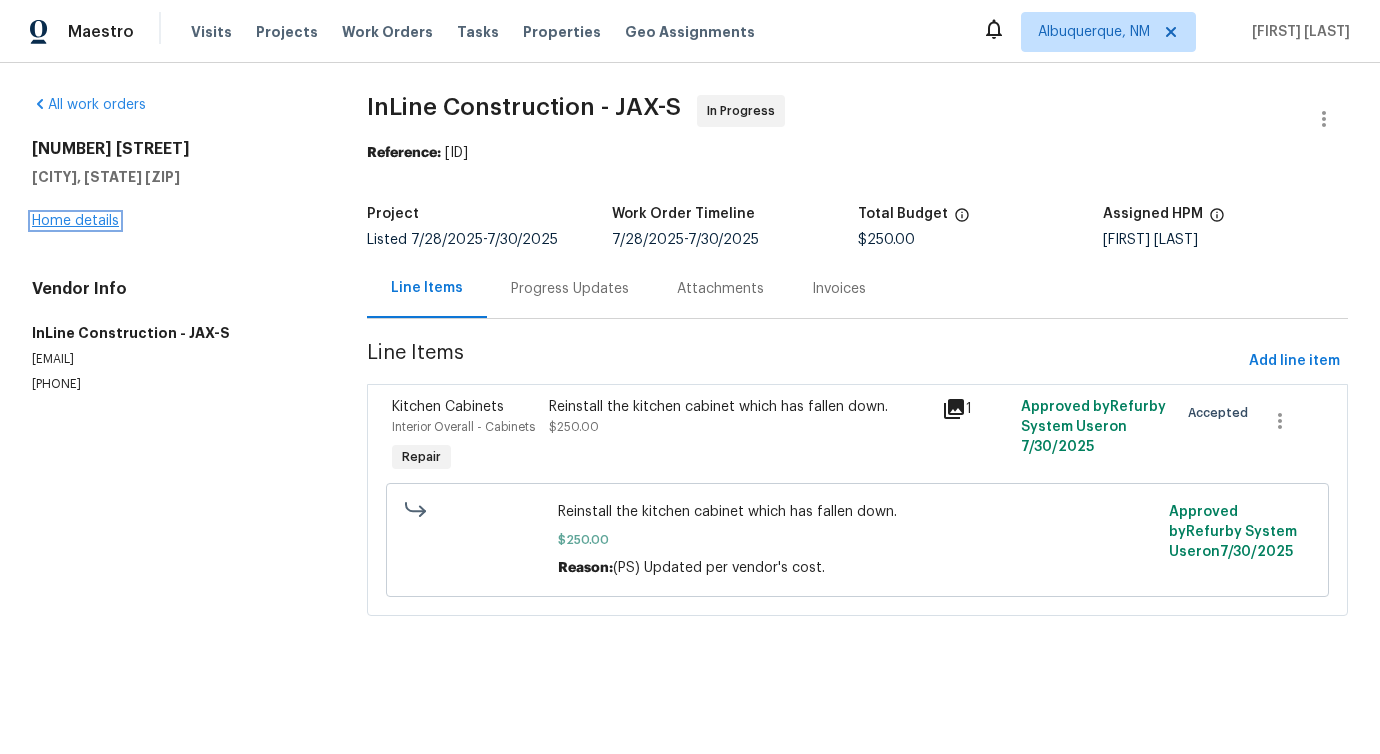 click on "Home details" at bounding box center [75, 221] 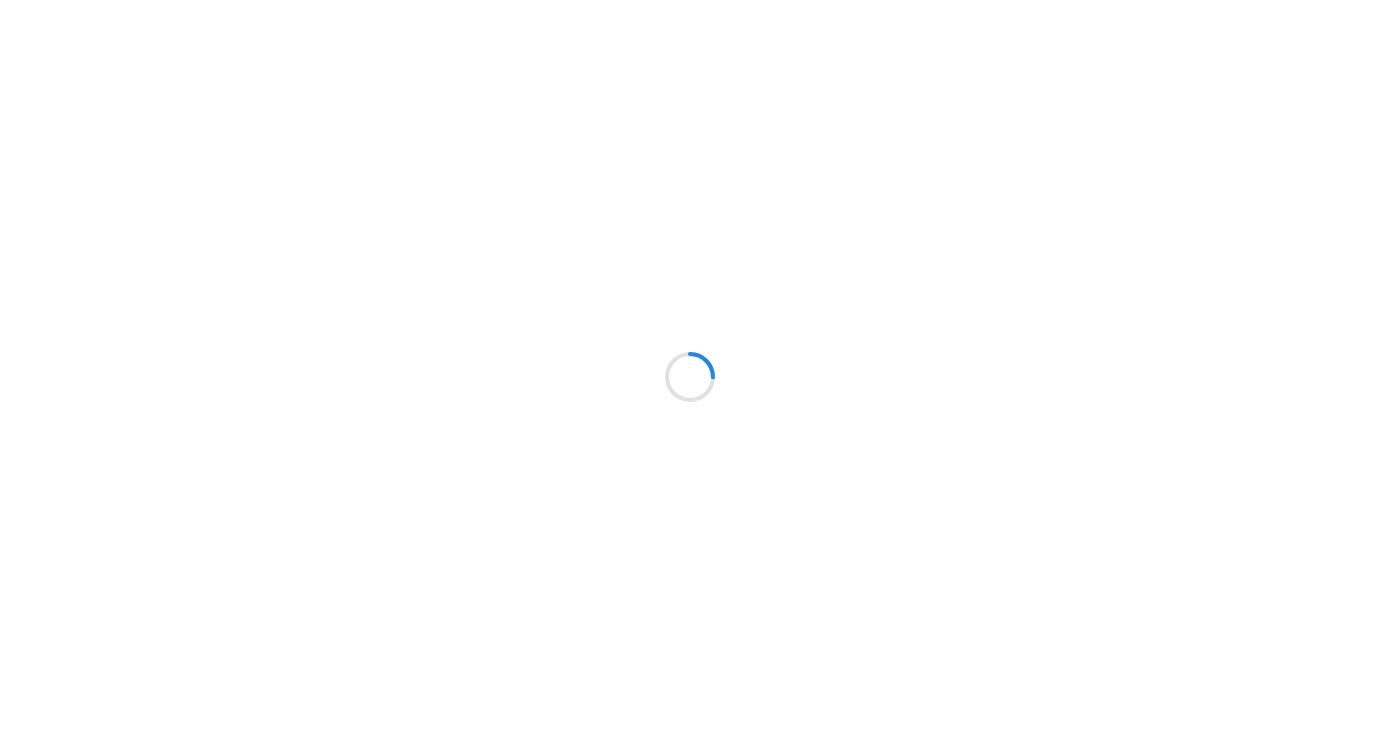 scroll, scrollTop: 0, scrollLeft: 0, axis: both 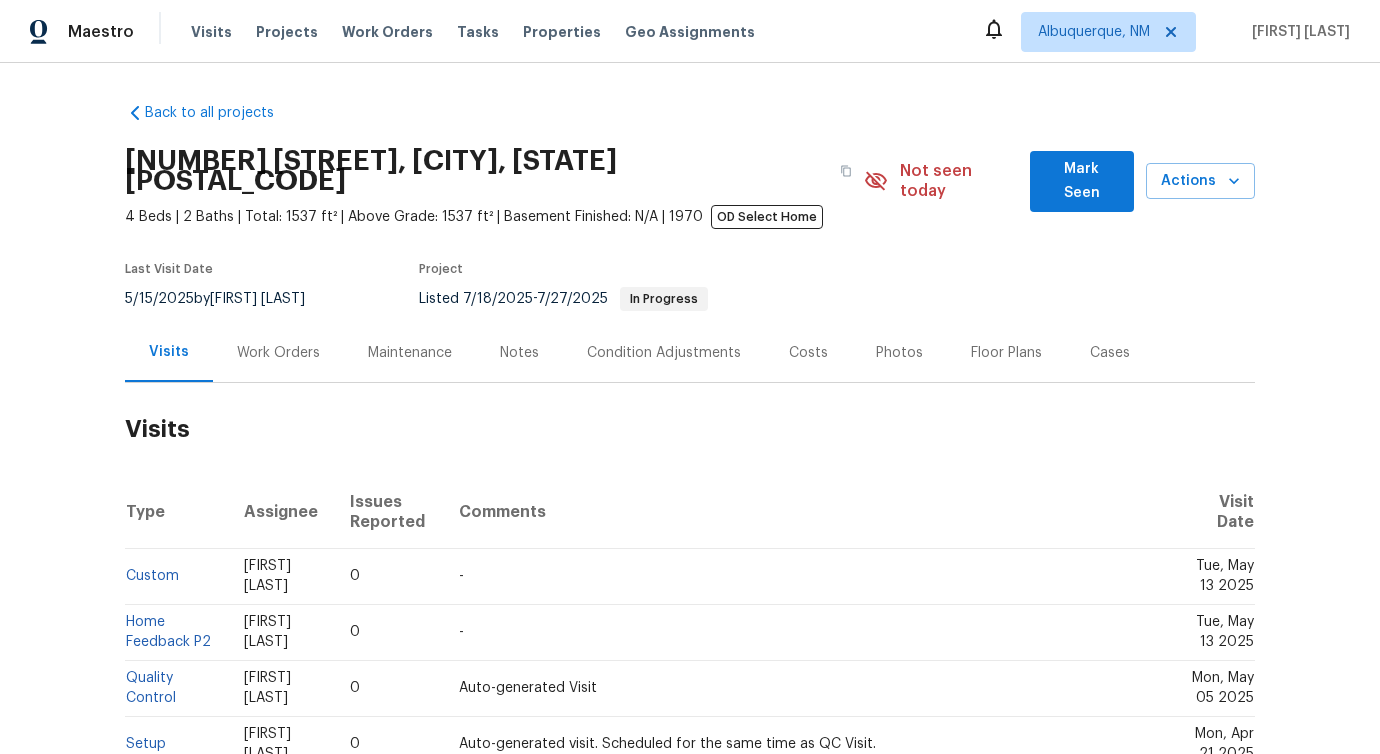 click on "Work Orders" at bounding box center [278, 352] 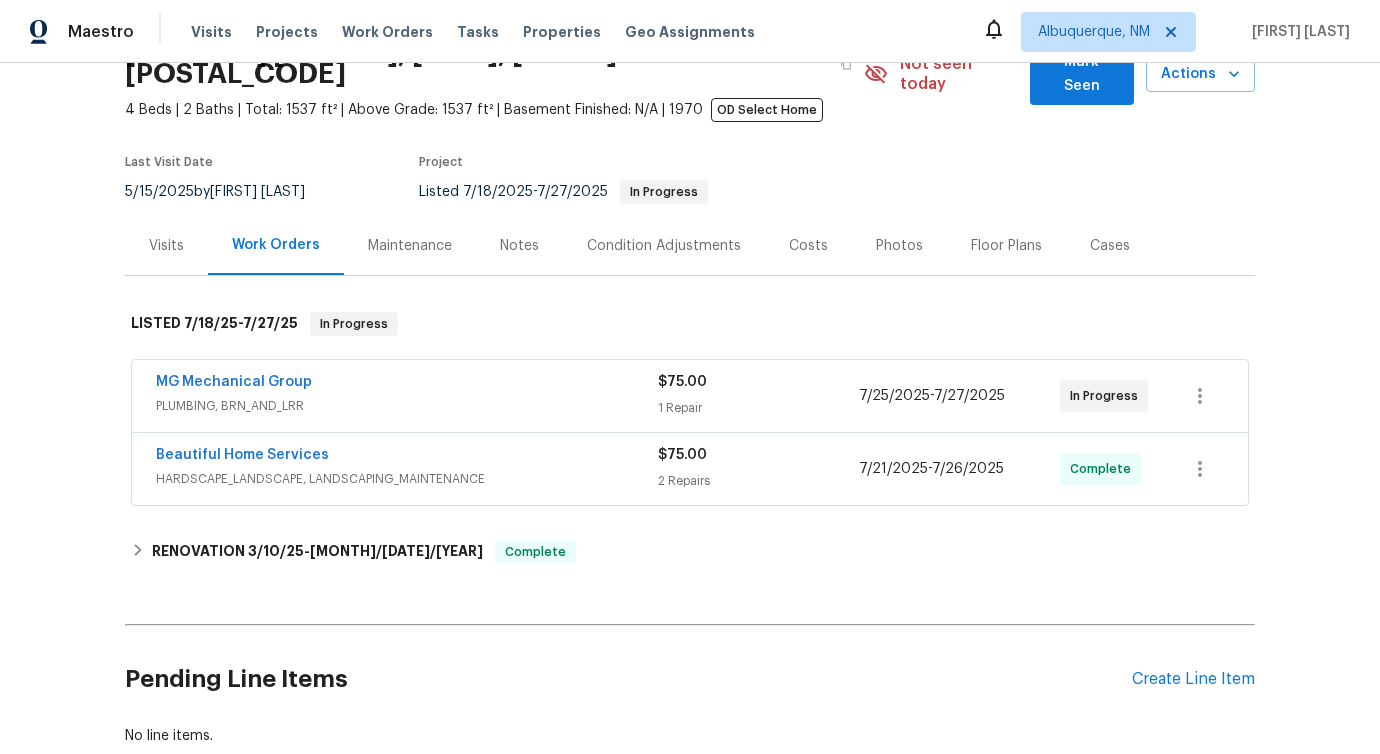 scroll, scrollTop: 116, scrollLeft: 0, axis: vertical 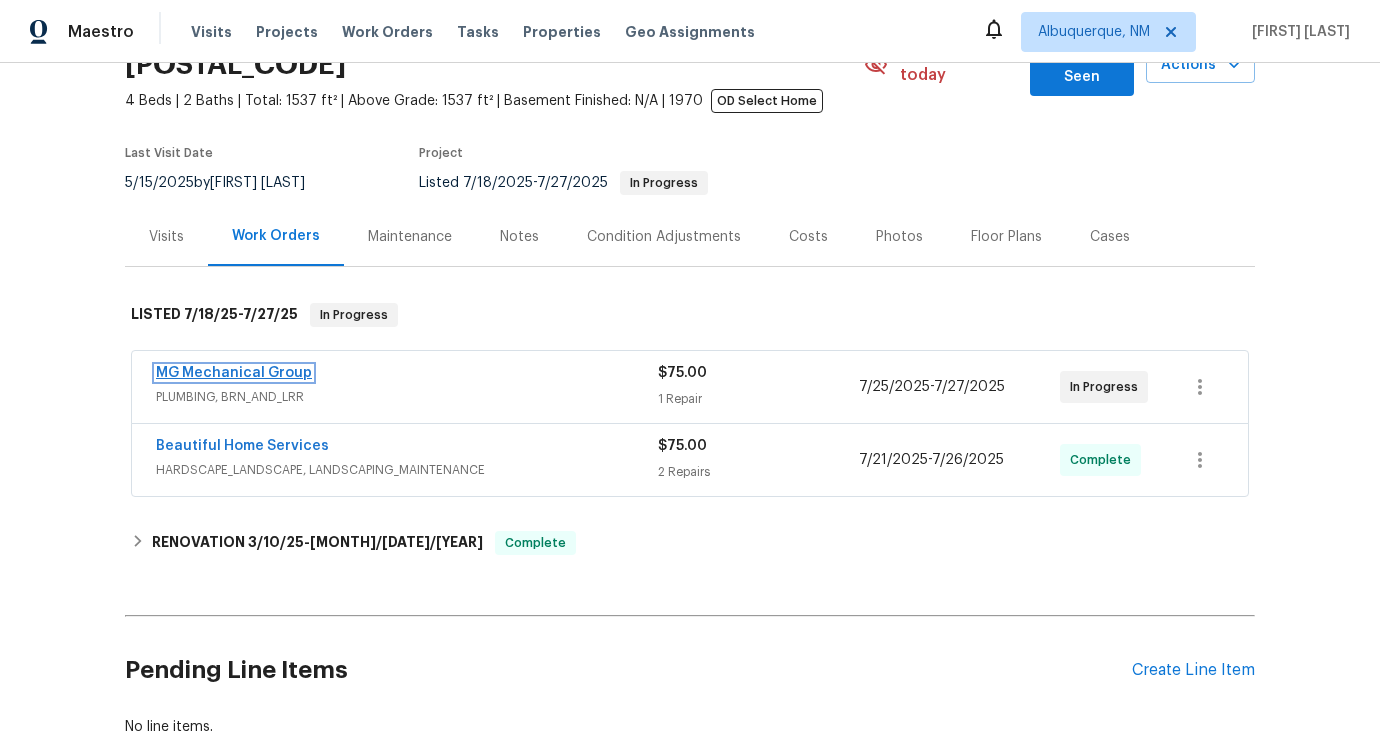 click on "MG Mechanical Group" at bounding box center [234, 373] 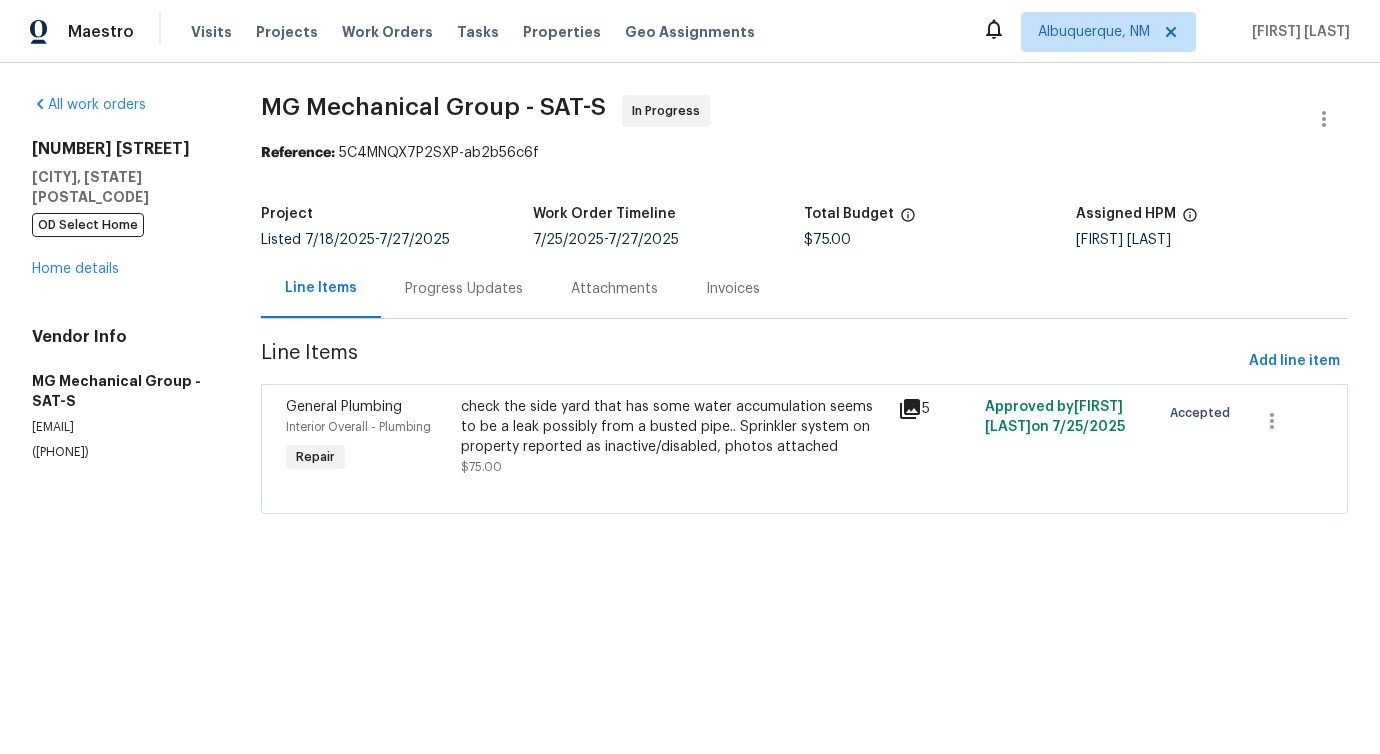 click on "Progress Updates" at bounding box center [464, 289] 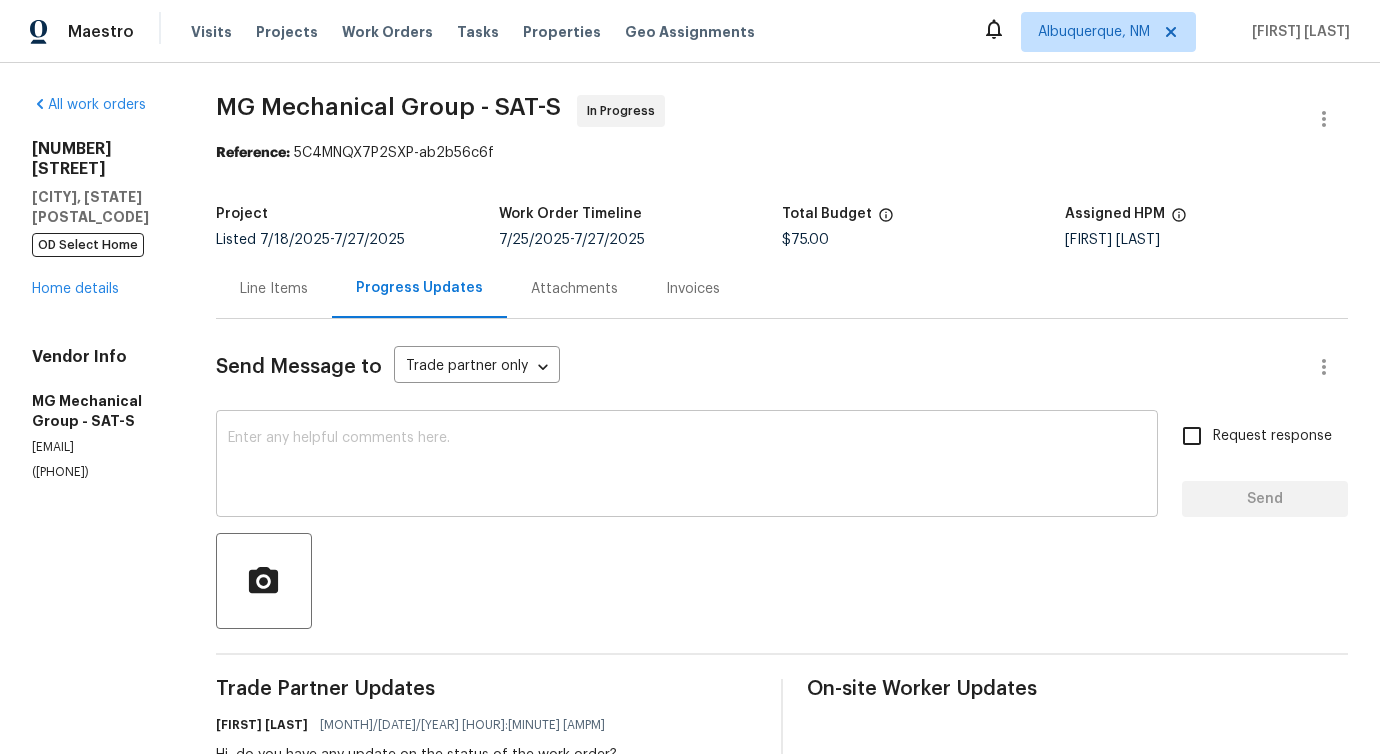 click at bounding box center (687, 466) 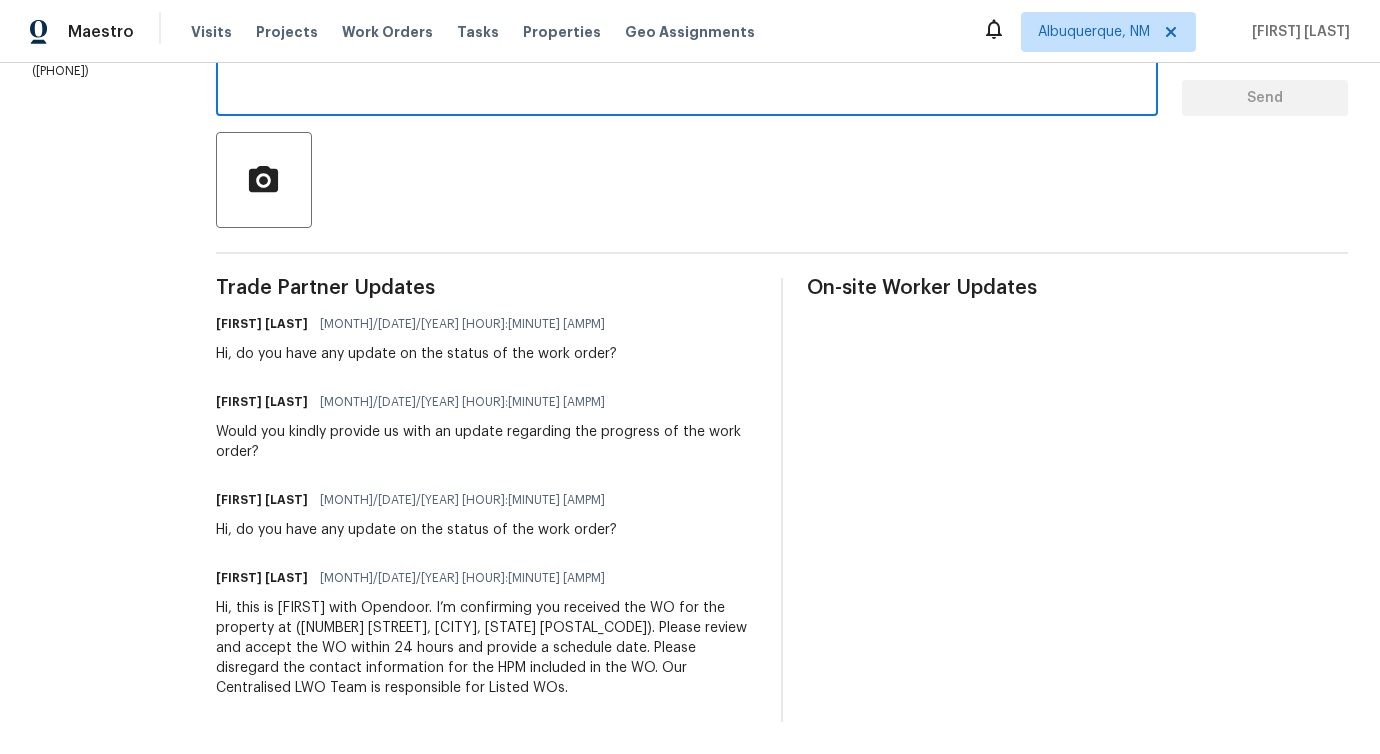 scroll, scrollTop: 0, scrollLeft: 0, axis: both 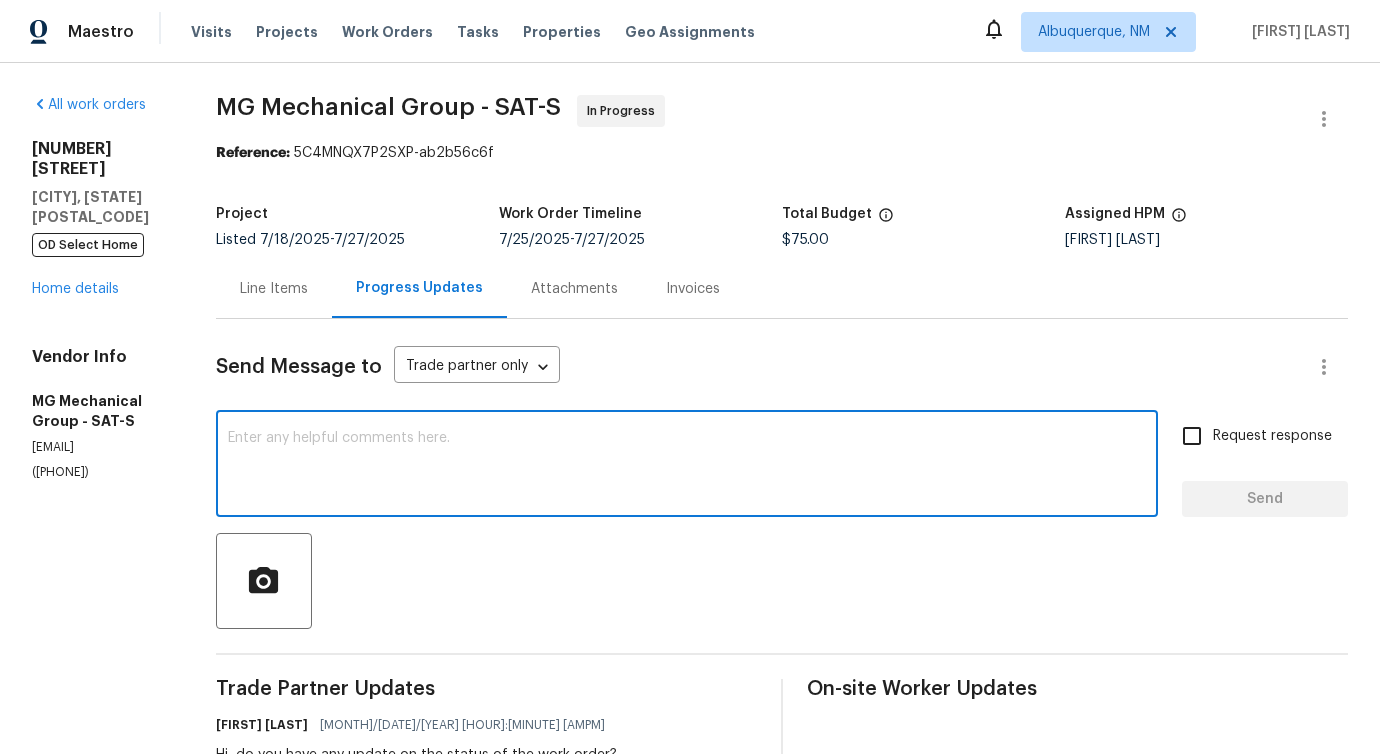 click on "([PHONE])" at bounding box center [100, 472] 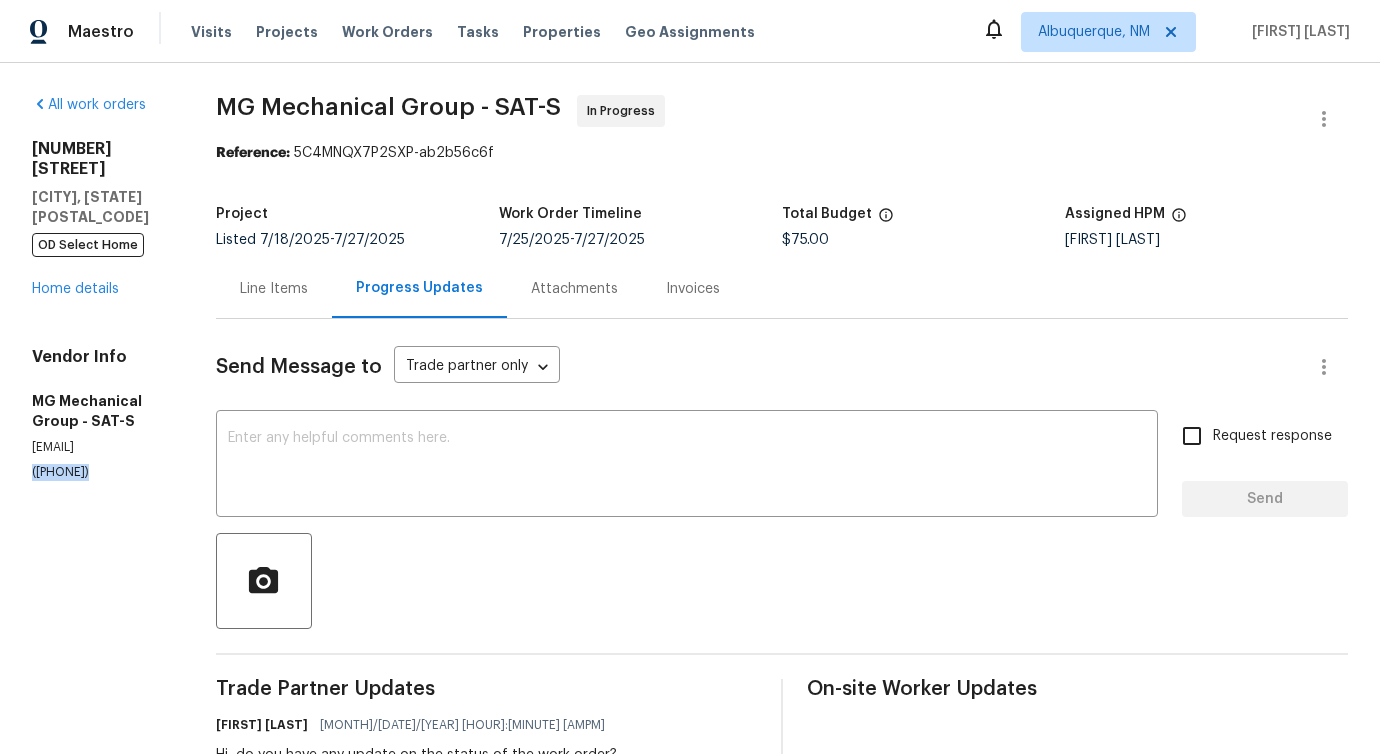 click on "([PHONE])" at bounding box center (100, 472) 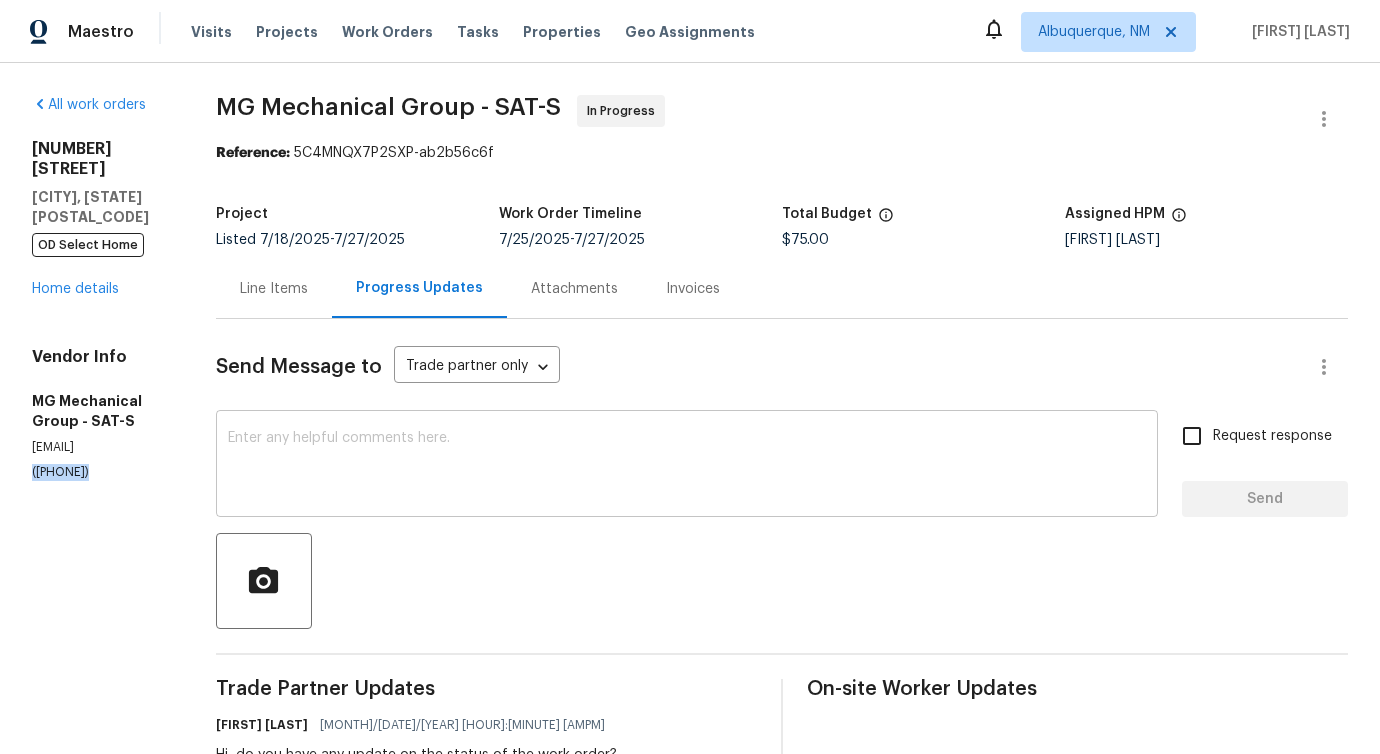 click at bounding box center [687, 466] 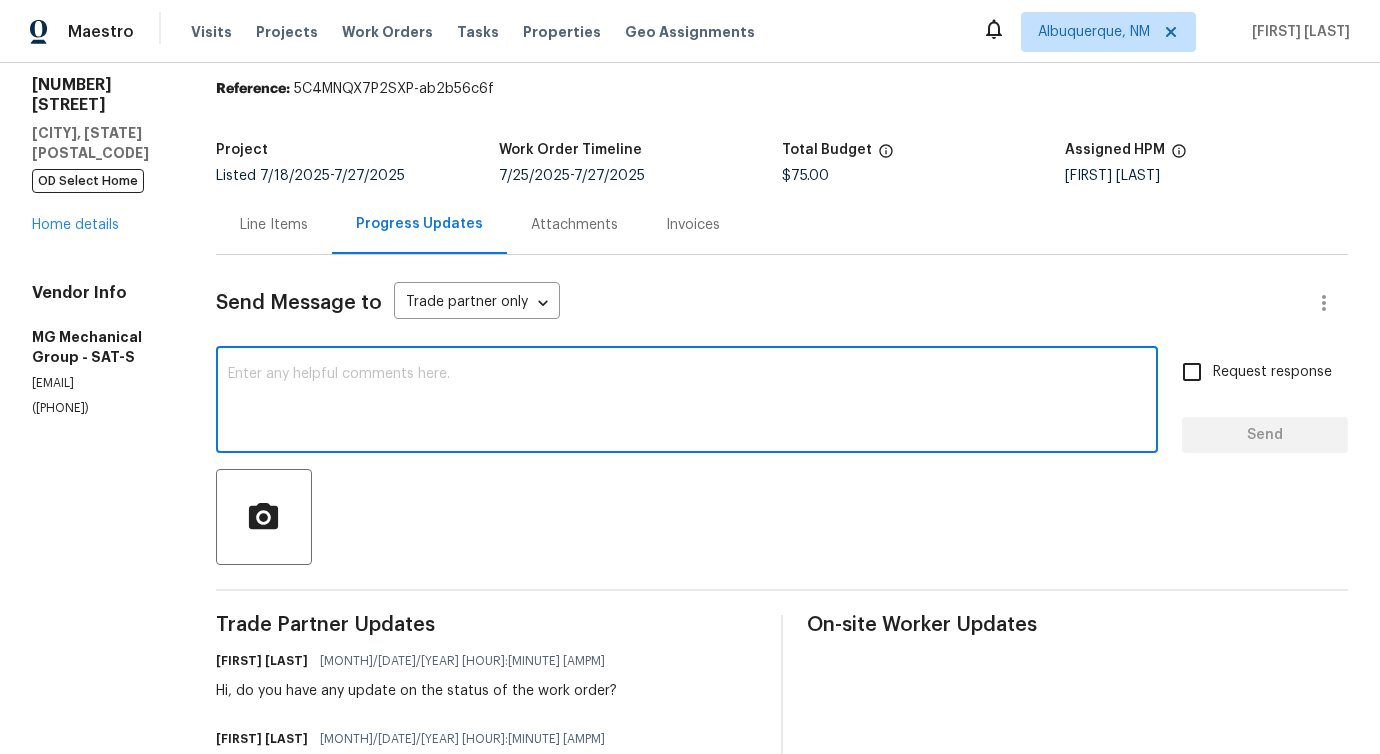 scroll, scrollTop: 0, scrollLeft: 0, axis: both 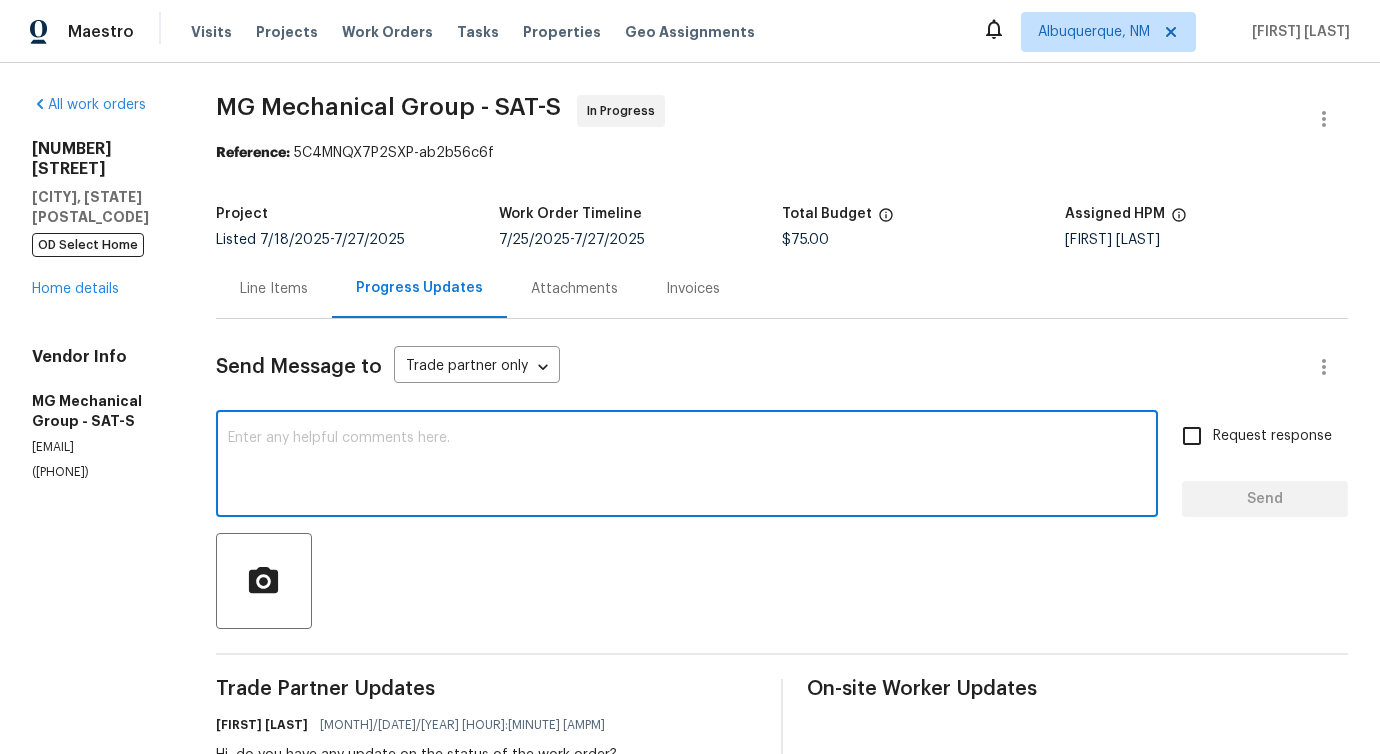click at bounding box center (687, 466) 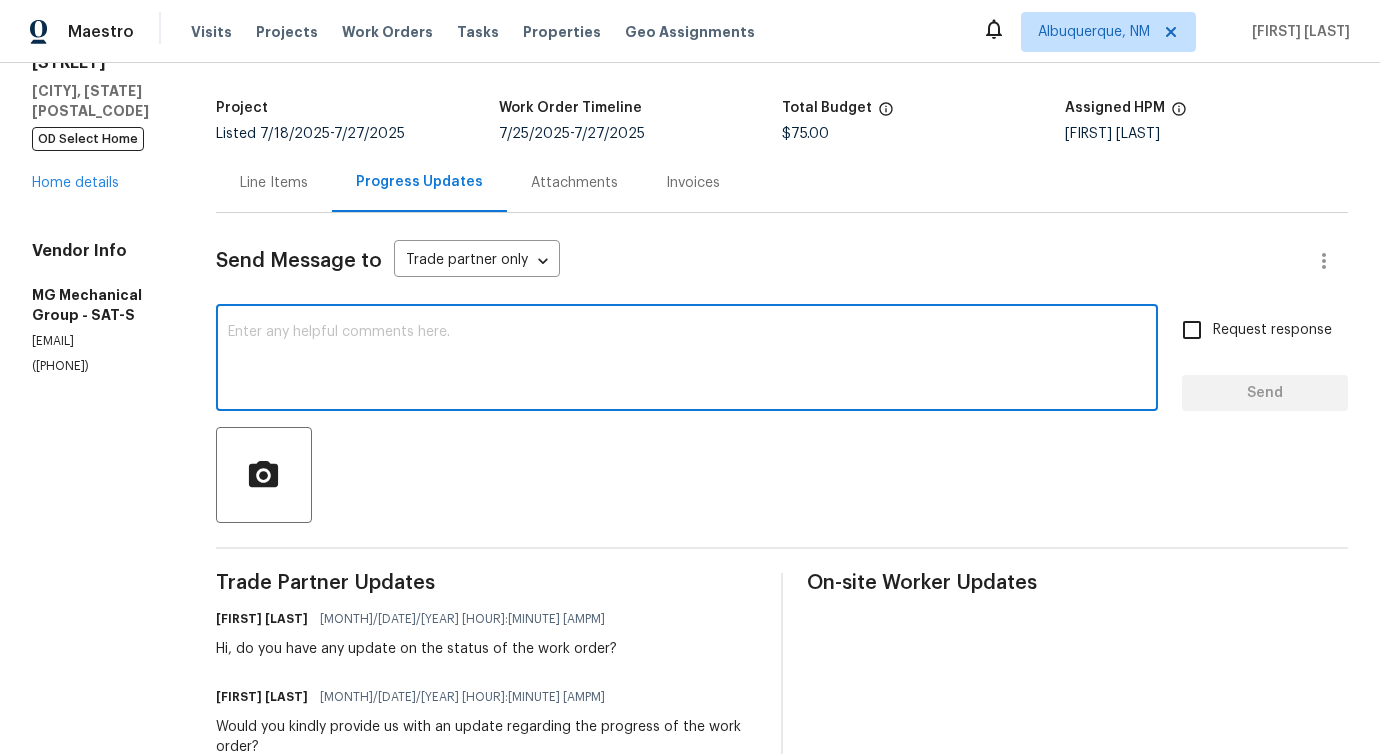 scroll, scrollTop: 0, scrollLeft: 0, axis: both 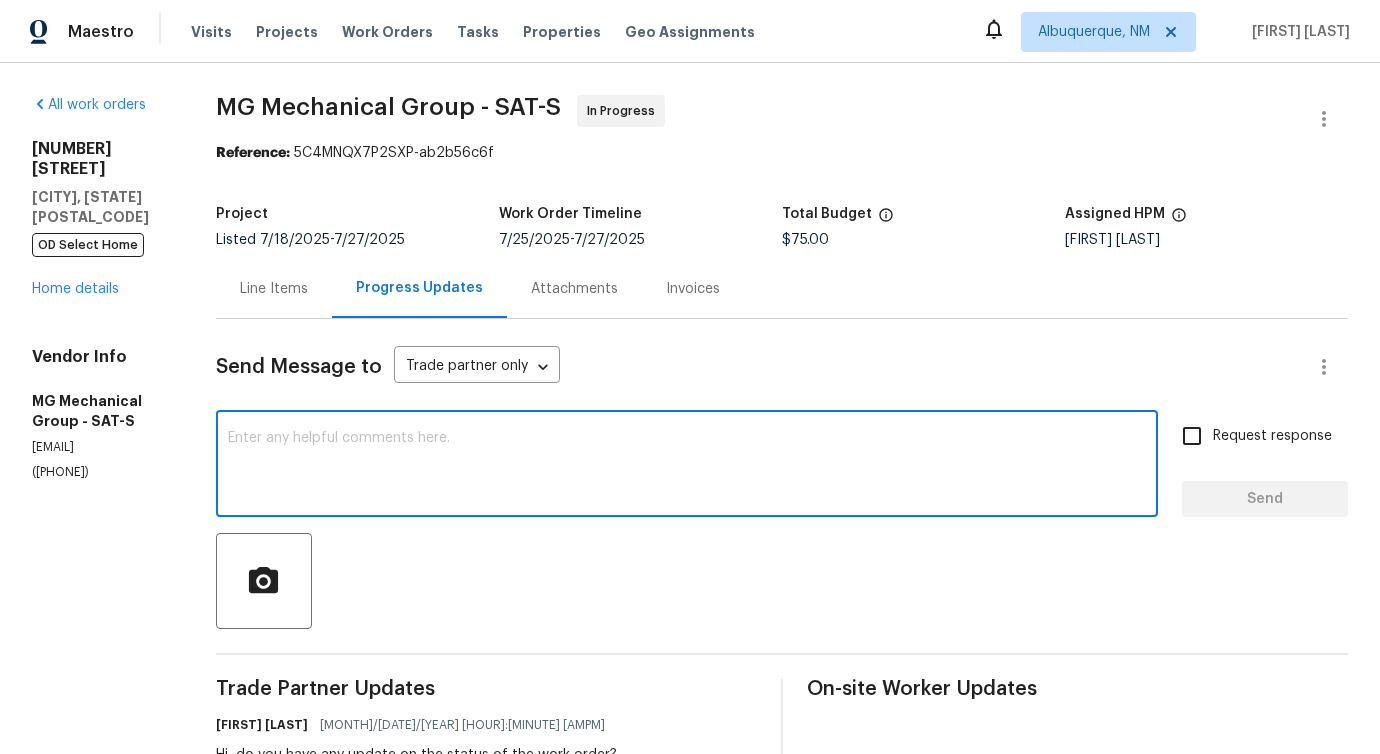 paste on "we were unable to reach you when we tried calling this number (404) 218-5120, we left a voice note for an update. This work order must be completed within the target date to meet our
deadline. Kindly reply as soon as you can. Thank you." 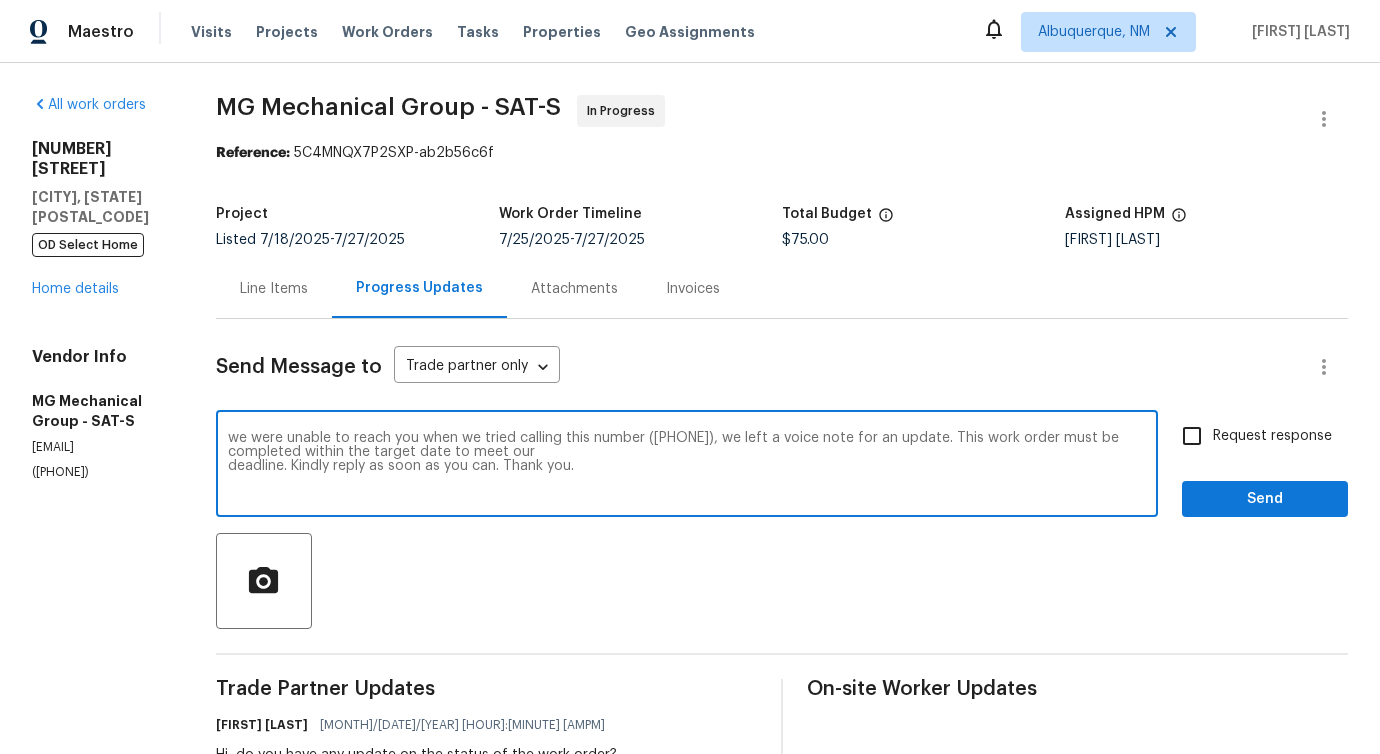 click on "(847) 226-0050" at bounding box center (100, 472) 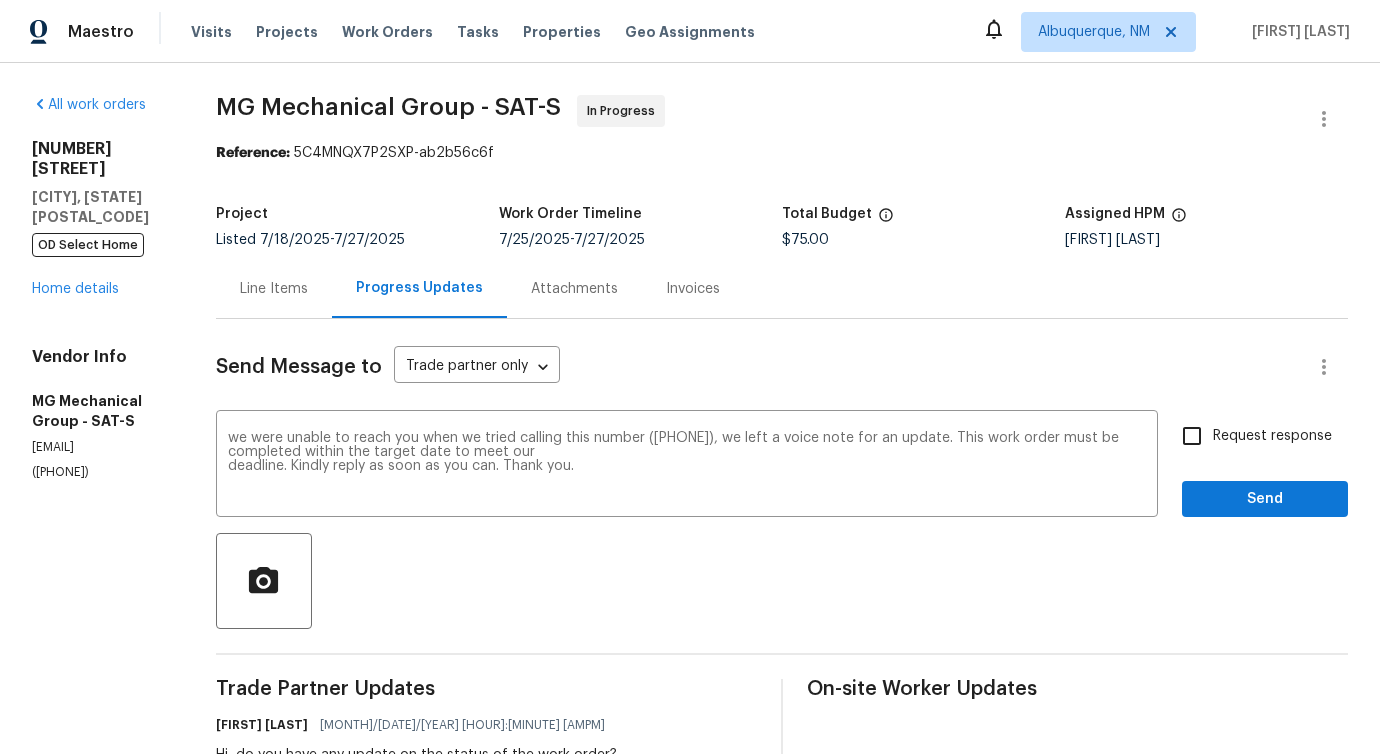 click on "(847) 226-0050" at bounding box center [100, 472] 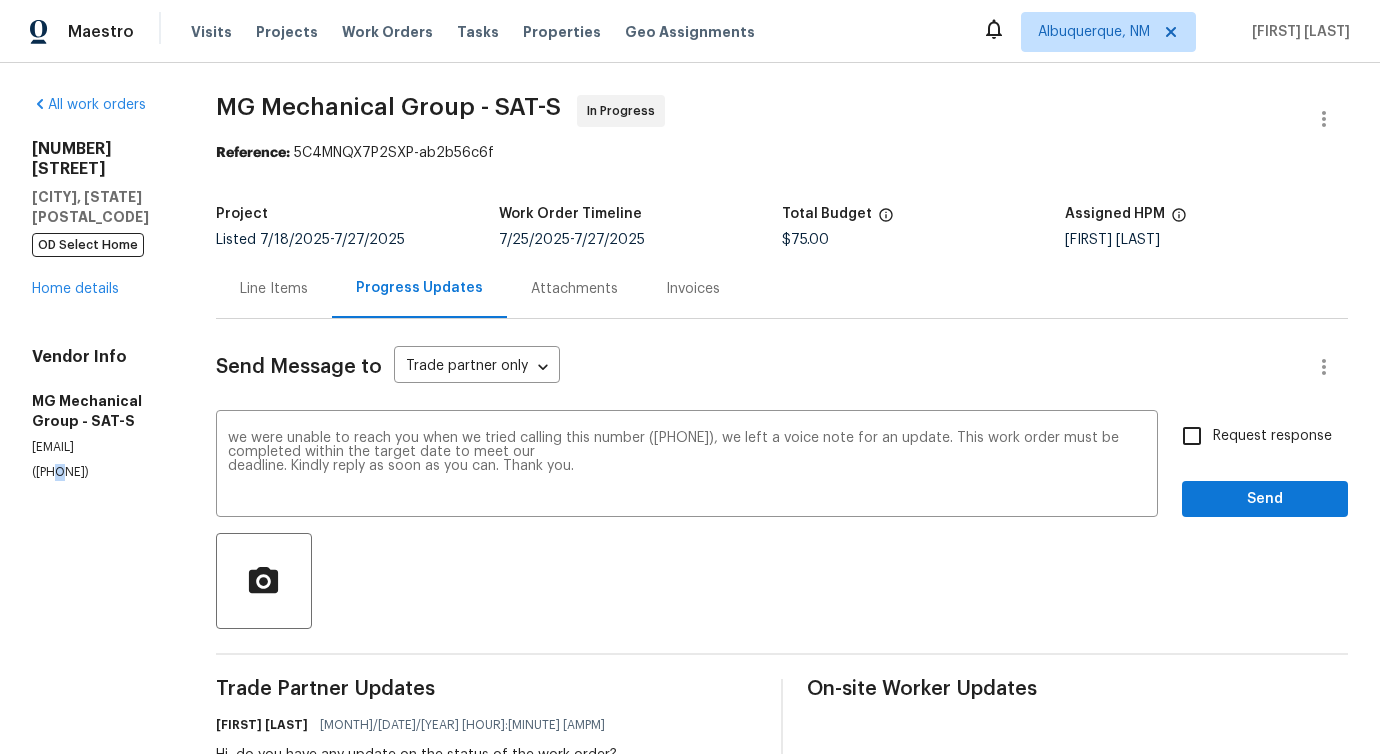 click on "(847) 226-0050" at bounding box center (100, 472) 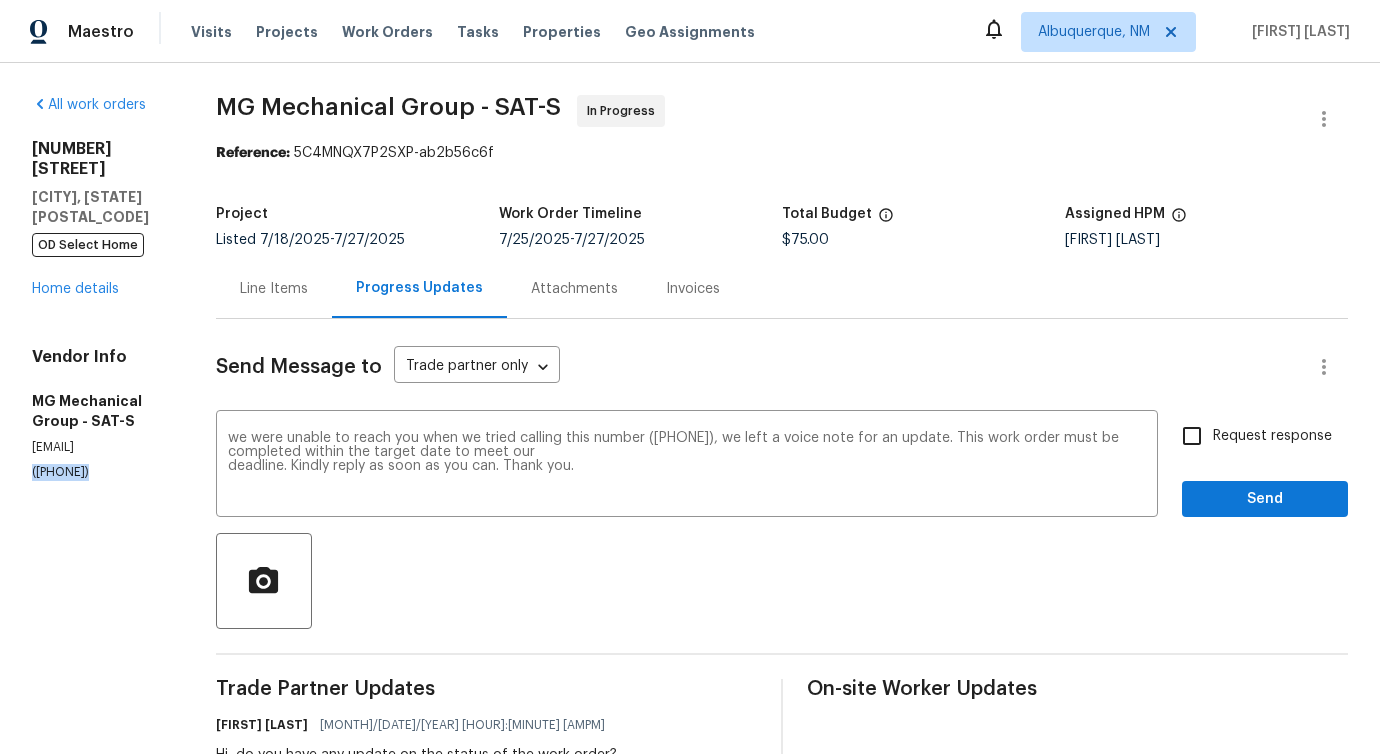 copy on "(847) 226-0050" 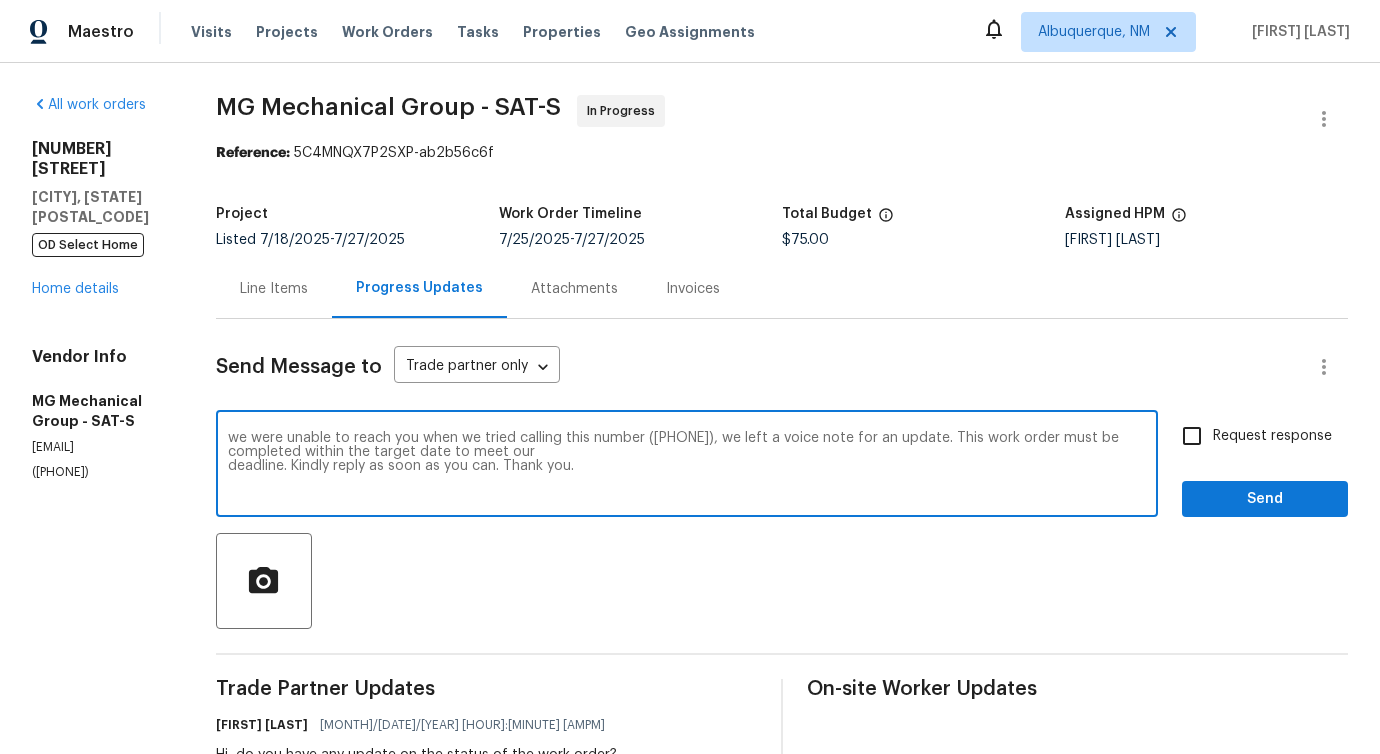 drag, startPoint x: 698, startPoint y: 437, endPoint x: 792, endPoint y: 440, distance: 94.04786 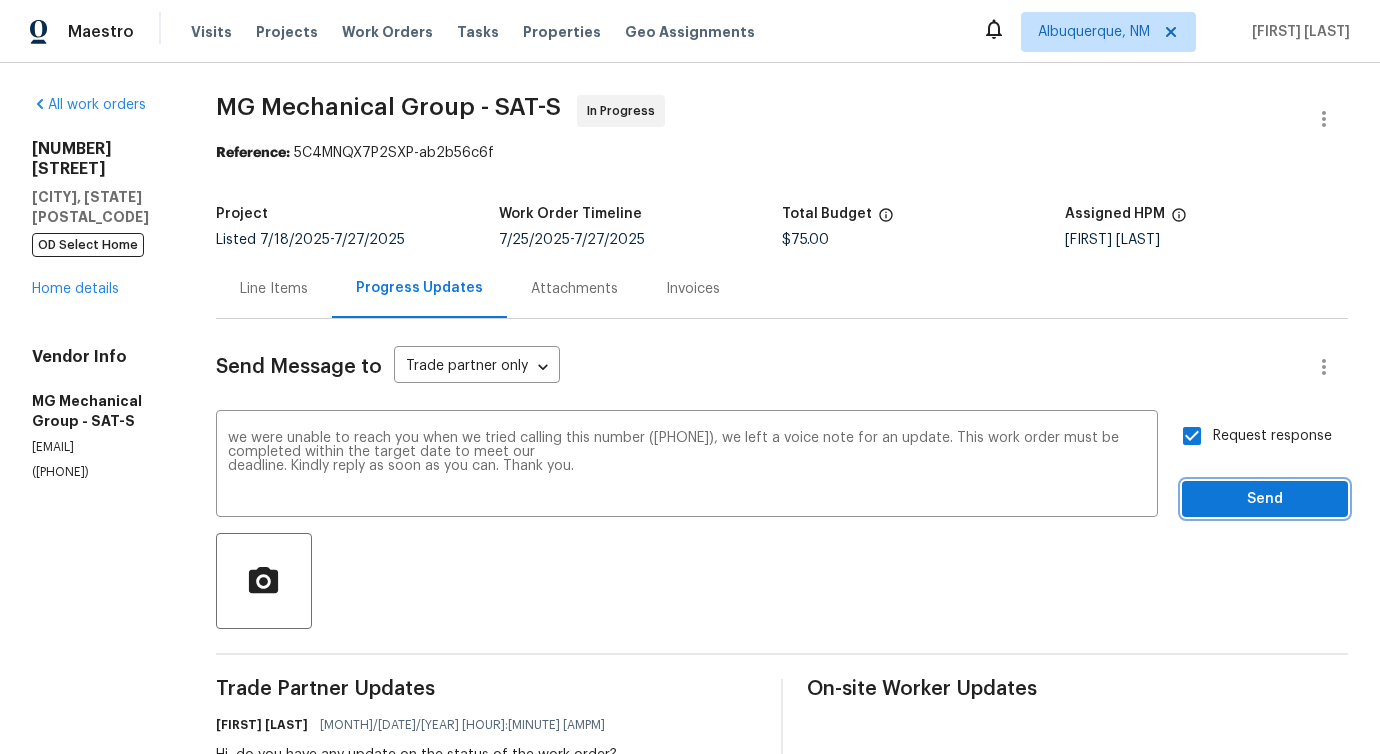 click on "Send" at bounding box center (1265, 499) 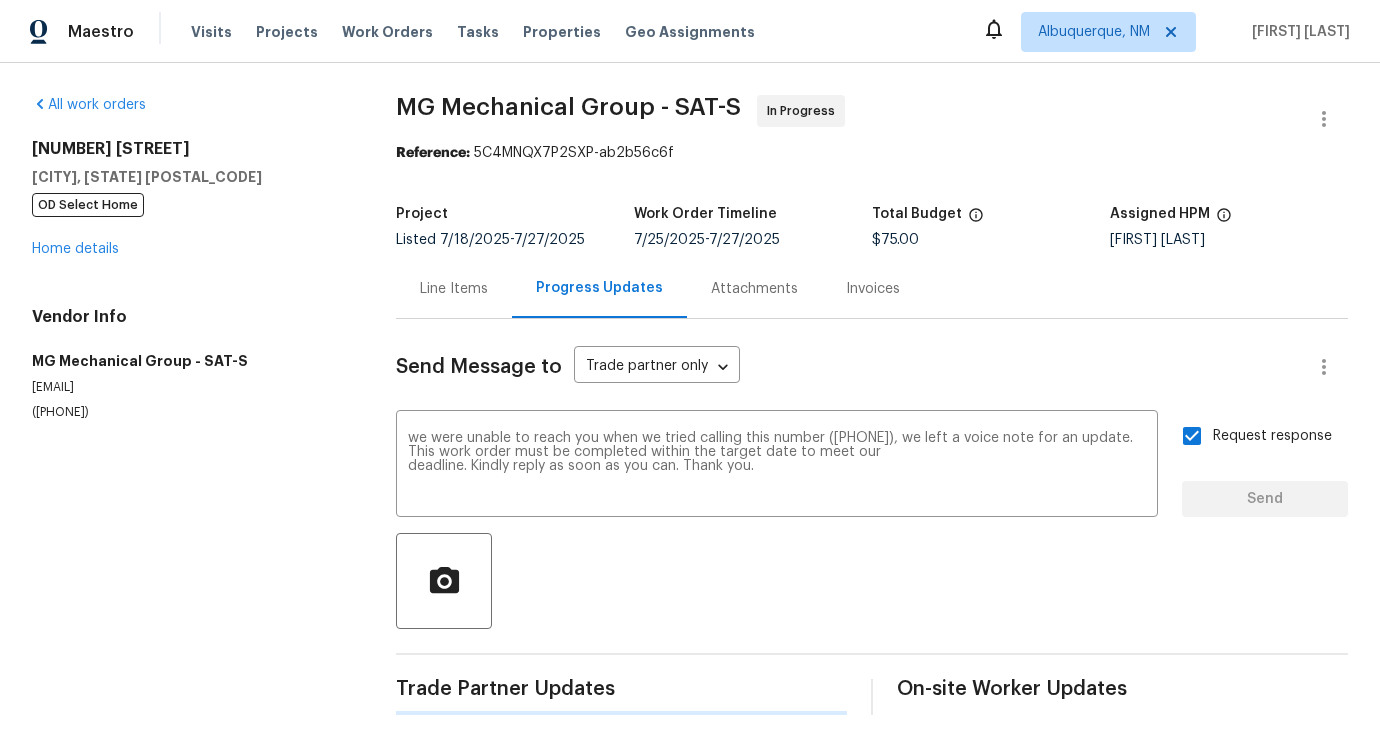 type 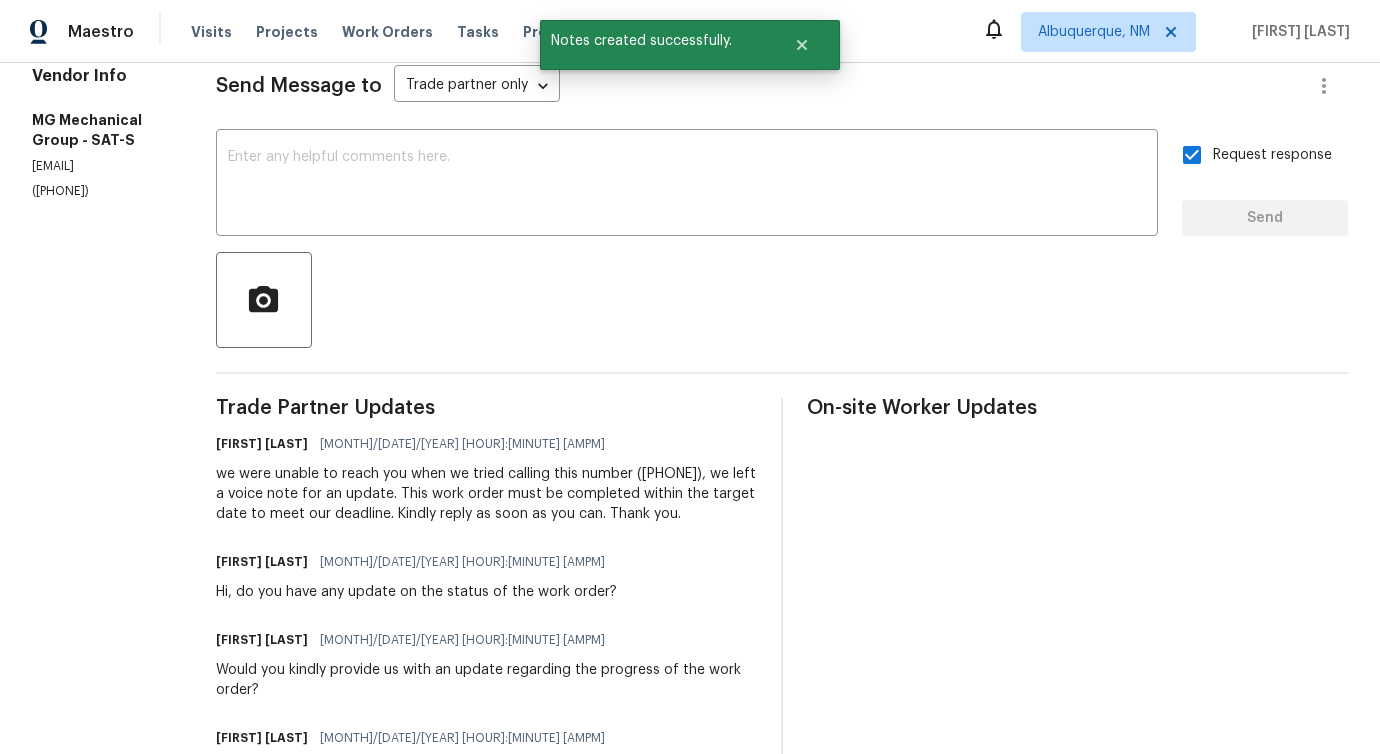 scroll, scrollTop: 0, scrollLeft: 0, axis: both 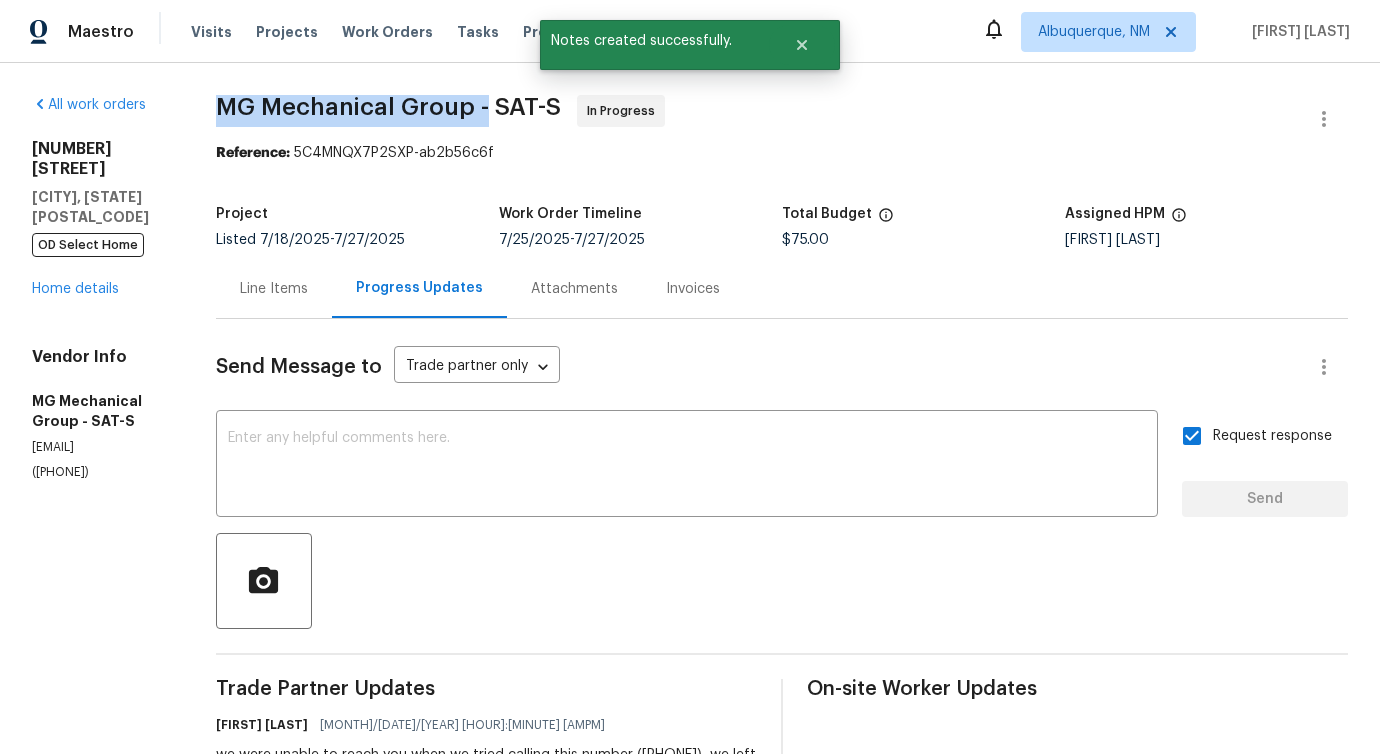 drag, startPoint x: 265, startPoint y: 99, endPoint x: 533, endPoint y: 104, distance: 268.04663 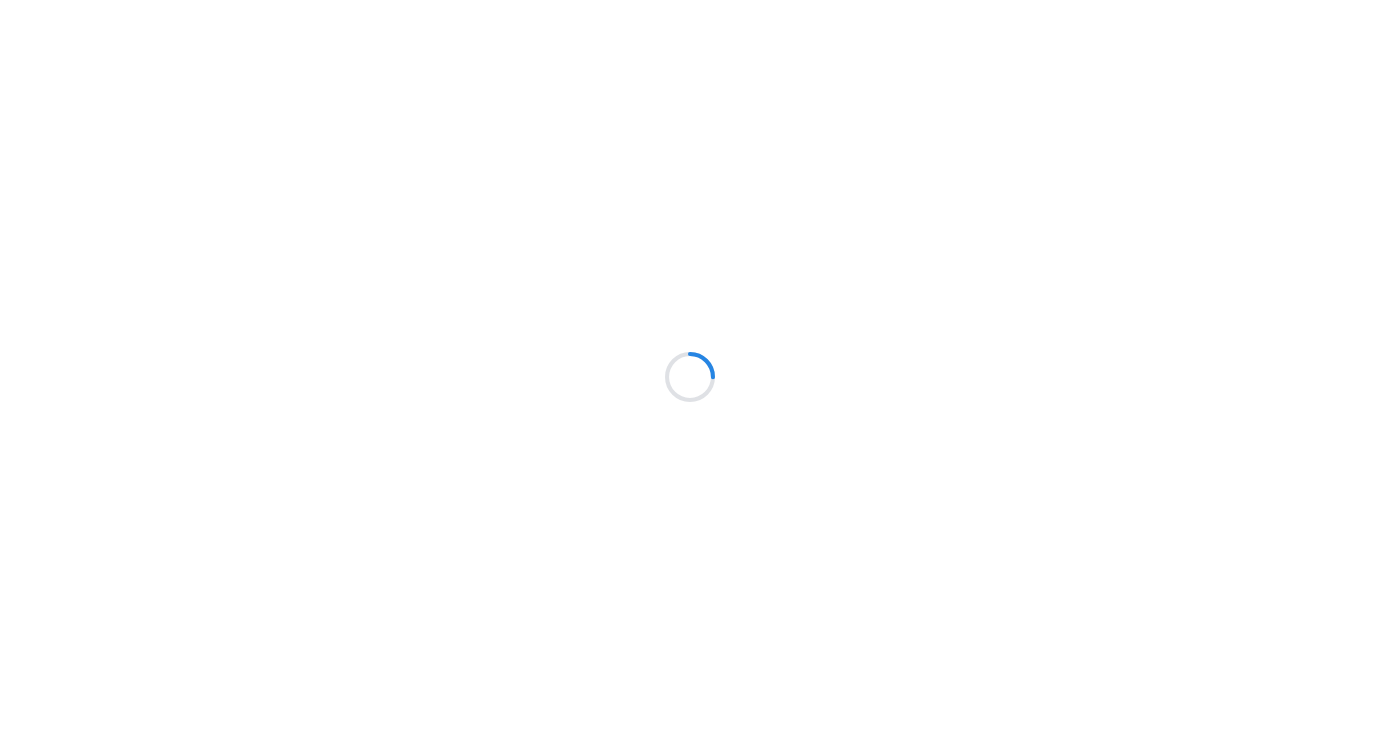 scroll, scrollTop: 0, scrollLeft: 0, axis: both 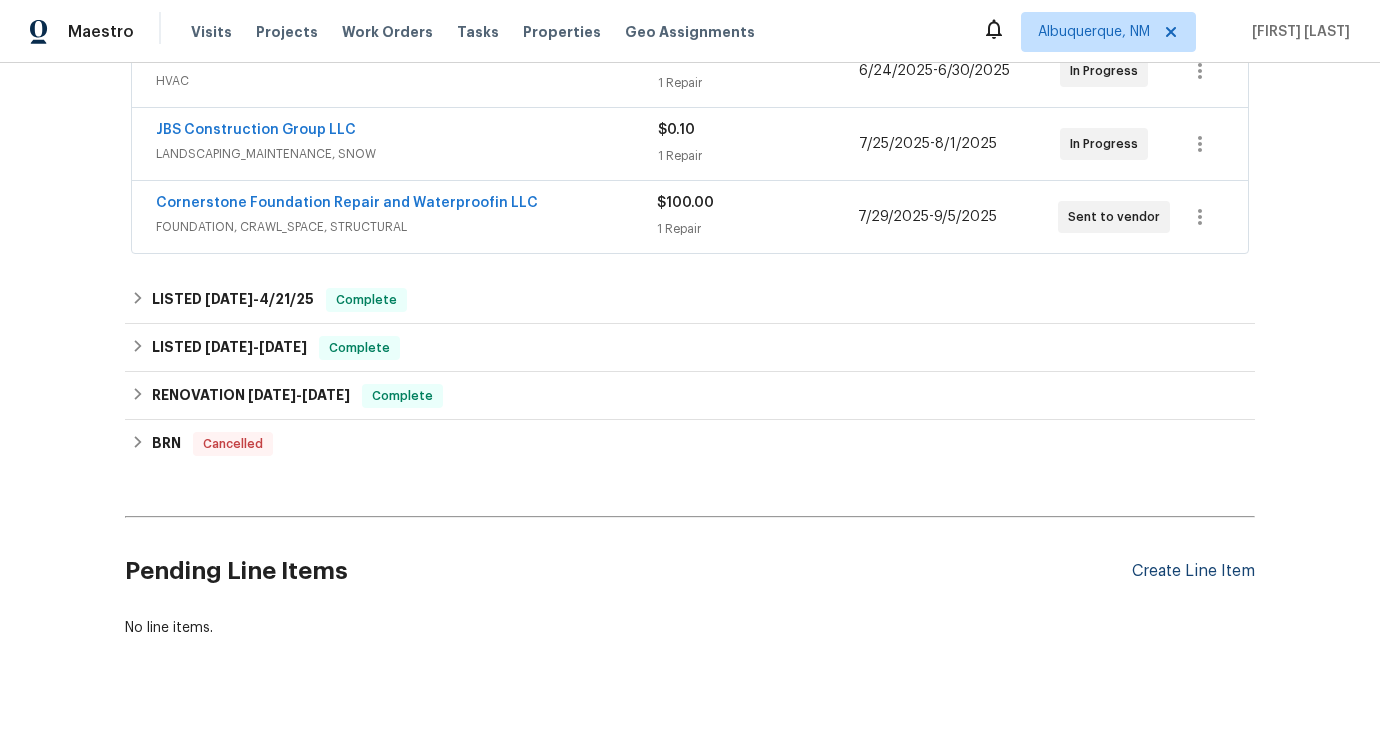 click on "Create Line Item" at bounding box center [1193, 571] 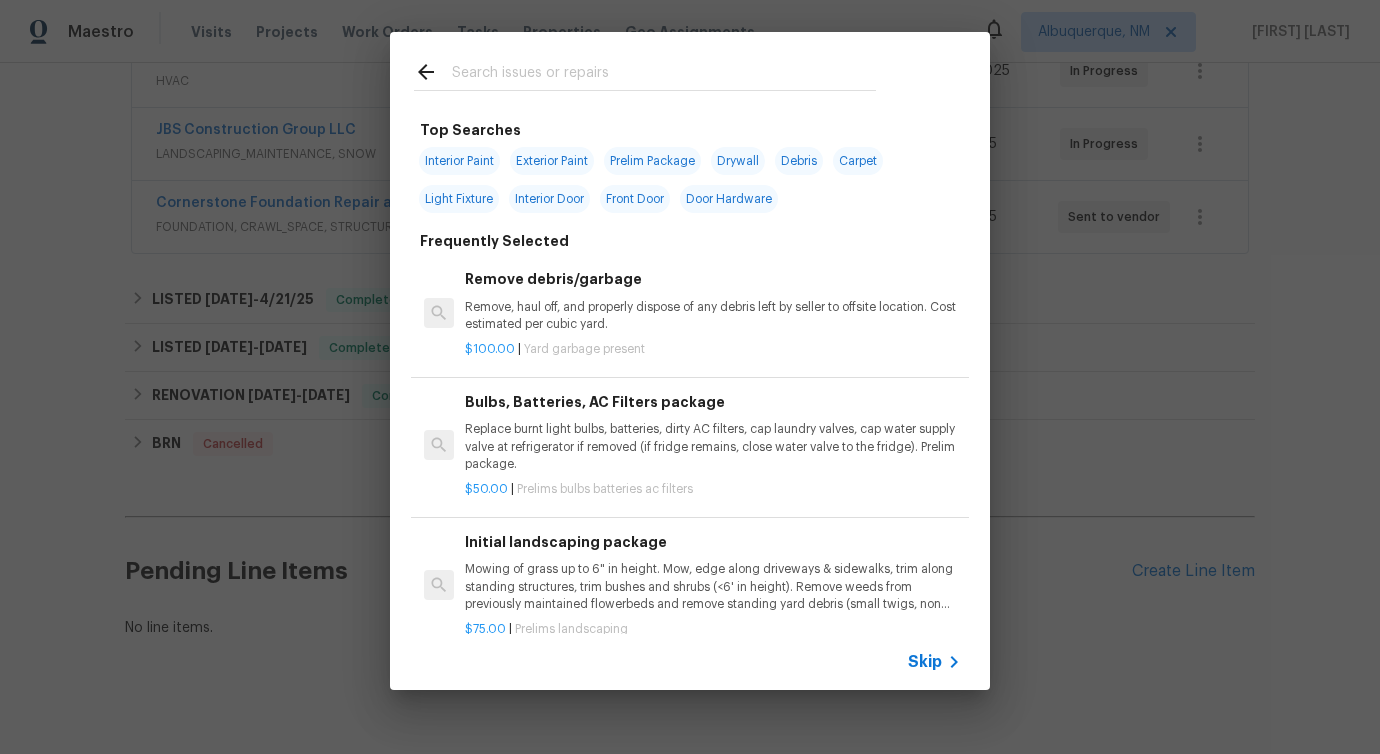 click at bounding box center [664, 75] 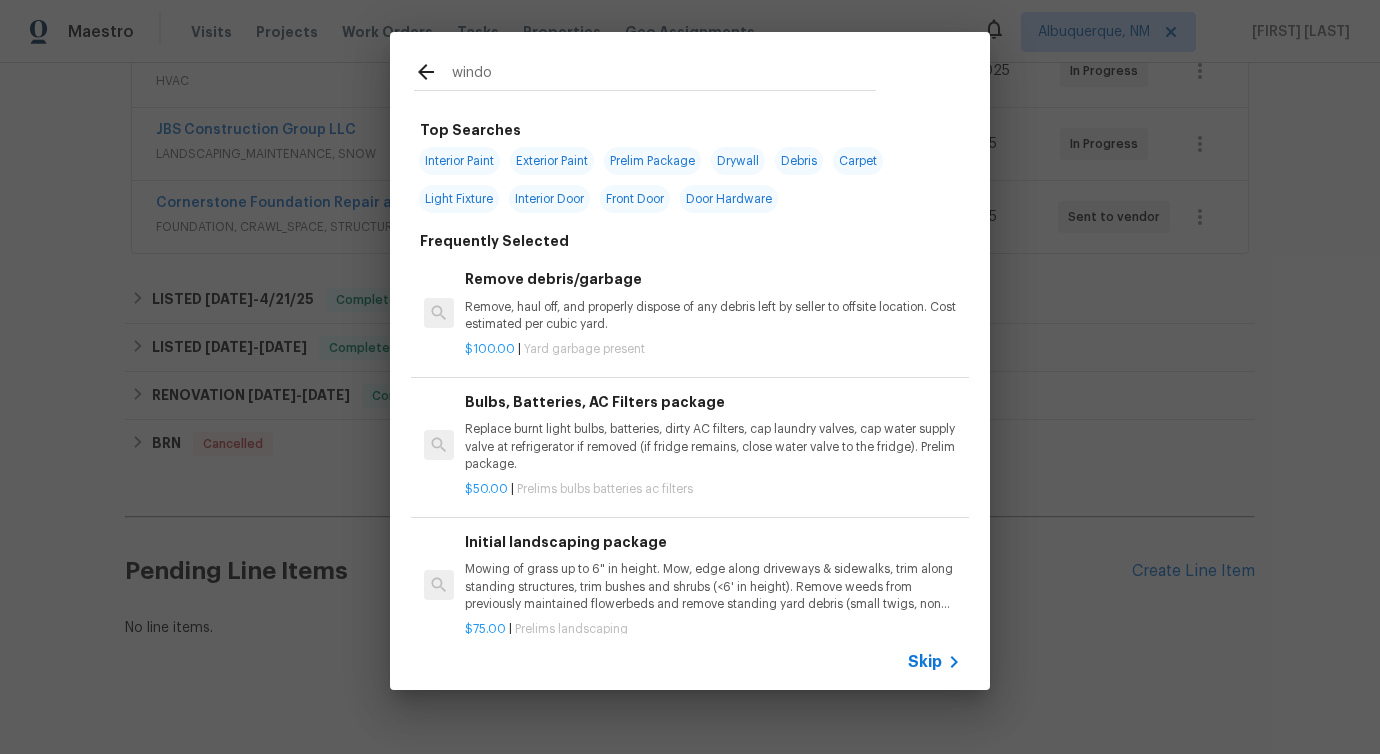 type on "window" 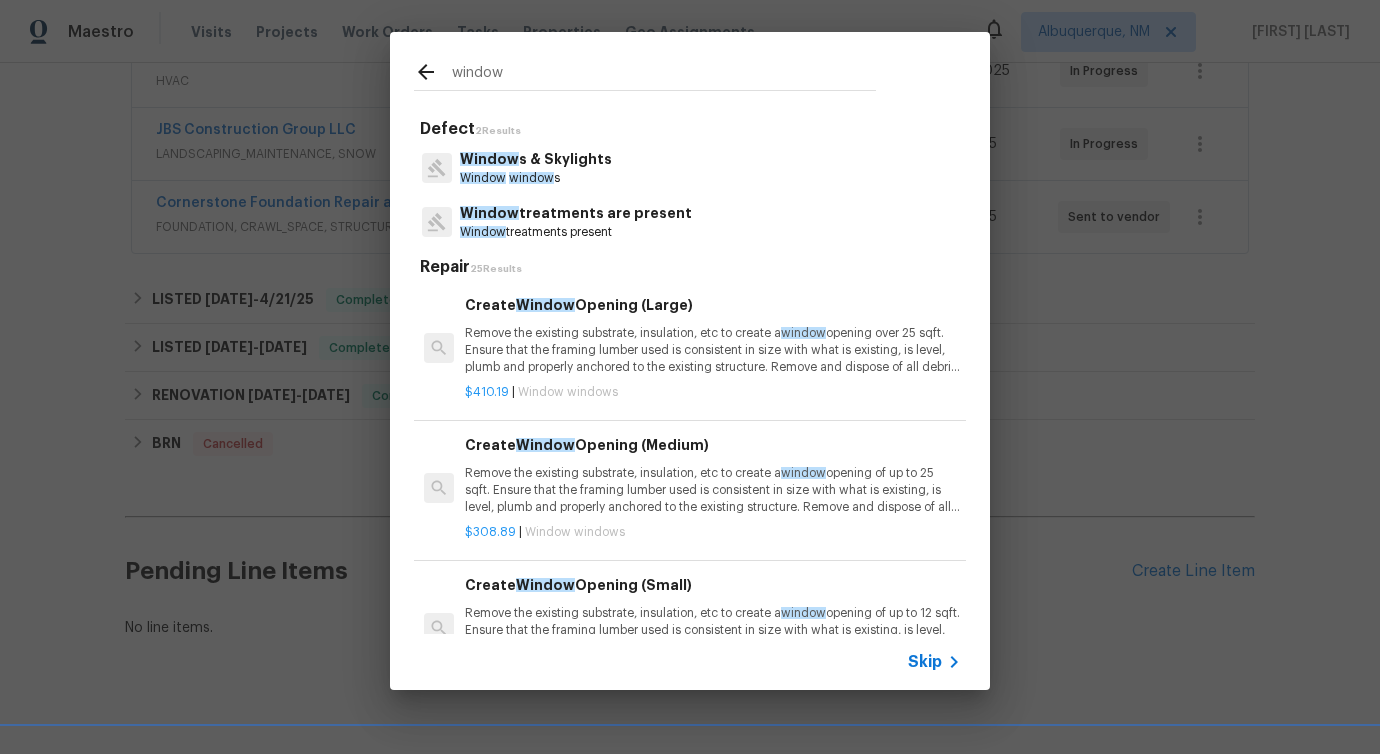 click on "Window s & Skylights" at bounding box center (536, 159) 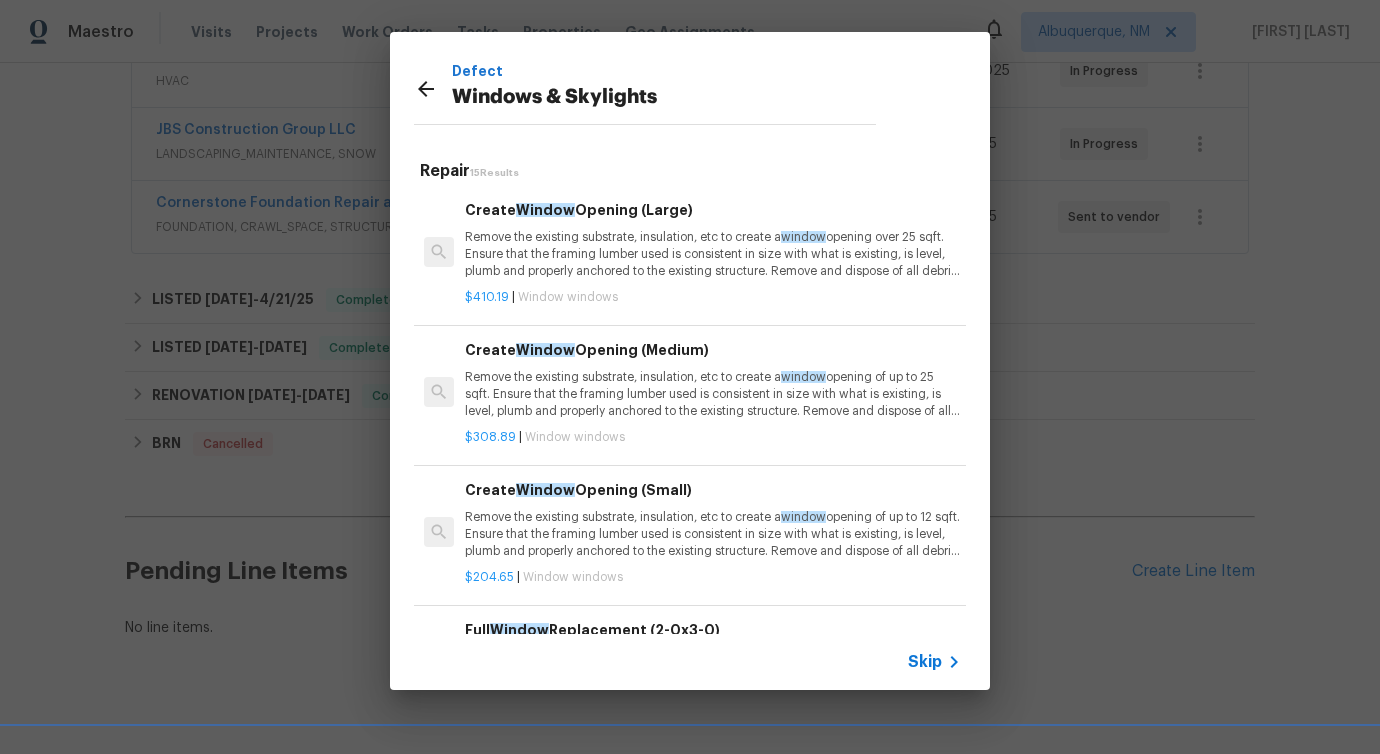 click on "Remove the existing substrate, insulation, etc to create a  window  opening over 25 sqft. Ensure that the framing lumber used is consistent in size with what is existing, is level, plumb and properly anchored to the existing structure. Remove and dispose of all debris properly." at bounding box center [713, 254] 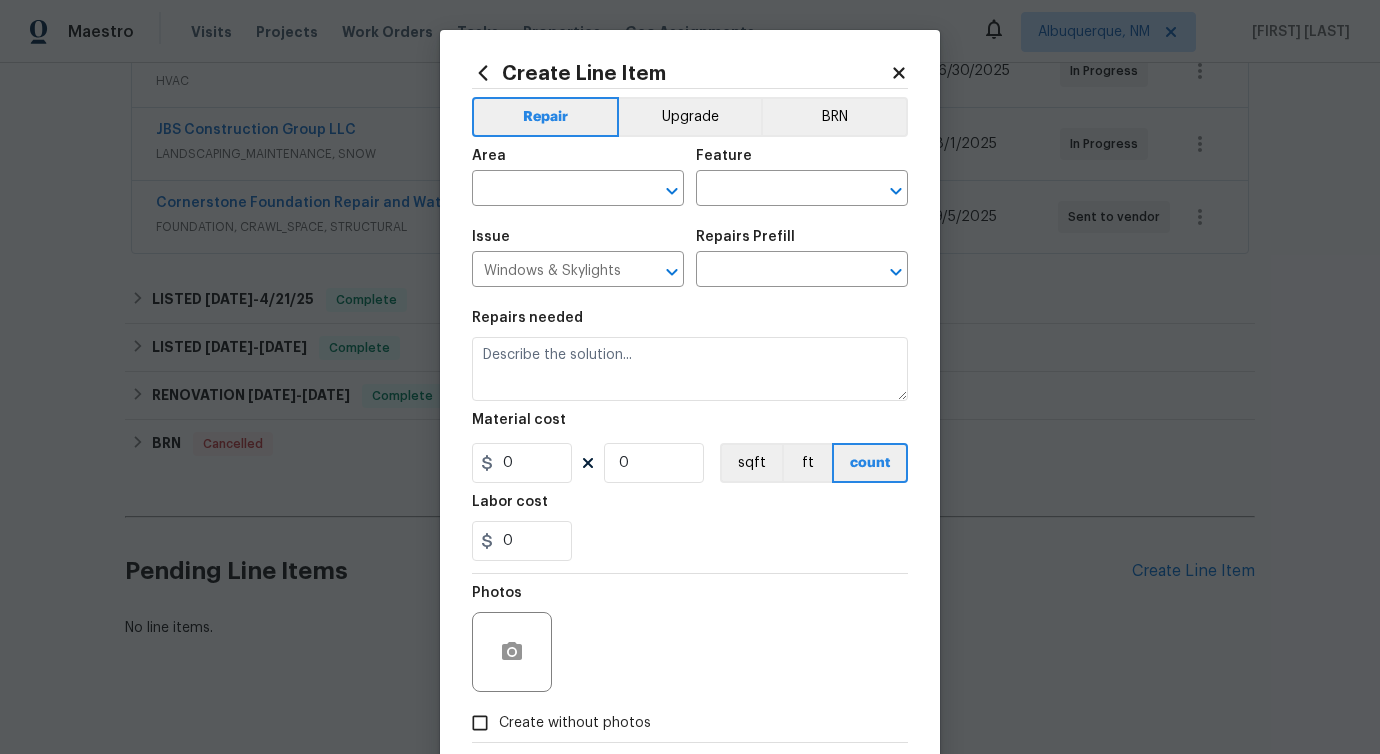 type on "Create Window Opening (Large) $410.19" 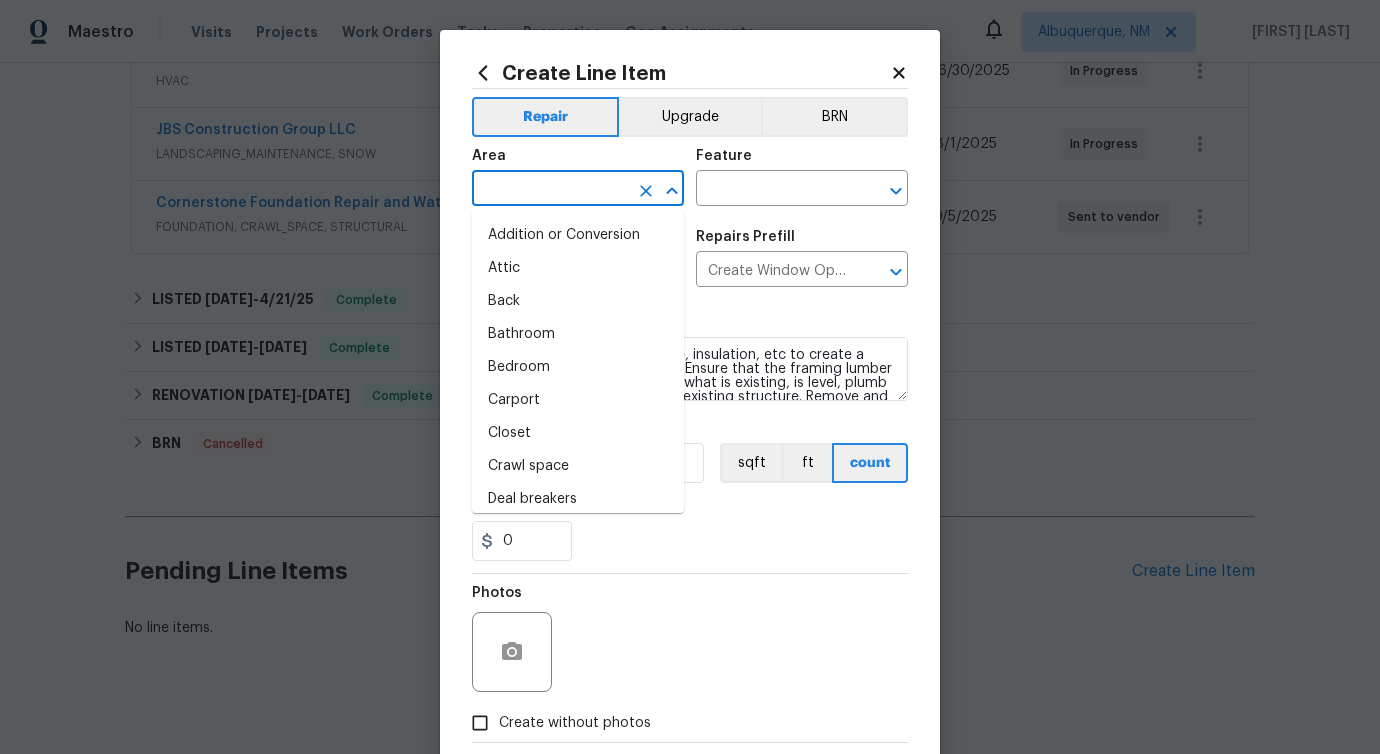 click at bounding box center (550, 190) 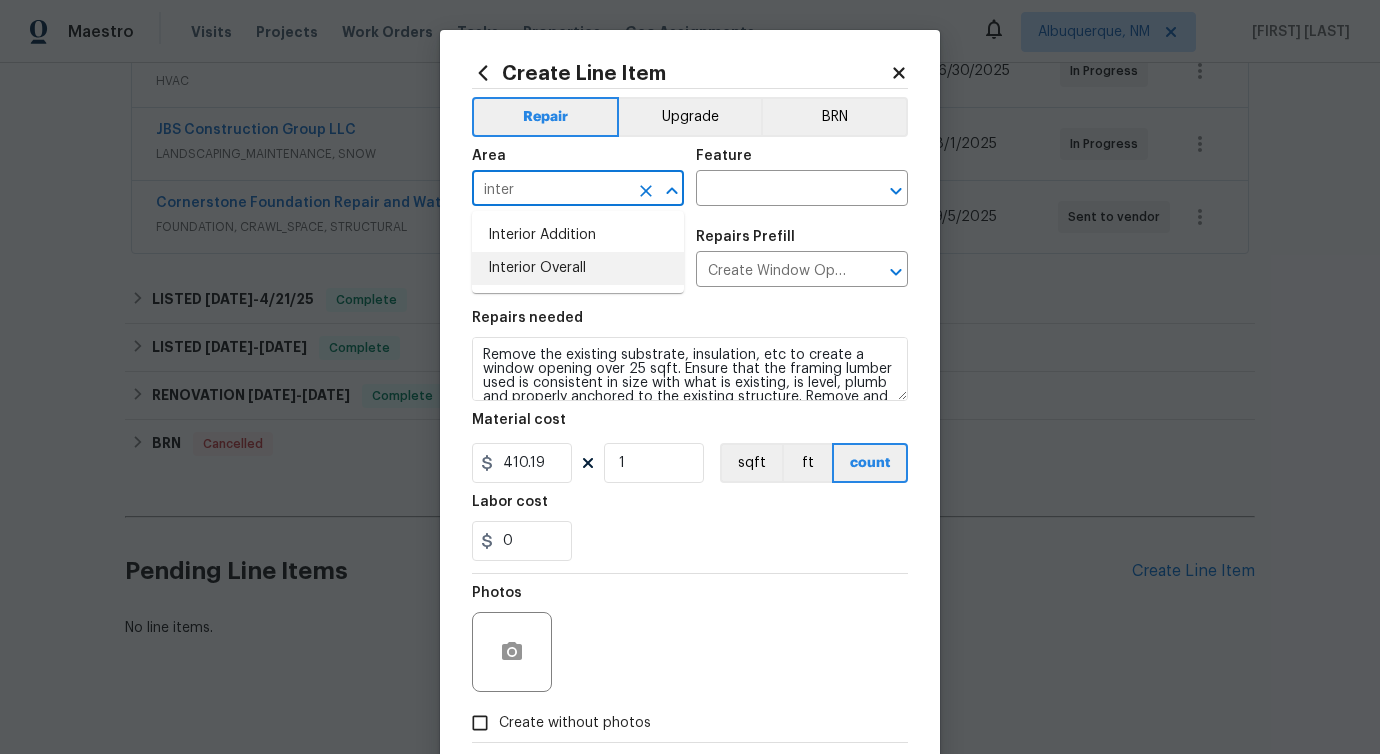 click on "Interior Overall" at bounding box center [578, 268] 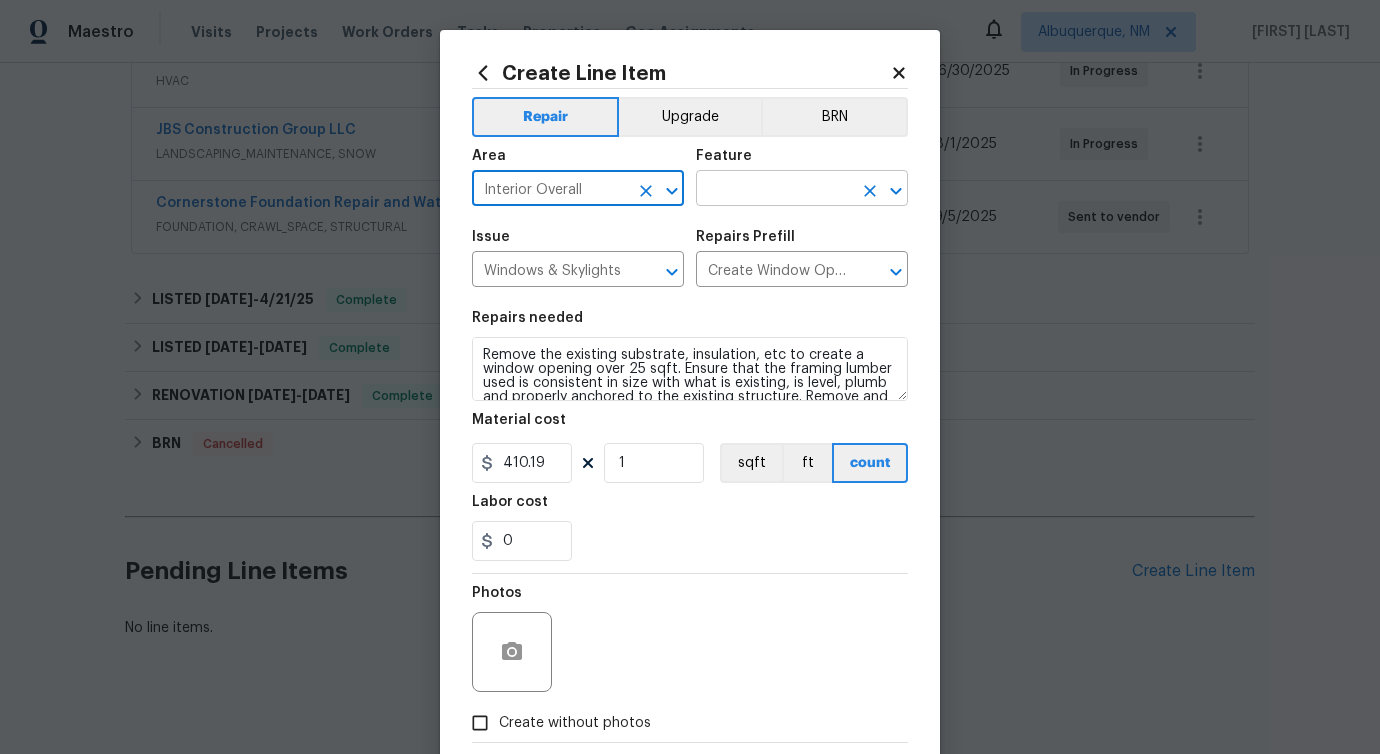 type on "Interior Overall" 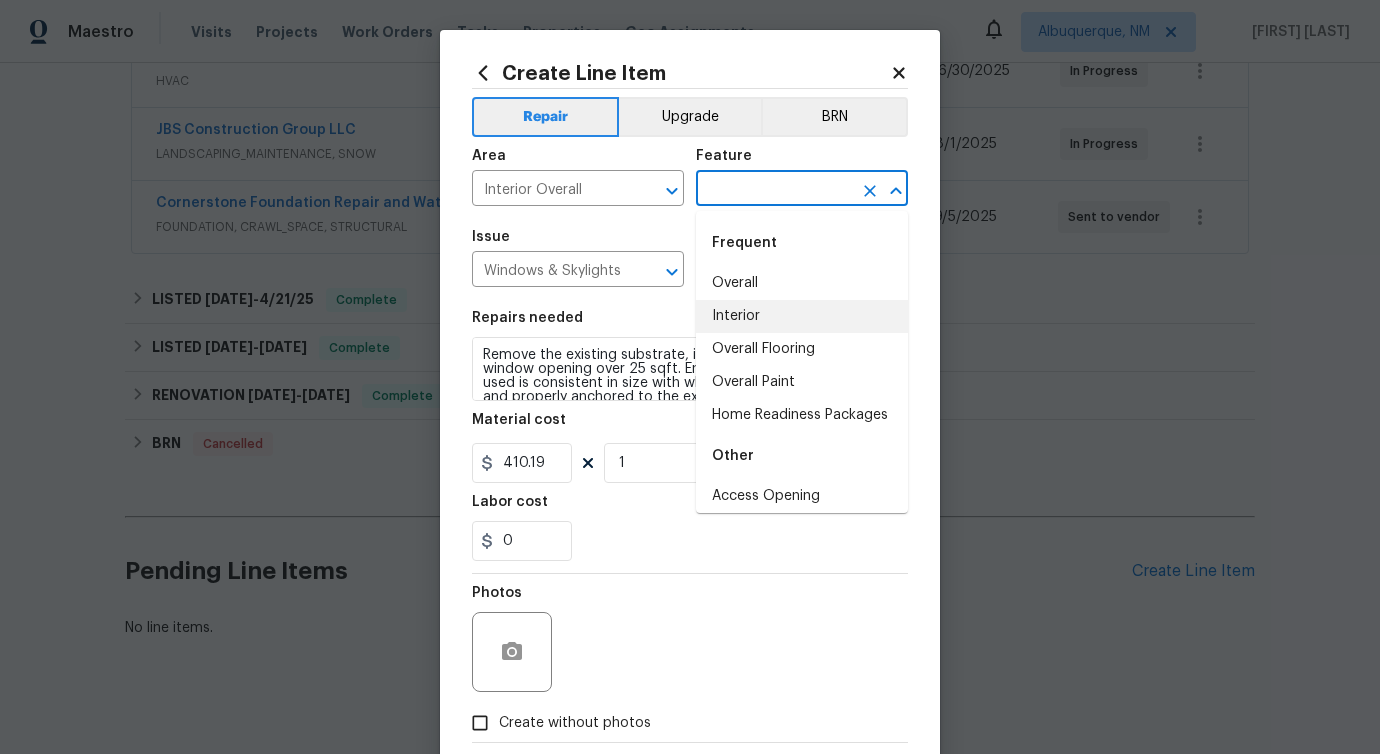 click on "Interior" at bounding box center [802, 316] 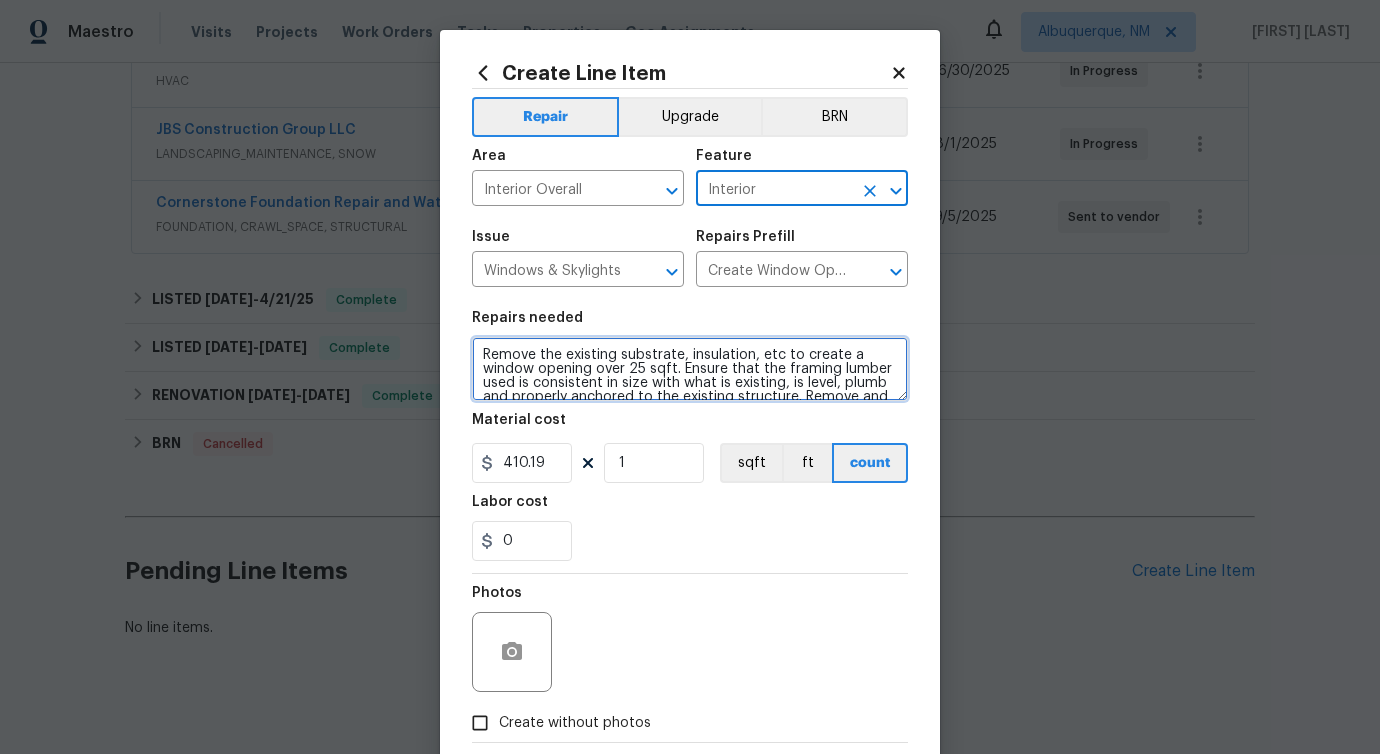 click on "Remove the existing substrate, insulation, etc to create a window opening over 25 sqft. Ensure that the framing lumber used is consistent in size with what is existing, is level, plumb and properly anchored to the existing structure. Remove and dispose of all debris properly." at bounding box center [690, 369] 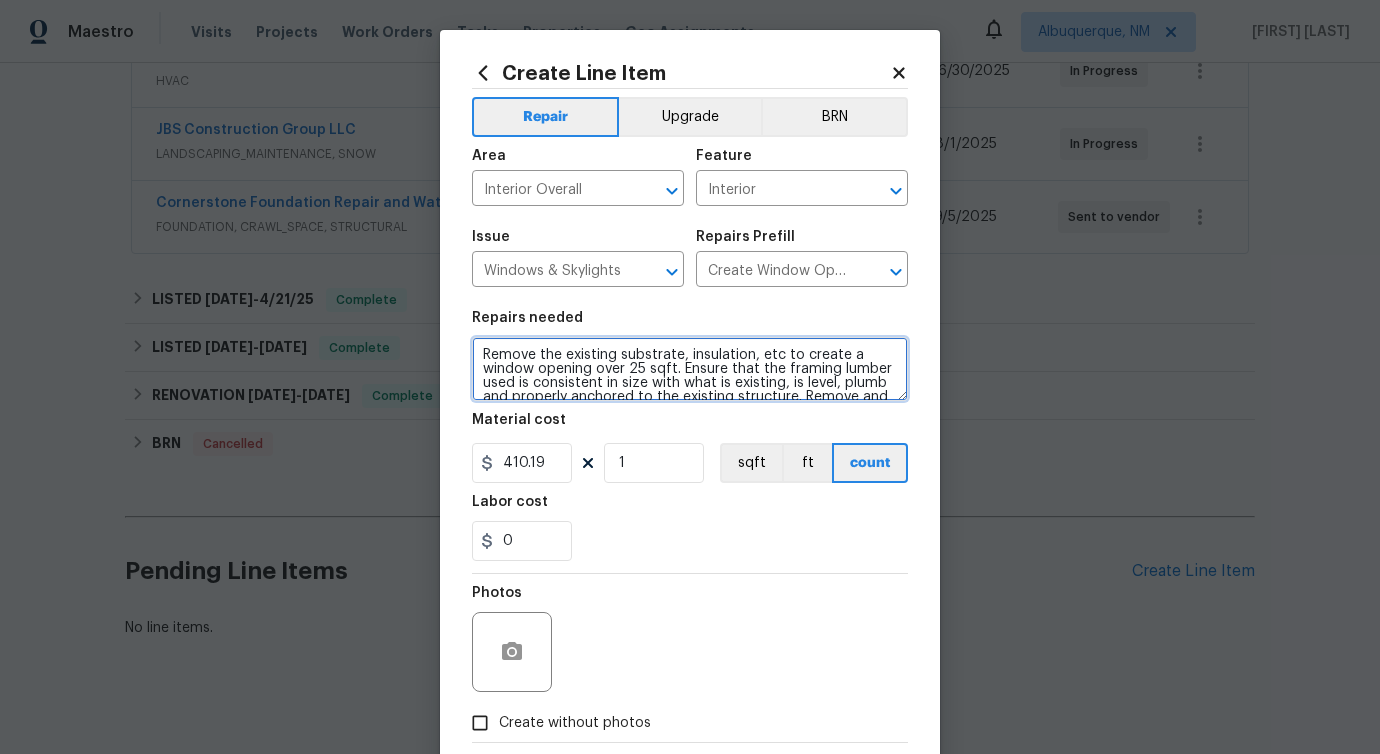 click on "Remove the existing substrate, insulation, etc to create a window opening over 25 sqft. Ensure that the framing lumber used is consistent in size with what is existing, is level, plumb and properly anchored to the existing structure. Remove and dispose of all debris properly." at bounding box center (690, 369) 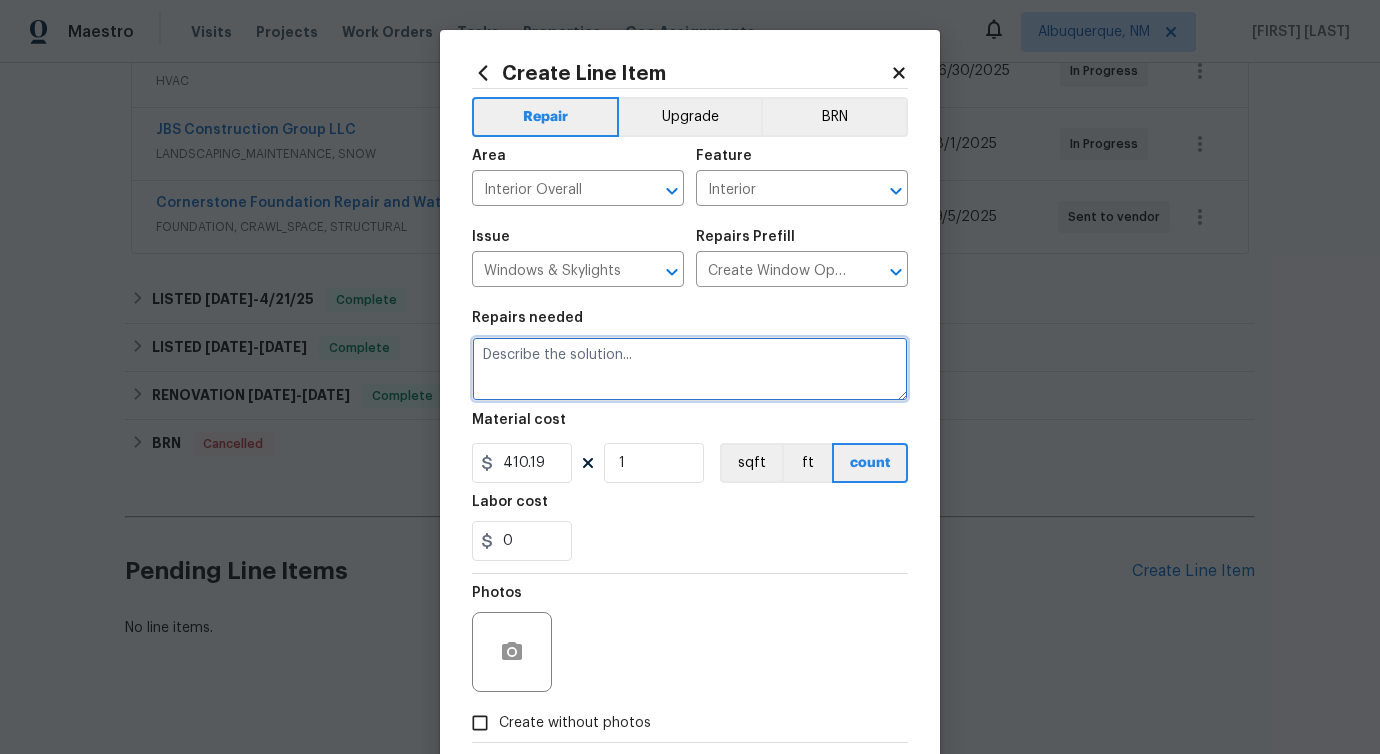 paste on "Please secure the window board it up ASAP and provide a cost estimate to repair the broken window." 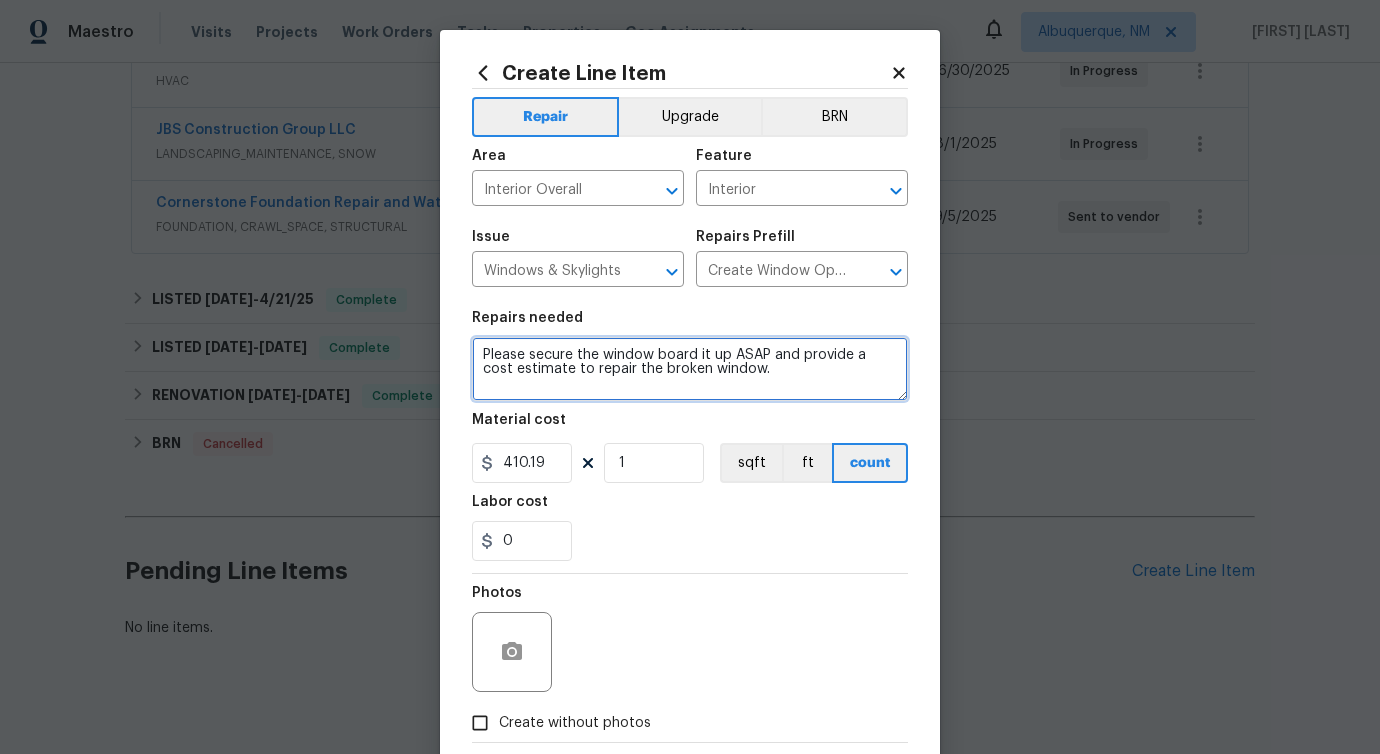 type on "Please secure the window board it up ASAP and provide a cost estimate to repair the broken window." 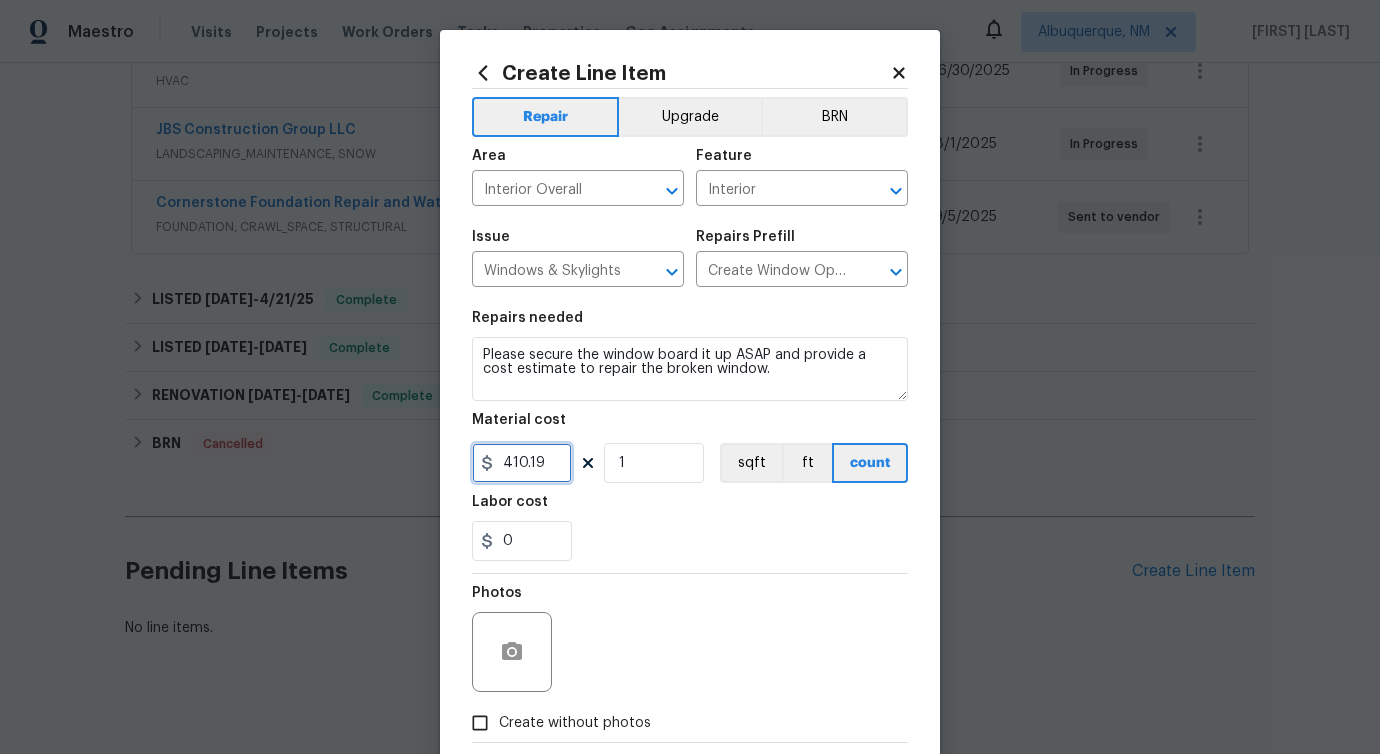 click on "410.19" at bounding box center (522, 463) 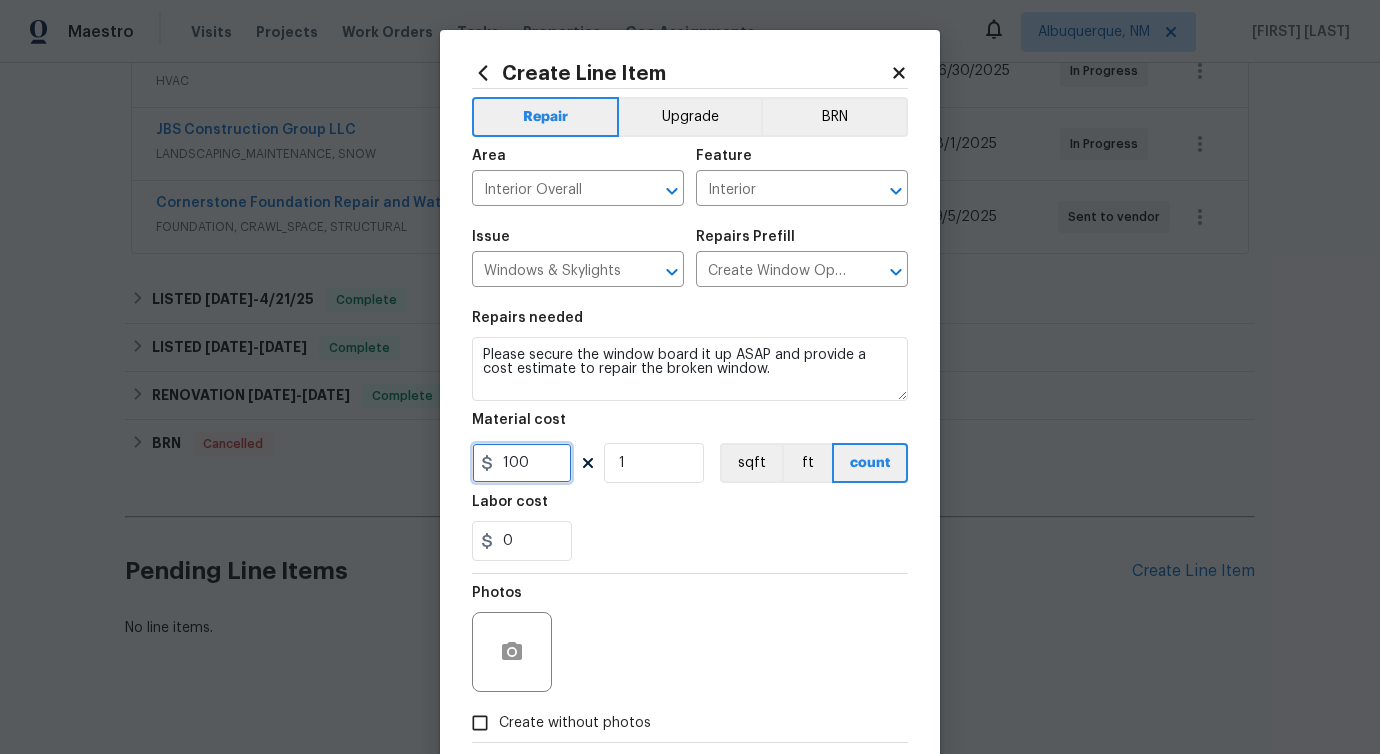 type on "100" 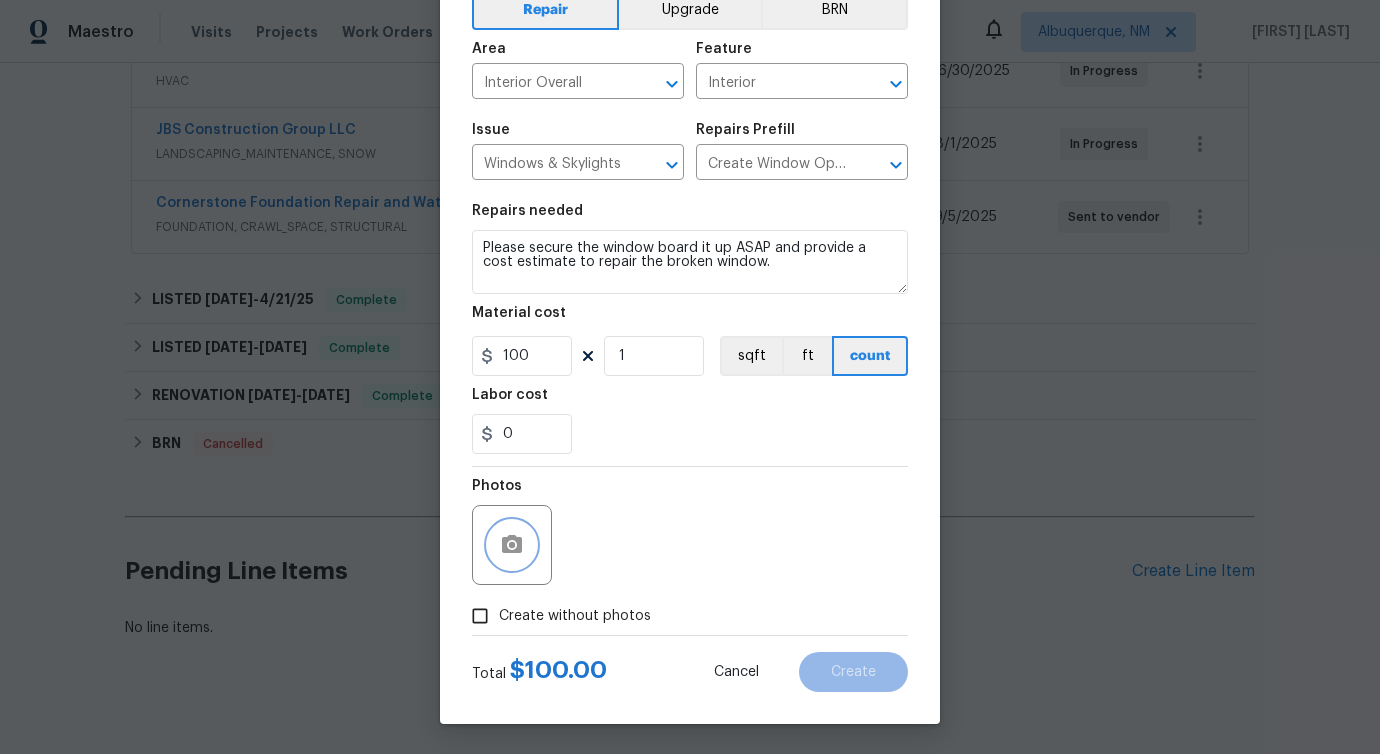 click 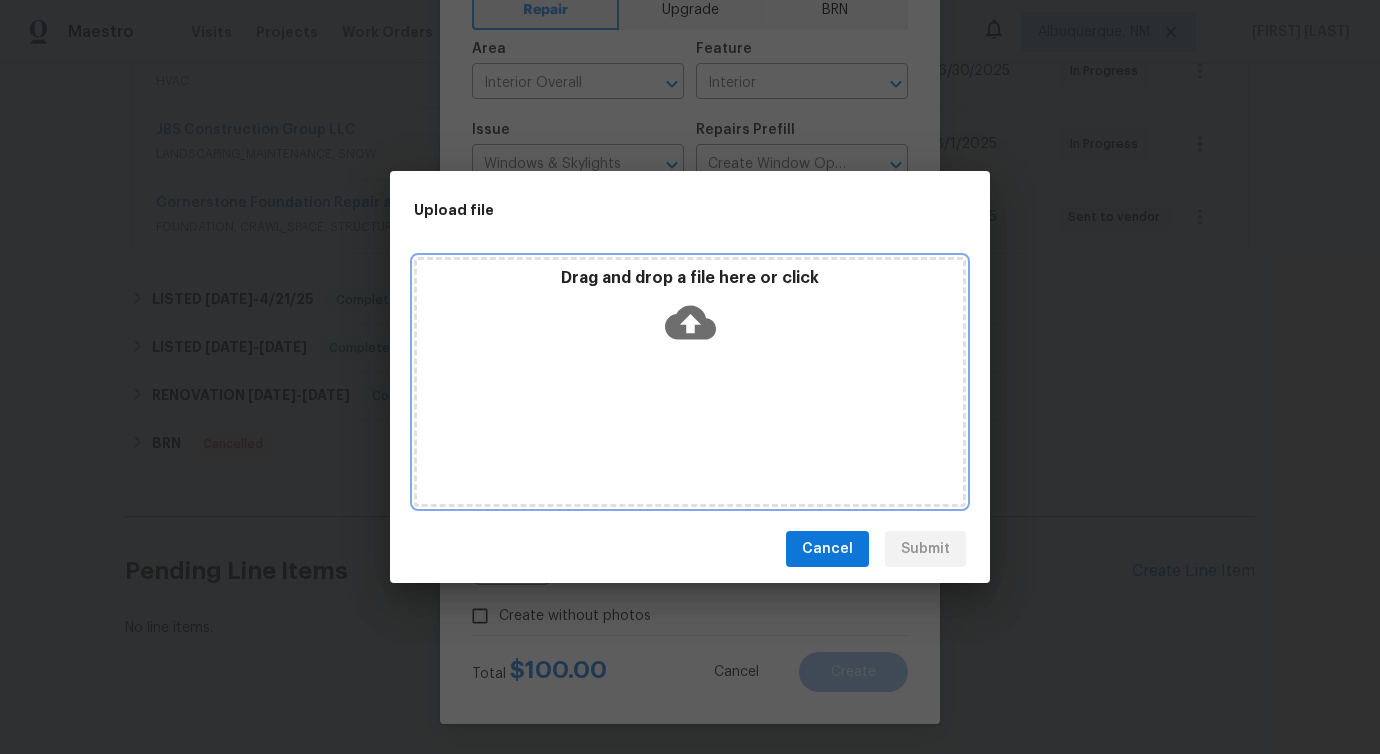 click 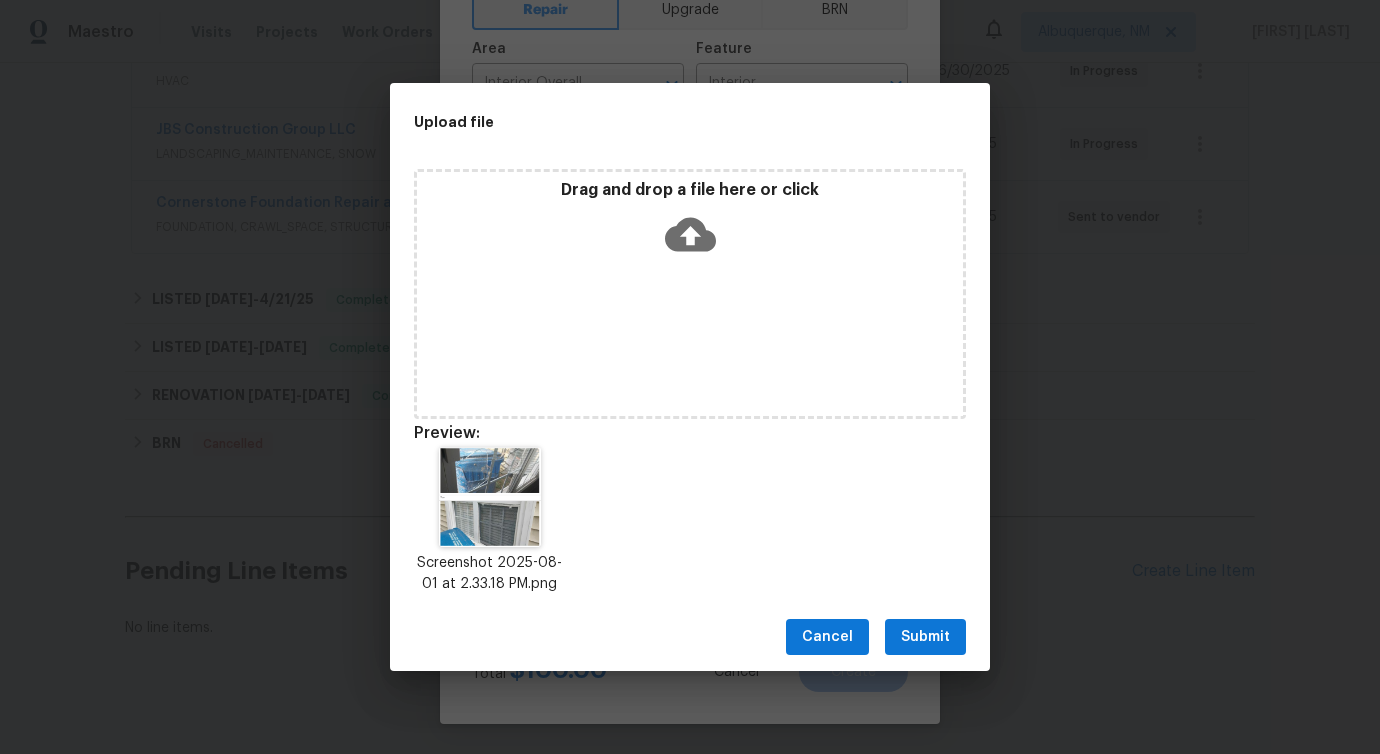 click on "Submit" at bounding box center (925, 637) 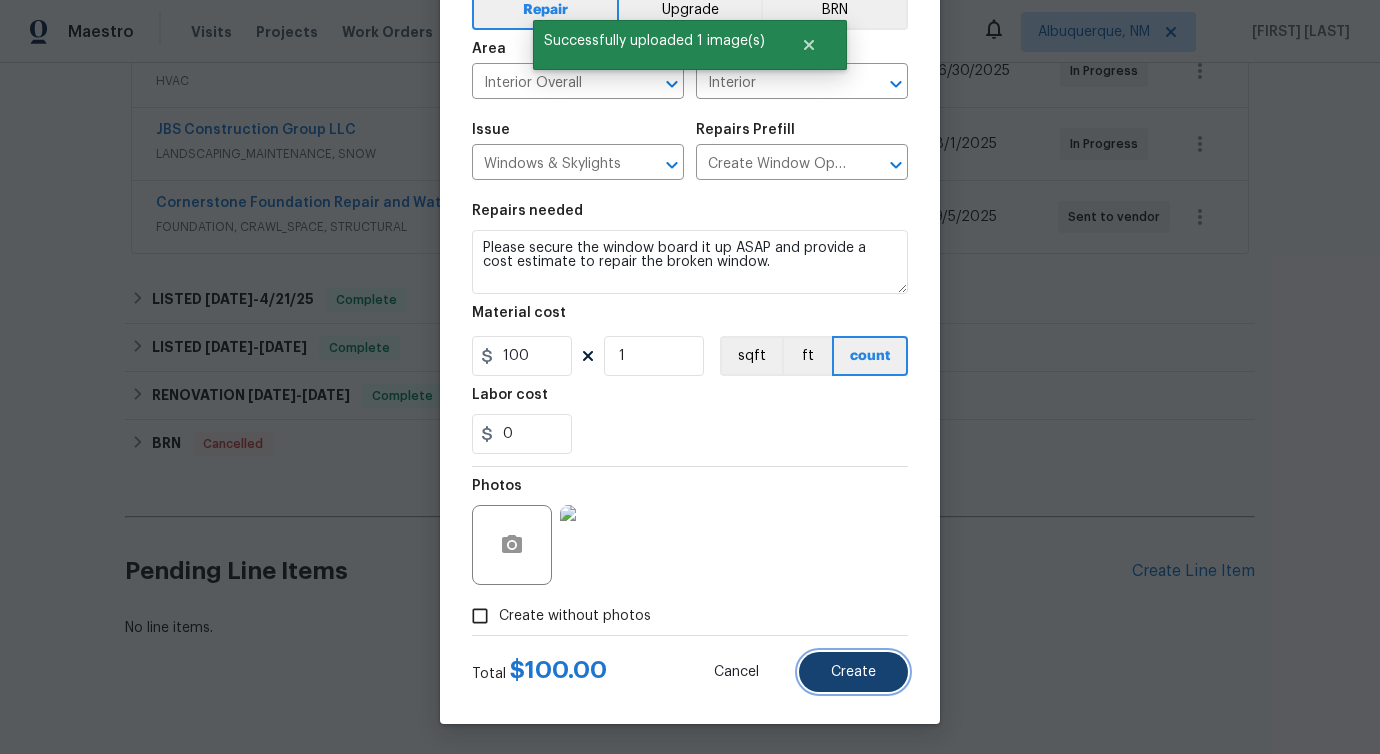 click on "Create" at bounding box center (853, 672) 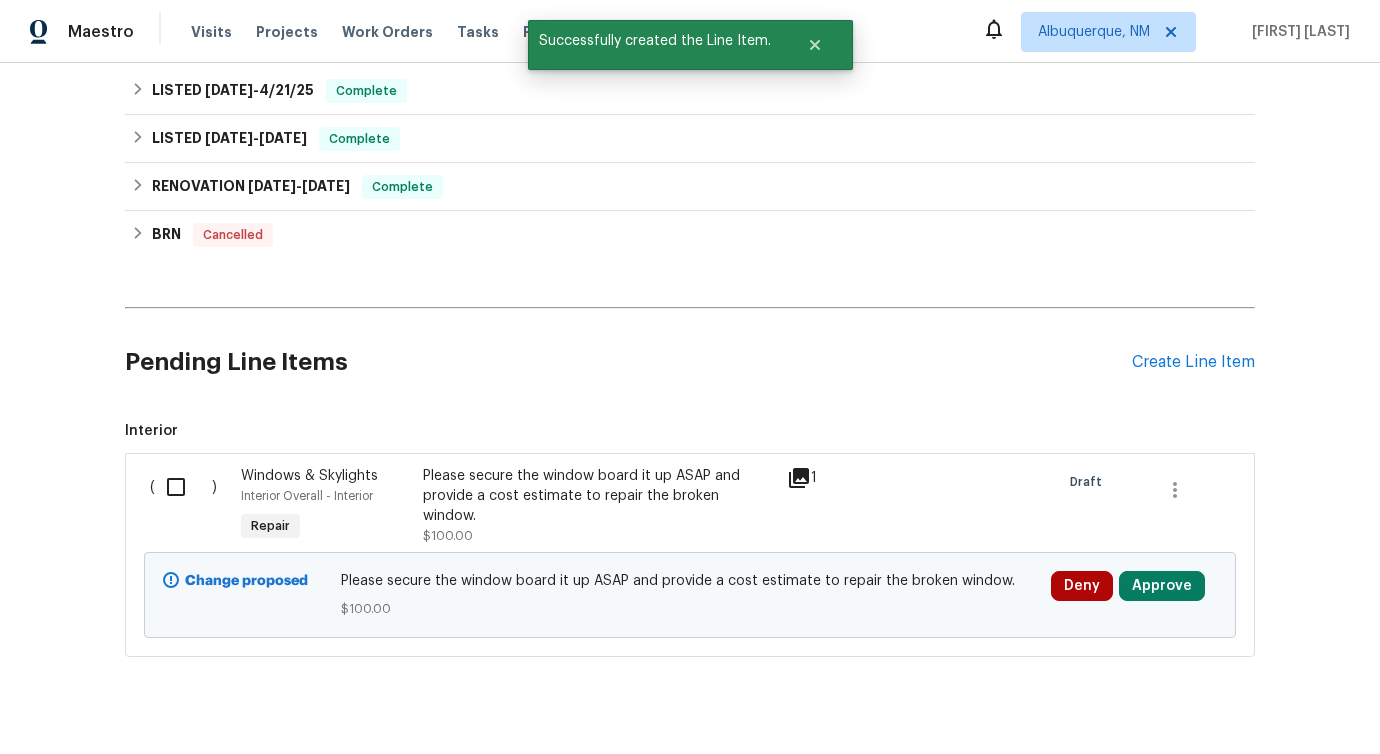 scroll, scrollTop: 733, scrollLeft: 0, axis: vertical 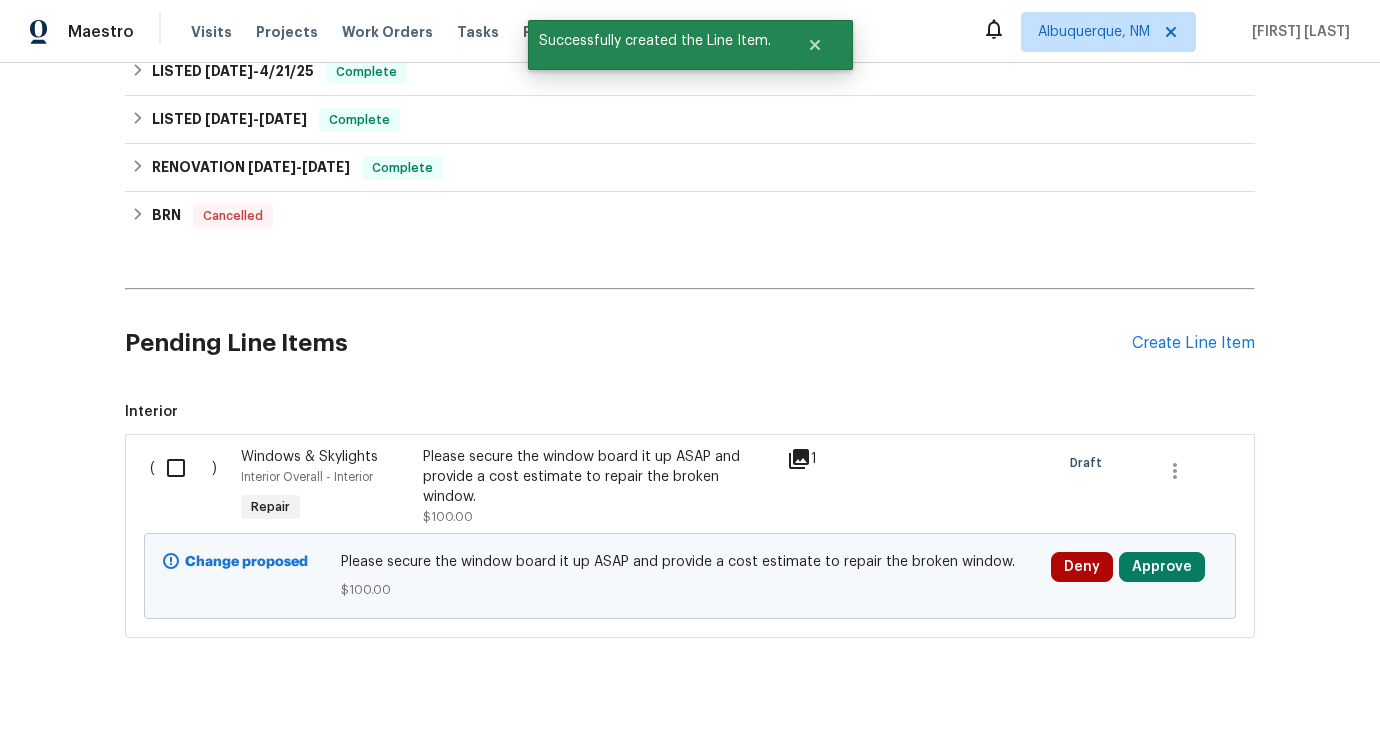click at bounding box center [183, 468] 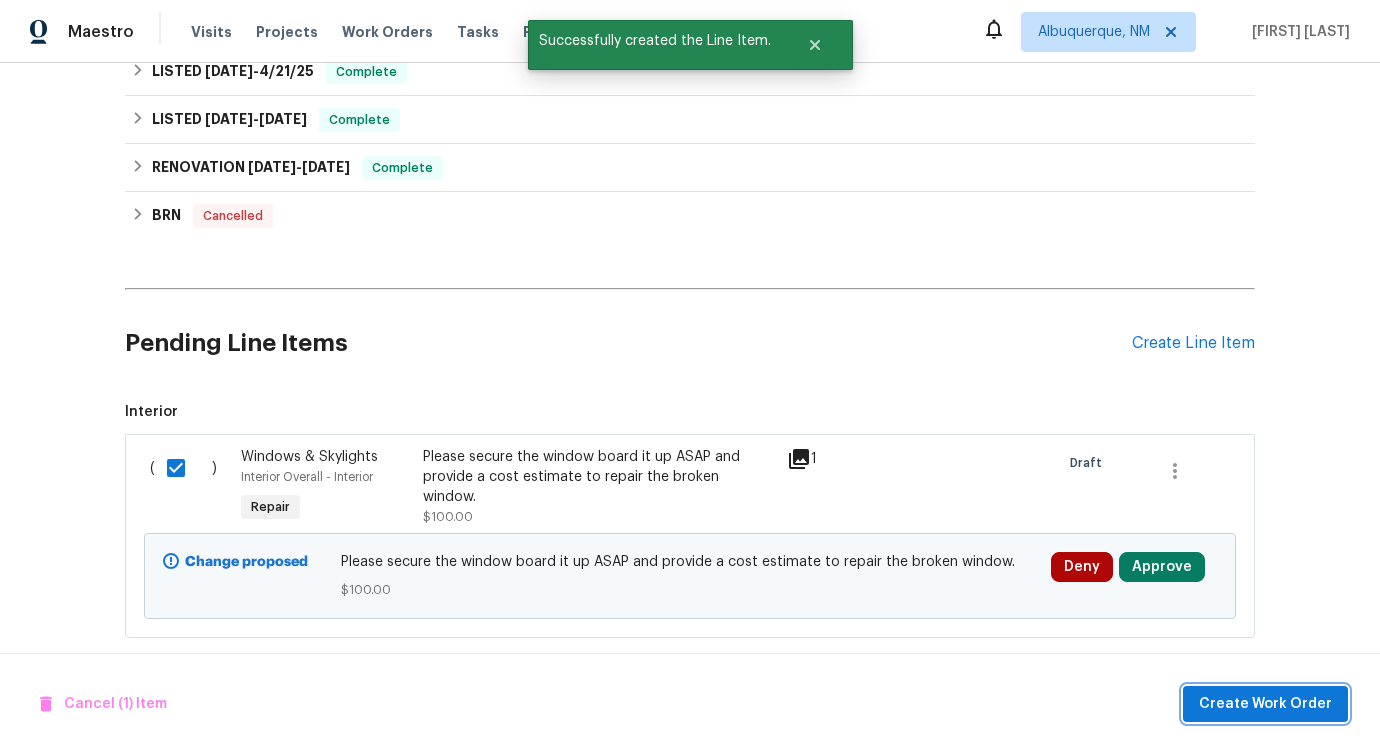 click on "Create Work Order" at bounding box center (1265, 704) 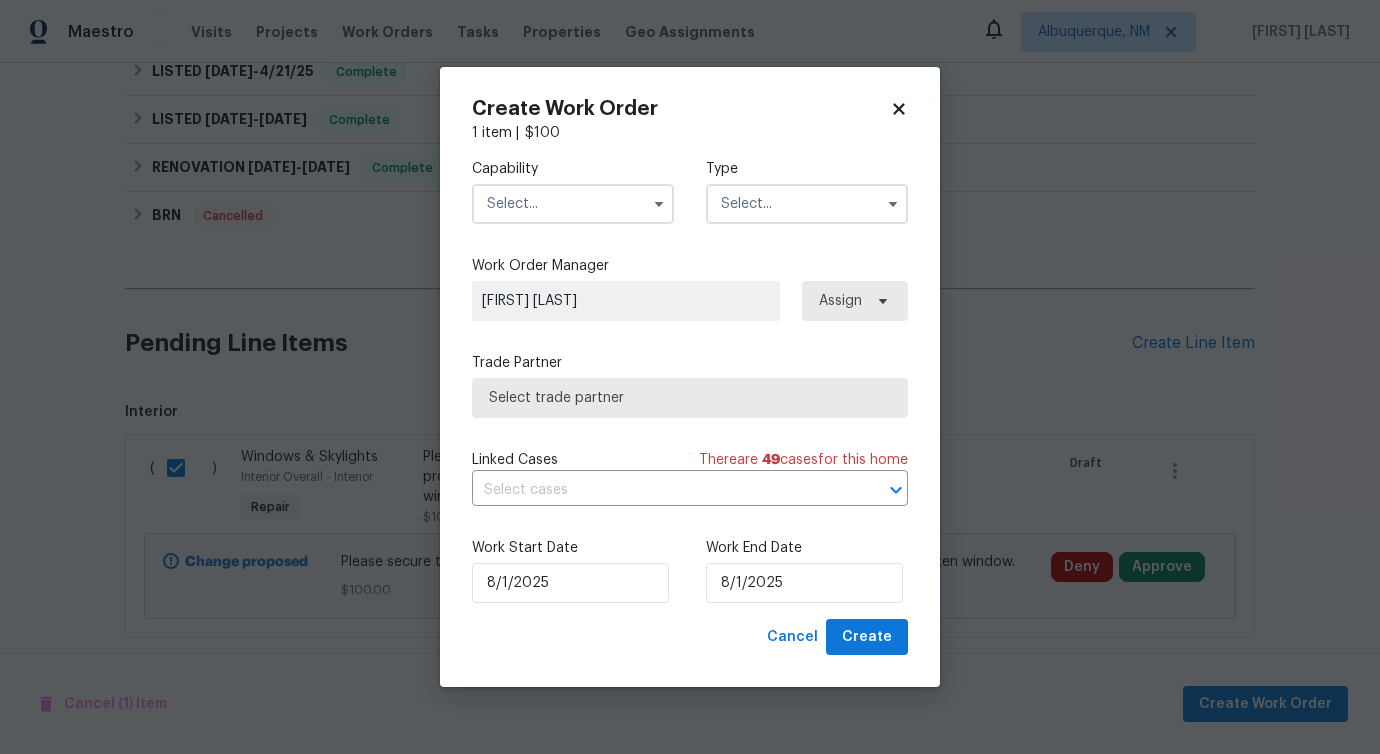 click on "Capability" at bounding box center [573, 169] 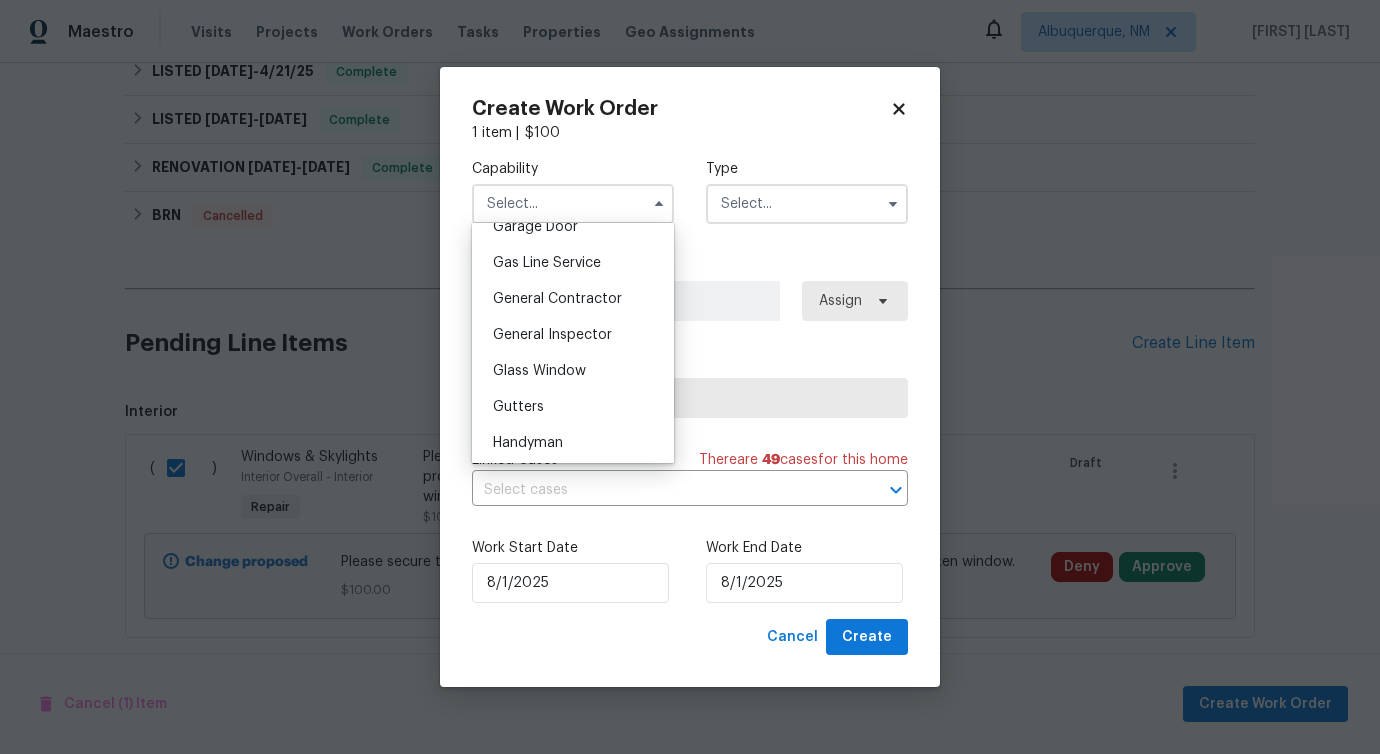 scroll, scrollTop: 923, scrollLeft: 0, axis: vertical 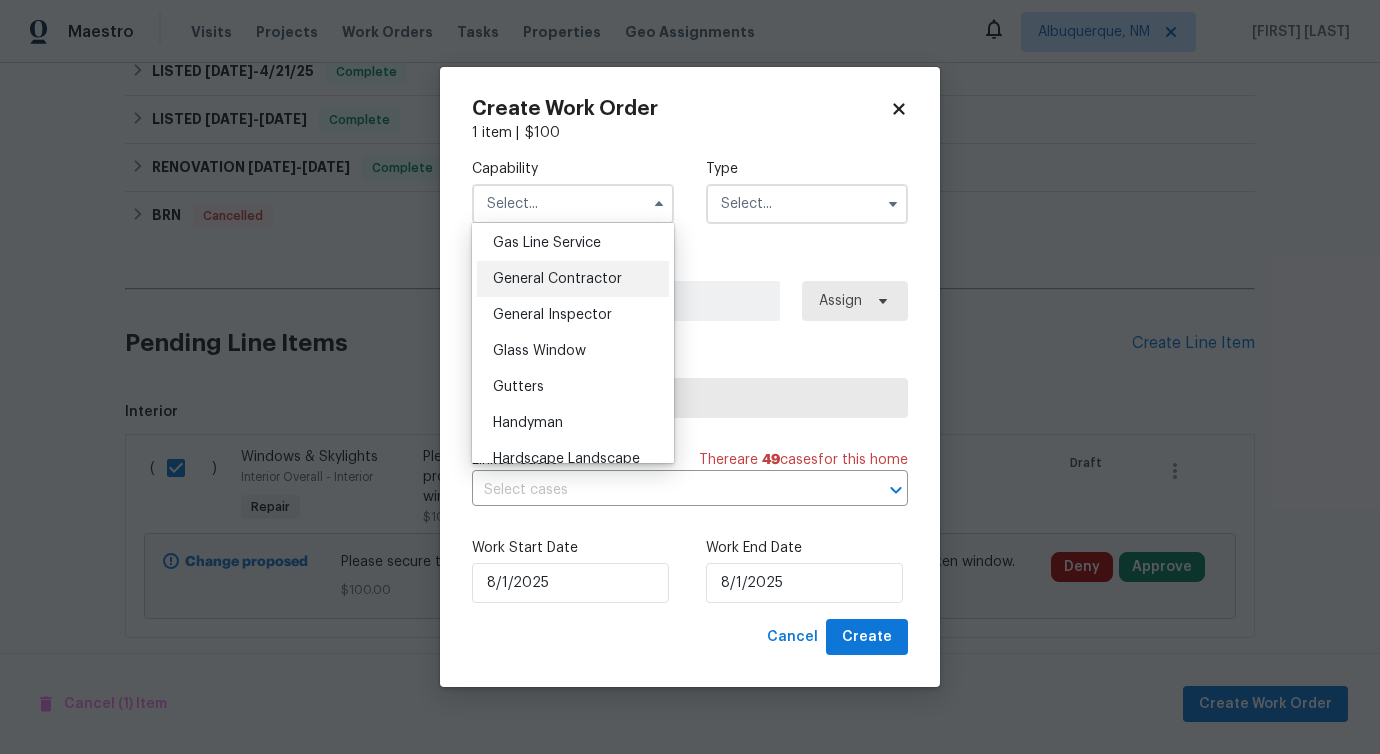 click on "General Contractor" at bounding box center (573, 279) 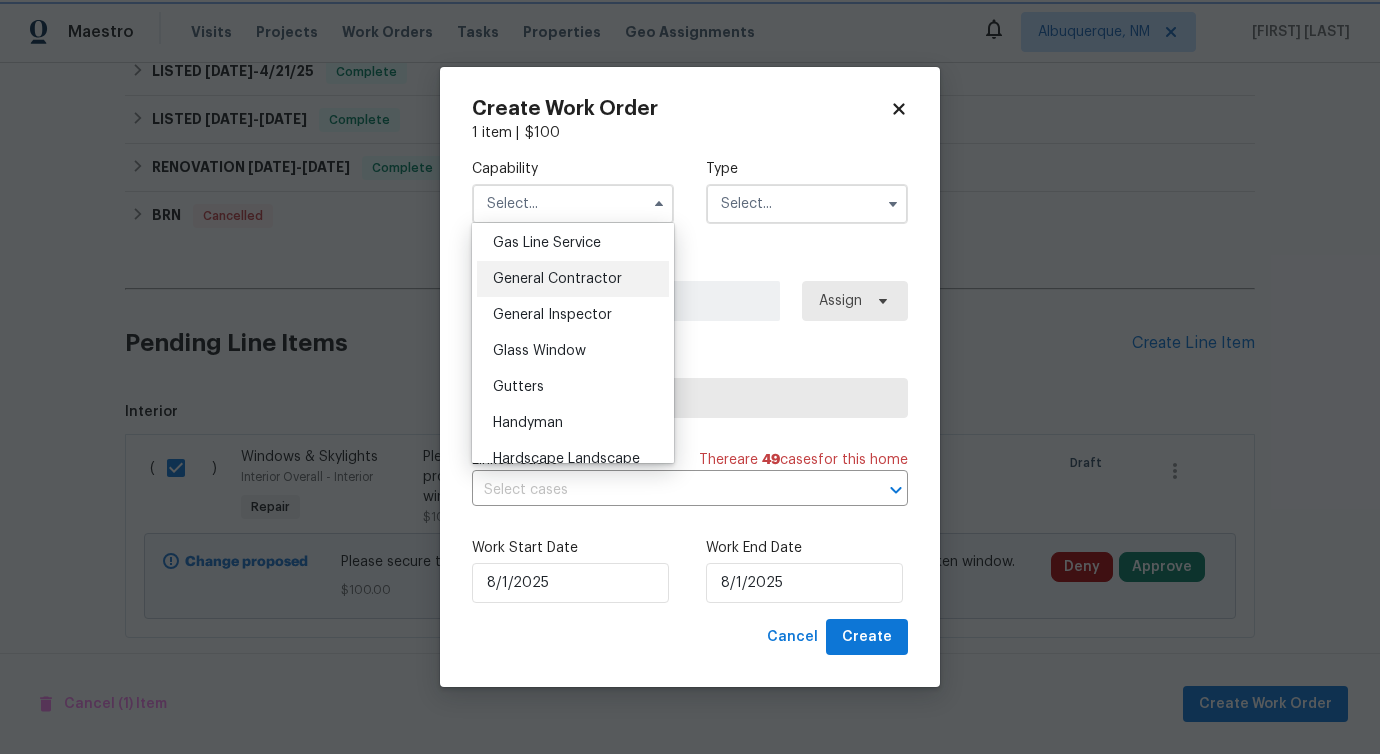 type on "General Contractor" 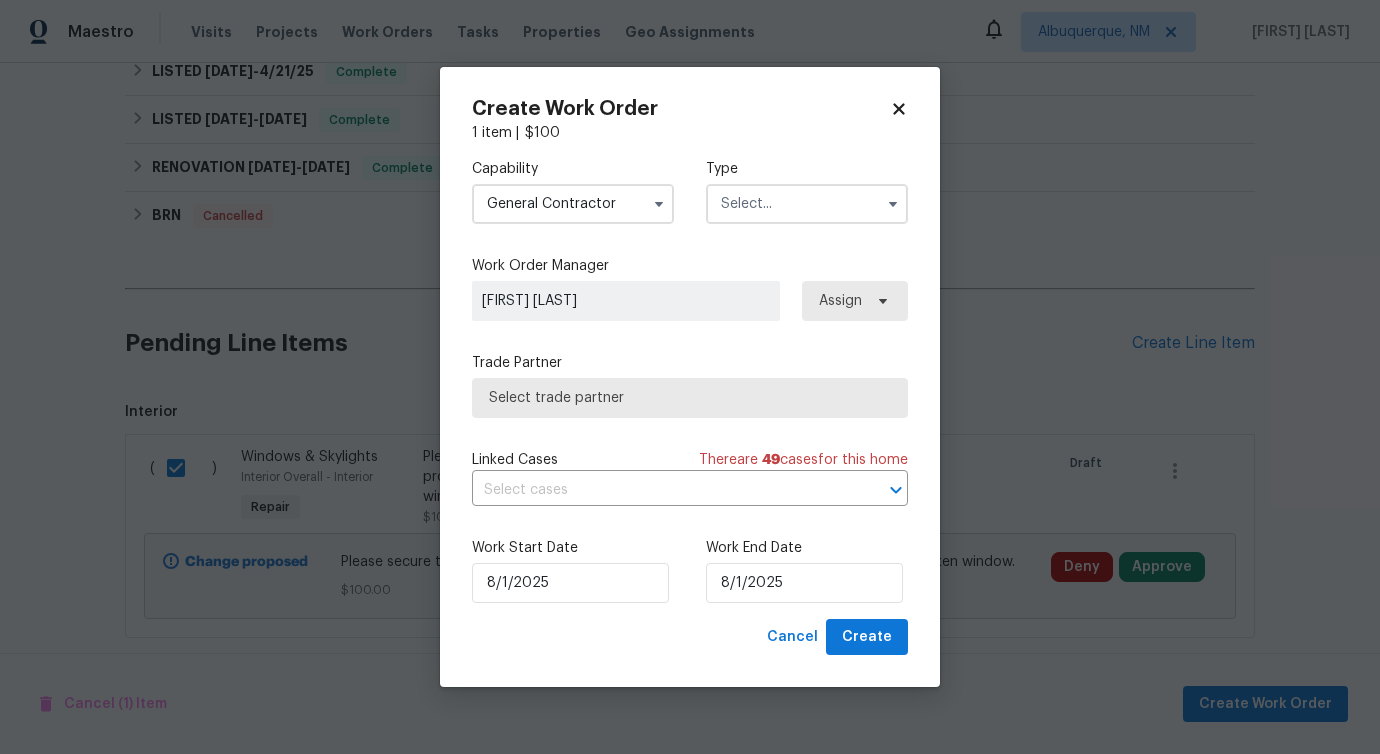 click at bounding box center [807, 204] 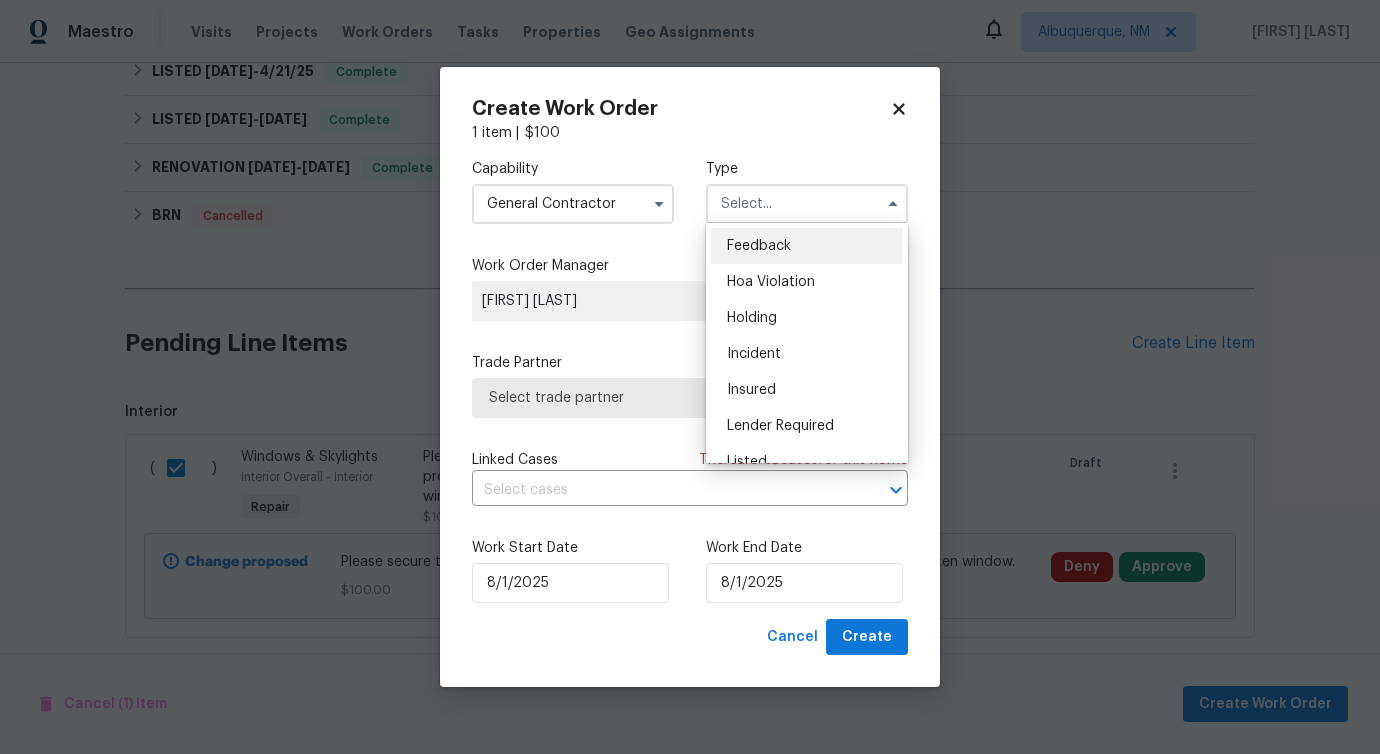 click on "Feedback" at bounding box center (759, 246) 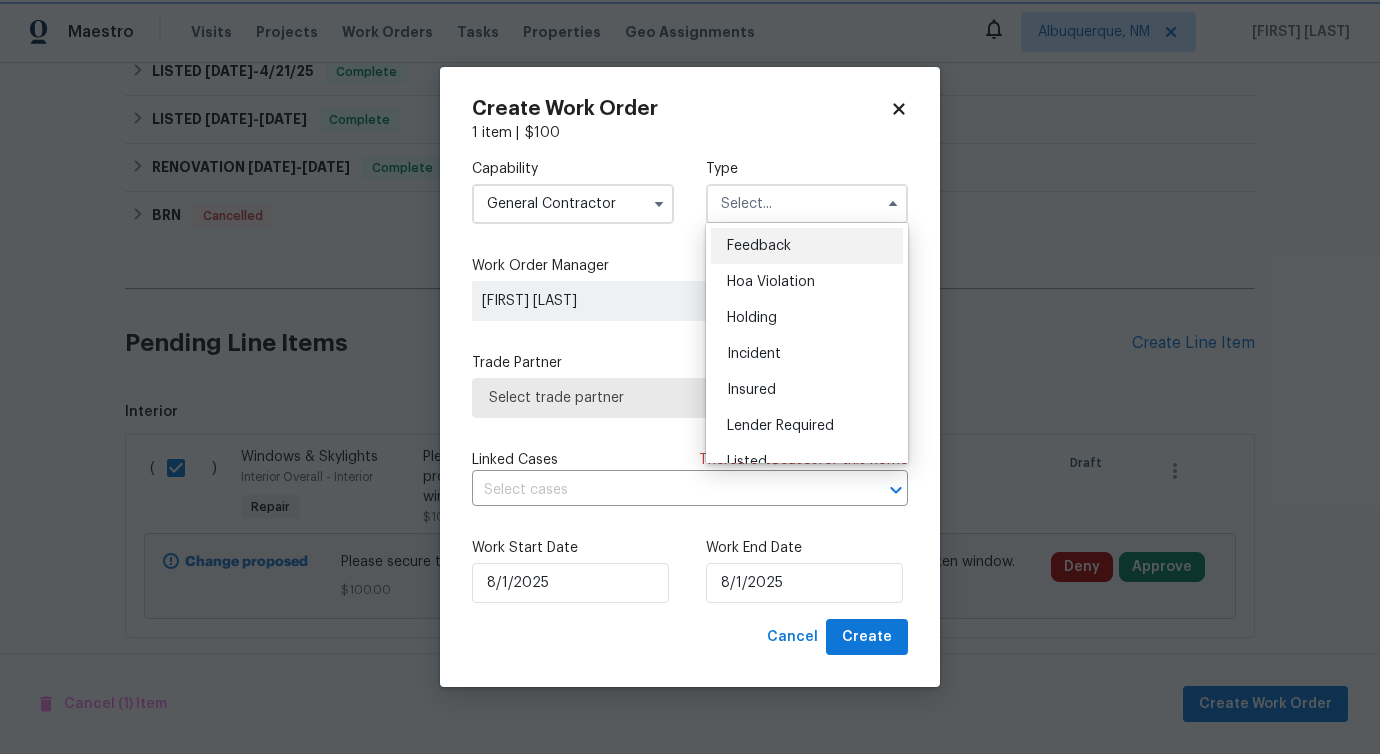 type on "Feedback" 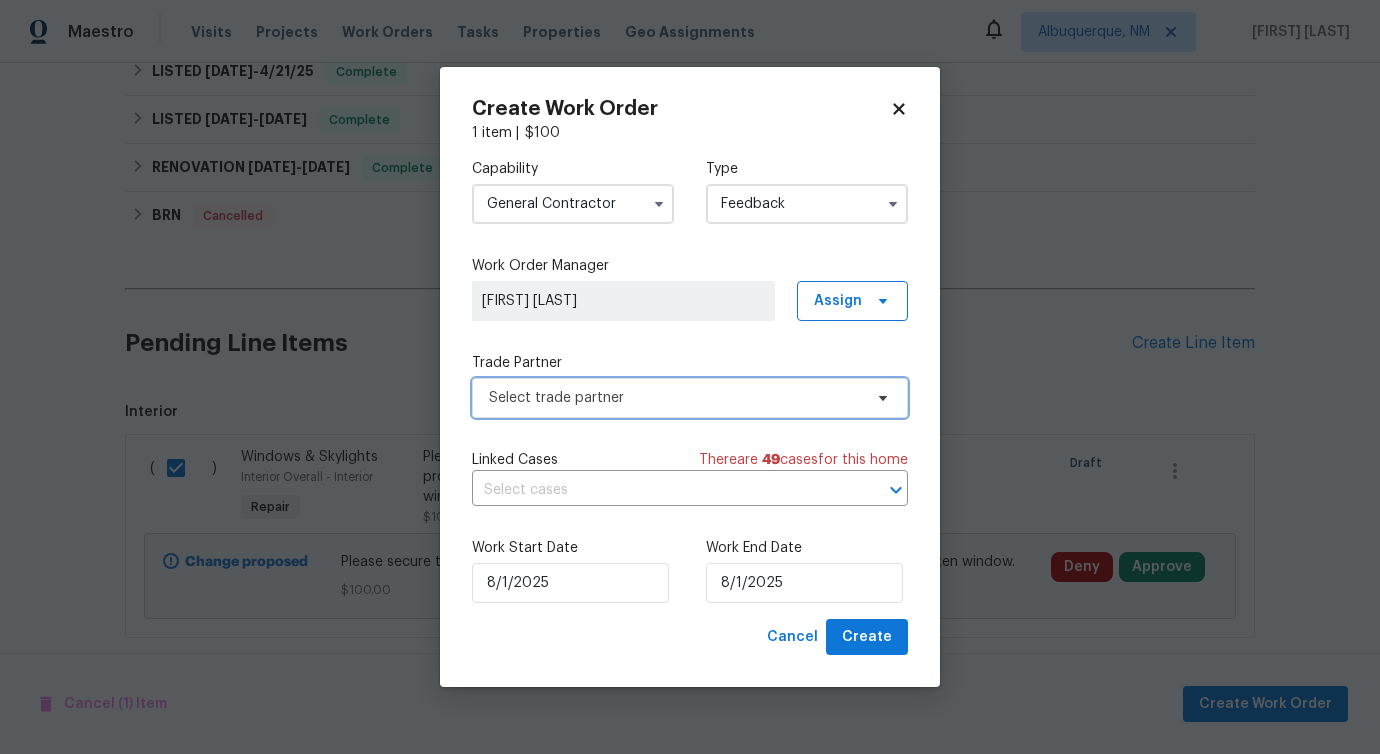 click on "Select trade partner" at bounding box center (675, 398) 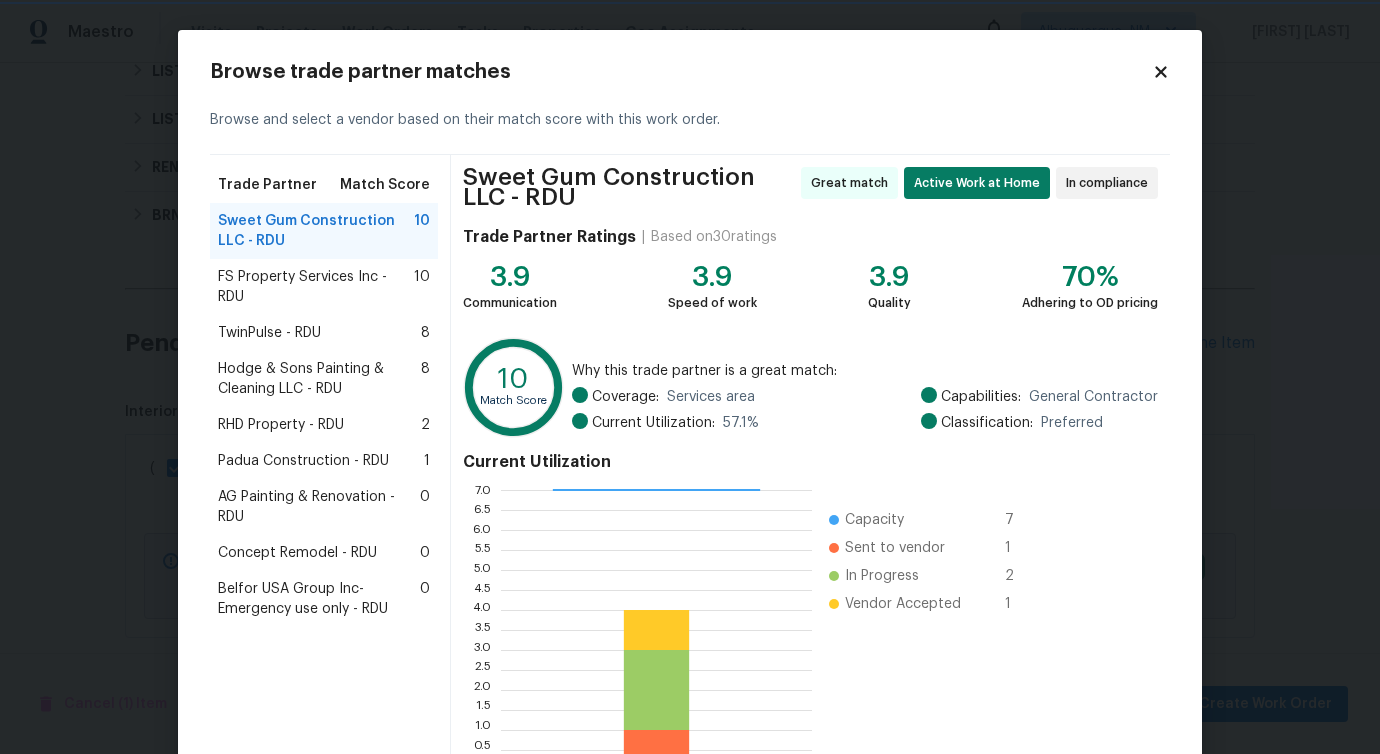 scroll, scrollTop: 280, scrollLeft: 311, axis: both 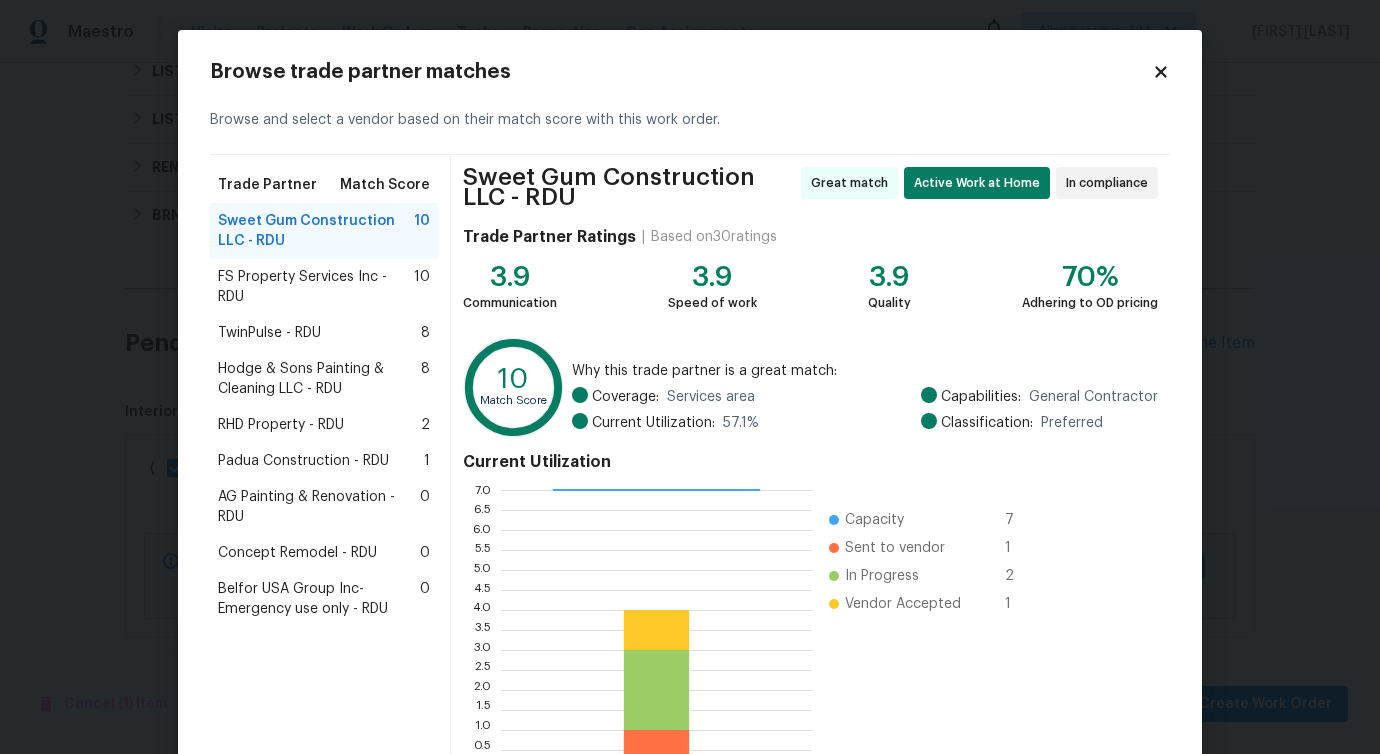click on "FS Property Services Inc - RDU  10" at bounding box center [324, 287] 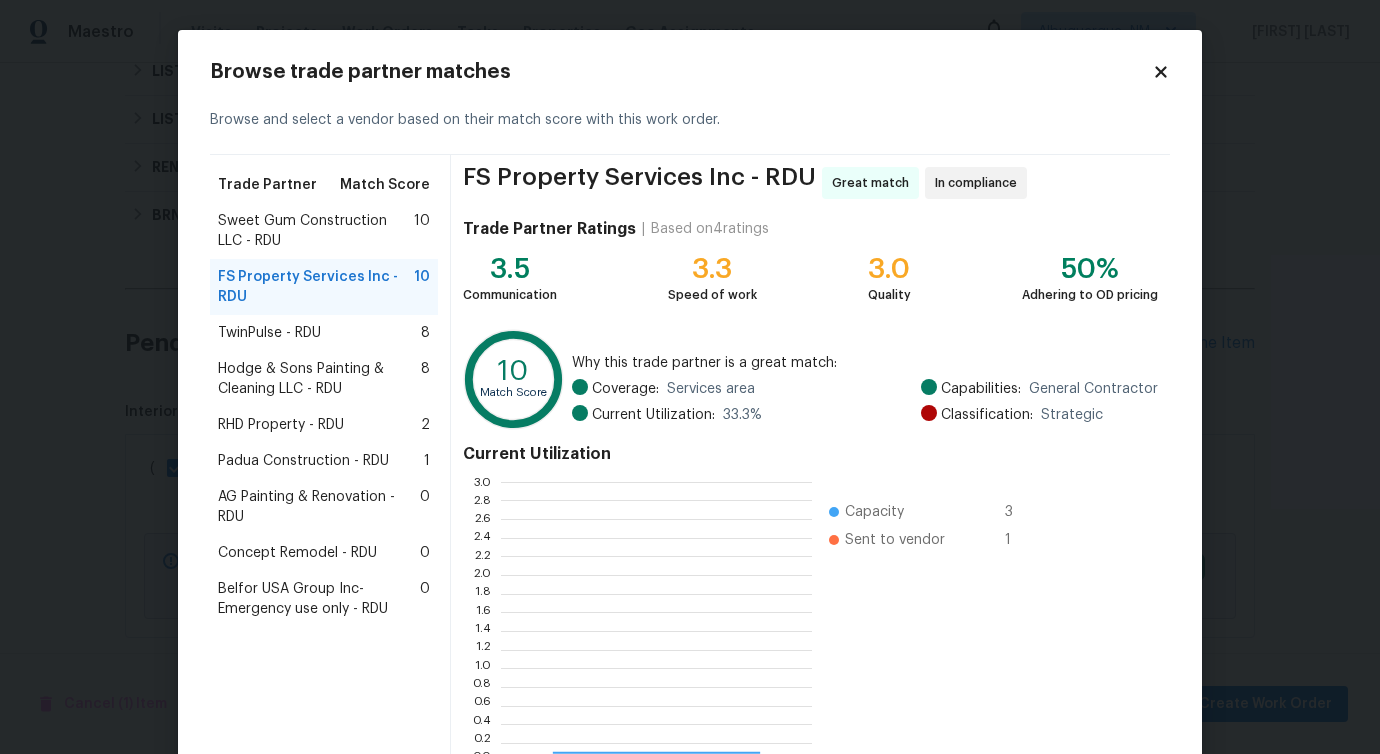 click on "TwinPulse - RDU" at bounding box center [269, 333] 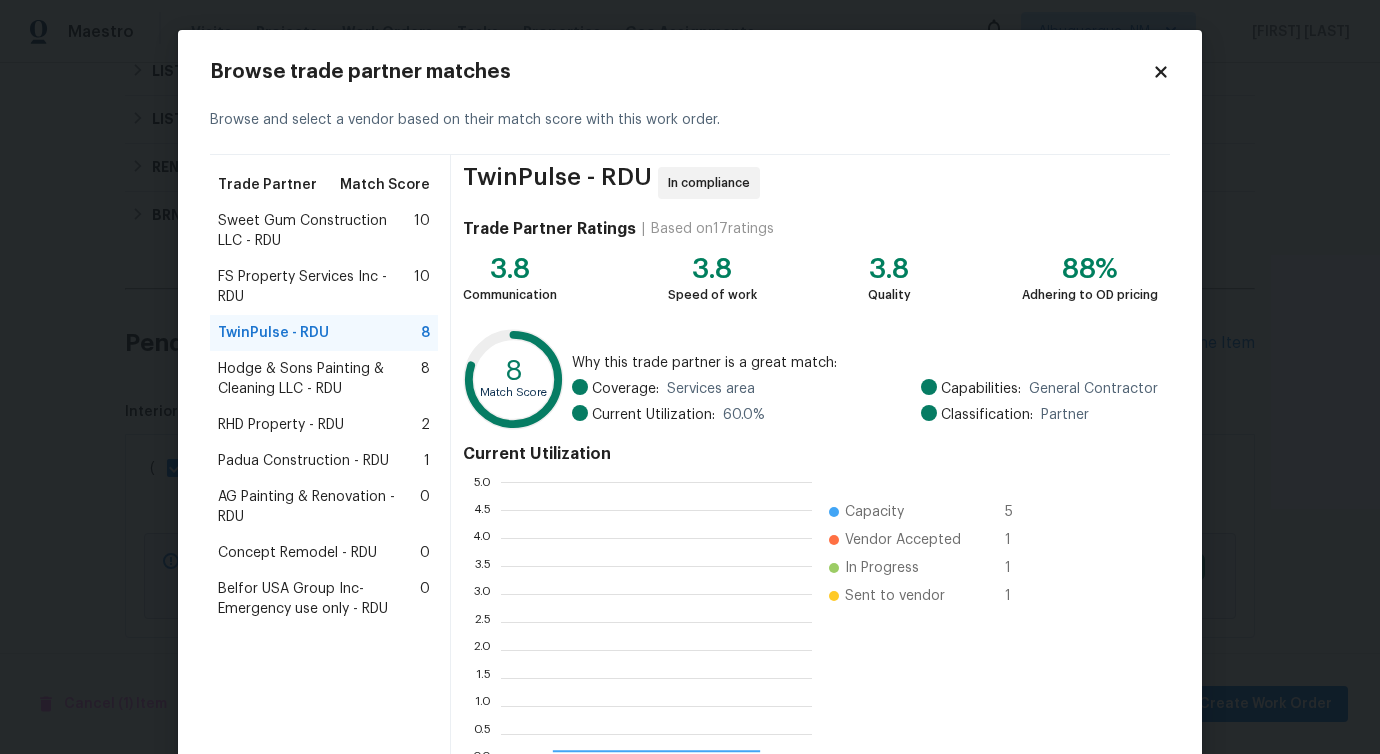 click on "Hodge & Sons Painting & Cleaning LLC - RDU" at bounding box center (319, 379) 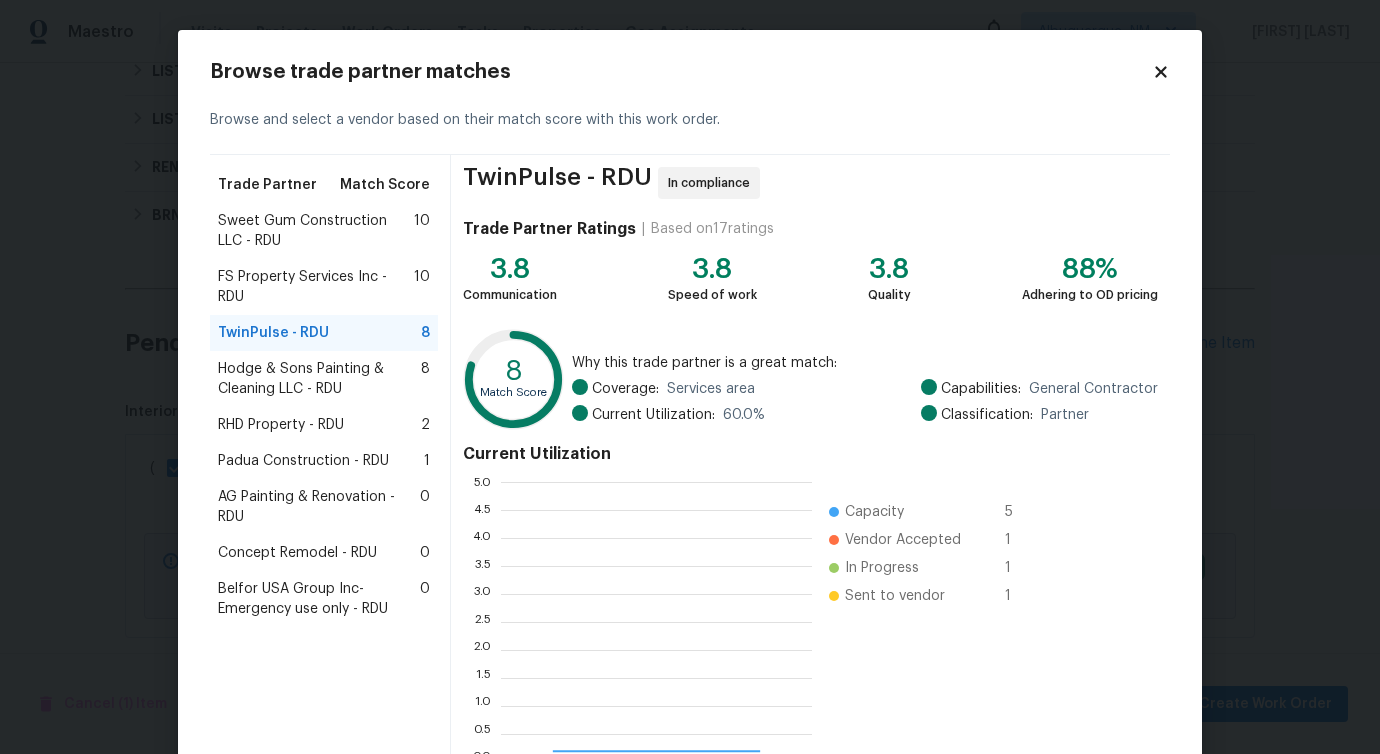 scroll, scrollTop: 0, scrollLeft: 0, axis: both 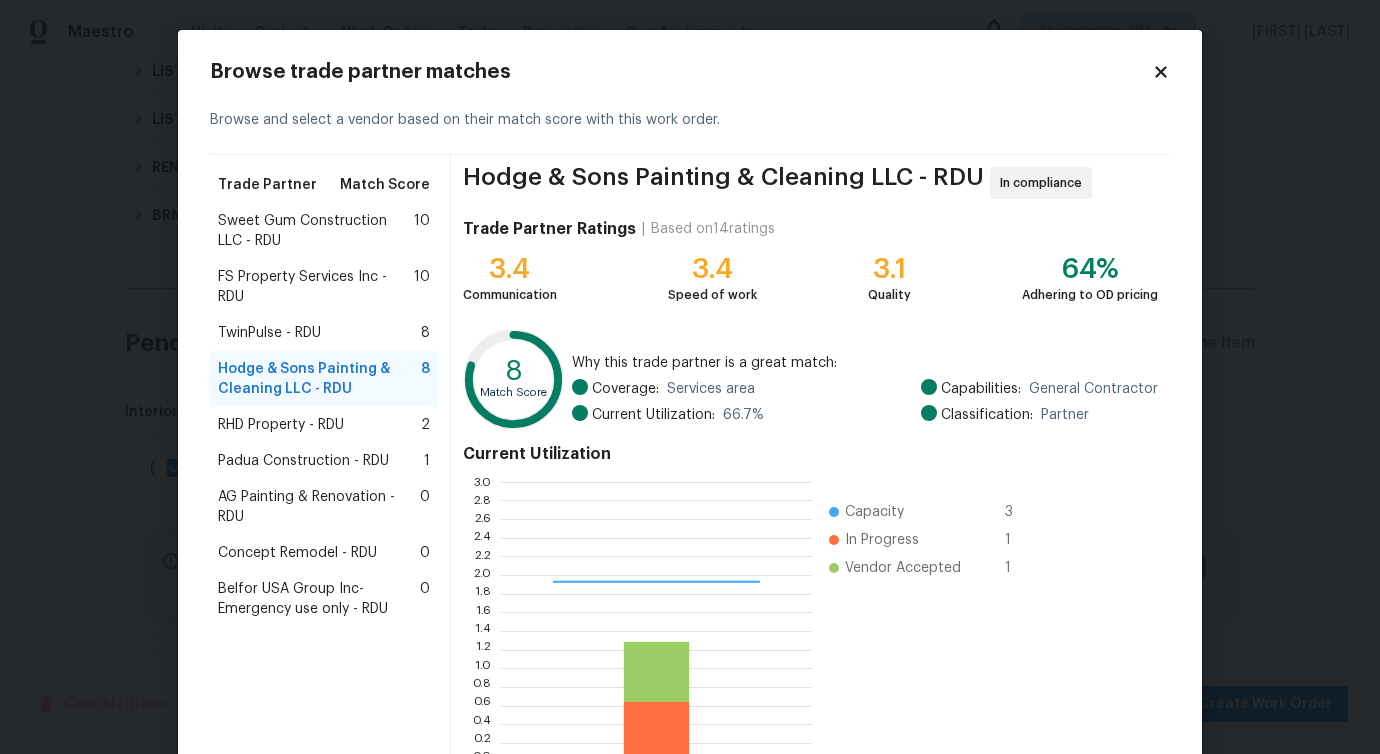 click on "RHD Property - RDU 2" at bounding box center (324, 425) 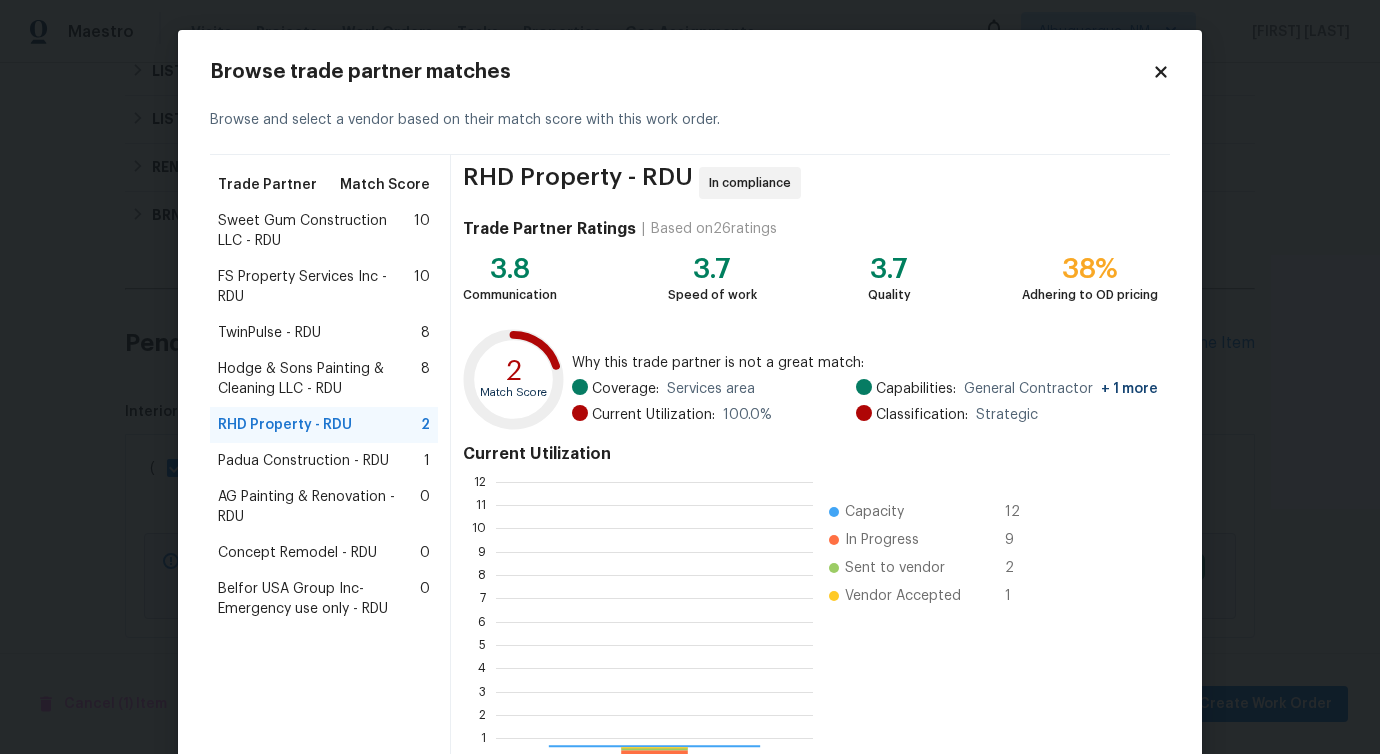 click on "AG Painting & Renovation - RDU 0" at bounding box center [324, 507] 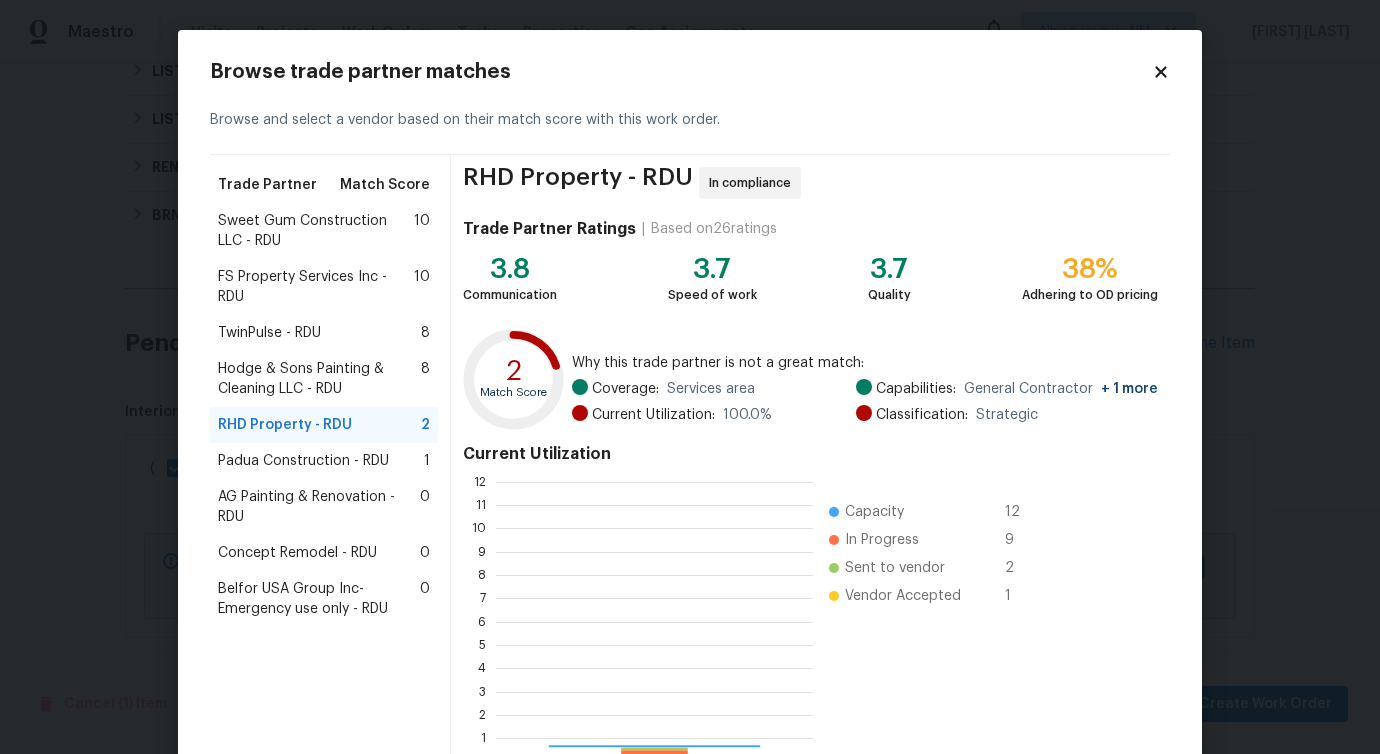 scroll, scrollTop: 0, scrollLeft: 0, axis: both 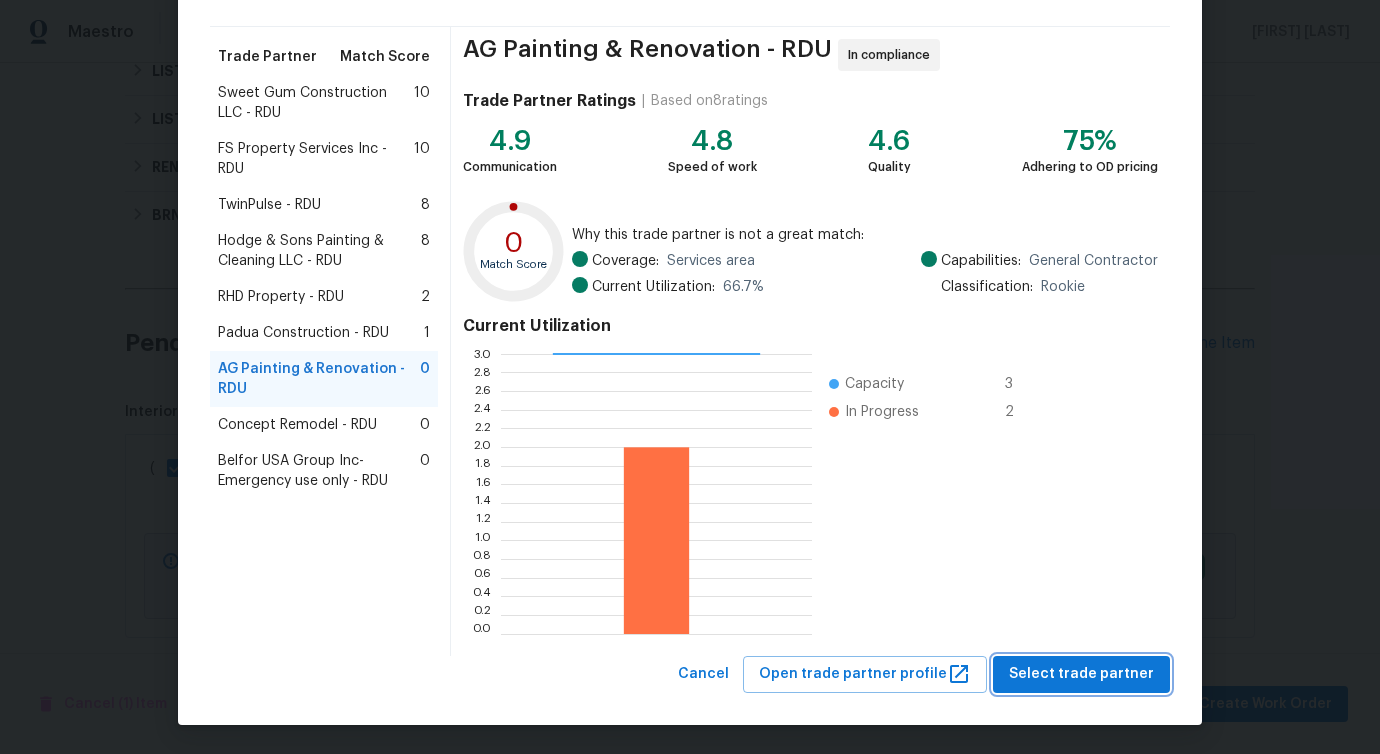 click on "Select trade partner" at bounding box center (1081, 674) 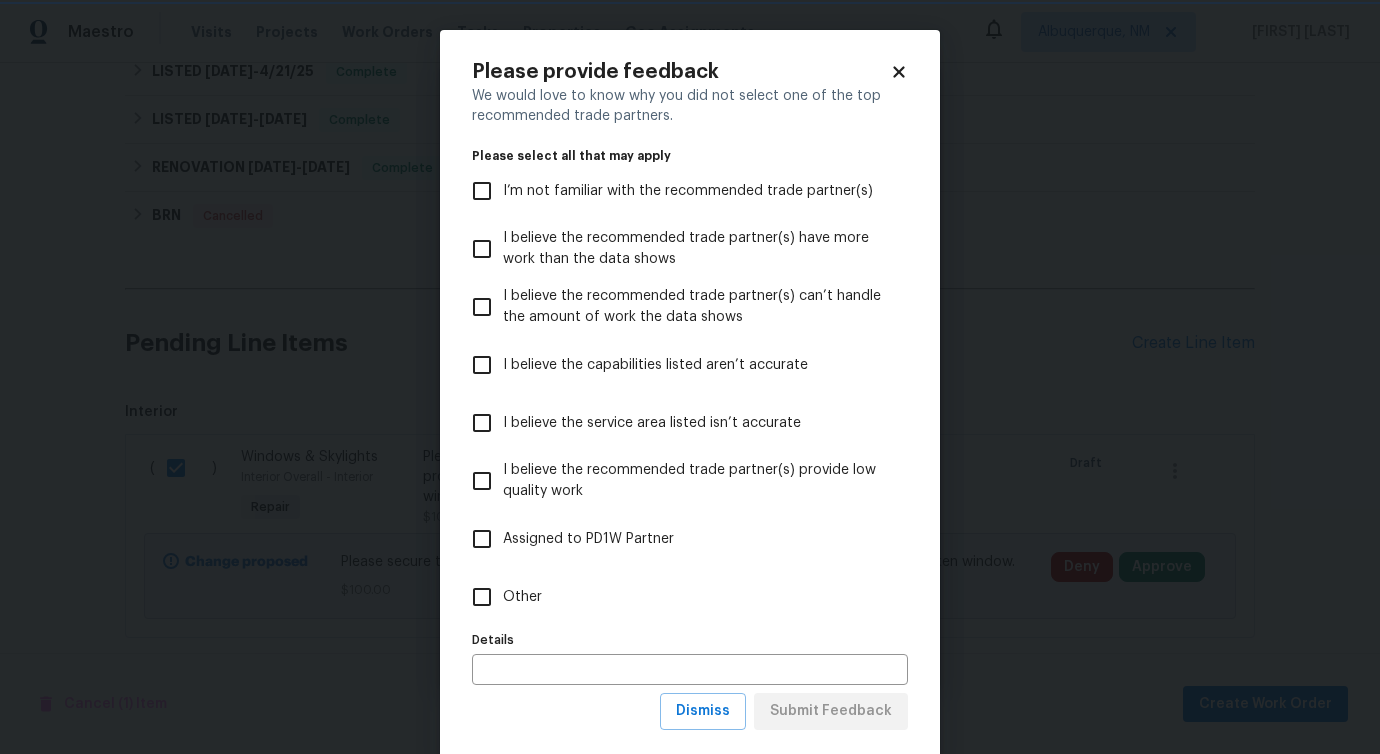 scroll, scrollTop: 0, scrollLeft: 0, axis: both 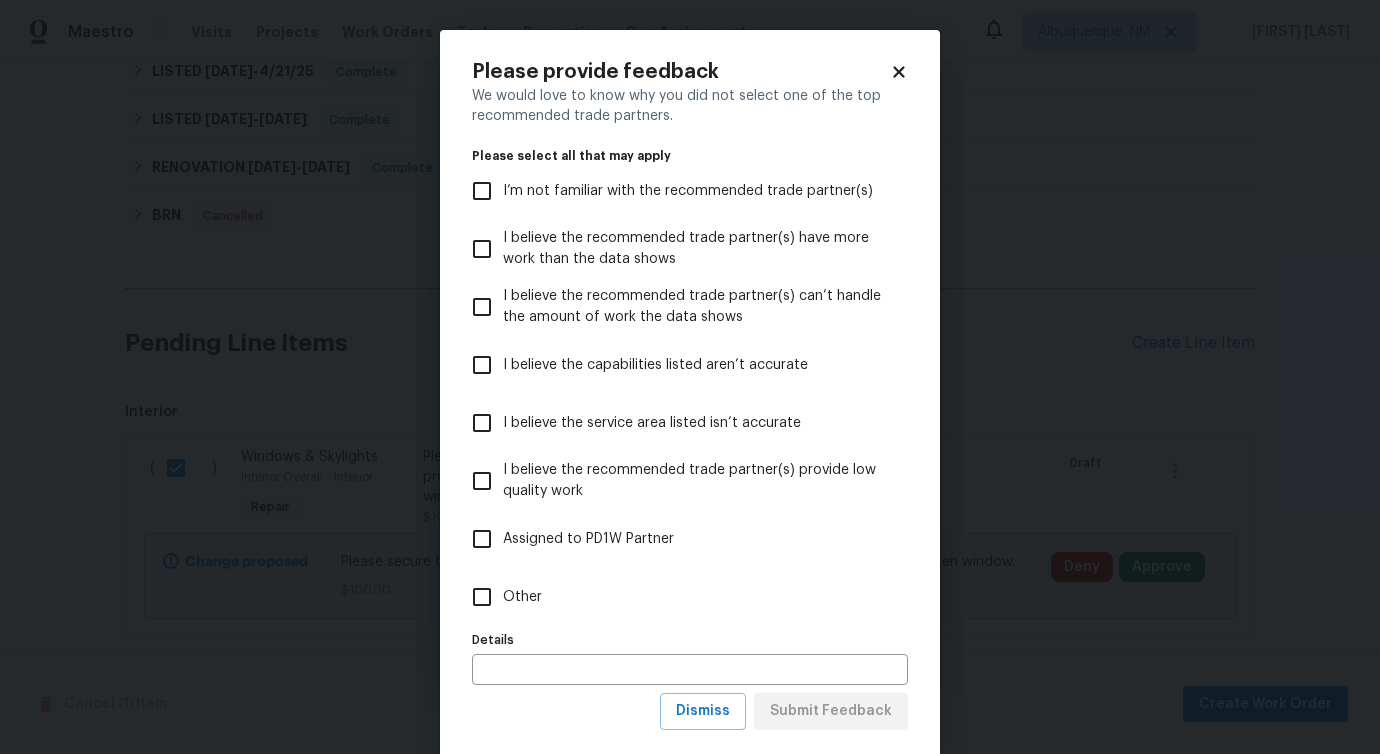 click on "Other" at bounding box center (482, 597) 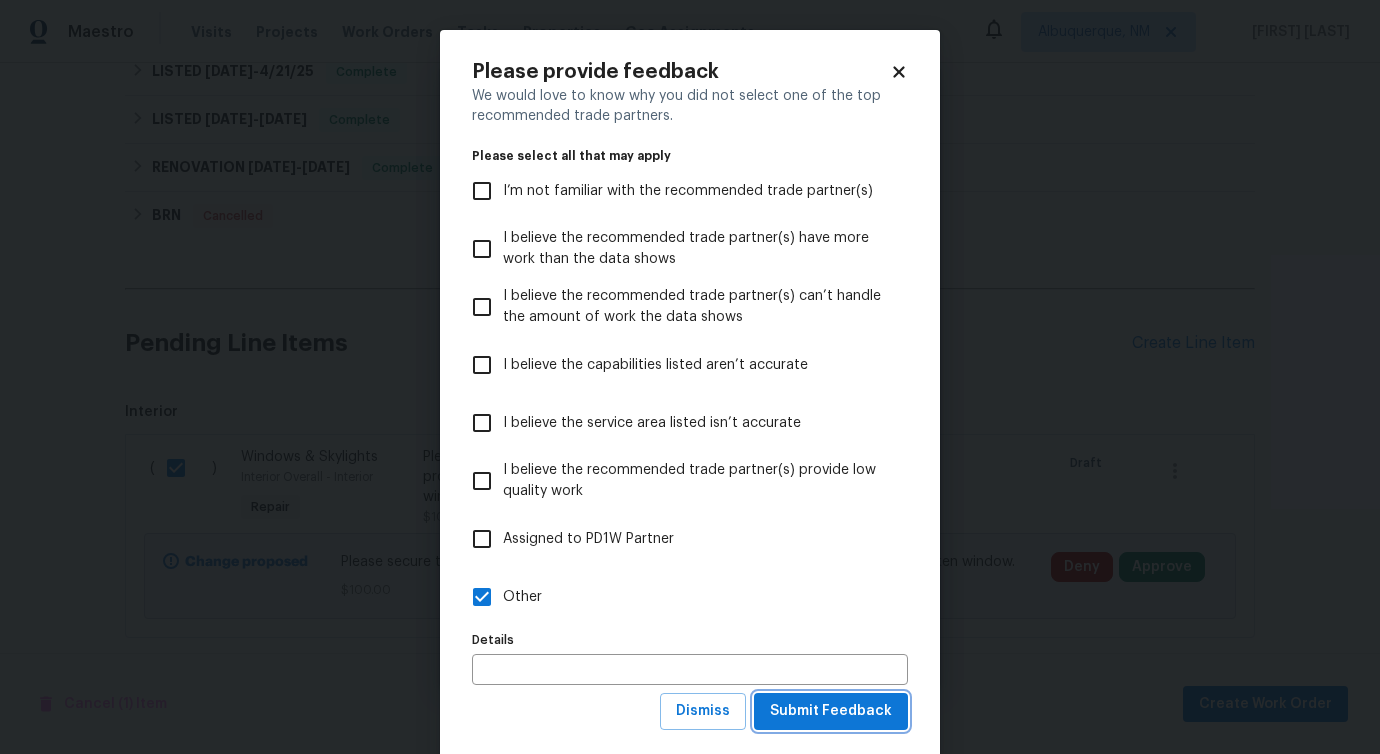 click on "Submit Feedback" at bounding box center (831, 711) 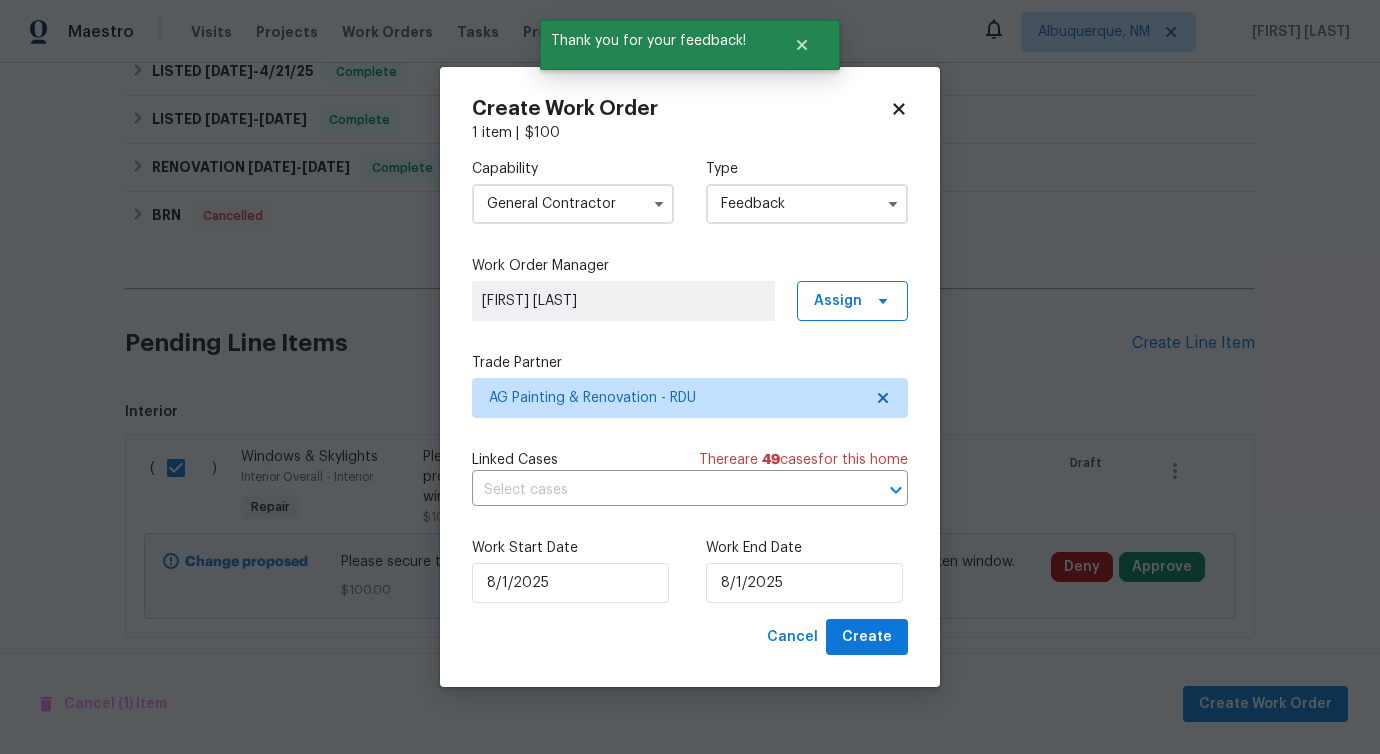 click on "Linked Cases There  are   49  case s  for this home   ​" at bounding box center [690, 478] 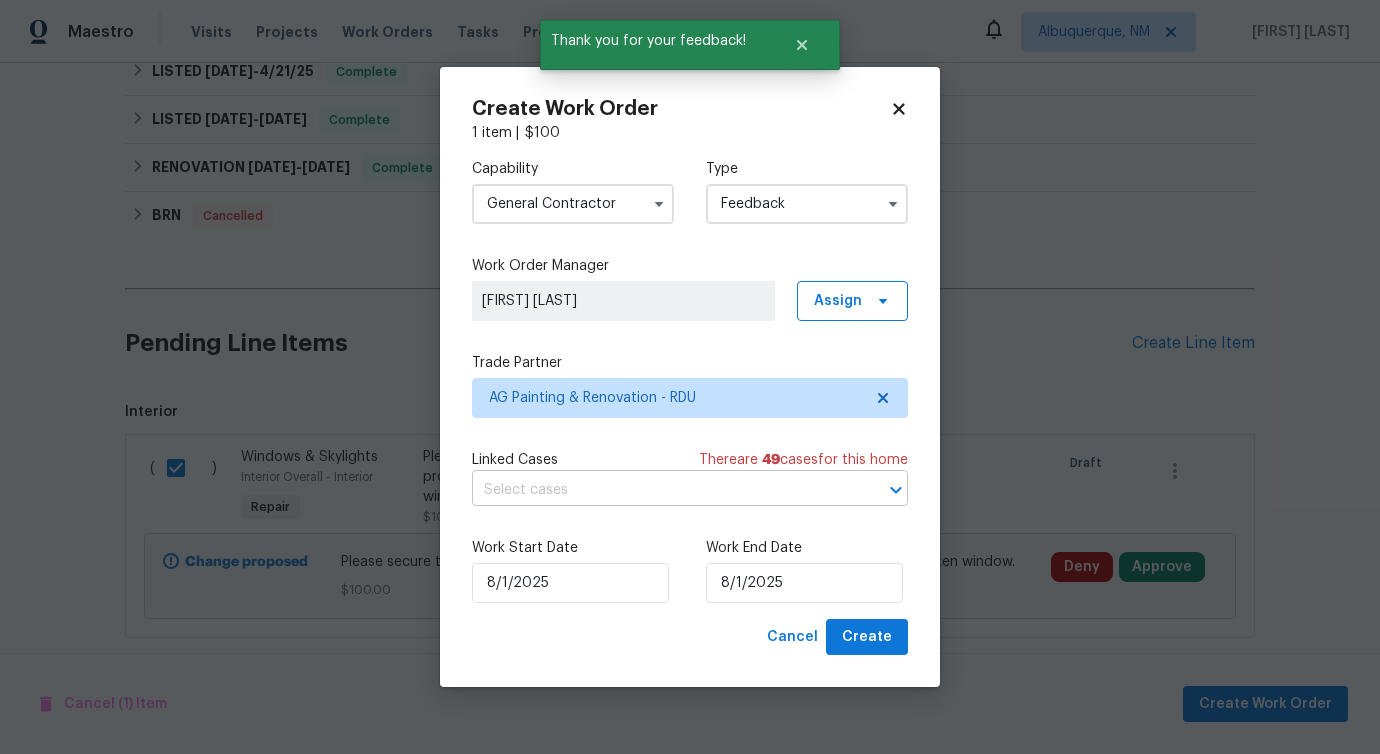 click at bounding box center (662, 490) 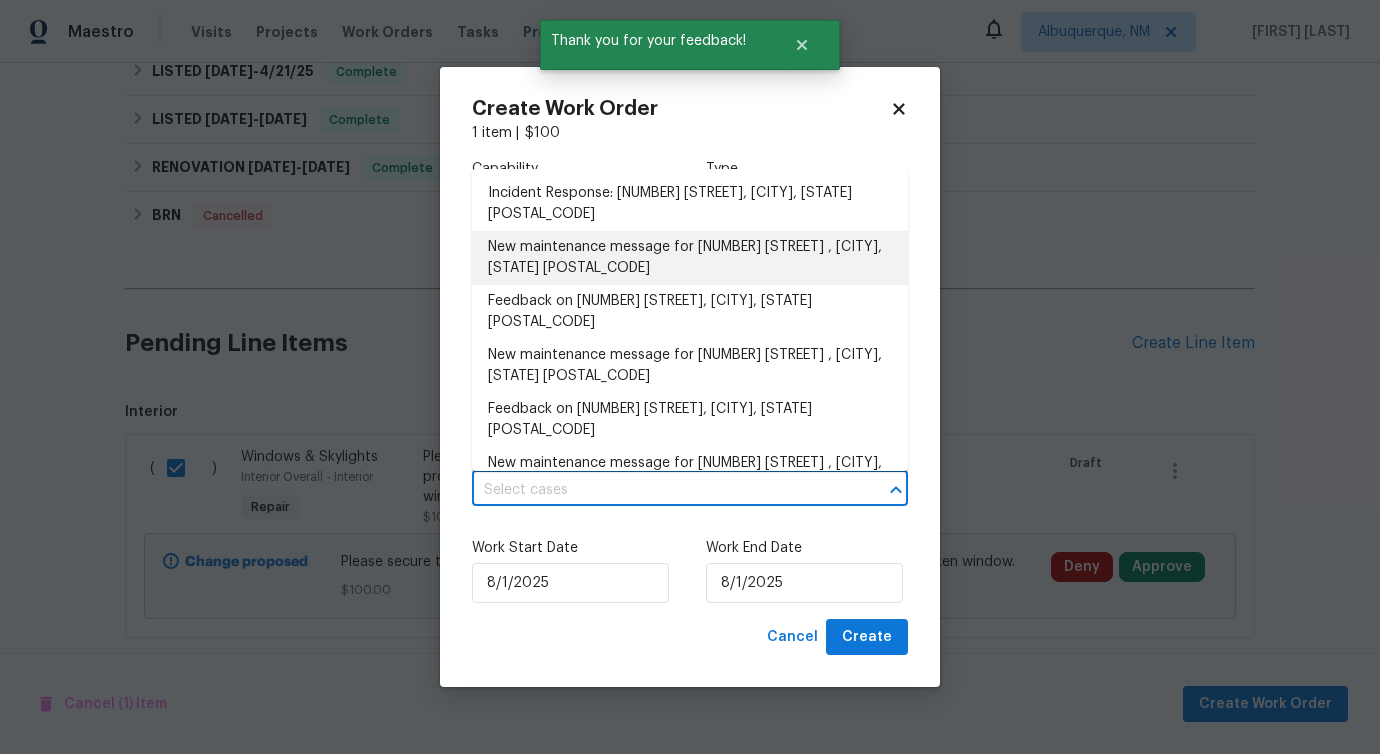 click on "New maintenance message for 311 Burnette St , Durham, NC 27707" at bounding box center [690, 258] 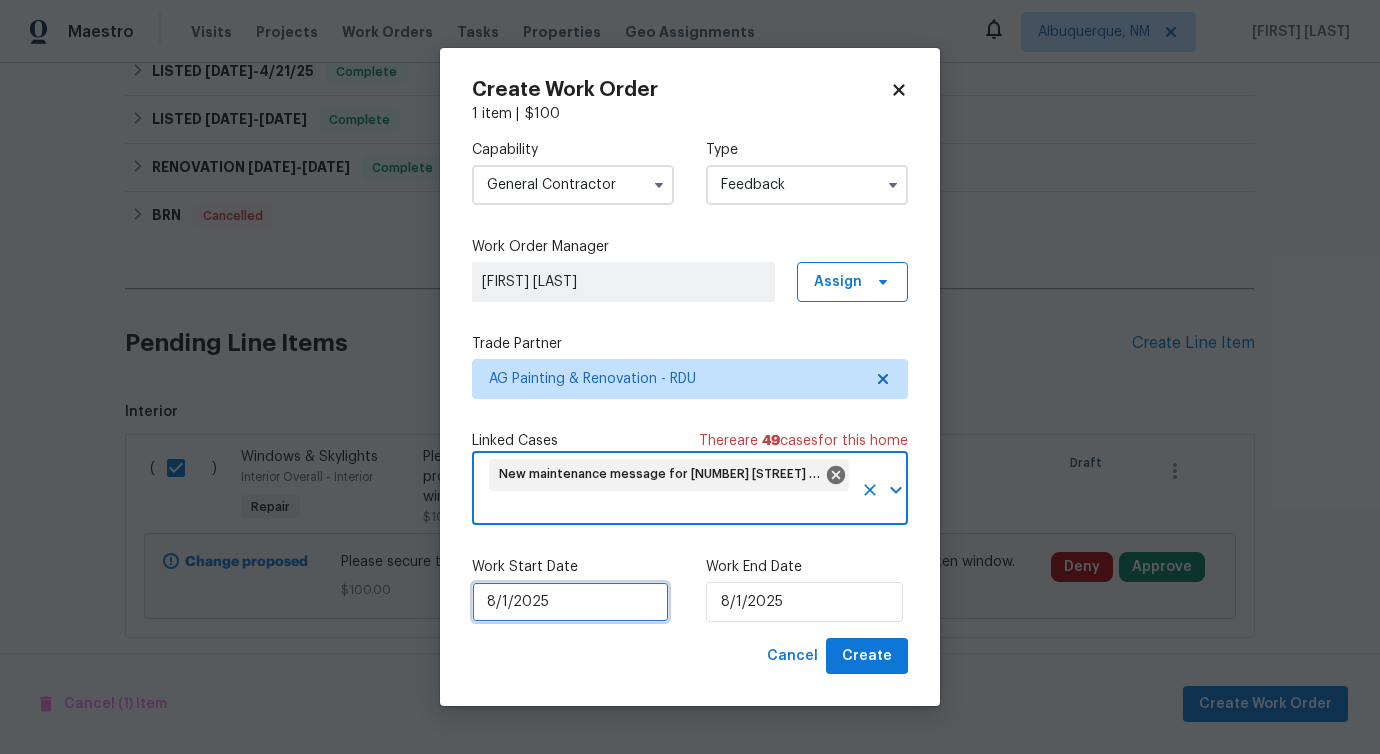 click on "8/1/2025" at bounding box center (570, 602) 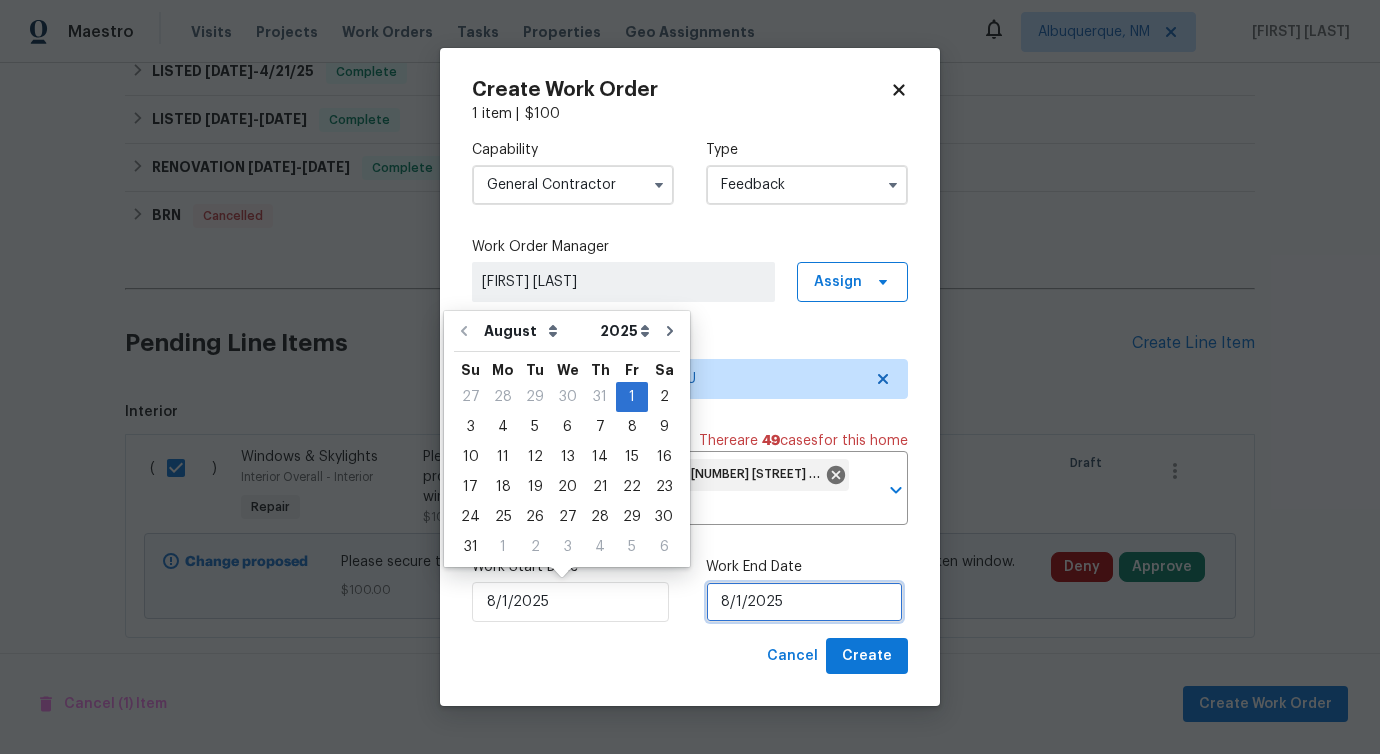 click on "8/1/2025" at bounding box center [804, 602] 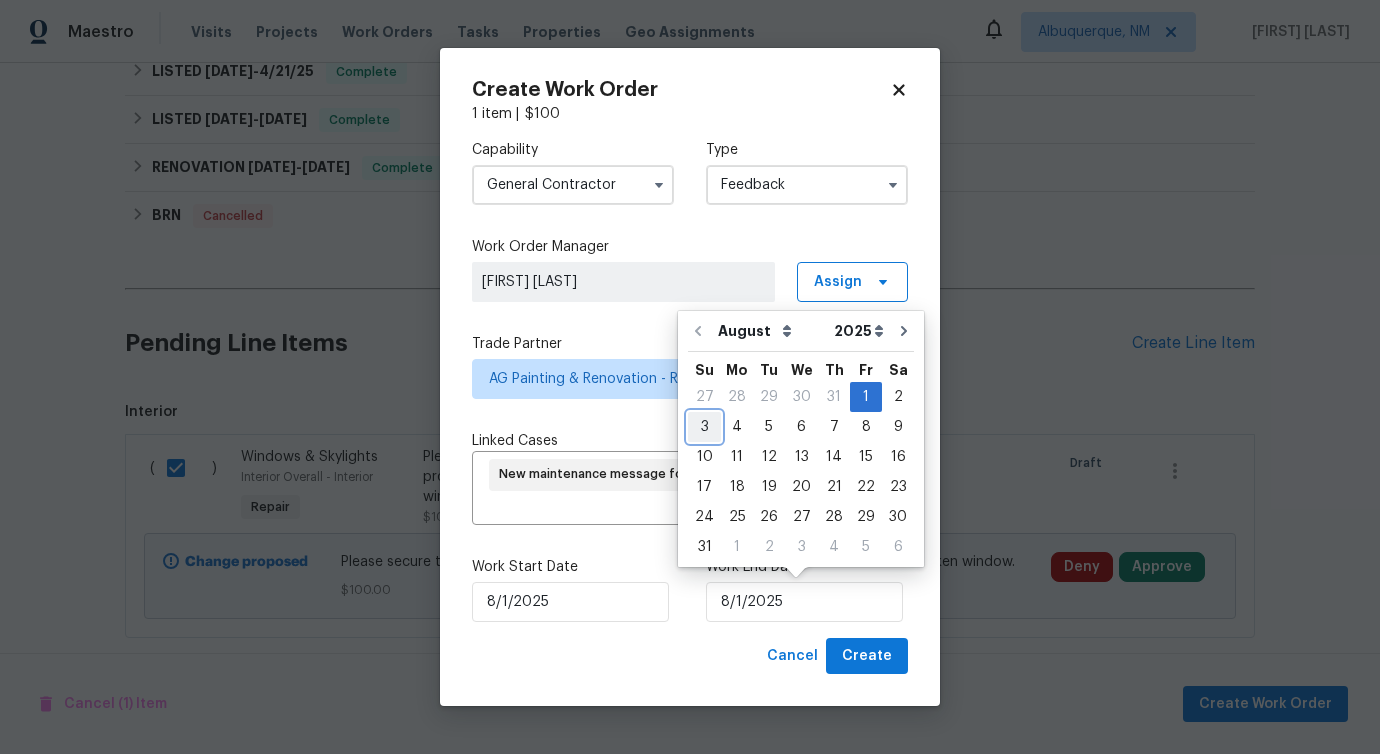 click on "3" at bounding box center [704, 427] 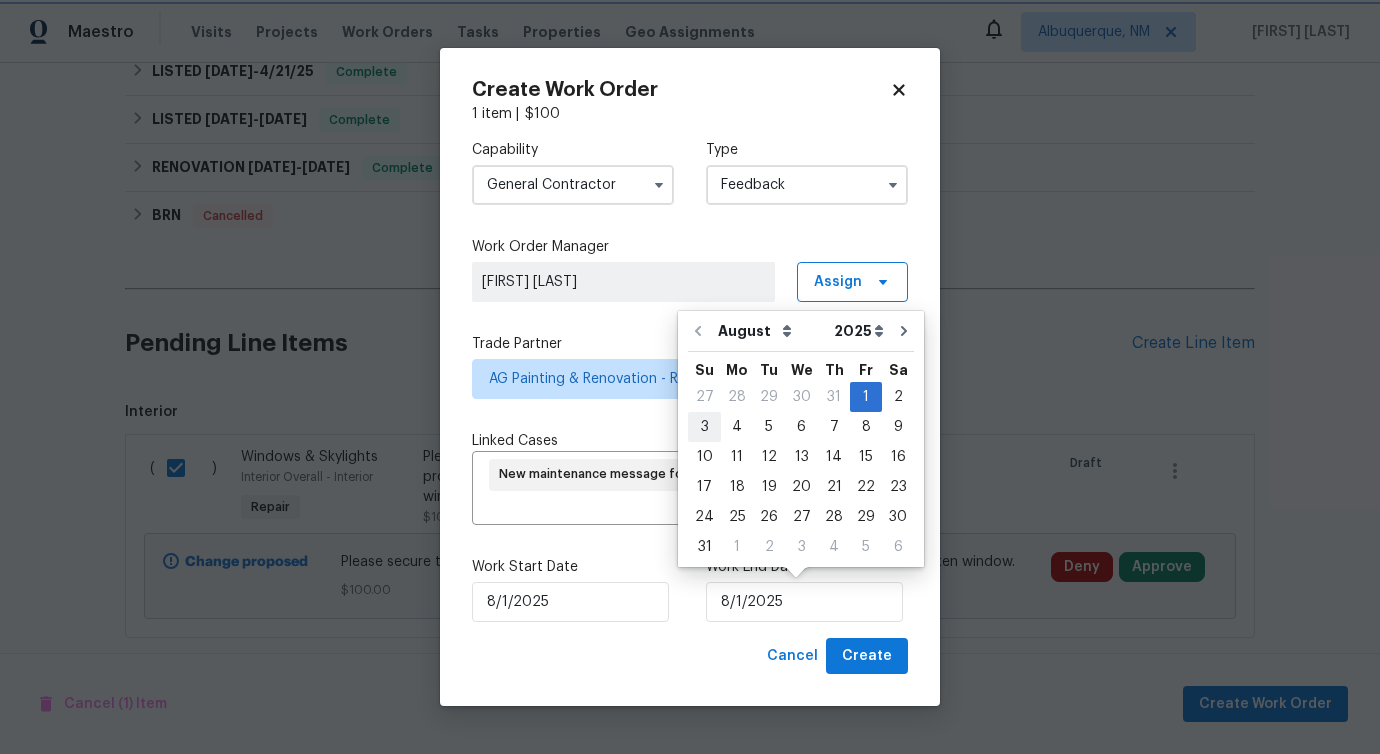 type on "8/3/2025" 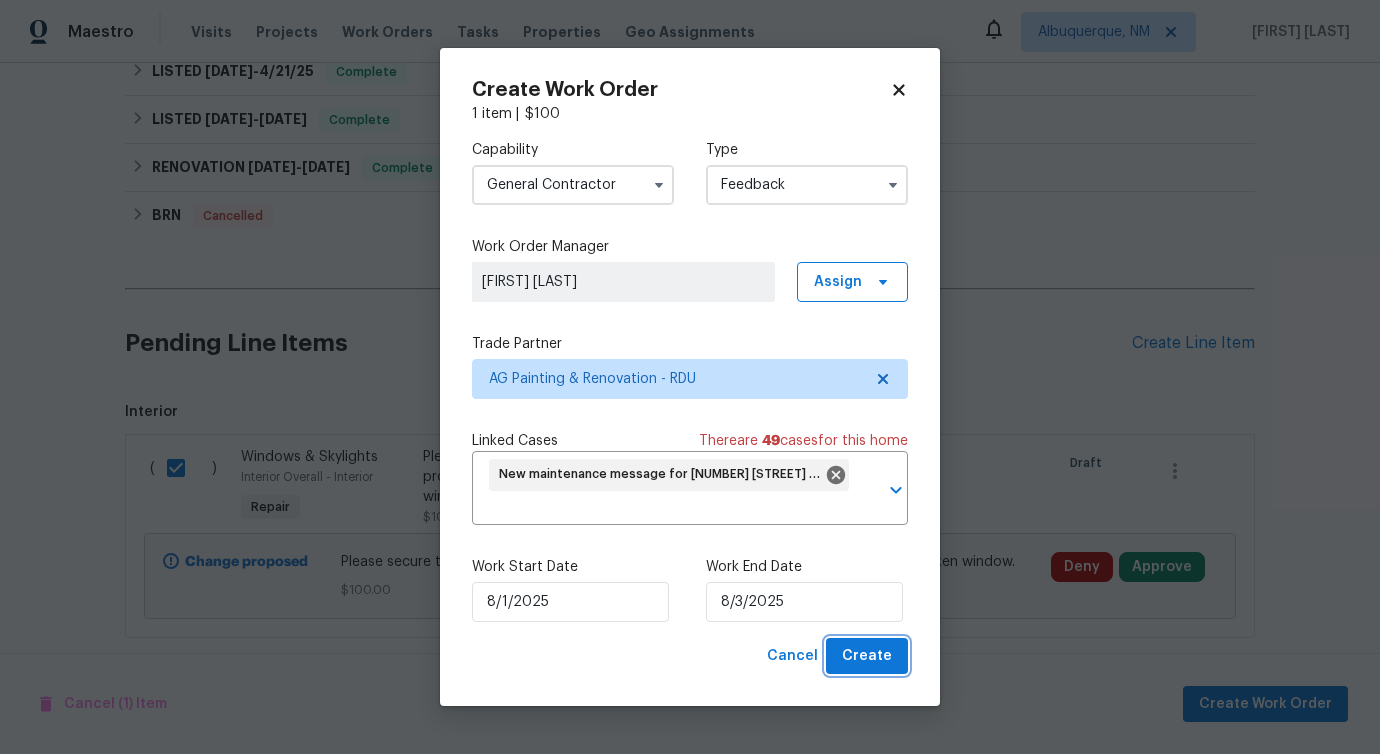 click on "Create" at bounding box center [867, 656] 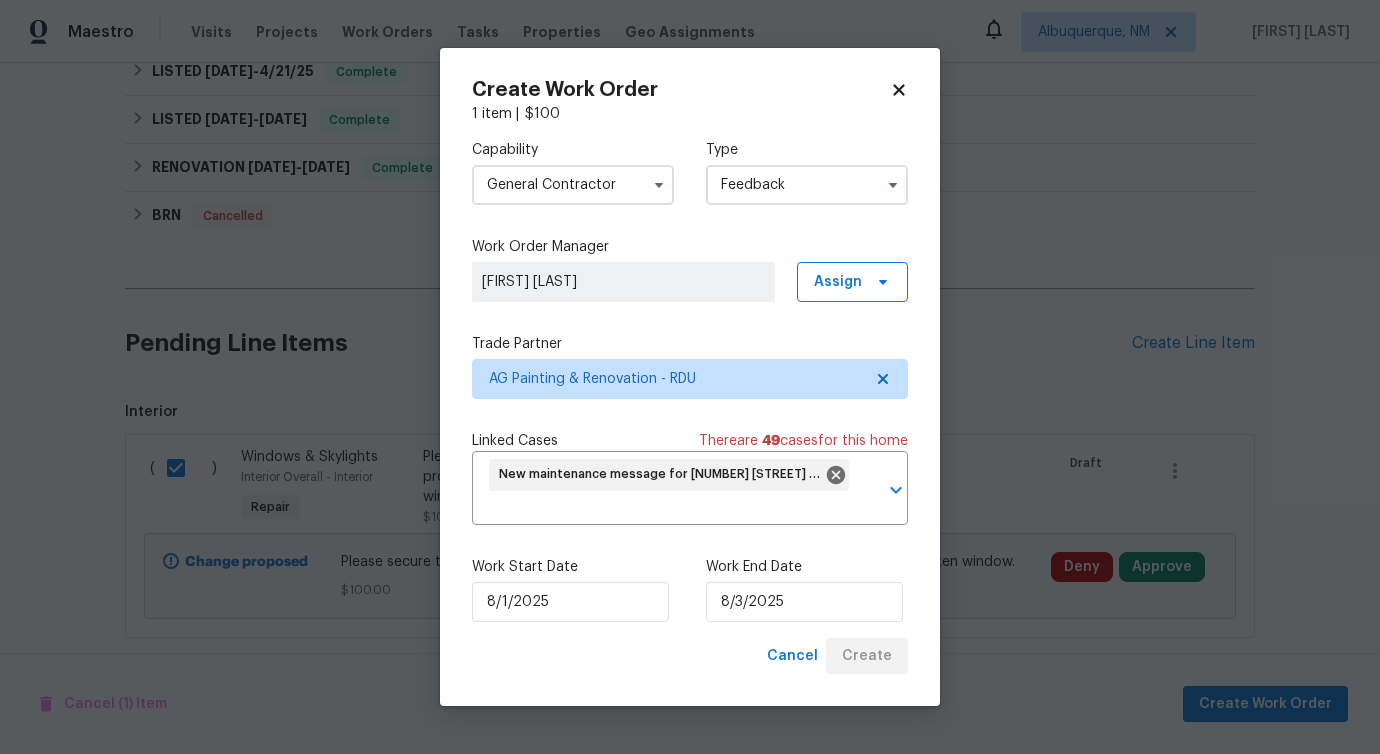 checkbox on "false" 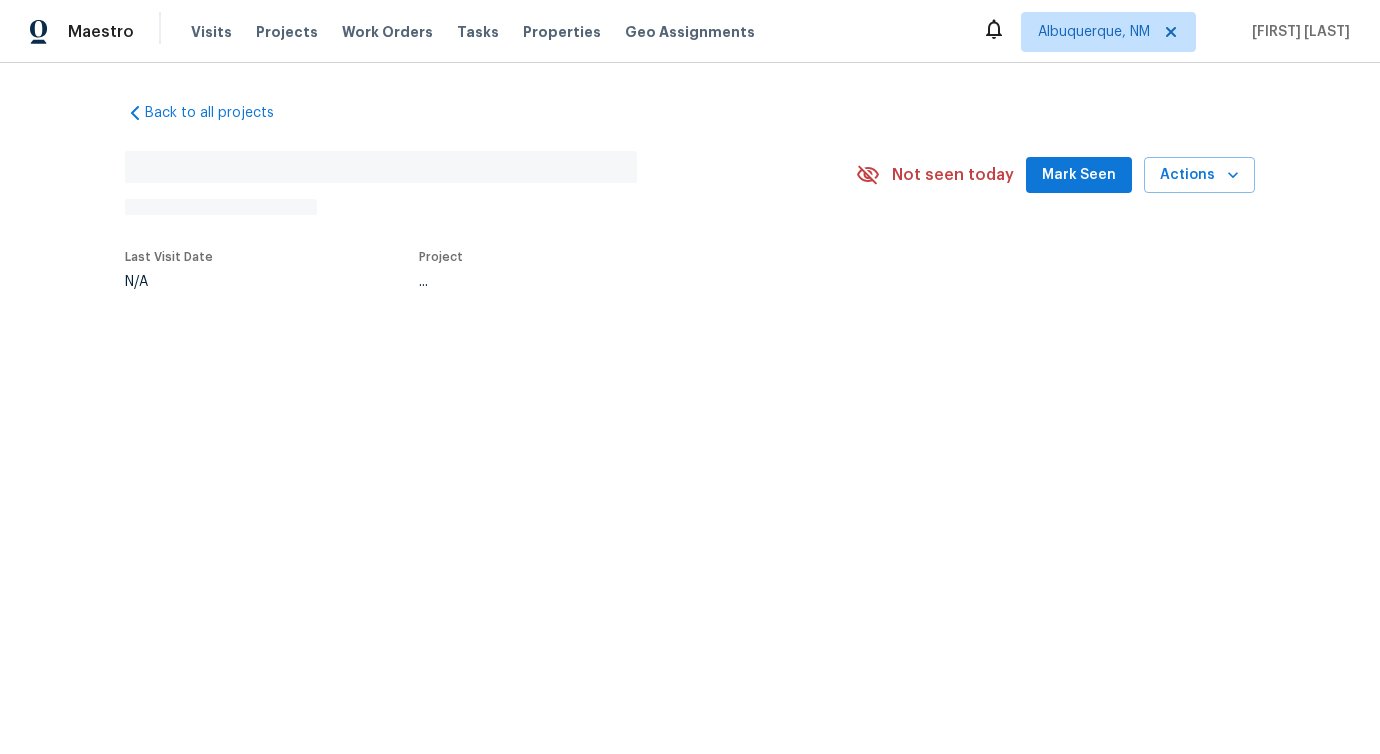 scroll, scrollTop: 0, scrollLeft: 0, axis: both 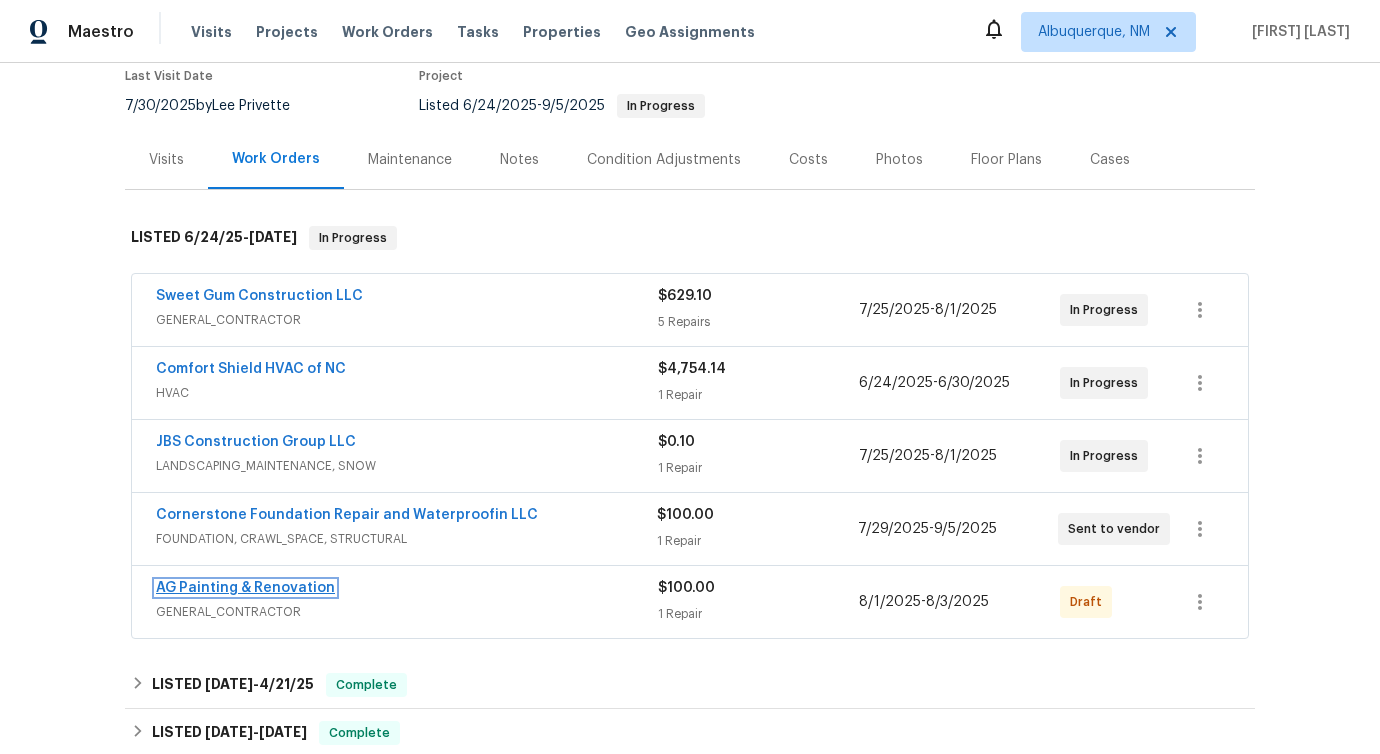 click on "AG Painting & Renovation" at bounding box center (245, 588) 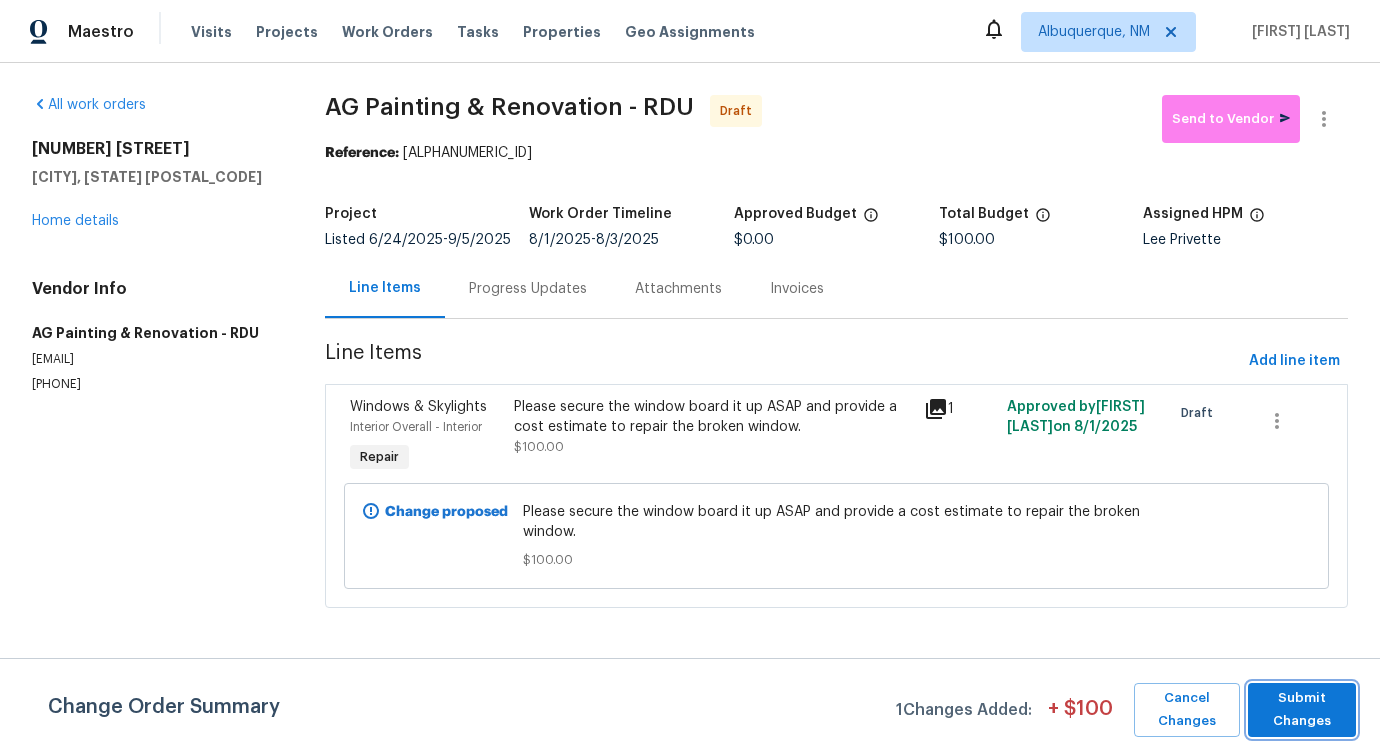 click on "Submit Changes" at bounding box center [1302, 710] 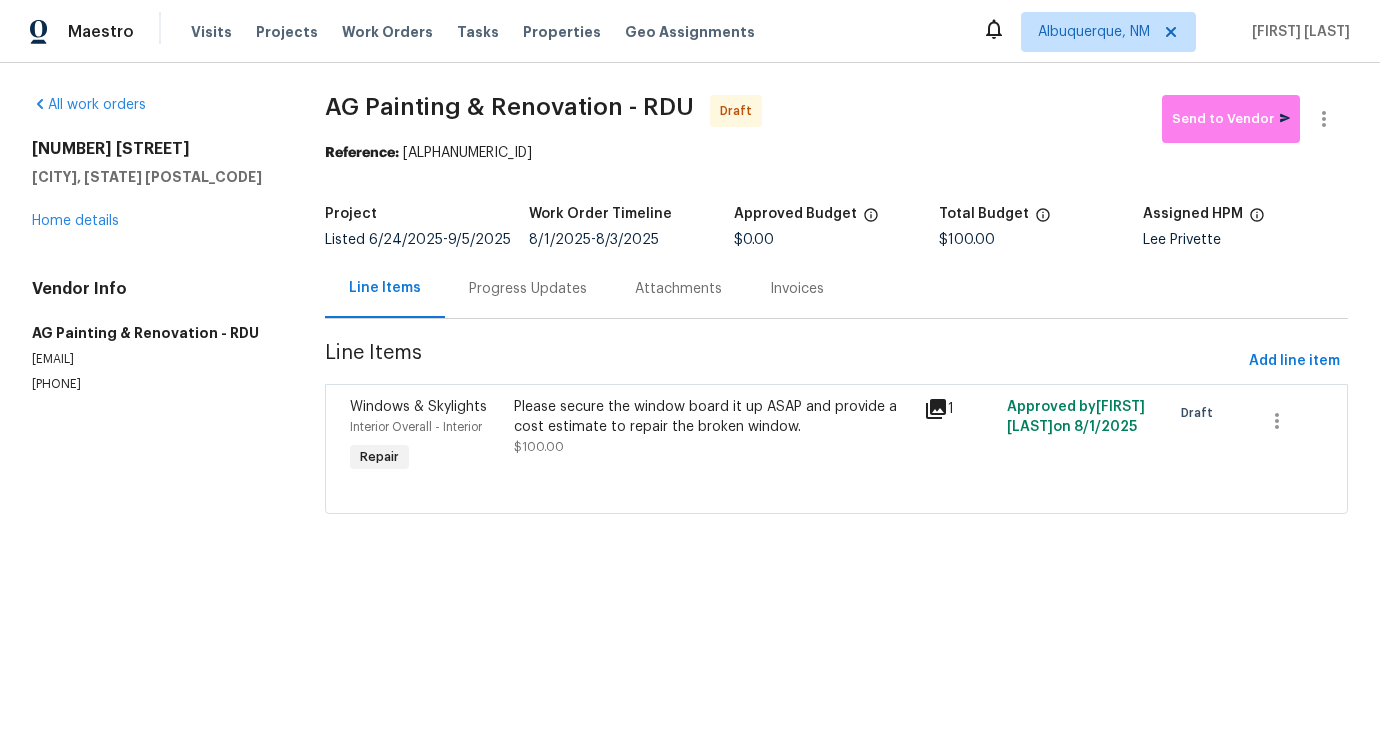 click on "Progress Updates" at bounding box center (528, 288) 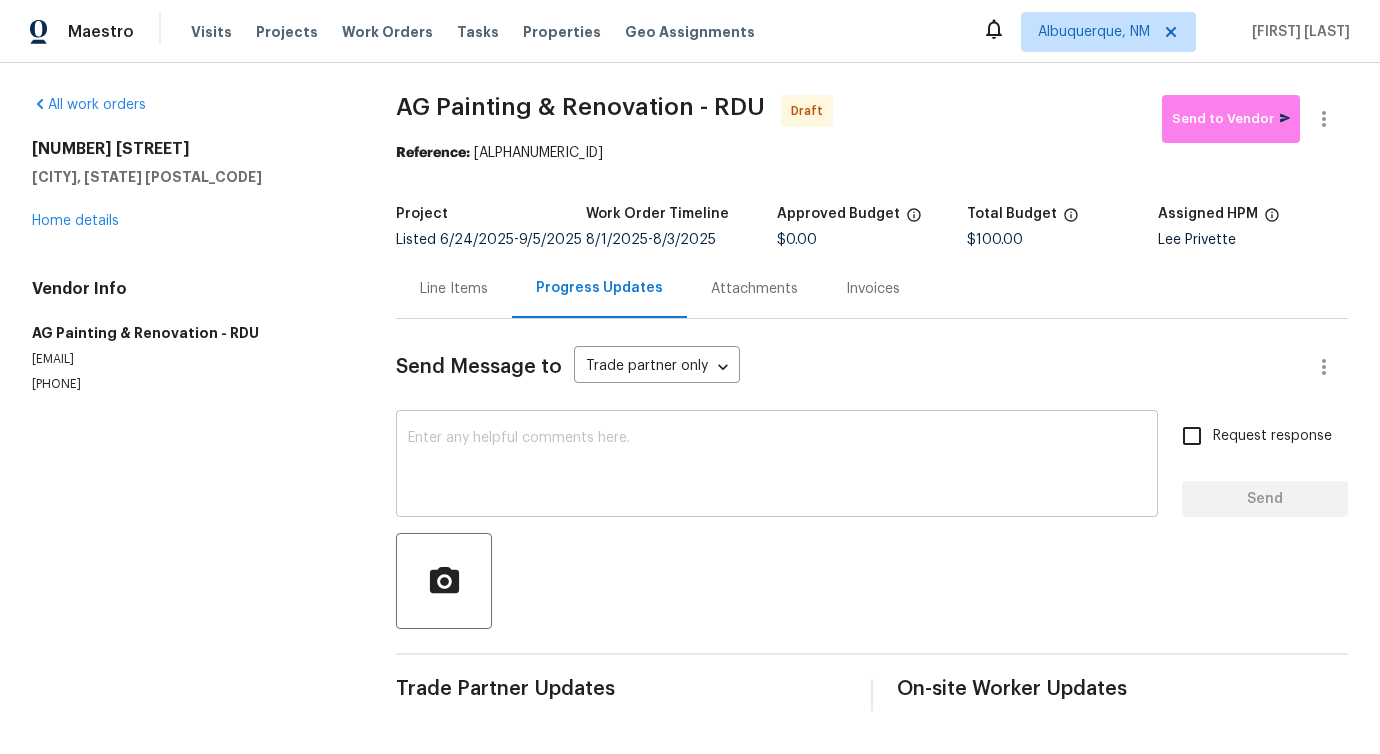 click at bounding box center [777, 466] 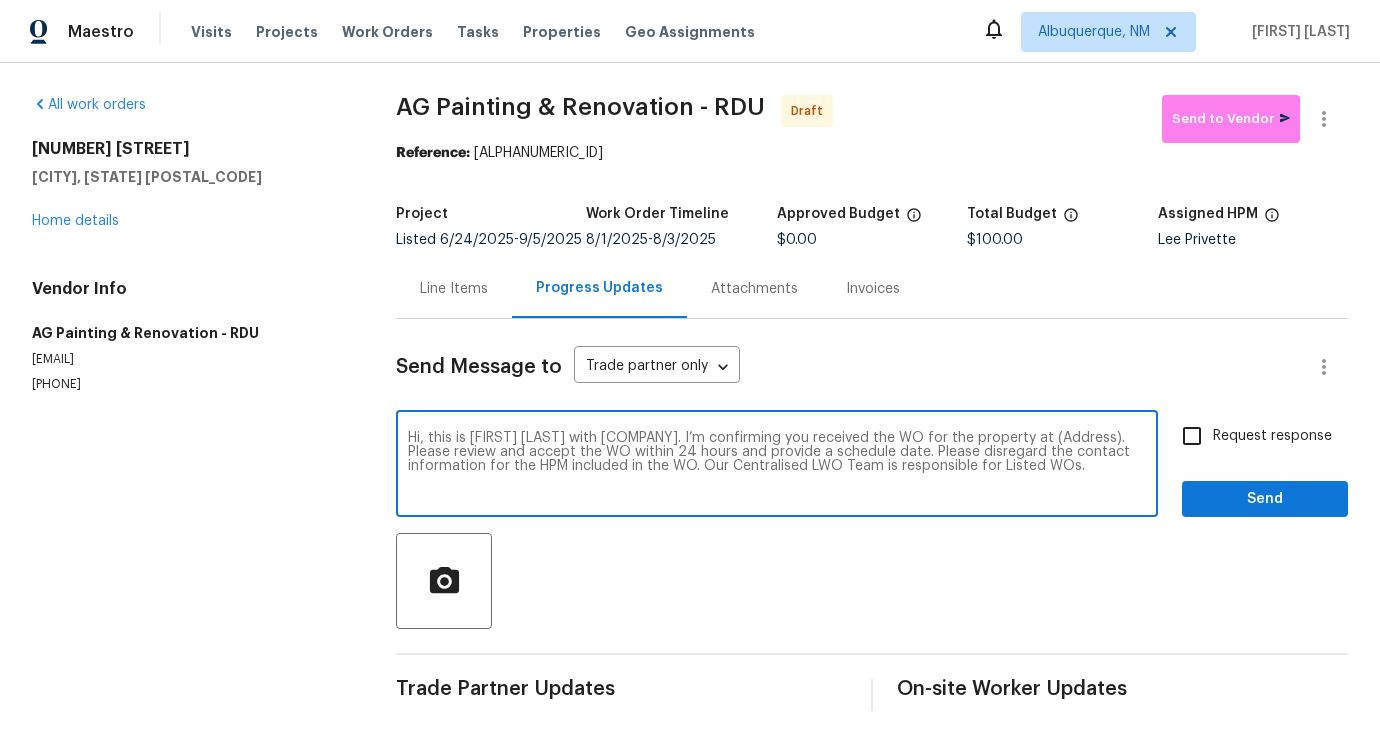 click on "Hi, this is [FIRST] [LAST] with [COMPANY]. I’m confirming you received the WO for the property at (Address). Please review and accept the WO within 24 hours and provide a schedule date. Please disregard the contact information for the HPM included in the WO. Our Centralised LWO Team is responsible for Listed WOs." at bounding box center (777, 466) 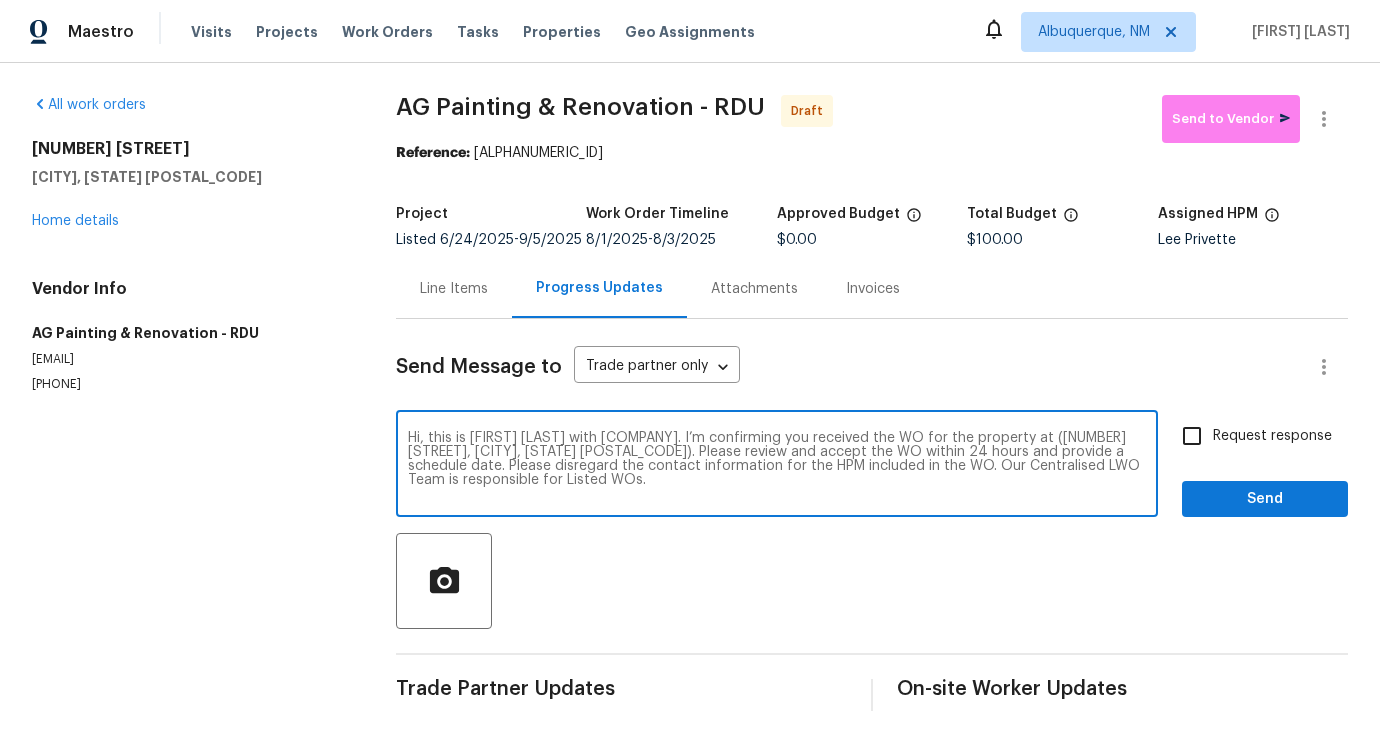 type on "Hi, this is [FIRST] [LAST] with [COMPANY]. I’m confirming you received the WO for the property at ([NUMBER] [STREET], [CITY], [STATE] [POSTAL_CODE]). Please review and accept the WO within 24 hours and provide a schedule date. Please disregard the contact information for the HPM included in the WO. Our Centralised LWO Team is responsible for Listed WOs." 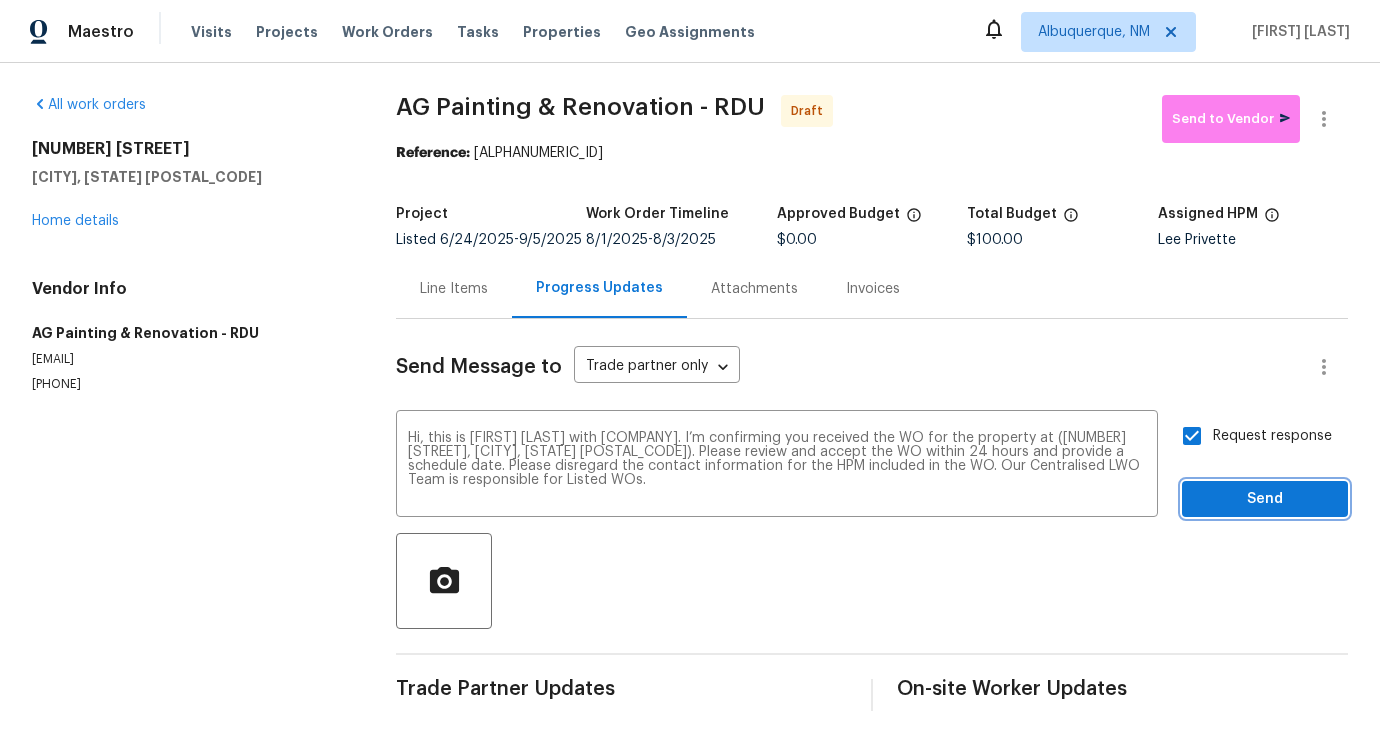 click on "Send" at bounding box center (1265, 499) 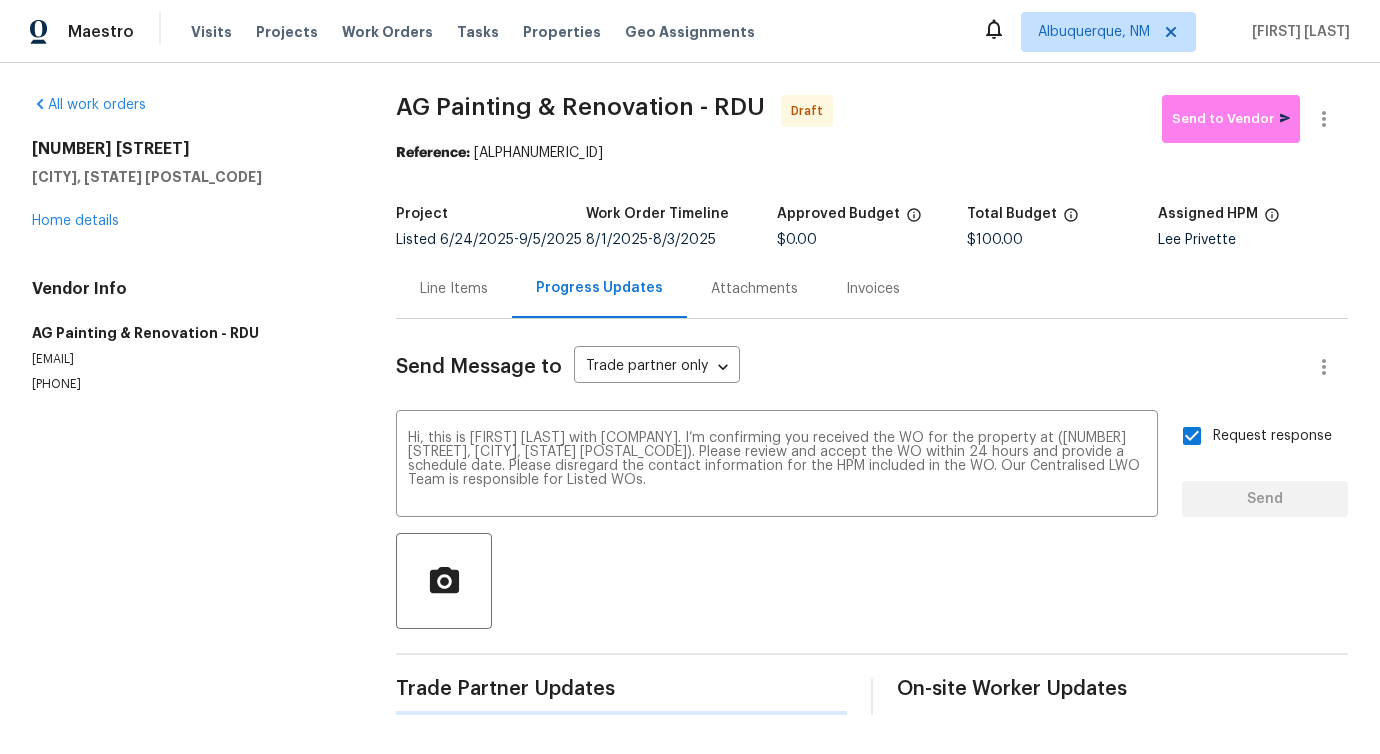 type 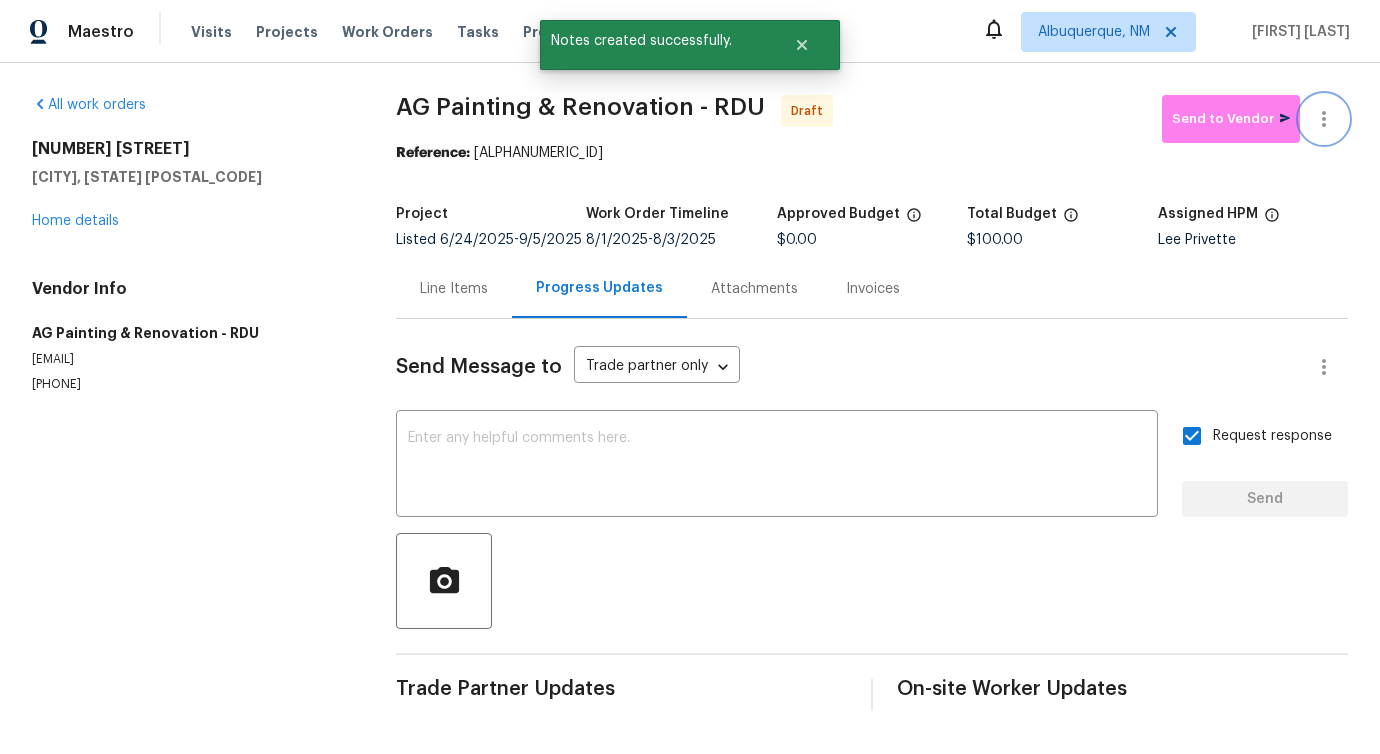 click 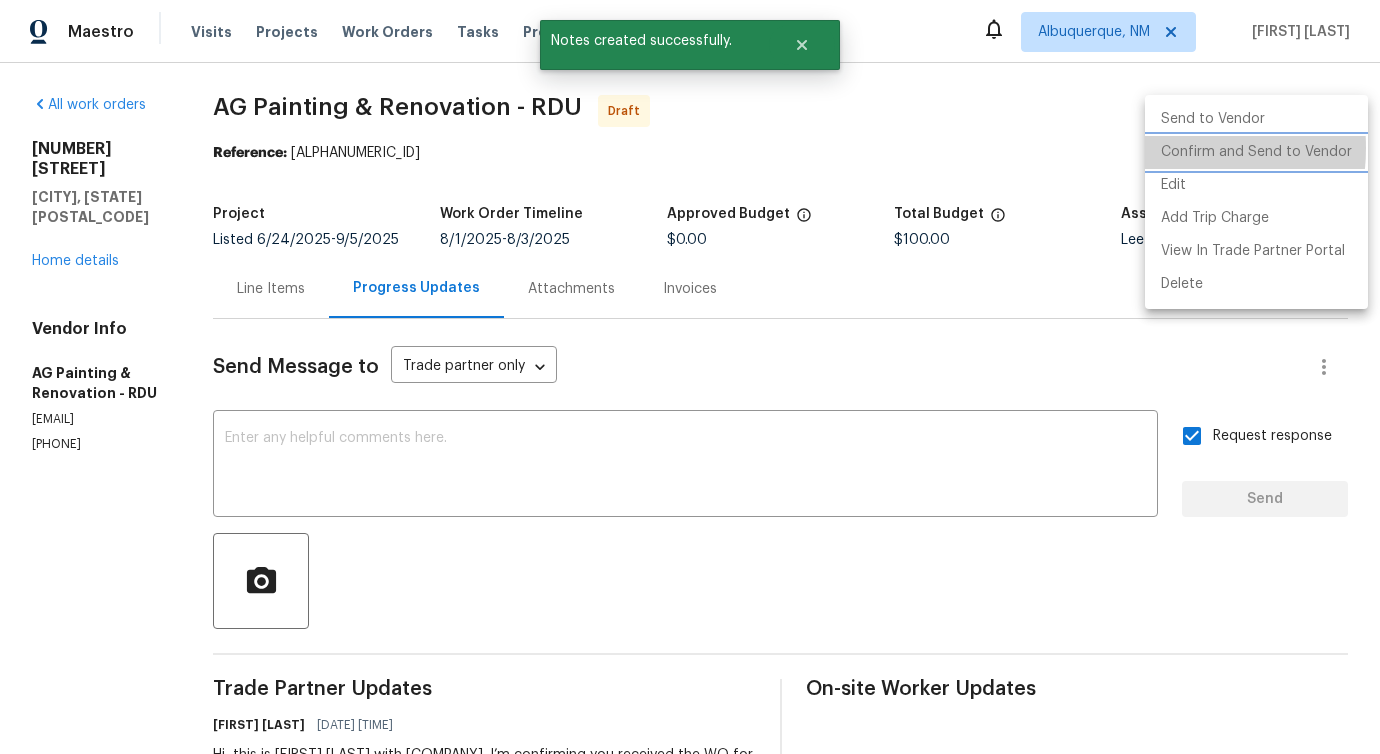 click on "Confirm and Send to Vendor" at bounding box center [1256, 152] 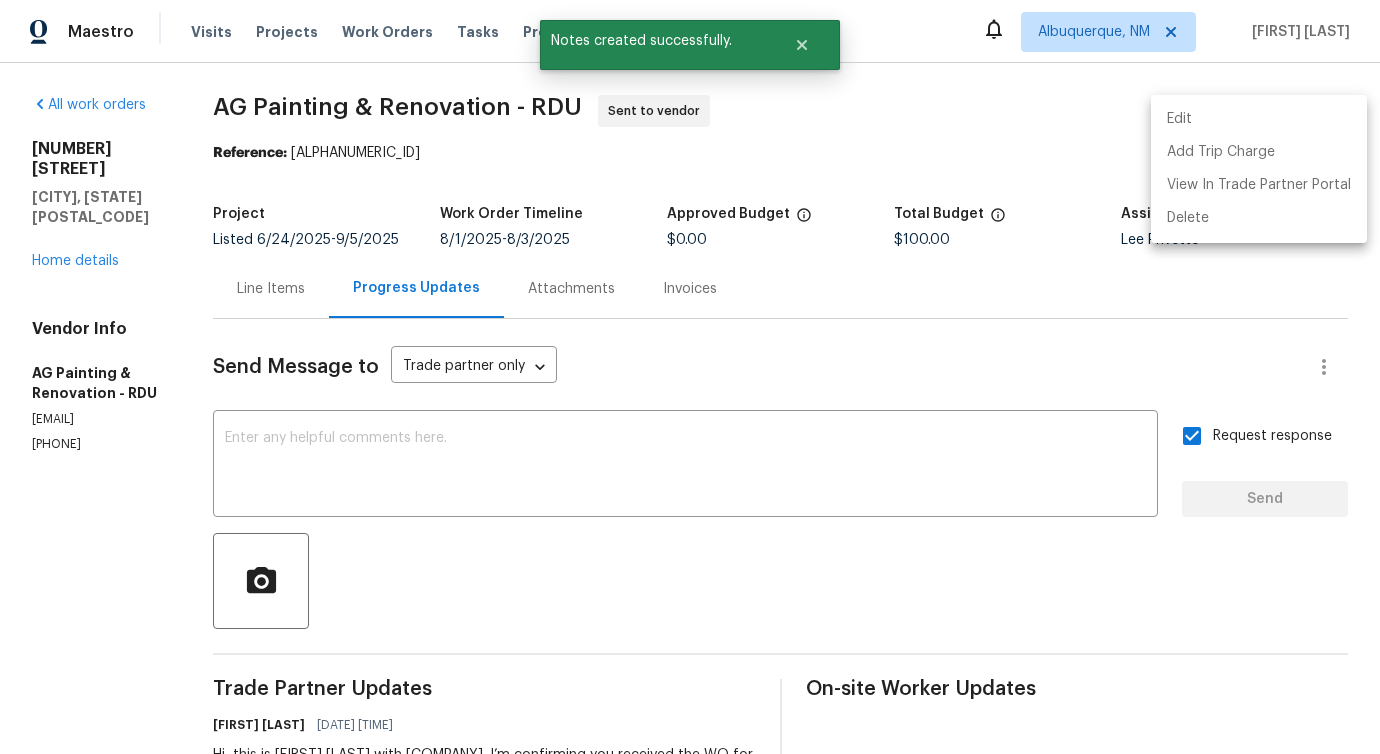 click at bounding box center (690, 377) 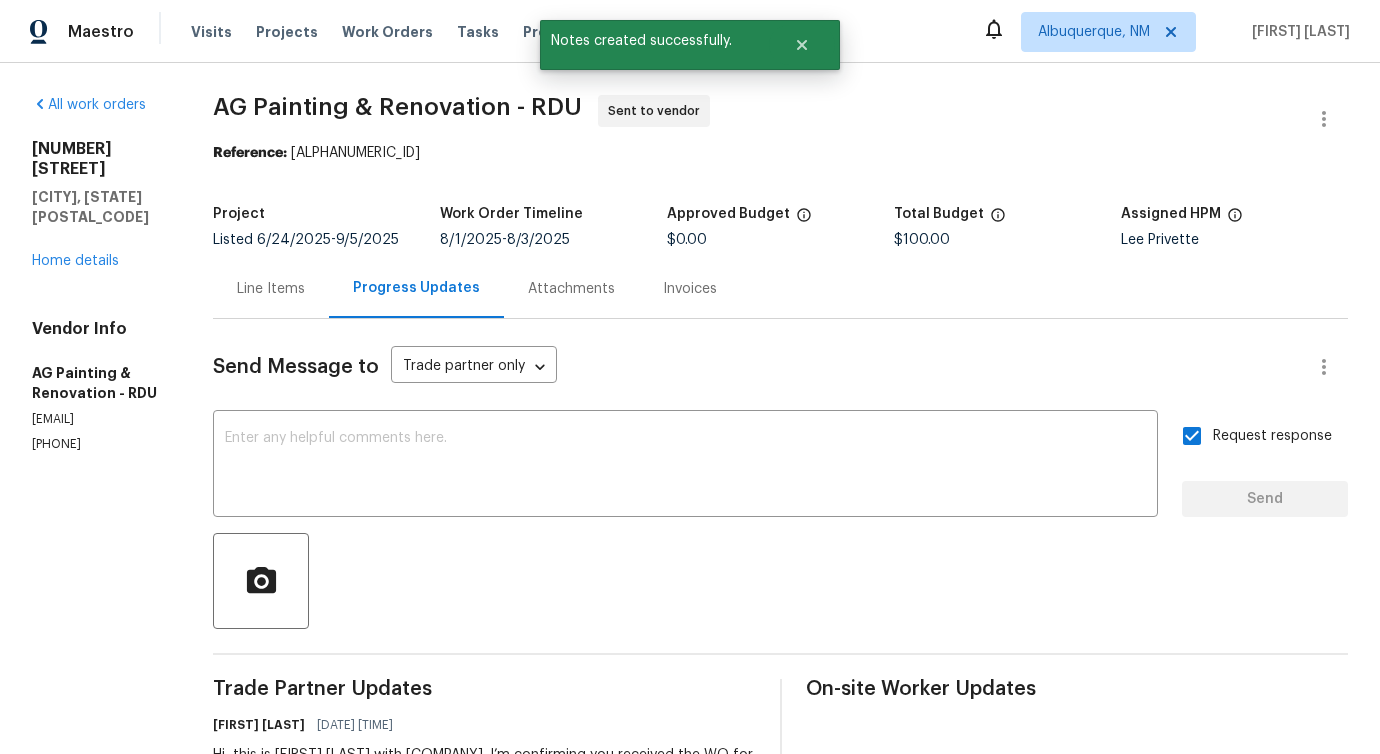 click on "Line Items" at bounding box center (271, 288) 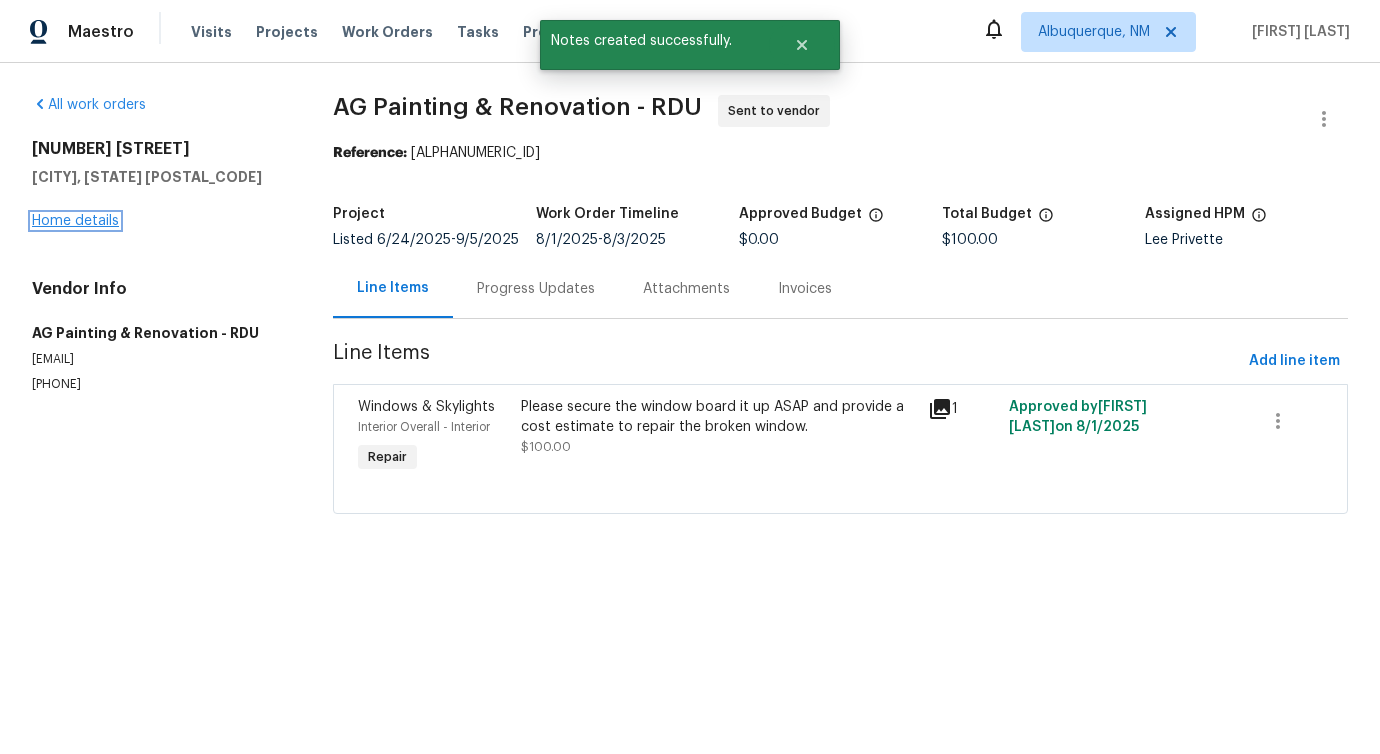 click on "Home details" at bounding box center [75, 221] 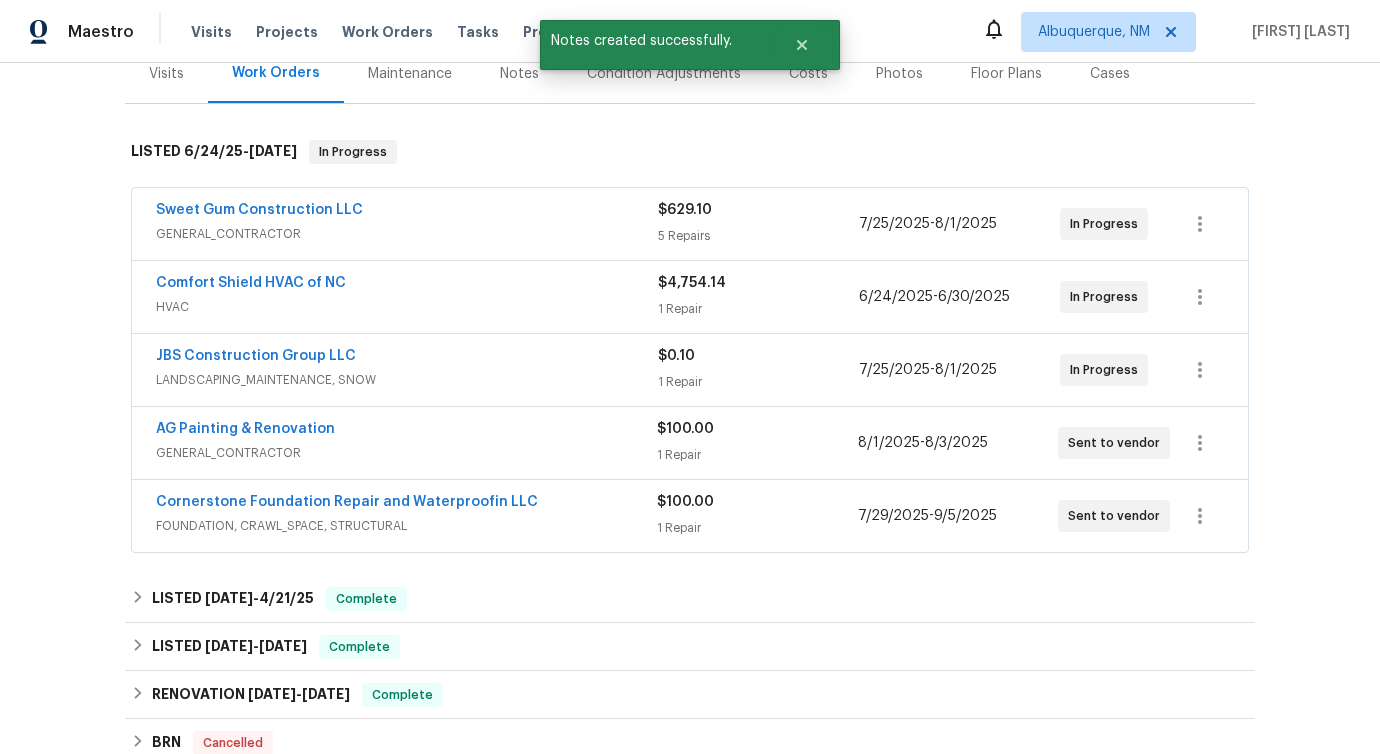 scroll, scrollTop: 286, scrollLeft: 0, axis: vertical 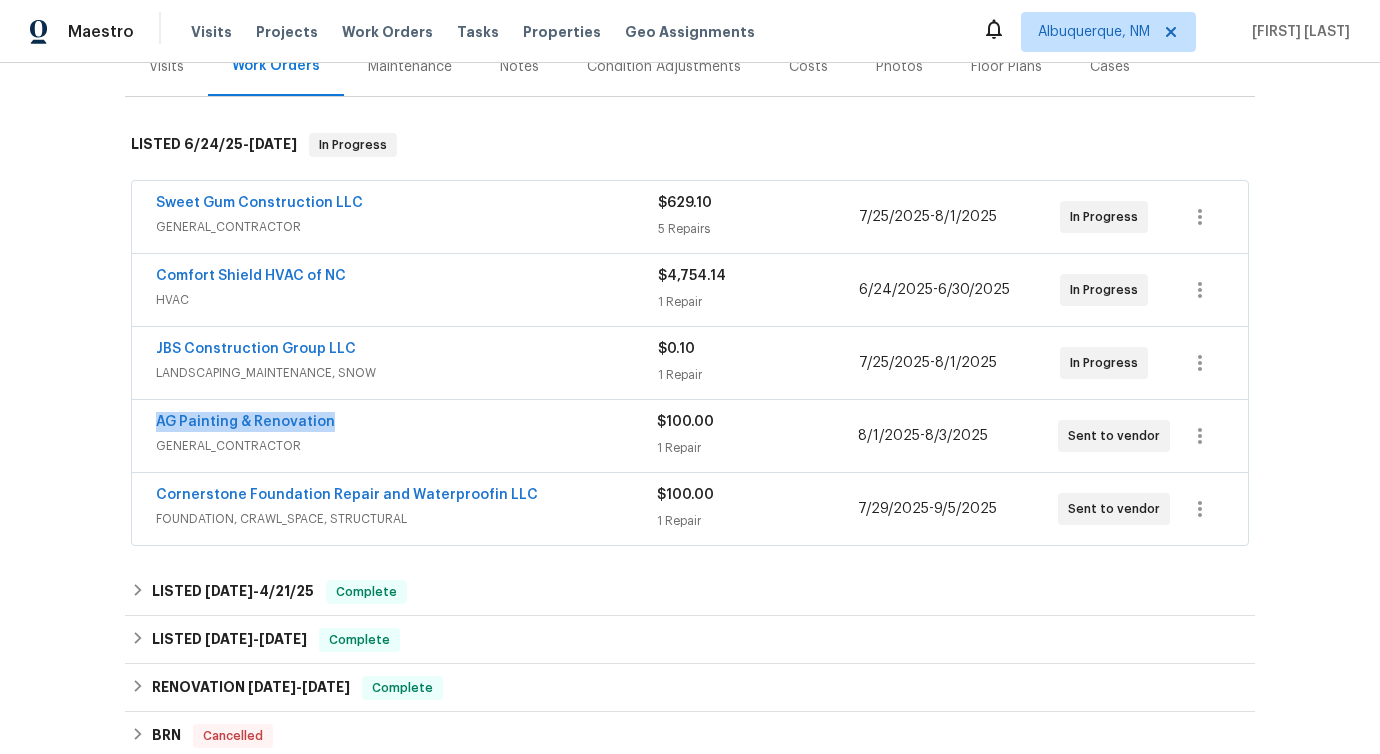 drag, startPoint x: 150, startPoint y: 404, endPoint x: 341, endPoint y: 404, distance: 191 